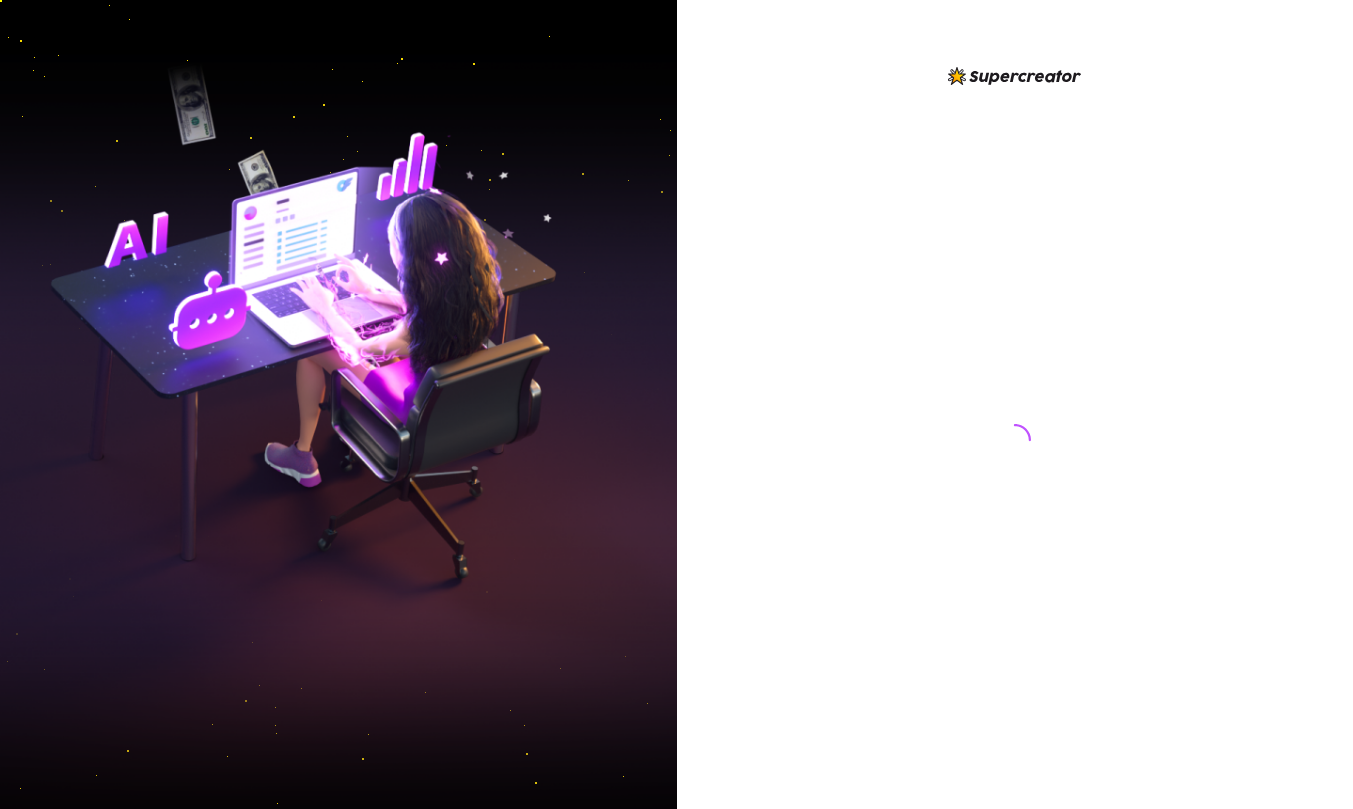 scroll, scrollTop: 0, scrollLeft: 0, axis: both 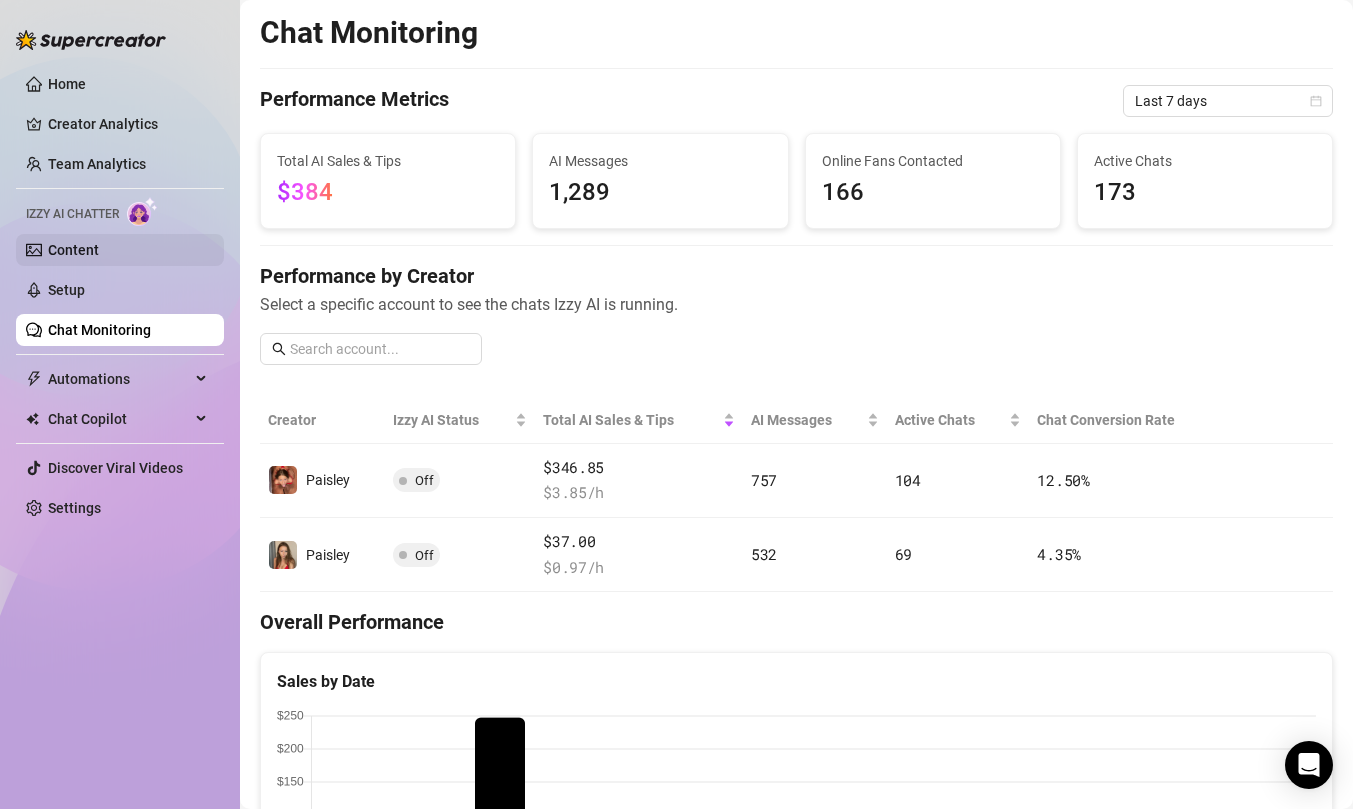 click on "Content" at bounding box center [73, 250] 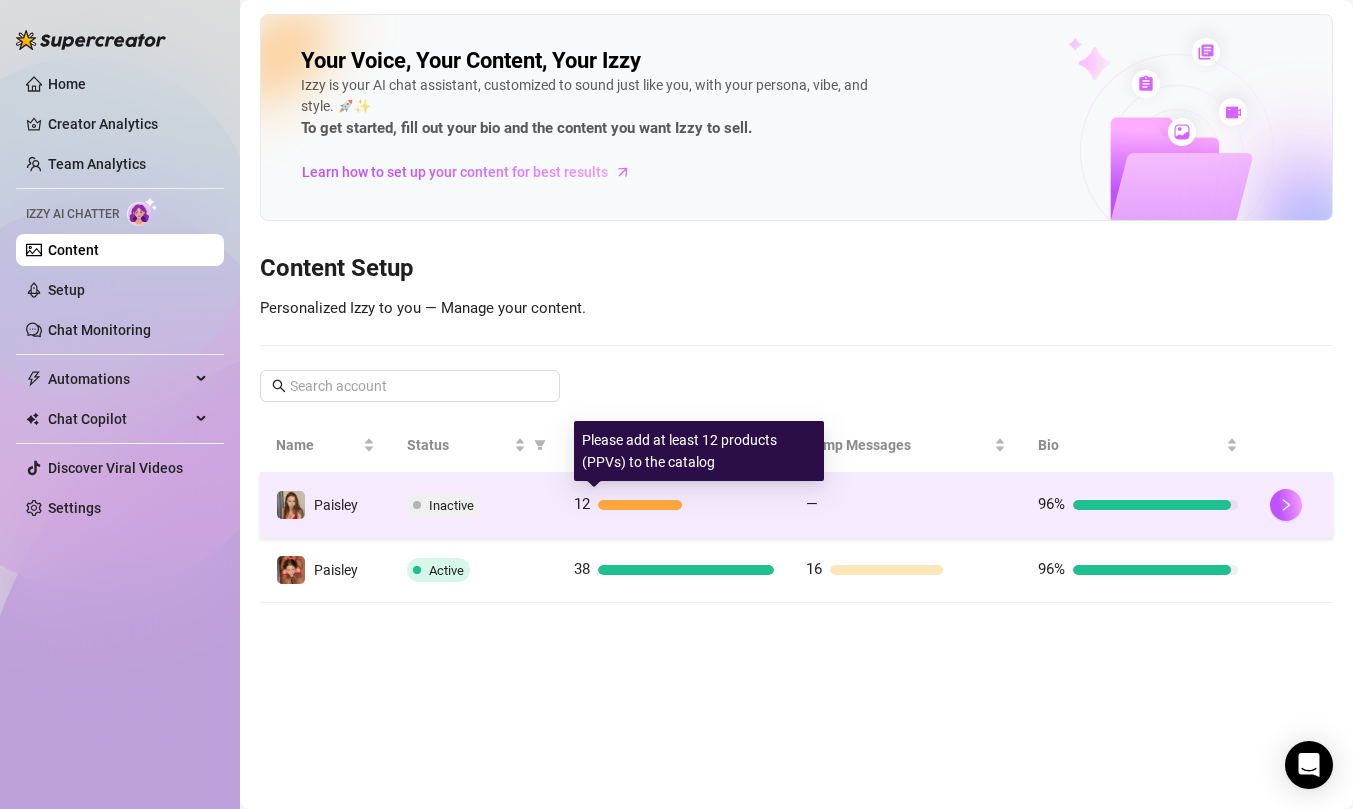 click on "12" at bounding box center (674, 505) 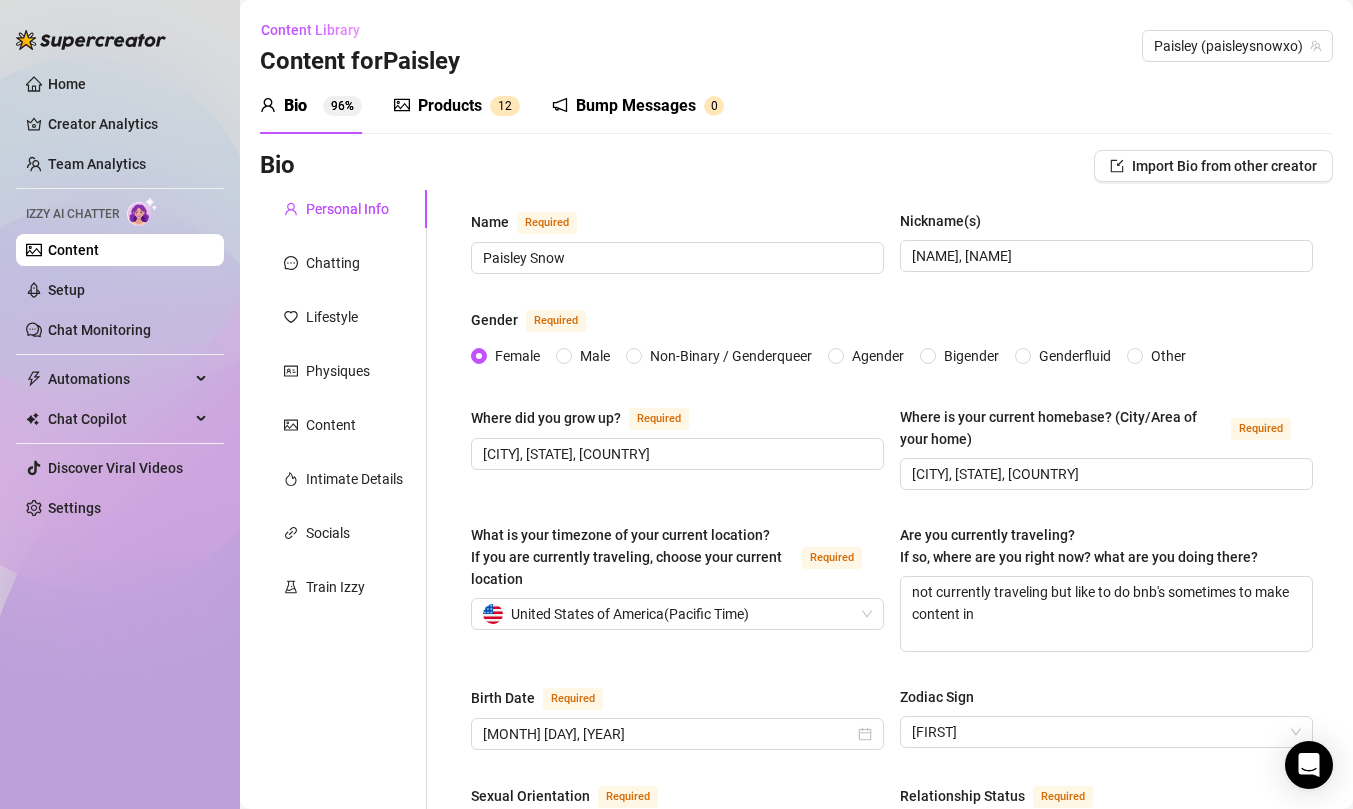 click on "Products" at bounding box center [450, 106] 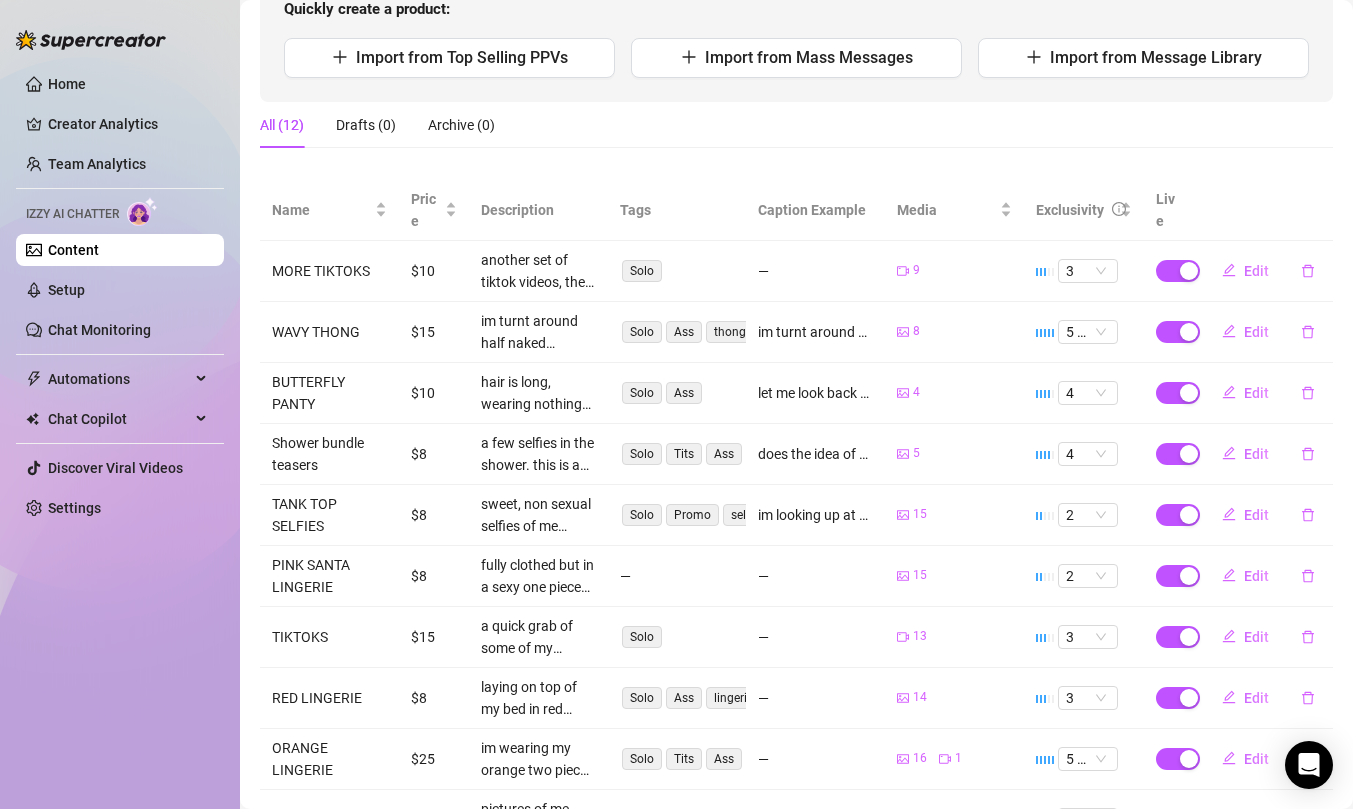 scroll, scrollTop: 0, scrollLeft: 0, axis: both 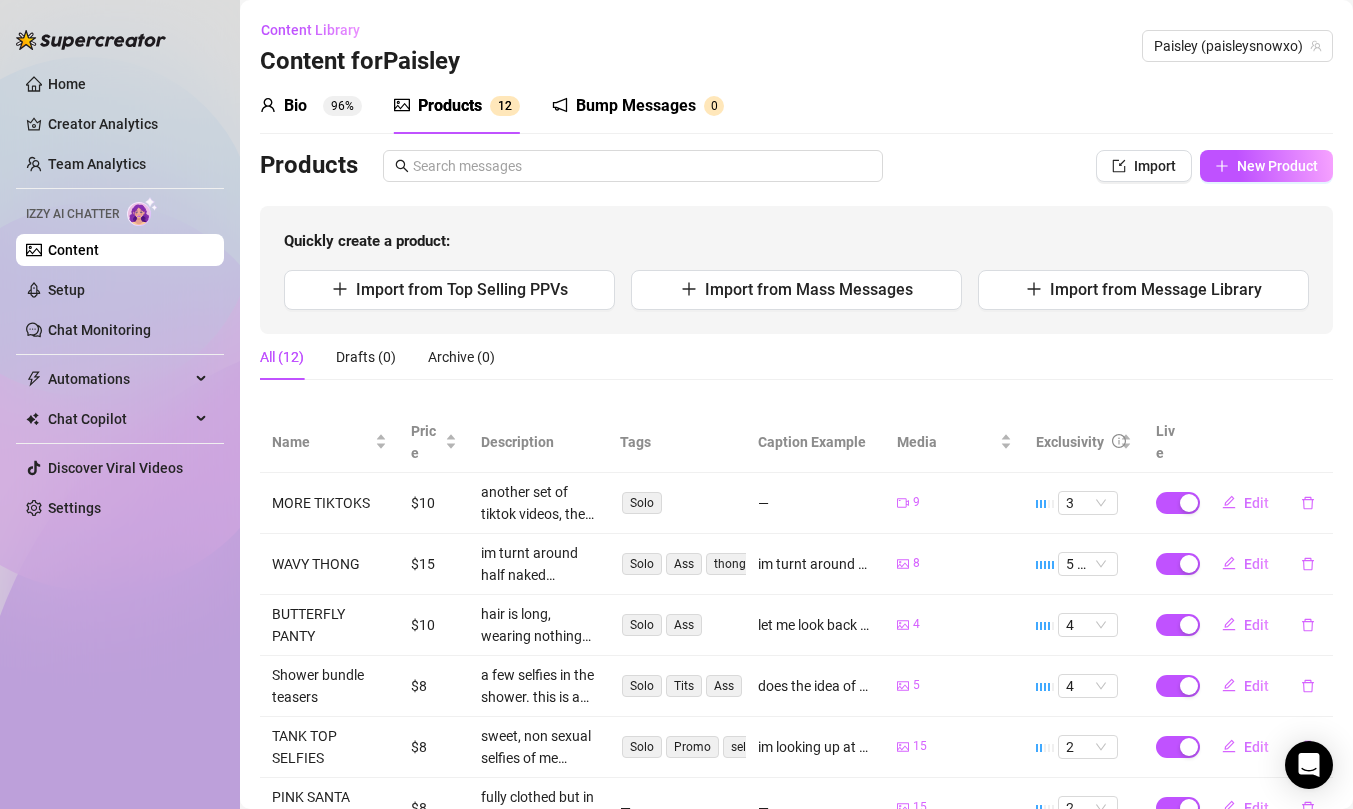 click on "Content Library Content for [NAME] [NAME] ([USERNAME])" at bounding box center (796, 46) 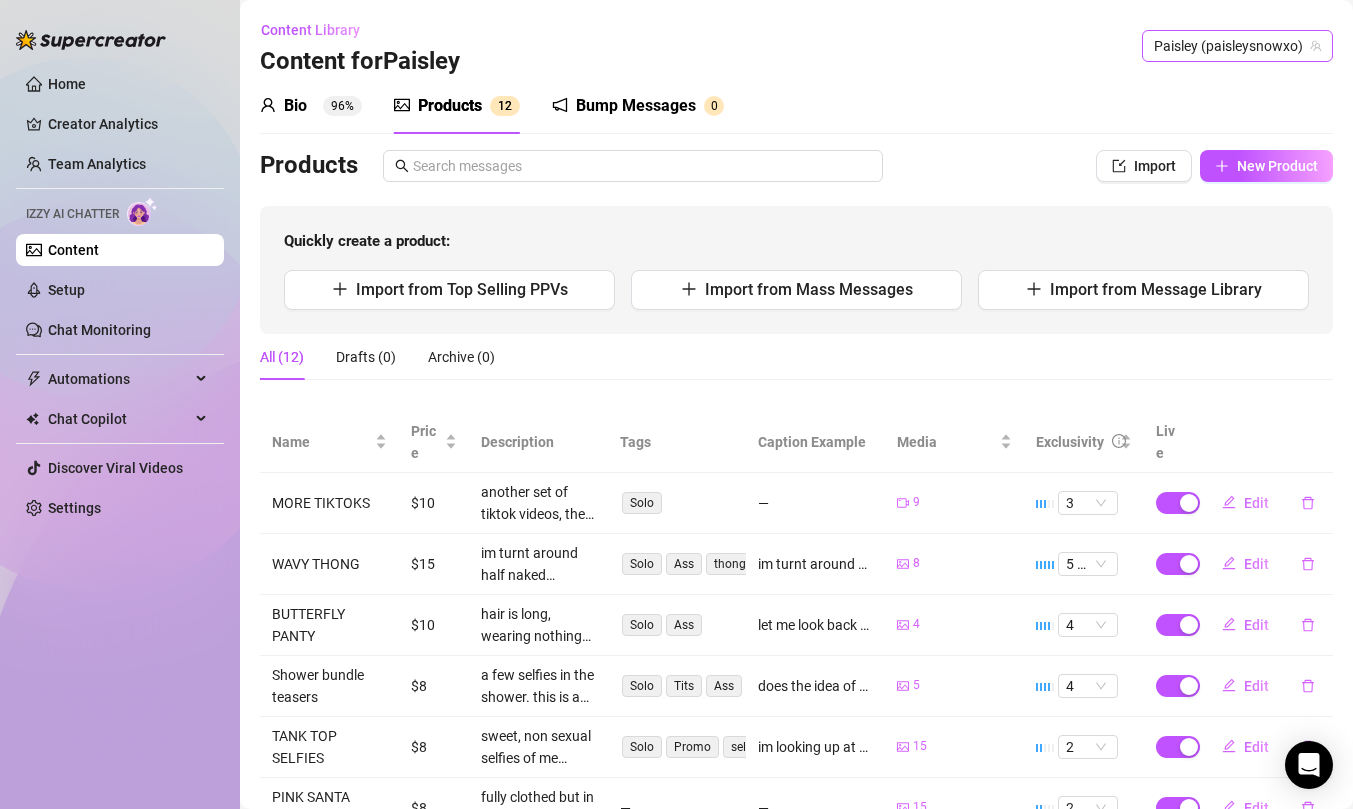 click on "Paisley (paisleysnowxo)" at bounding box center (1237, 46) 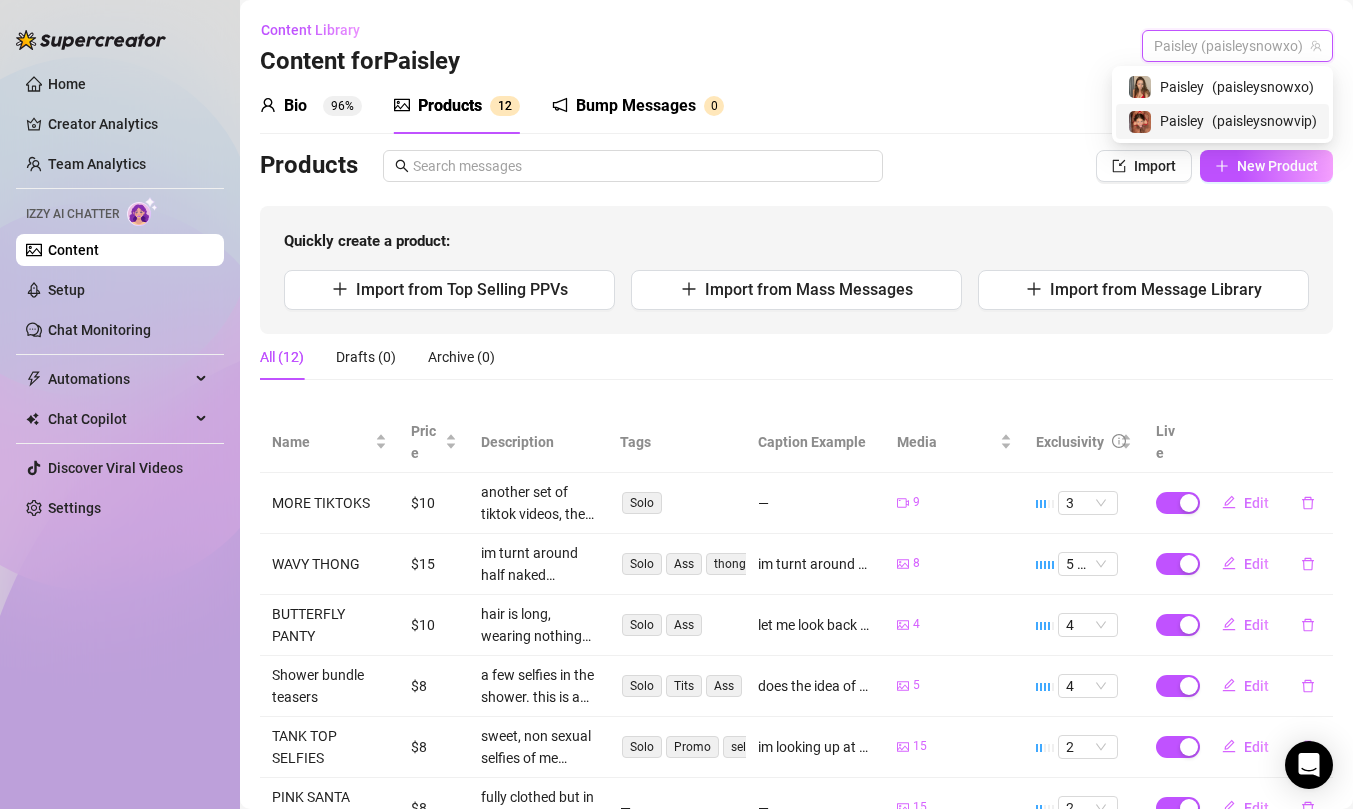 click on "( [USERNAME] )" at bounding box center (1264, 121) 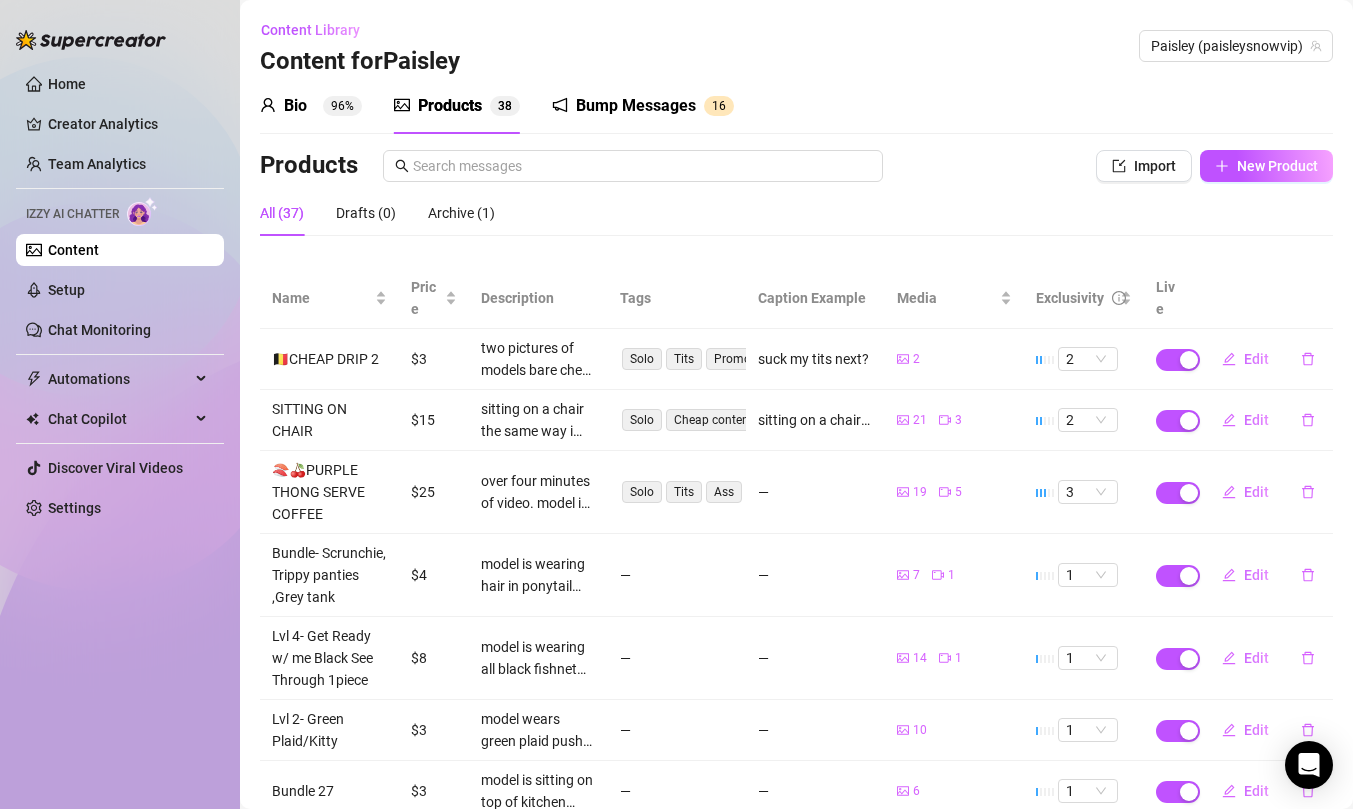 click on "Bio   96% Products 3 8 Bump Messages 1 6" at bounding box center (796, 106) 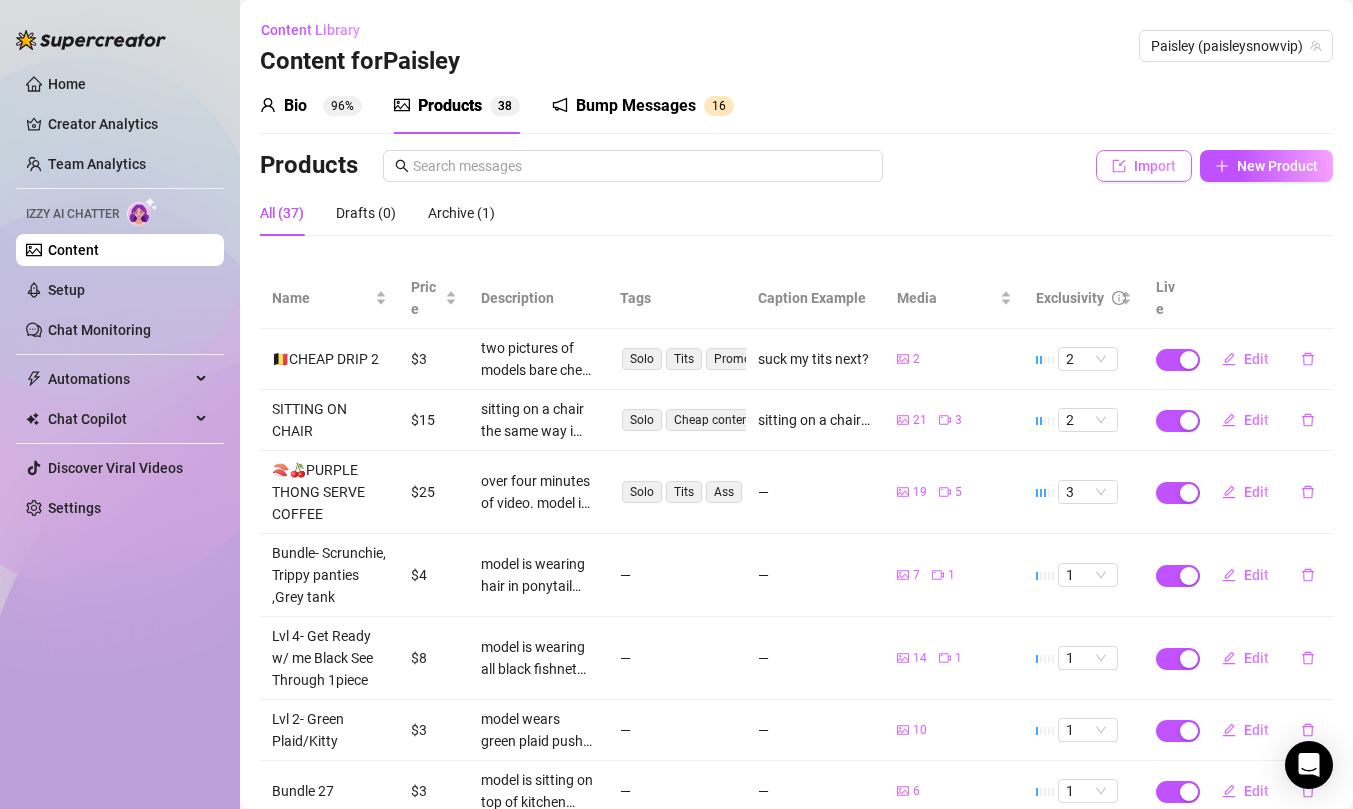 click on "Import" at bounding box center [1155, 166] 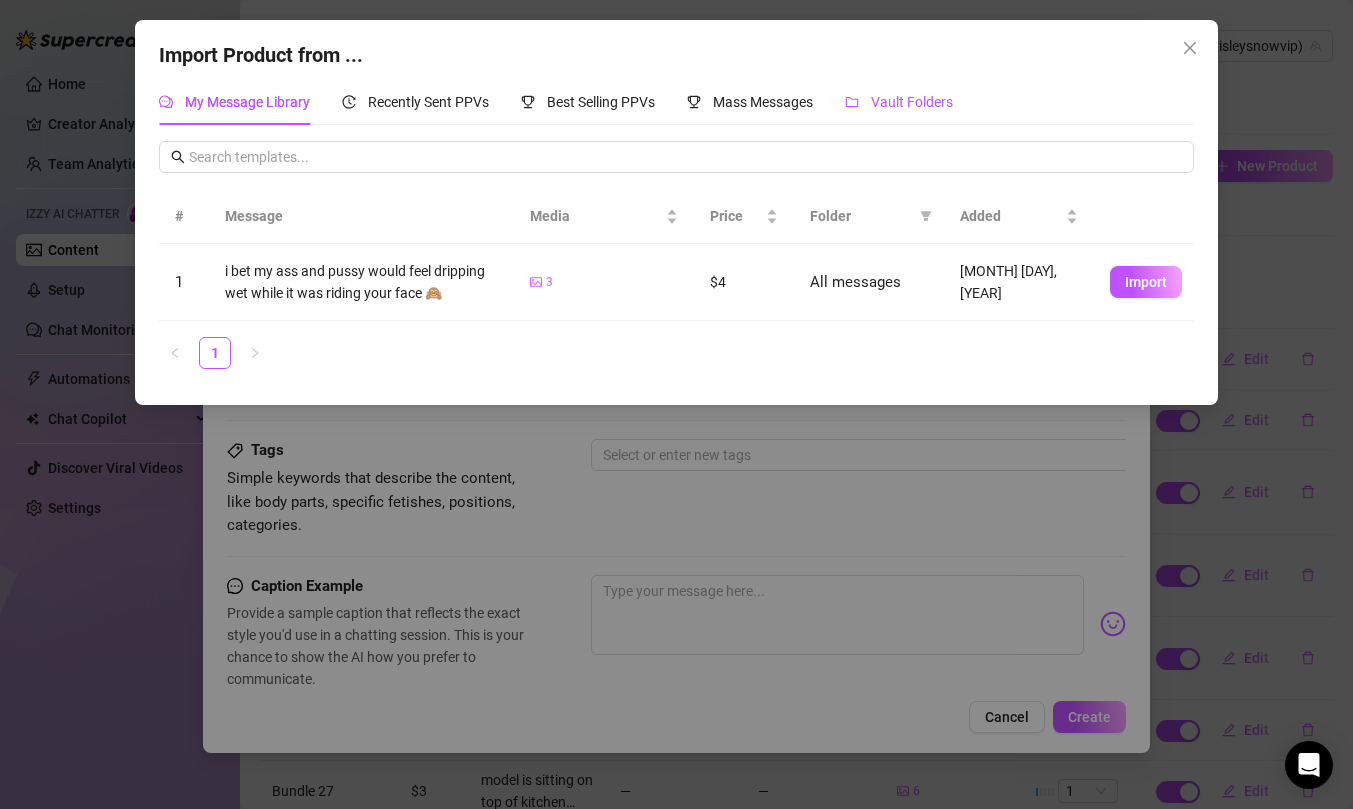 click on "Vault Folders" at bounding box center (899, 102) 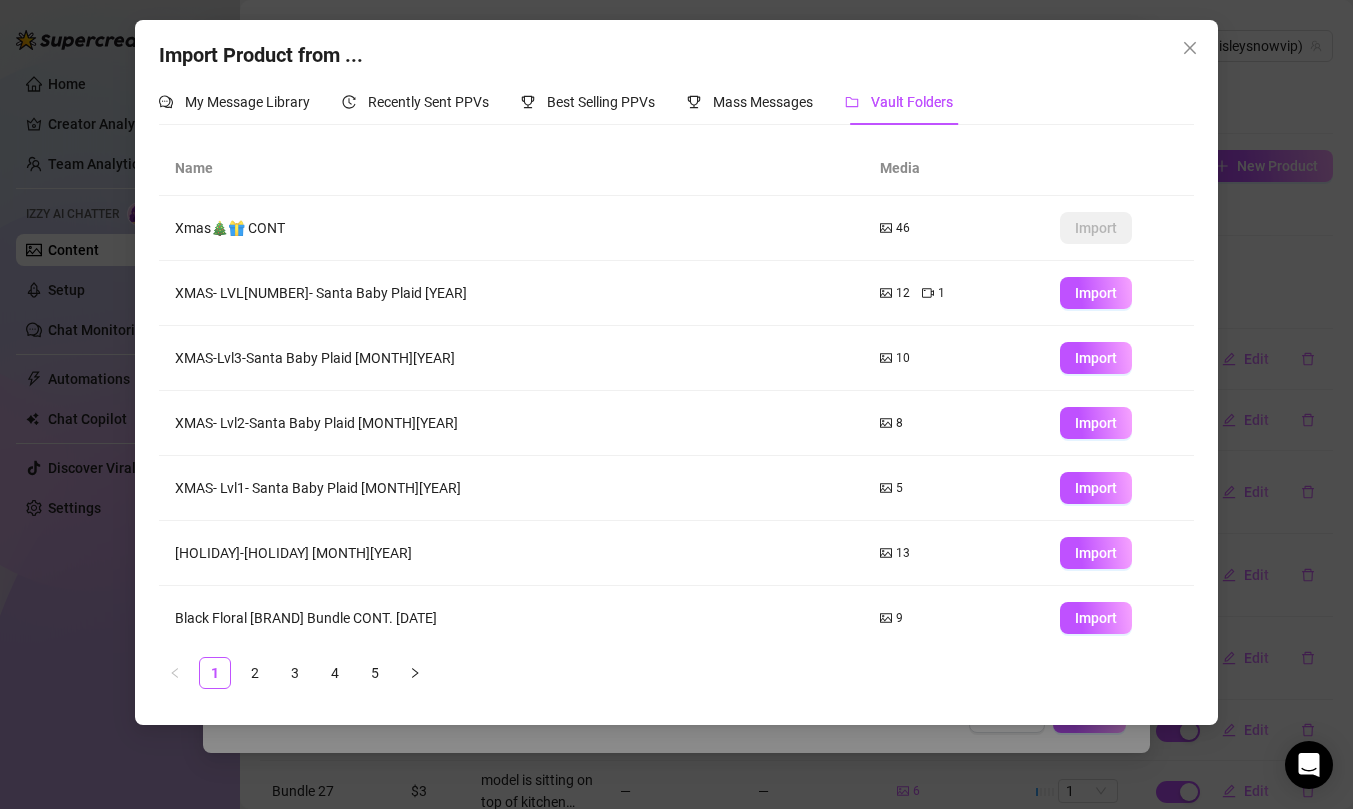 click on "Vault Folders" at bounding box center [912, 102] 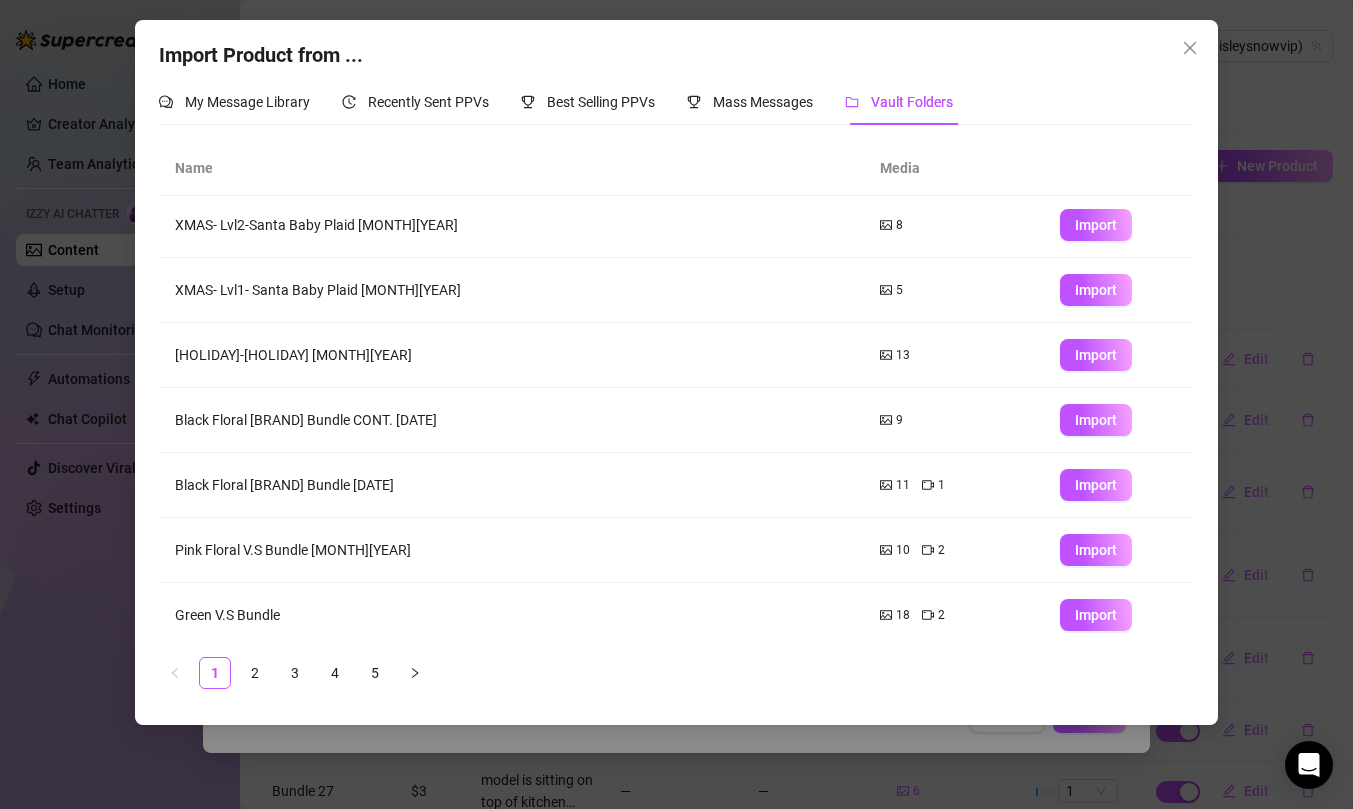 scroll, scrollTop: 205, scrollLeft: 0, axis: vertical 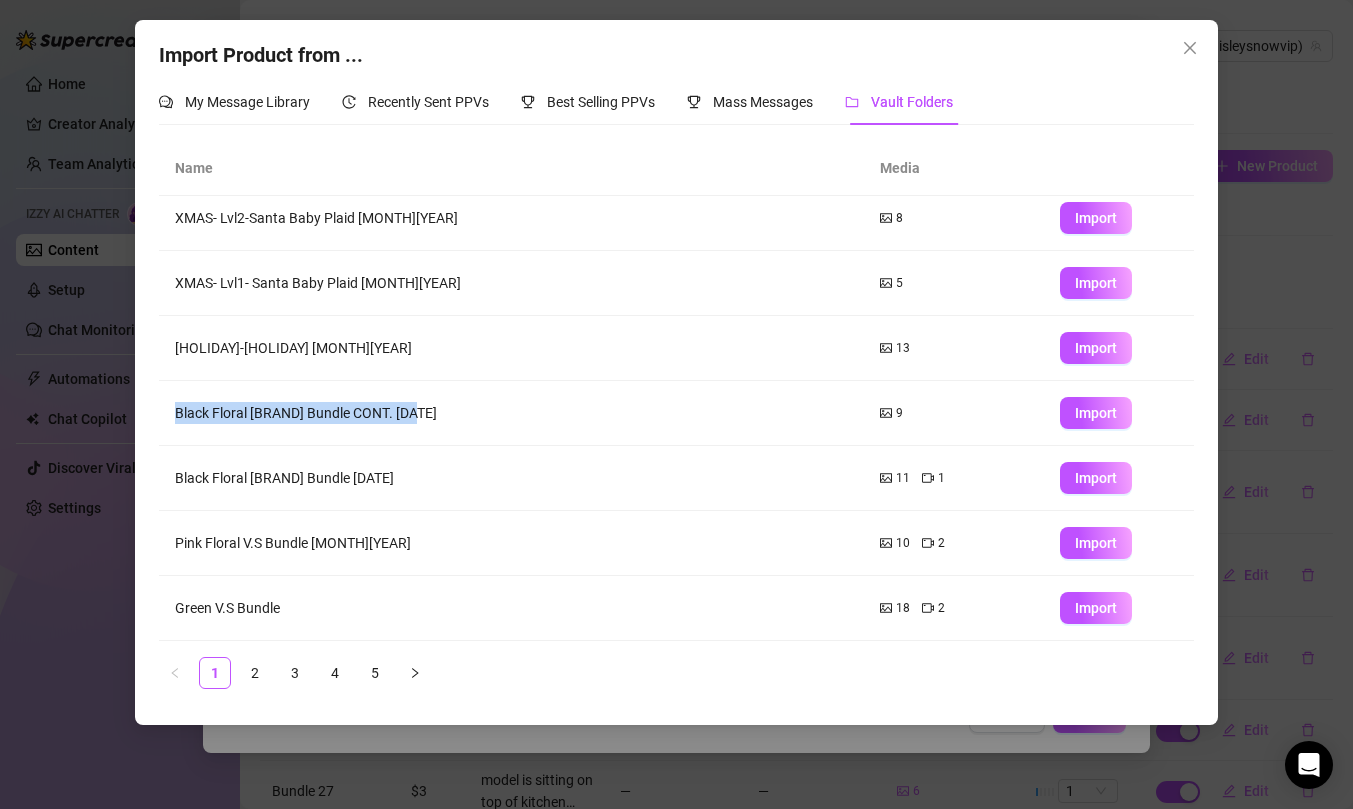 drag, startPoint x: 170, startPoint y: 409, endPoint x: 462, endPoint y: 414, distance: 292.04282 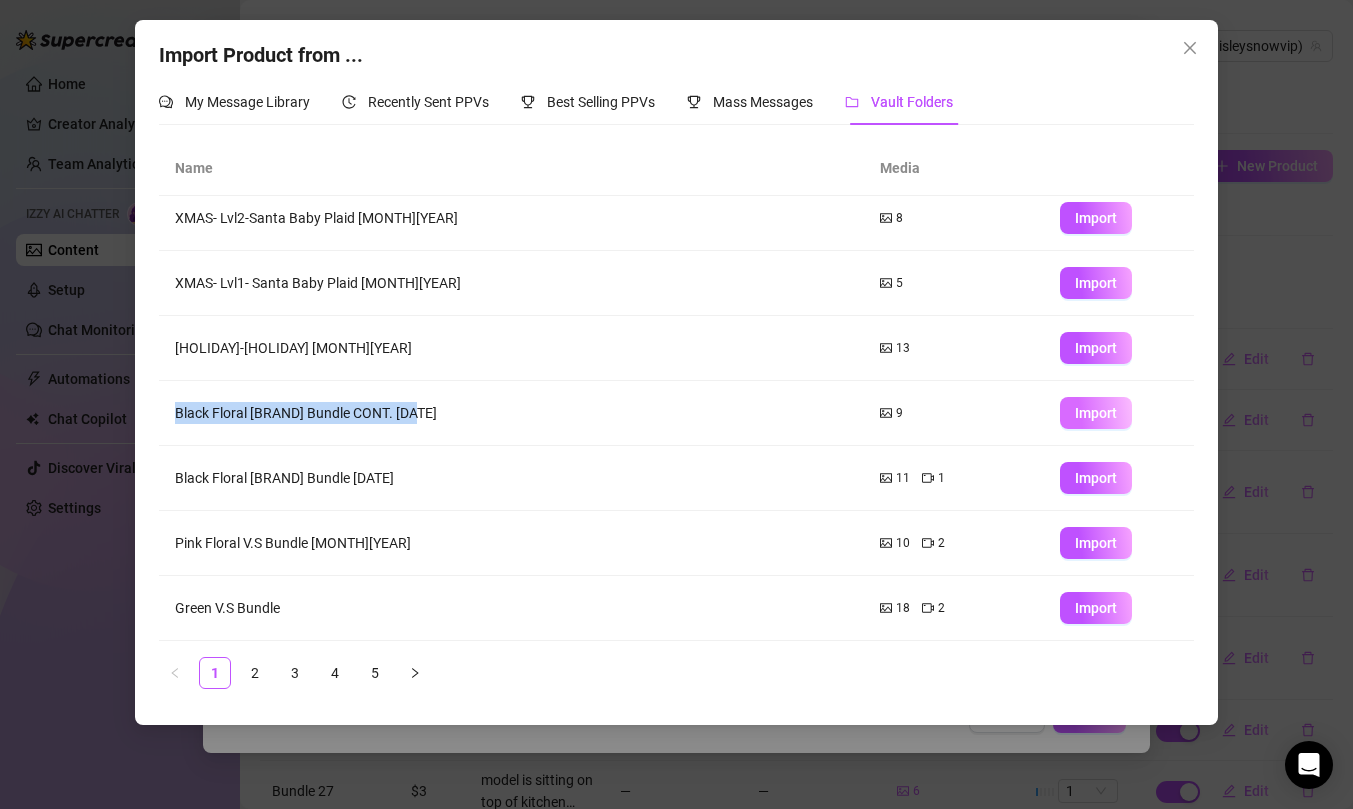 click on "Import" at bounding box center [1096, 413] 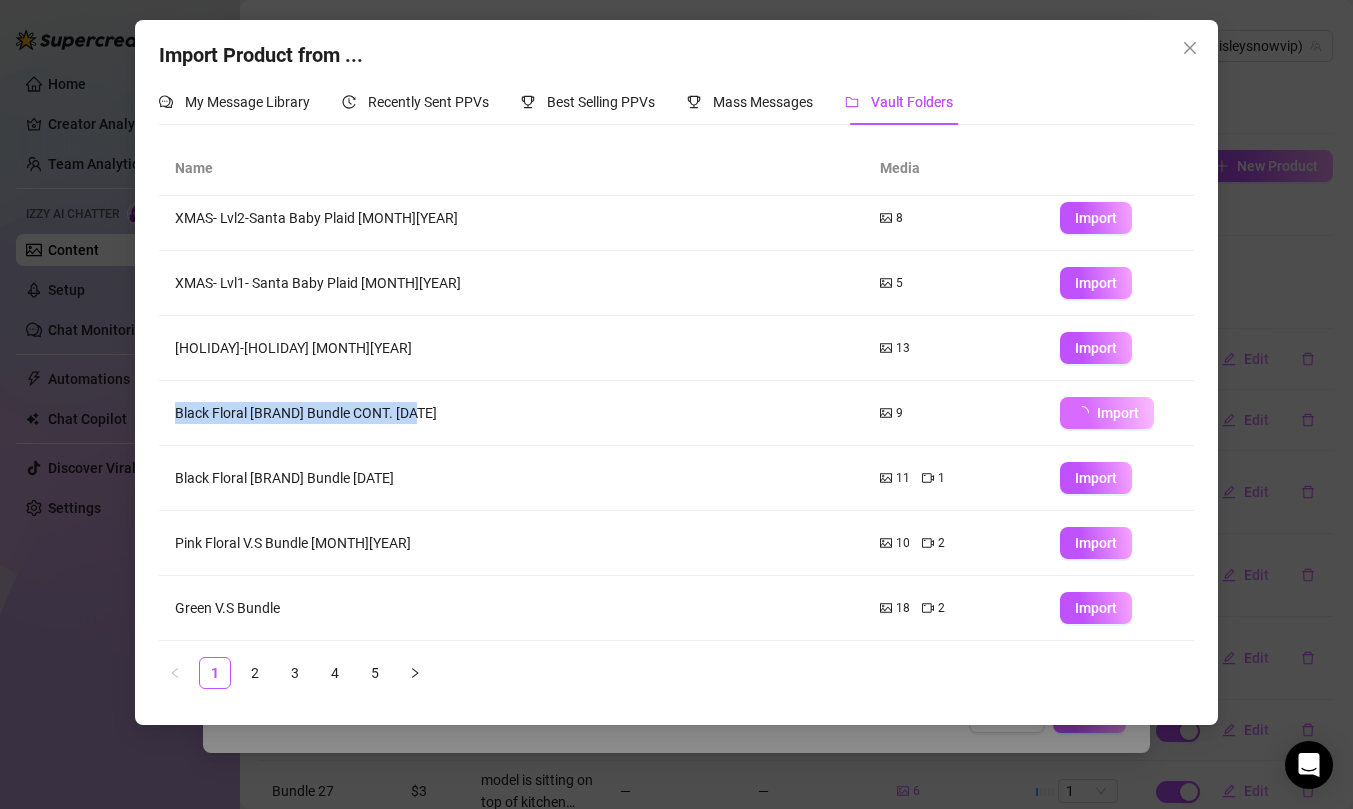 type on "Type your message here..." 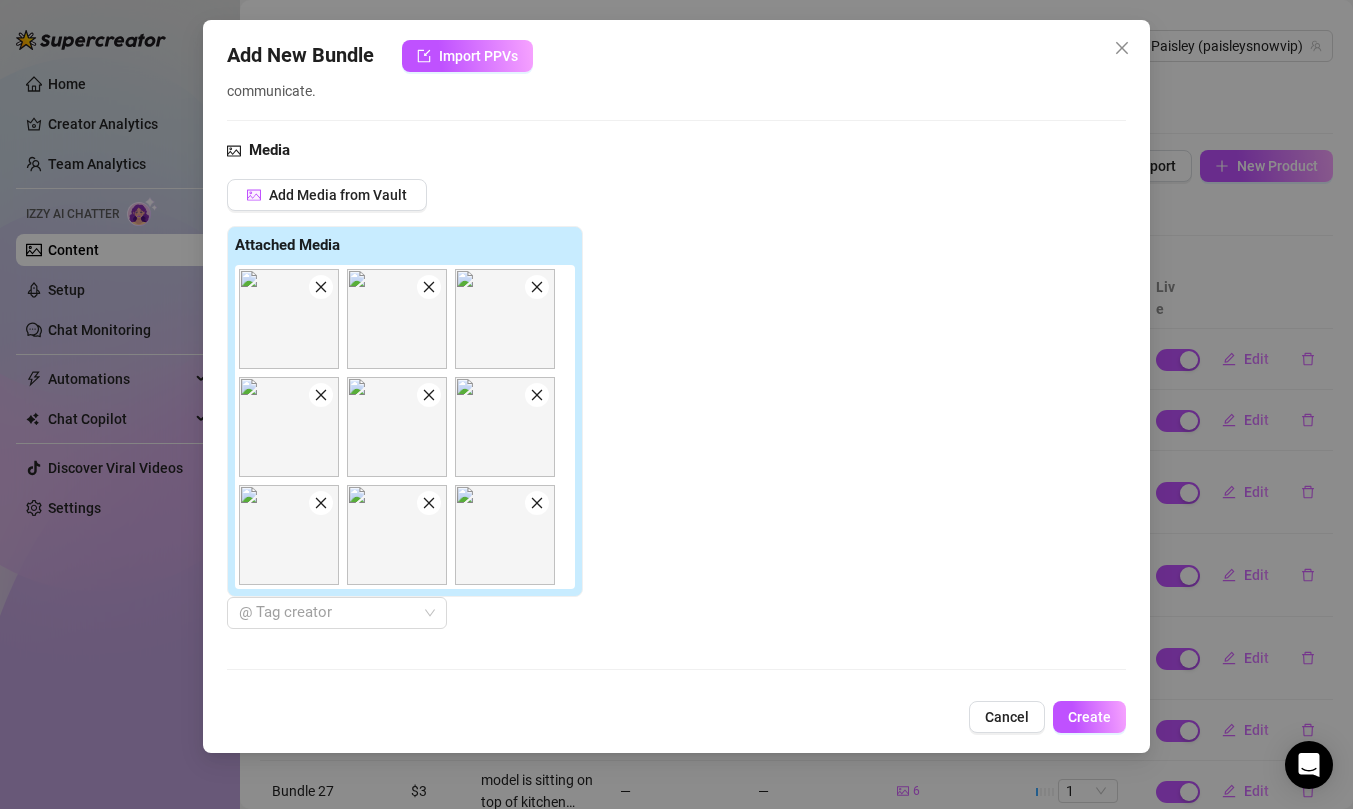 click on "Add Media from Vault Attached Media   @ Tag creator" at bounding box center (676, 404) 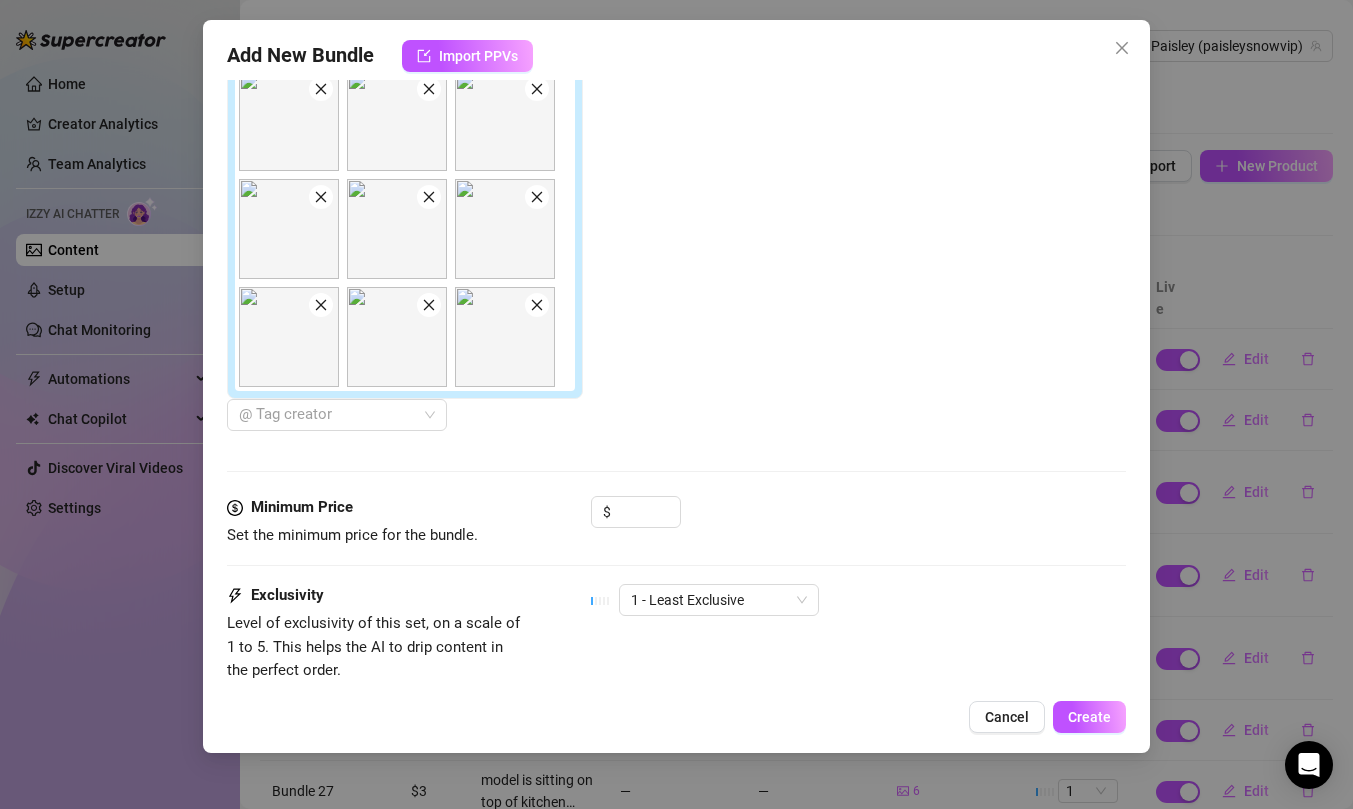 scroll, scrollTop: 791, scrollLeft: 0, axis: vertical 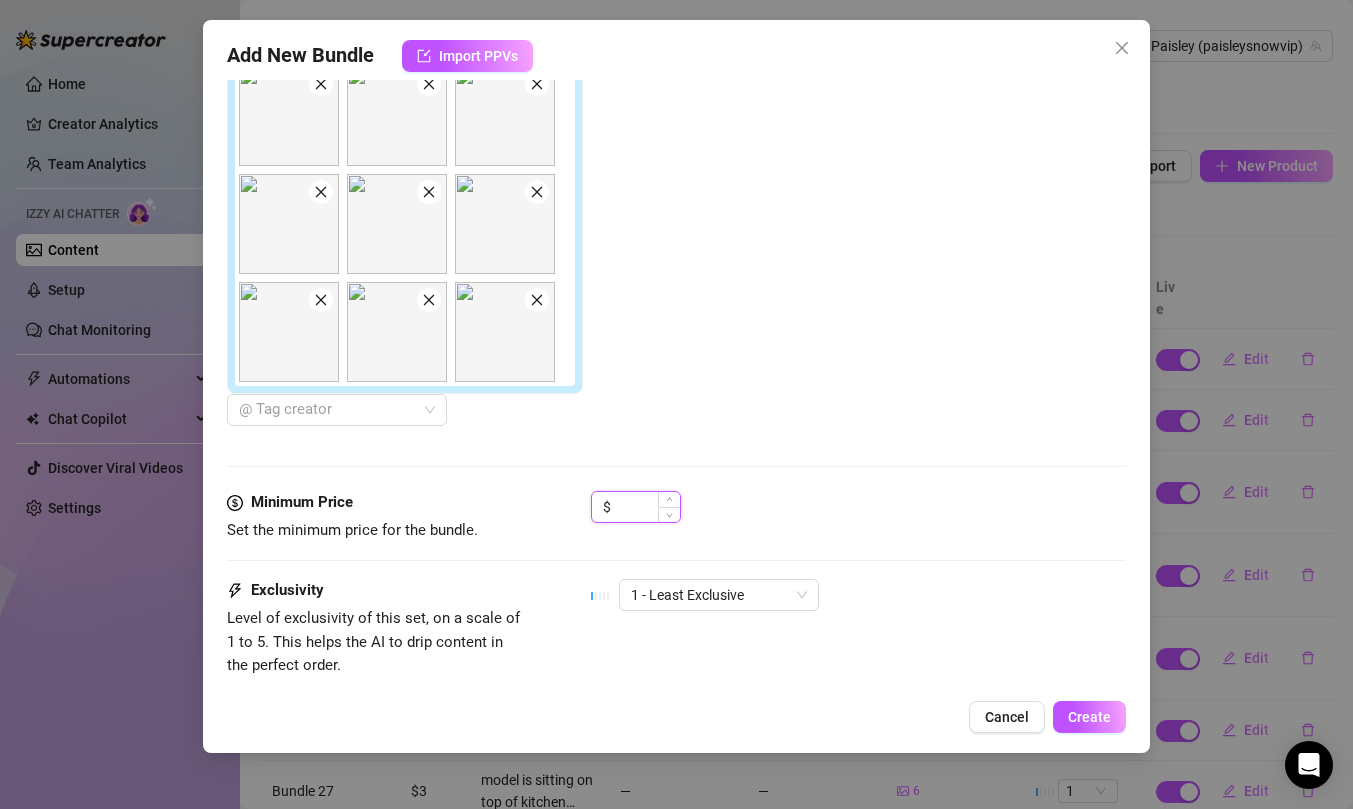 click at bounding box center [647, 507] 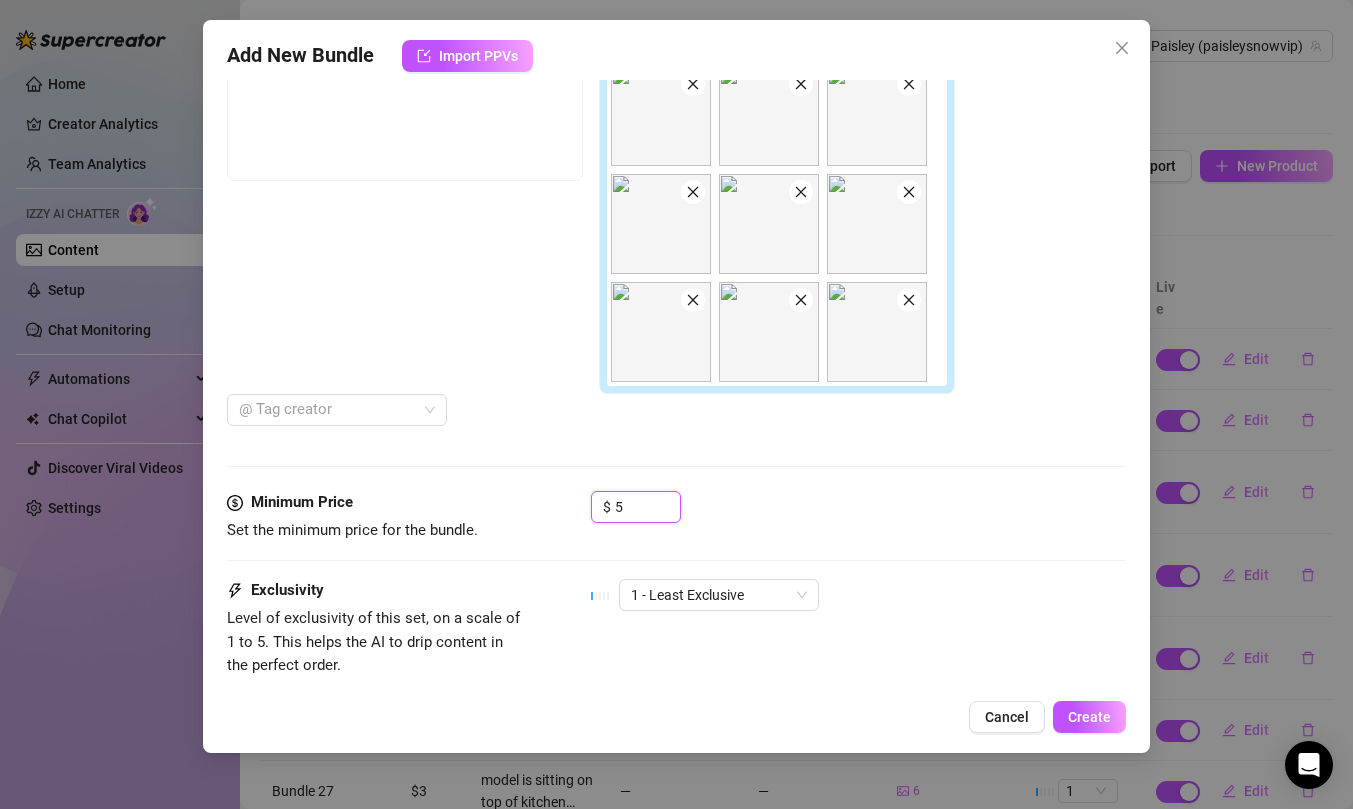 type on "5" 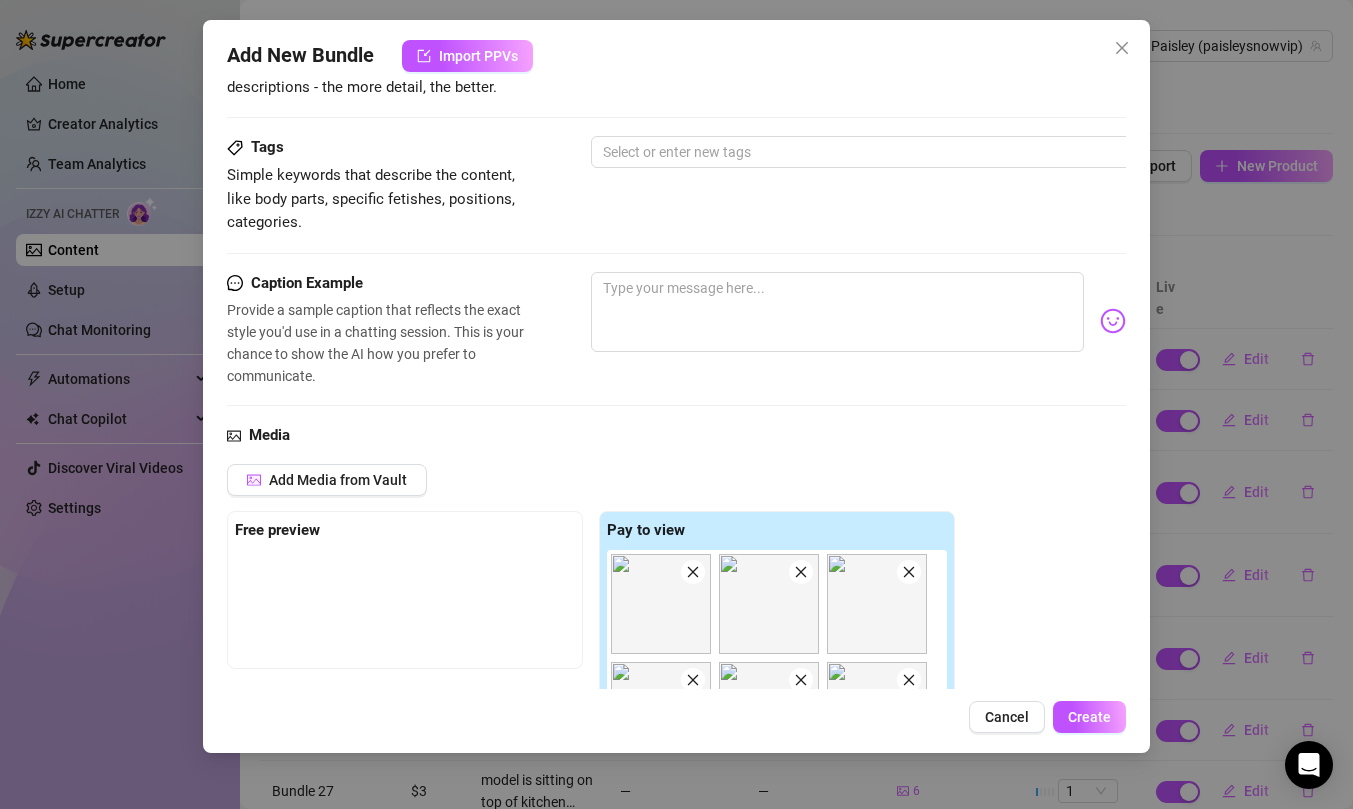 scroll, scrollTop: 0, scrollLeft: 0, axis: both 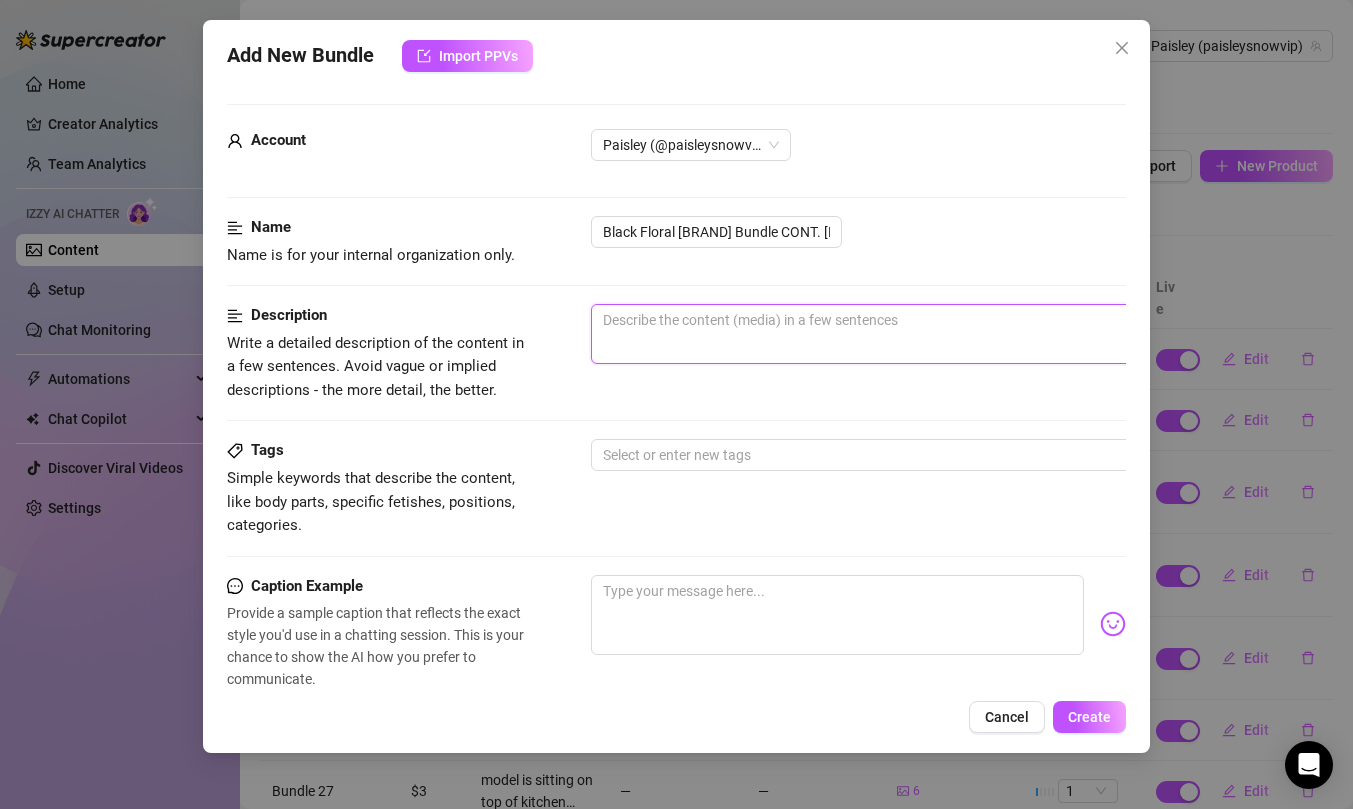 click at bounding box center [941, 334] 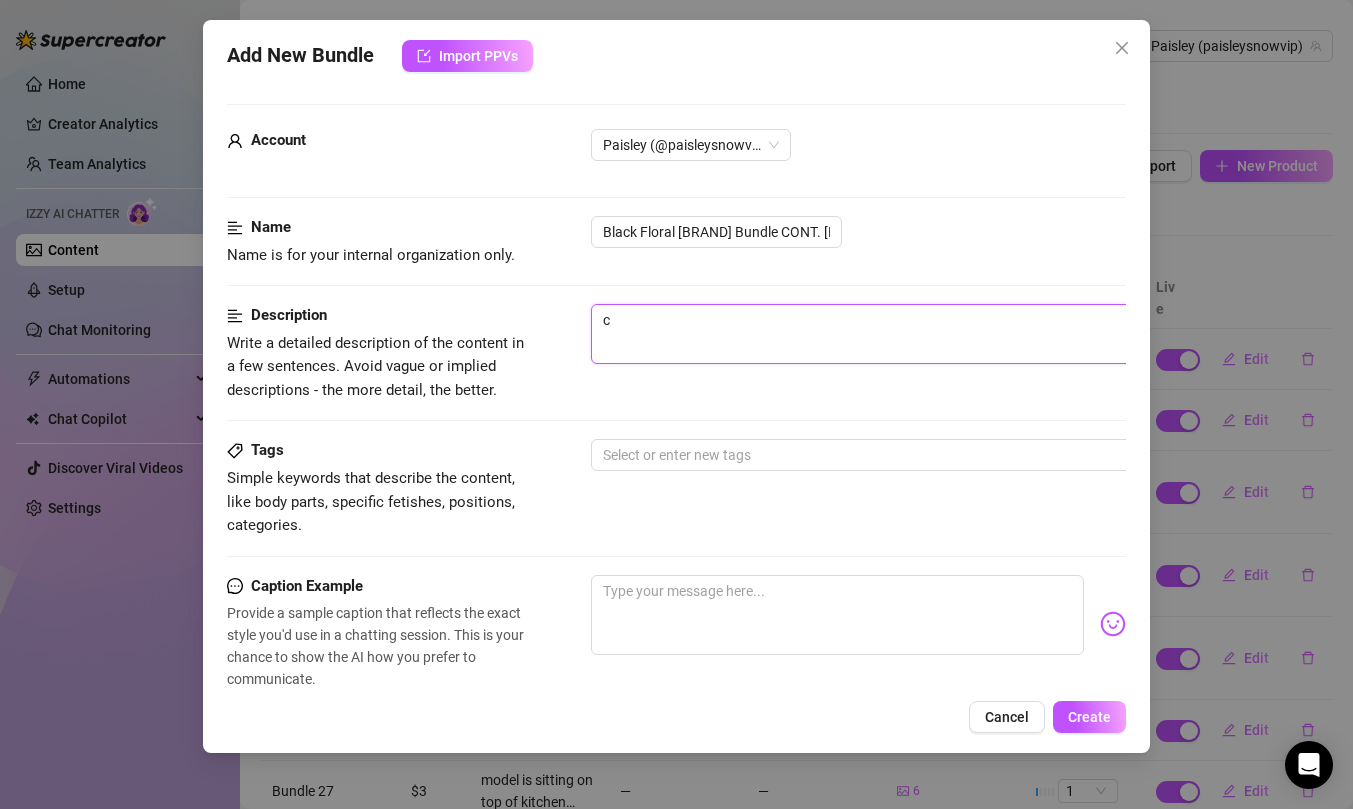 type on "co" 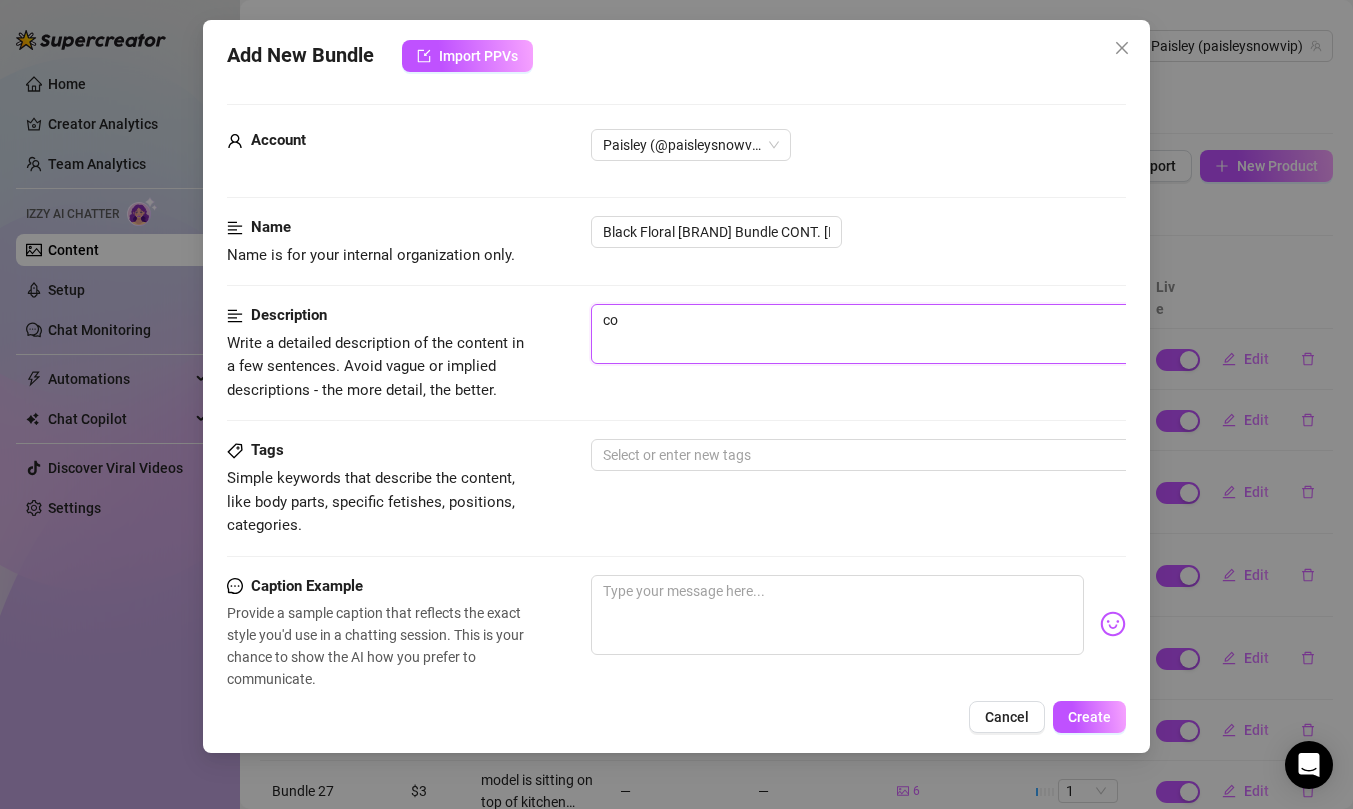 type on "con" 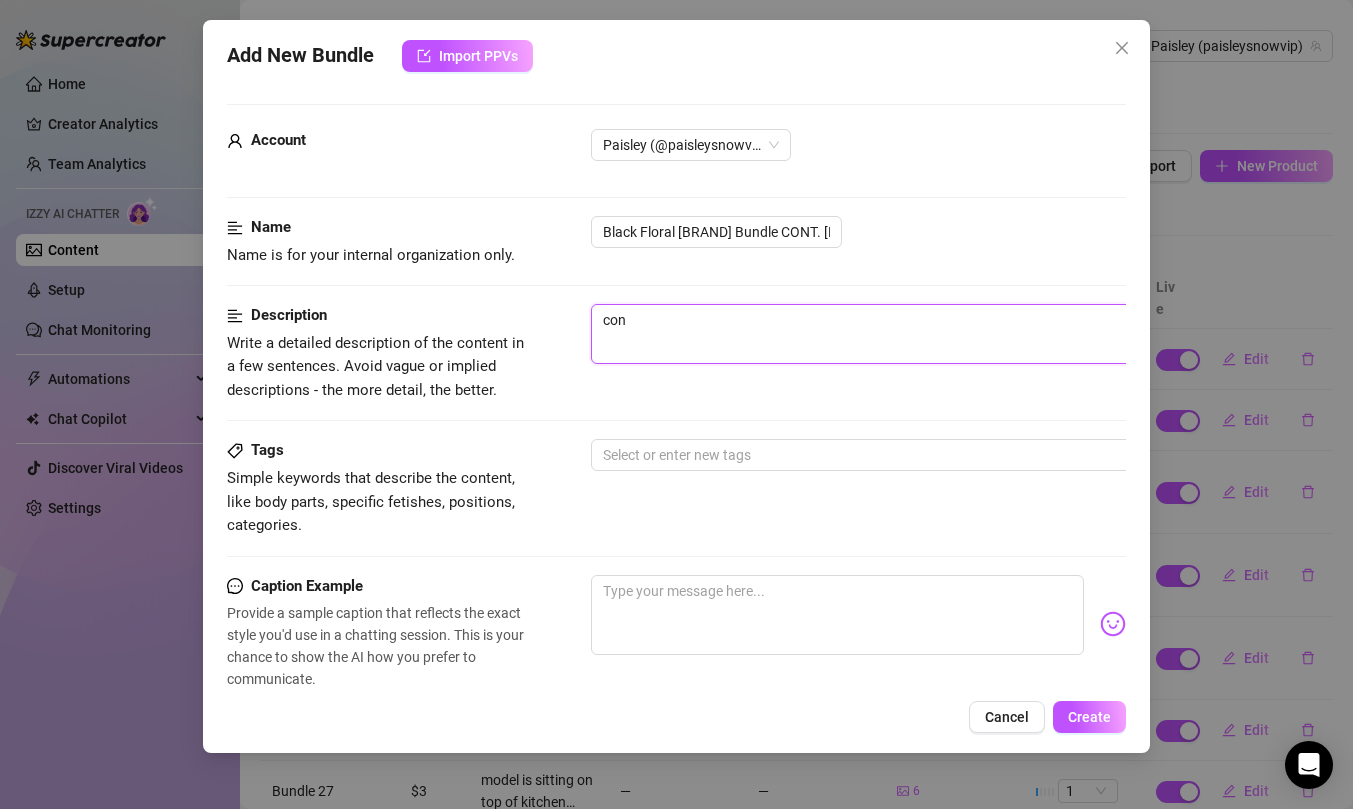 type on "cont" 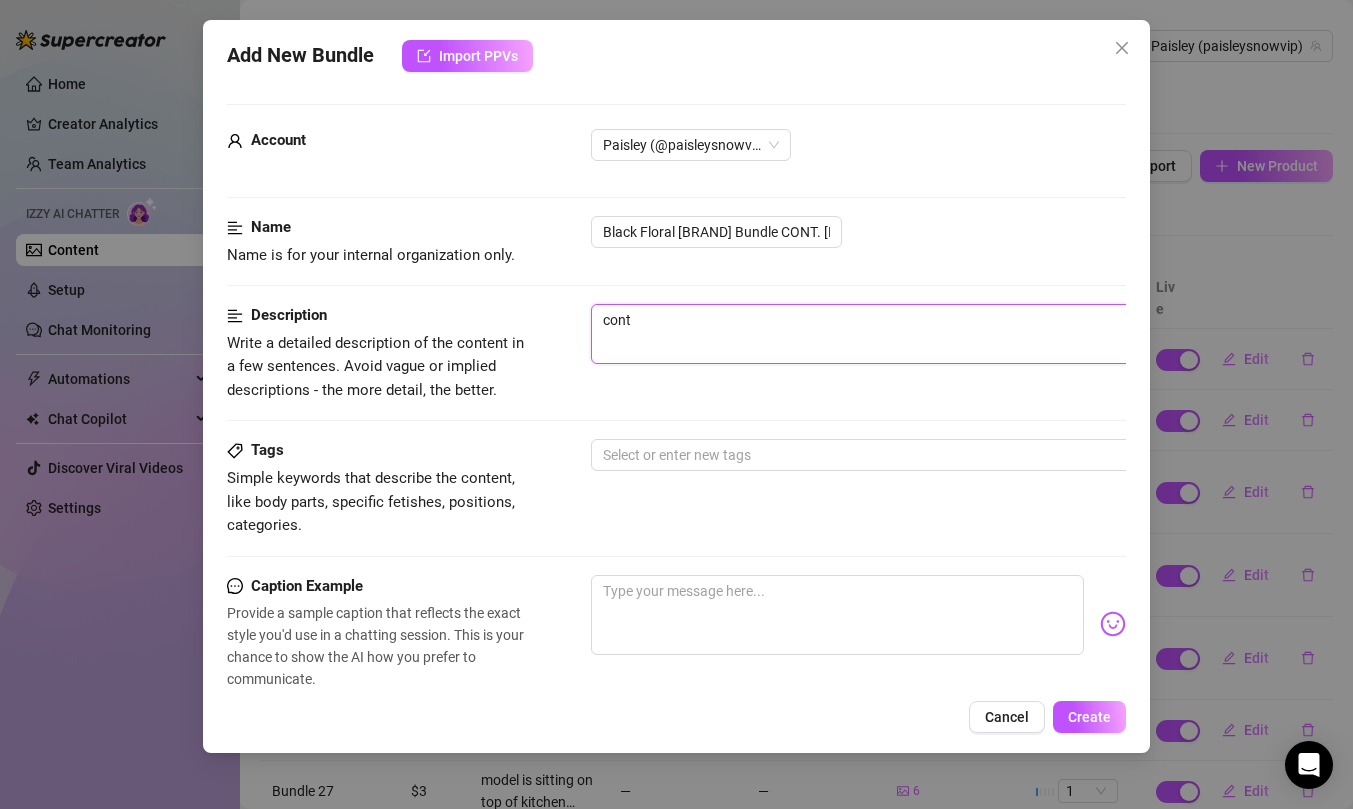 type on "conte" 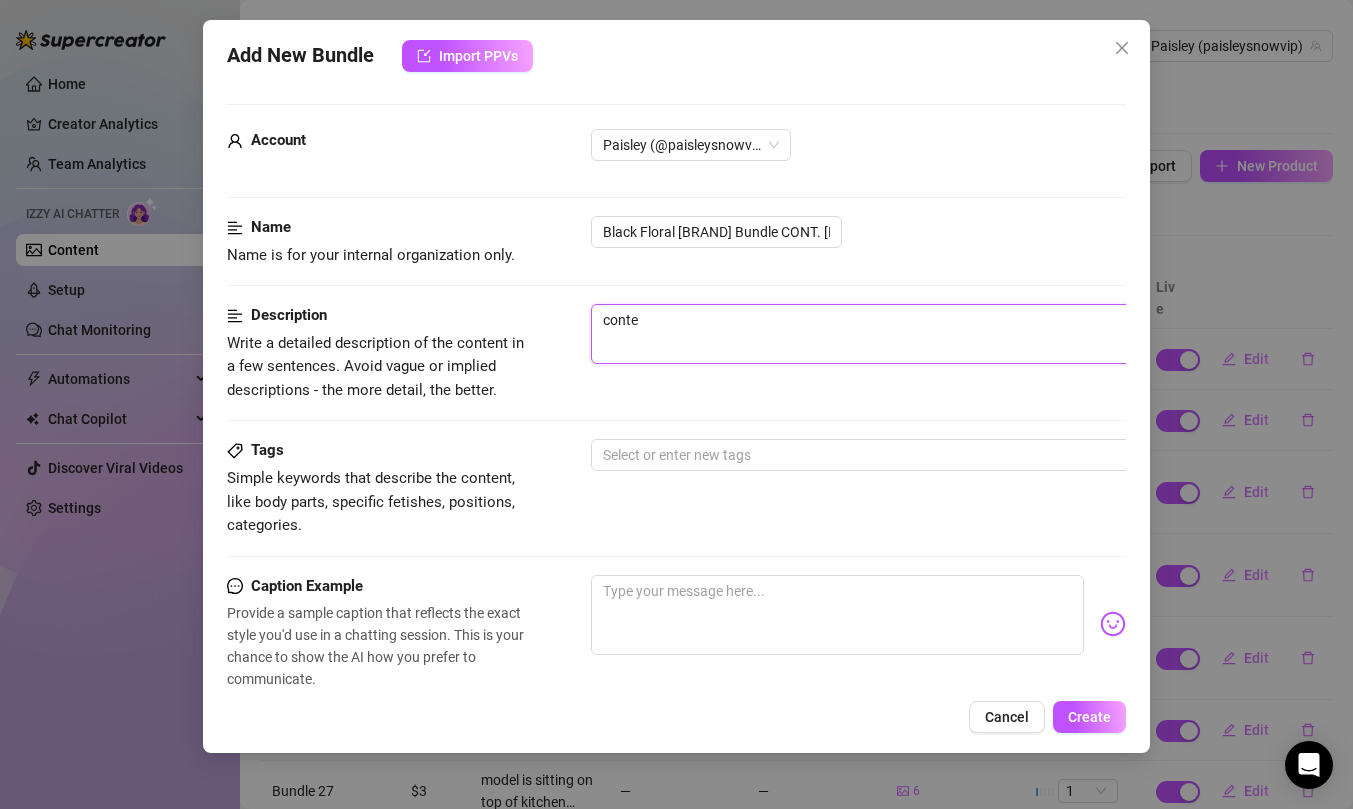 type on "conten" 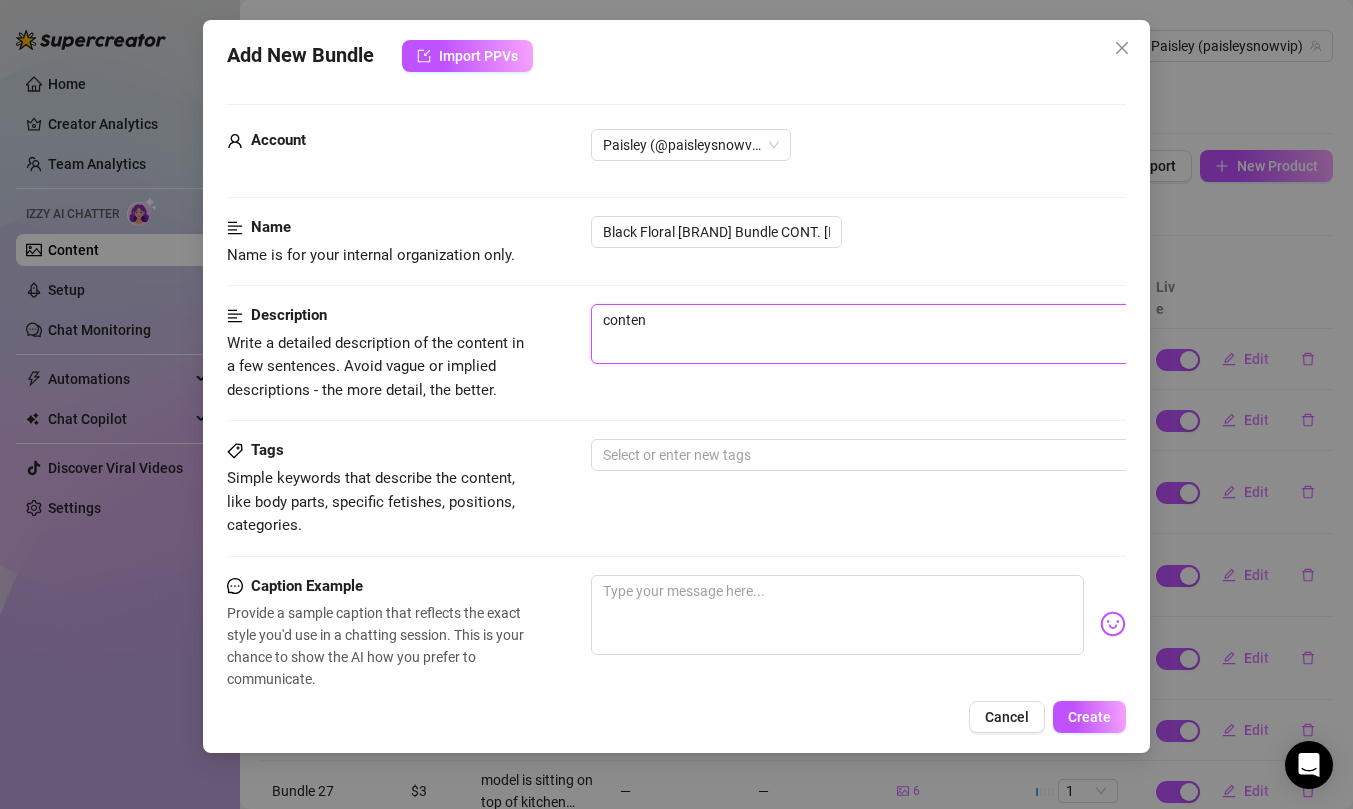type on "content" 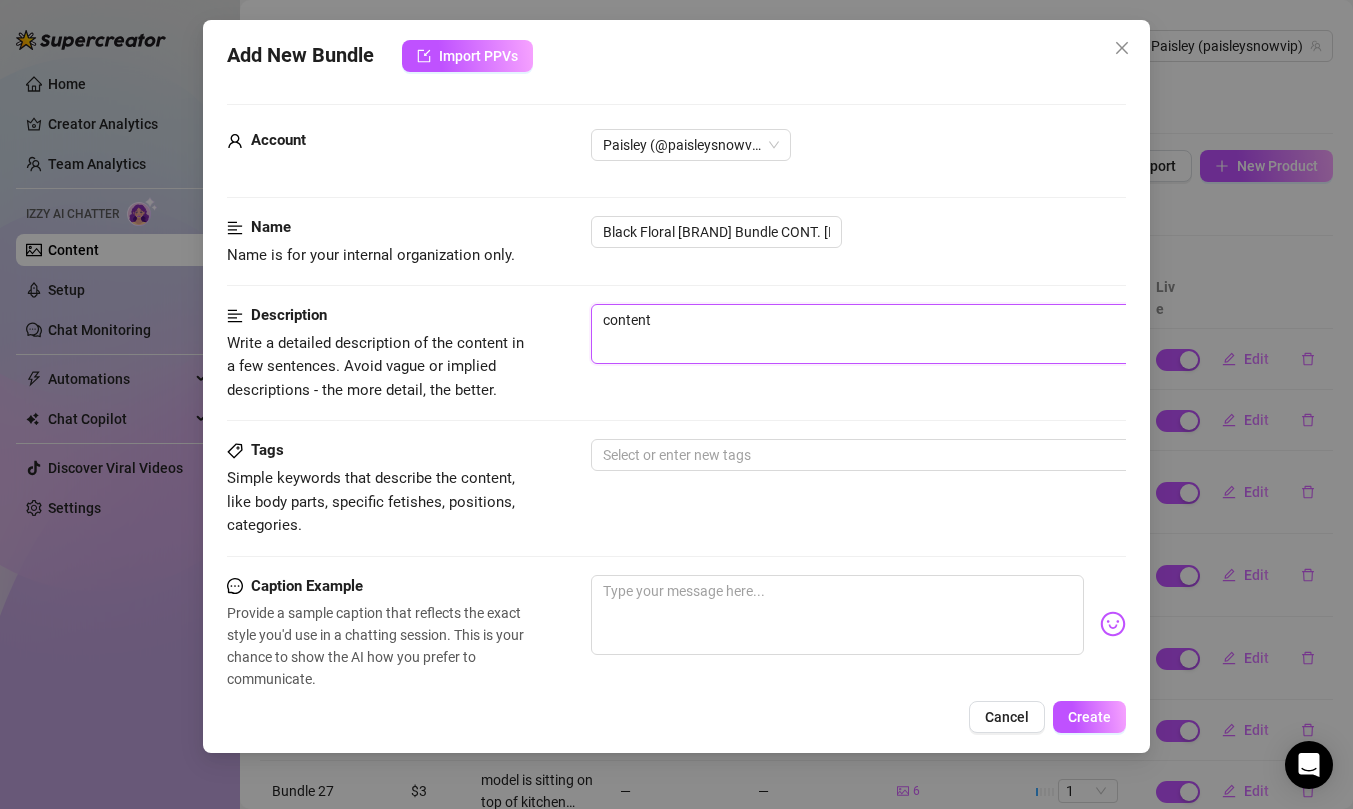 type on "content" 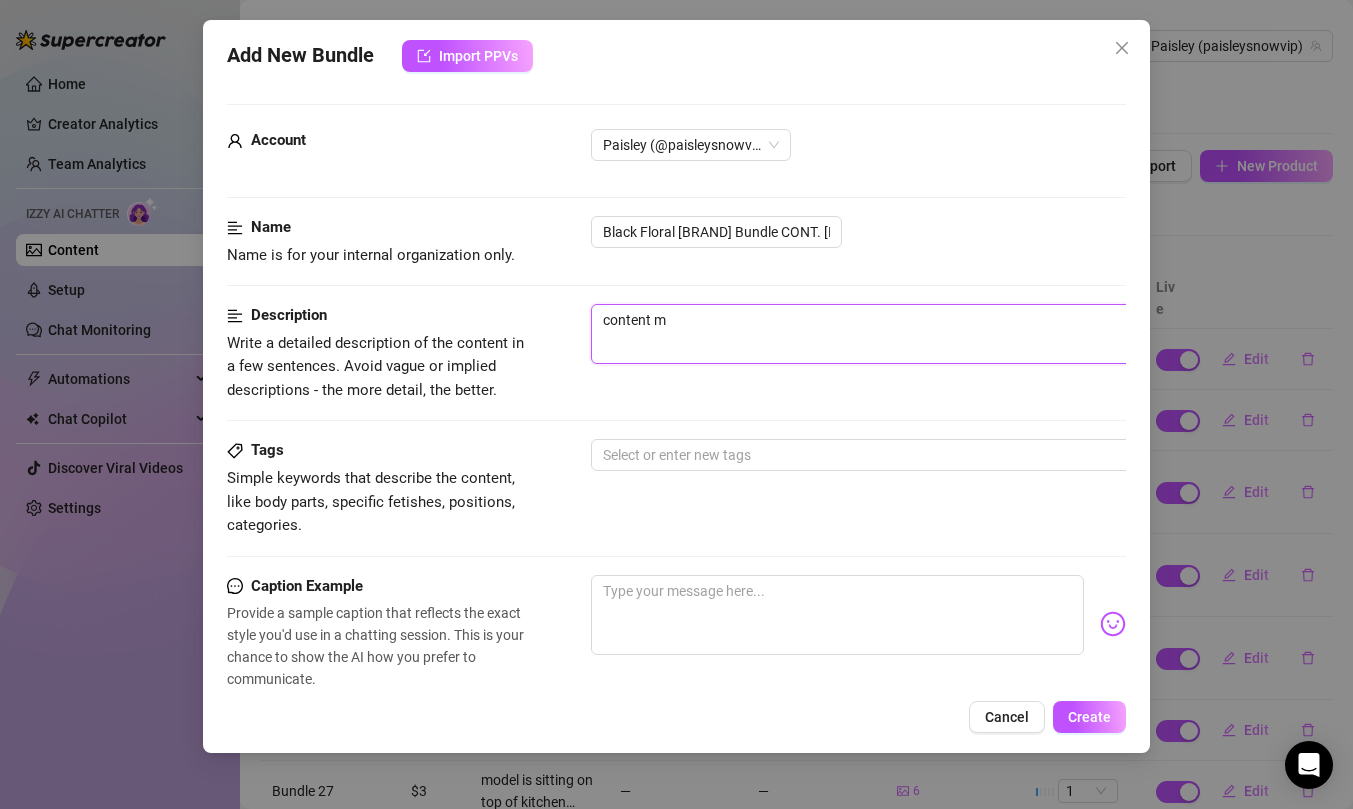 type on "content ma" 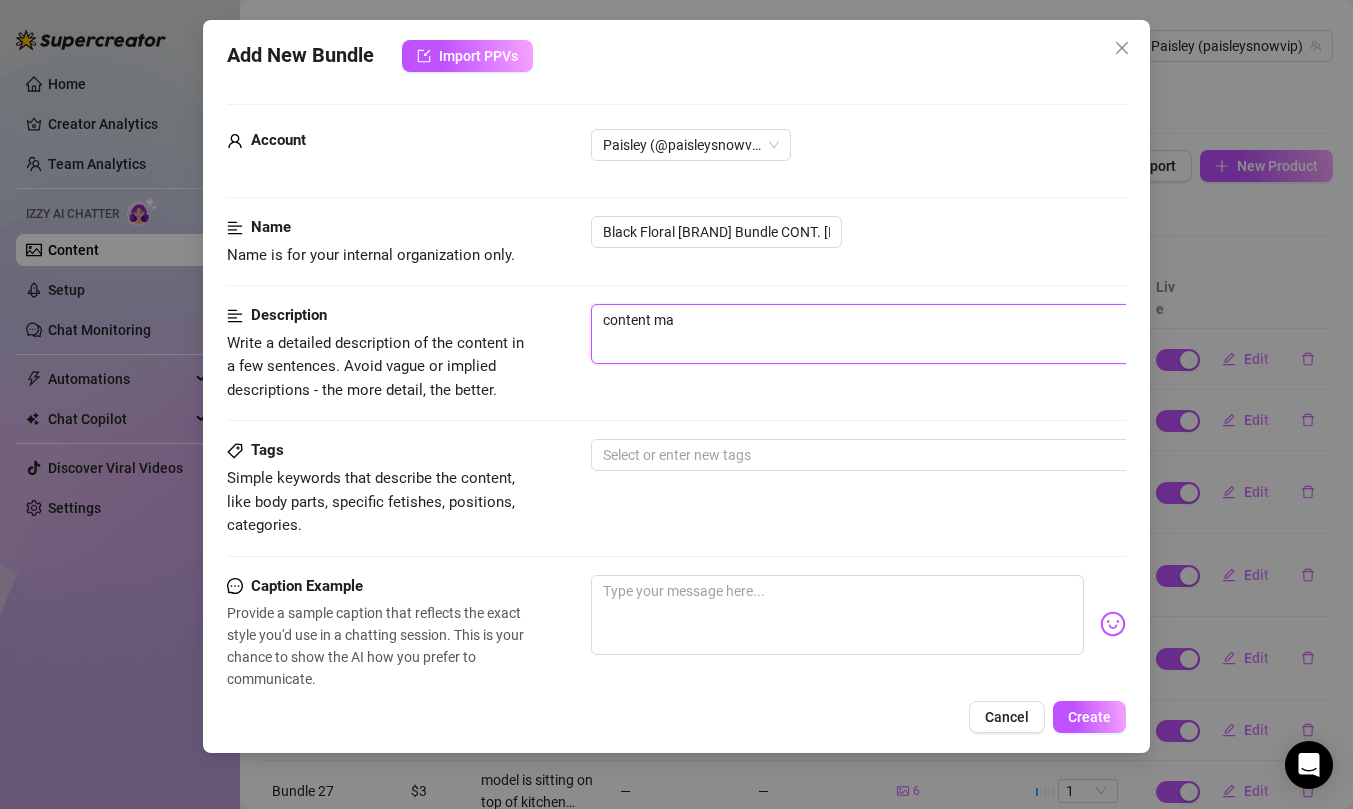 type on "content mad" 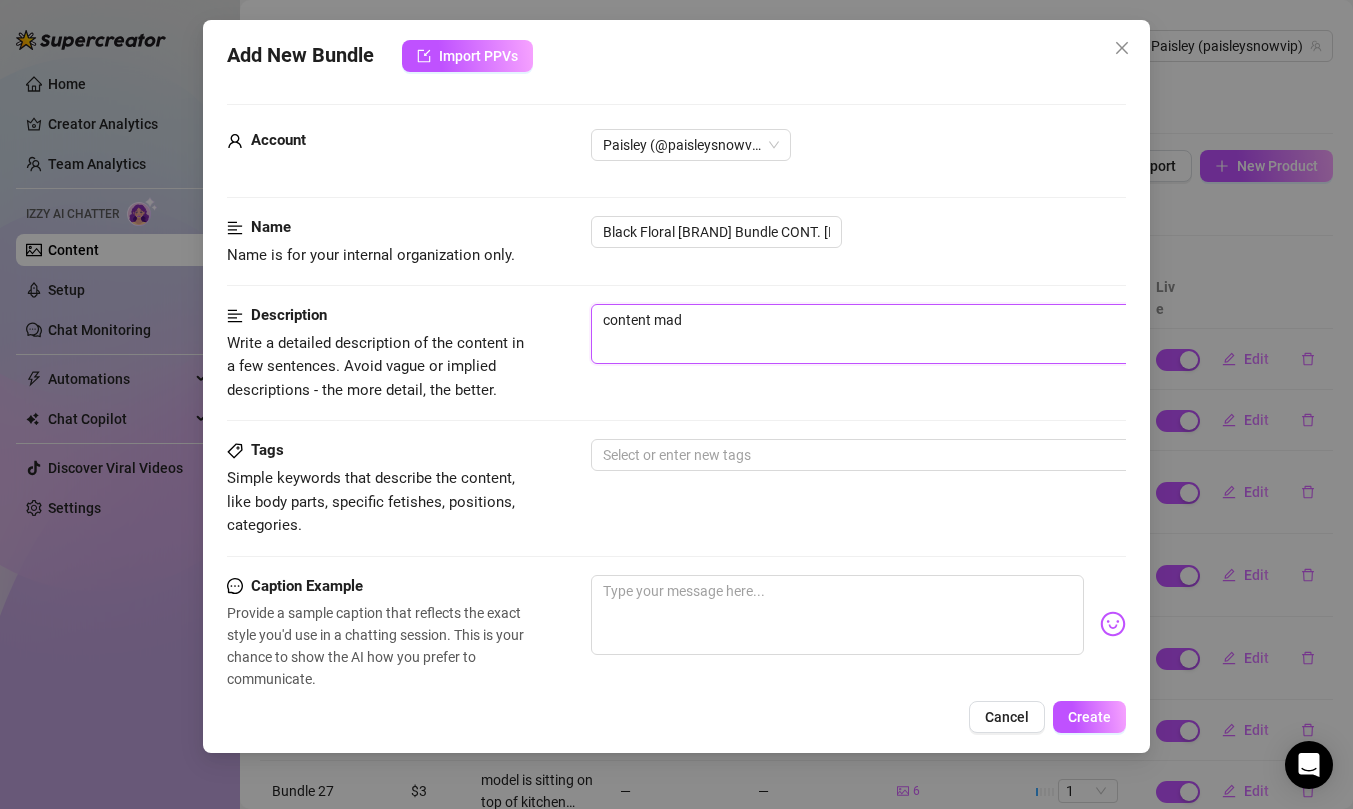 type on "content made" 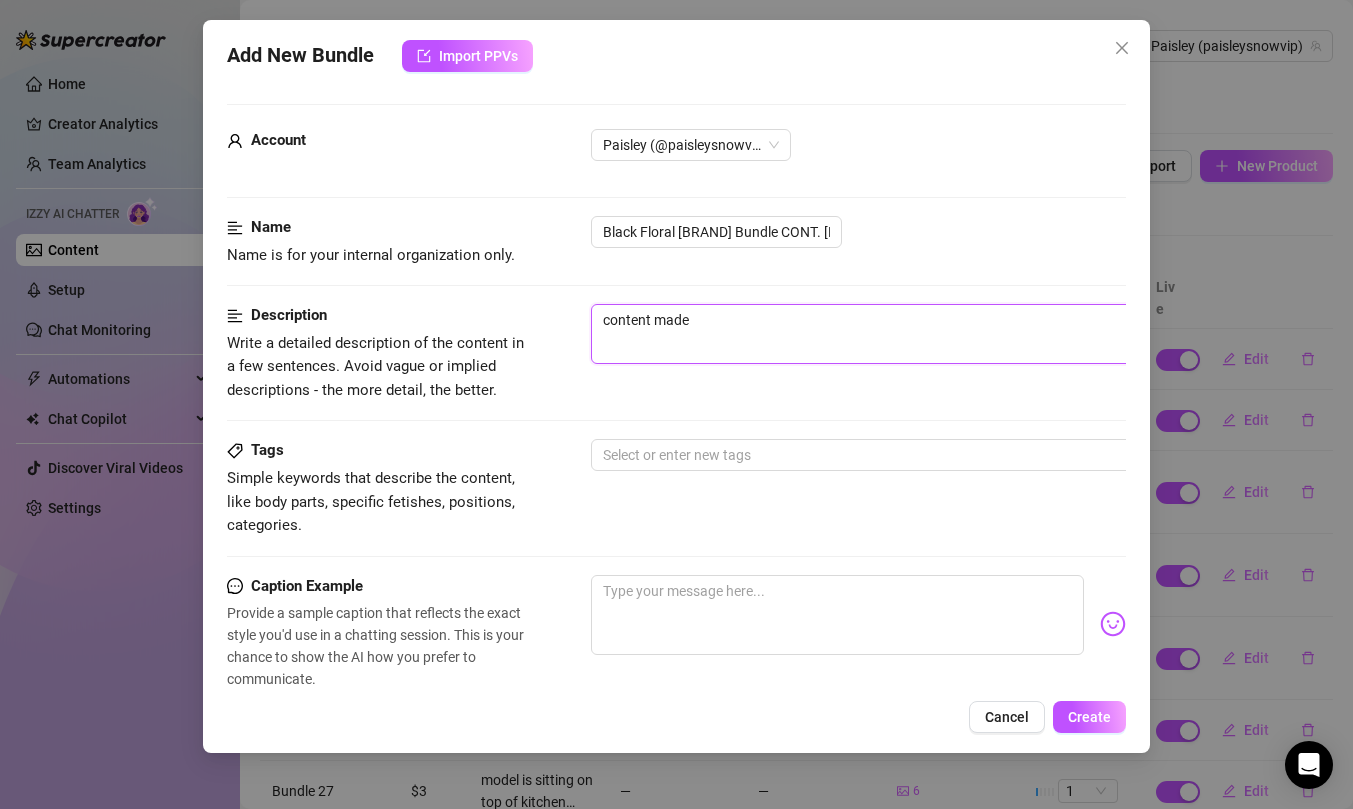 type on "content made" 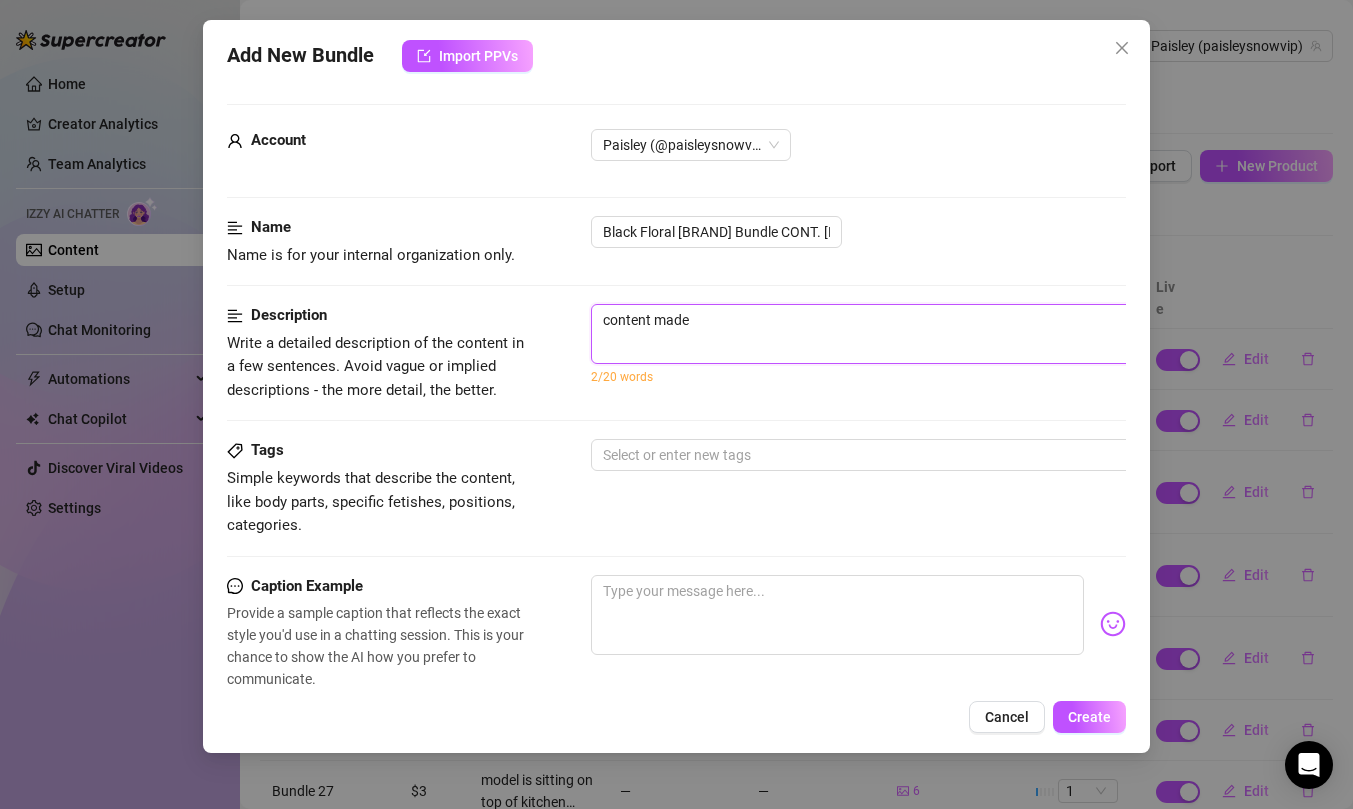 type on "content made o" 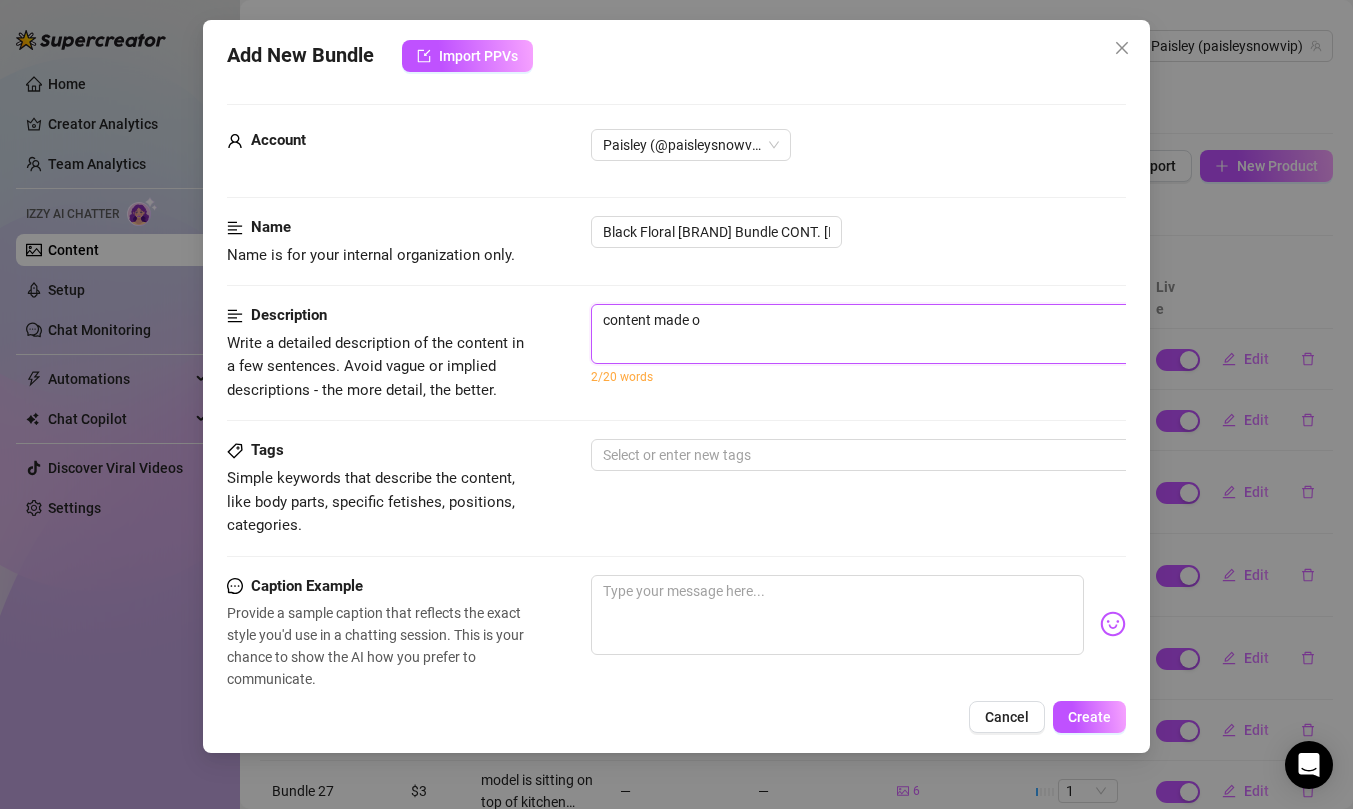 type on "content made oc" 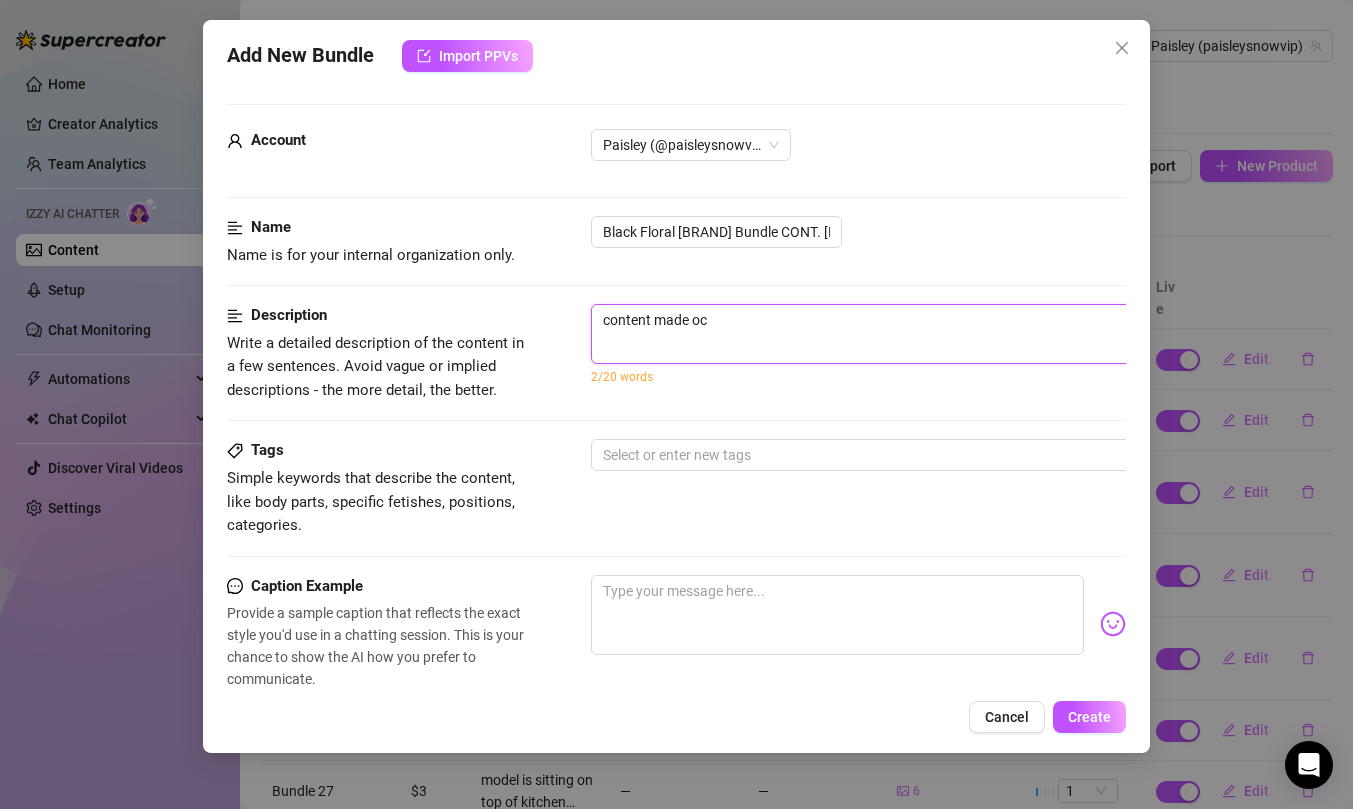 type on "content made oct" 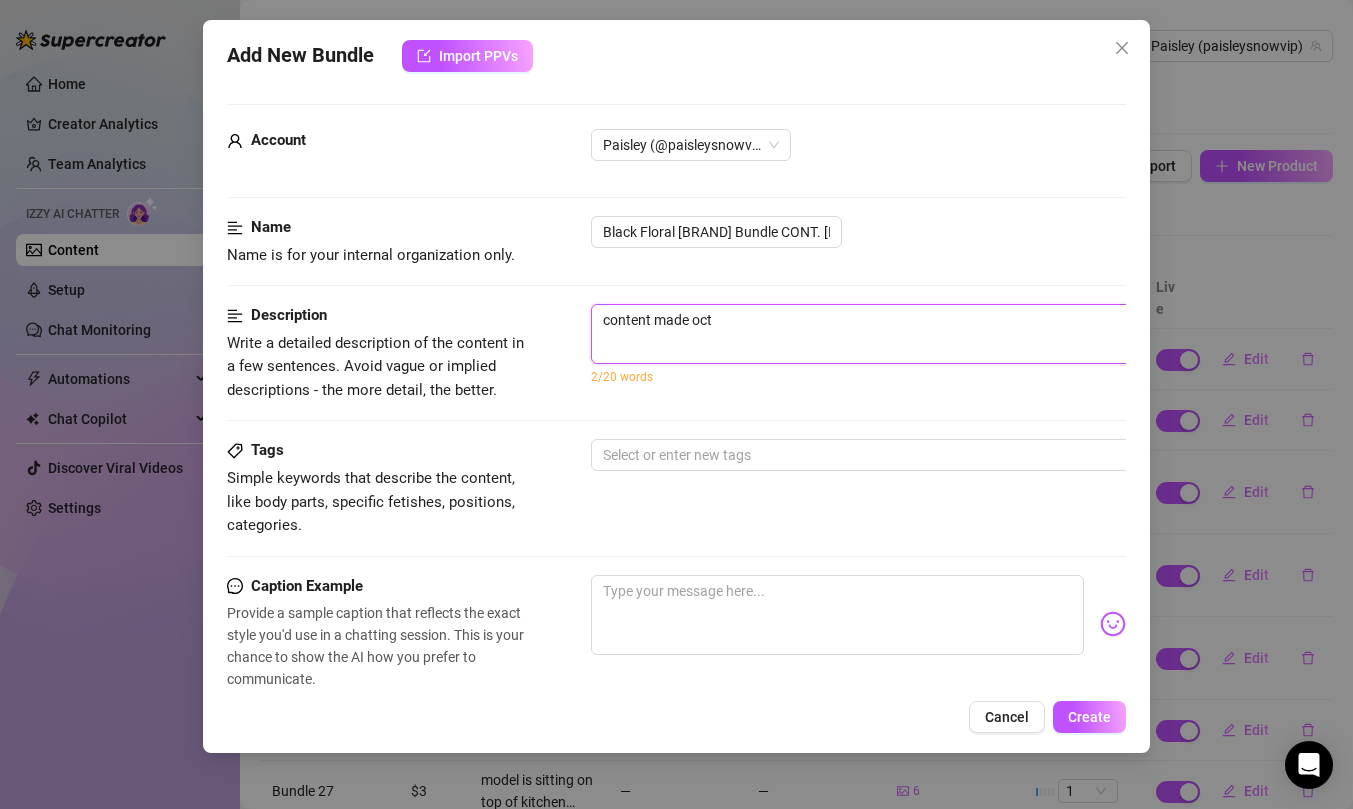 type on "content made octo" 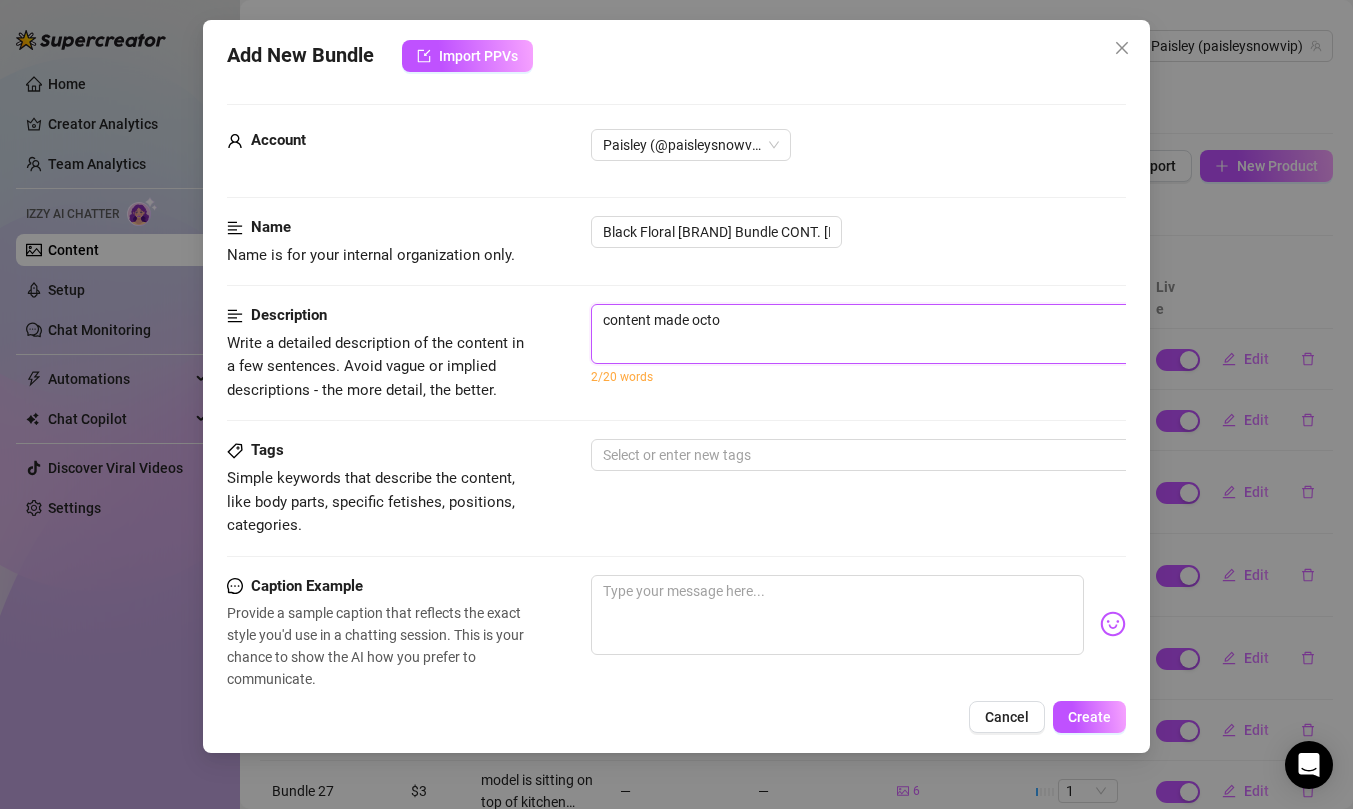 type on "content made octob" 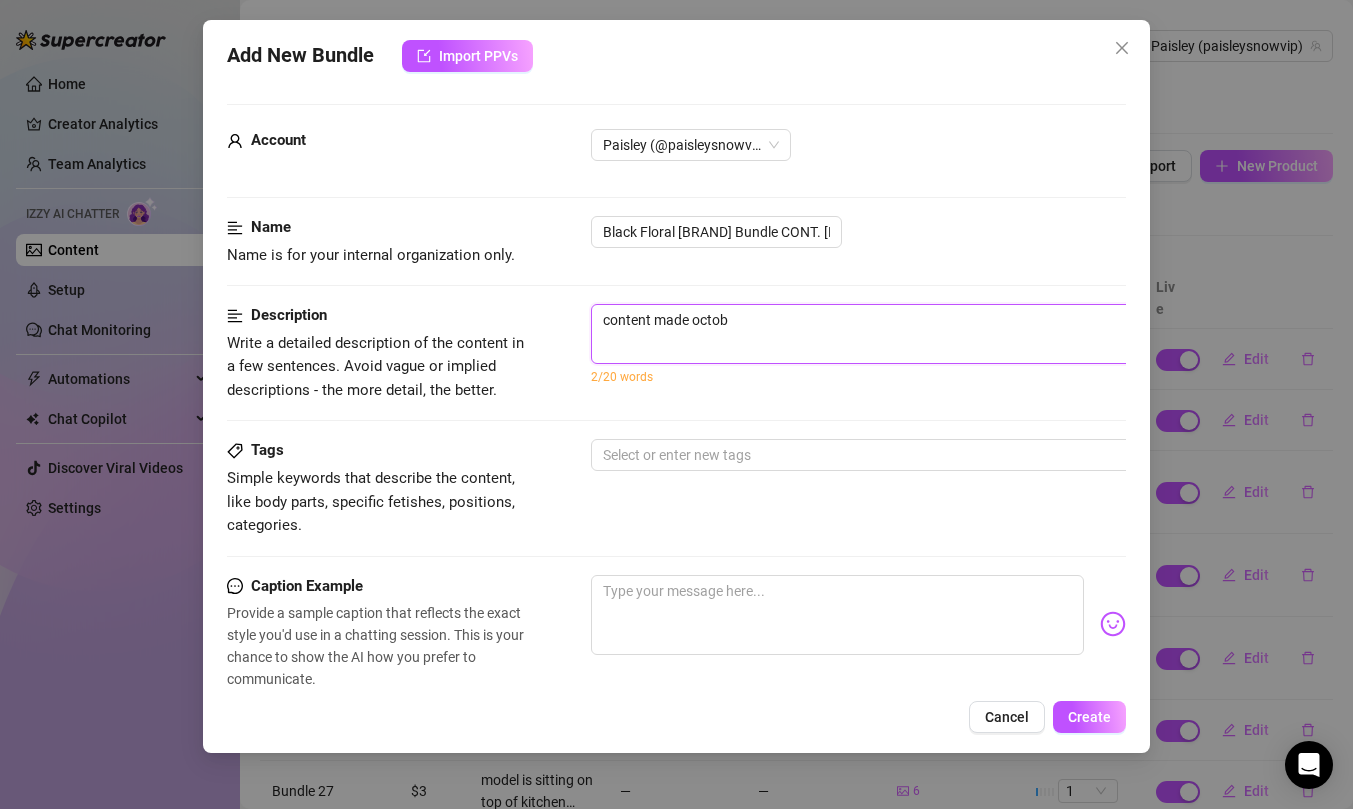 type on "content made octobe" 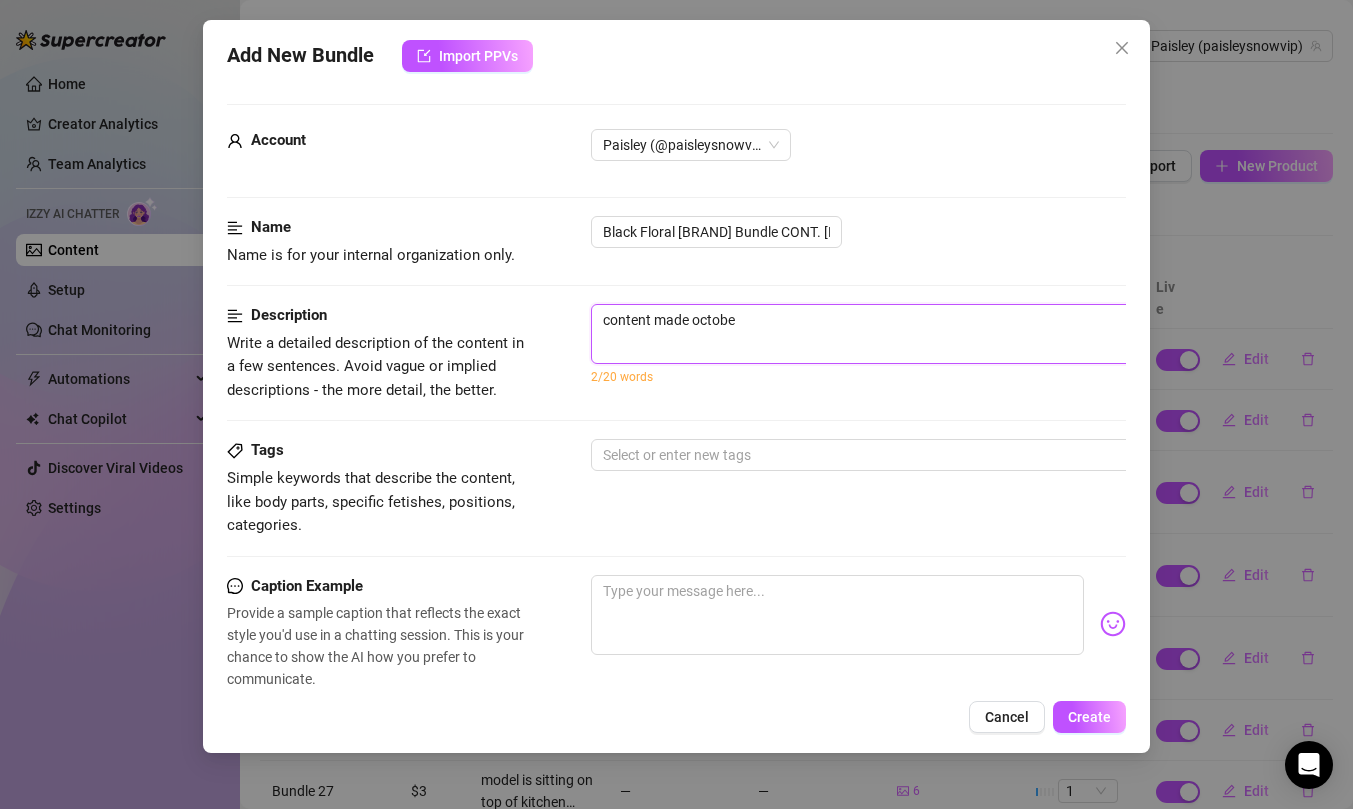type on "content made [MONTH]" 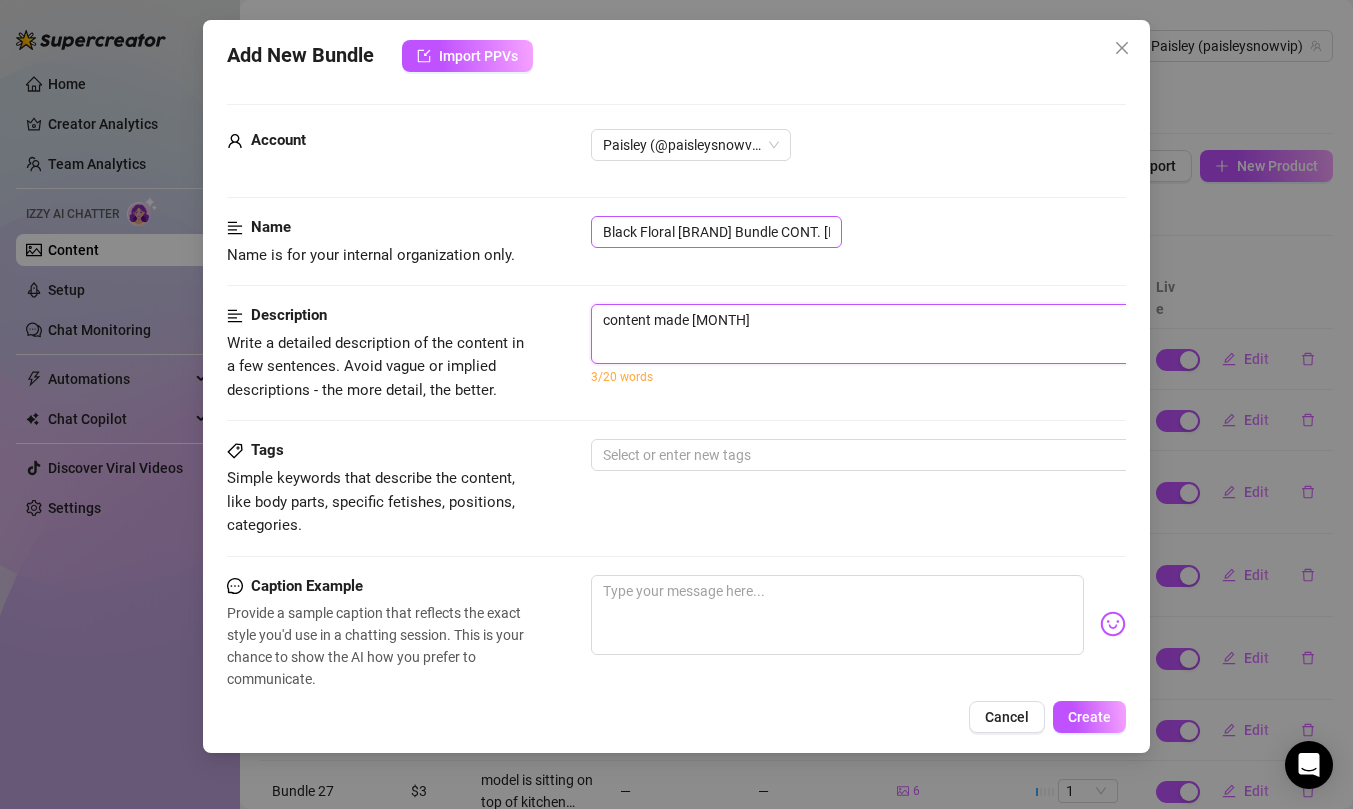 type on "content made [MONTH]" 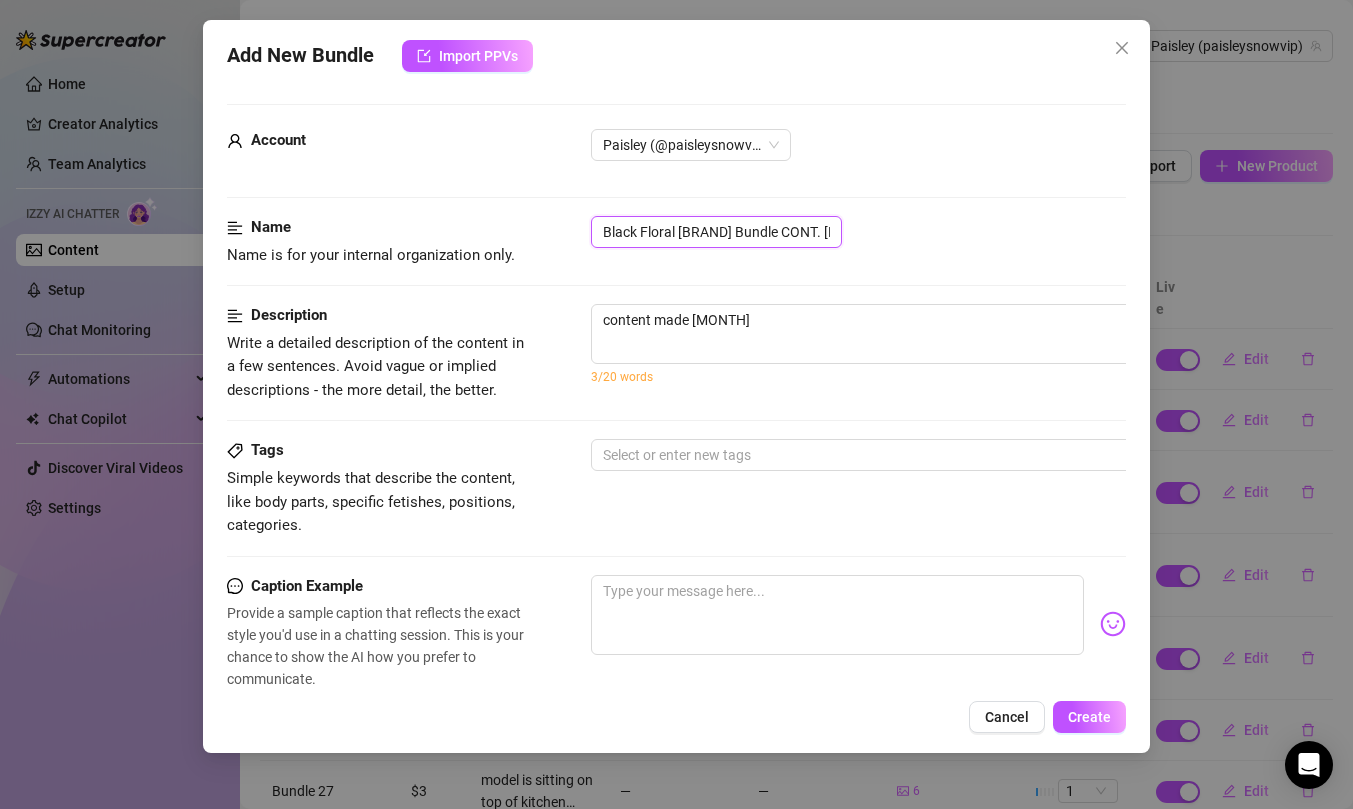 click on "Black Floral [BRAND] Bundle CONT. [DATE]" at bounding box center [716, 232] 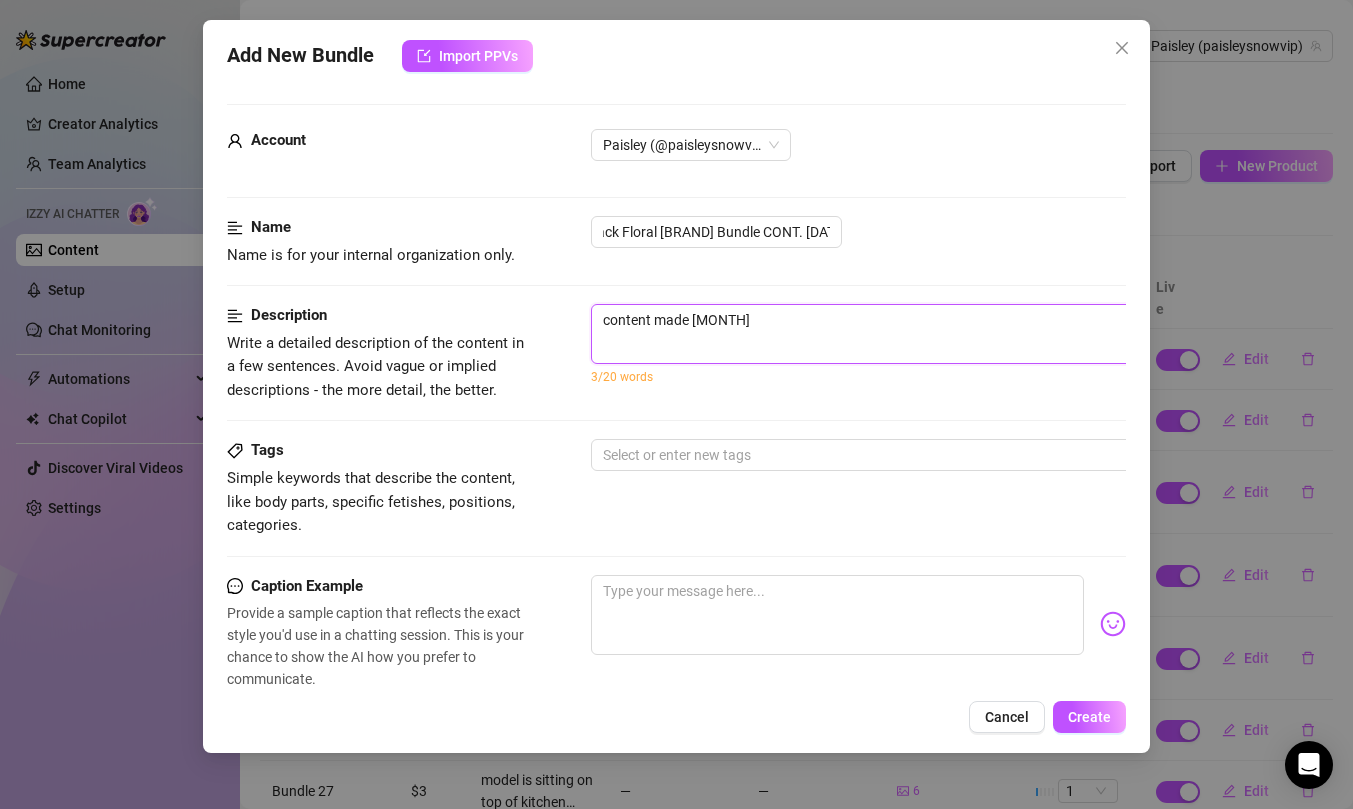 click on "content made [MONTH]" at bounding box center (941, 334) 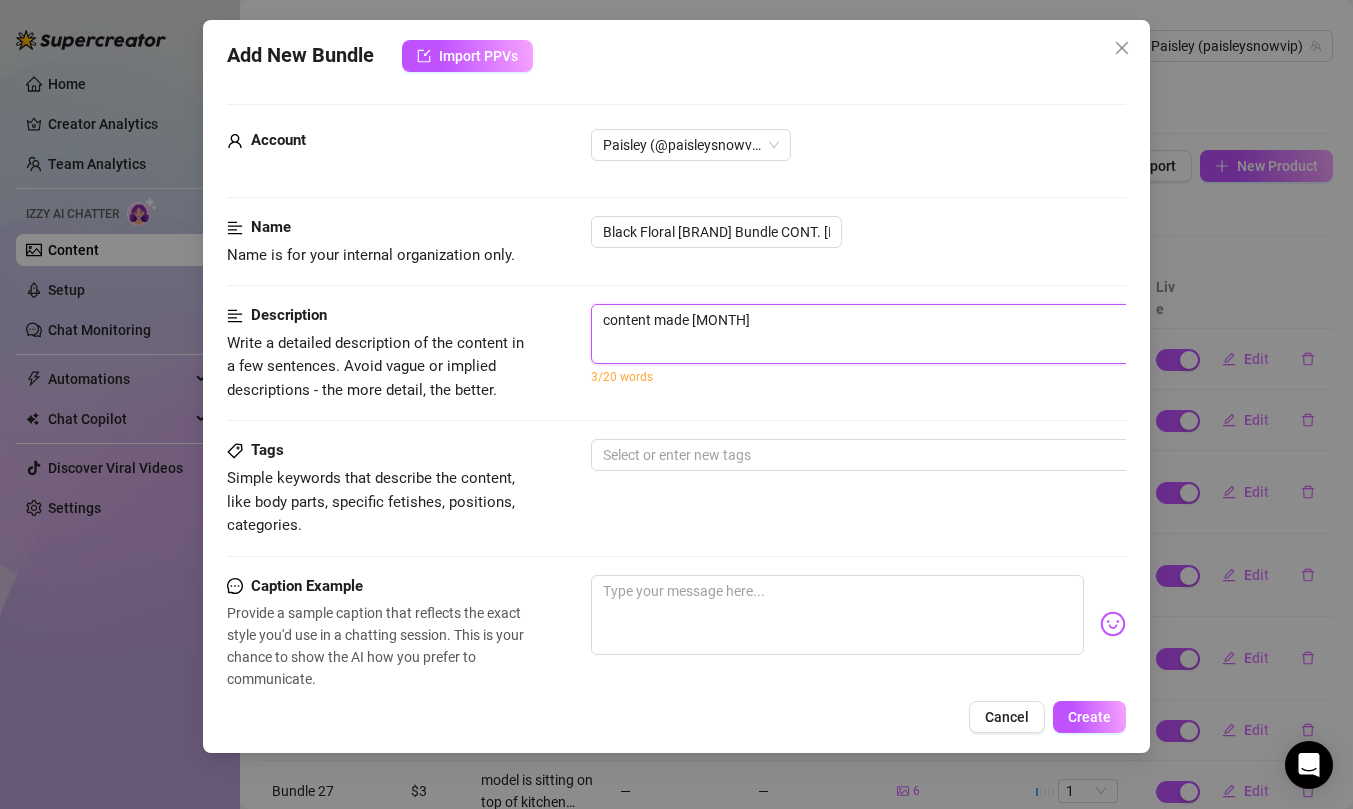 type on "content made [MONTH]" 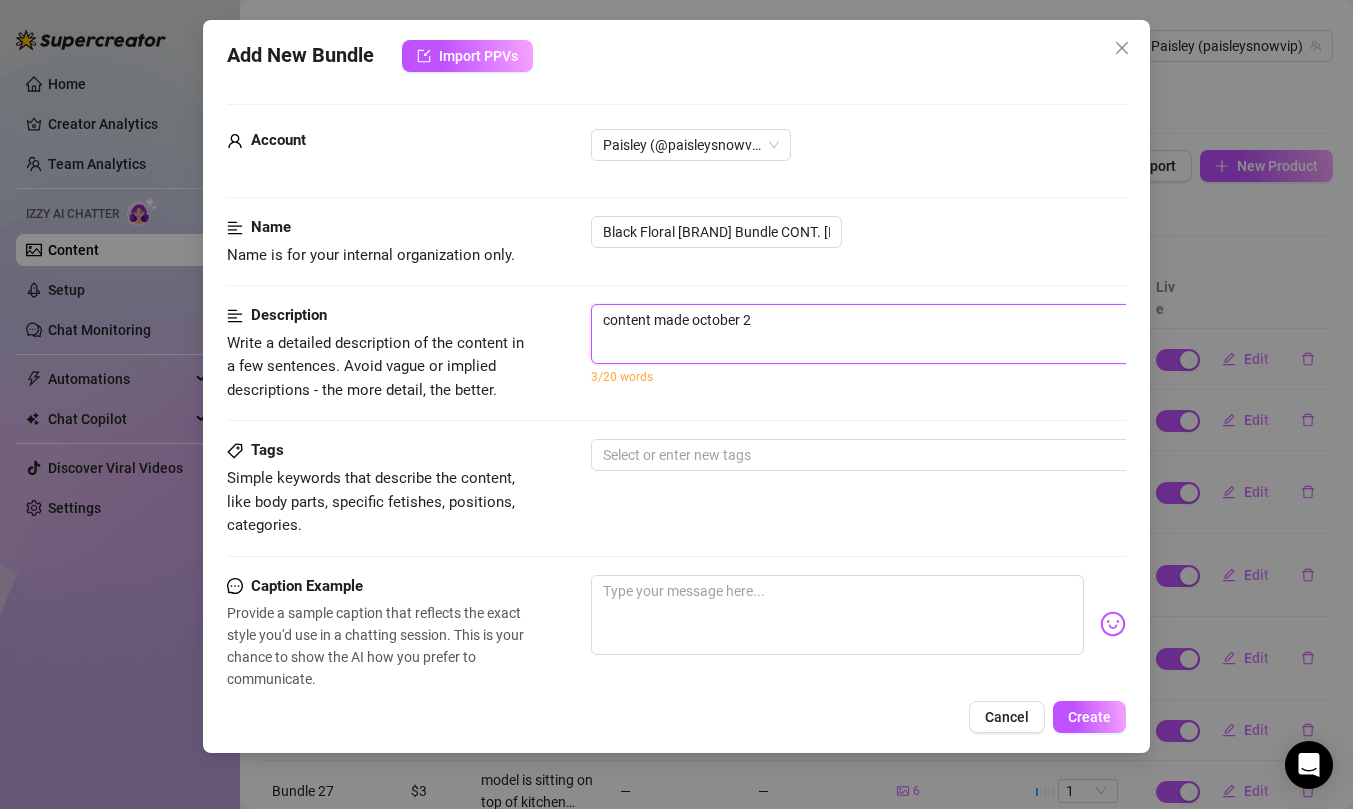 type on "content made [MONTH] [YEAR]" 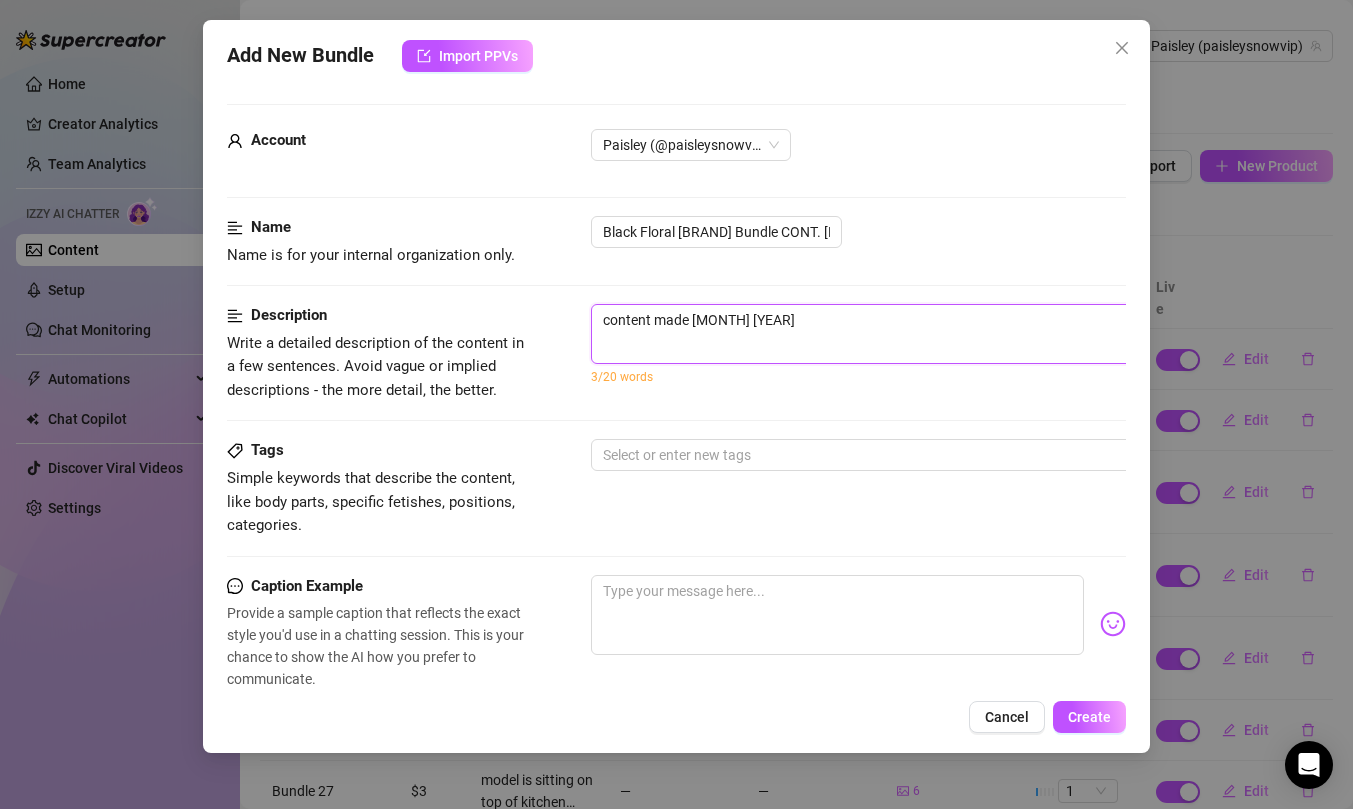 type on "content made october 2" 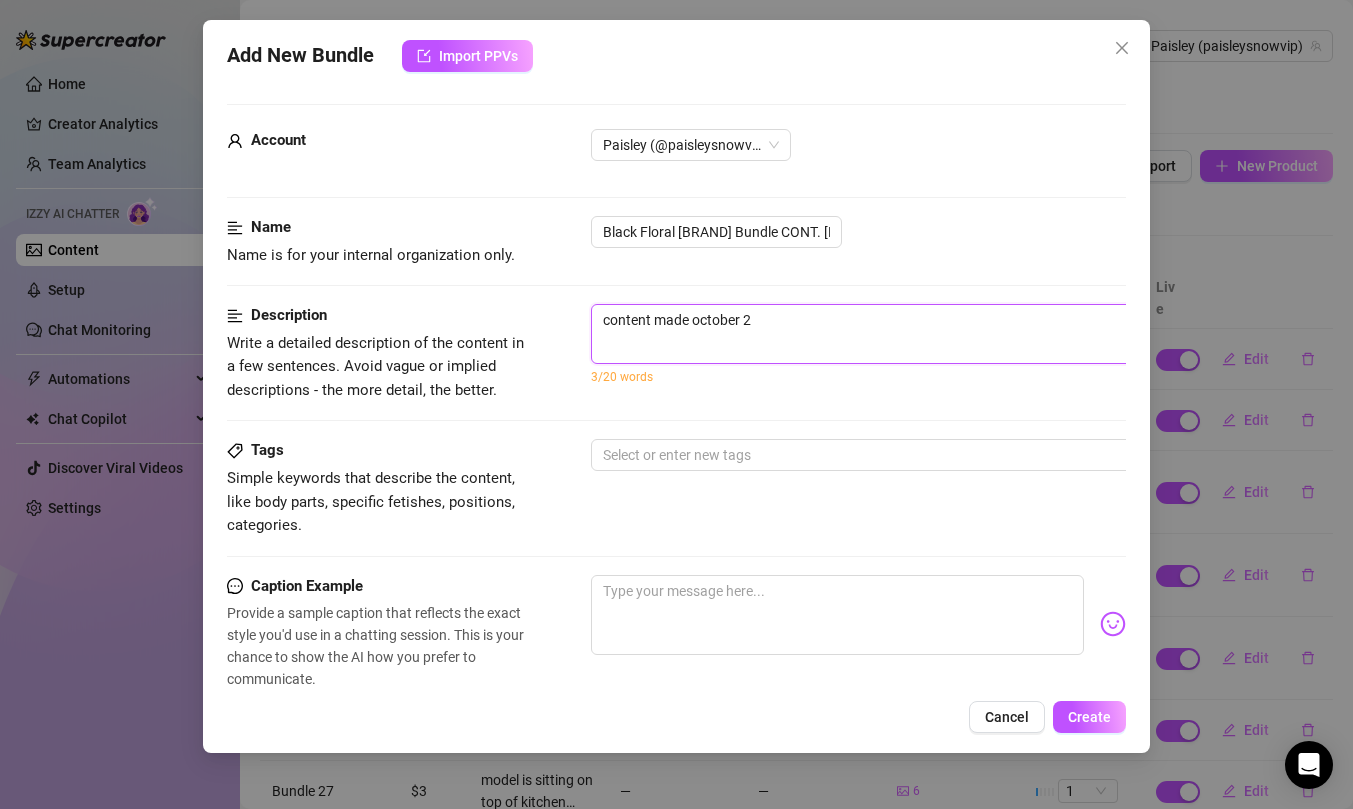 type on "content made october 20" 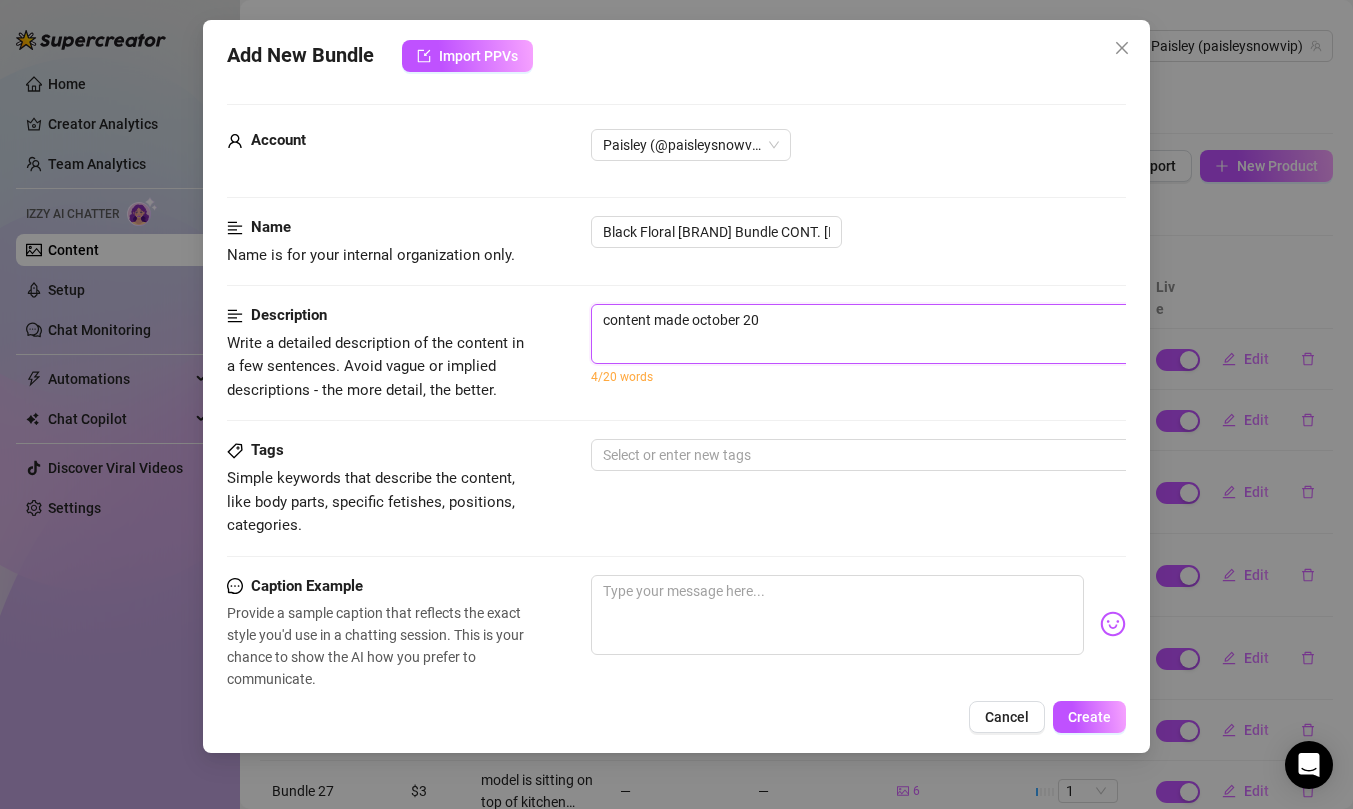 type on "content made [DATE]. model is wearing black floral" 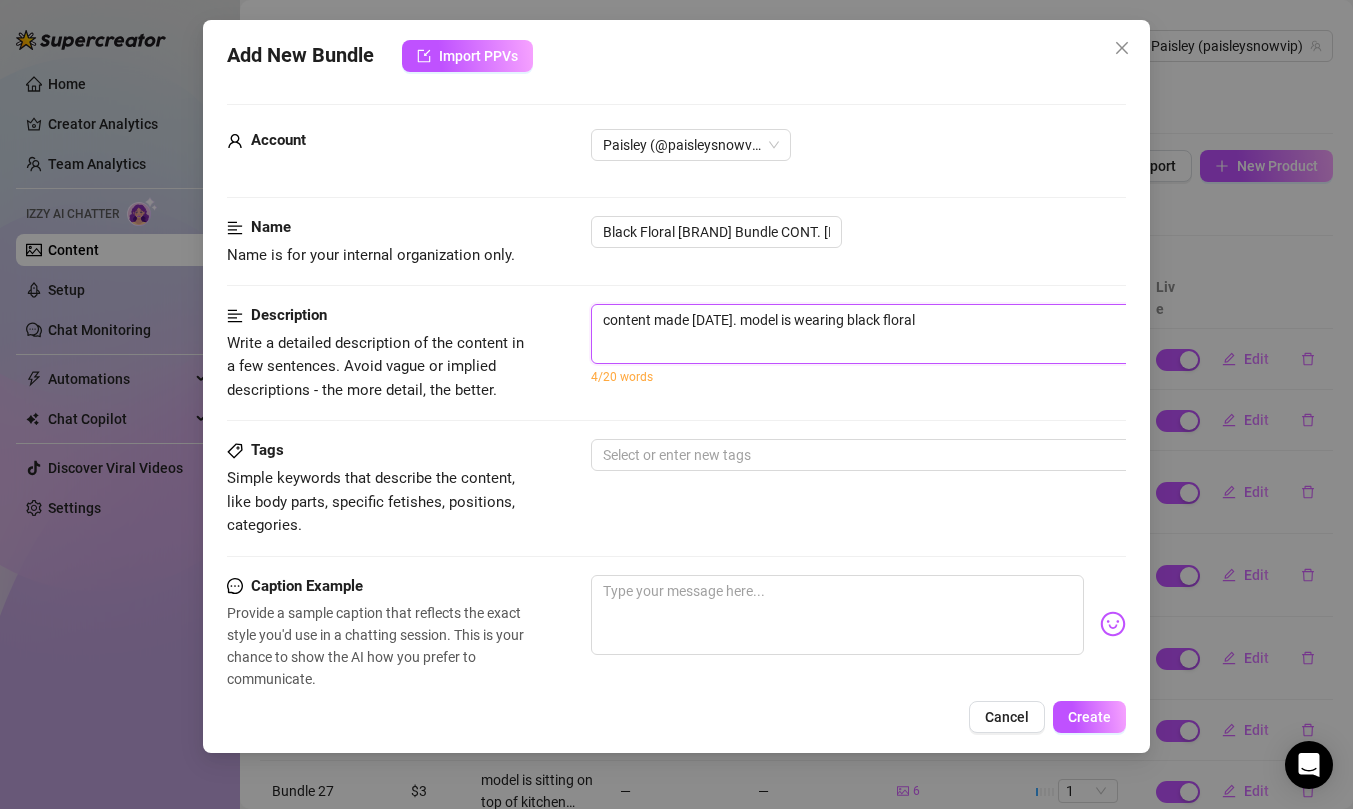 type on "content made [MONTH] [YEAR]" 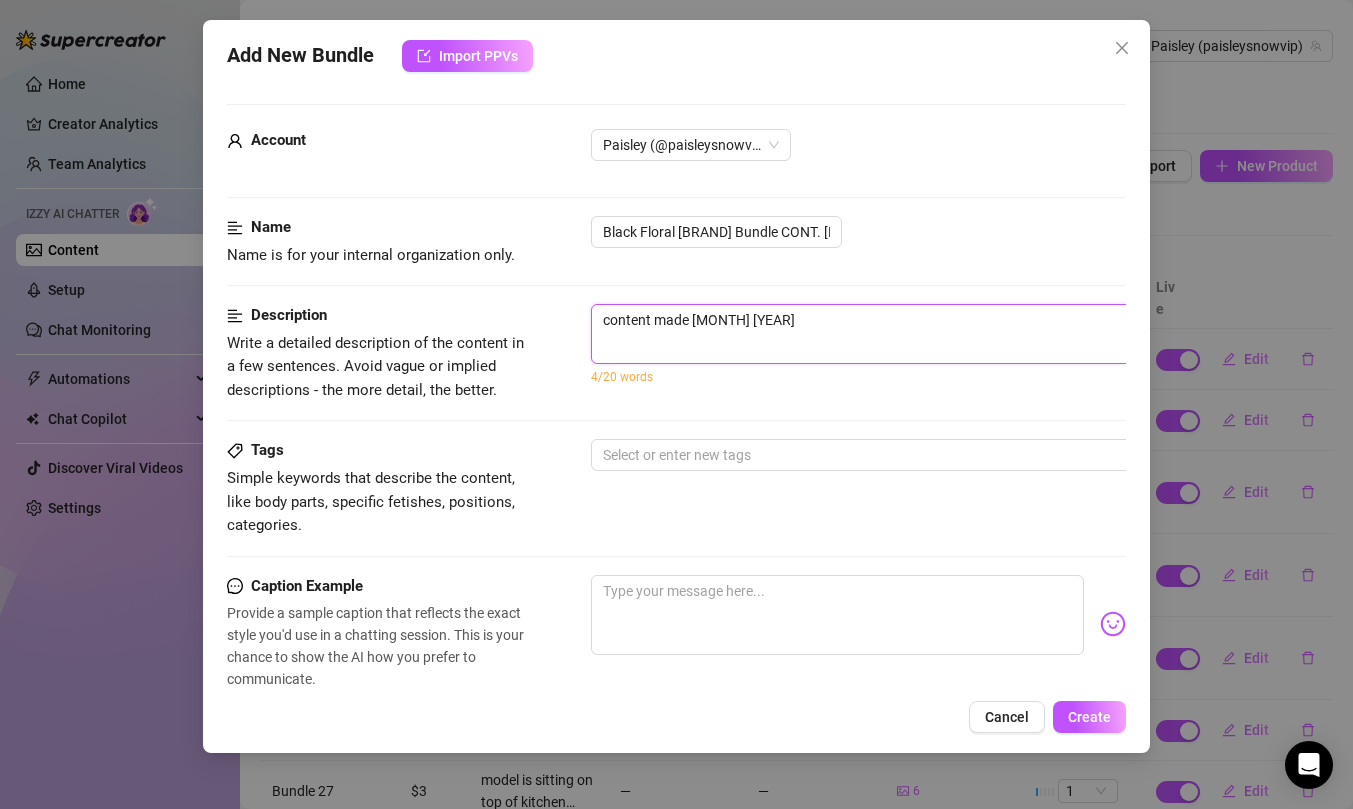 type on "content made [MONTH] [YEAR]." 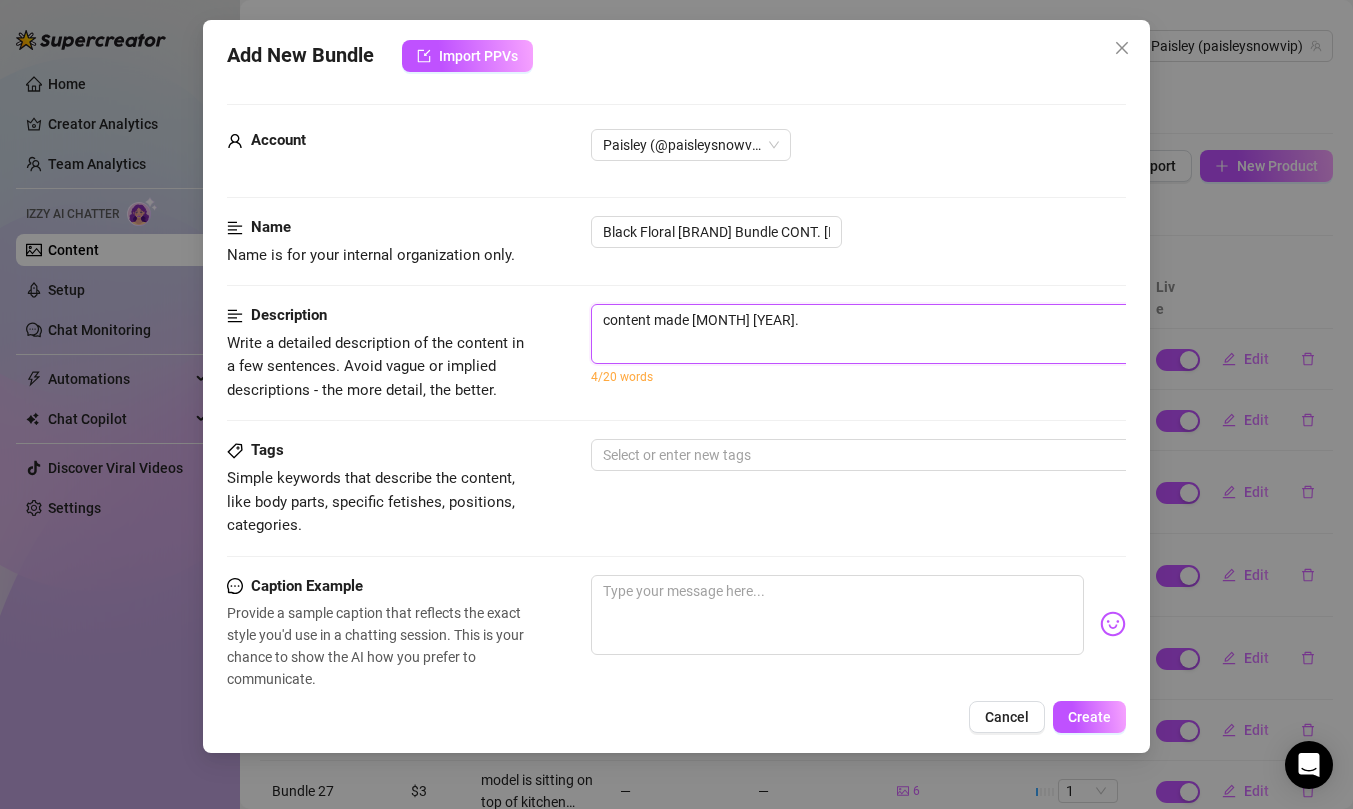 type on "content made [MONTH] [YEAR]." 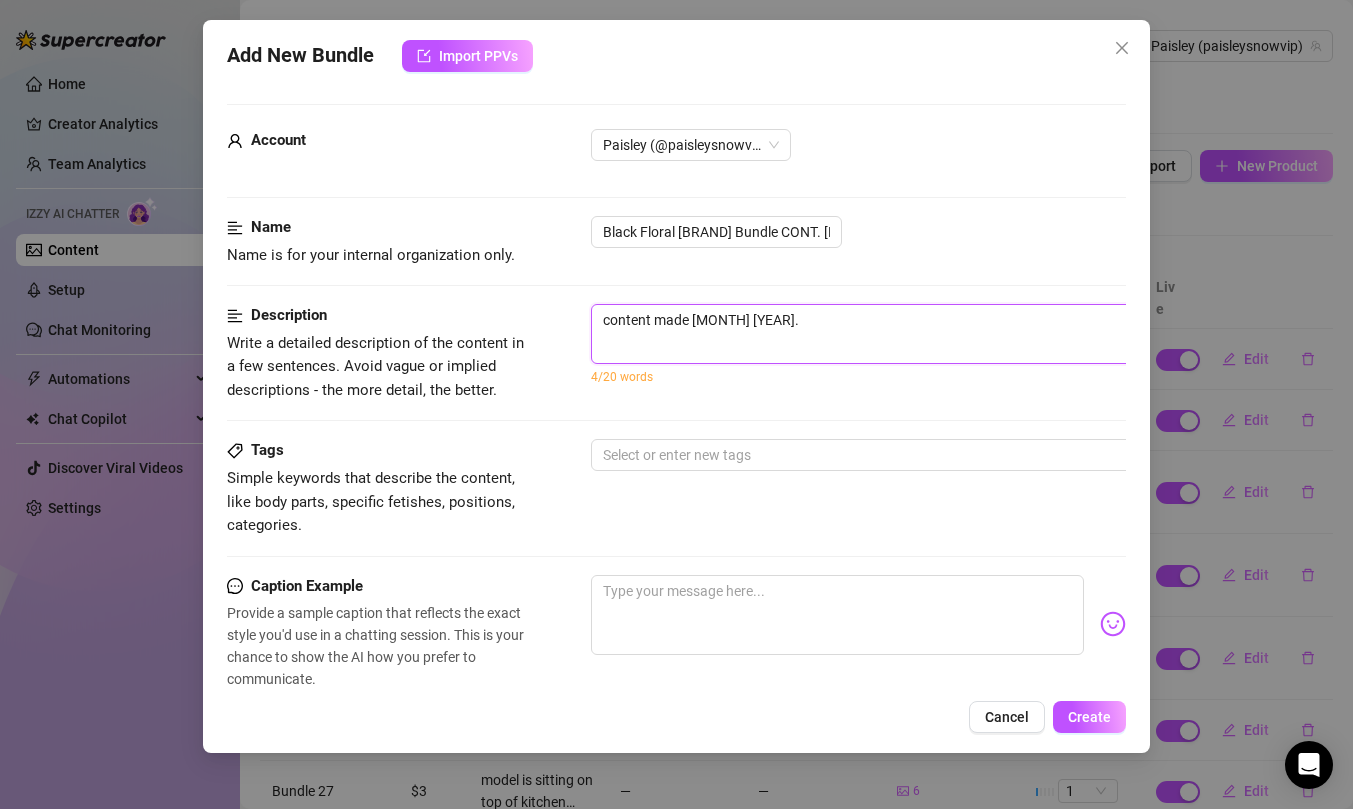 type on "content made [MONTH] [YEAR]. m" 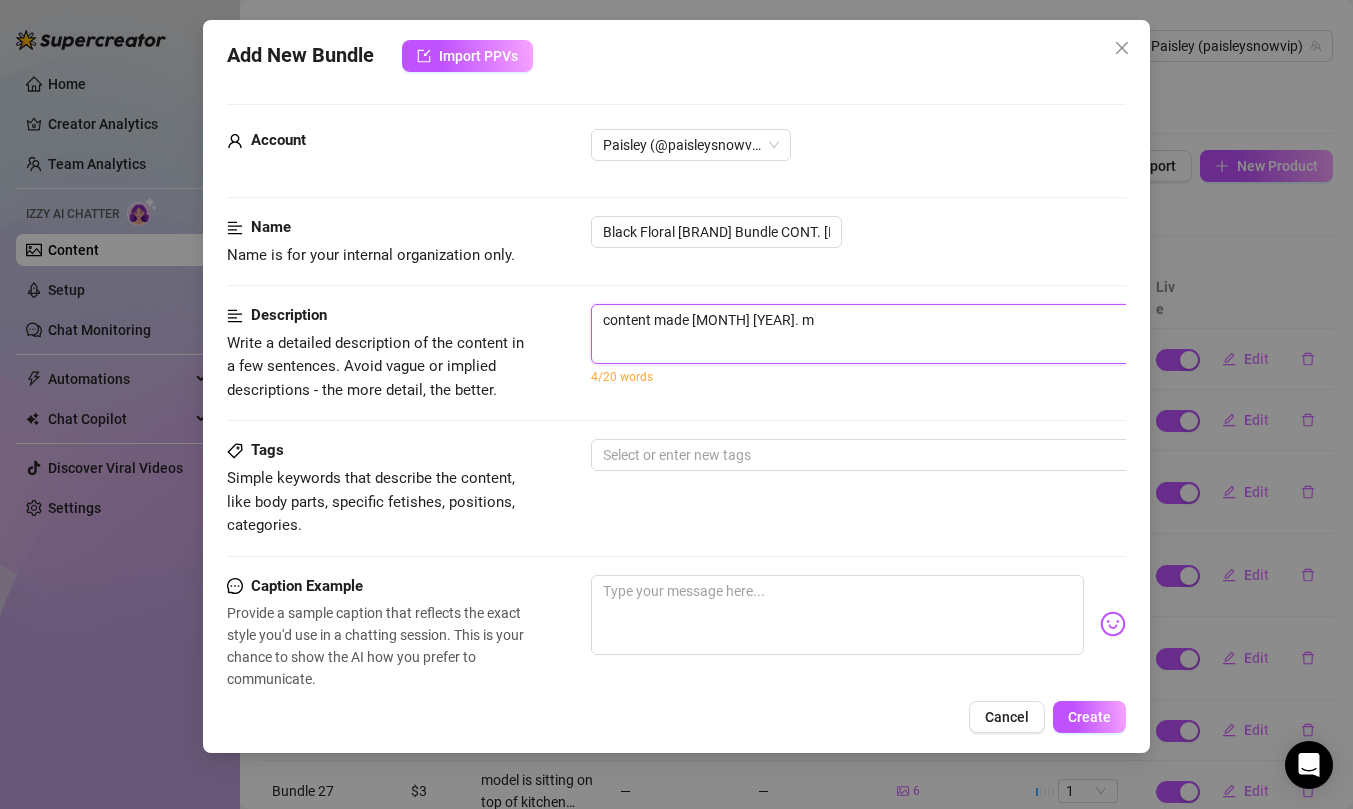 type on "content made [MONTH] [YEAR]. mo" 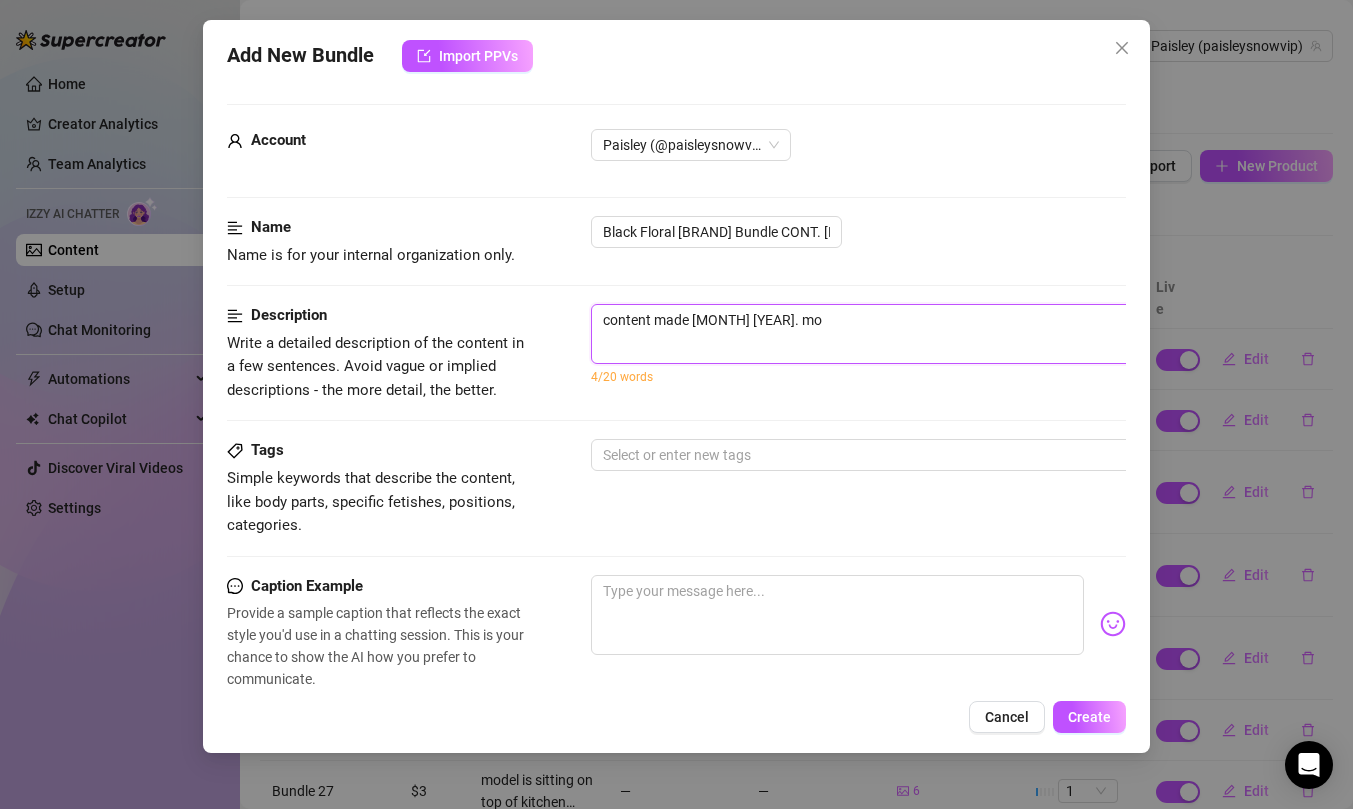 type on "content made october 2021. mod" 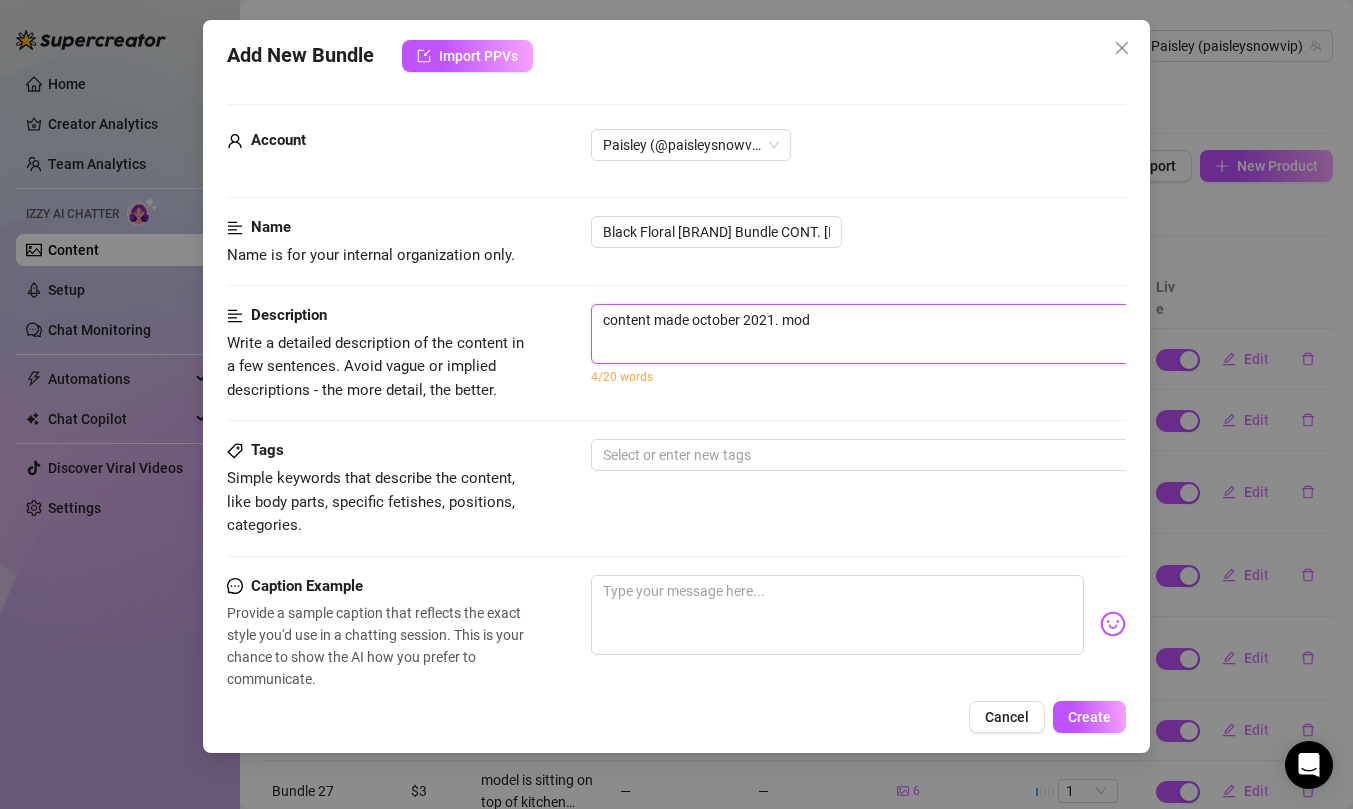 type on "content made [DATE]. model is wearing black floral victori" 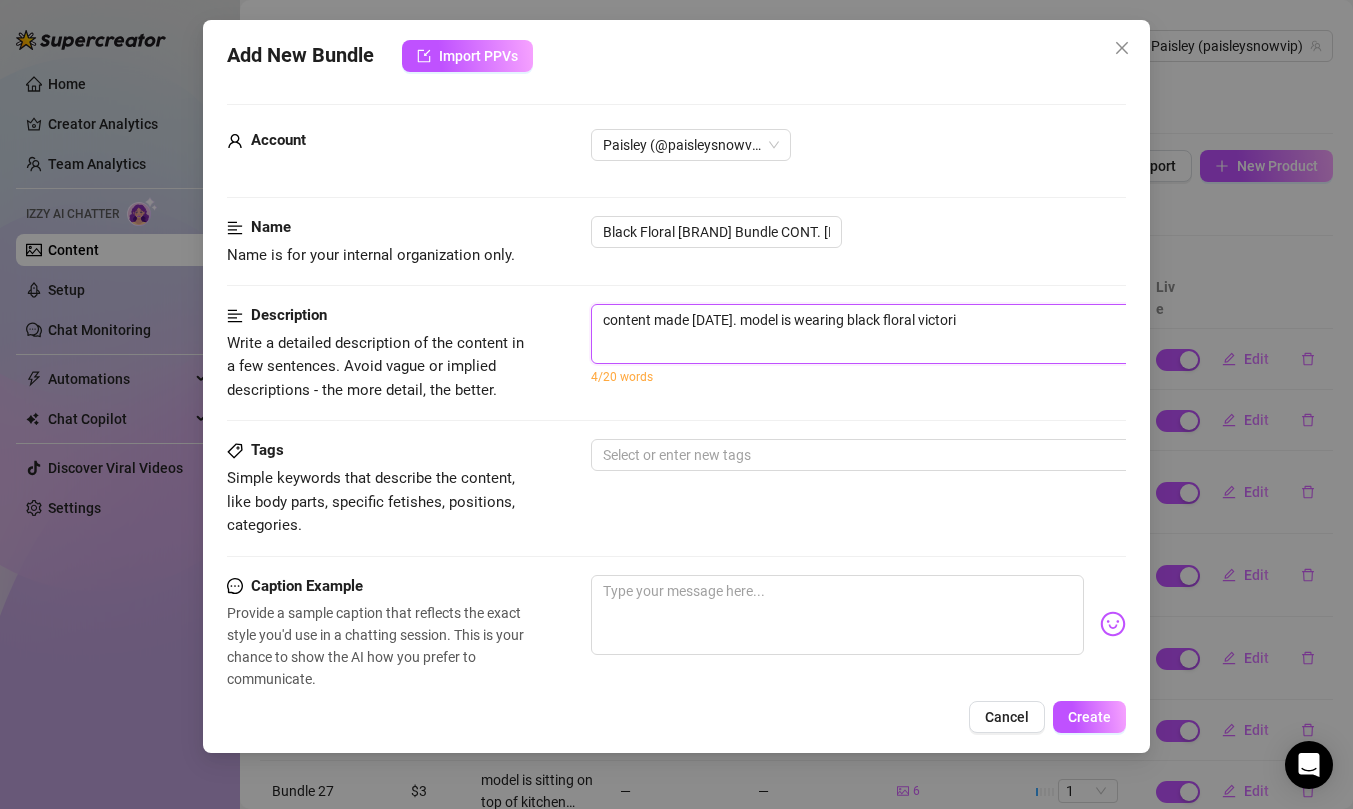 type on "content made [MONTH] [YEAR]. model" 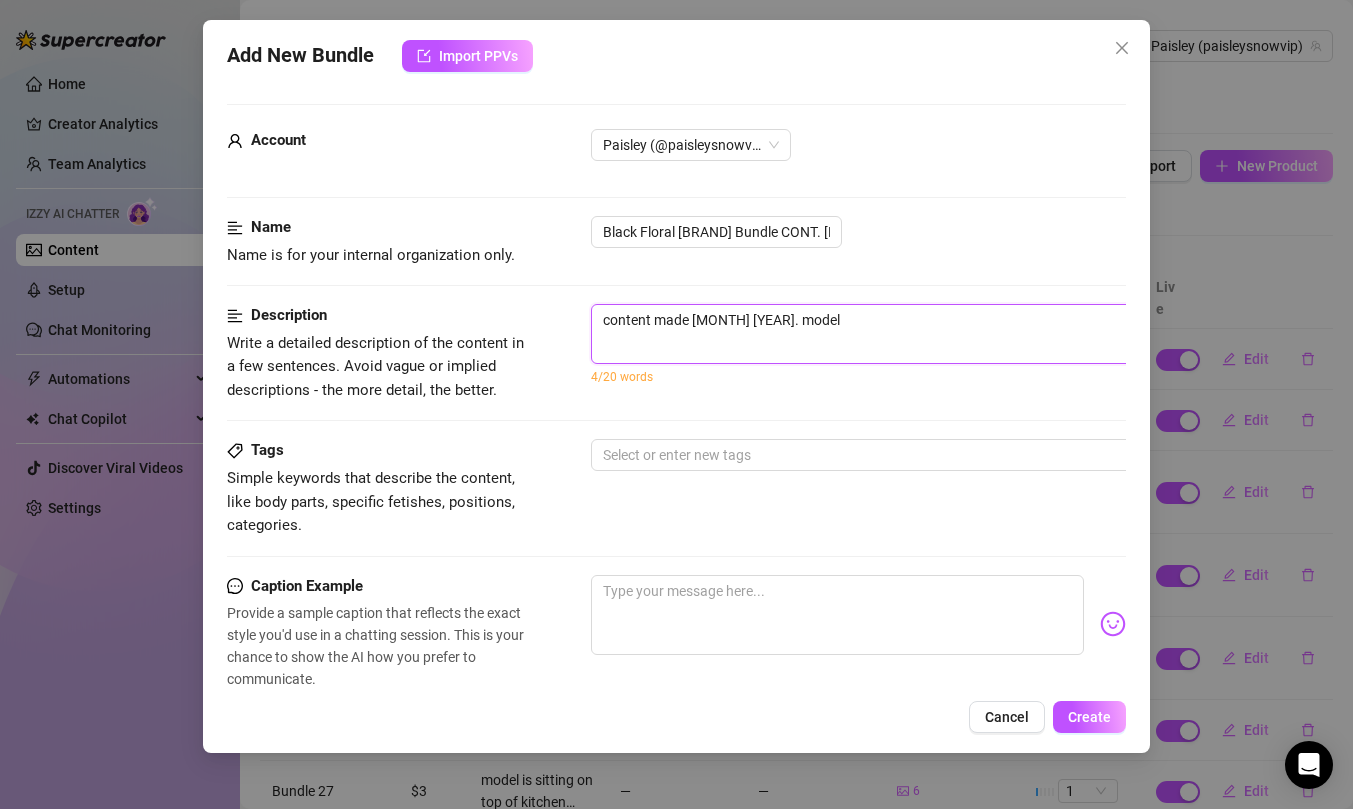 type on "content made [MONTH] [YEAR]. model" 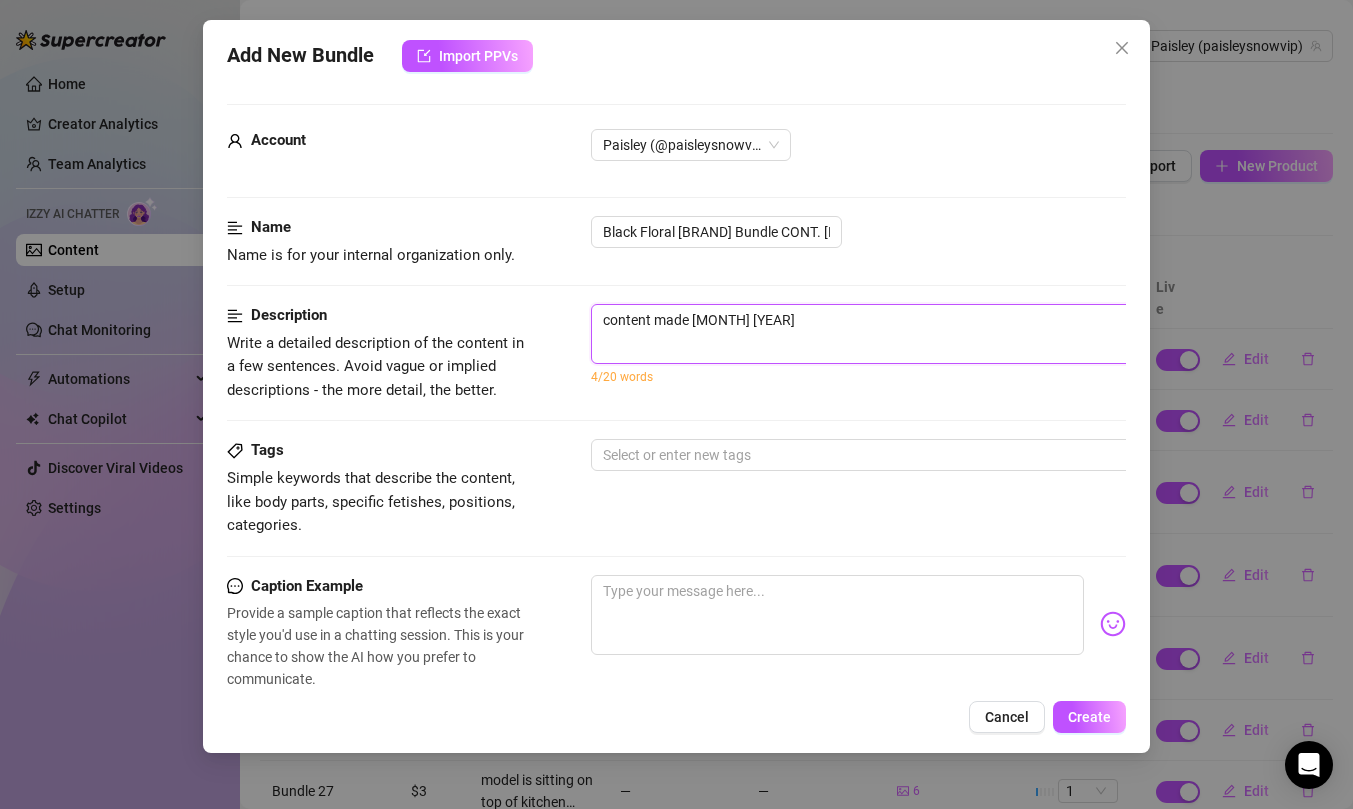 type on "content made [MONTH] [YEAR]. model is" 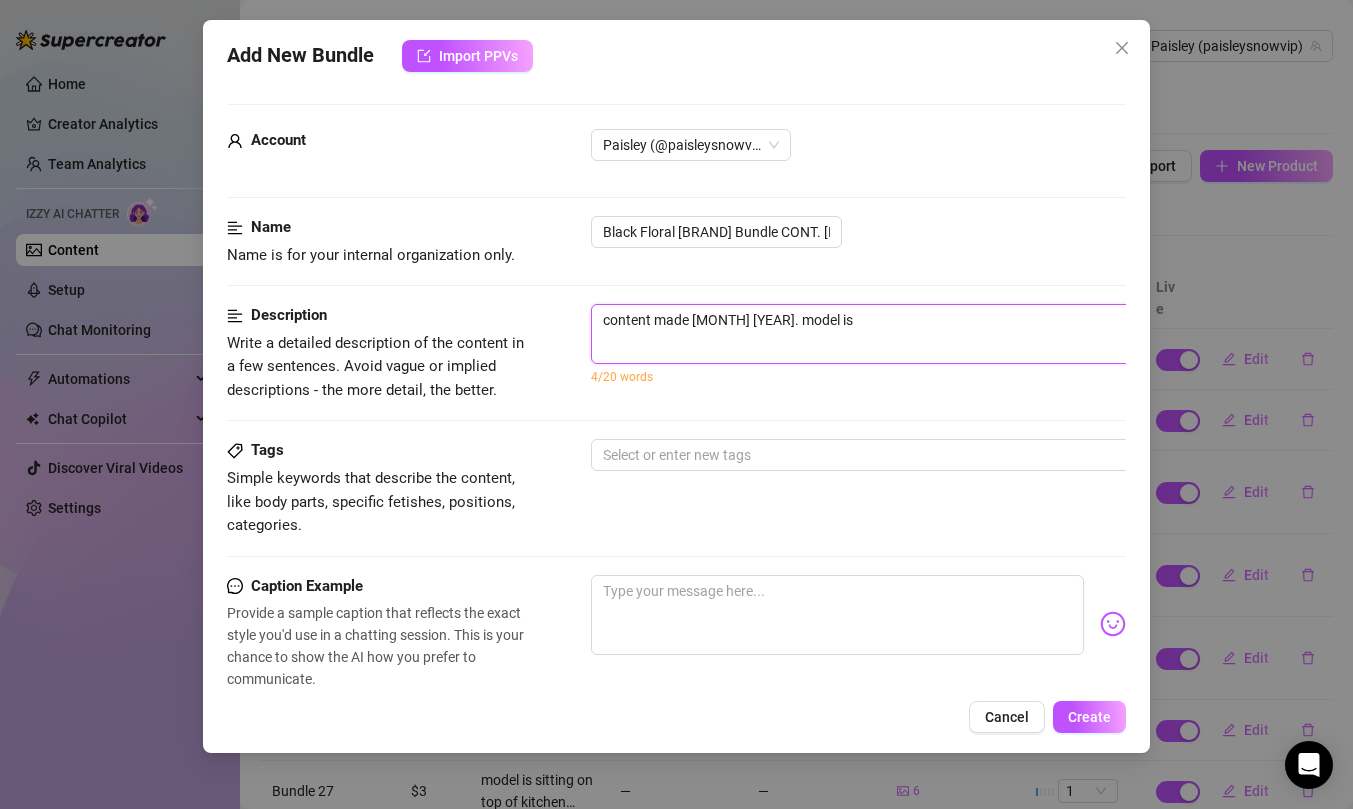 type on "content made [MONTH] [YEAR]. model is" 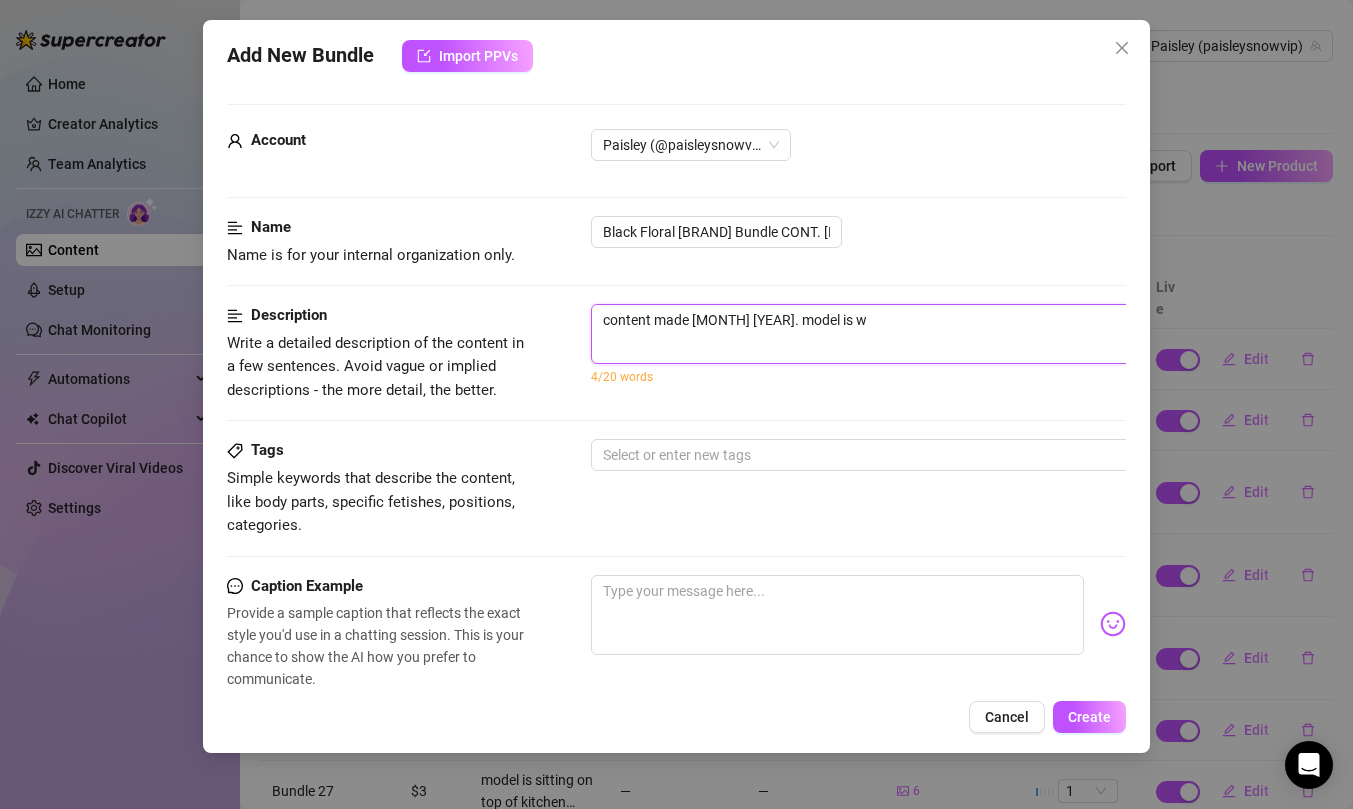 type on "content made [MONTH] [YEAR]. model is we" 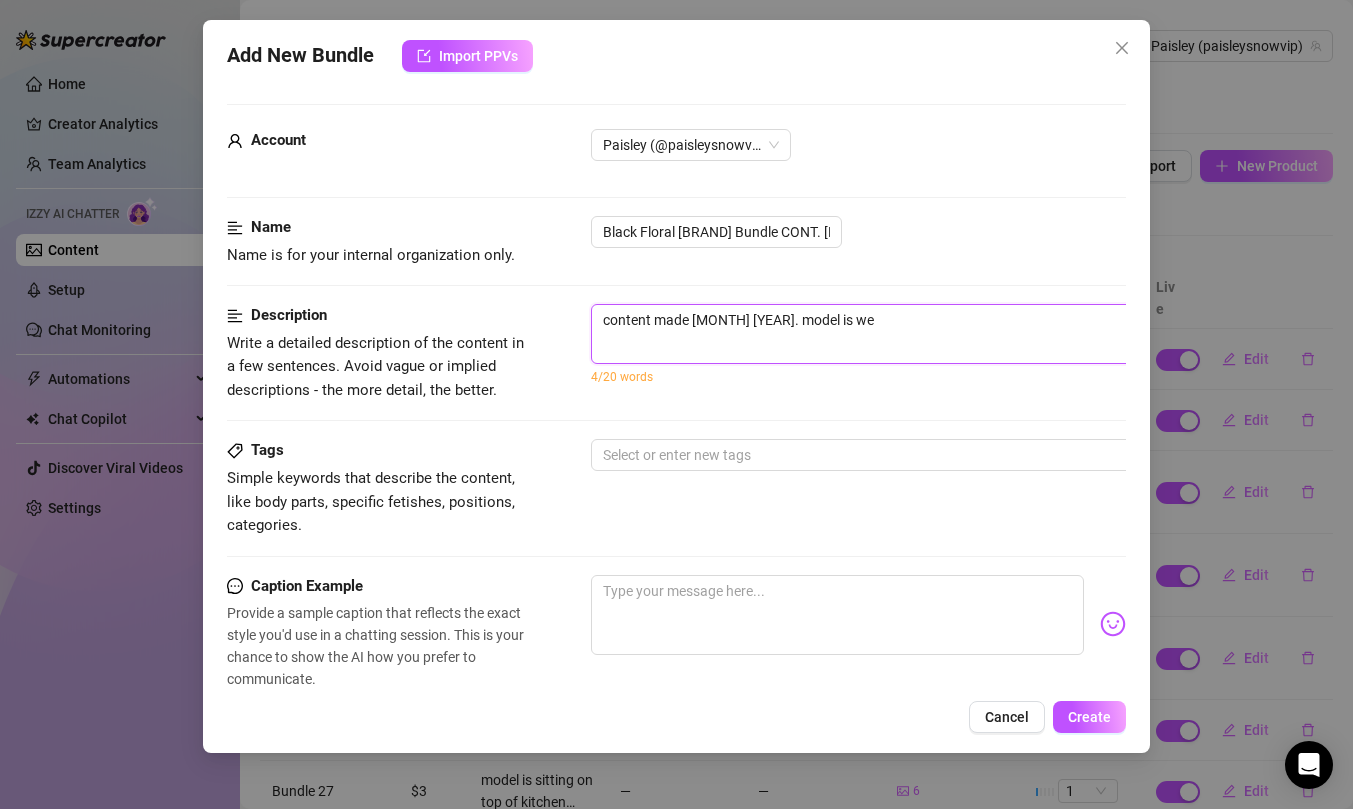 type on "content made [MONTH] [YEAR]. model is wea" 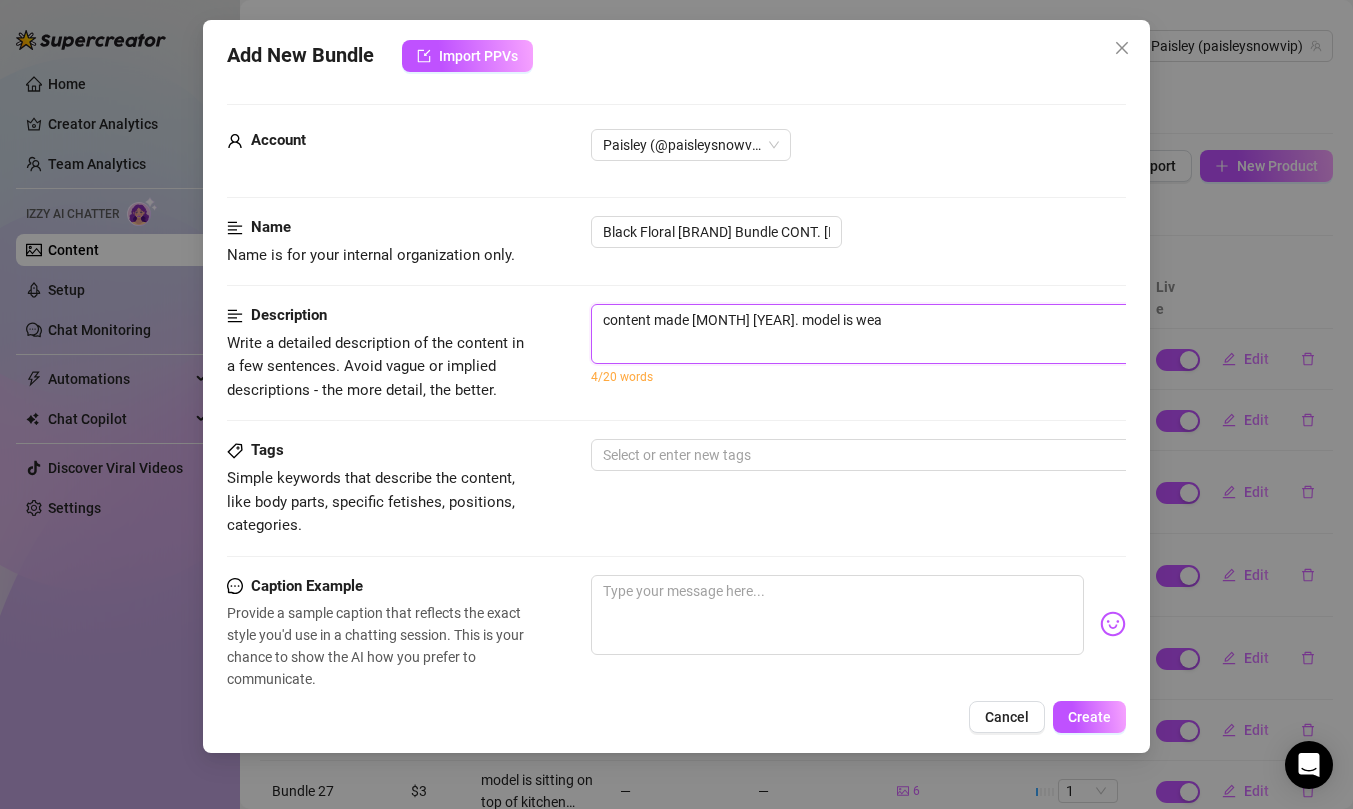 type on "content made [MONTH] [YEAR]. model is wear" 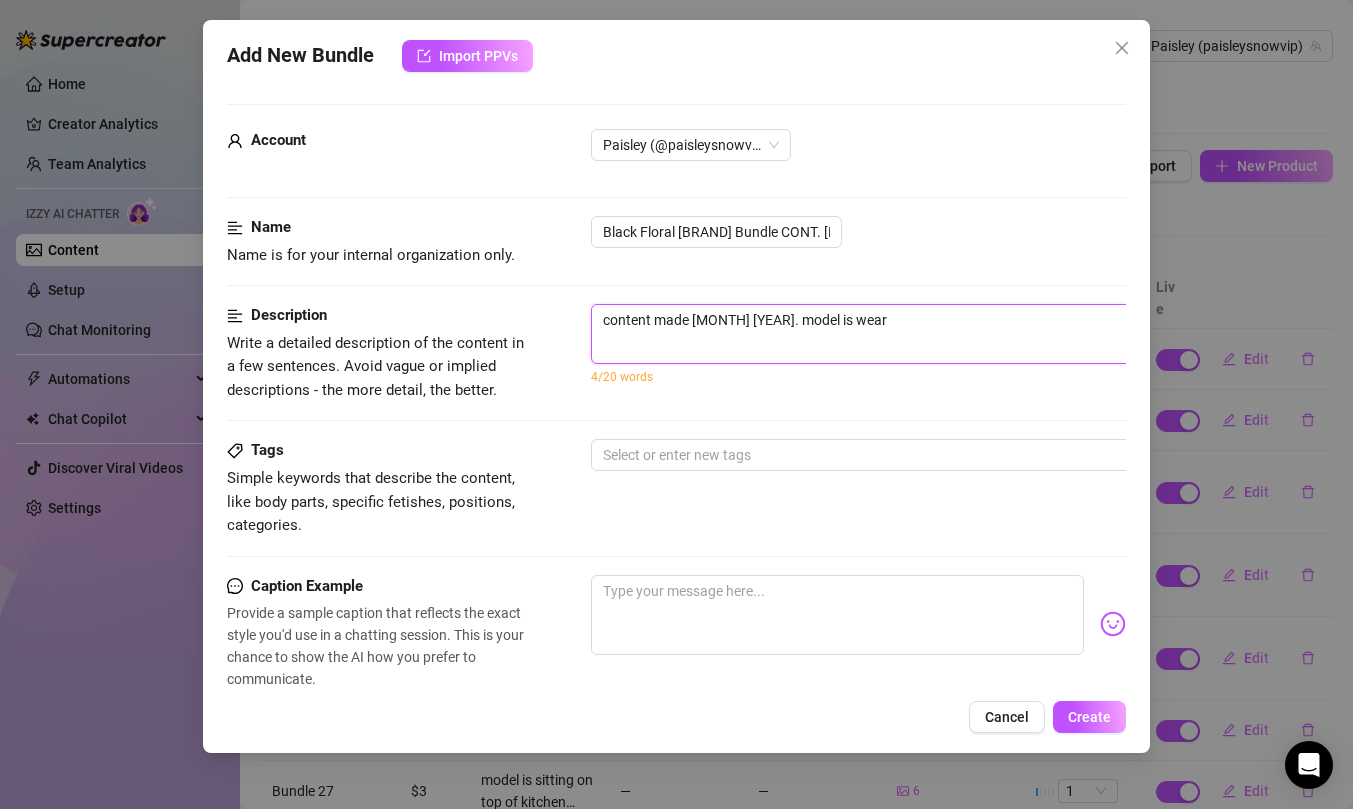 type on "content made [MONTH] [YEAR]. model is weari" 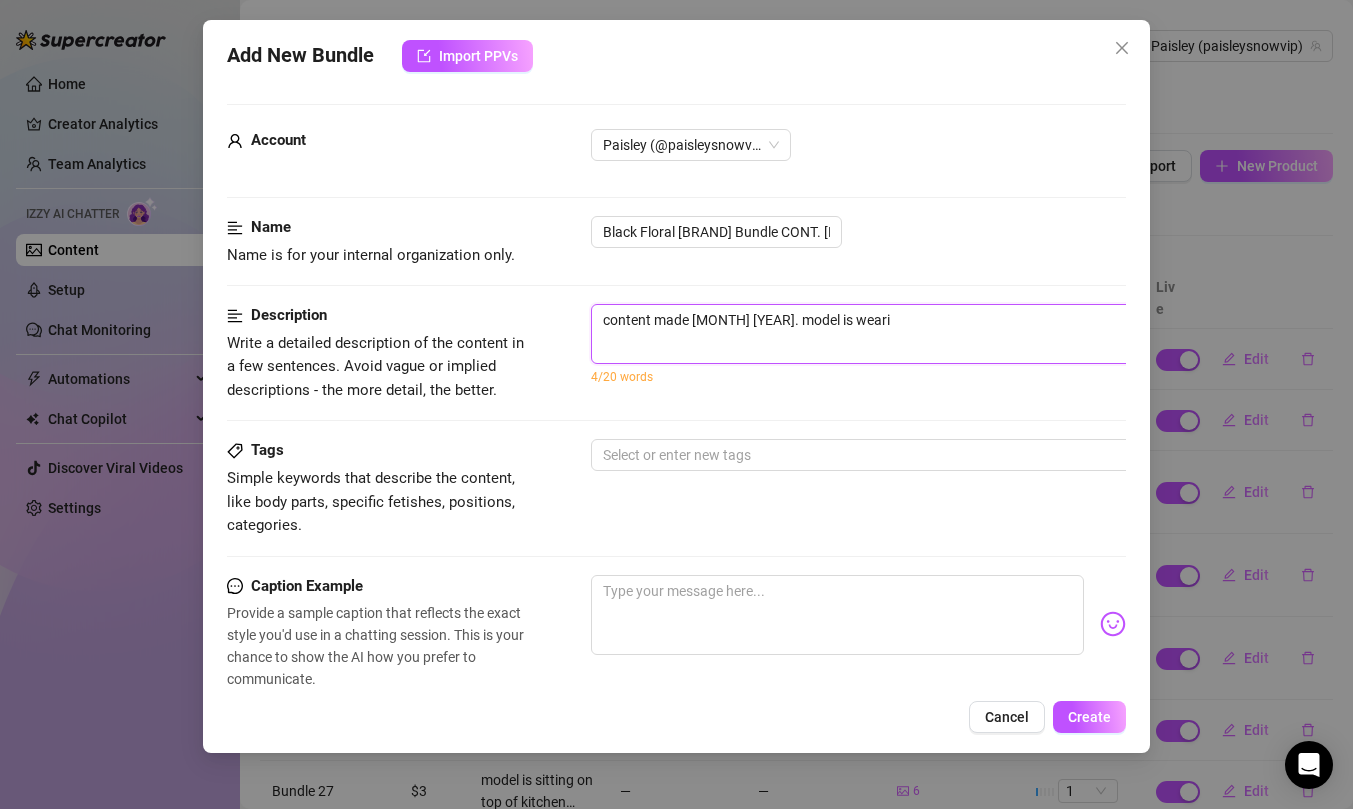 type on "content made [MONTH] [YEAR]. model is wearin" 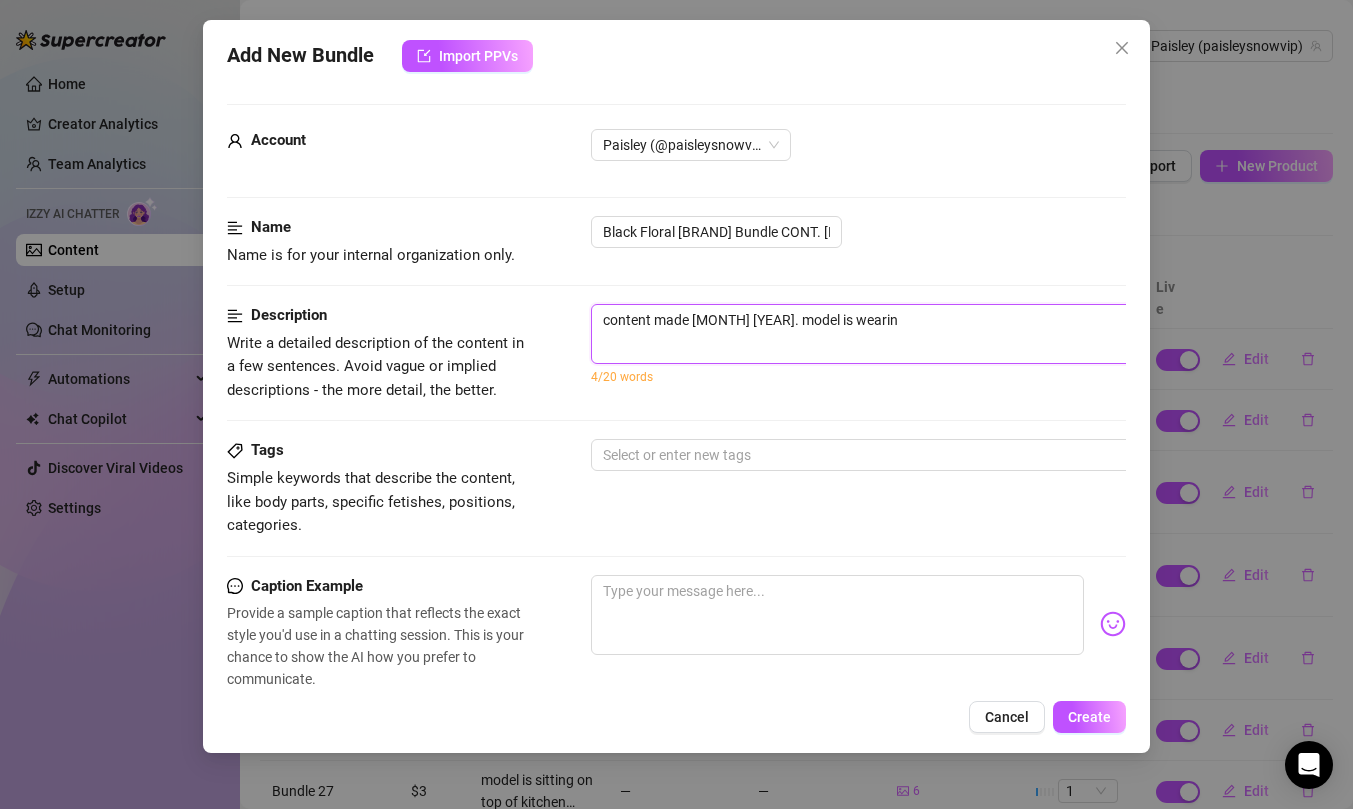 type on "content made [MONTH] [YEAR]. model is wearing" 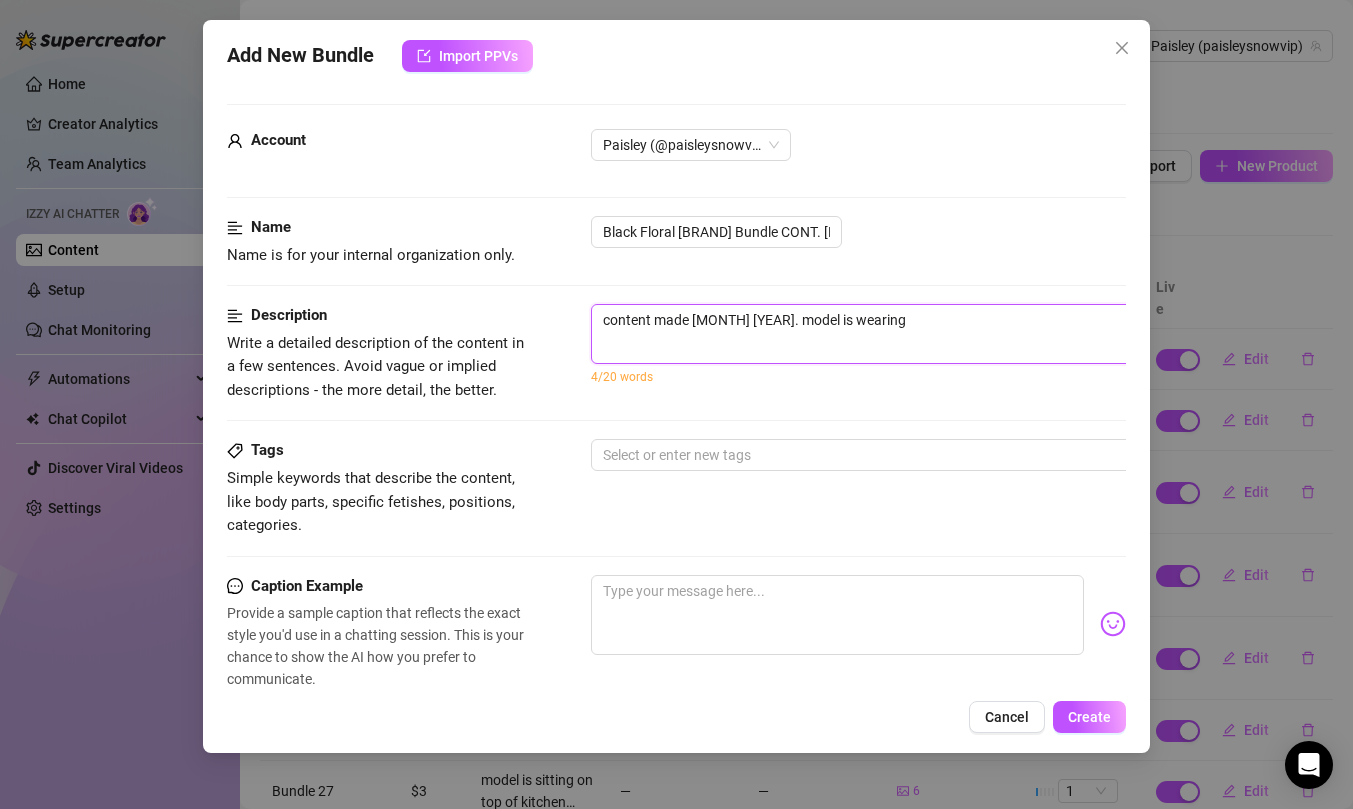 type on "content made [MONTH] [YEAR]. model is wearing" 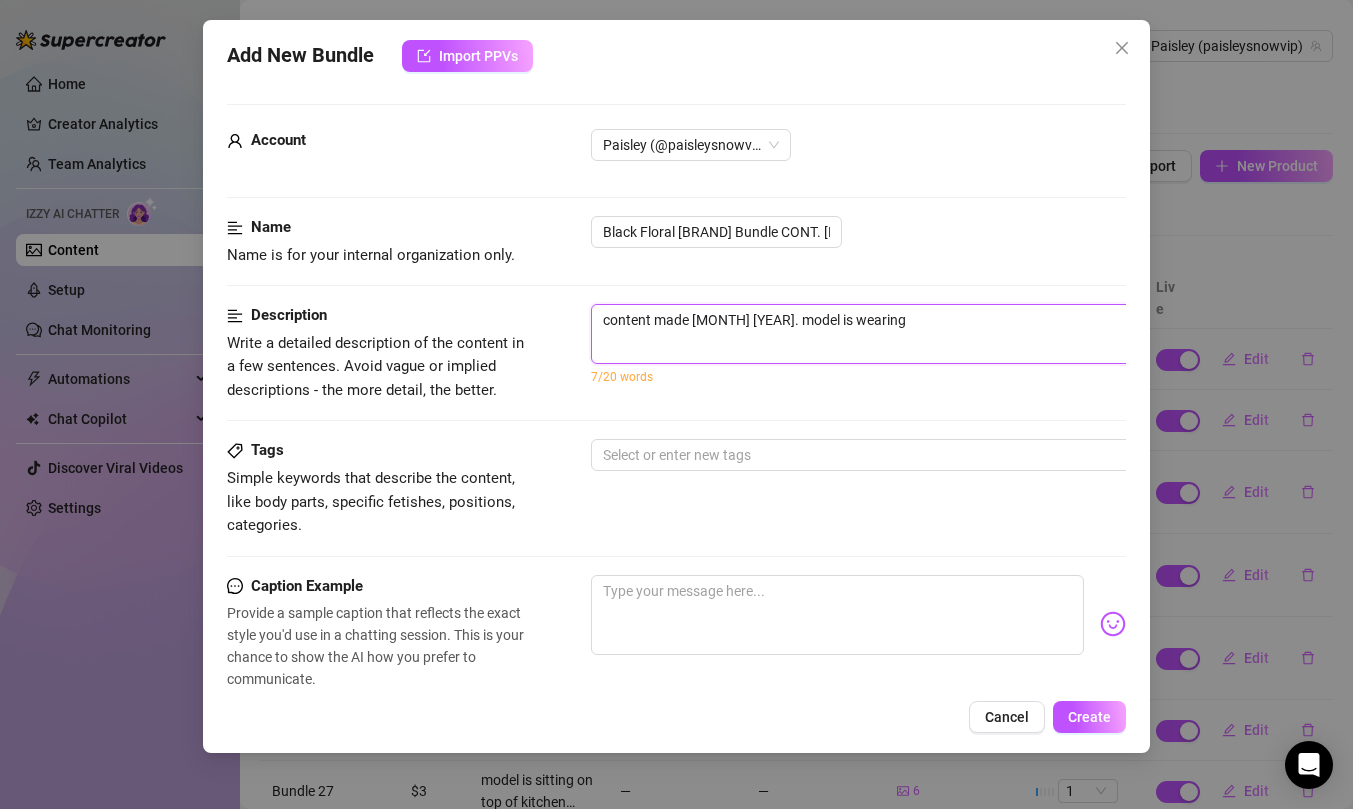 type on "content made [DATE]. model is wearing b" 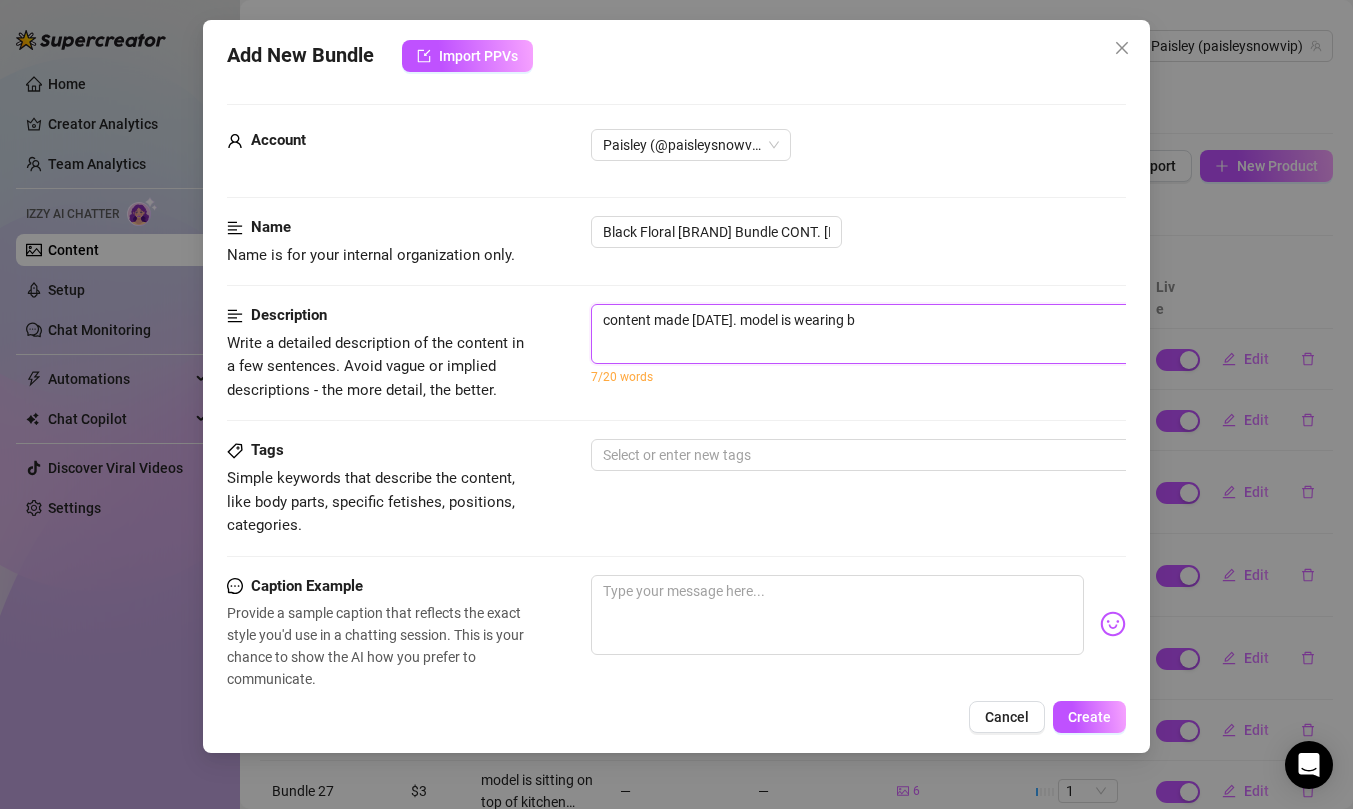 type on "content made [MONTH] [YEAR]. model is wearing bl" 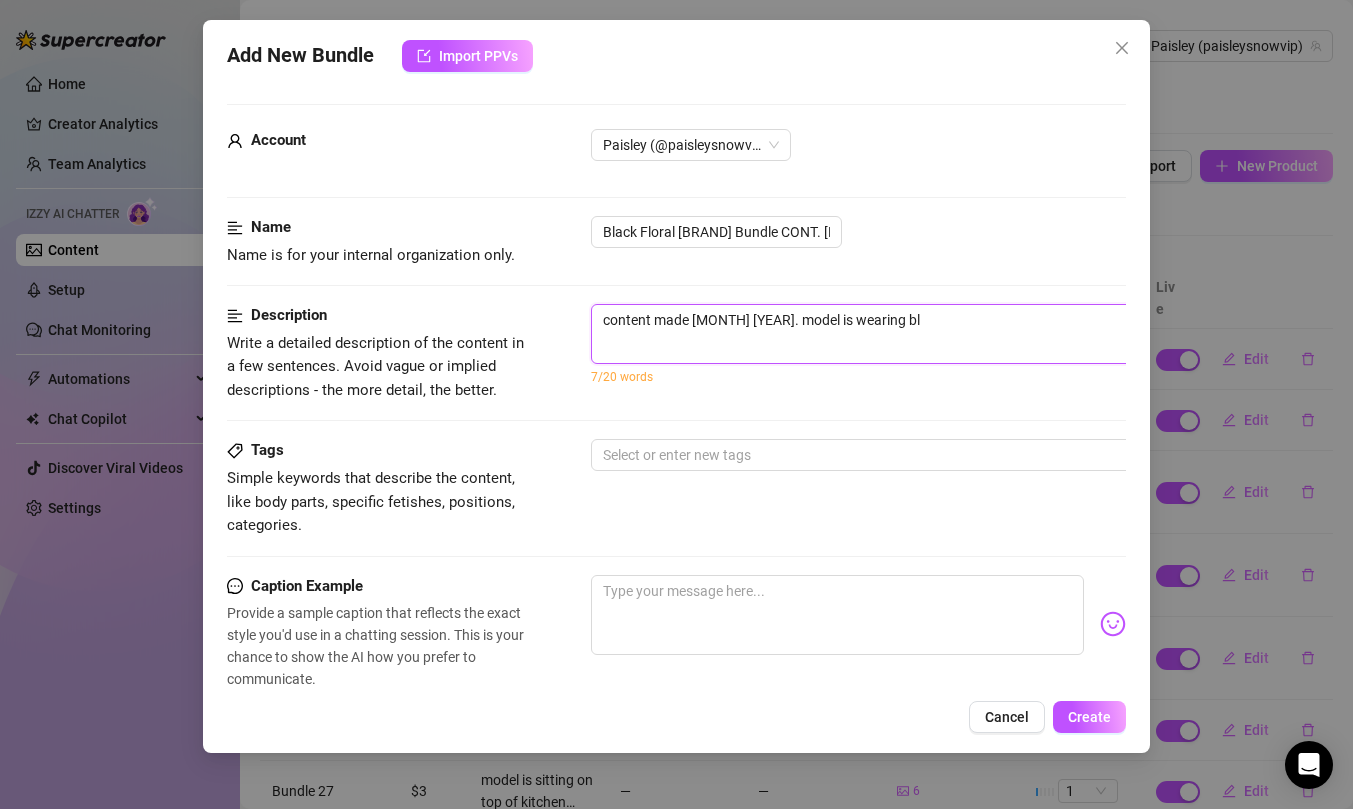 type on "content made [DATE]. model is wearing bla" 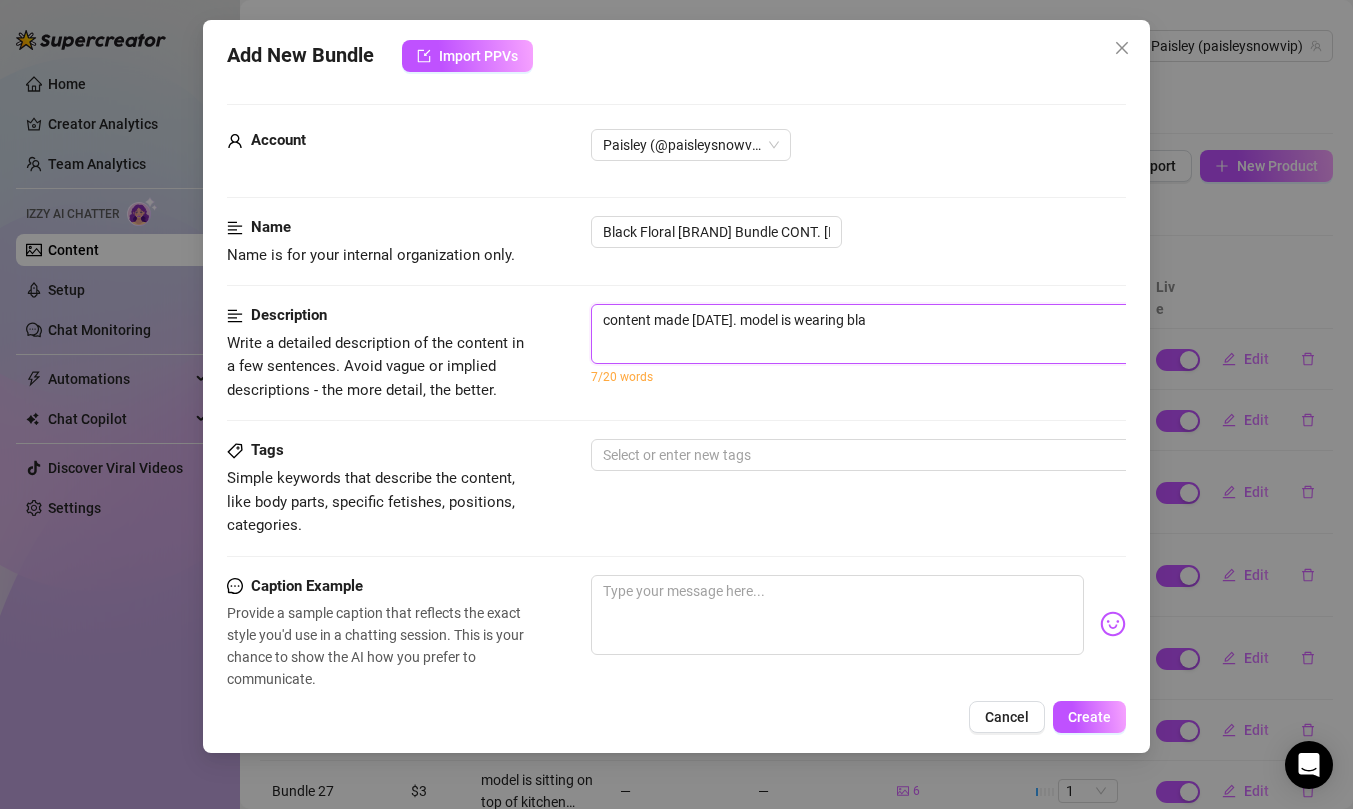type on "content made [MONTH] [YEAR]. model is wearing blac" 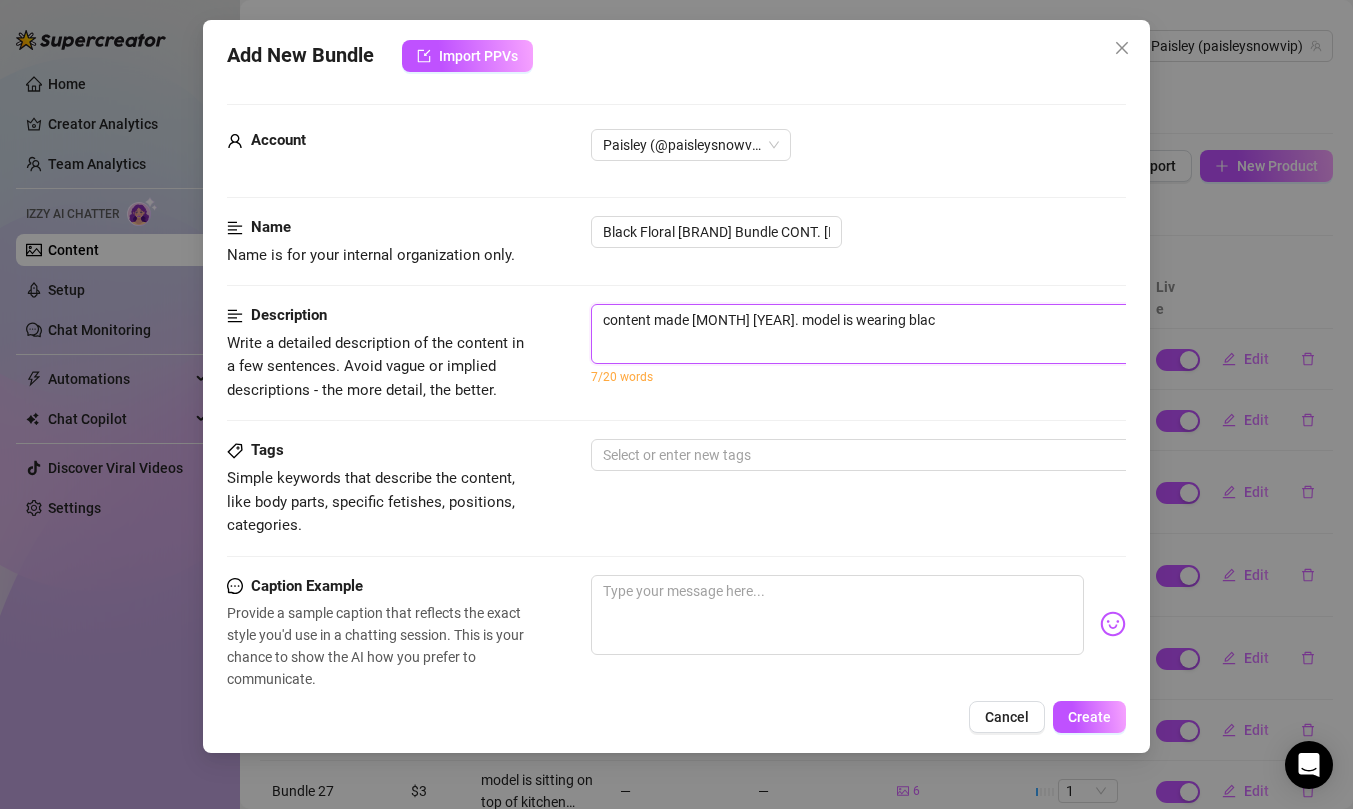 type on "content made [MONTH] [YEAR]. model is wearing black" 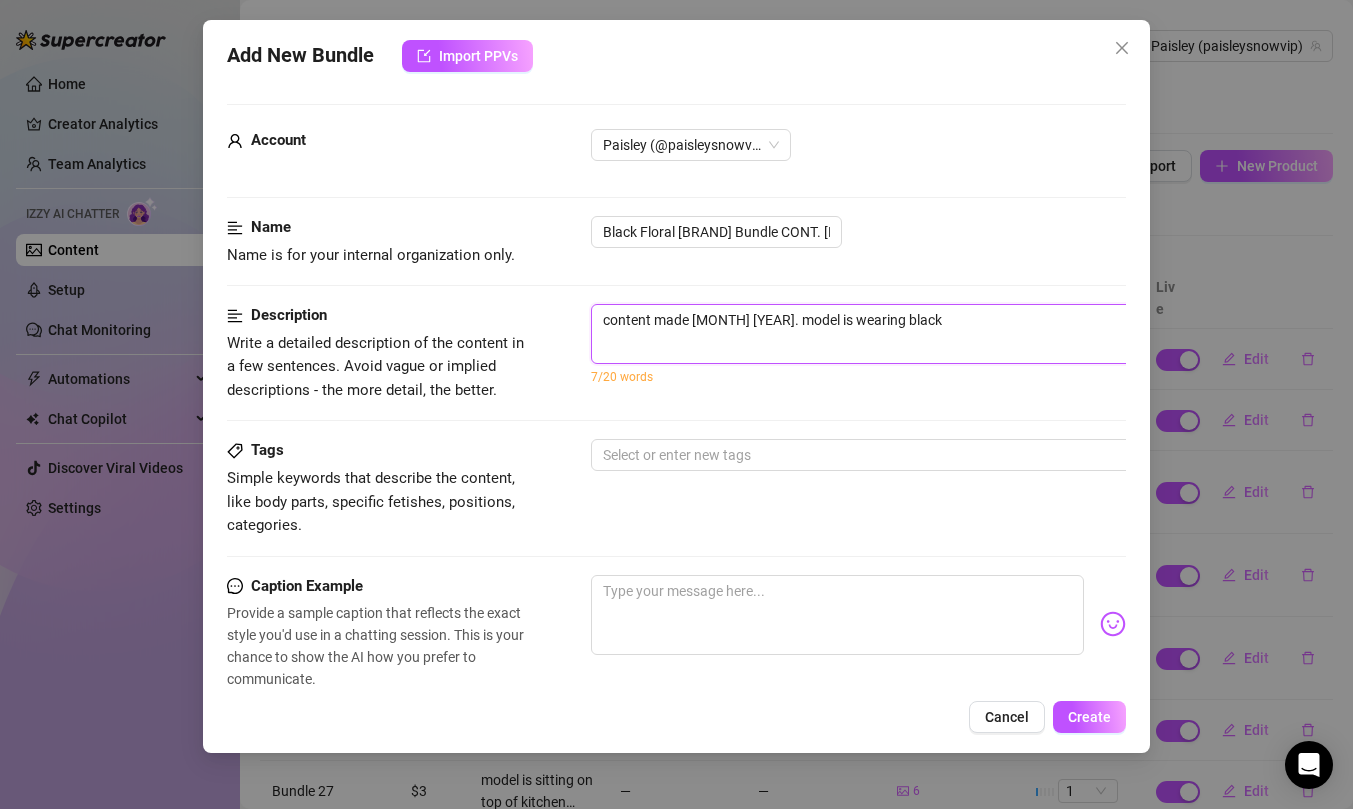type on "content made [MONTH] [YEAR]. model is wearing black" 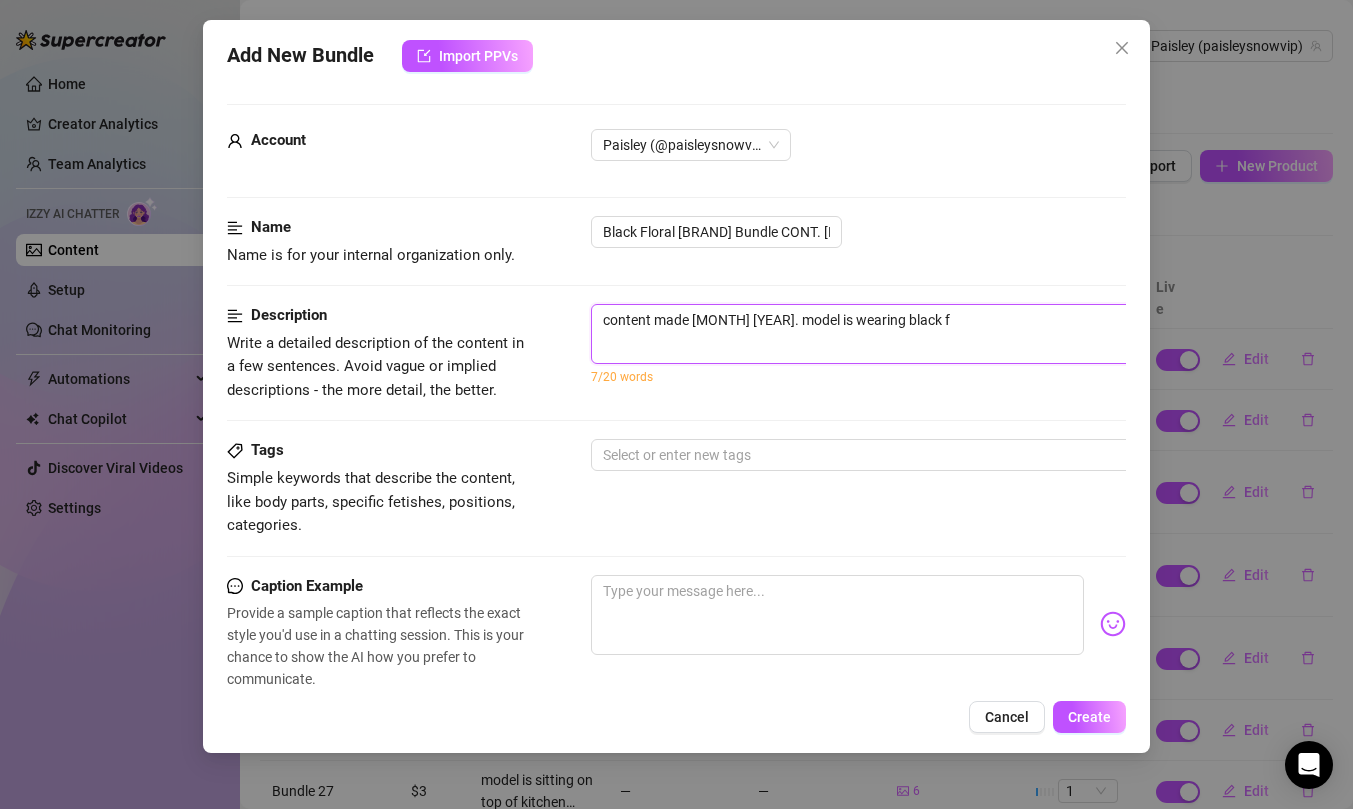 type on "content made [MONTH] [YEAR]. model is wearing black floral fl" 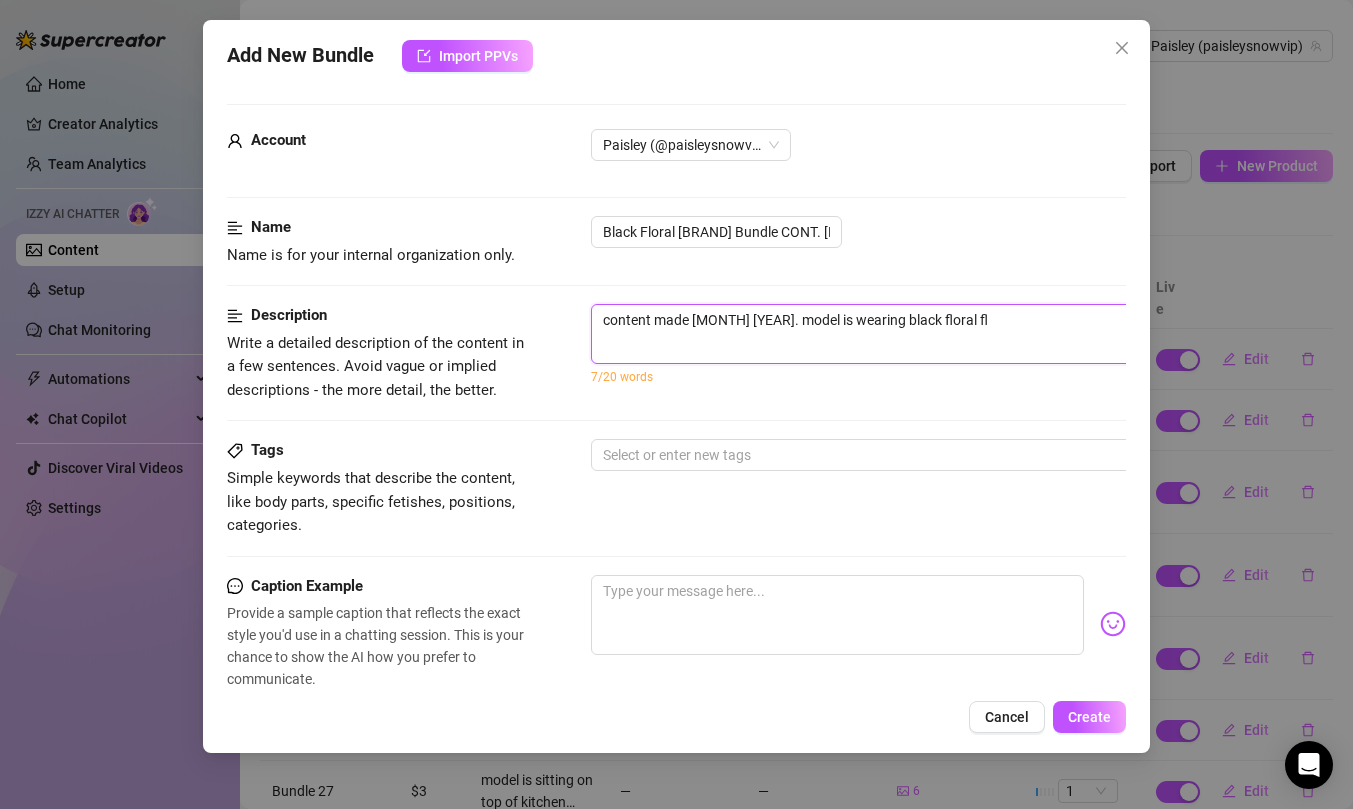 type on "content made [MONTH] [YEAR]. model is wearing black flo" 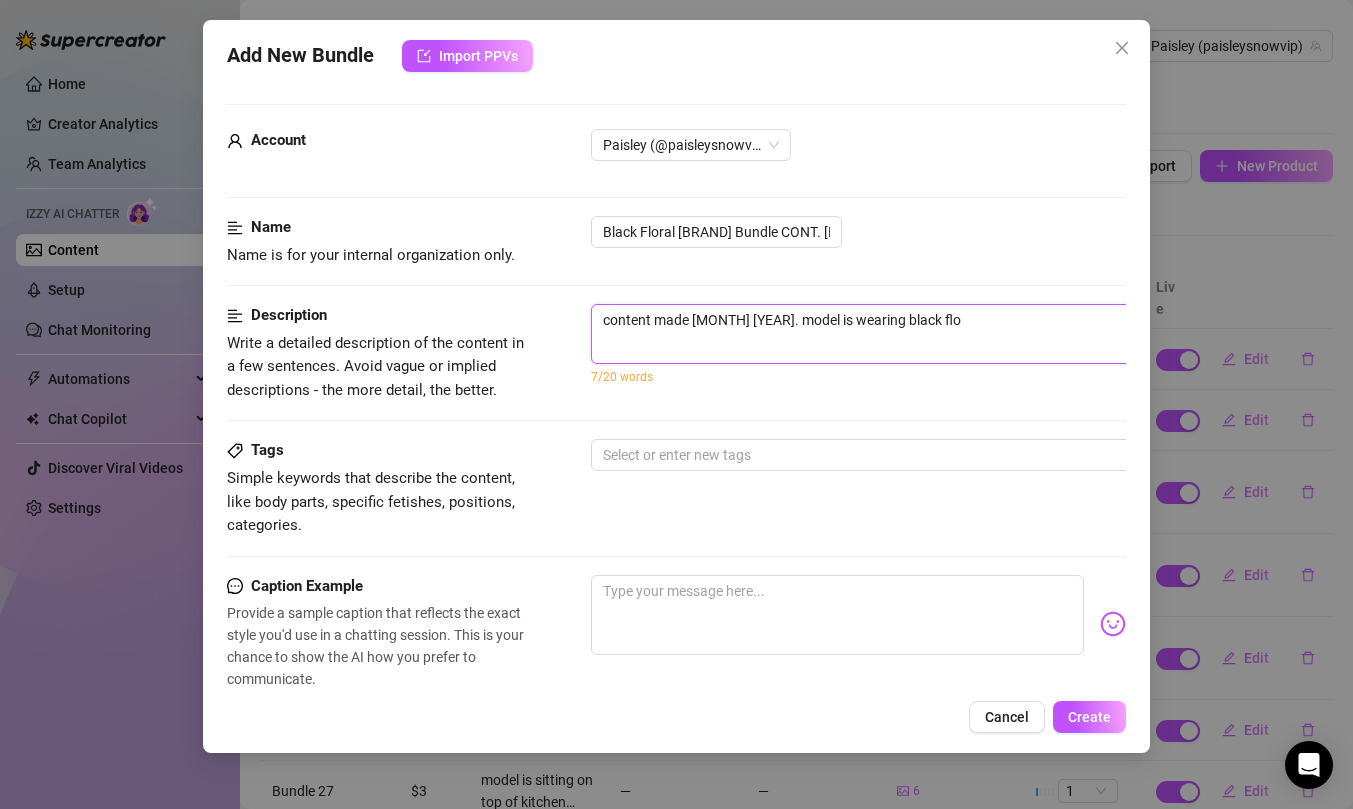 type on "content made [DATE]. model is wearing black floral" 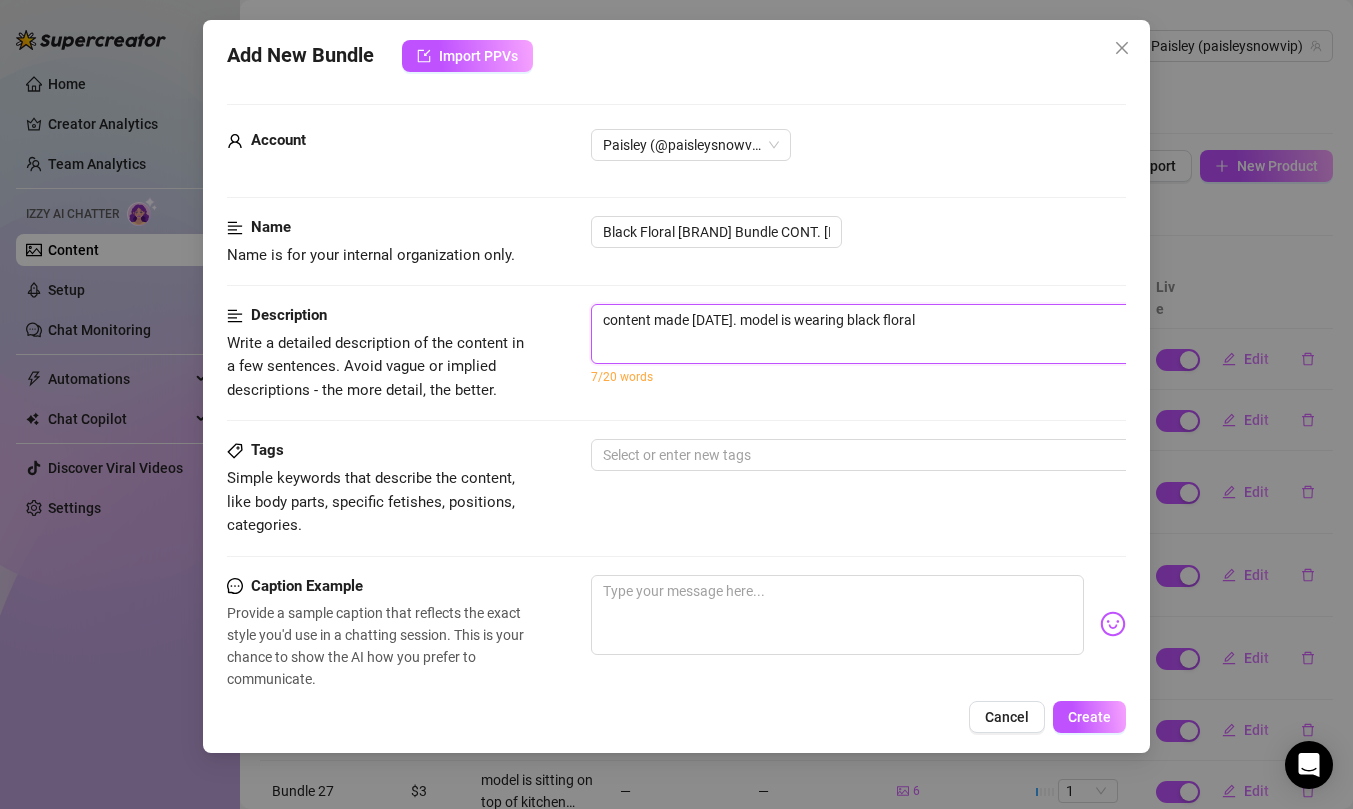 type on "content made [MONTH] [YEAR]. model is wearing black floral flord" 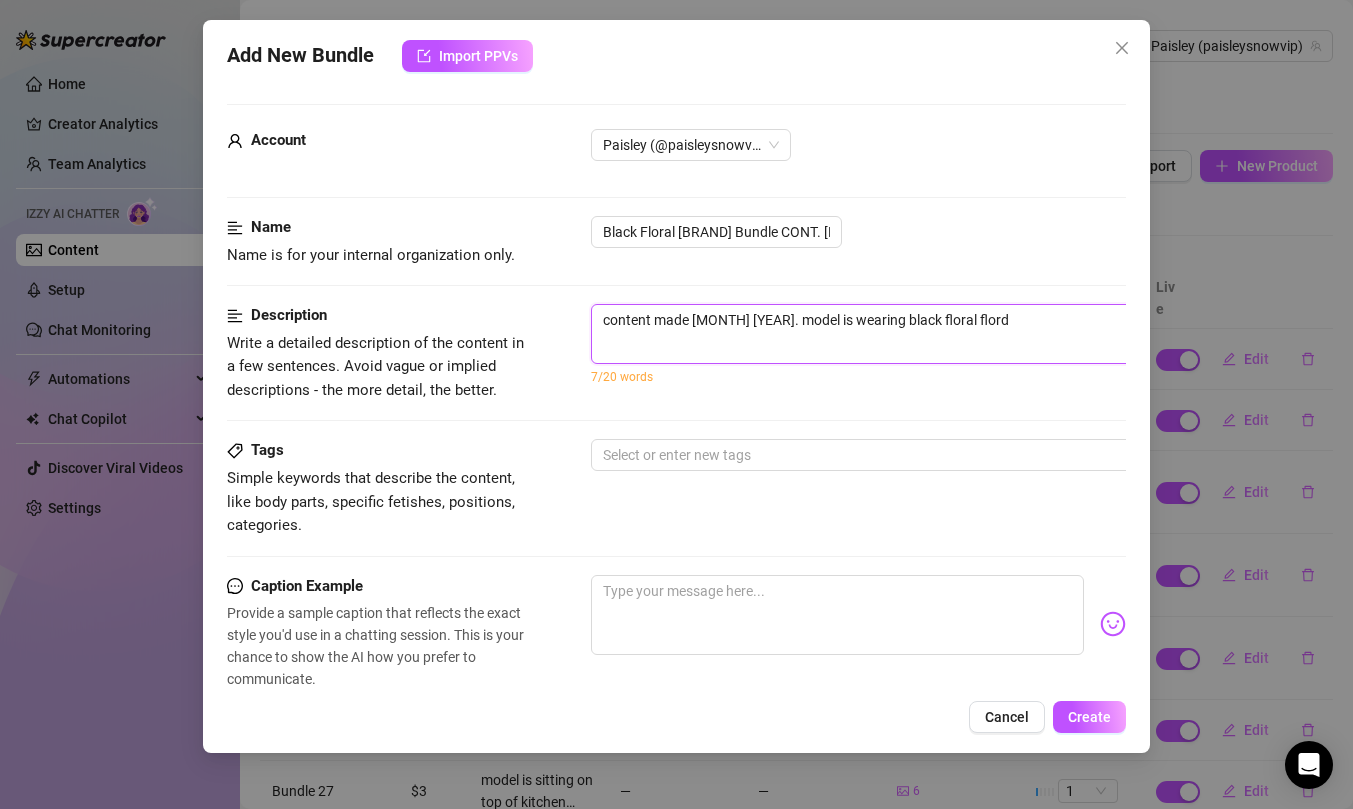 type on "content made [DATE]. model is wearing black floral" 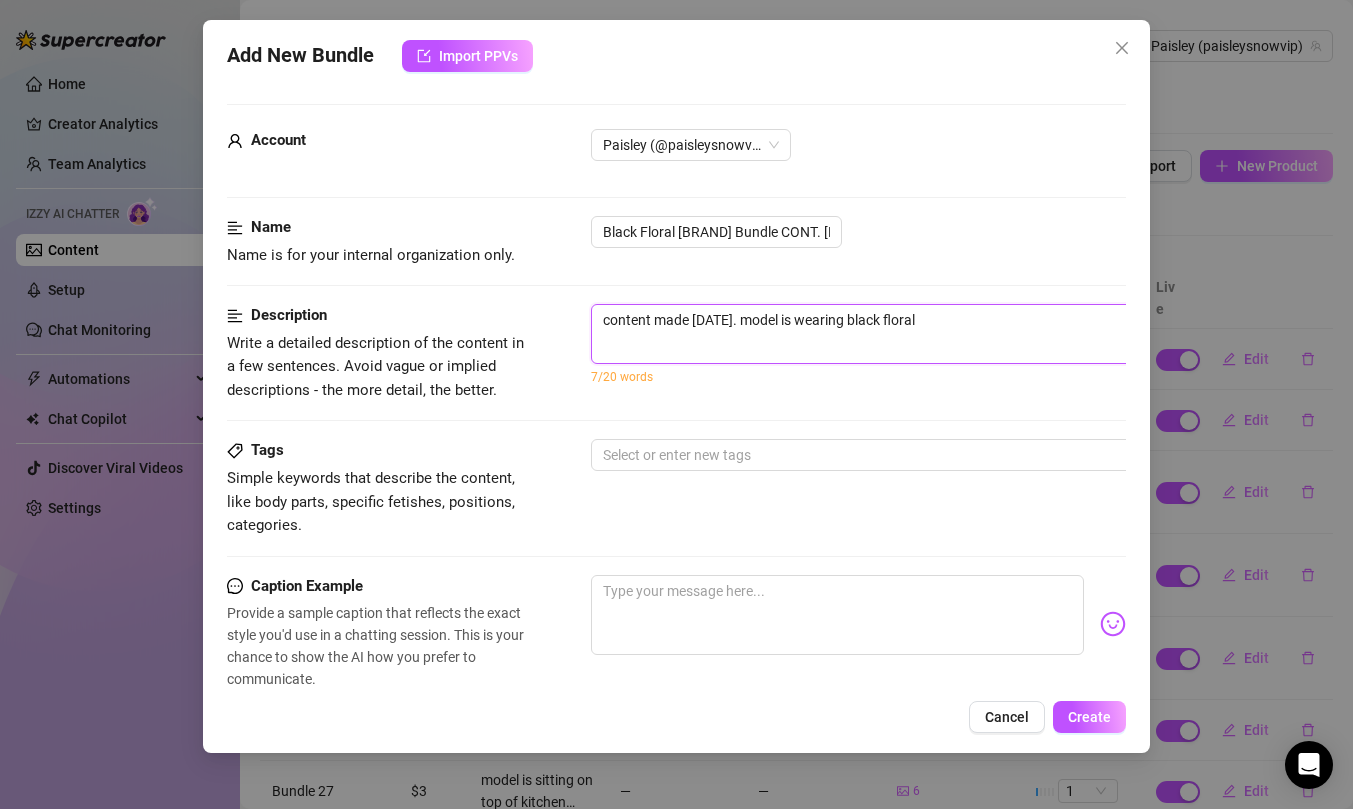 type on "content made [MONTH] [YEAR]. model is wearing black flora" 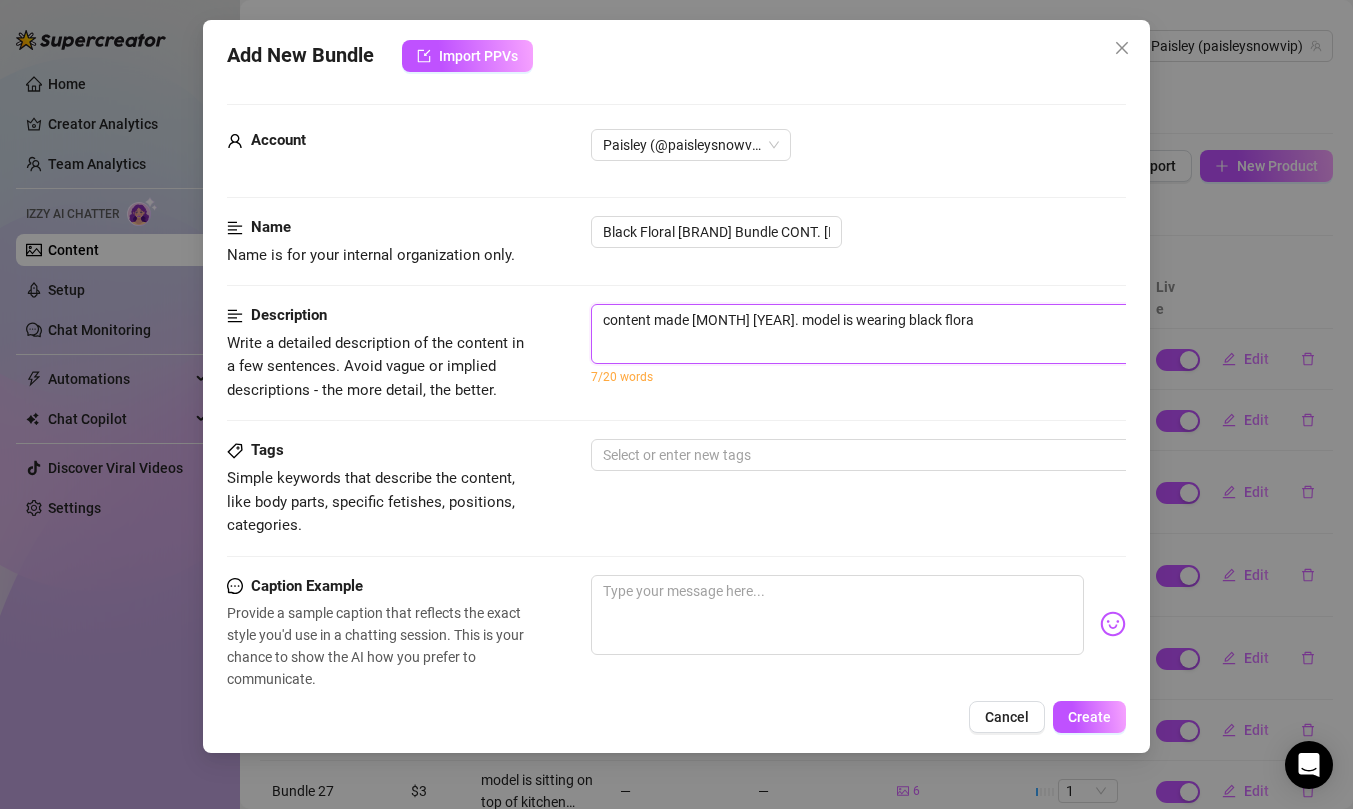 type on "content made [MONTH] [YEAR]. model is wearing black floral" 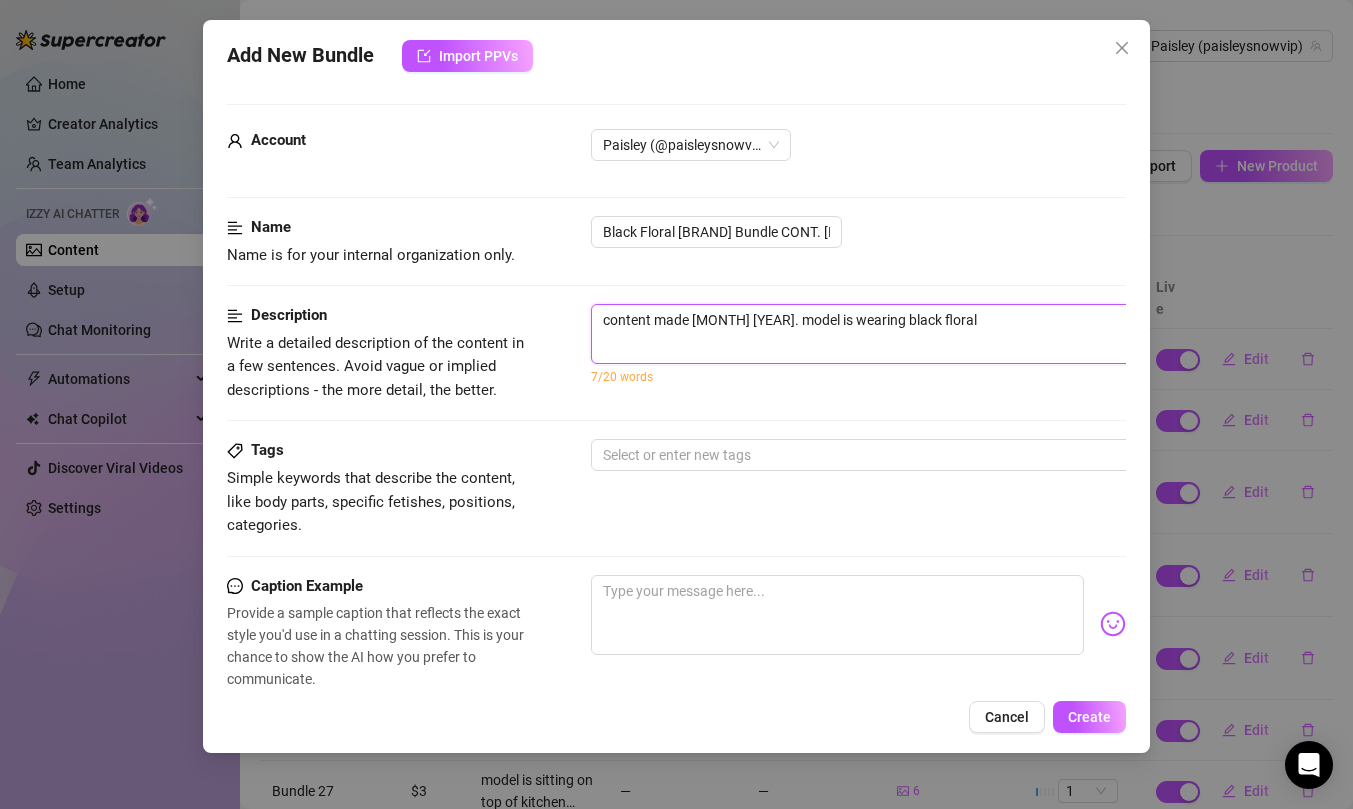 type on "content made [MONTH] [YEAR]. model is wearing black floral" 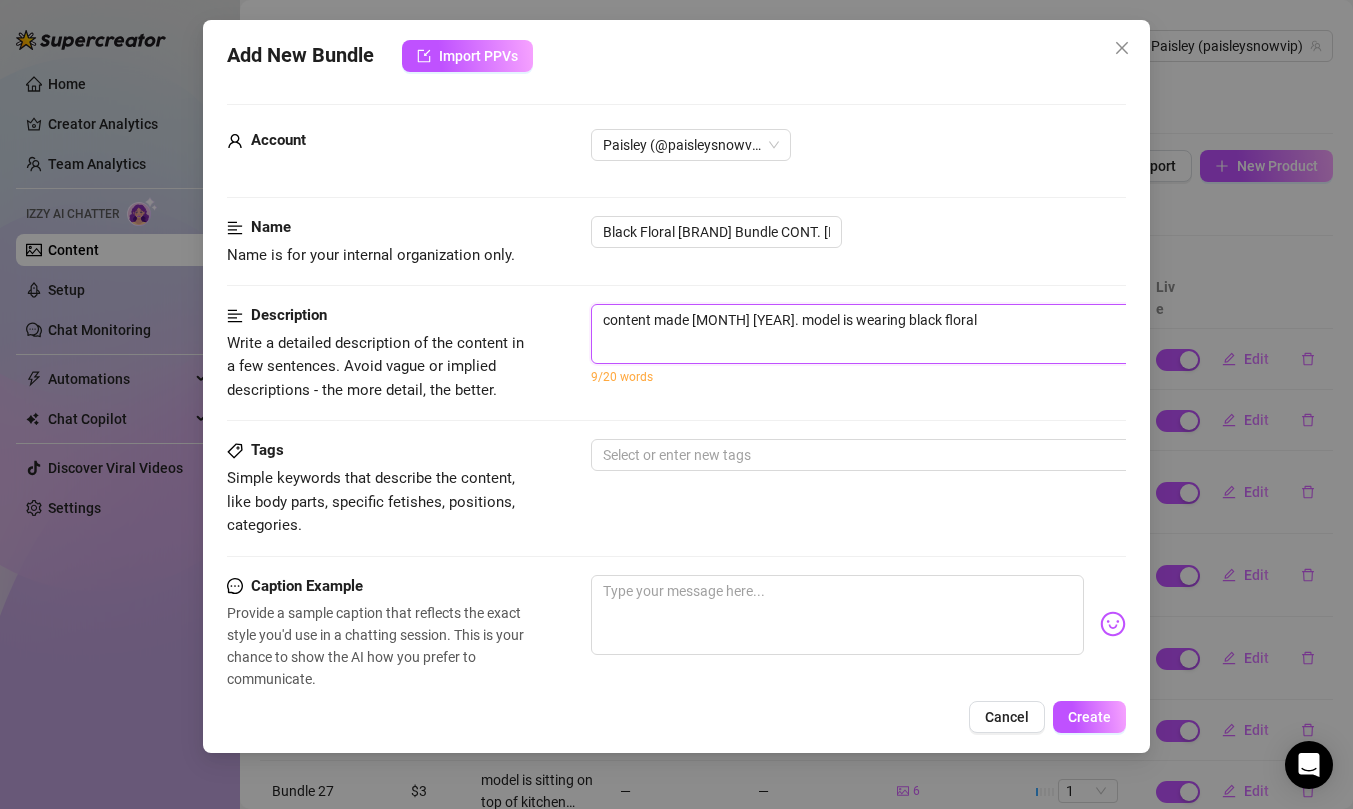 type on "content made [MONTH] [YEAR]. model is wearing black floral v" 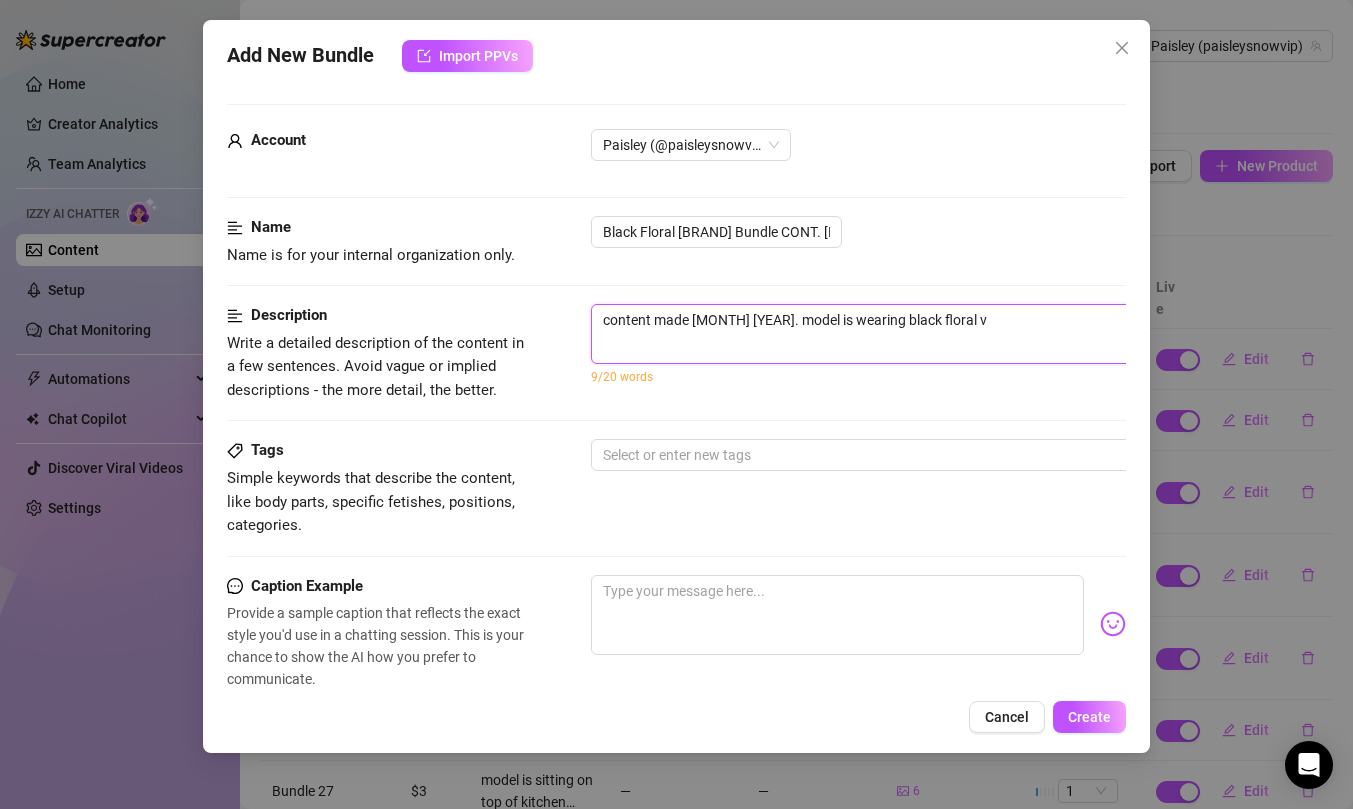 type on "content made [DATE]. model is wearing black floral vi" 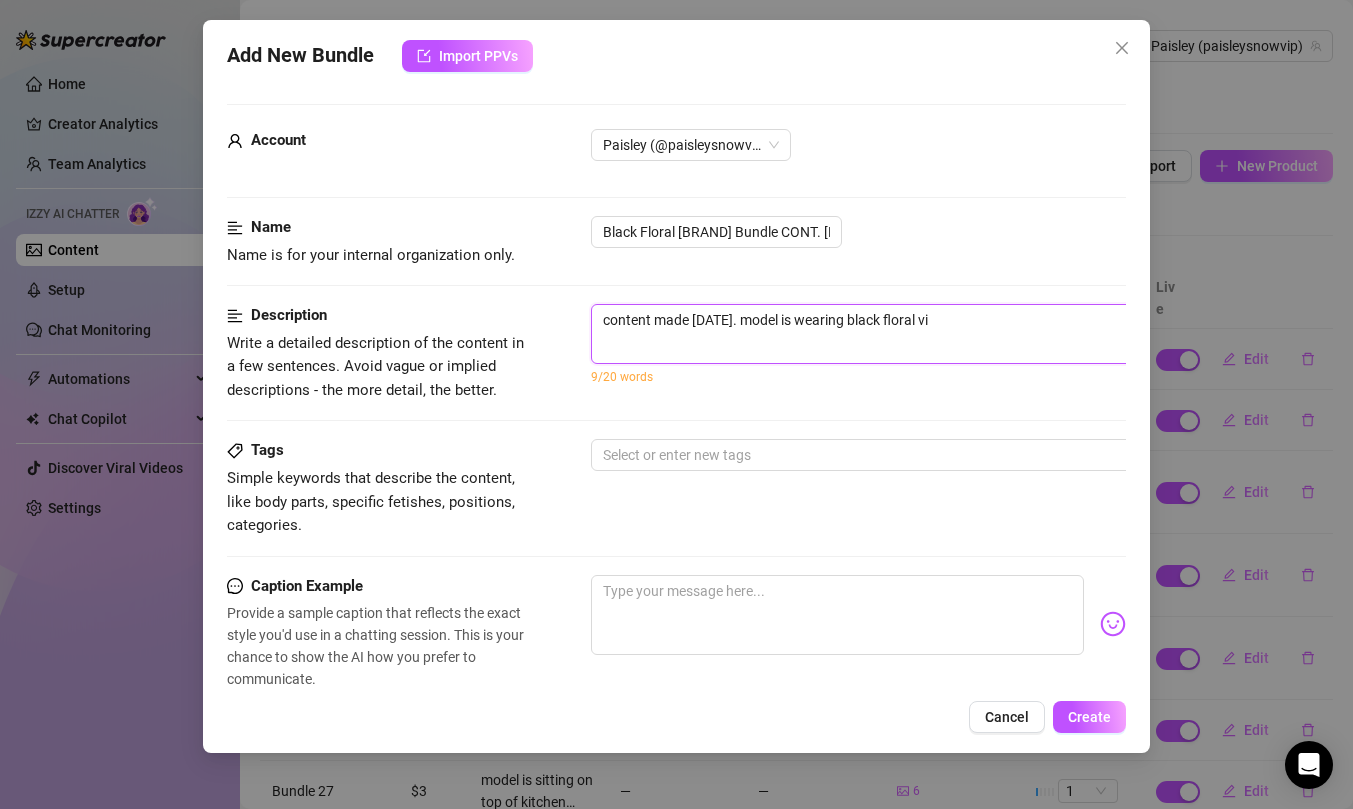 type on "content made [MONTH] [YEAR]. model is wearing black floral vic" 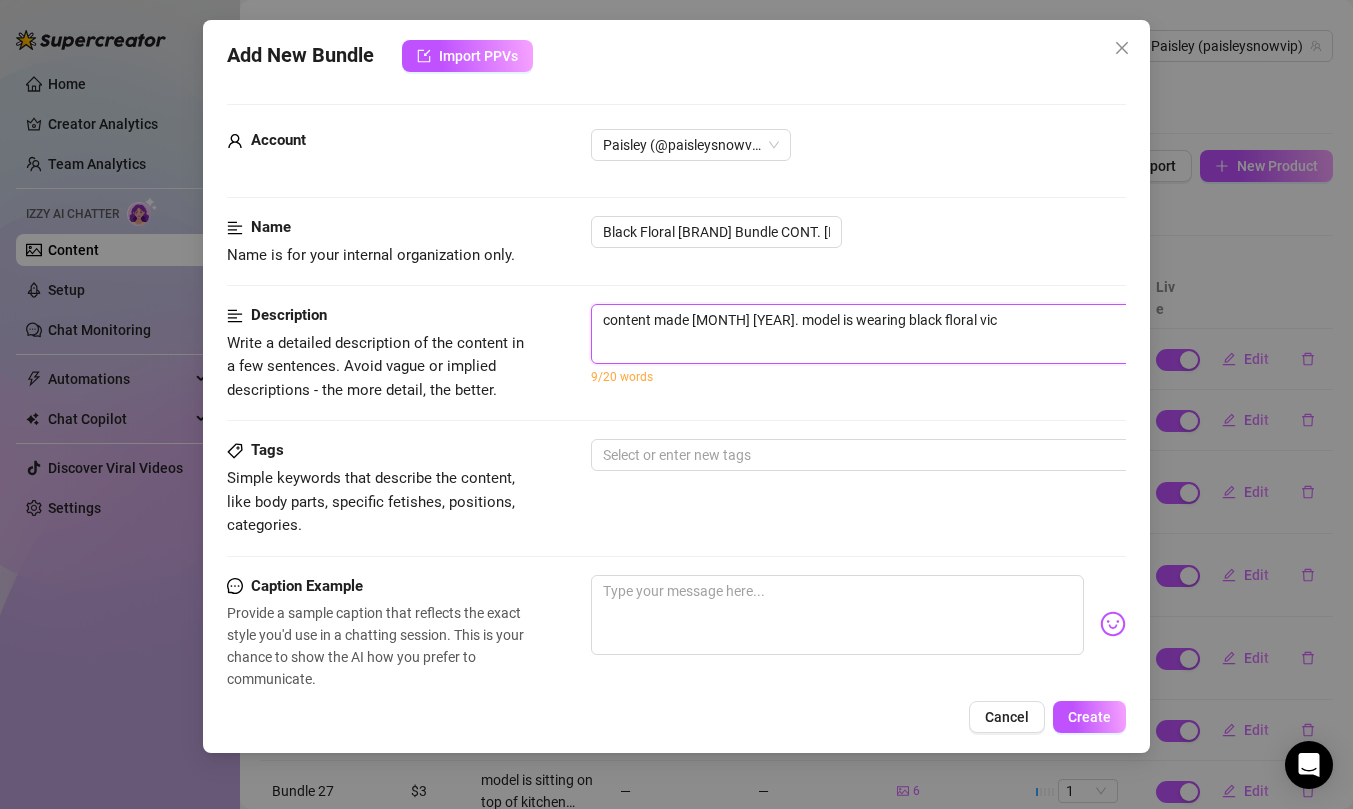 type on "content made [DATE]. model is wearing black floral [BRAND] two piece bra and panty. no bare chest is sho" 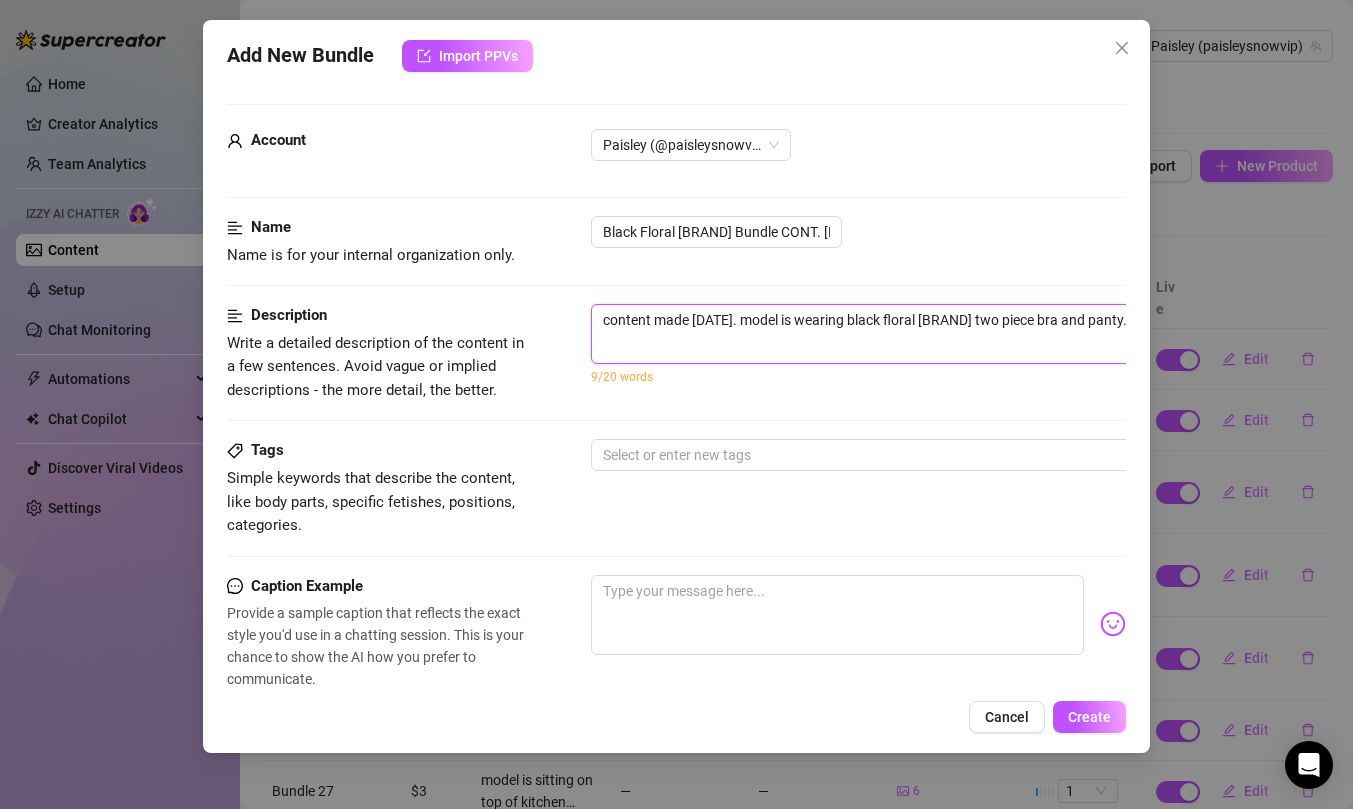 type on "content made [DATE]. model is wearing black floral victo" 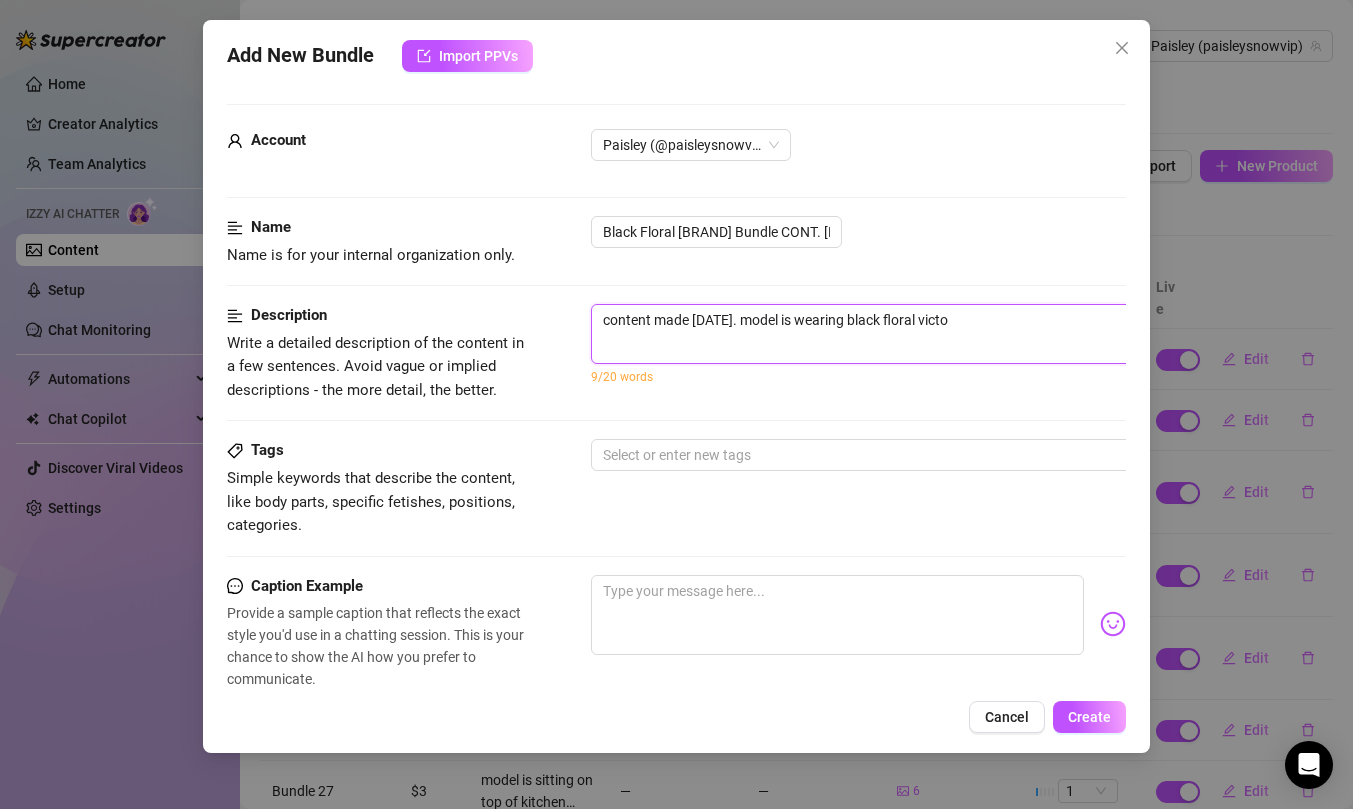 type on "content made [MONTH] [YEAR]. model is wearing black floral victor" 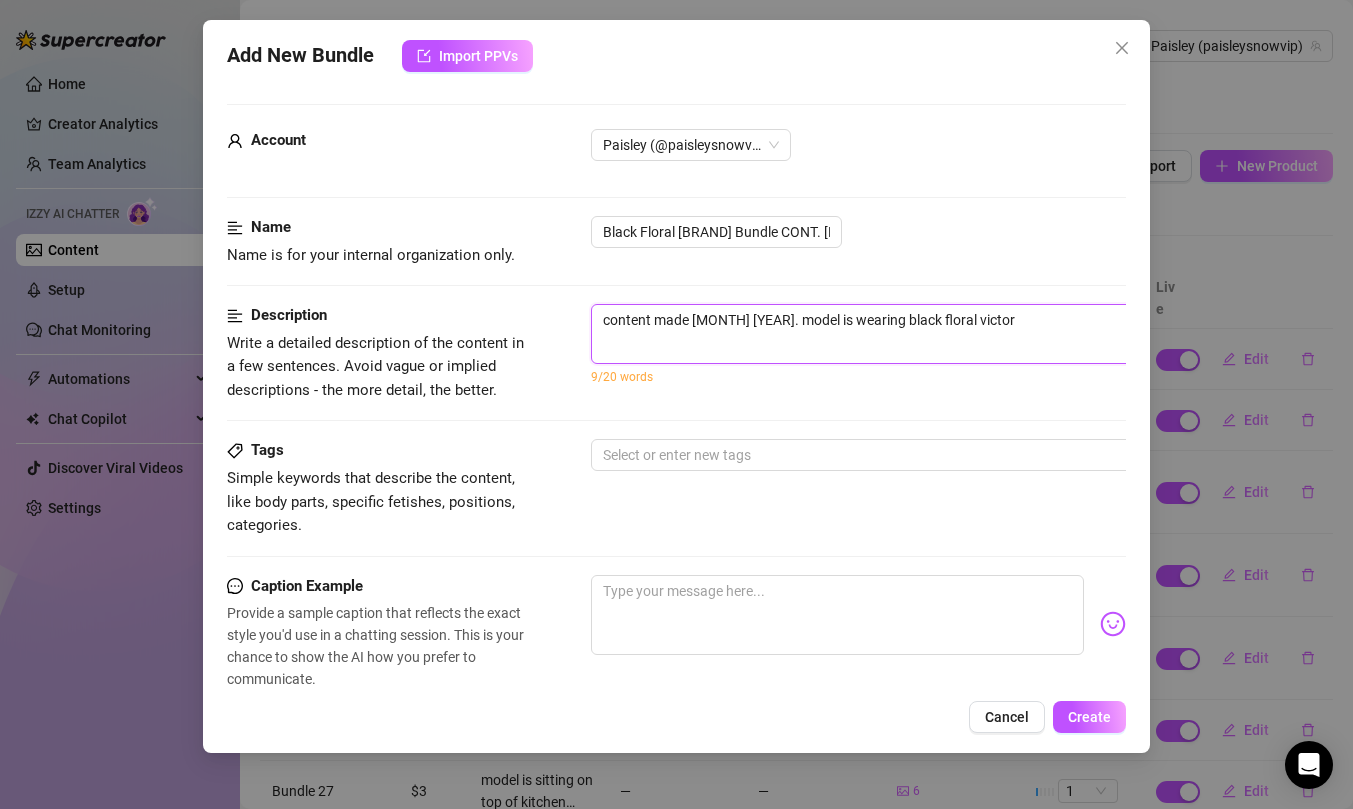 type on "content made [DATE]. model is wearing black floral victori" 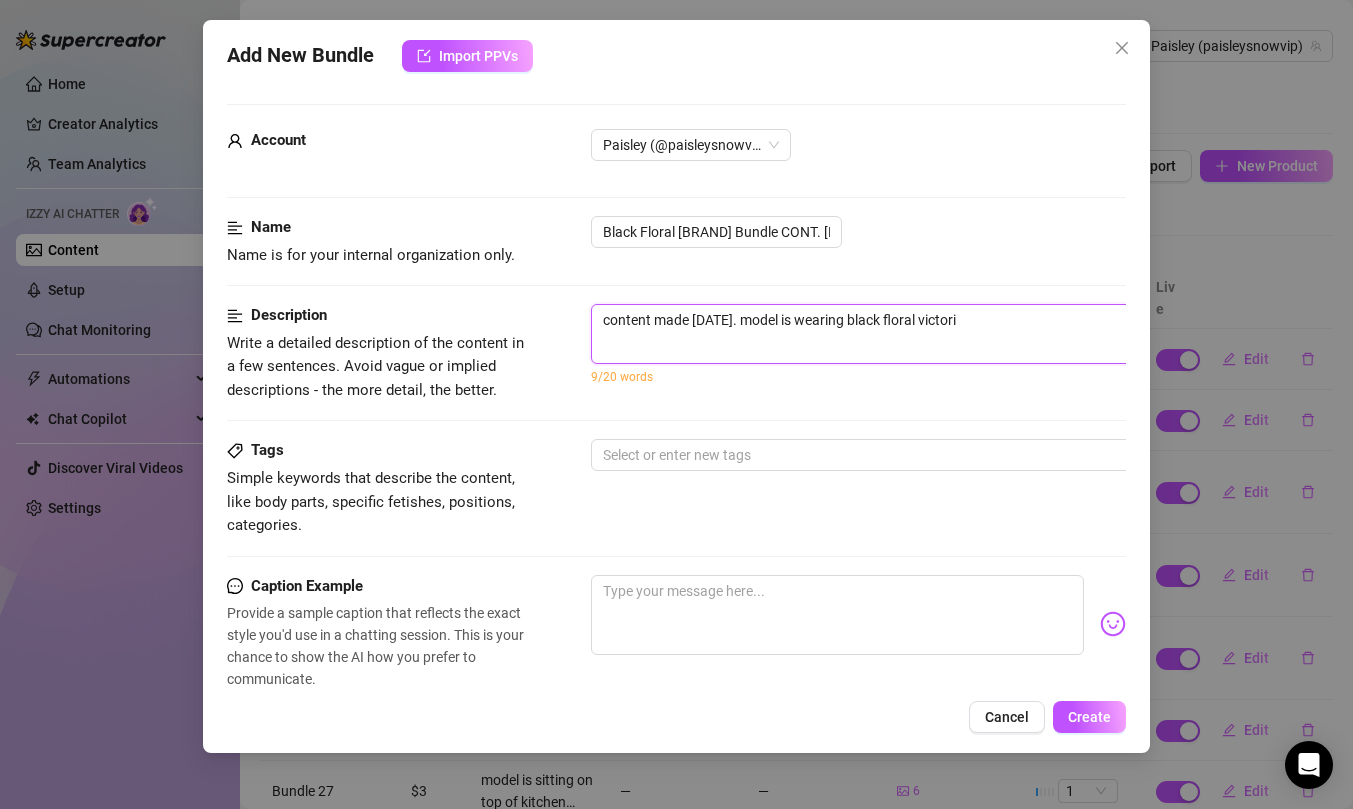 type on "content made [DATE]. model is wearing black floral victoria" 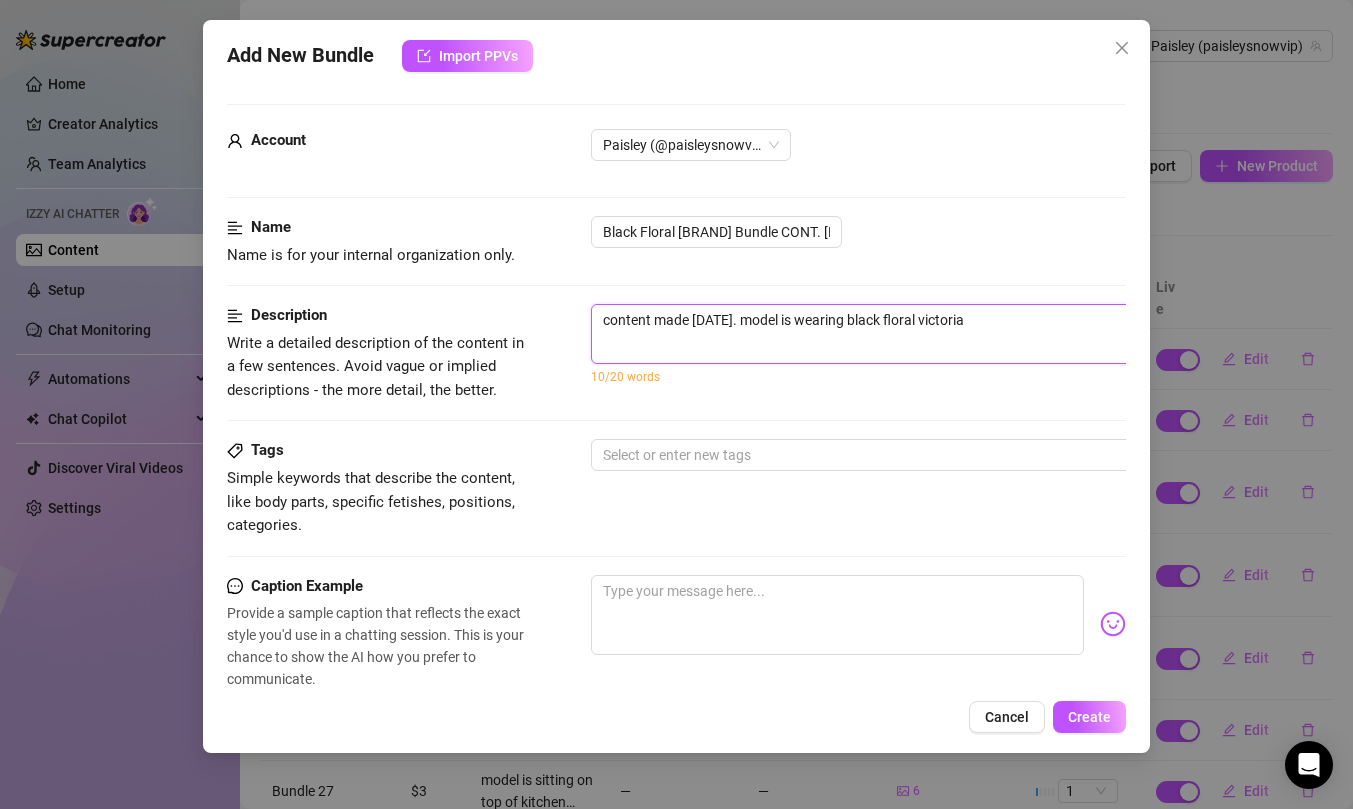 type on "content made [MONTH] [YEAR]. model is wearing black floral victoria'" 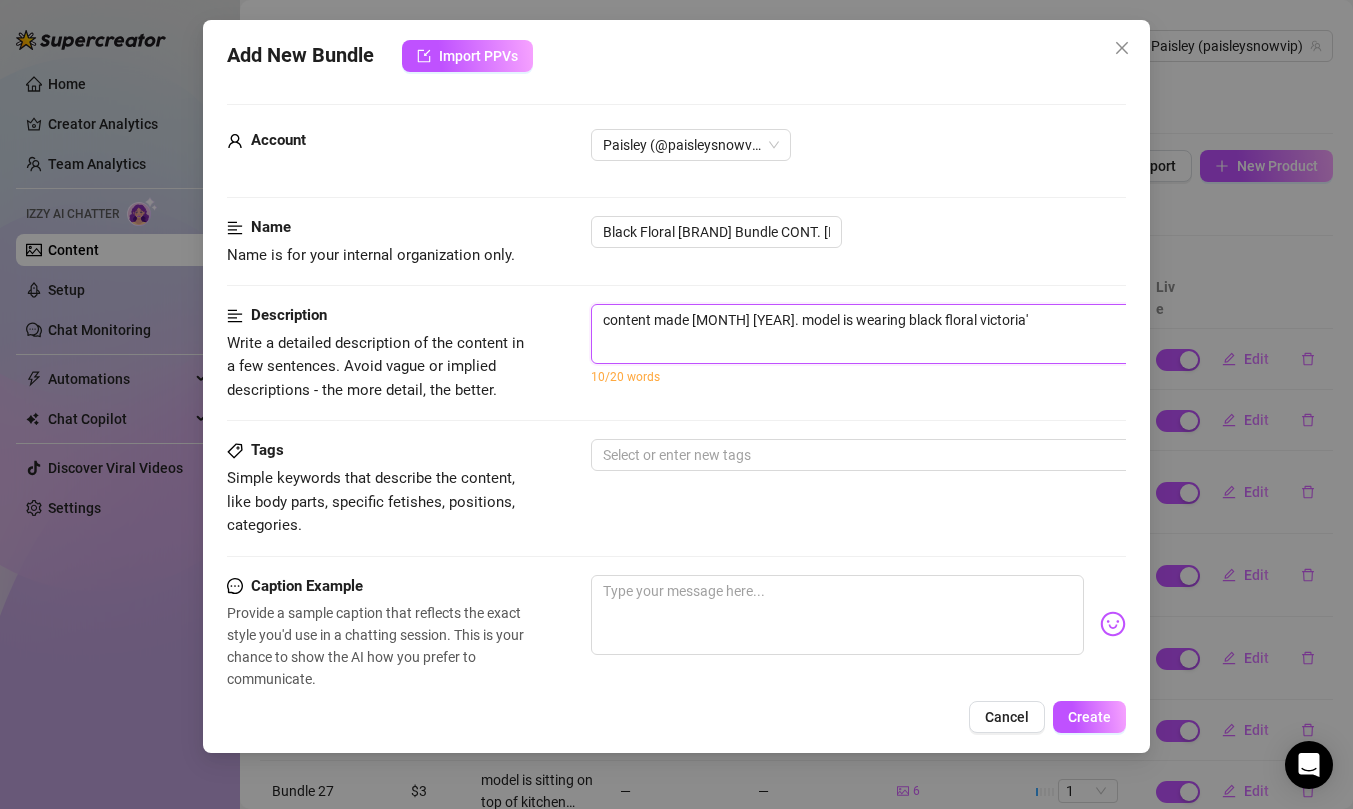 type on "content made [MONTH] [YEAR]. model is wearing black floral victoria's" 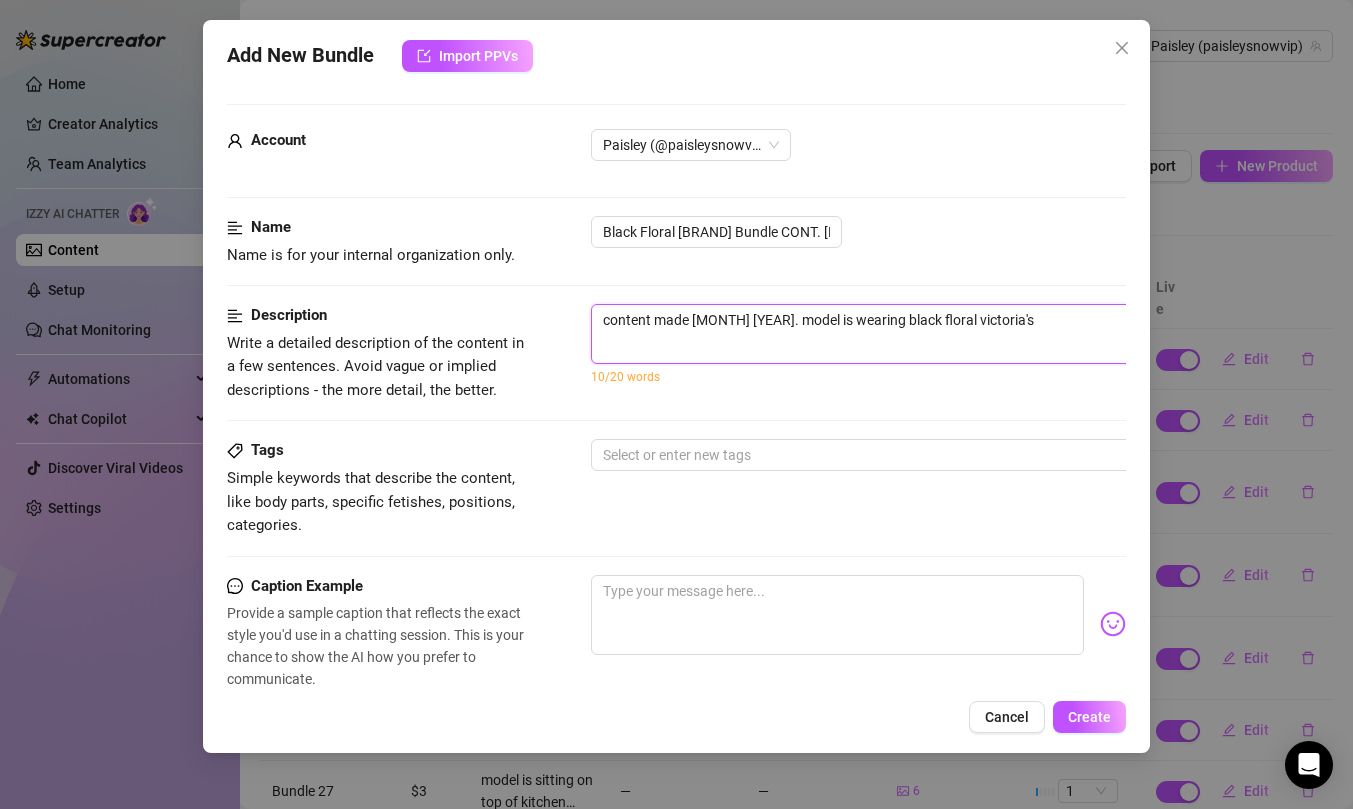 type on "content made [MONTH] [YEAR]. model is wearing black floral victoria's" 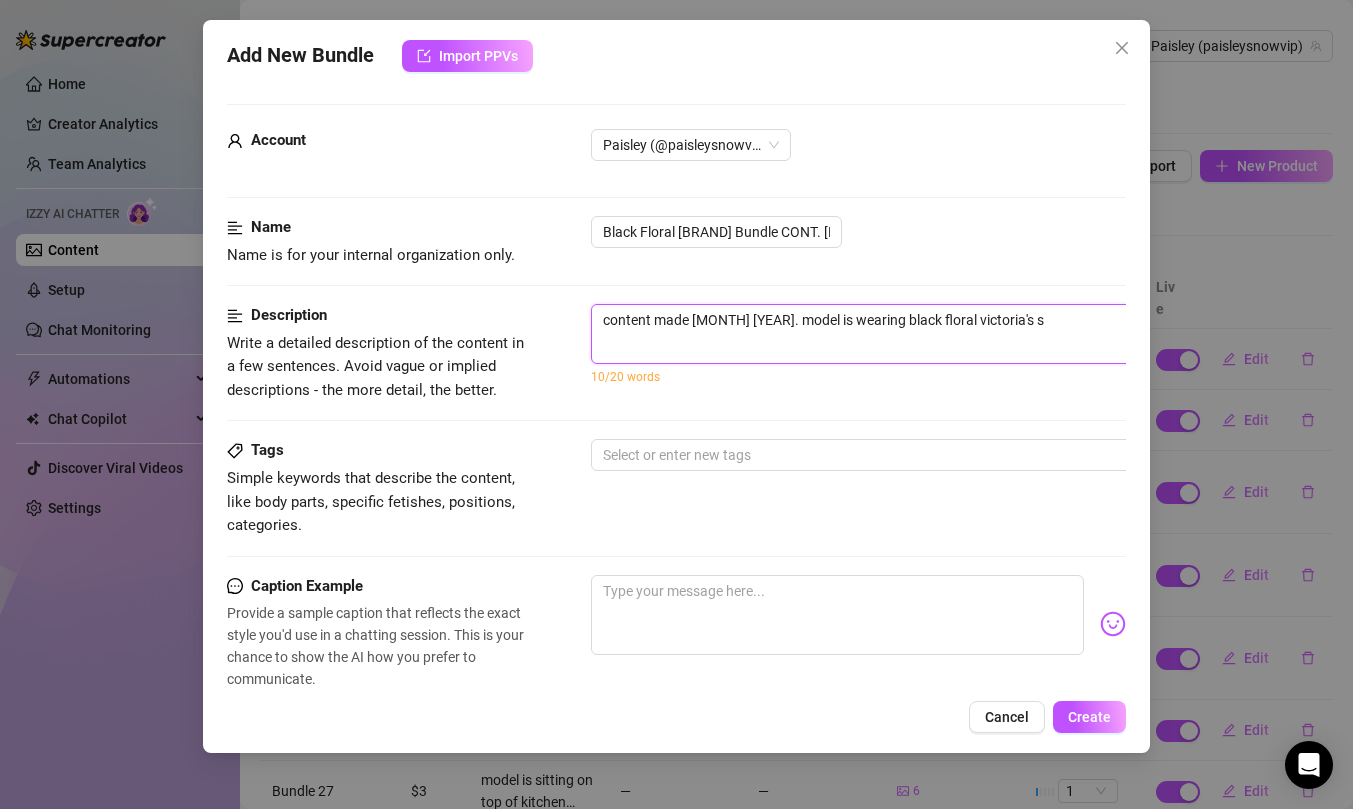 type on "content made [MONTH] [YEAR]. model is wearing black floral victoria's se" 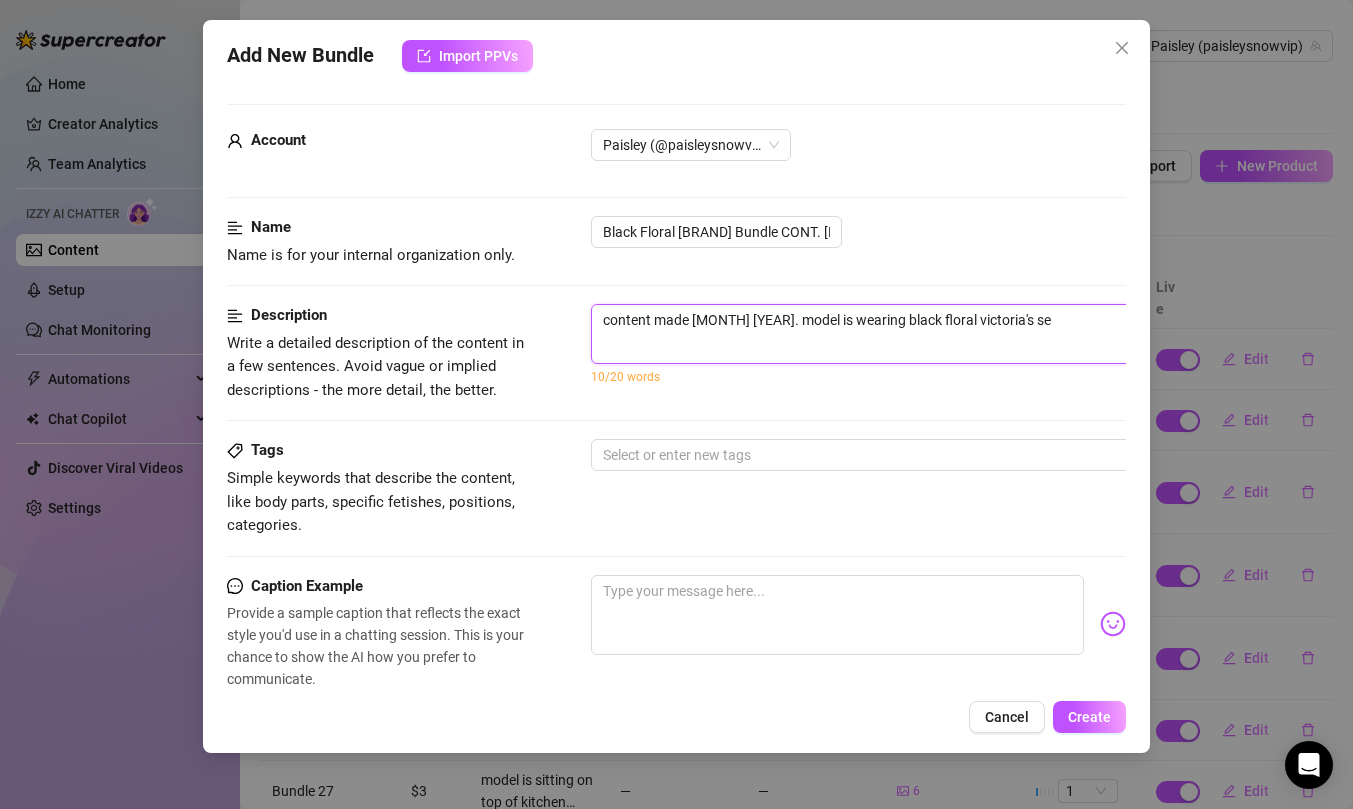 type on "content made [MONTH] [YEAR]. model is wearing black floral victoria's sec" 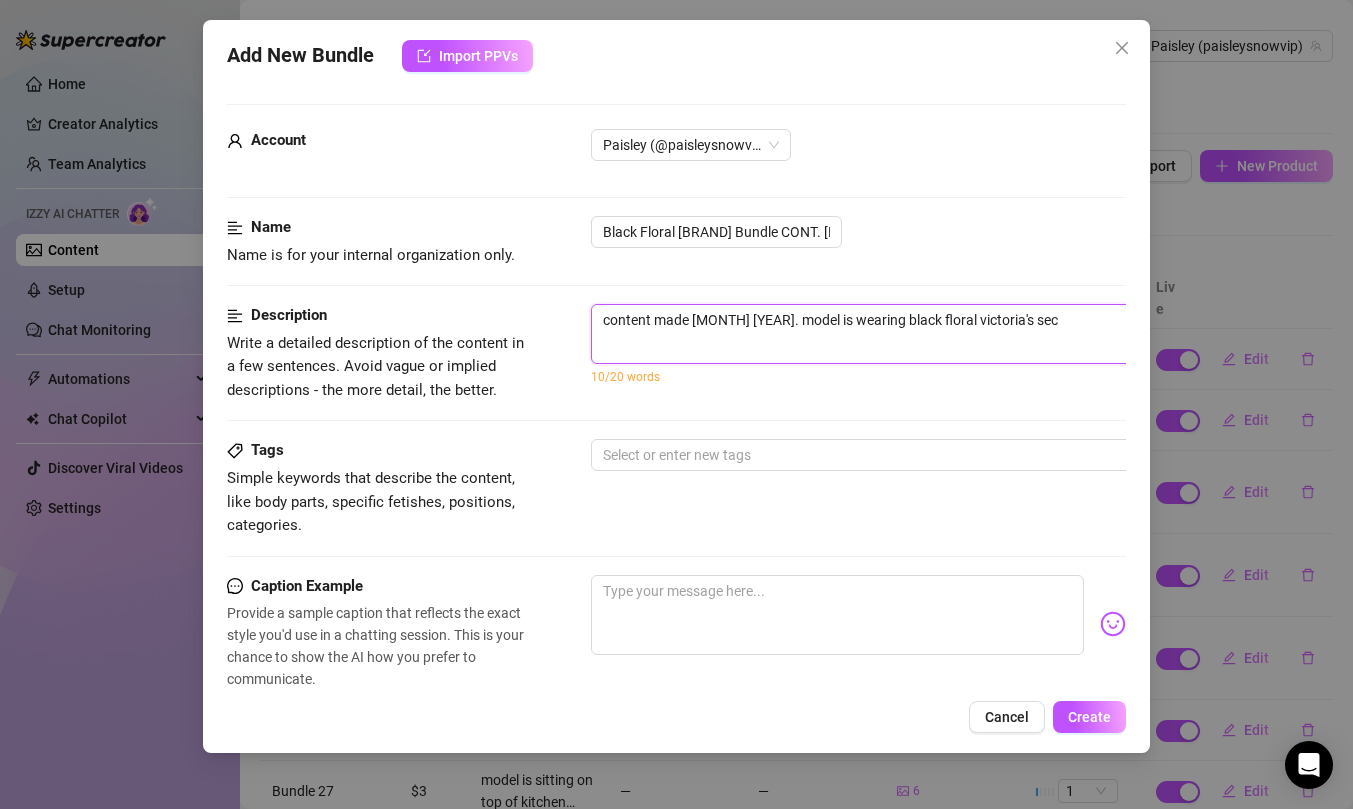 type on "content made [MONTH] [YEAR]. model is wearing black floral victoria's secr" 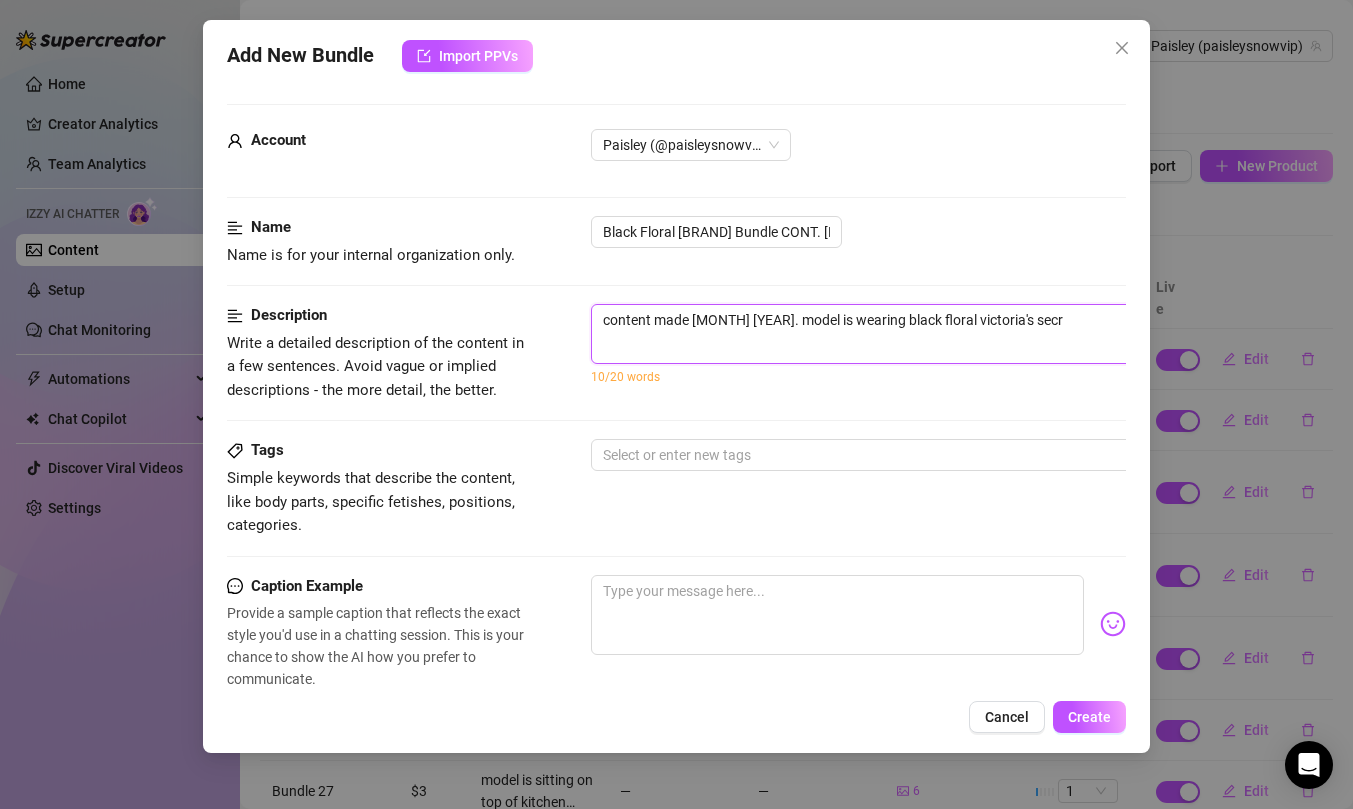 type on "content made [MONTH] [YEAR]. model is wearing black floral victoria's secre" 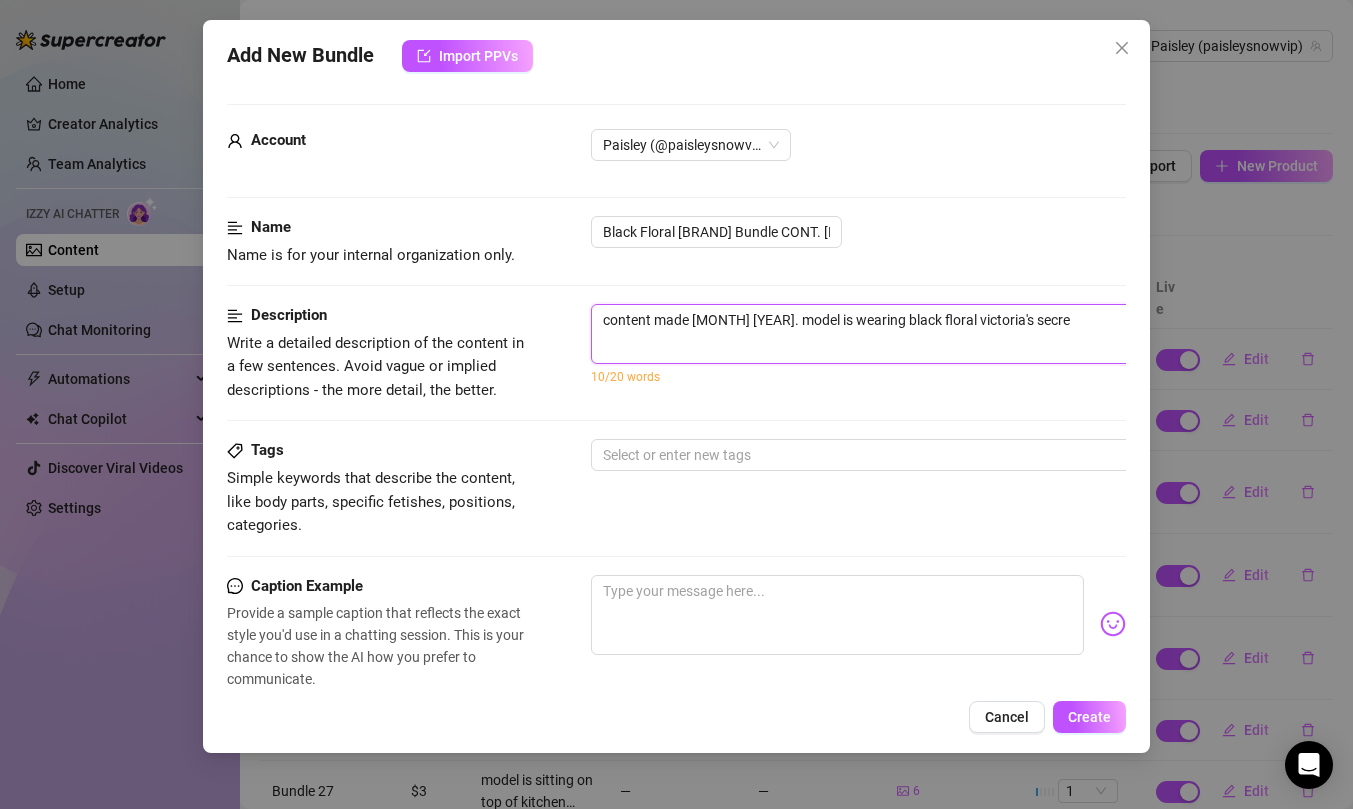 type on "content made [MONTH] [YEAR]. model is wearing black floral victoria's secret" 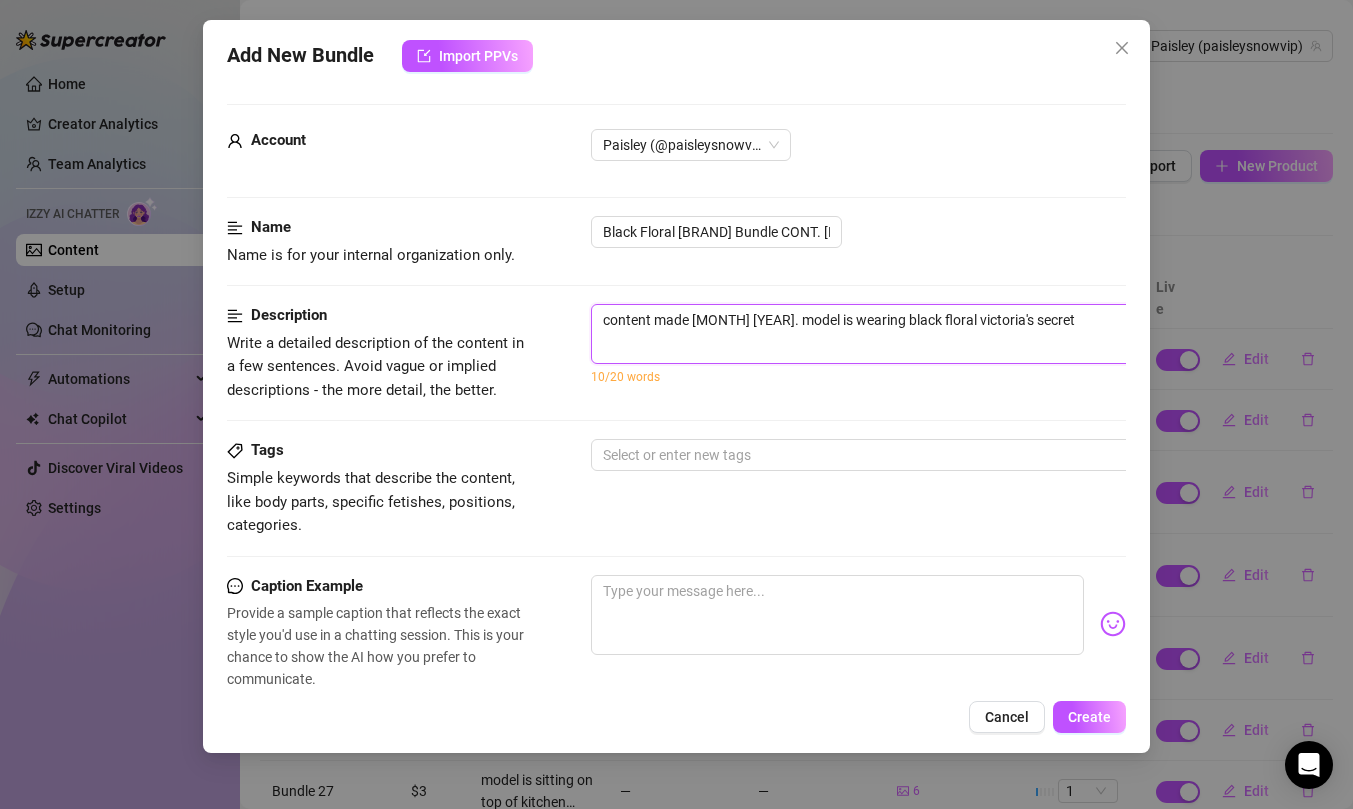 type on "content made [MONTH] [YEAR]. model is wearing black floral victoria's secret" 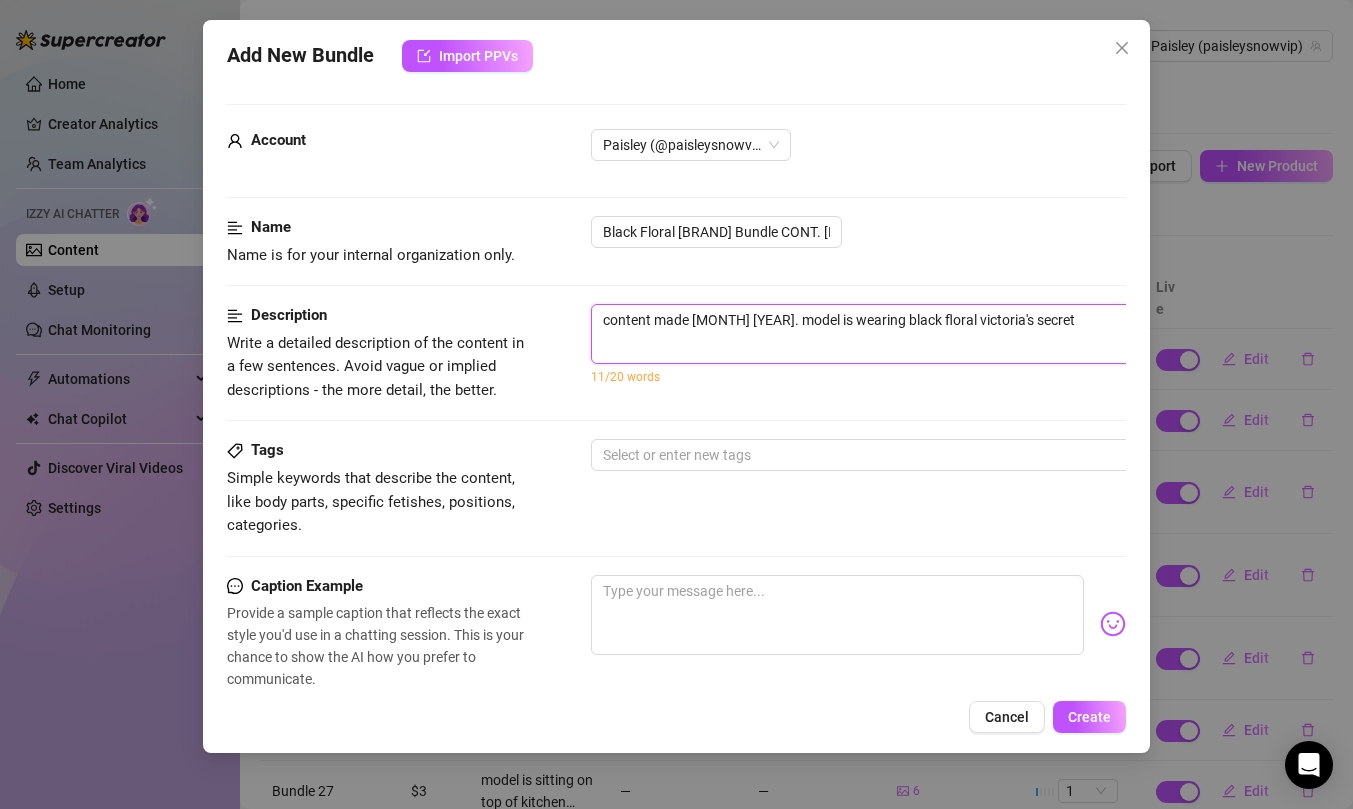 type on "content made [MONTH] [YEAR]. model is wearing black floral victoria's secret t" 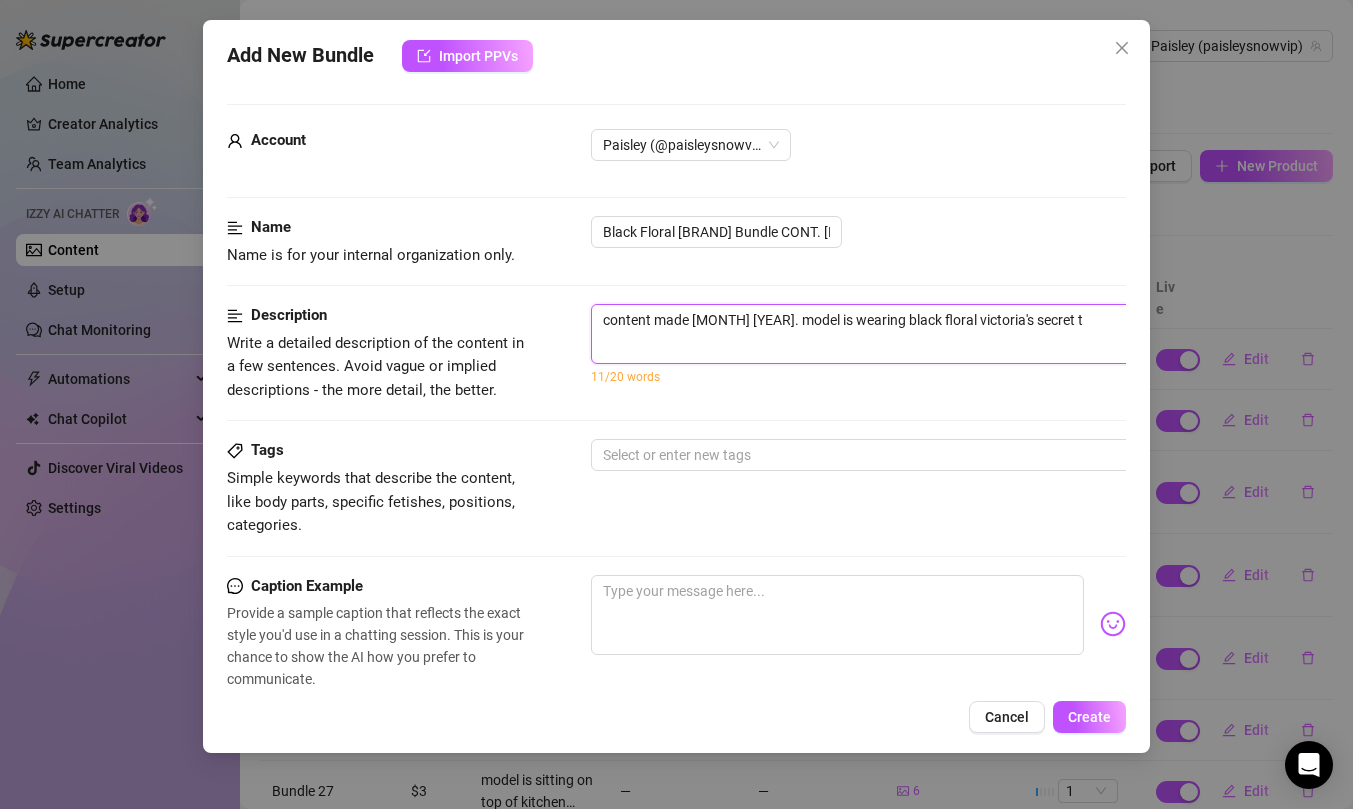 type on "content made [MONTH] [YEAR]. model is wearing black floral victoria's secret tw" 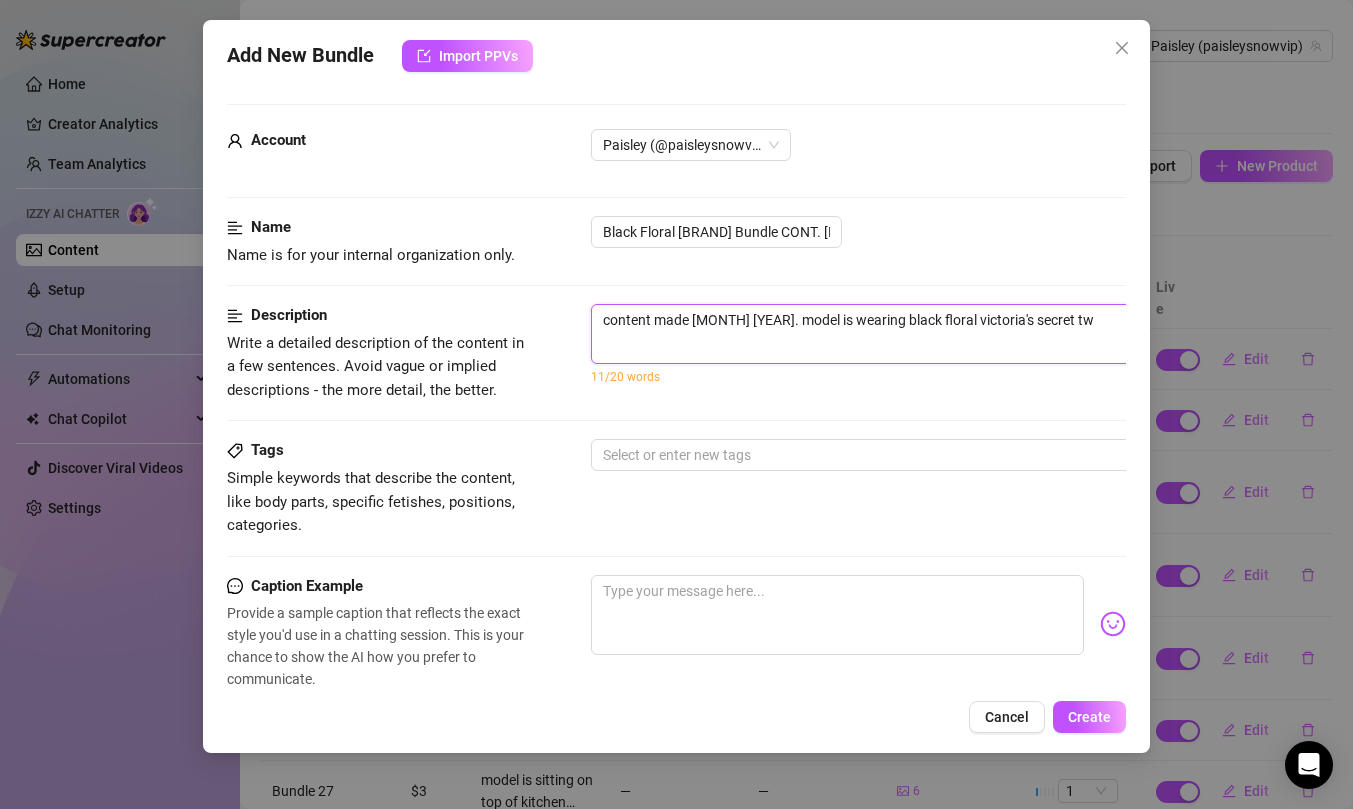 type on "content made [MONTH] [YEAR]. model is wearing black floral victoria's secret two" 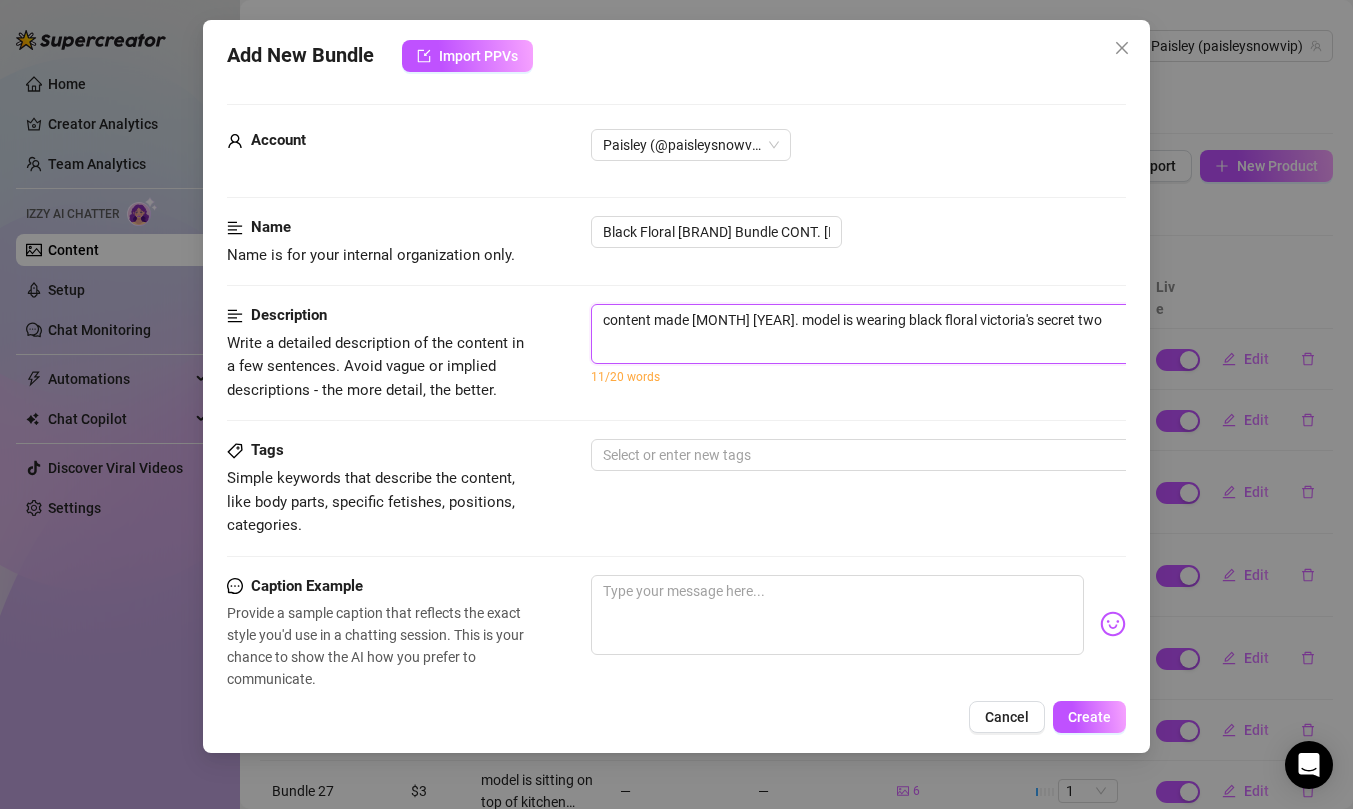 type on "content made [MONTH] [YEAR]. model is wearing black floral victoria's secret two" 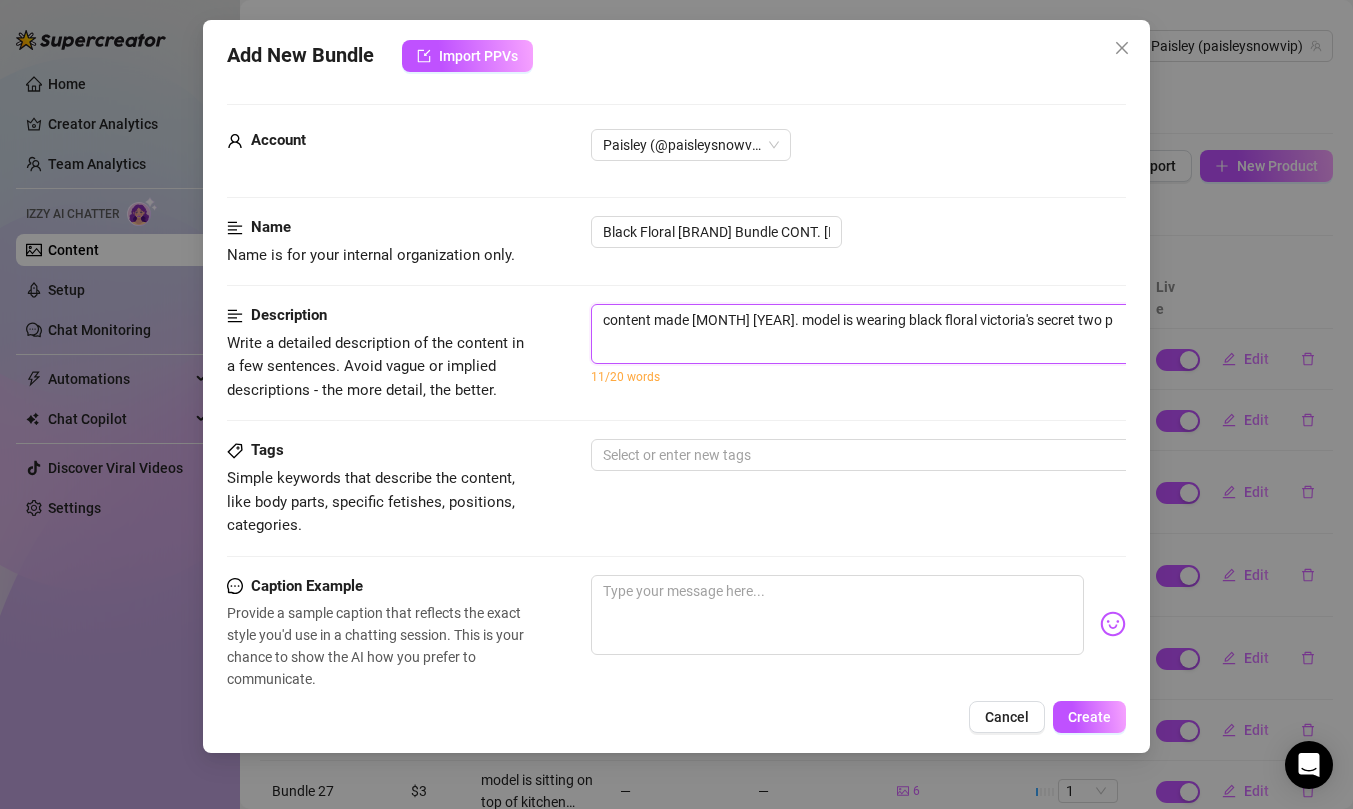 type on "content made [MONTH] [YEAR]. model is wearing black floral victoria's secret two pi" 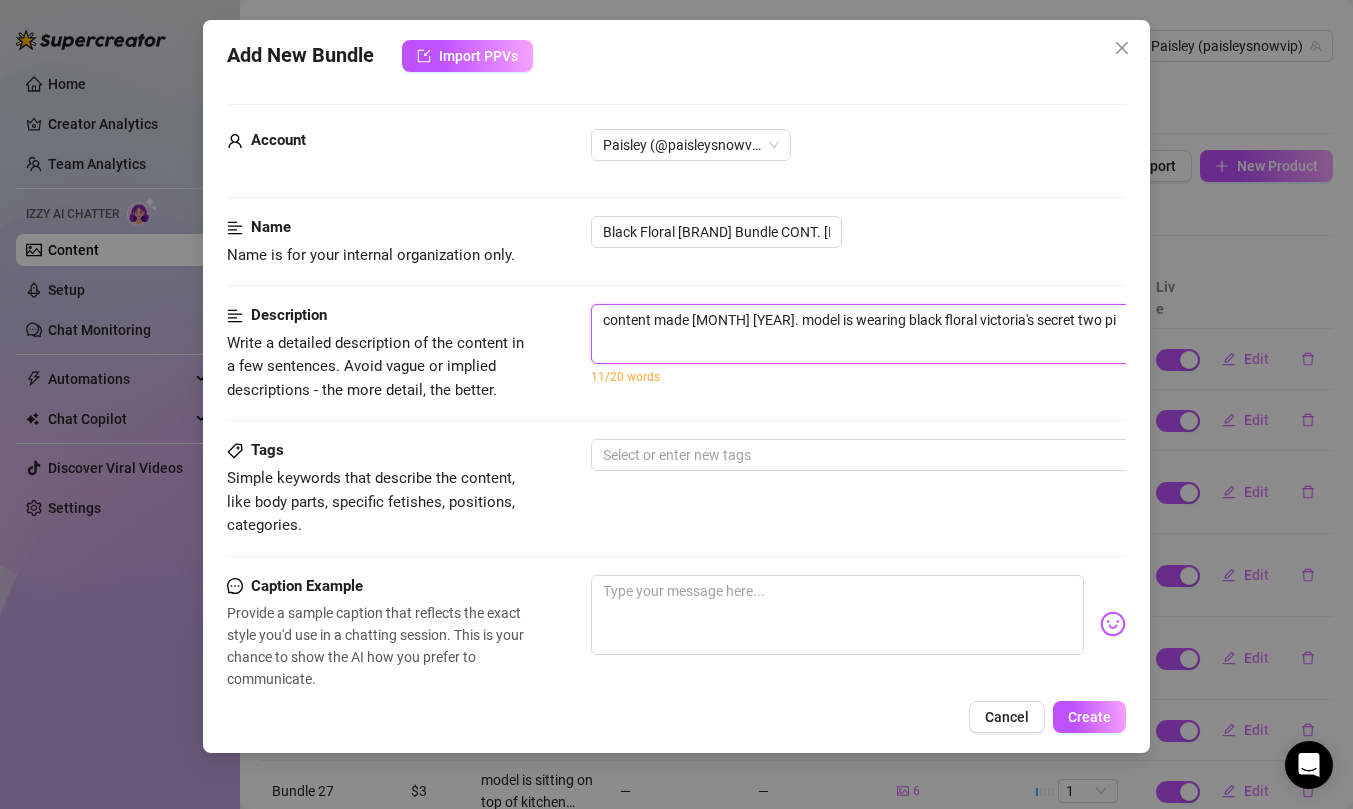 type on "content made [MONTH] [YEAR]. model is wearing black floral victoria's secret two pie" 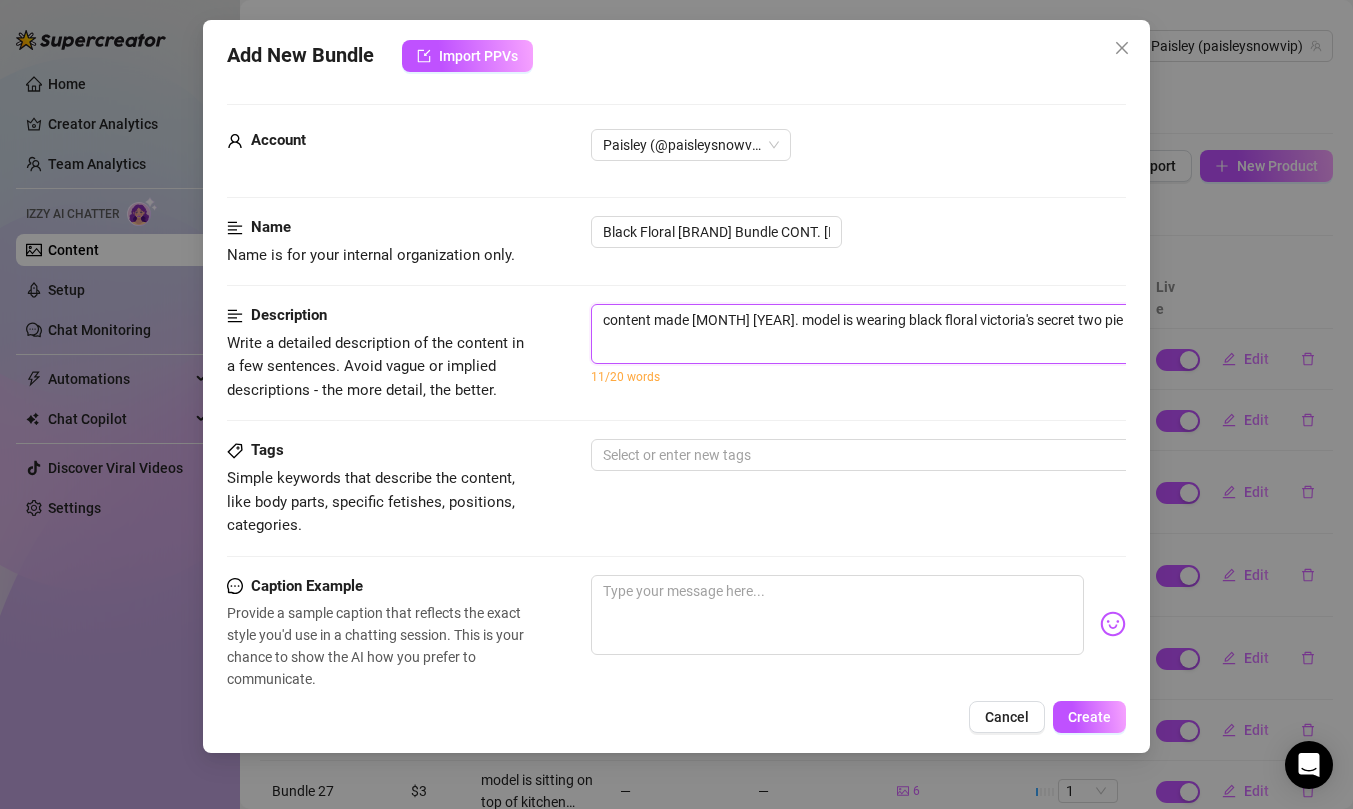 type on "content made [DATE]. model is wearing black floral [BRAND] two piece piec" 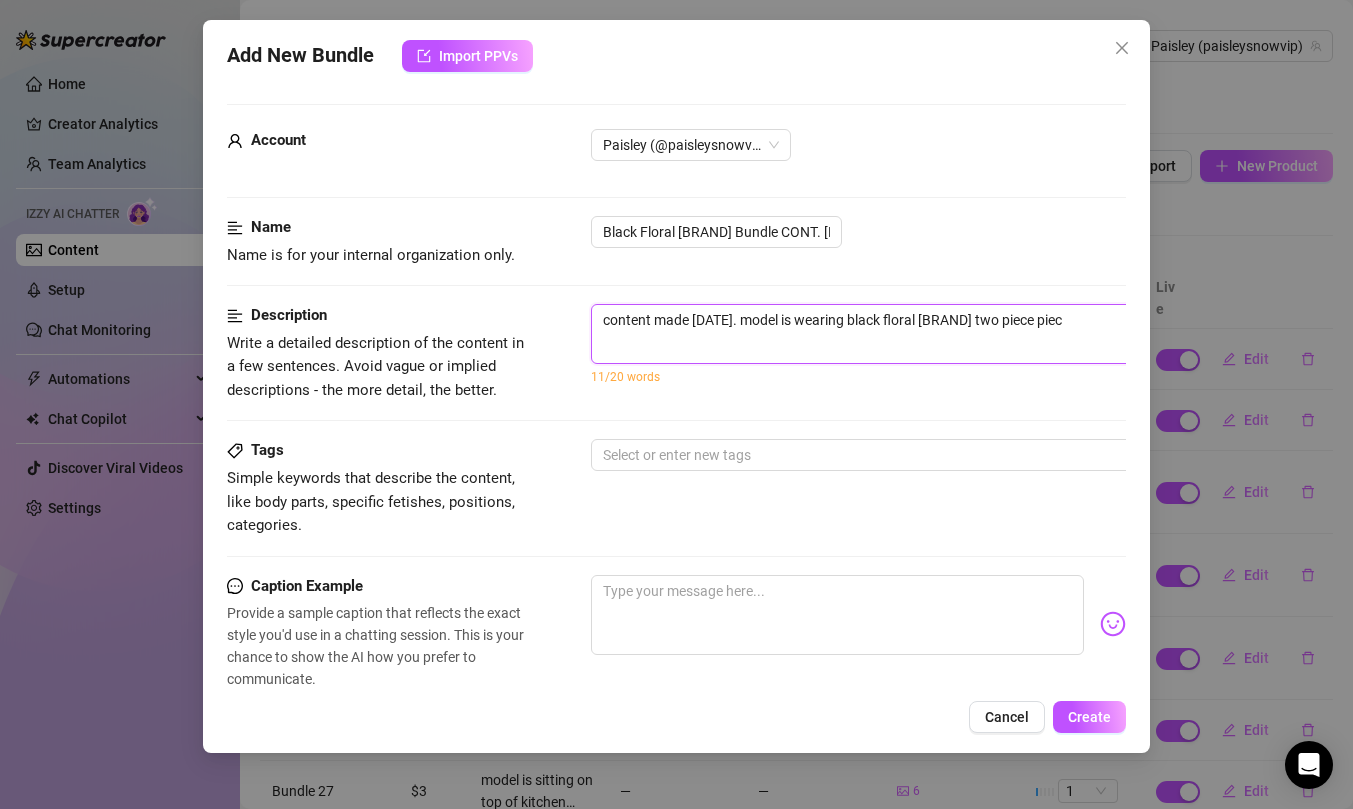 type on "content made [MONTH] [YEAR]. model is wearing black floral victoria's secret two piece" 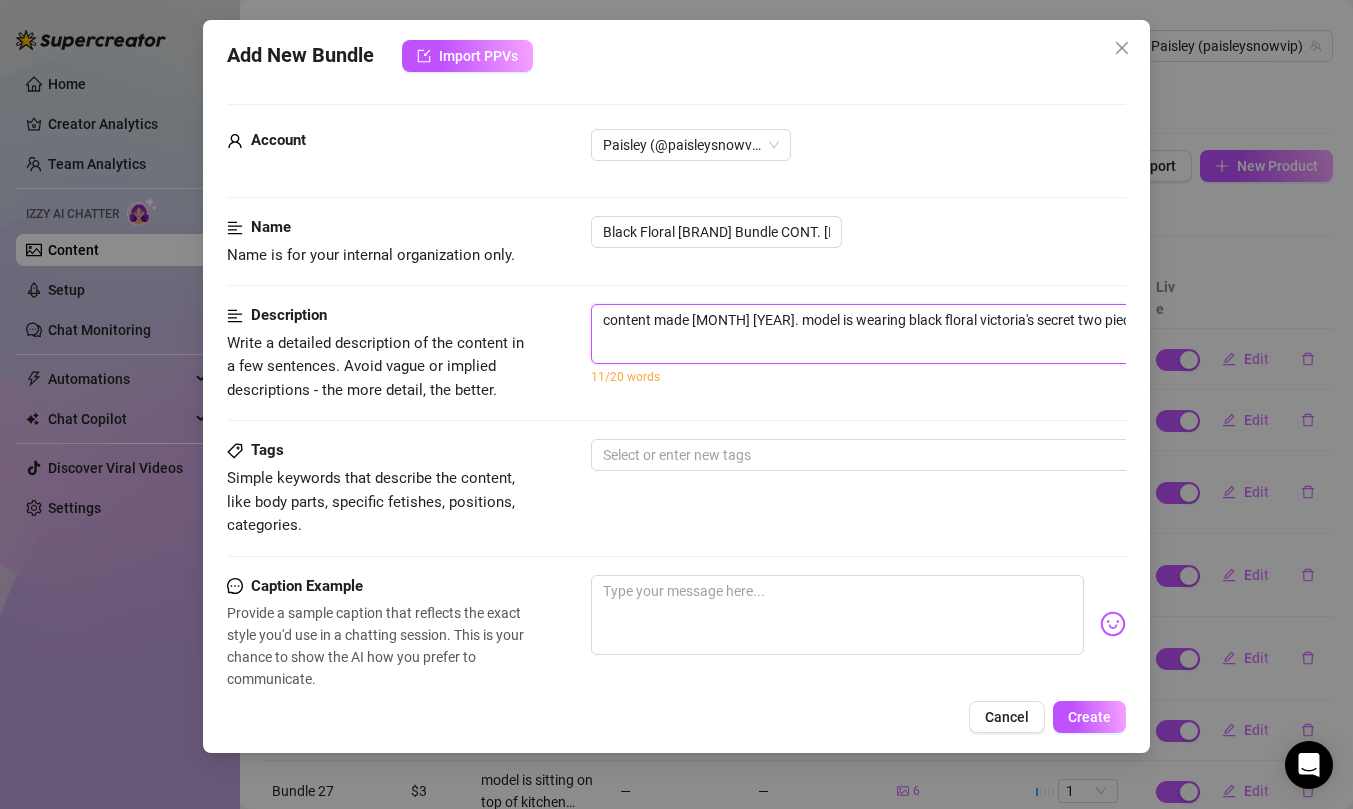 type on "content made [MONTH] [YEAR]. model is wearing black floral victoria's secret two piece" 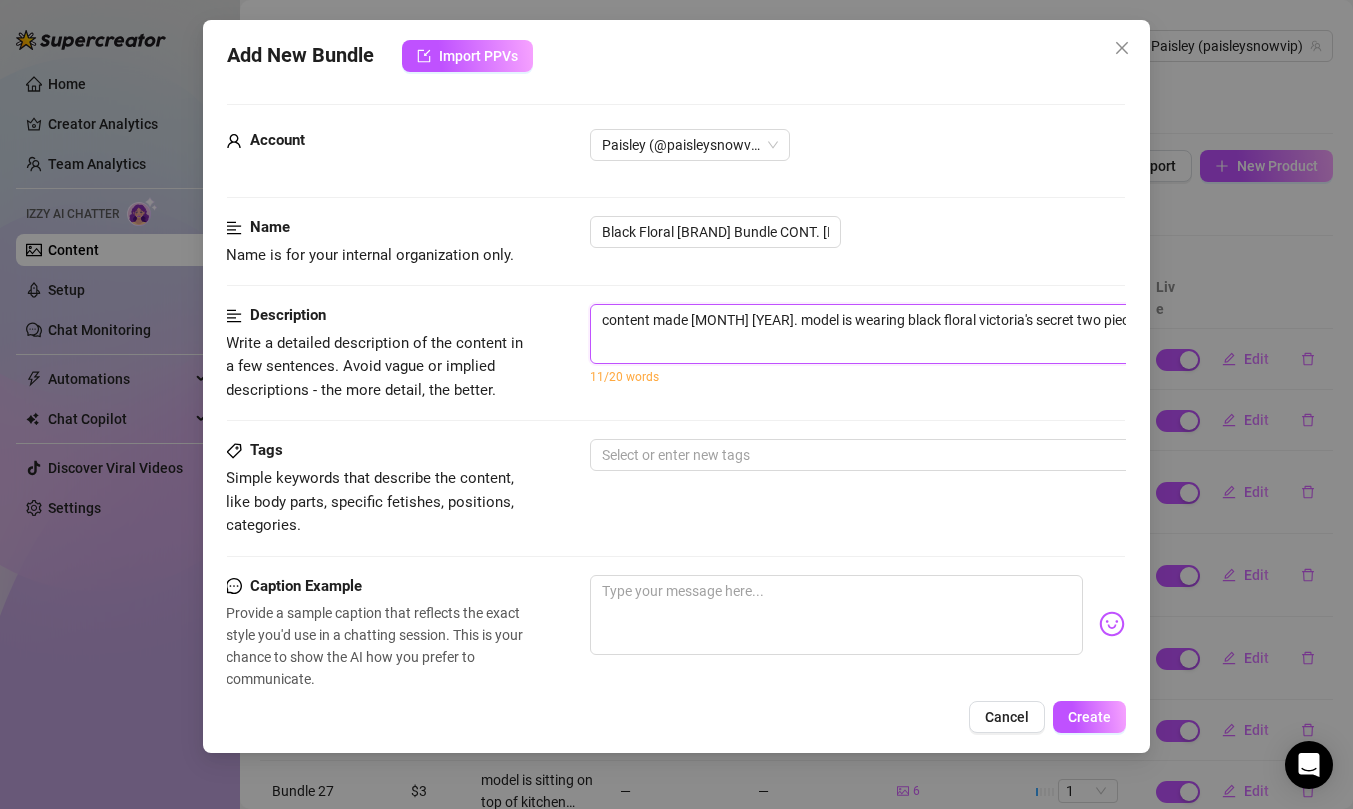type on "content made [MONTH] [YEAR]. model i" 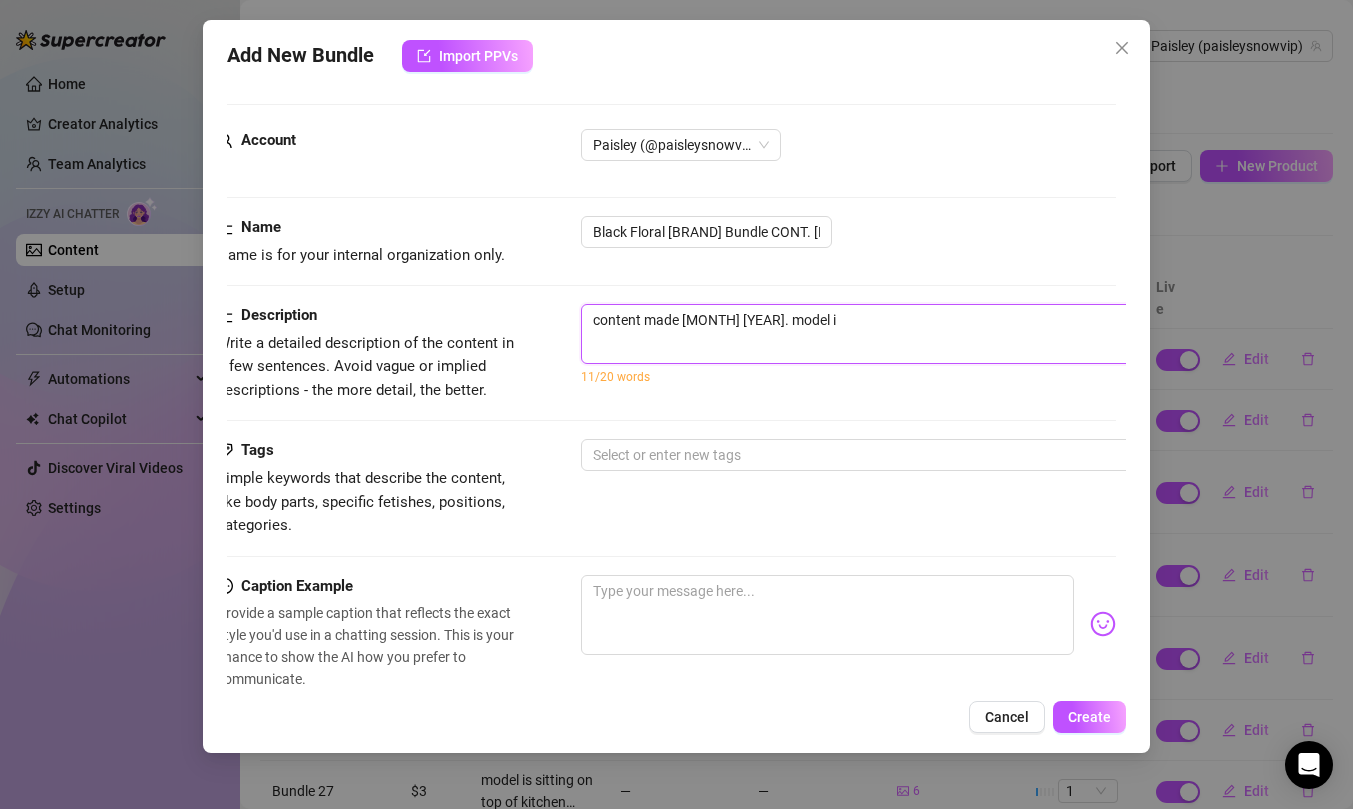 type on "content made [MONTH] [YEAR]. model is wearing black floral victoria's secret two piece br" 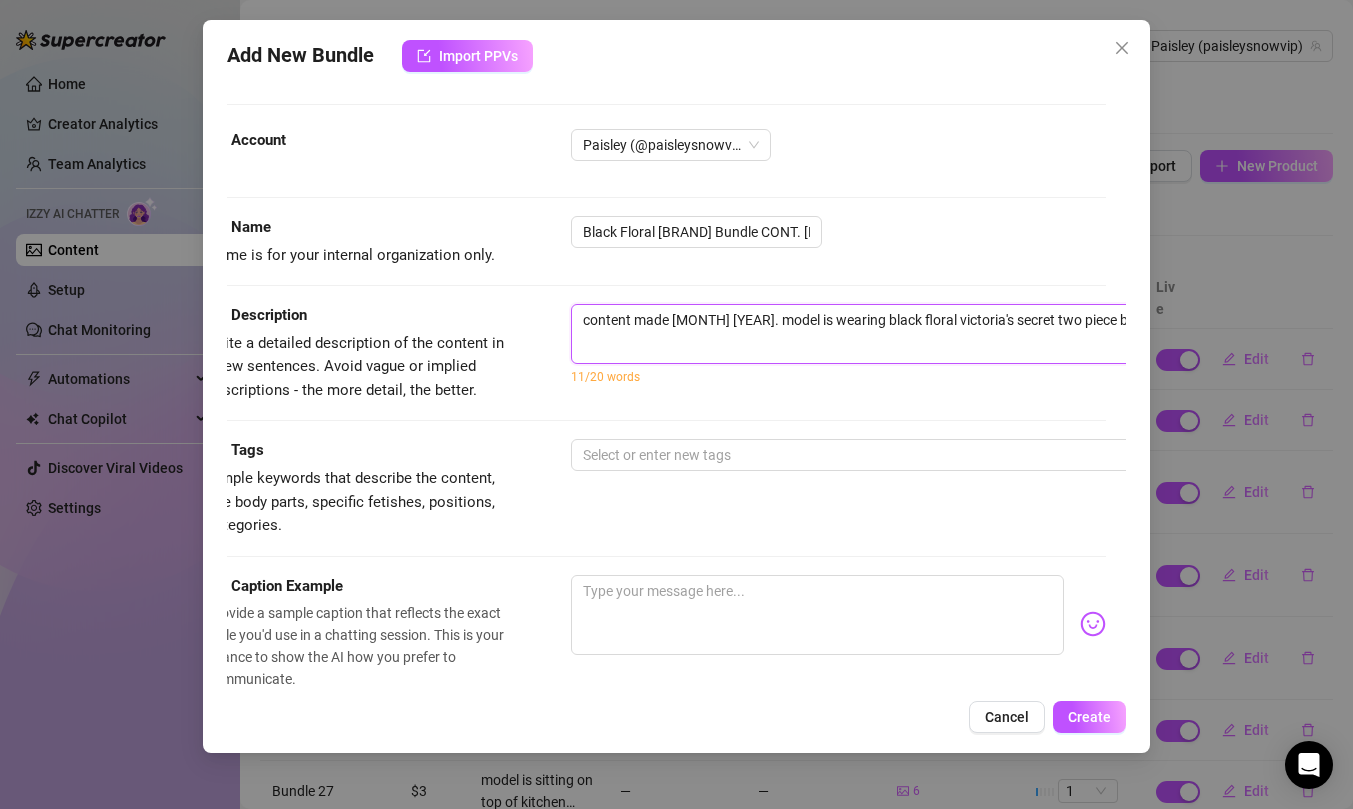 type on "content made [MONTH] [YEAR]. model is wearing black floral victoria's secret two piece bra" 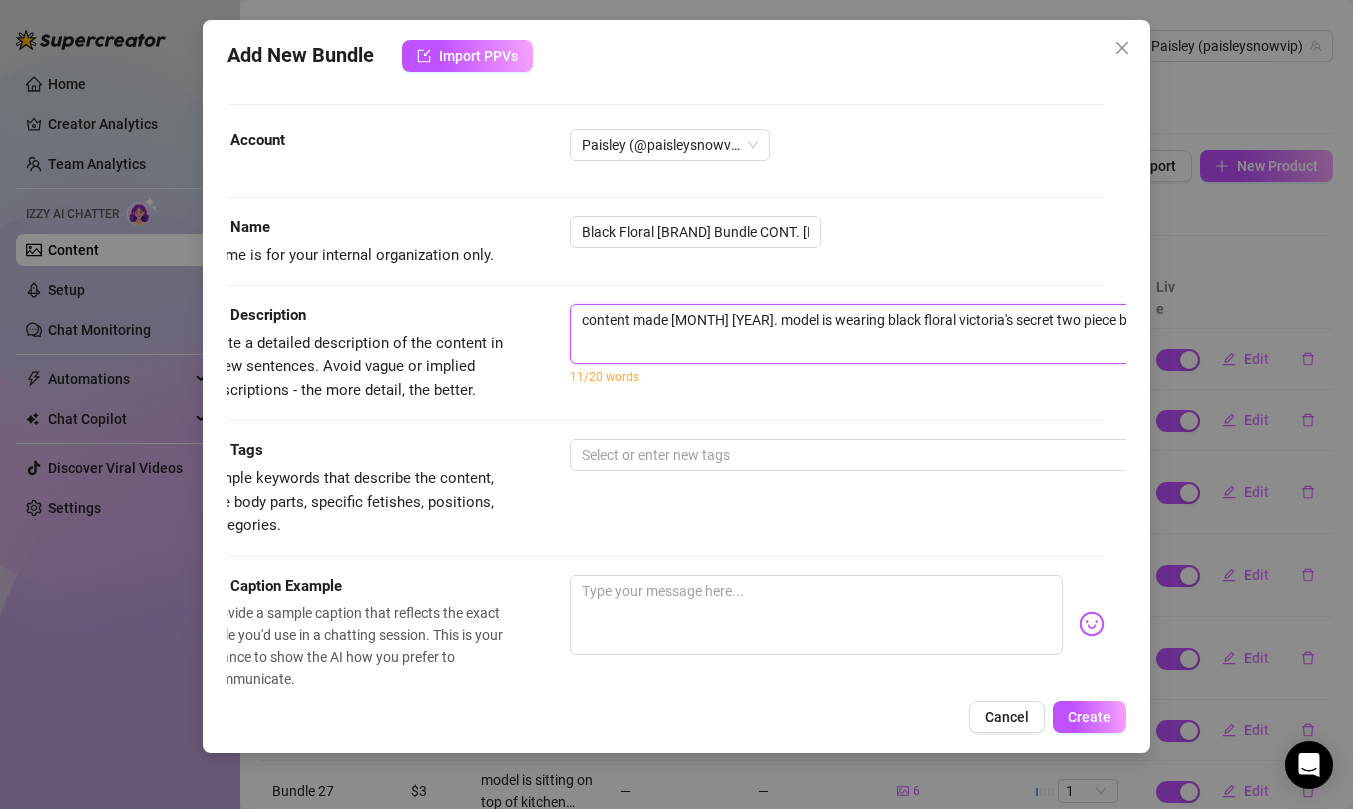 type on "content made [MONTH] [YEAR]. model is wearing black floral victoria's secret two piece bra" 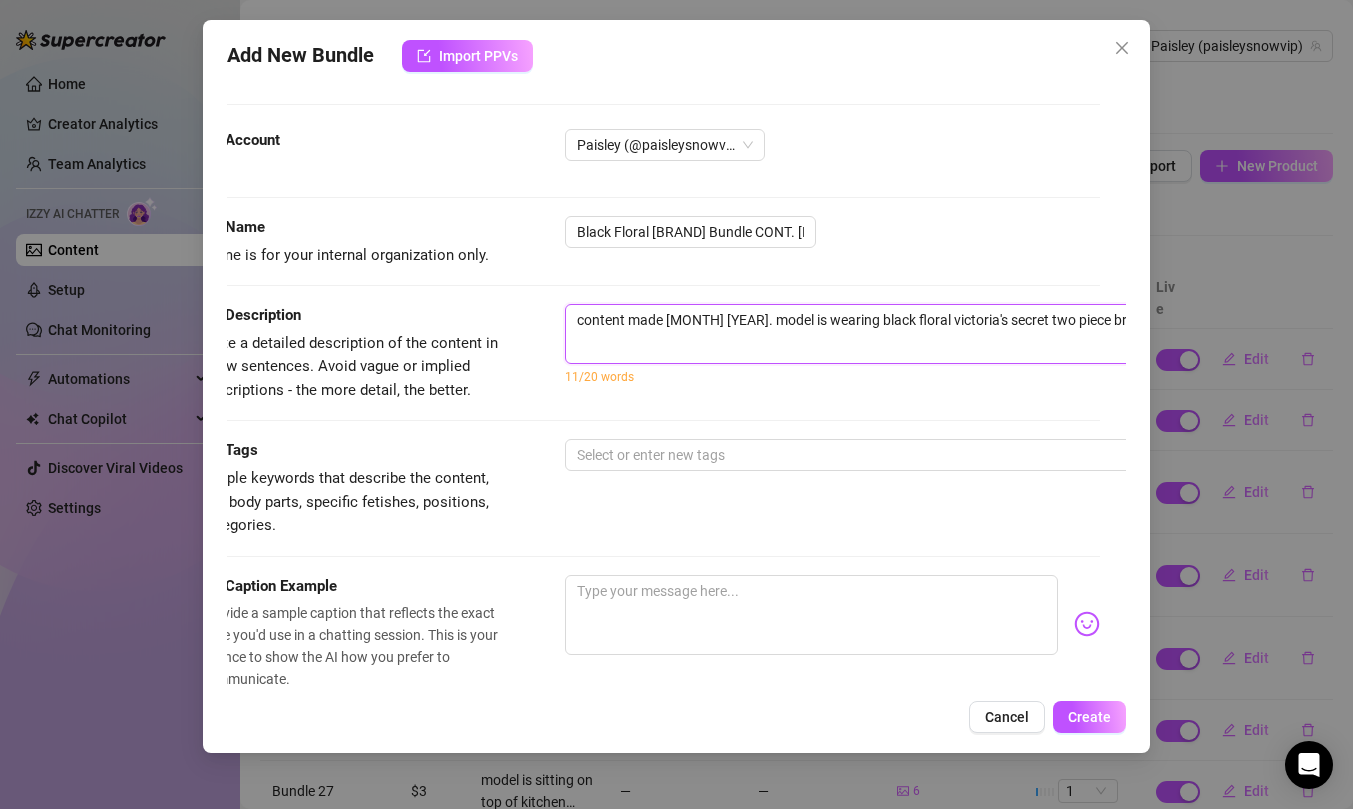 type on "content made [DATE]. model is wearing black floral [BRAND] two piece bra a" 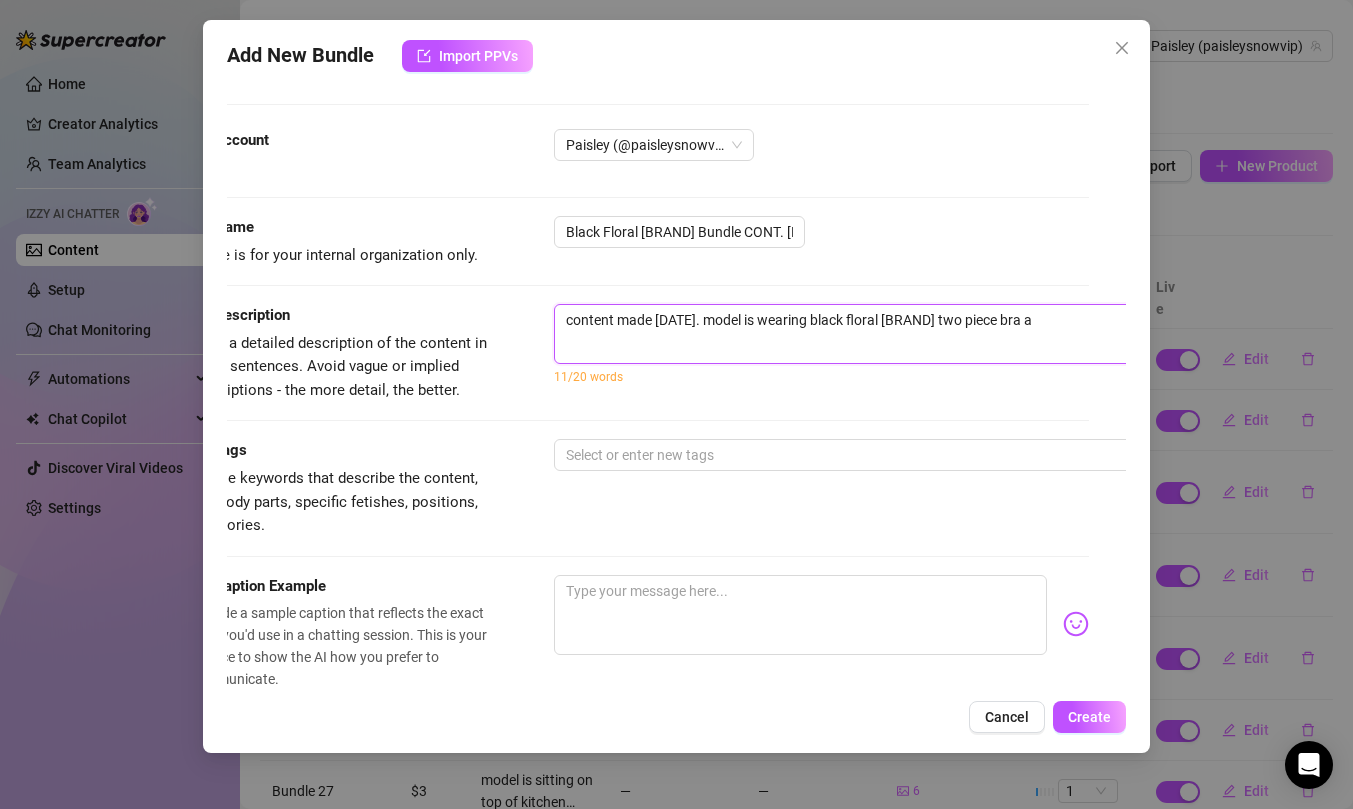 type on "content made [MONTH] [YEAR]. model is wearing black floral victoria's secret two piece bra an" 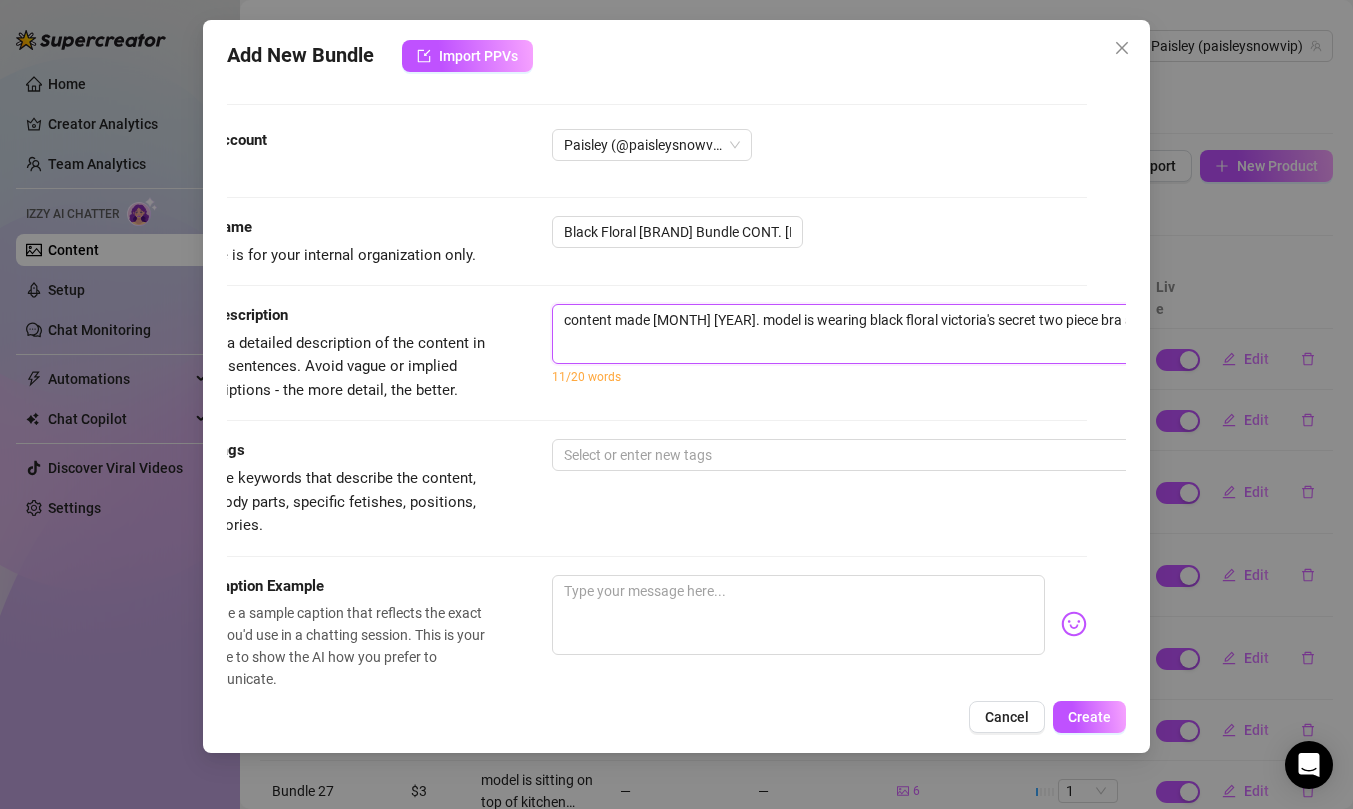 type on "content made [MONTH] [YEAR]. model is wearing black floral victoria's secret two piece bra and" 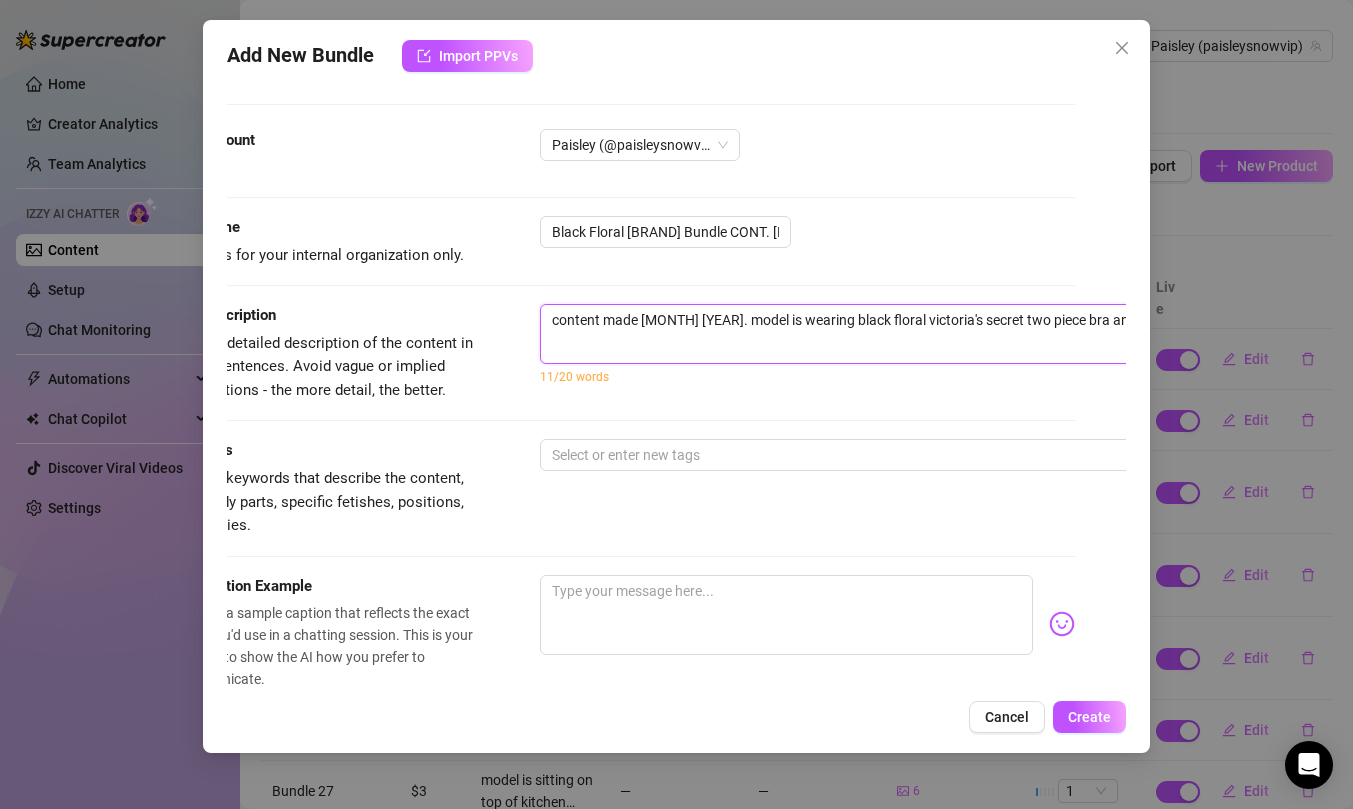 type on "content made [MONTH] [YEAR]. model is wearing black floral victoria's secret two piece bra and p" 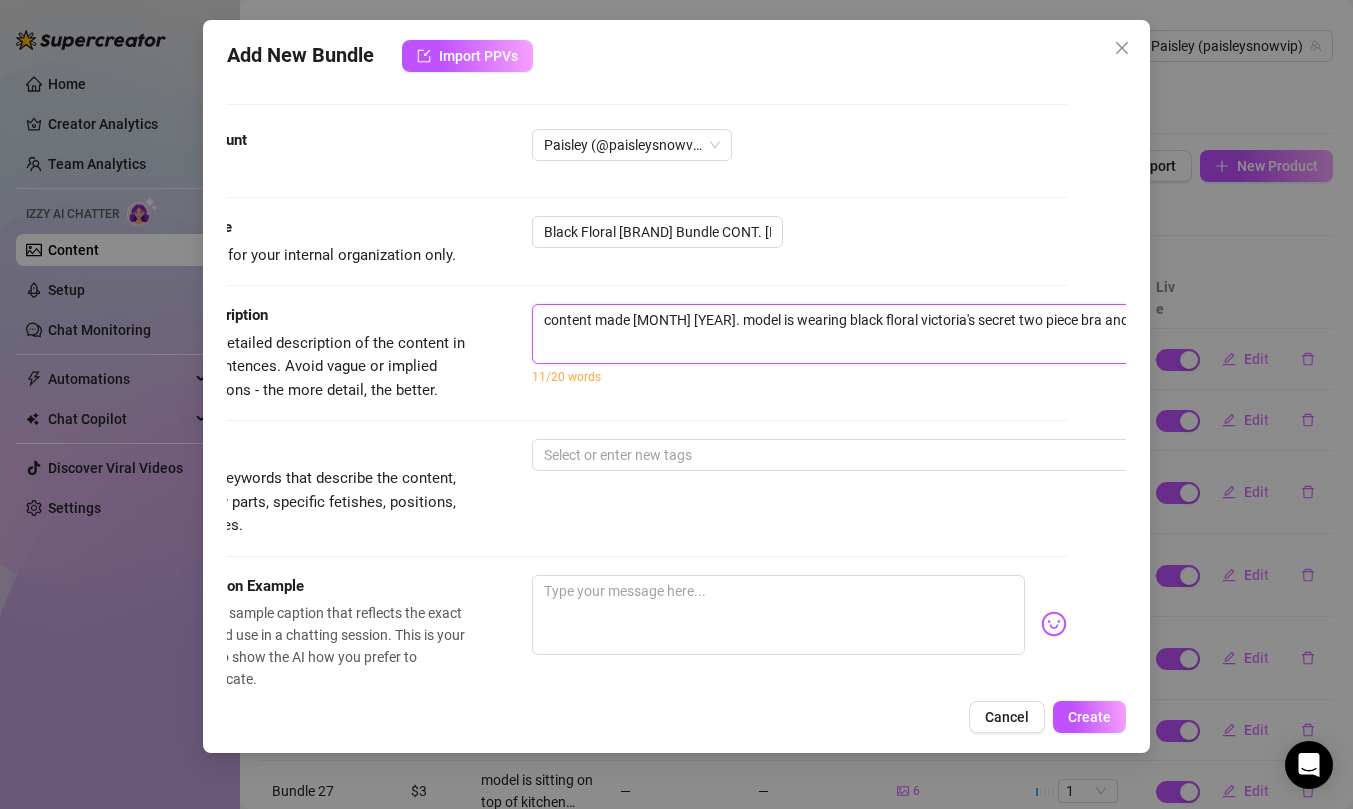 type on "content made [MONTH] [YEAR]. model is wearing black floral victoria's secret two piece bra and pa" 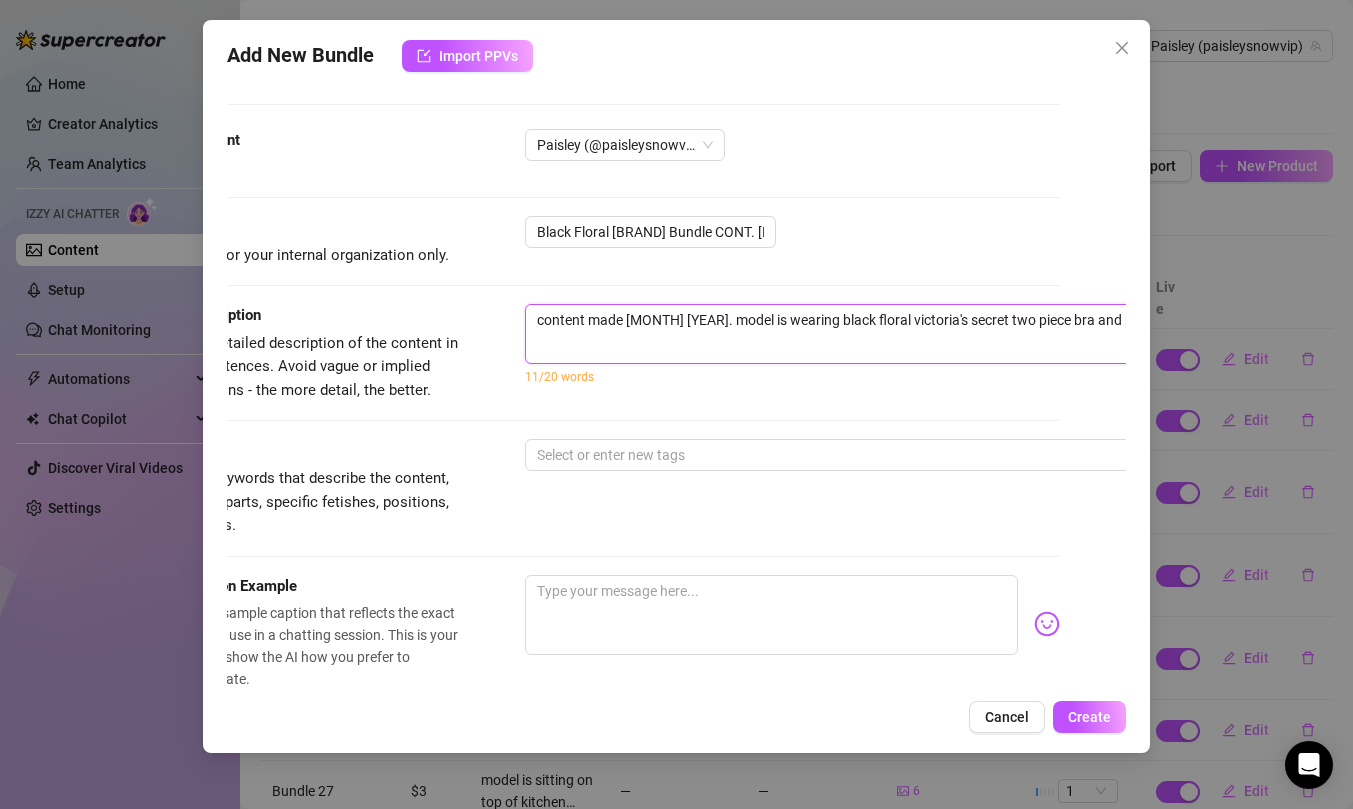 type on "content made [MONTH] [YEAR]. model is wearing black floral victoria's secret two piece bra and pan" 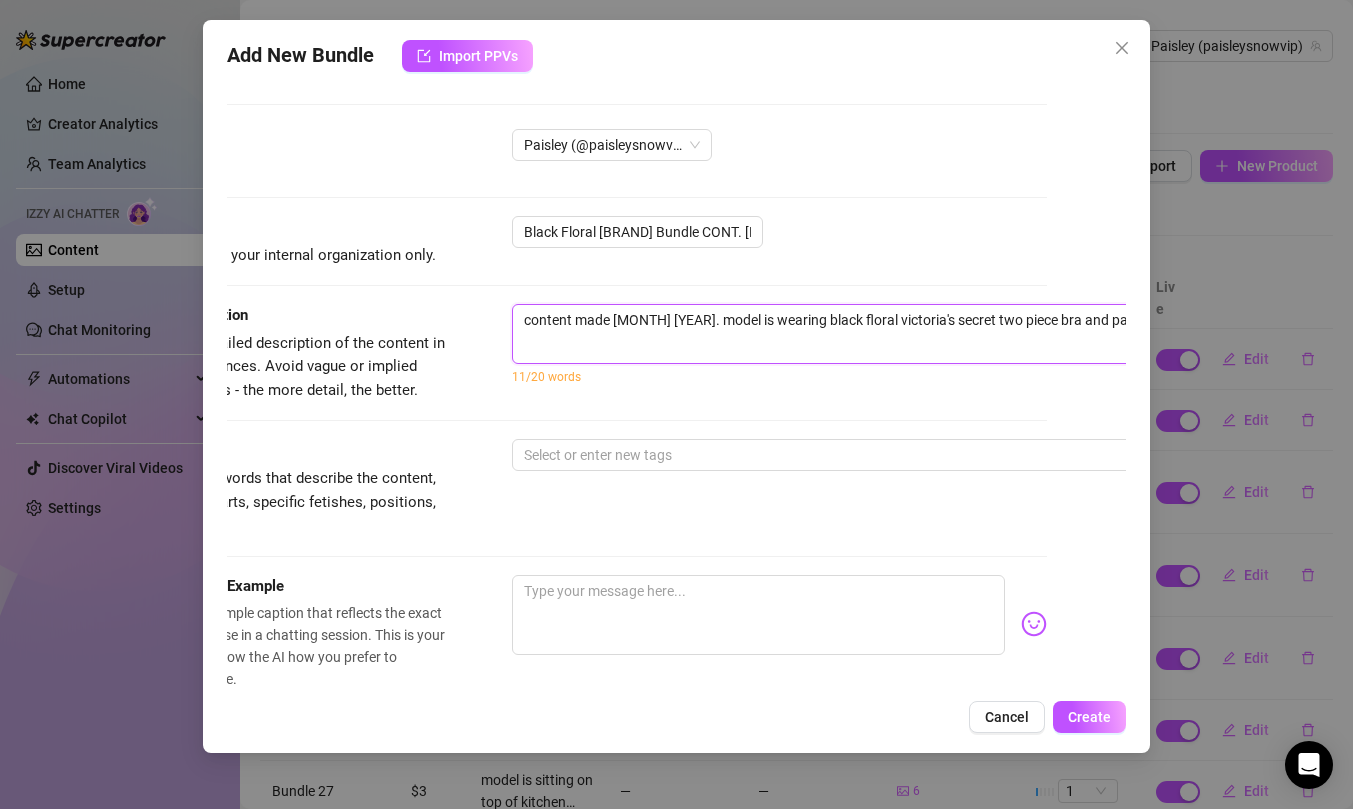 type on "content made [MONTH] [YEAR]. model is wearing black floral victoria's secret two piece bra and panty" 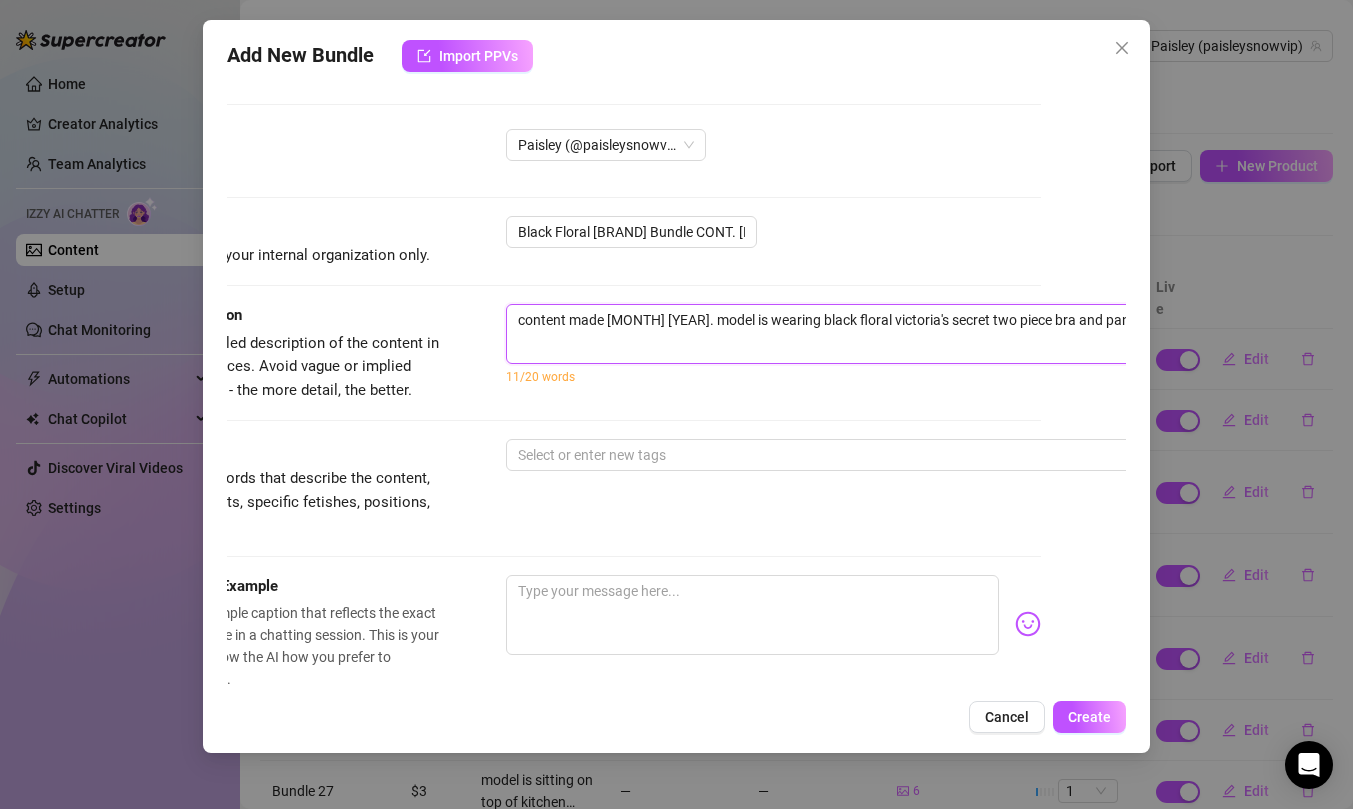 type on "content made [MONTH] [YEAR]. model is wearing black floral victoria's secret two piece bra and panty." 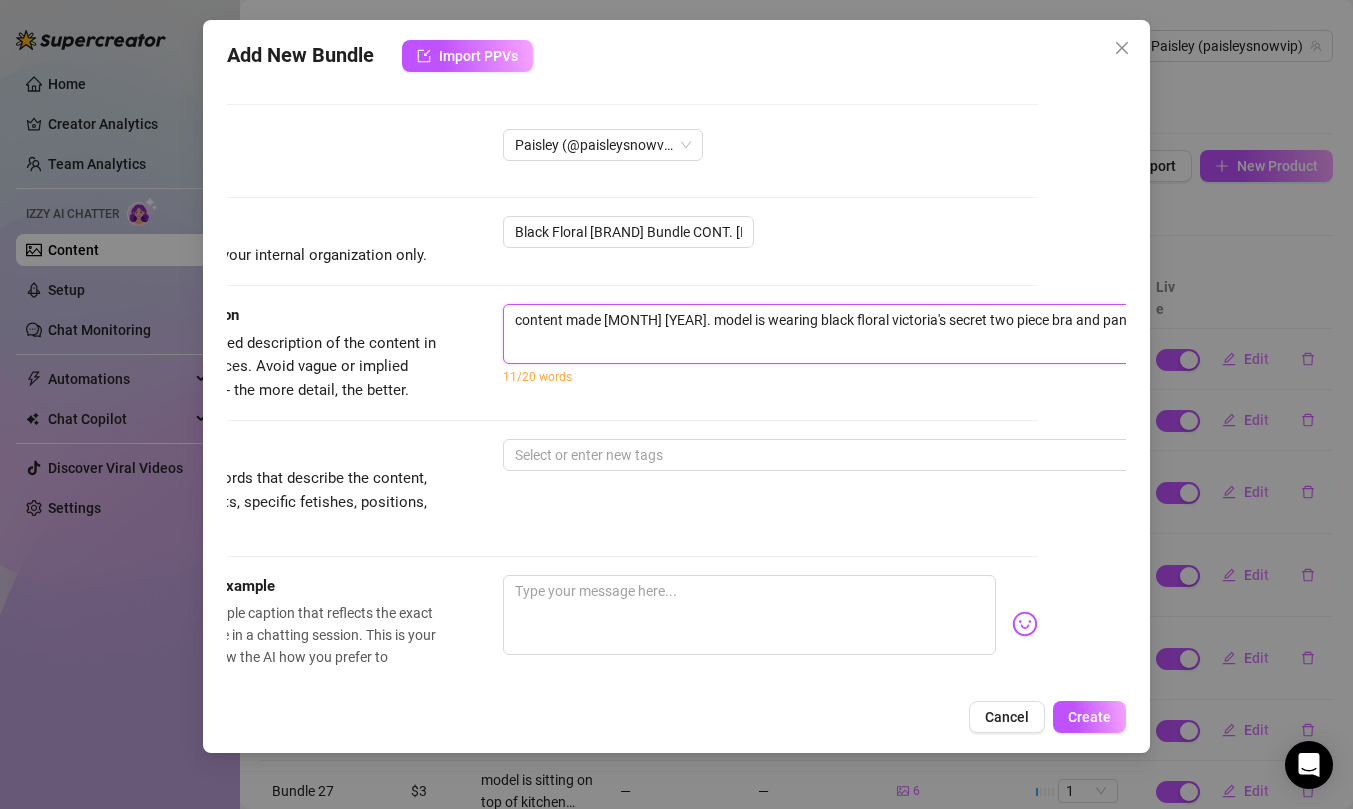 type 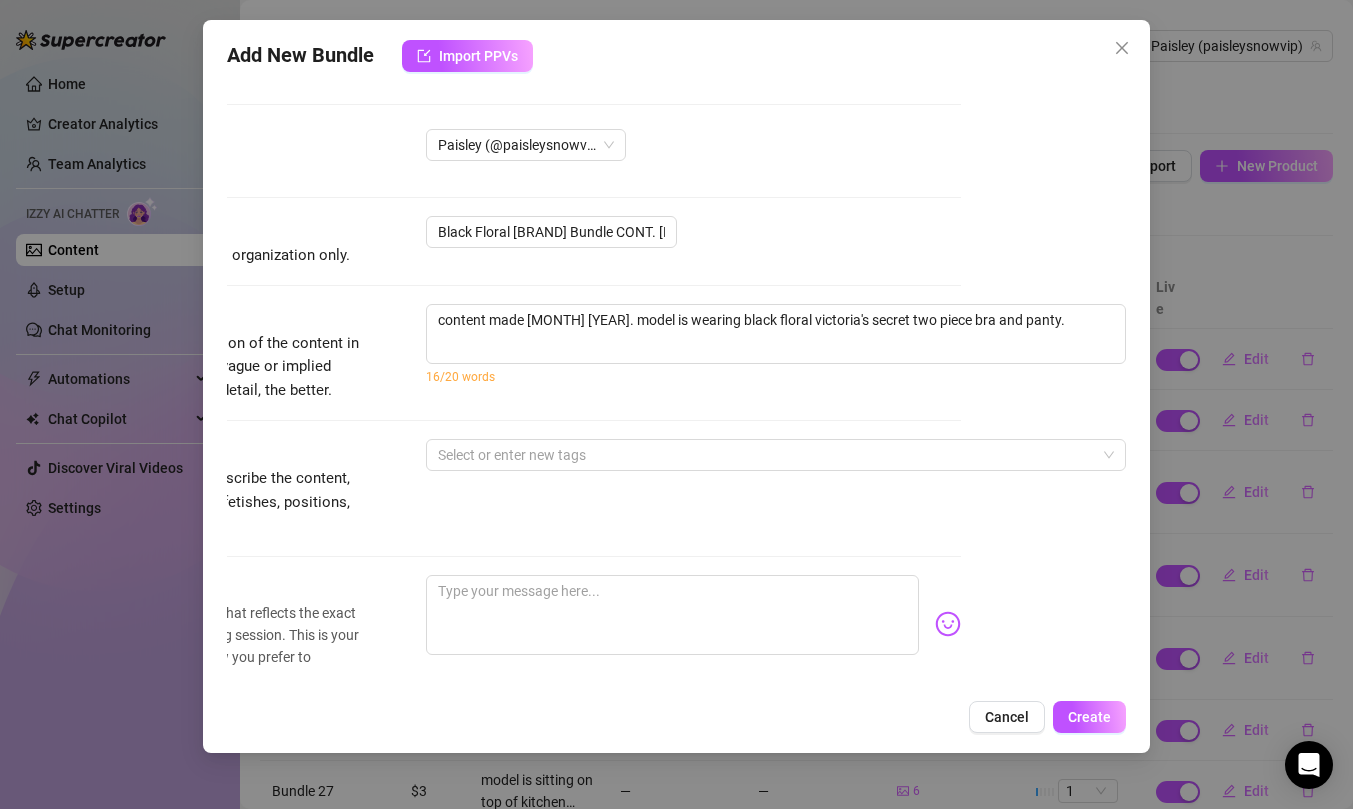 scroll, scrollTop: 0, scrollLeft: 163, axis: horizontal 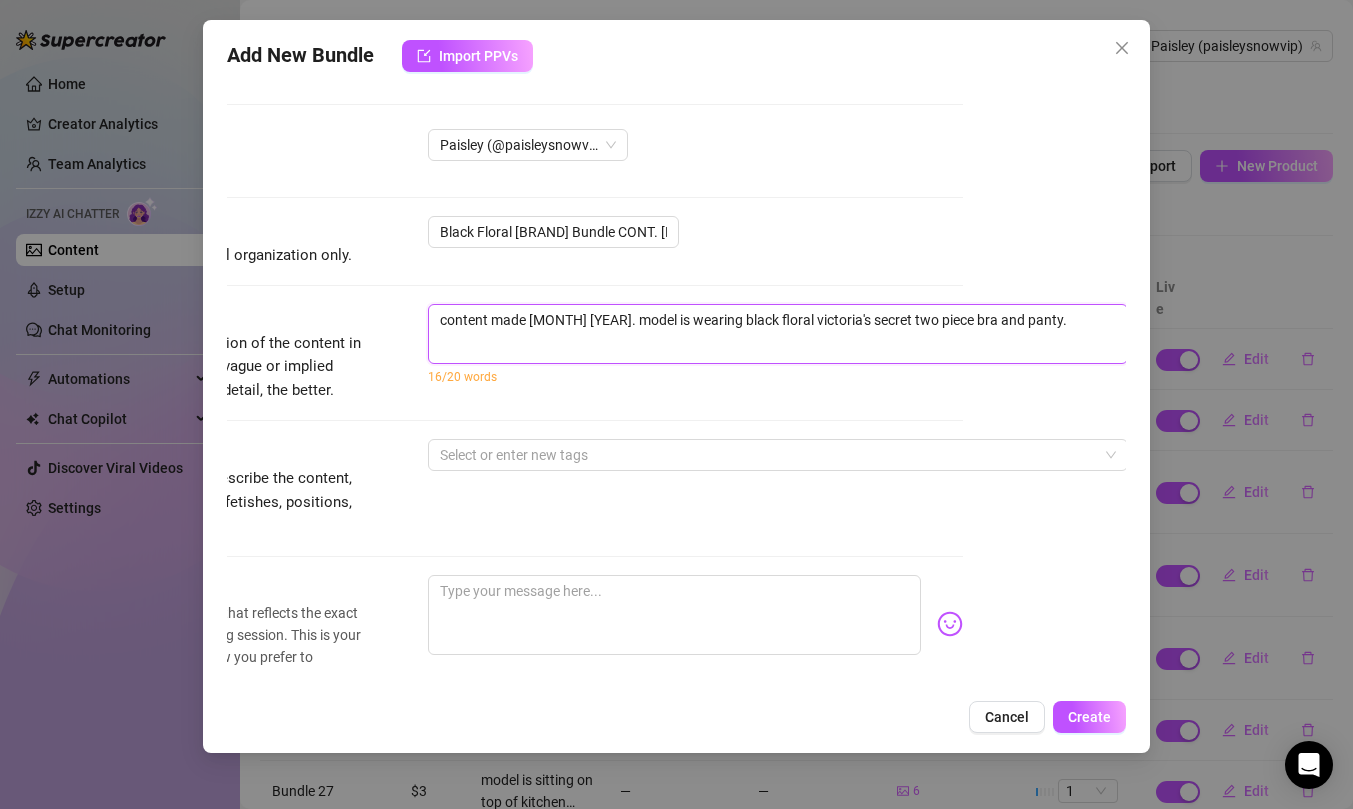 click on "content made [MONTH] [YEAR]. model is wearing black floral victoria's secret two piece bra and panty." at bounding box center (778, 334) 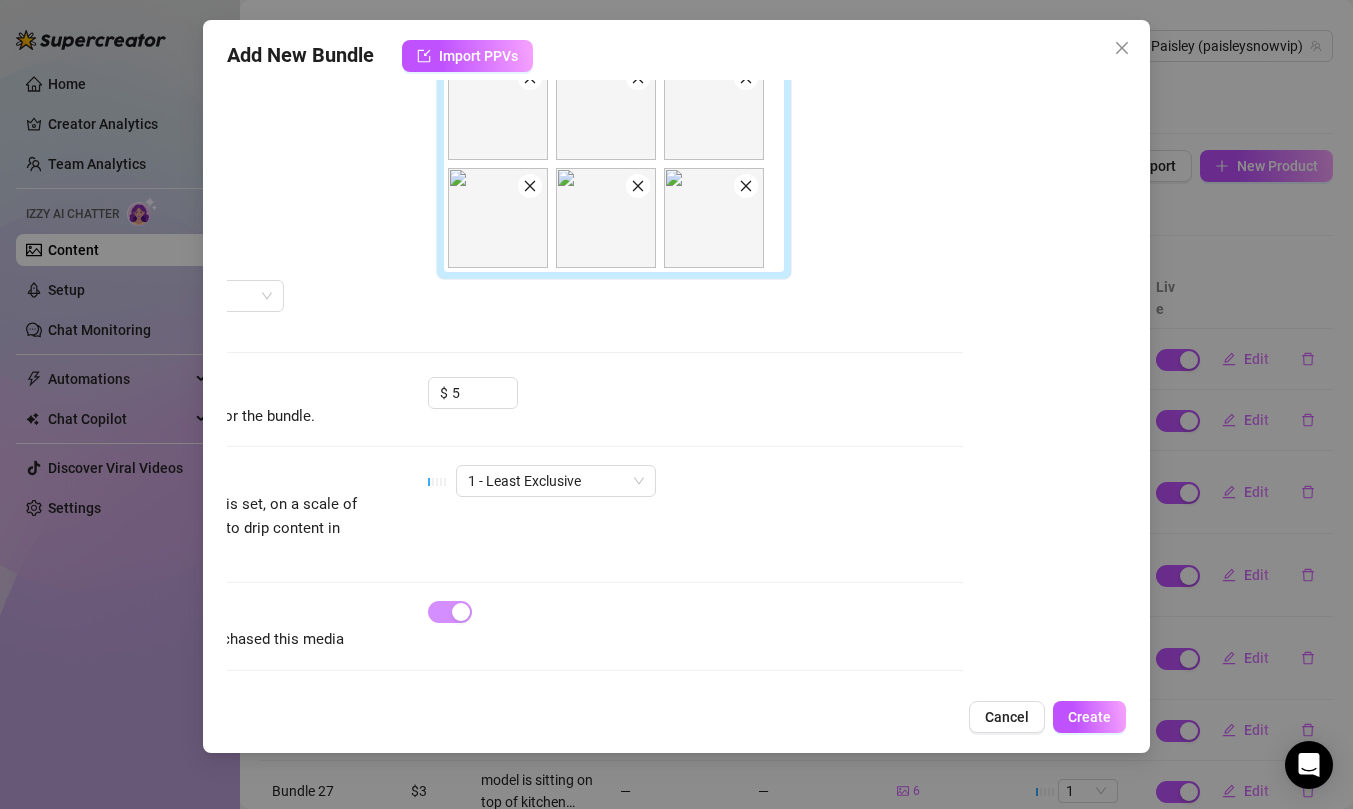 scroll, scrollTop: 575, scrollLeft: 163, axis: both 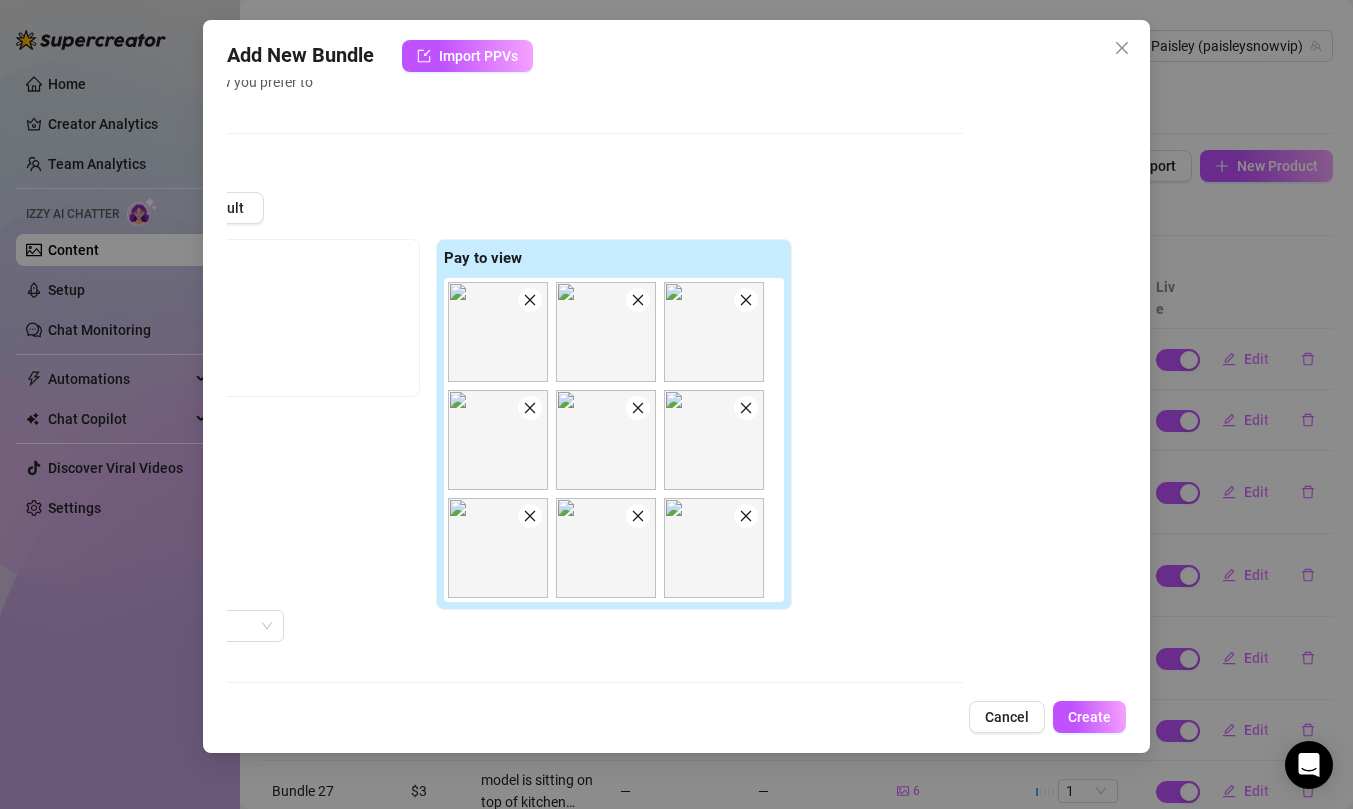 click at bounding box center (530, 300) 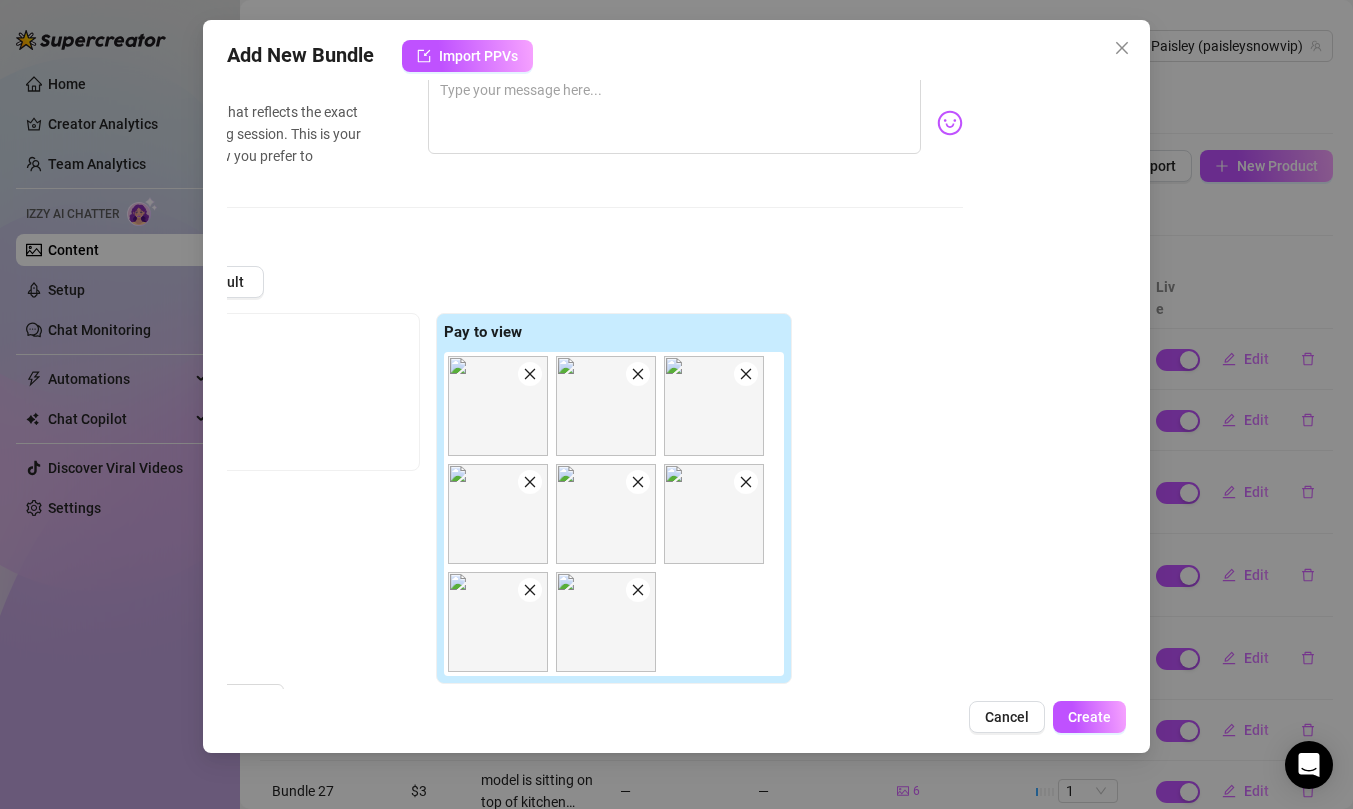 scroll, scrollTop: 498, scrollLeft: 163, axis: both 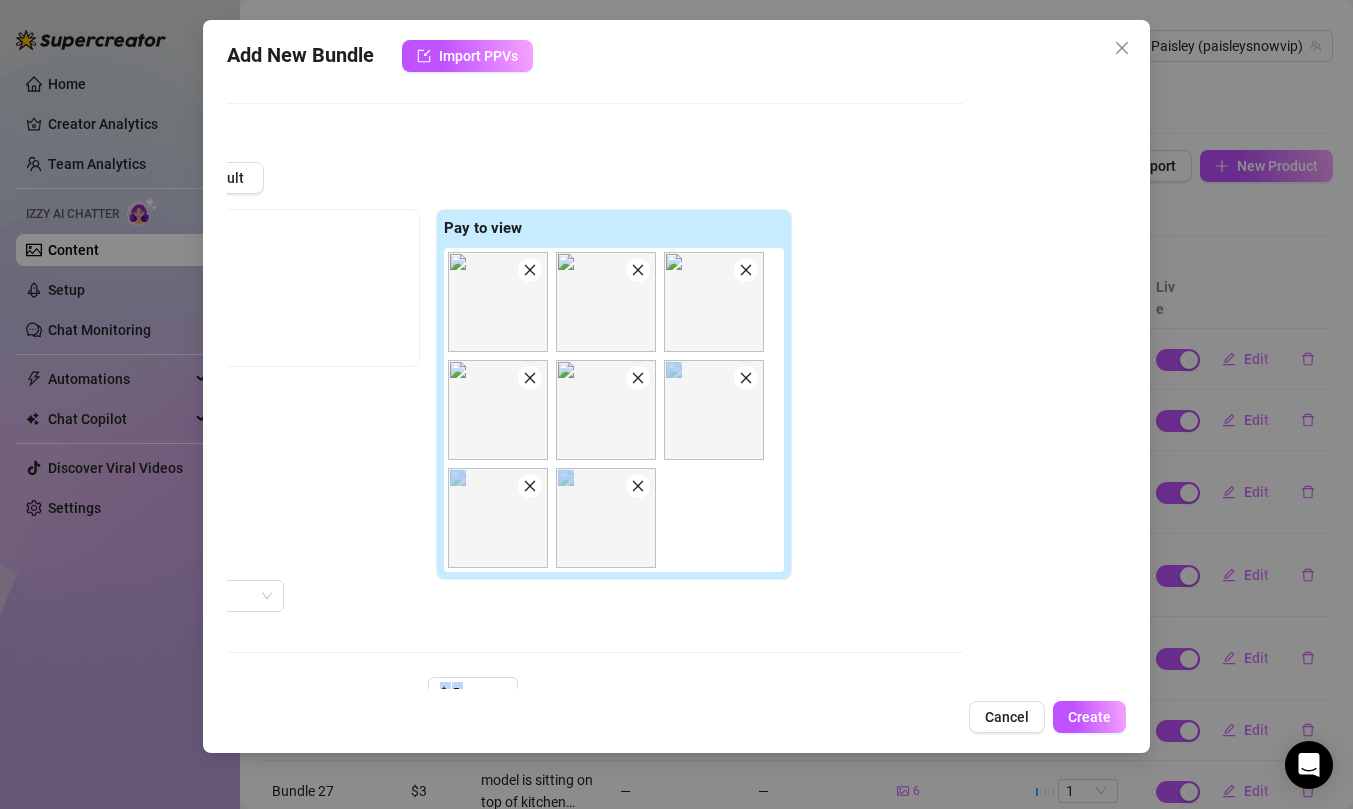 drag, startPoint x: 787, startPoint y: 676, endPoint x: 831, endPoint y: 695, distance: 47.92703 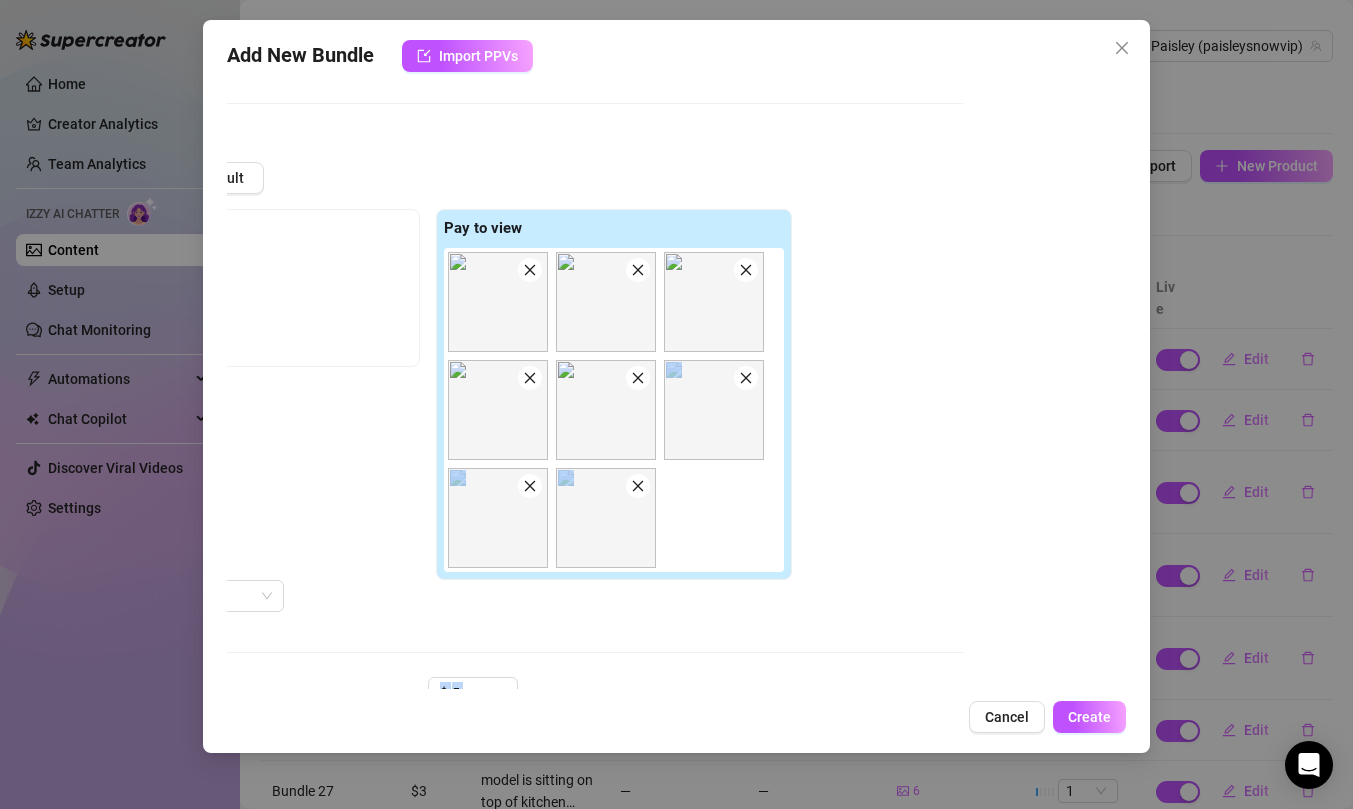 click on "Add New Bundle Import PPVs Account Paisley (@paisleysnowvip) Name Name is for your internal organization only. Black Floral V.S Bundle CONT. [MONTH][YEAR] Description Write a detailed description of the content in a few sentences. Avoid vague or implied descriptions - the more detail, the better. content made [MONTH] [YEAR]. model is wearing black floral victoria's secret two piece bra and panty.  16/20 words Tags Simple keywords that describe the content, like body parts, specific fetishes, positions, categories.   Select or enter new tags Caption Example Provide a sample caption that reflects the exact style you'd use in a chatting session. This is your chance to show the AI how you prefer to communicate. Media Add Media from Vault Free preview Pay to view   @ Tag creator Minimum Price Set the minimum price for the bundle. $ 5 Exclusivity Level of exclusivity of this set, on a scale of 1 to 5. This helps the AI to drip content in the perfect order. 1 - Least Exclusive Message Settings Cancel Create" at bounding box center (676, 386) 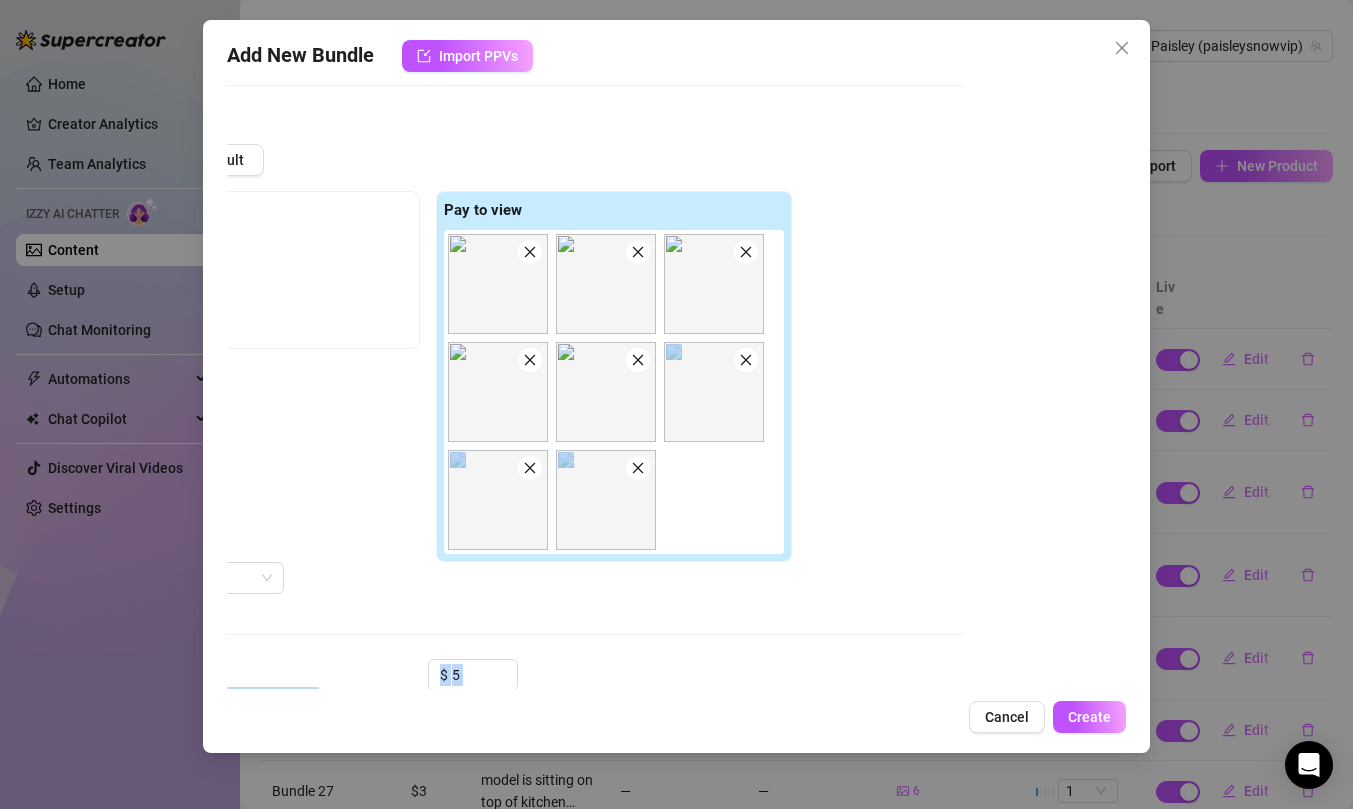 click on "Add Media from Vault Free preview Pay to view   @ Tag creator" at bounding box center [513, 369] 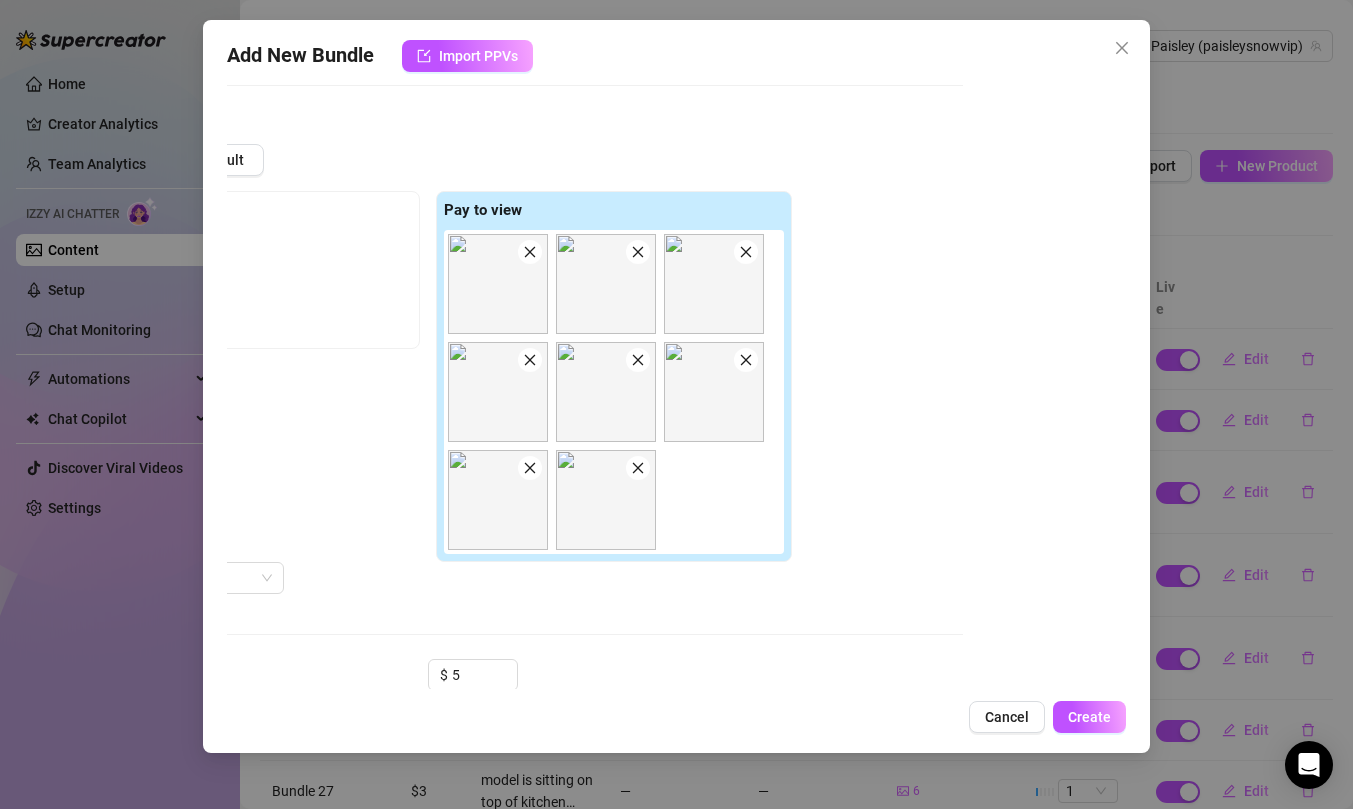 click on "Pay to view" at bounding box center [483, 210] 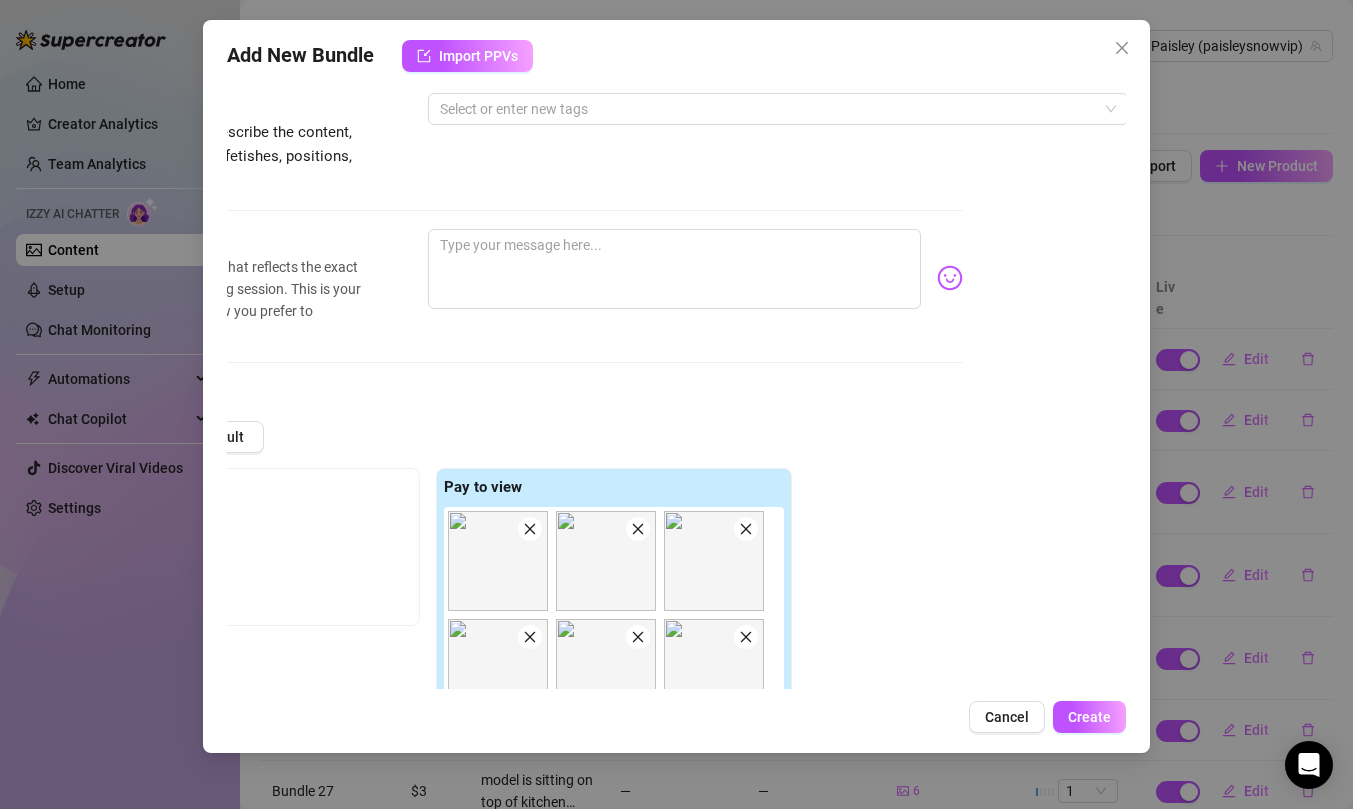 scroll, scrollTop: 0, scrollLeft: 163, axis: horizontal 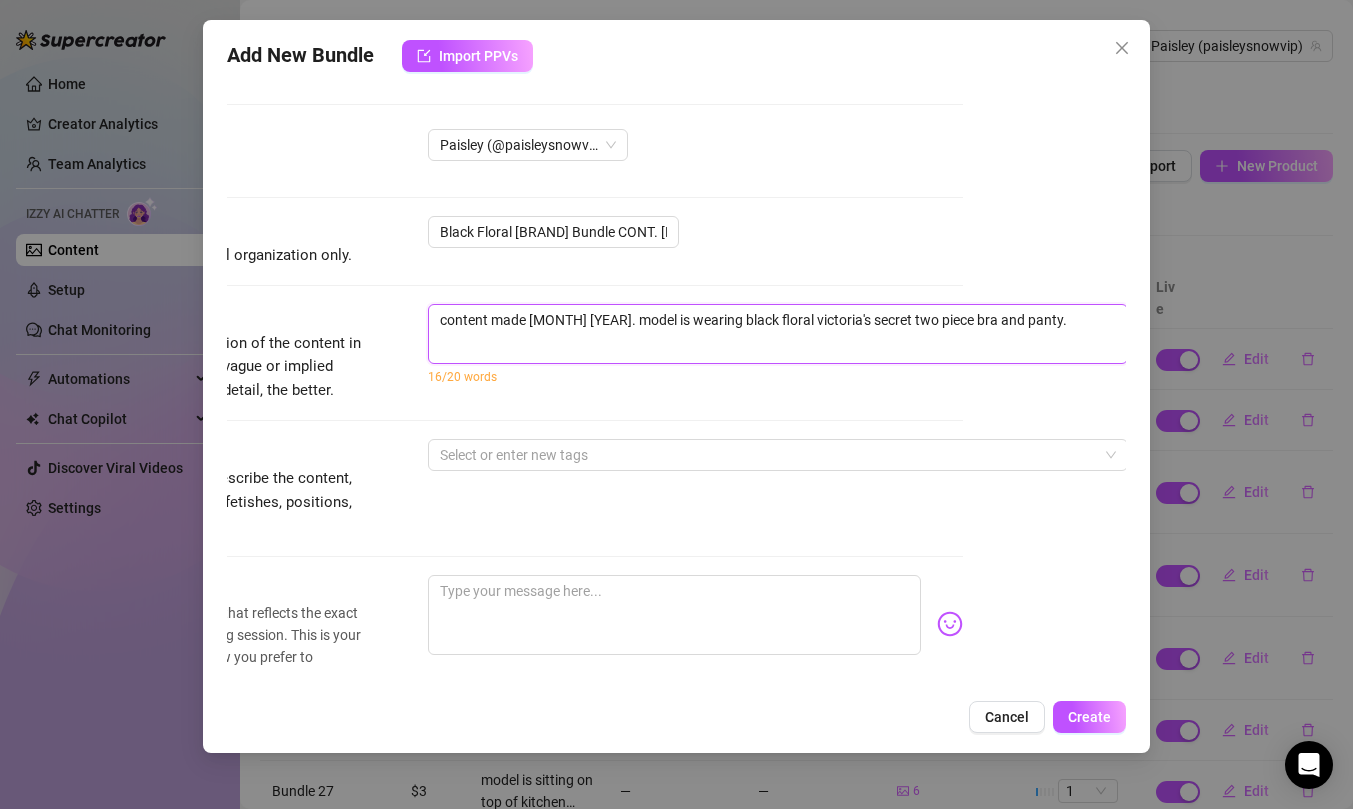 click on "content made [MONTH] [YEAR]. model is wearing black floral victoria's secret two piece bra and panty." at bounding box center (778, 334) 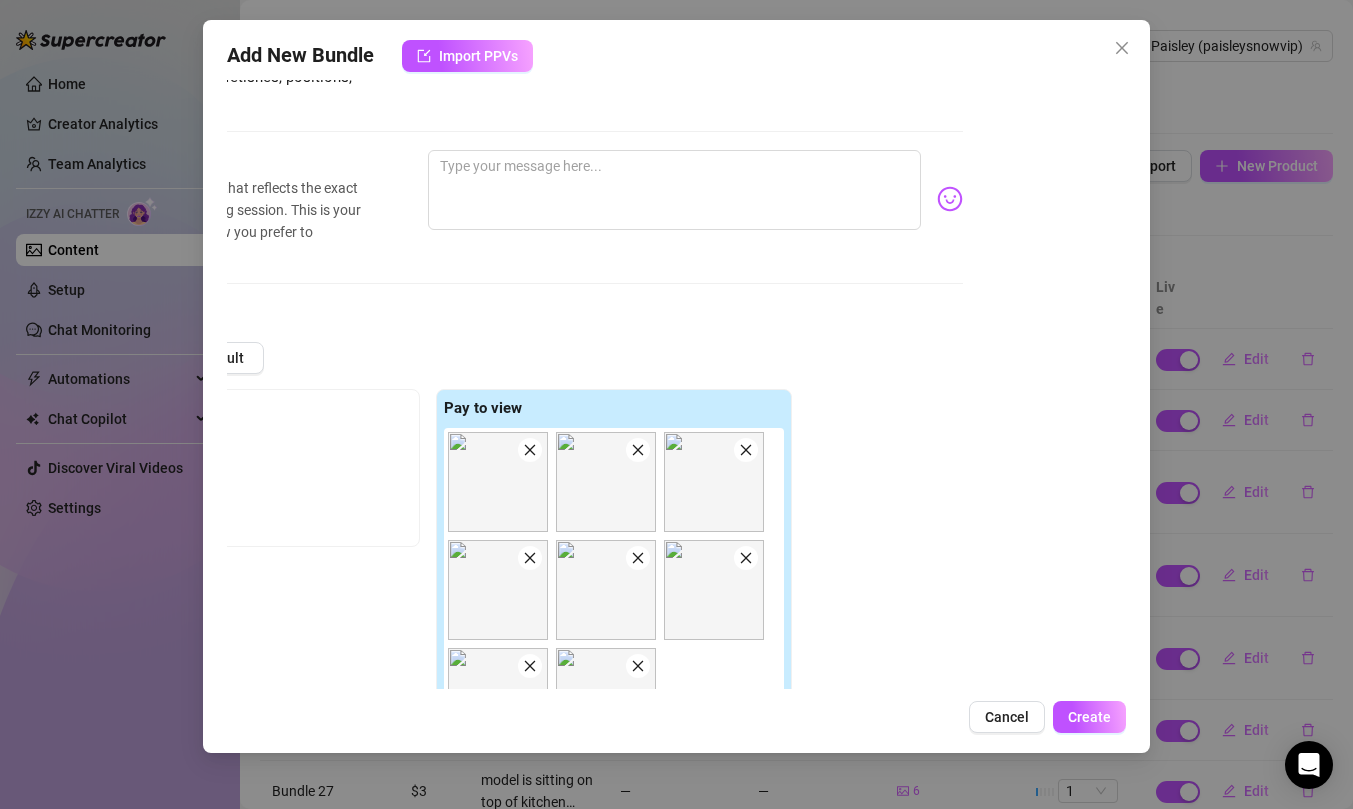 scroll, scrollTop: 105, scrollLeft: 163, axis: both 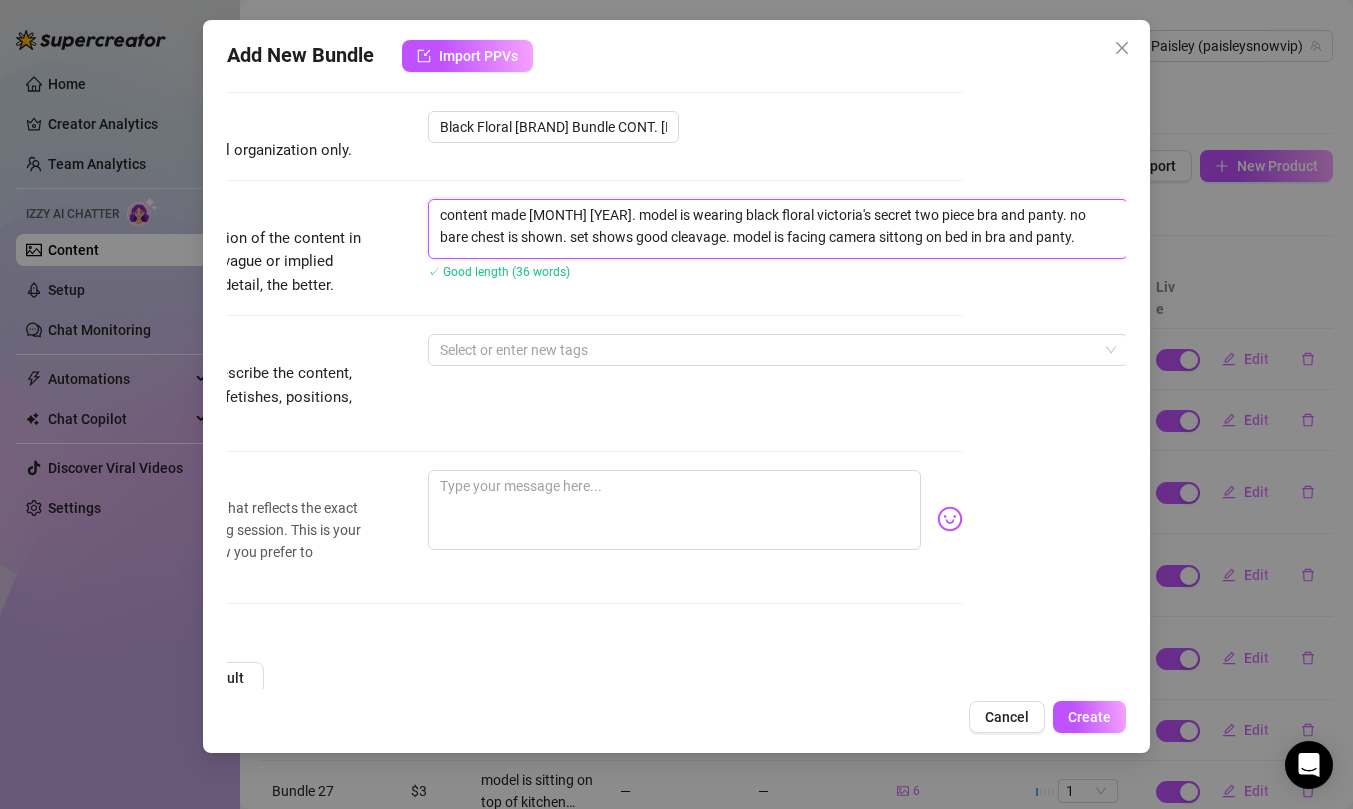 drag, startPoint x: 1063, startPoint y: 236, endPoint x: 266, endPoint y: 173, distance: 799.4861 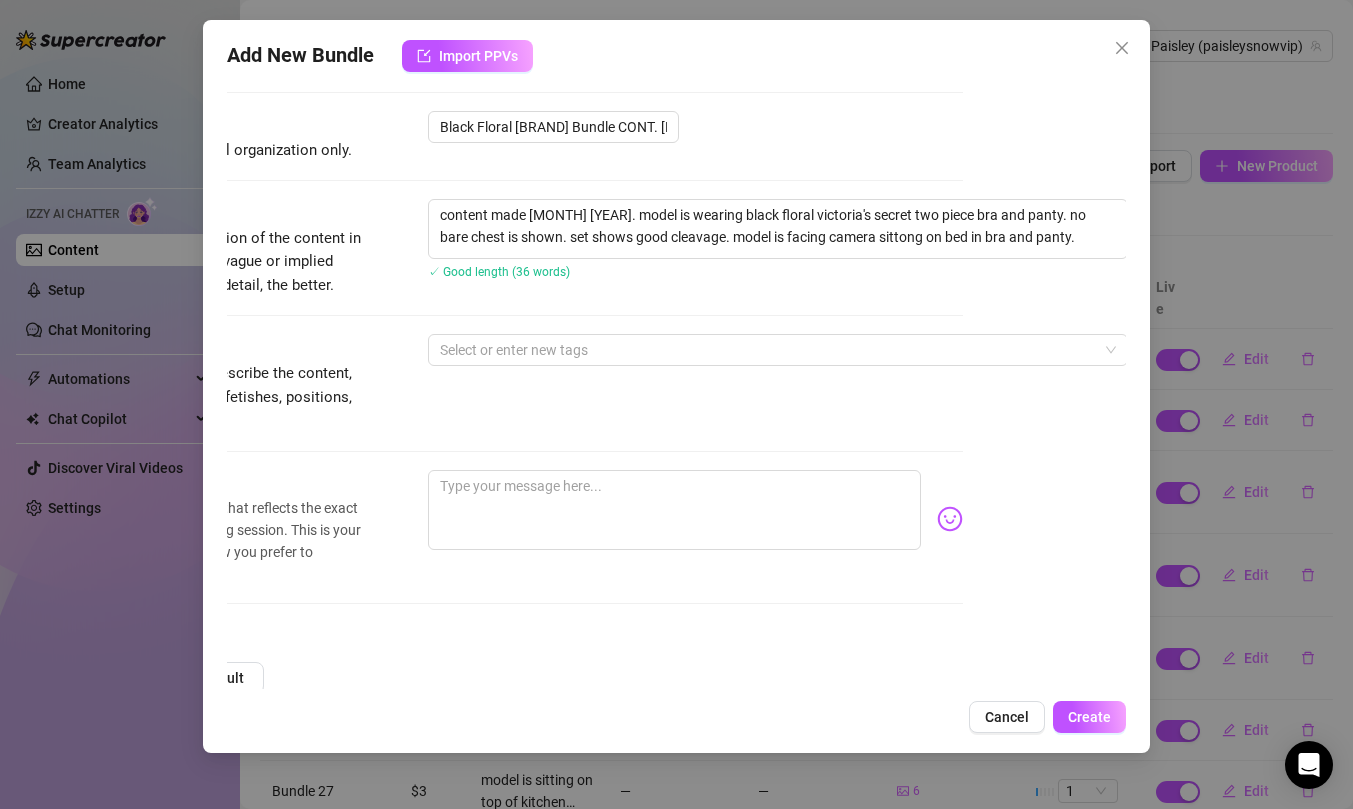 click on "Account Paisley (@paisleysnowvip) Name Name is for your internal organization only. Black Floral V.S Bundle CONT. [MONTH][YEAR] Description Write a detailed description of the content in a few sentences. Avoid vague or implied descriptions - the more detail, the better. content made [MONTH] [YEAR]. model is wearing black floral victoria's secret two piece bra and panty. no bare chest is shown. set shows good cleavage. model is facing camera sittong on bed in bra and panty.  ✓ Good length (36 words) Tags Simple keywords that describe the content, like body parts, specific fetishes, positions, categories.   Select or enter new tags Caption Example Provide a sample caption that reflects the exact style you'd use in a chatting session. This is your chance to show the AI how you prefer to communicate. Media Add Media from Vault Free preview Pay to view   @ Tag creator Minimum Price Set the minimum price for the bundle. $ 5 Exclusivity 1 - Least Exclusive Message Settings Don't send if the fan purchased this media" at bounding box center (676, 384) 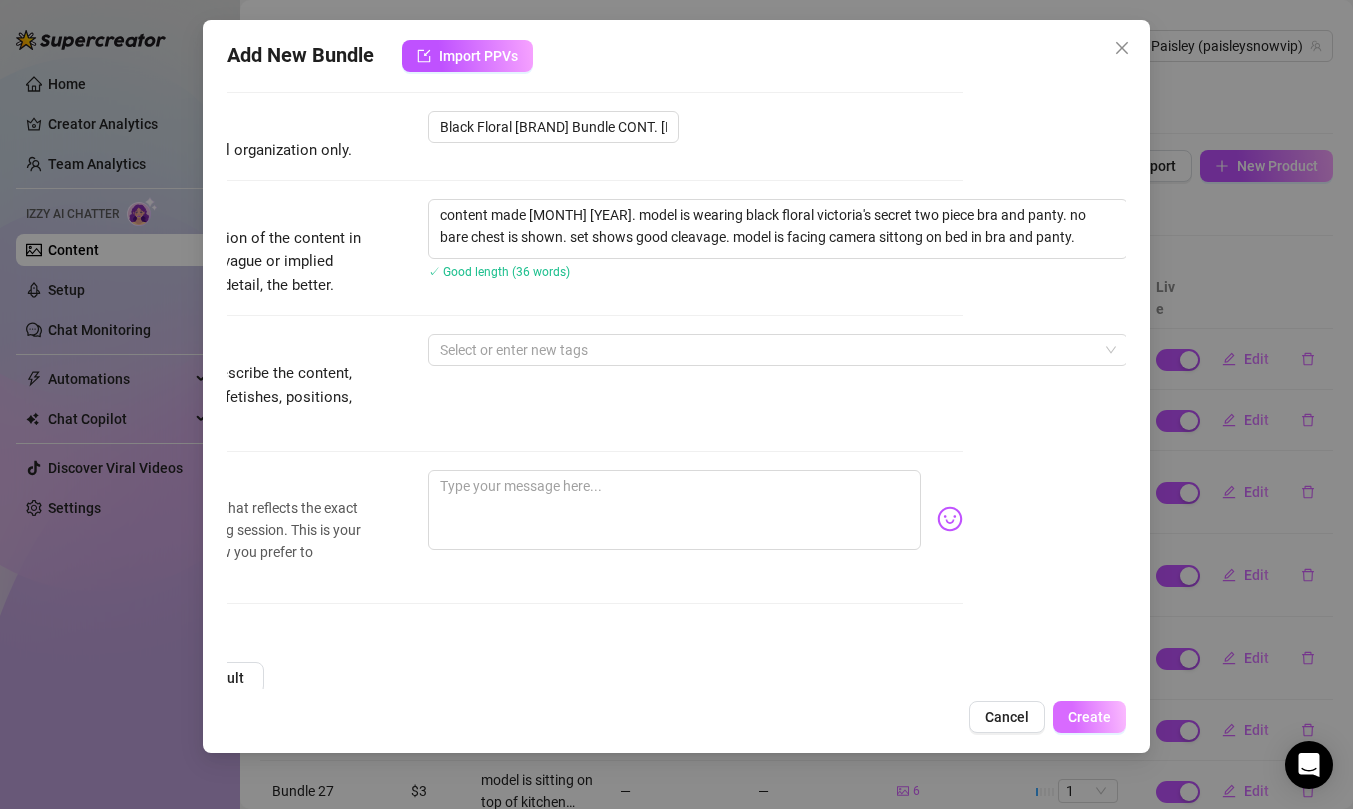 click on "Create" at bounding box center [1089, 717] 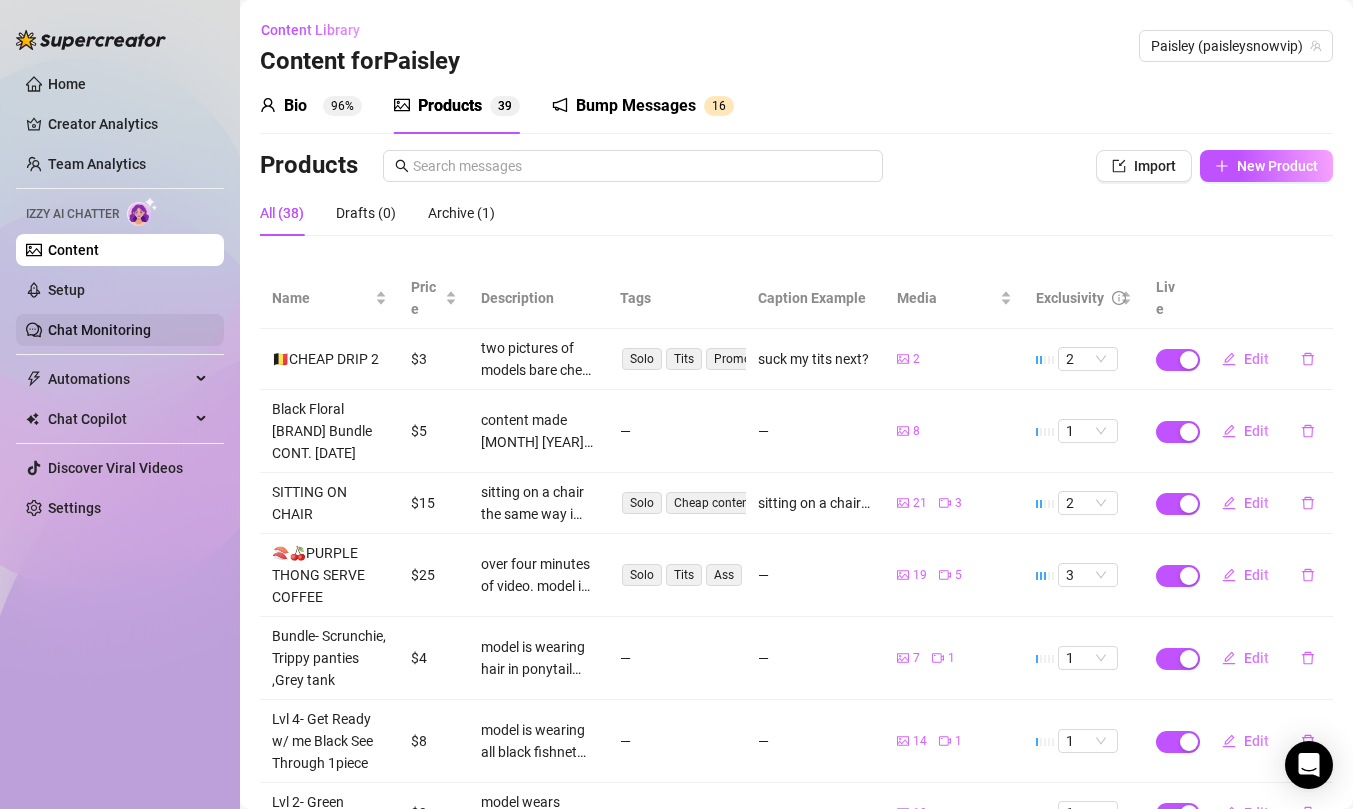 click on "Chat Monitoring" at bounding box center [99, 330] 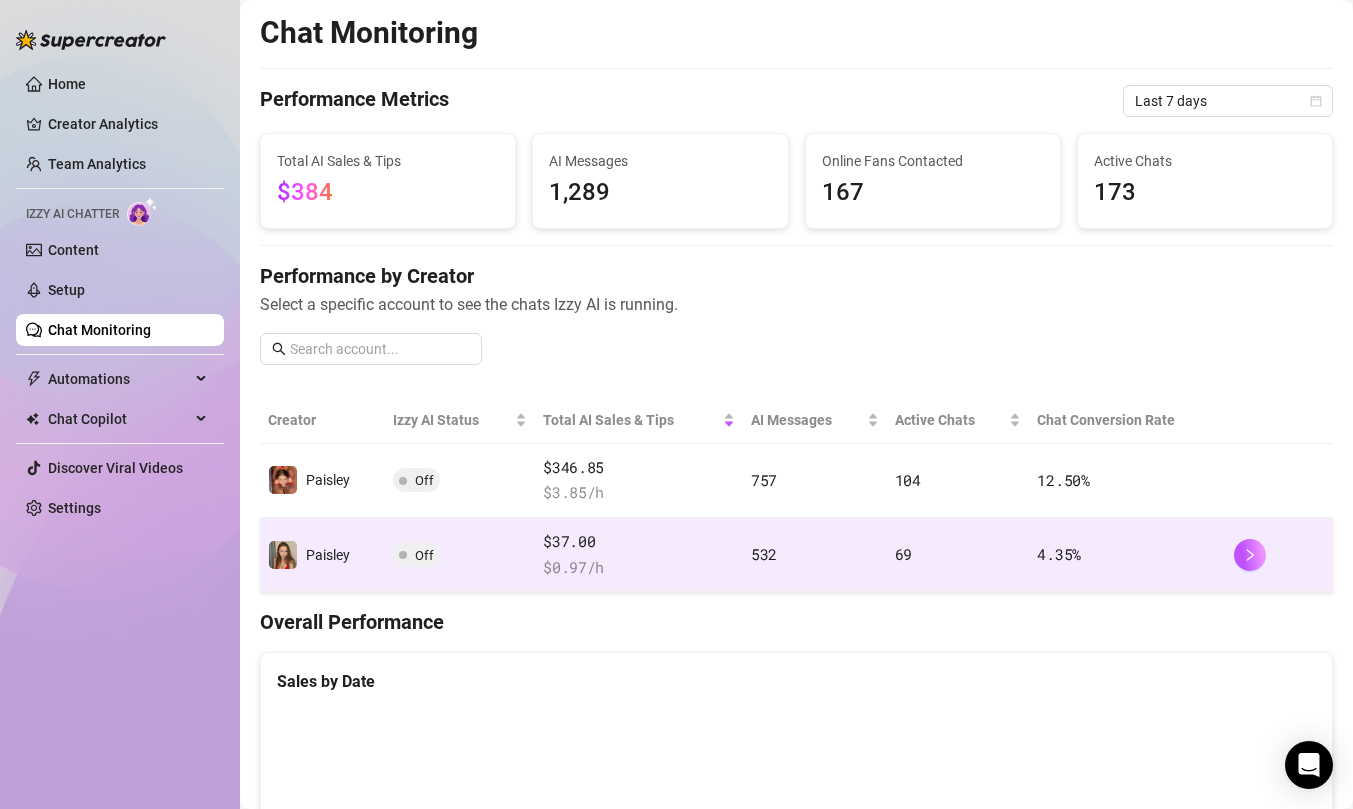 click on "Off" at bounding box center [424, 555] 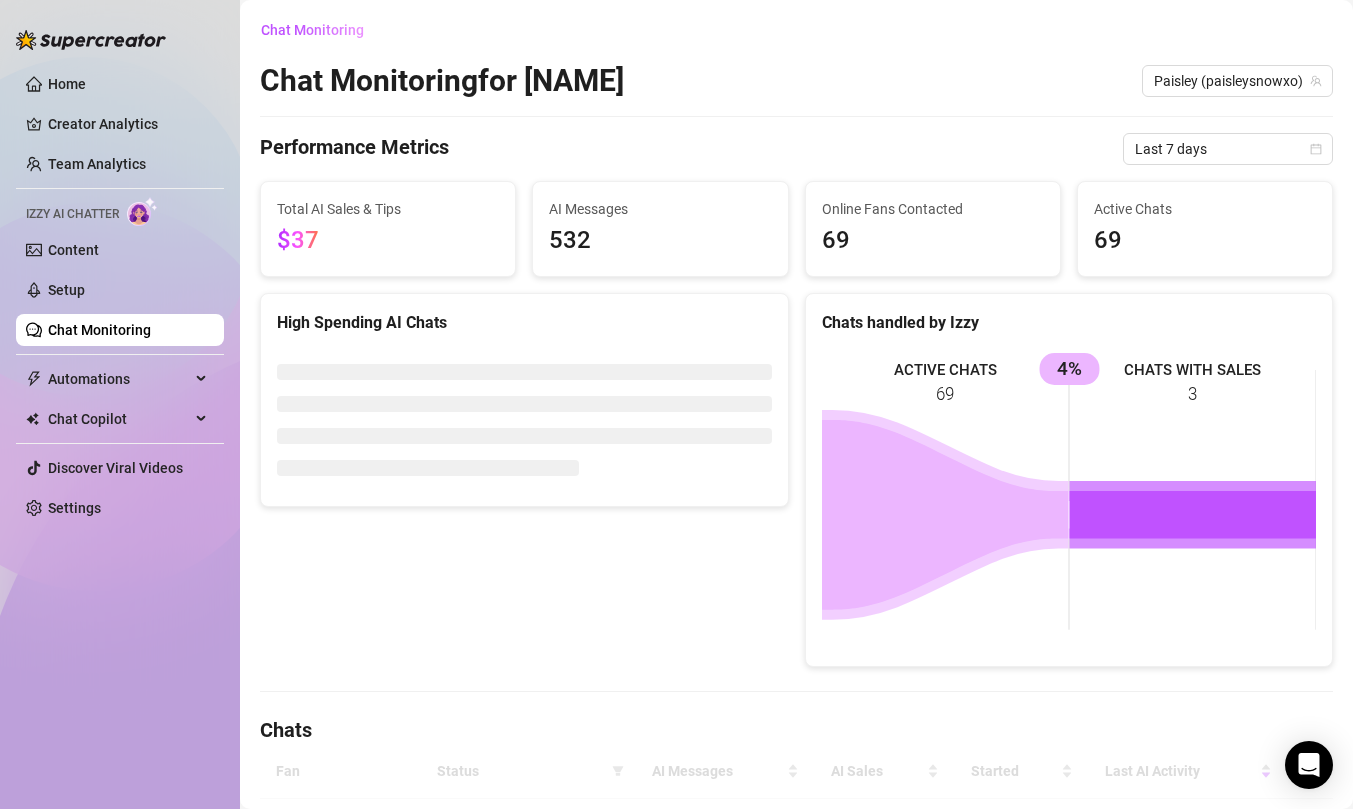click on "Chat Monitoring" at bounding box center [99, 330] 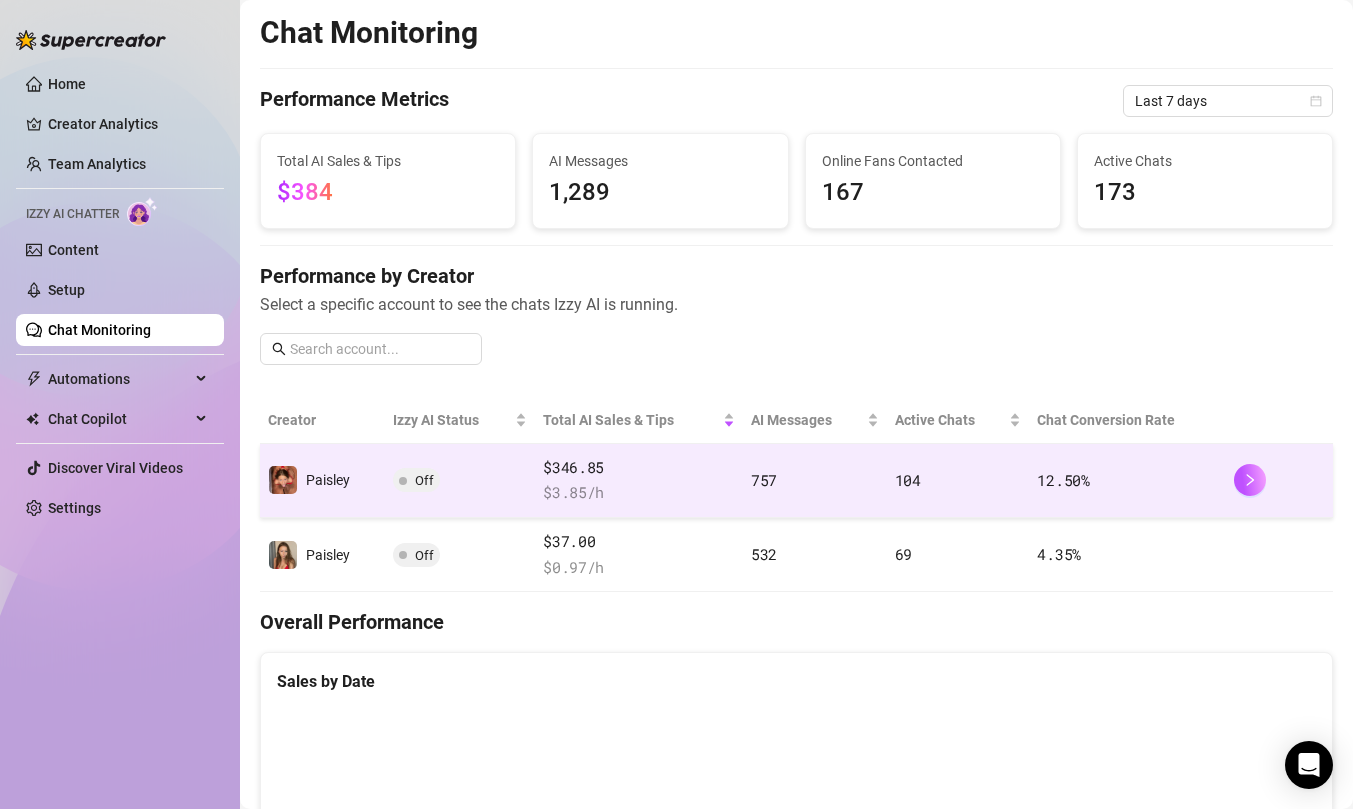 click on "Paisley" at bounding box center (322, 481) 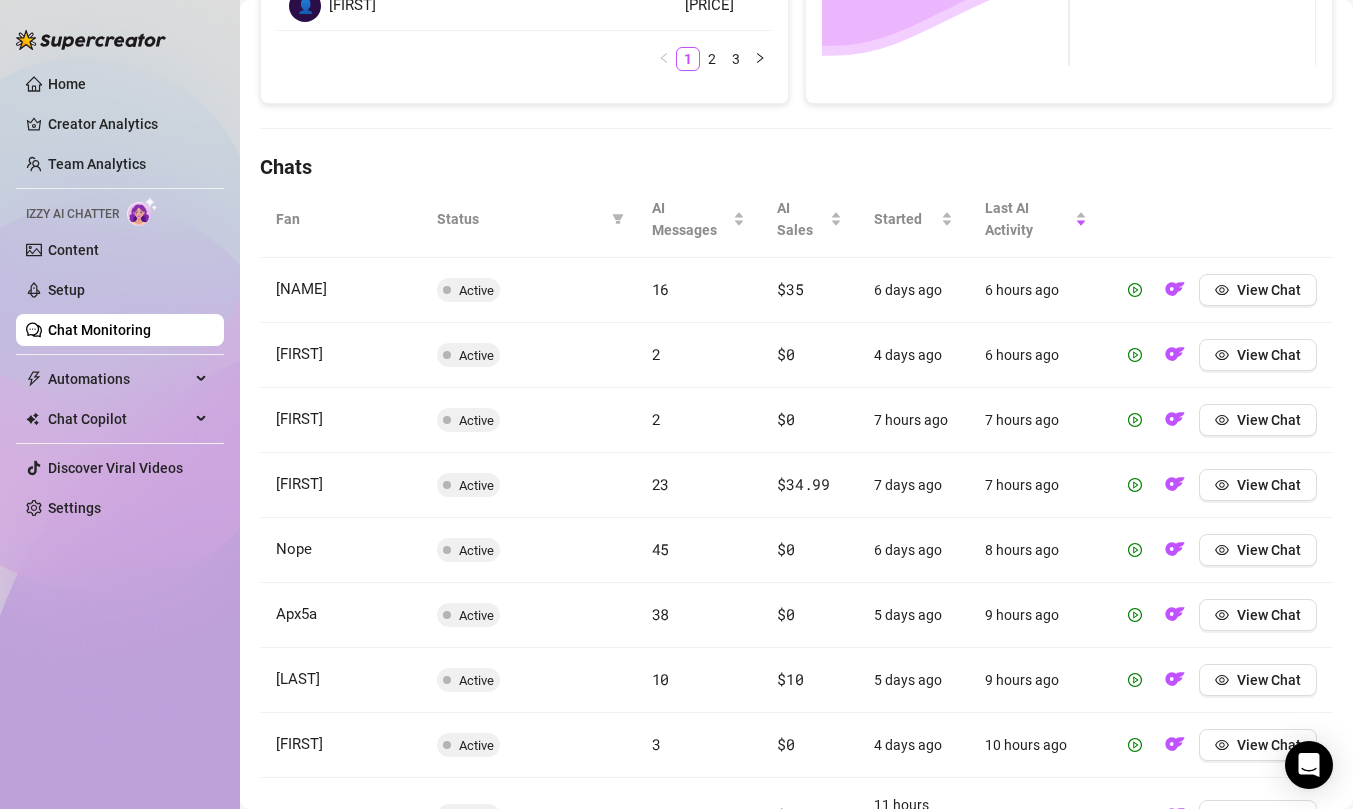scroll, scrollTop: 0, scrollLeft: 0, axis: both 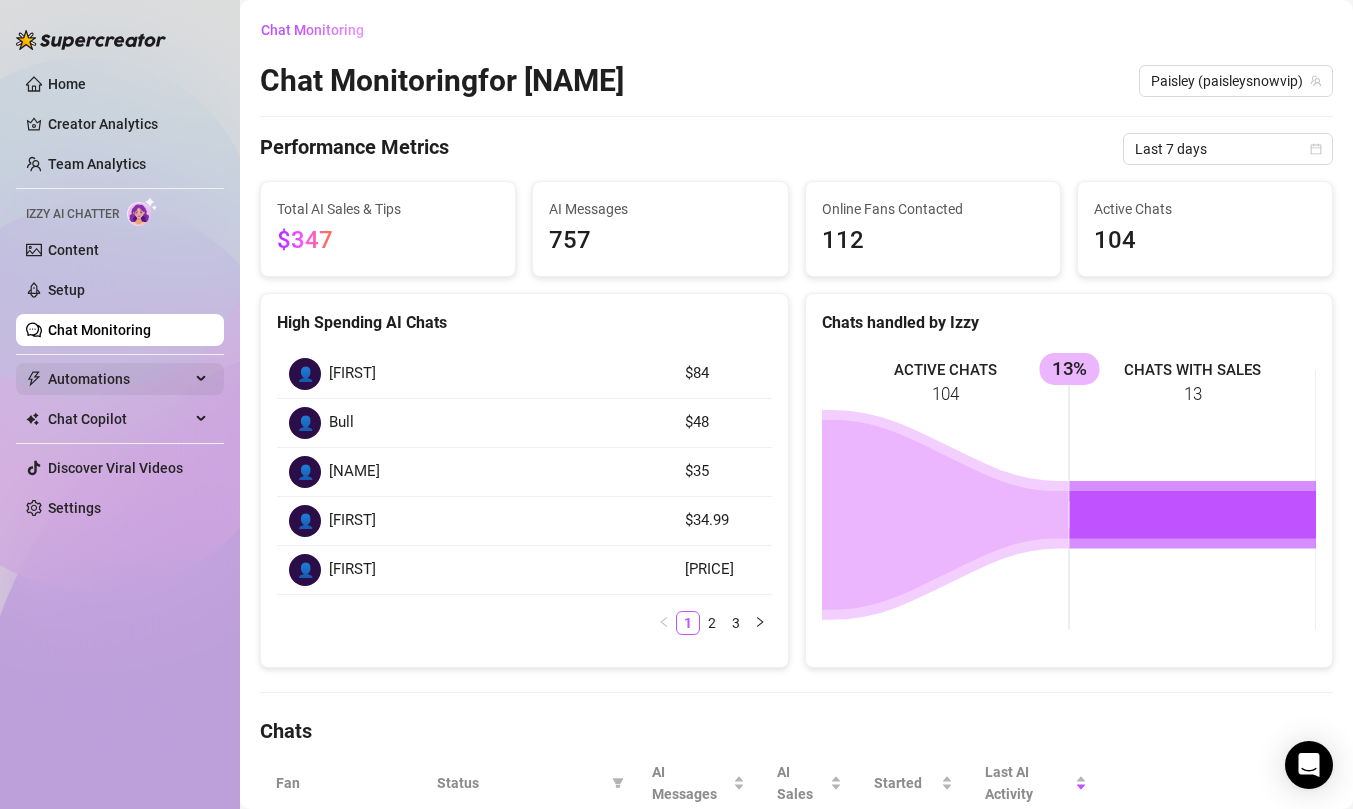 click on "Automations" at bounding box center (119, 379) 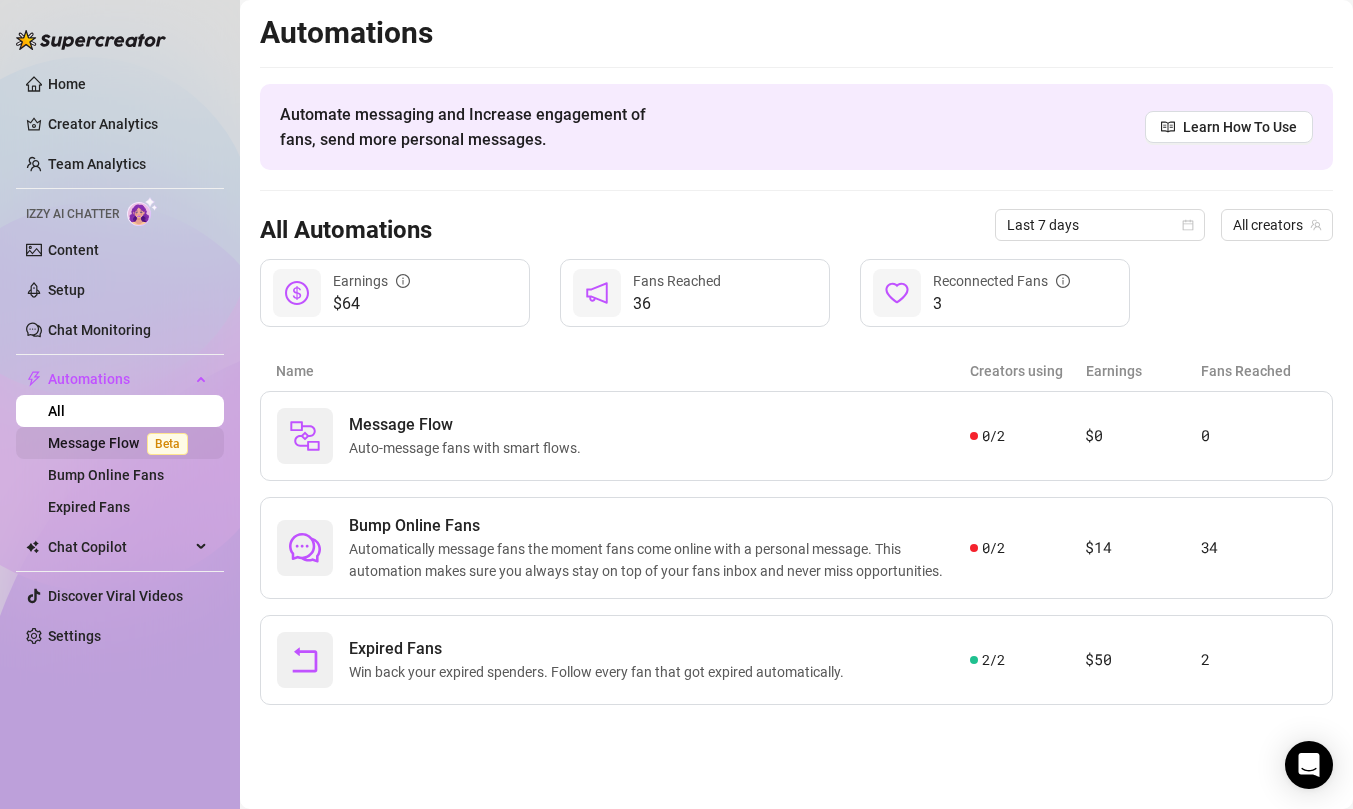 click on "Message Flow Beta" at bounding box center [122, 443] 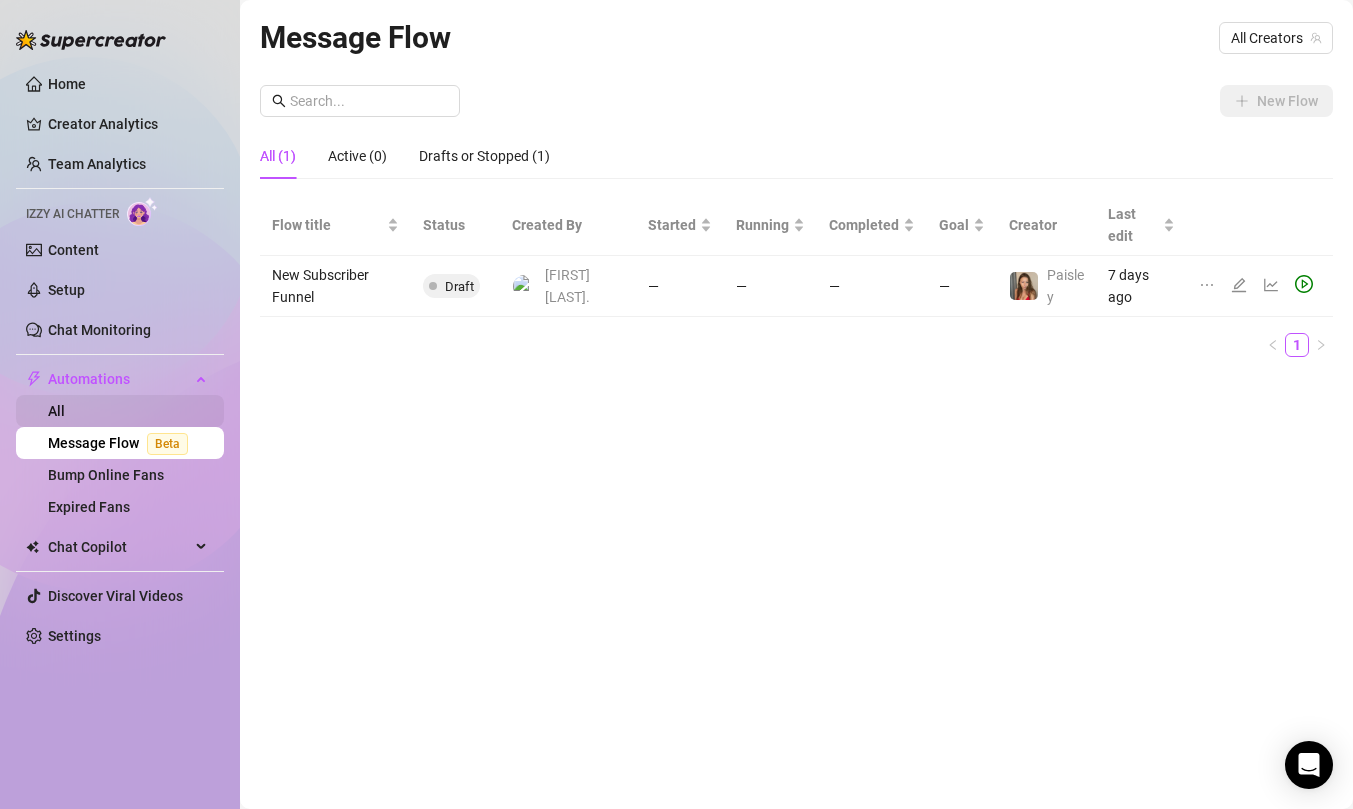 click on "All" at bounding box center (56, 411) 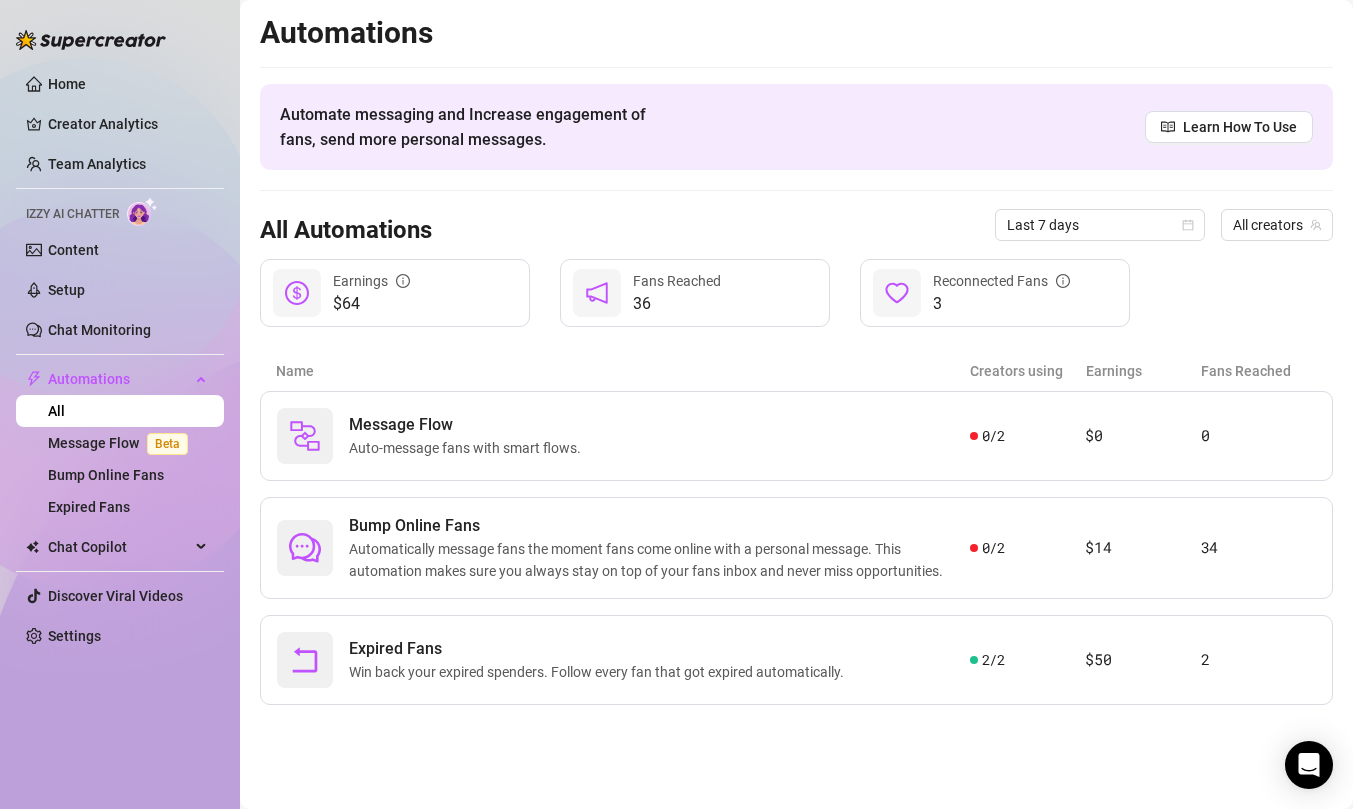 click on "Home Creator Analytics   Team Analytics Izzy AI Chatter Content Setup Chat Monitoring Automations All Message Flow Beta Bump Online Fans Expired Fans Chat Copilot Discover Viral Videos Settings" at bounding box center (120, 360) 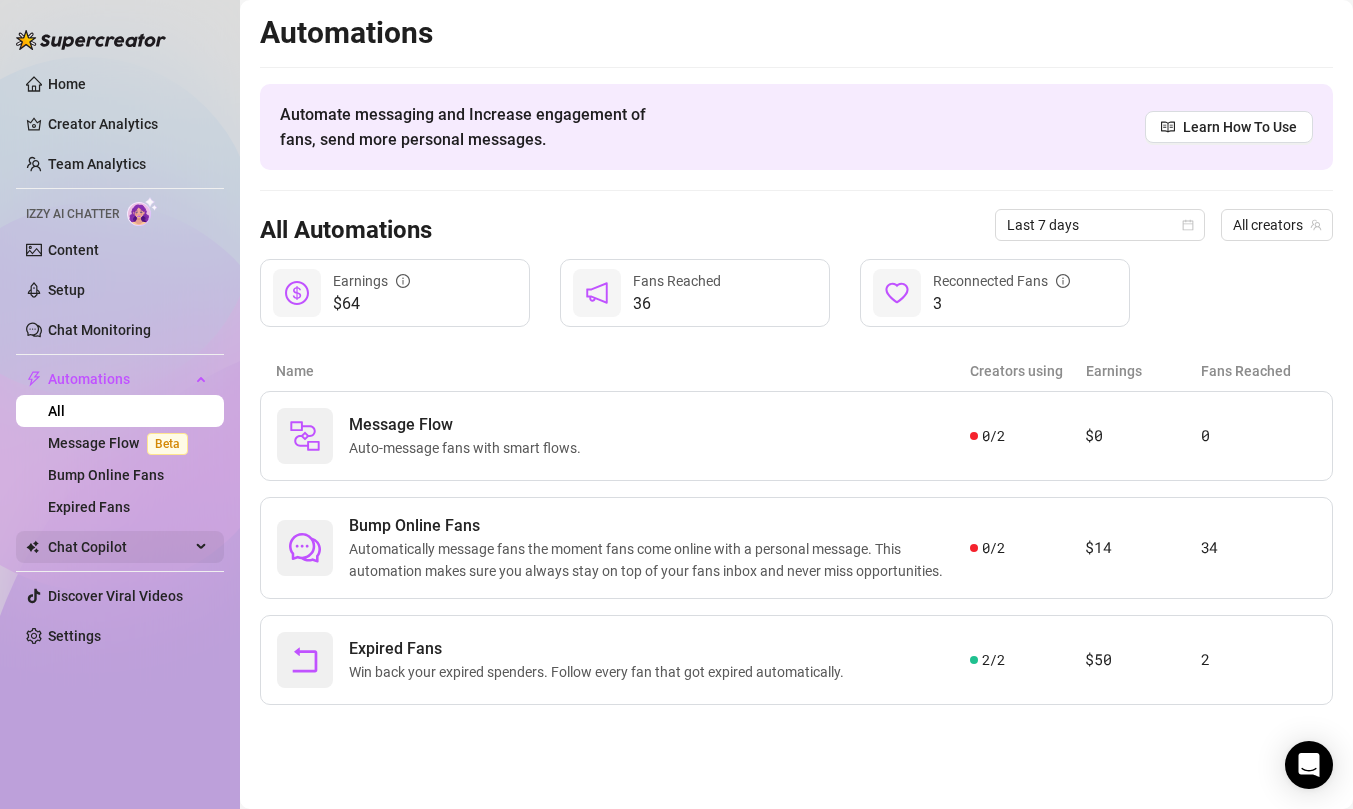 click on "Chat Copilot" at bounding box center (119, 547) 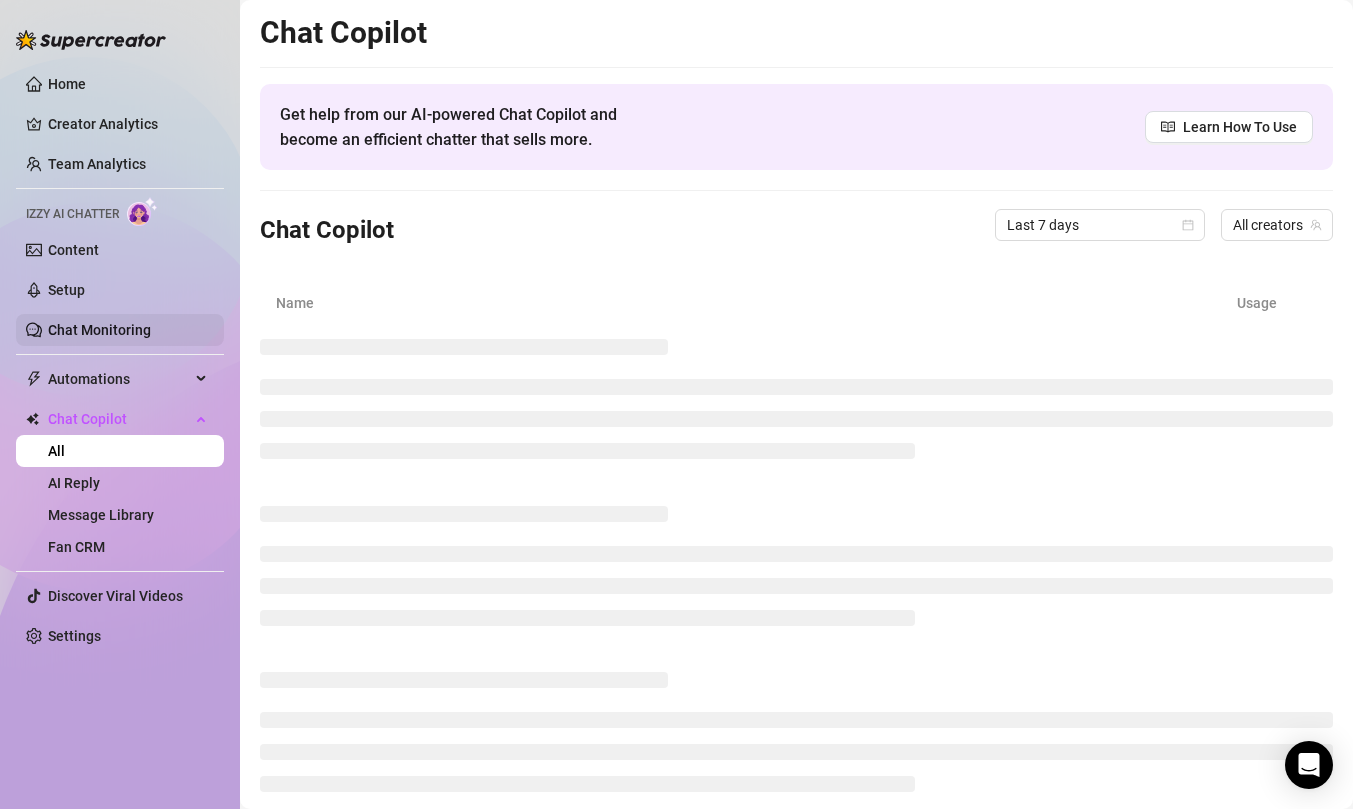 click on "Chat Monitoring" at bounding box center [99, 330] 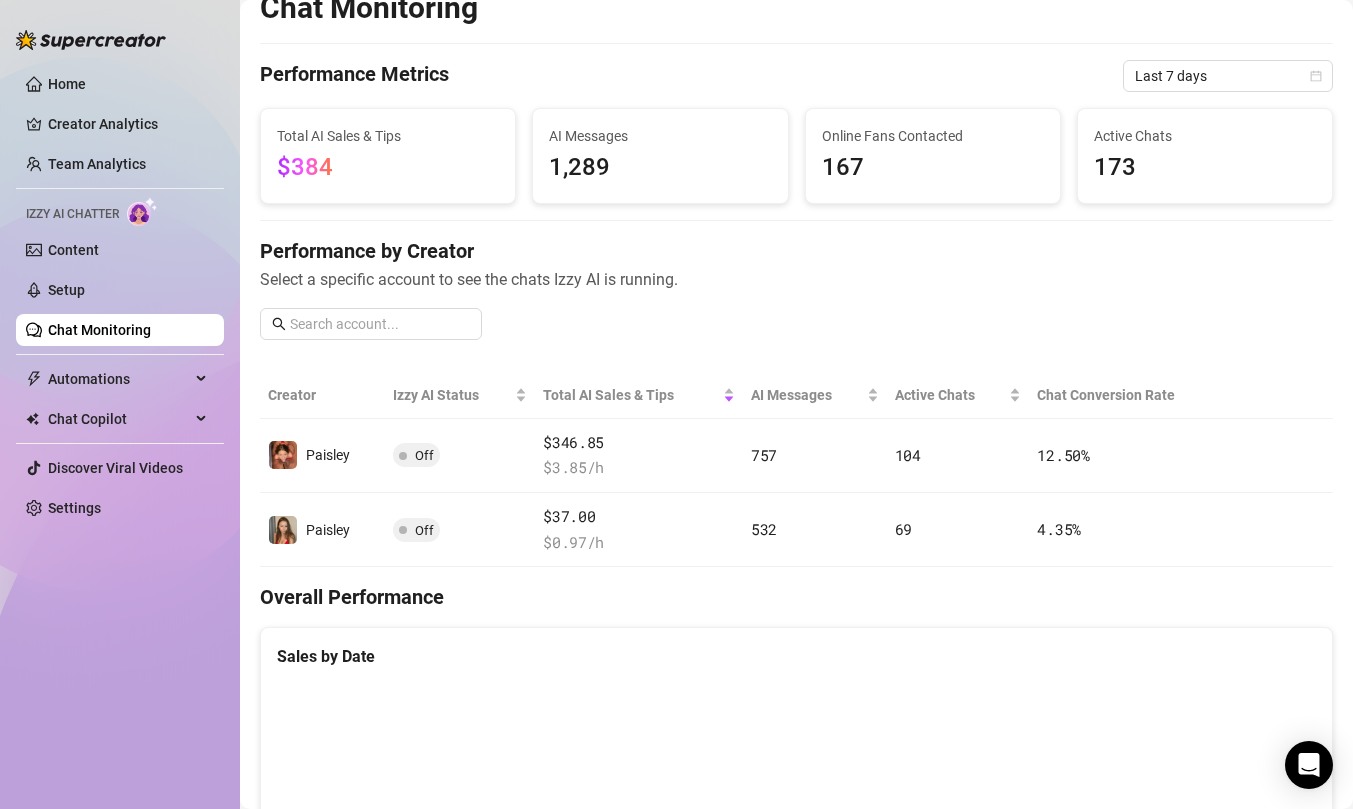 scroll, scrollTop: 0, scrollLeft: 0, axis: both 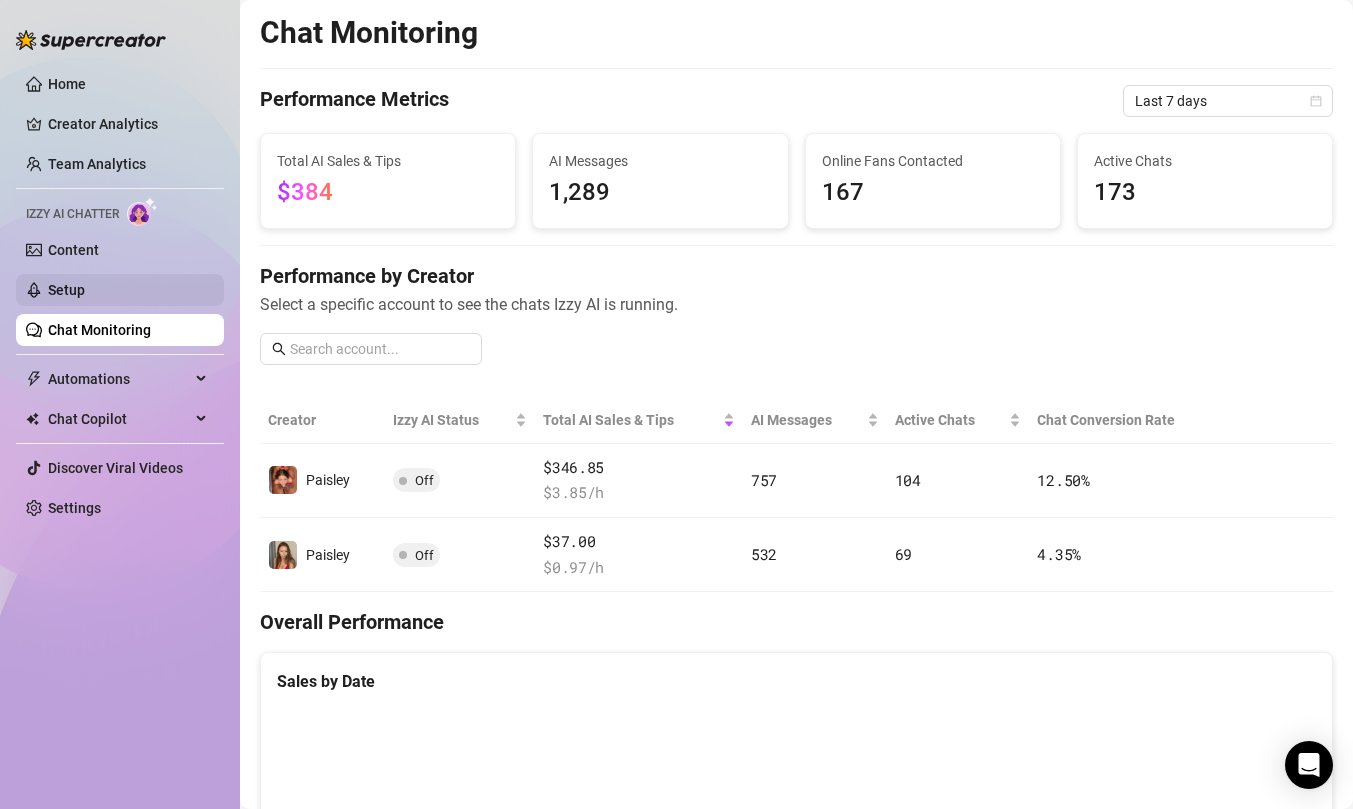 click on "Setup" at bounding box center [66, 290] 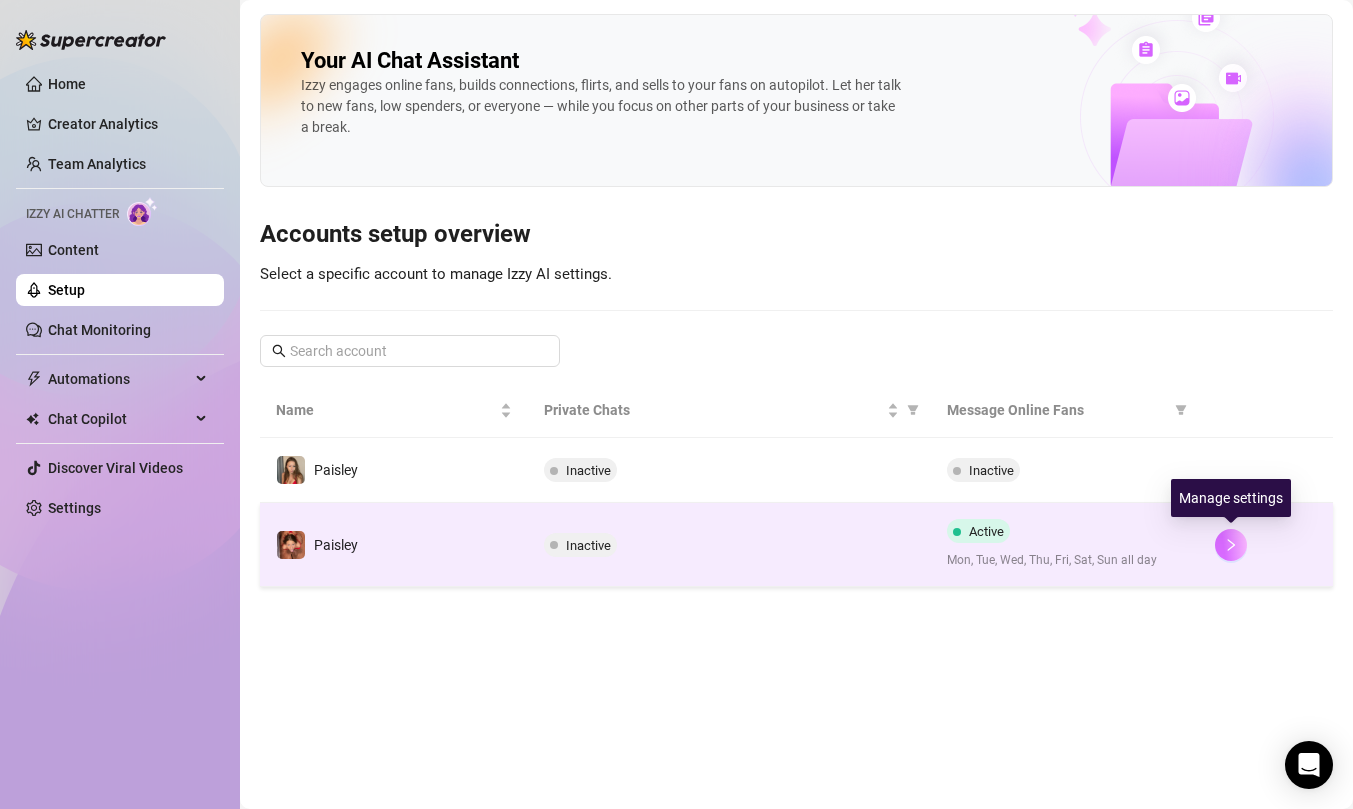 click 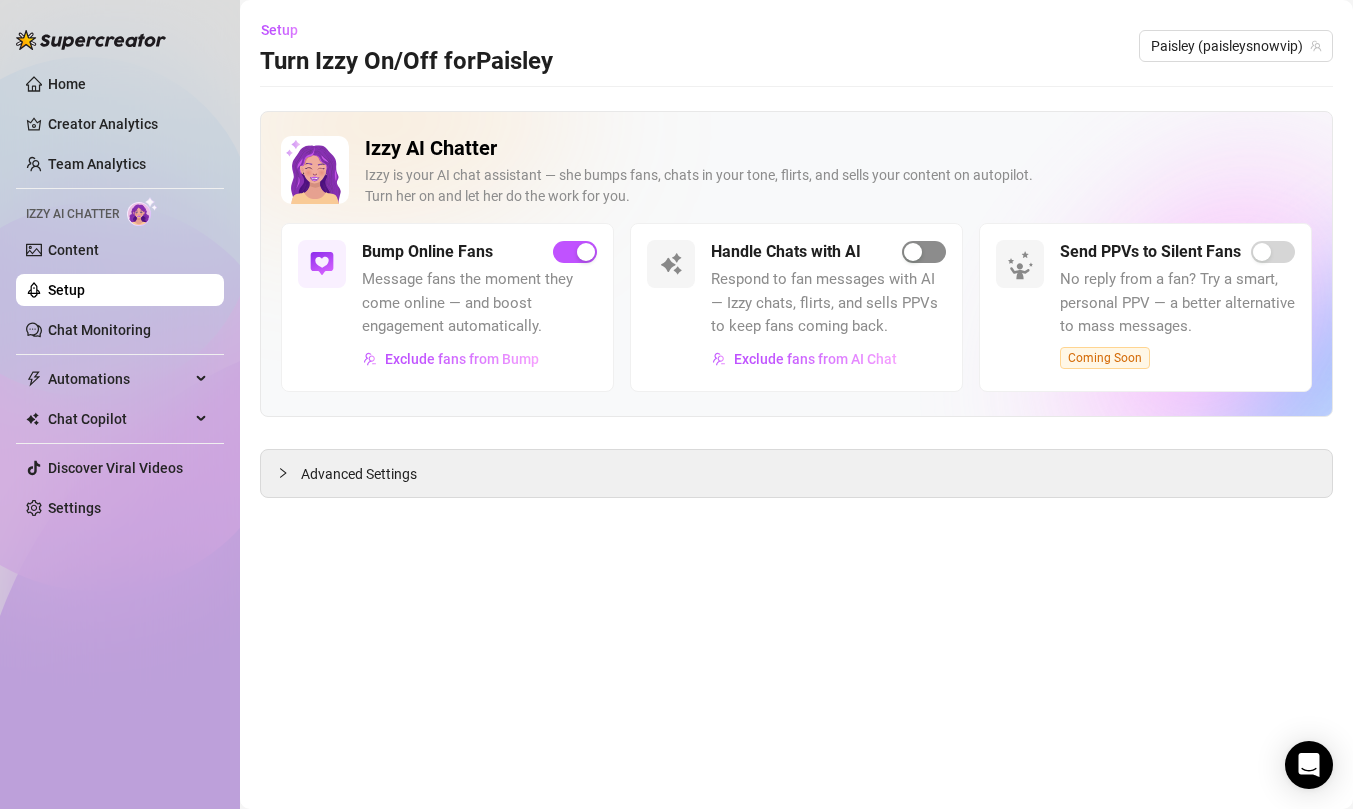 click at bounding box center (924, 252) 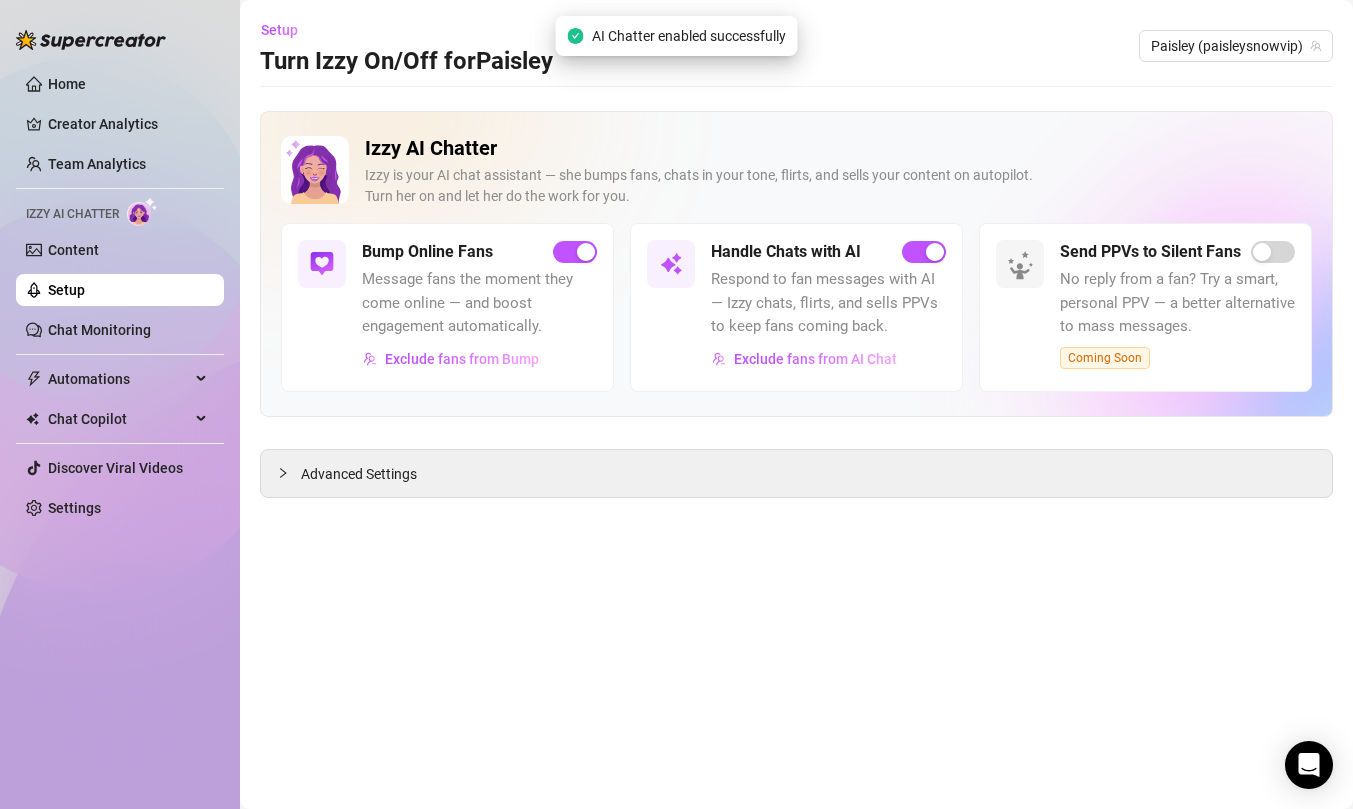 click on "Setup Turn Izzy On/Off for  [USERNAME] [USERNAME] ([USERNAME]) Izzy AI Chatter Izzy is your AI chat assistant — she bumps fans, chats in your tone, flirts, and sells your content on autopilot. Turn her on and let her do the work for you. Bump Online Fans Message fans the moment they come online — and boost engagement automatically. Exclude fans from Bump Handle Chats with AI Respond to fan messages with AI — Izzy chats, flirts, and sells PPVs to keep fans coming back. Exclude fans from AI Chat Send PPVs to Silent Fans No reply from a fan? Try a smart, personal PPV — a better alternative to mass messages. Coming Soon Advanced Settings" at bounding box center [796, 404] 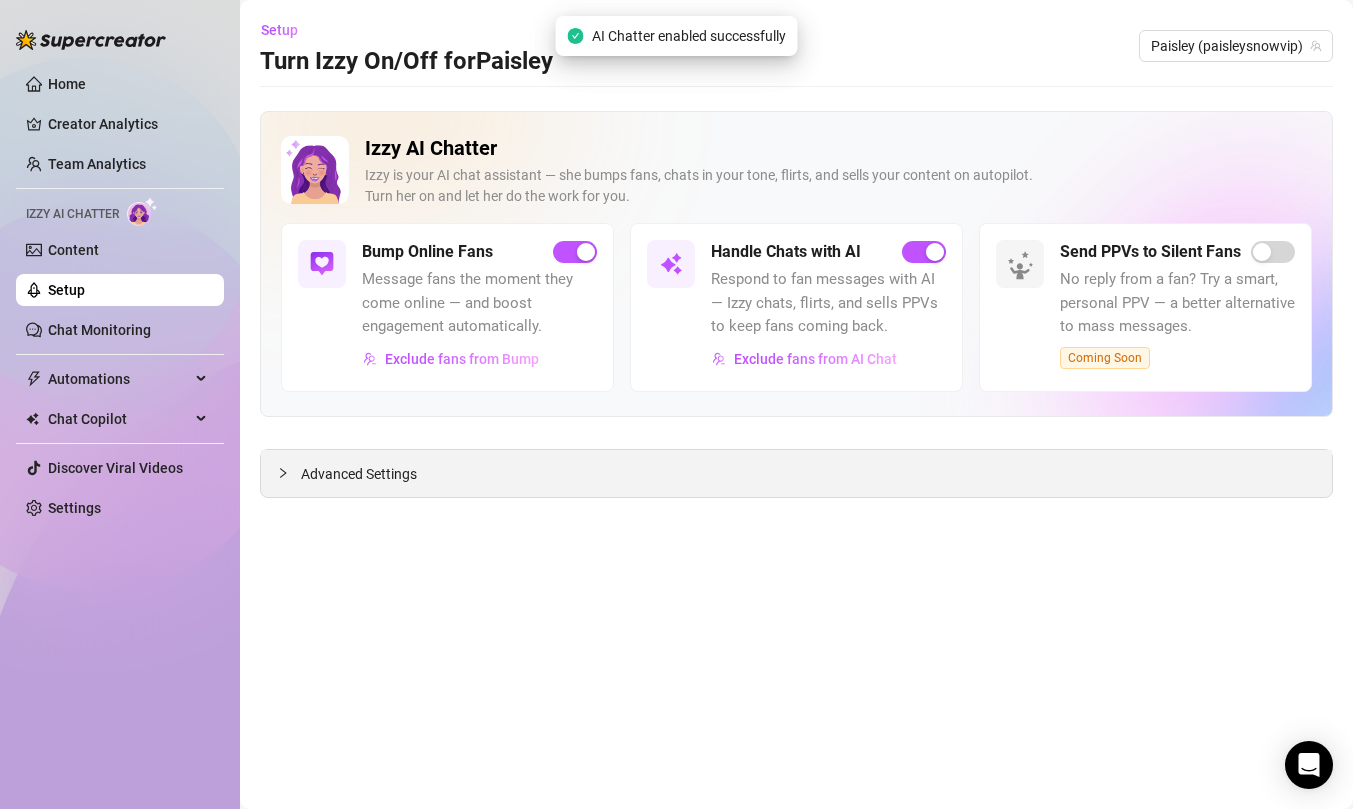 click at bounding box center [289, 473] 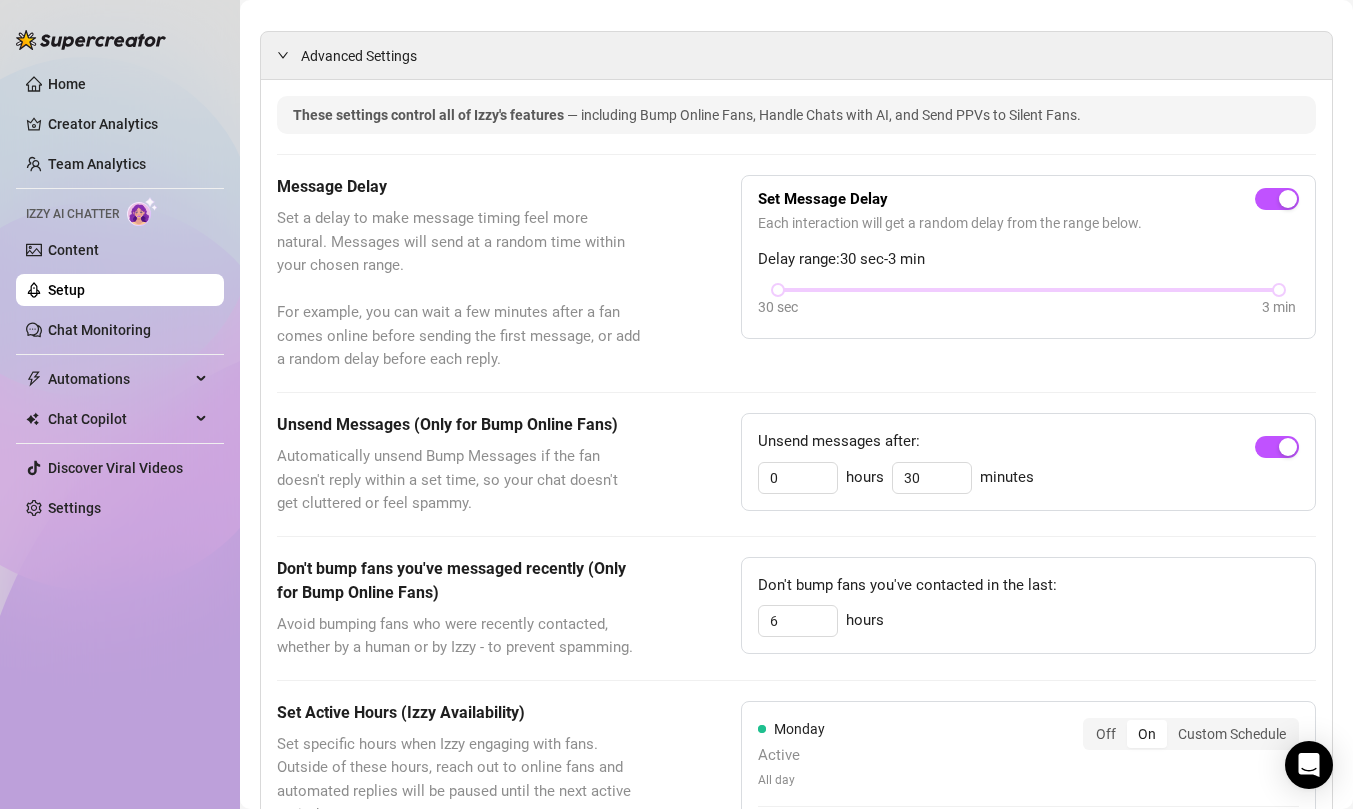 scroll, scrollTop: 438, scrollLeft: 0, axis: vertical 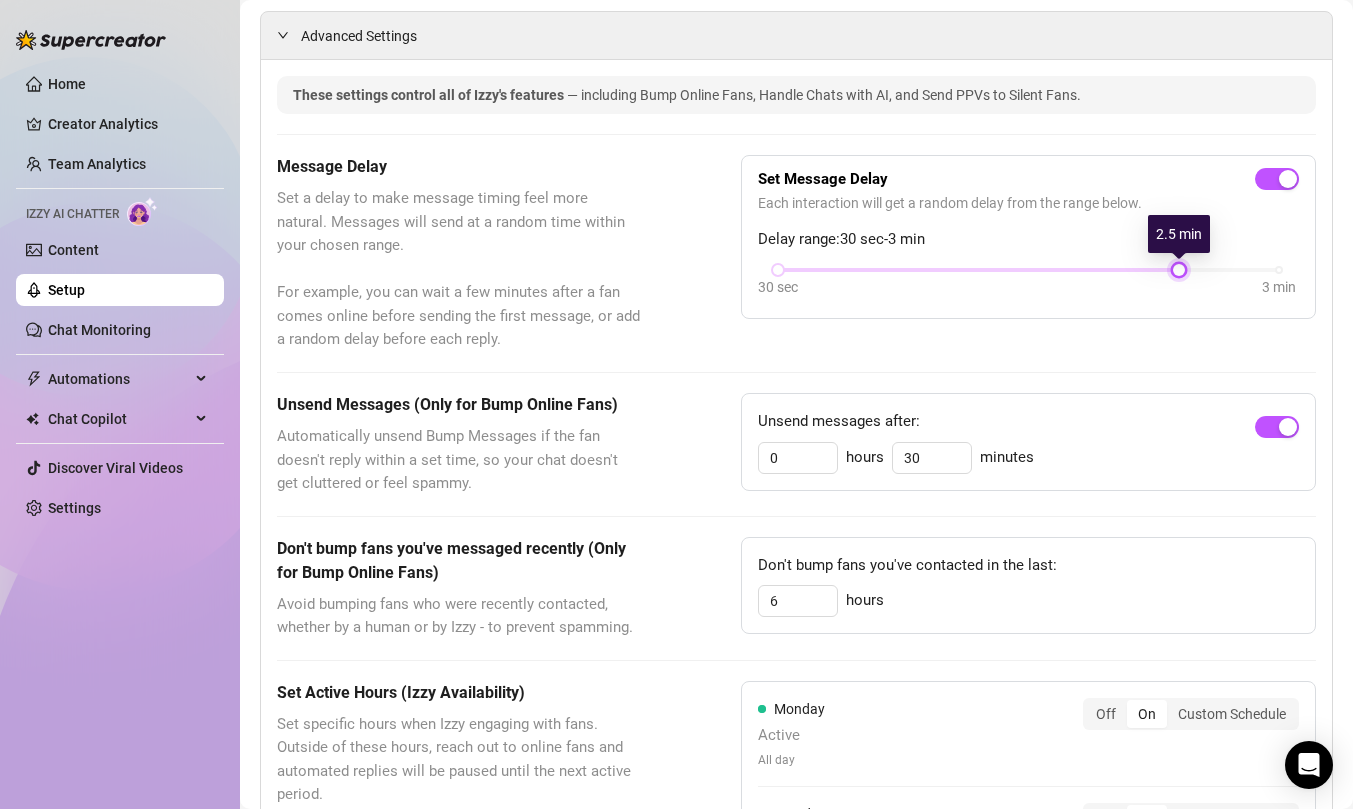 drag, startPoint x: 1278, startPoint y: 271, endPoint x: 1193, endPoint y: 277, distance: 85.2115 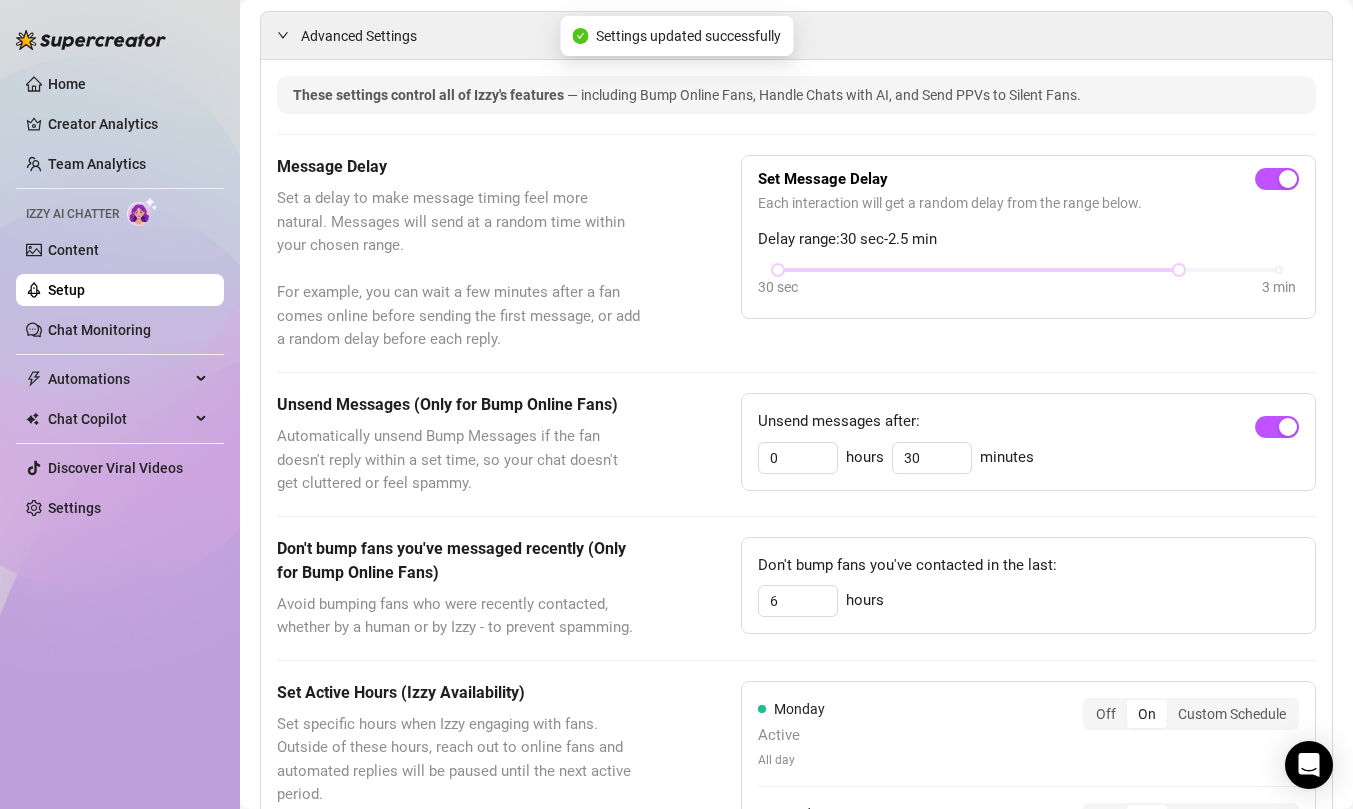 click on "These settings control all of [NAME]'s features   — including Bump Online Fans, Handle Chats with AI, and Send PPVs to Silent Fans. Message Delay Set a delay to make message timing feel more natural. Messages will send at a random time within your chosen range. For example, you can wait a few minutes after a fan comes online before sending the first message, or add a random delay before each reply. Set Message Delay Each interaction will get a random delay from the range below. Delay range:  30 sec  -  2.5 min 30 sec 3 min Unsend Messages (Only for Bump Online Fans) Automatically unsend Bump Messages if the fan doesn't reply within a set time, so your chat doesn't get cluttered or feel spammy. Unsend messages after: 0 hours 30 minutes Don't bump fans you've messaged recently (Only for Bump Online Fans) Avoid bumping fans who were recently contacted, whether by a human or by [NAME] - to prevent spamming. Don't bump fans you've contacted in the last: 6 hours Set Active Hours ( [NAME] Availability) [TIMEZONE]" at bounding box center [796, 827] 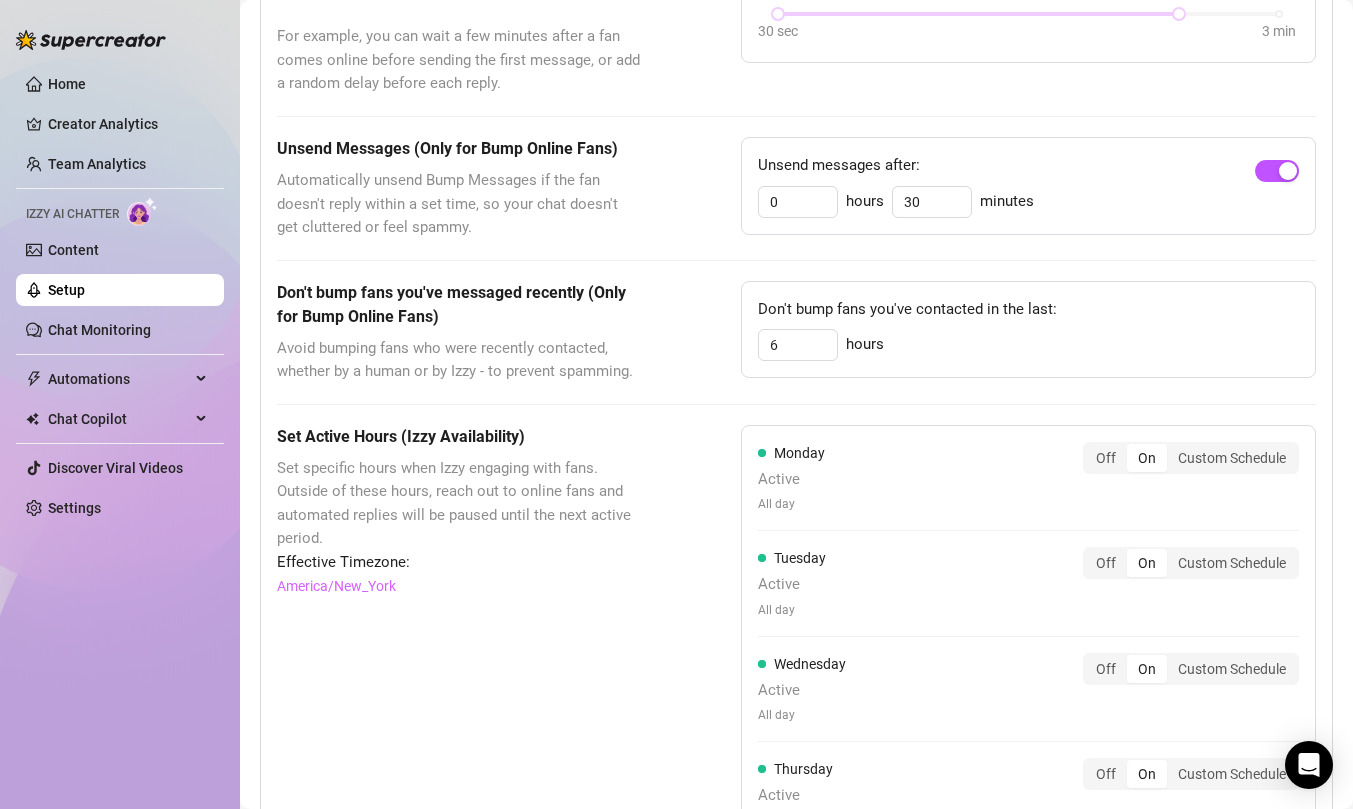 scroll, scrollTop: 697, scrollLeft: 0, axis: vertical 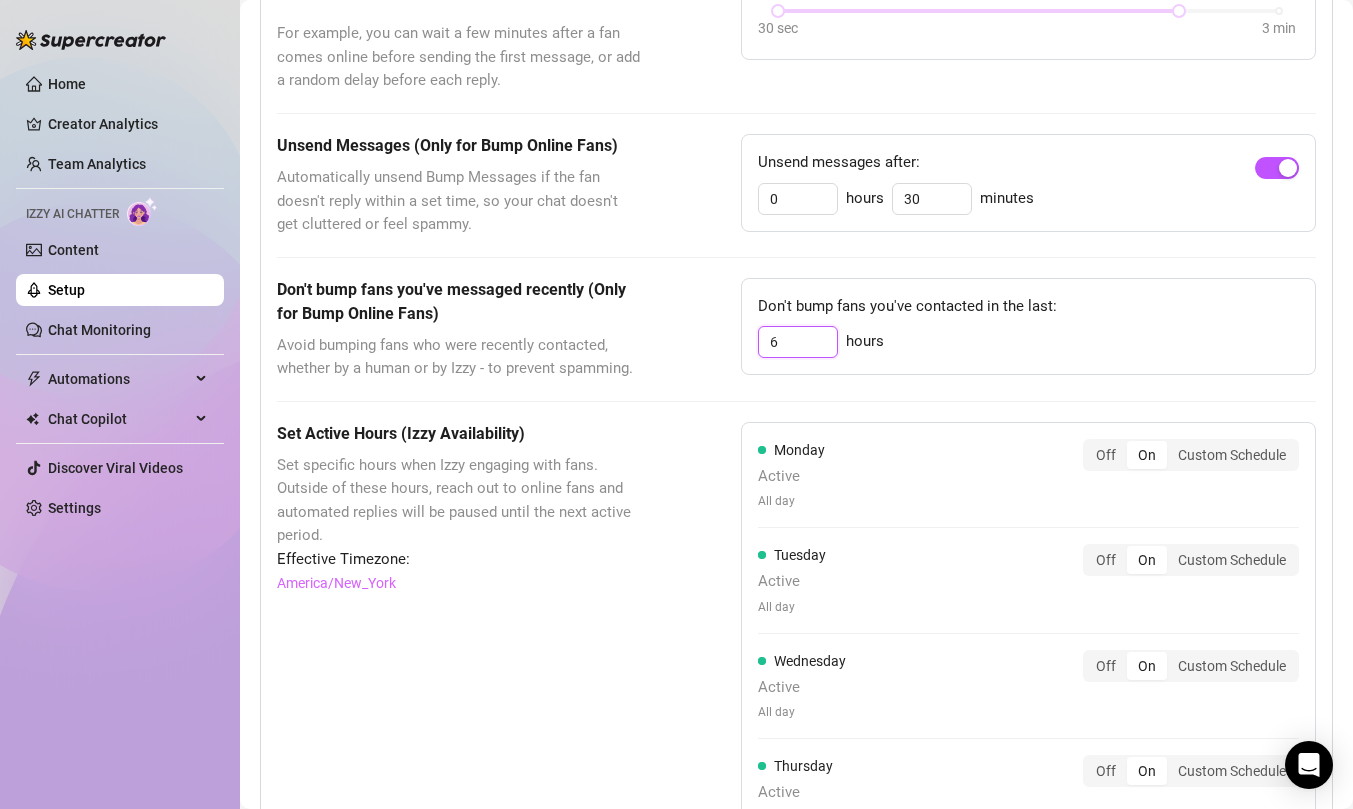 click on "6" at bounding box center (798, 199) 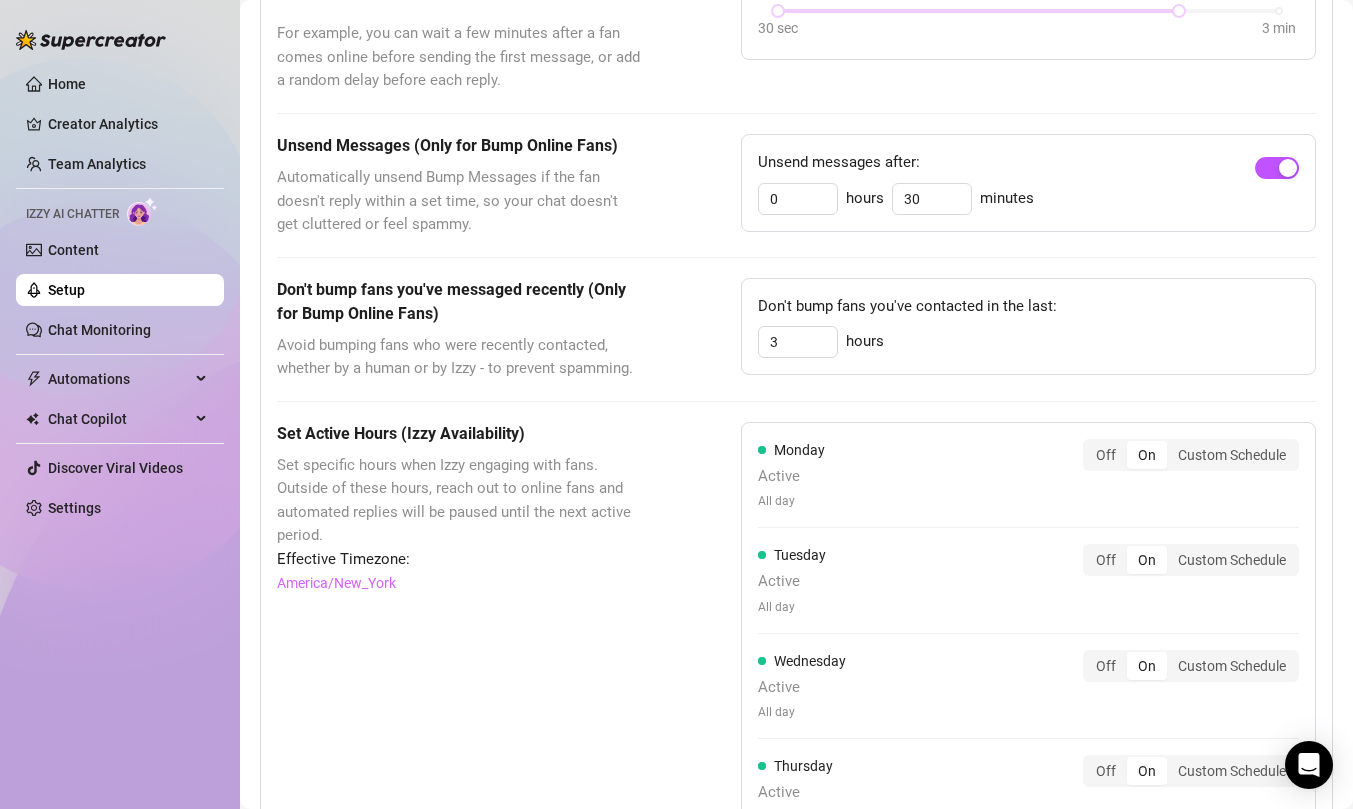 click on "These settings control all of Izzy's features   — including Bump Online Fans, Handle Chats with AI, and Send PPVs to Silent Fans. Message Delay Set a delay to make message timing feel more natural. Messages will send at a random time within your chosen range. For example, you can wait a few minutes after a fan comes online before sending the first message, or add a random delay before each reply. Set Message Delay Each interaction will get a random delay from the range below. Delay range:  30 sec  -  2.5 min 30 sec 3 min Unsend Messages (Only for Bump Online Fans) Automatically unsend Bump Messages if the fan doesn't reply within a set time, so your chat doesn't get cluttered or feel spammy. Unsend messages after: 0 hours 30 minutes Don't bump fans you've messaged recently (Only for Bump Online Fans) Avoid bumping fans who were recently contacted, whether by a human or by Izzy - to prevent spamming. Don't bump fans you've contacted in the last: 3 hours Set Active Hours (Izzy Availability) America/New_York" at bounding box center [796, 568] 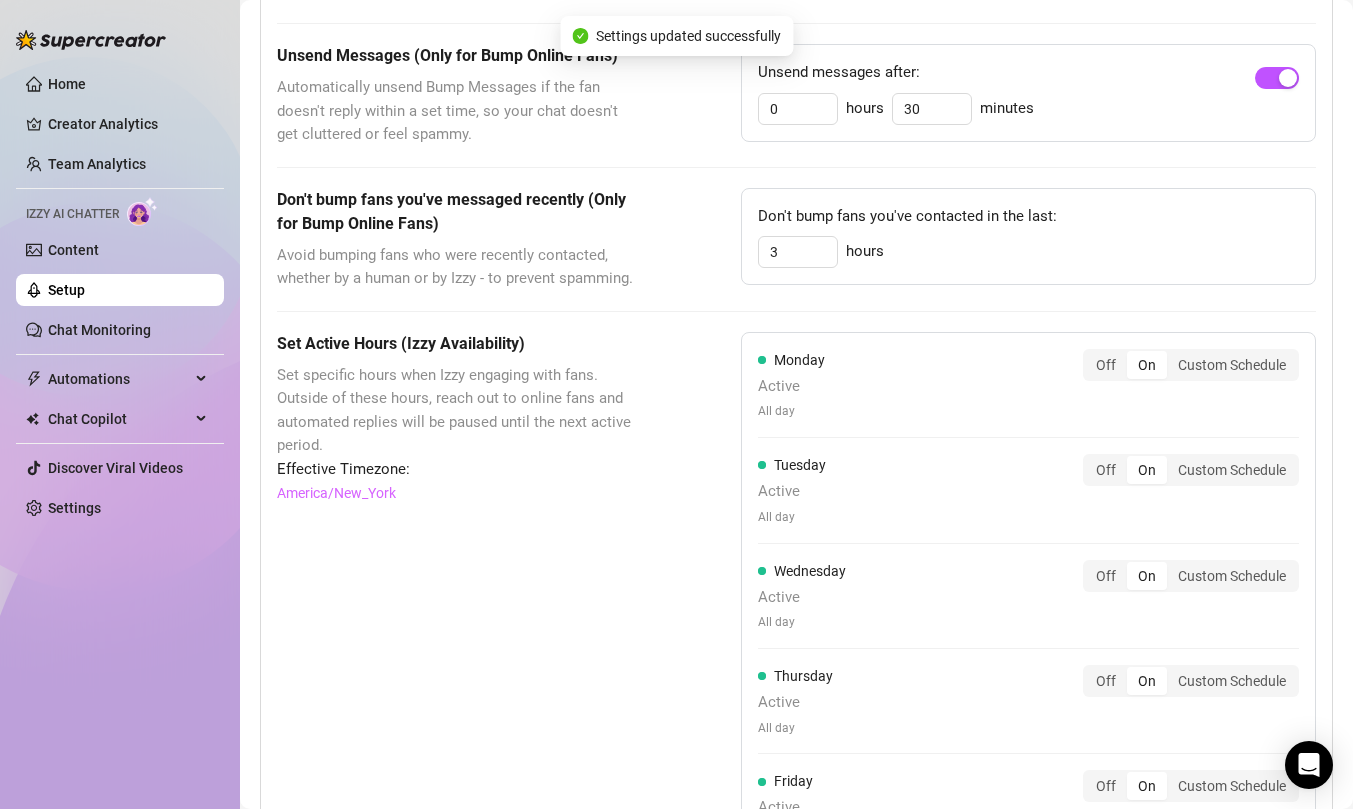 scroll, scrollTop: 742, scrollLeft: 0, axis: vertical 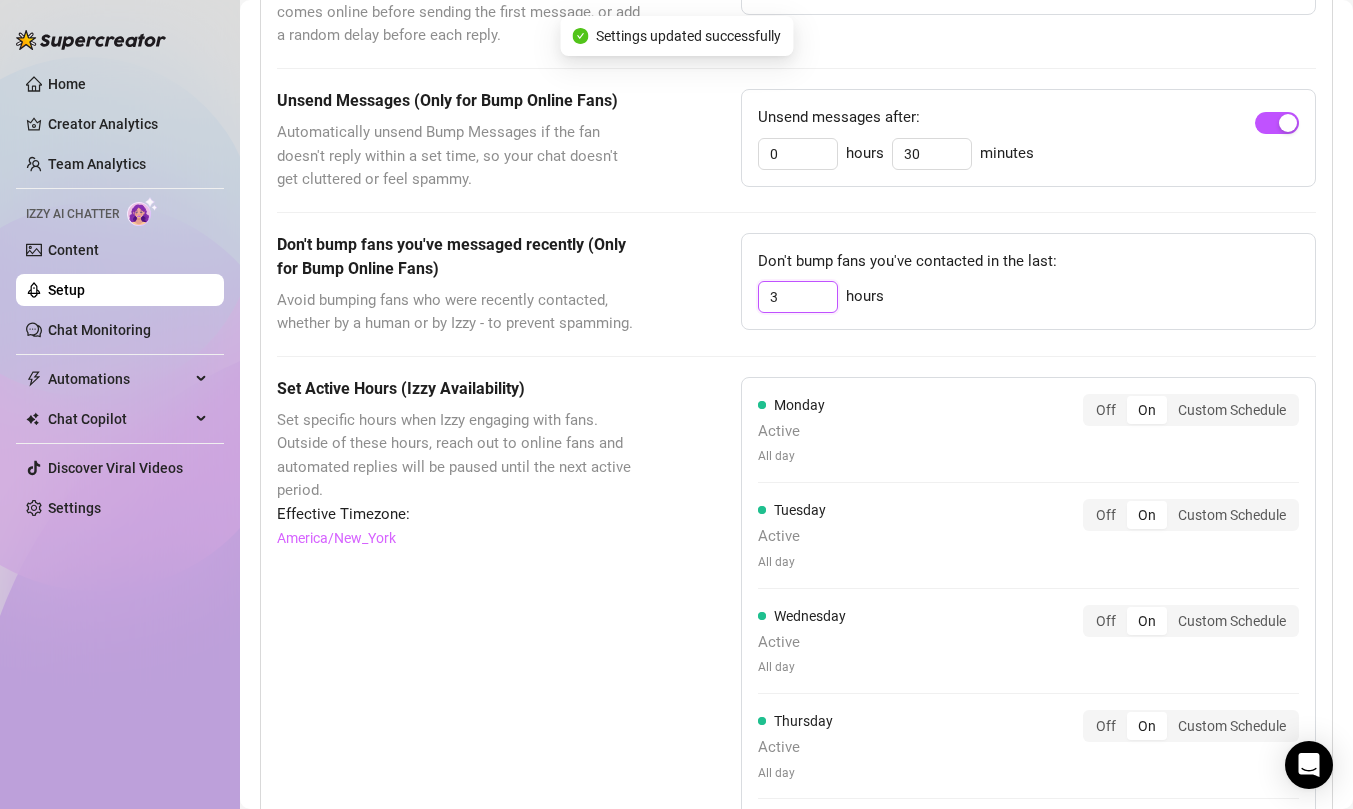 click on "3" at bounding box center [798, 297] 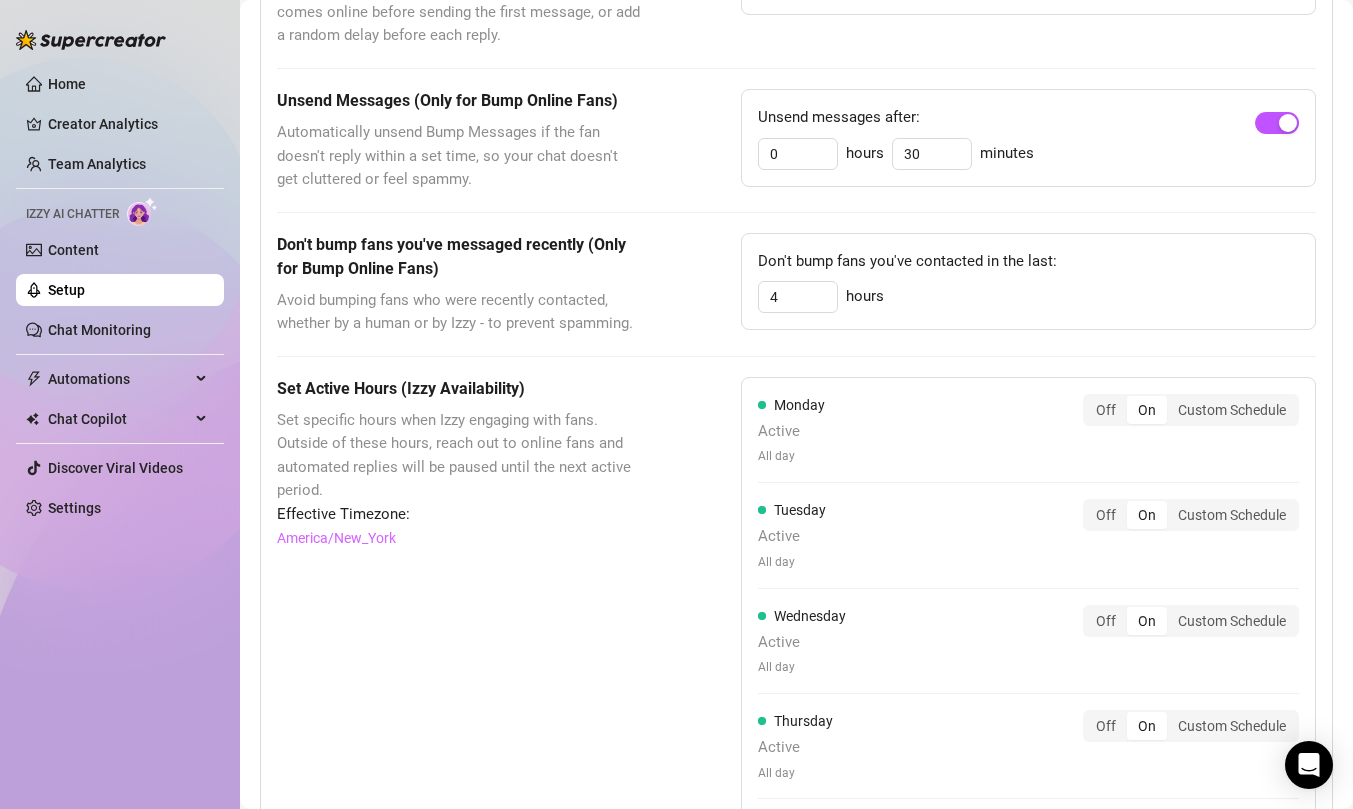 click on "Set Active Hours ([NAME] Availability) Set specific hours when [NAME] engaging with fans. Outside of these hours, reach out to online fans and automated replies will be paused until the next active period. Effective Timezone: [TIMEZONE] [DAY_OF_WEEK] Active All day Off On Custom Schedule [DAY_OF_WEEK] Active All day Off On Custom Schedule [DAY_OF_WEEK] Active All day Off On Custom Schedule [DAY_OF_WEEK] Active All day Off On Custom Schedule [DAY_OF_WEEK] Active All day Off On Custom Schedule [DAY_OF_WEEK] Active All day Off On Custom Schedule [DAY_OF_WEEK] Active All day Off On Custom Schedule Respond to unread messages when you're back online Let [NAME] reply to messages that came in while she was offline. If this is off, any messages received during offline hours will be ignored." at bounding box center (796, 825) 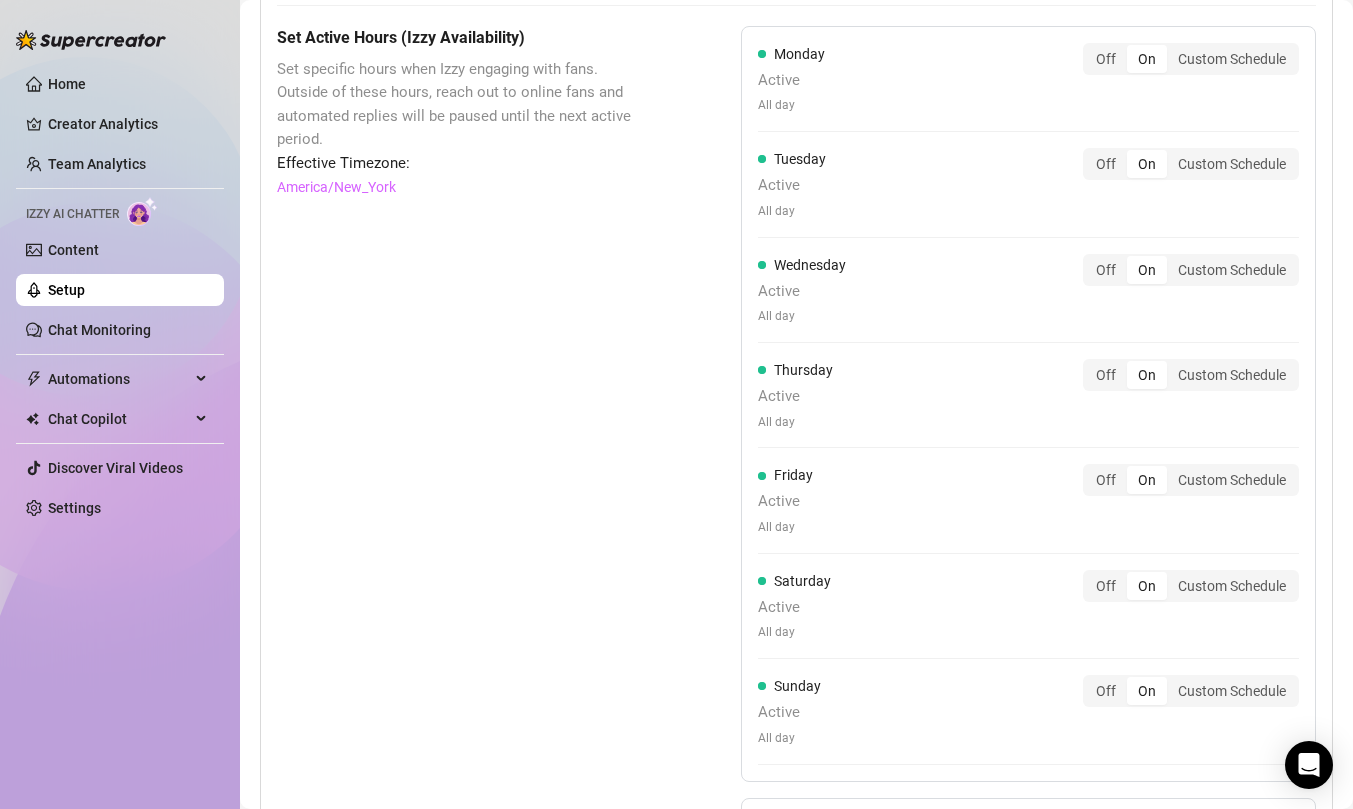 scroll, scrollTop: 1095, scrollLeft: 0, axis: vertical 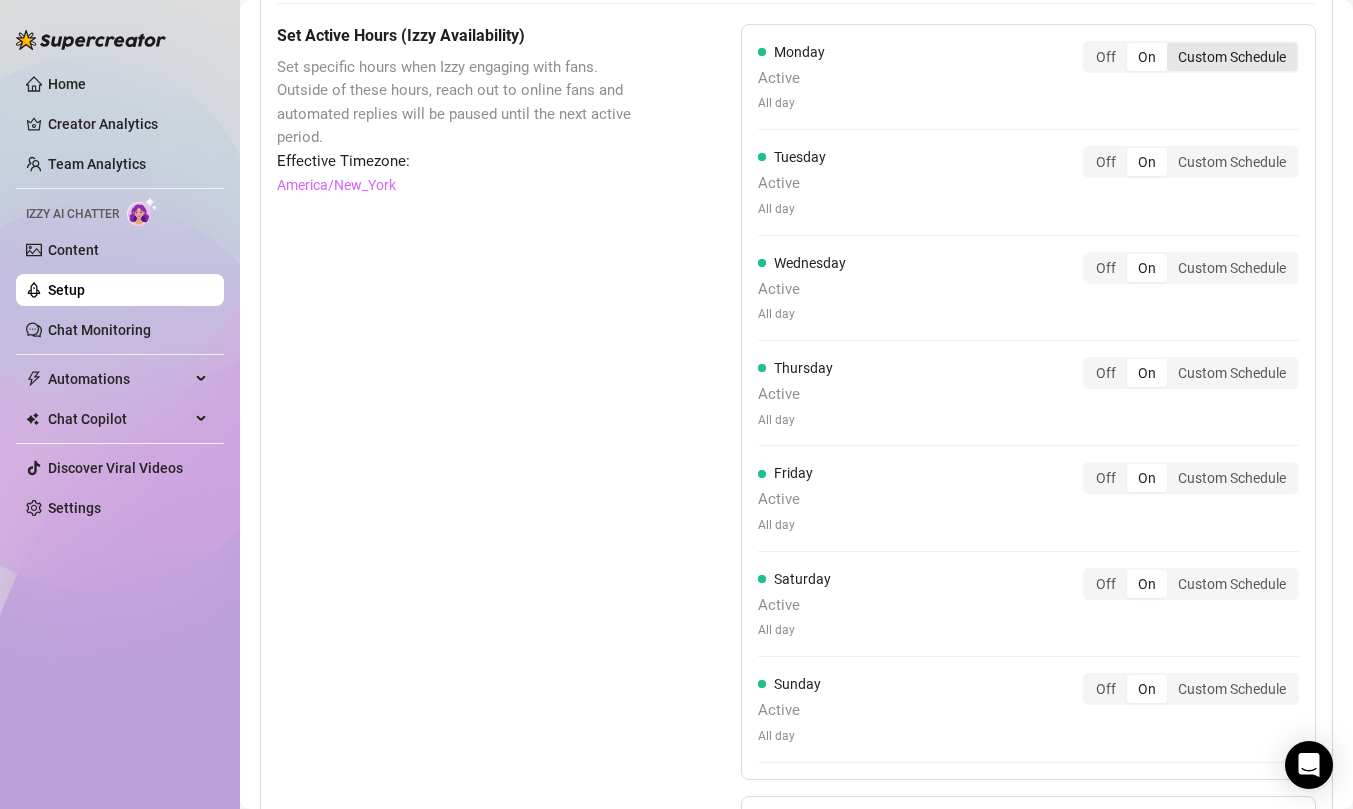 click on "Custom Schedule" at bounding box center (1232, 57) 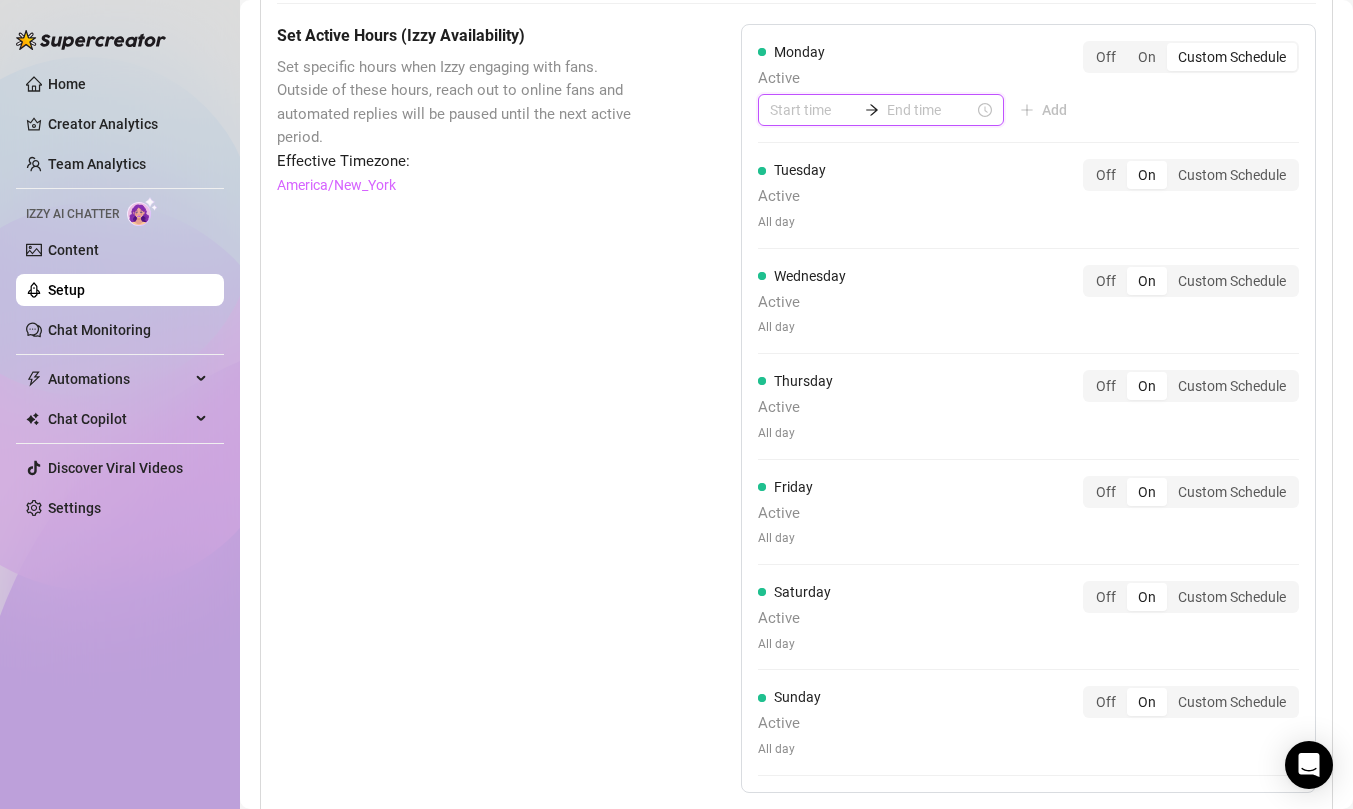 click at bounding box center [930, 110] 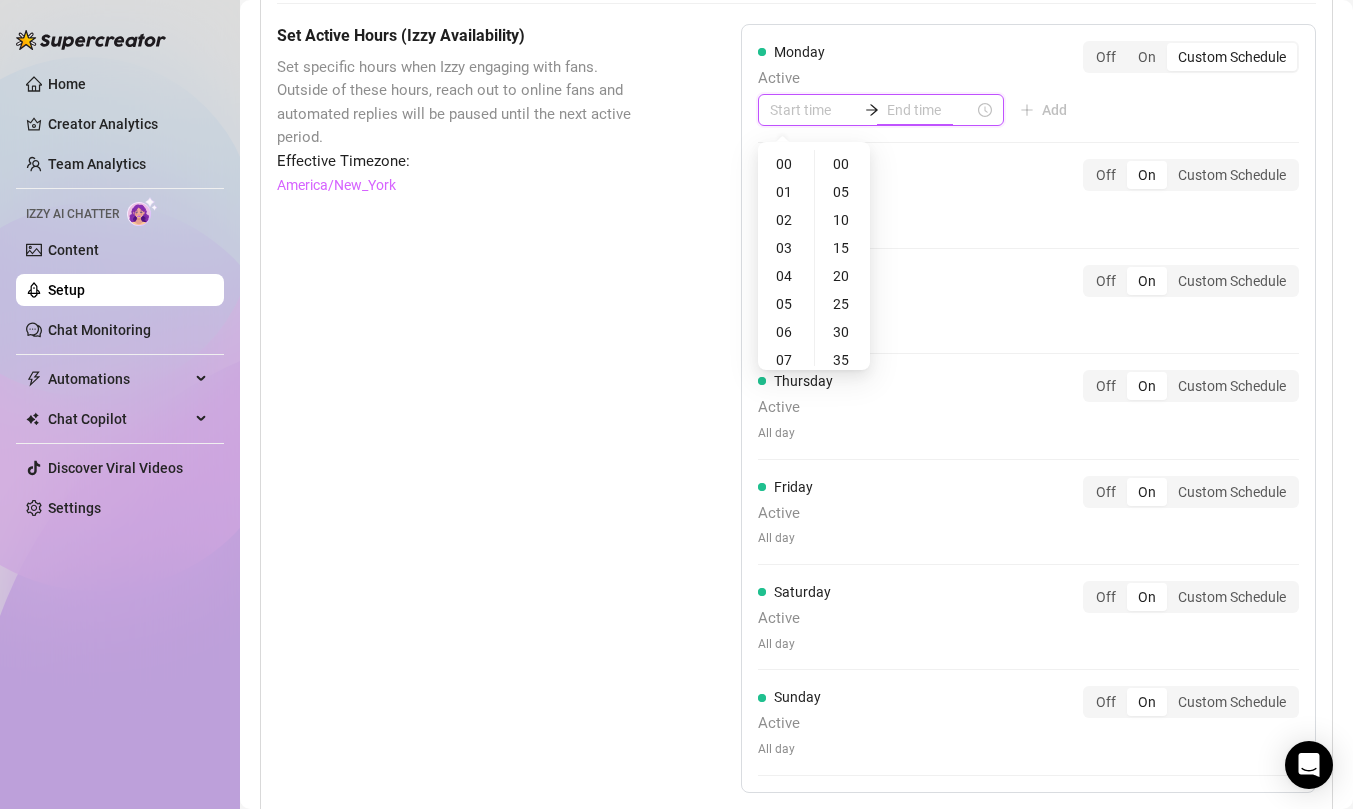 click at bounding box center (813, 110) 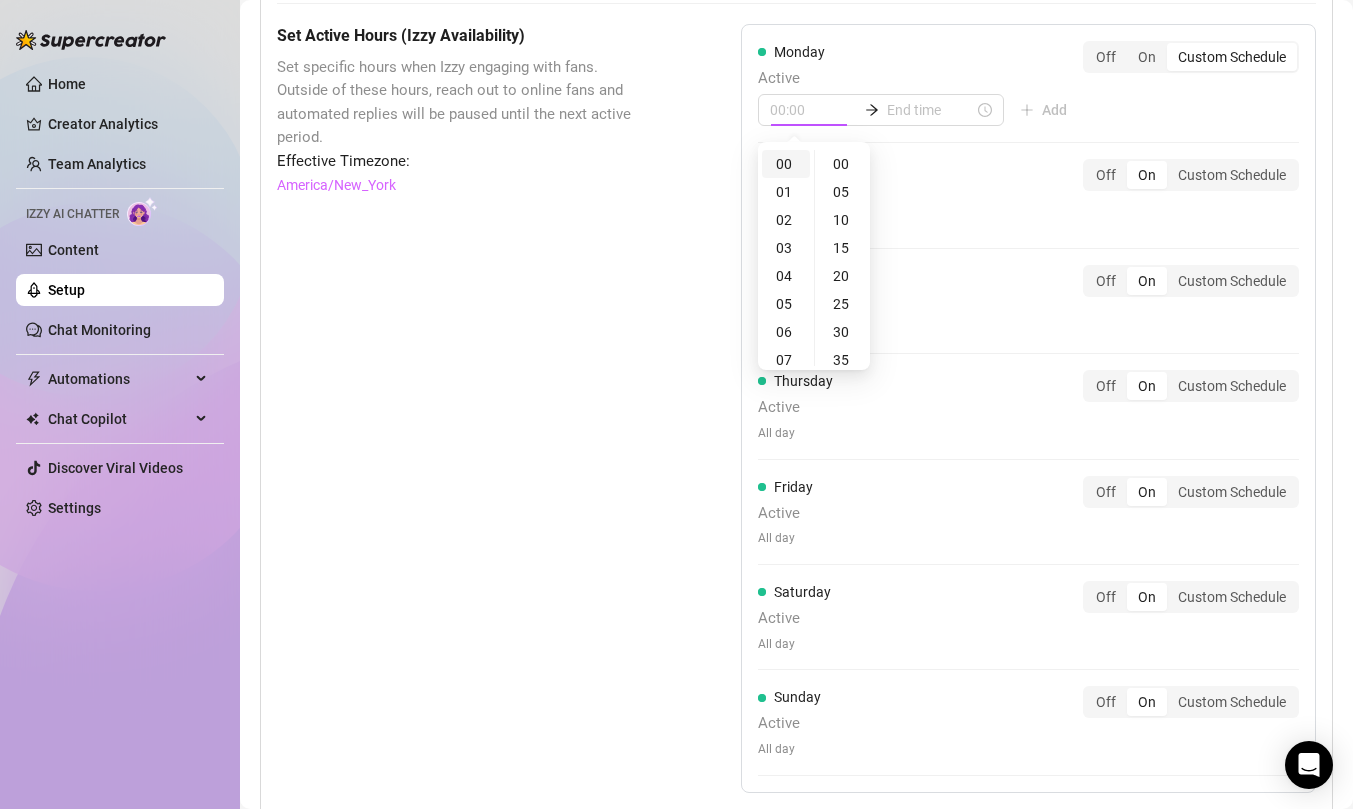 click on "00" at bounding box center (786, 164) 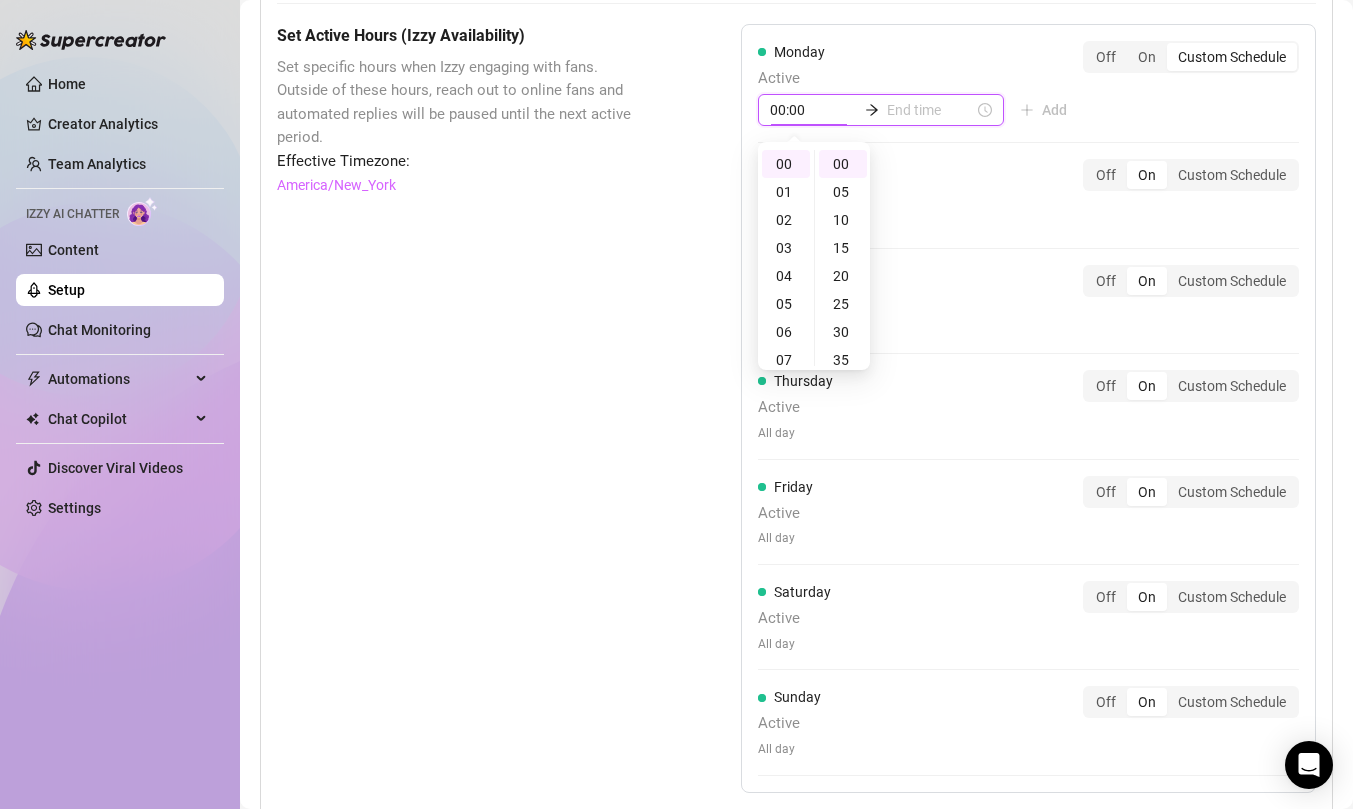 click at bounding box center (930, 110) 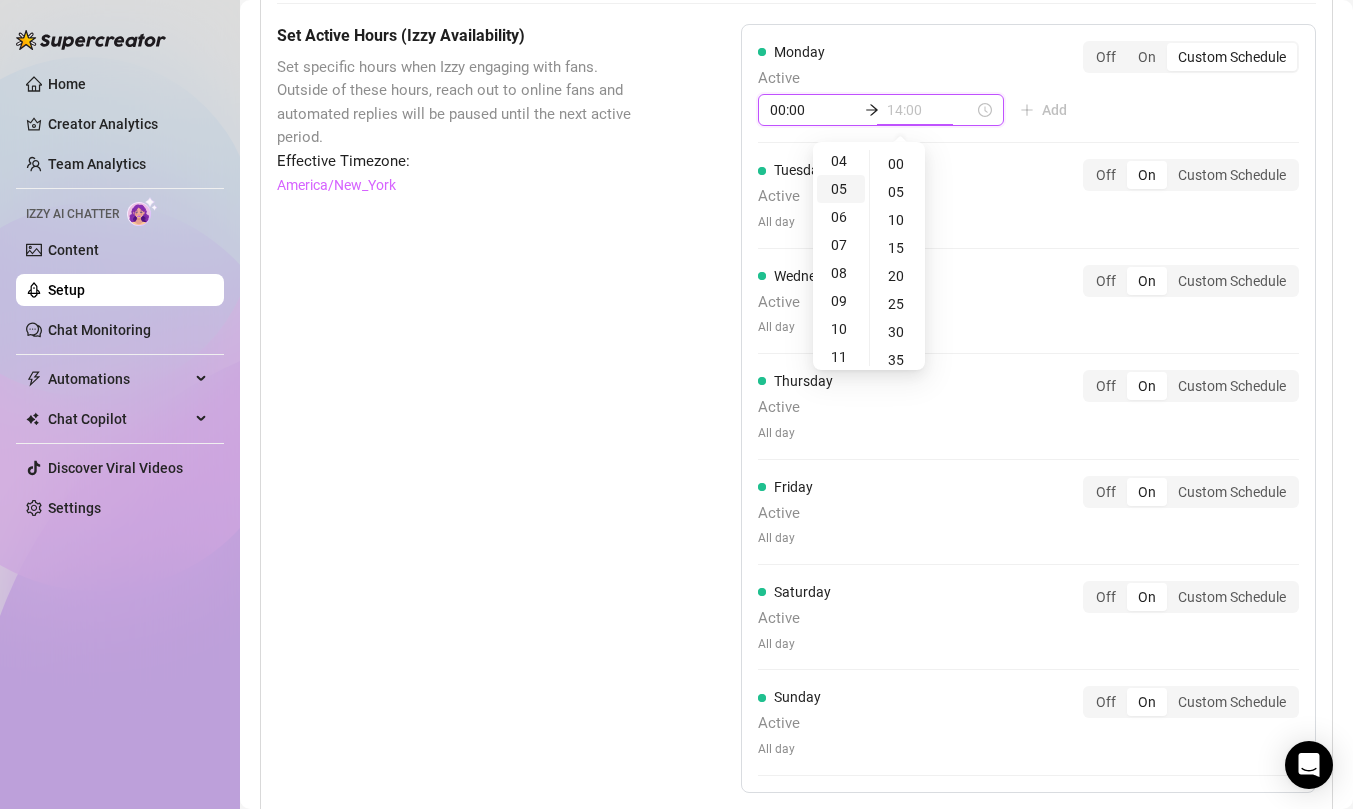 scroll, scrollTop: 0, scrollLeft: 0, axis: both 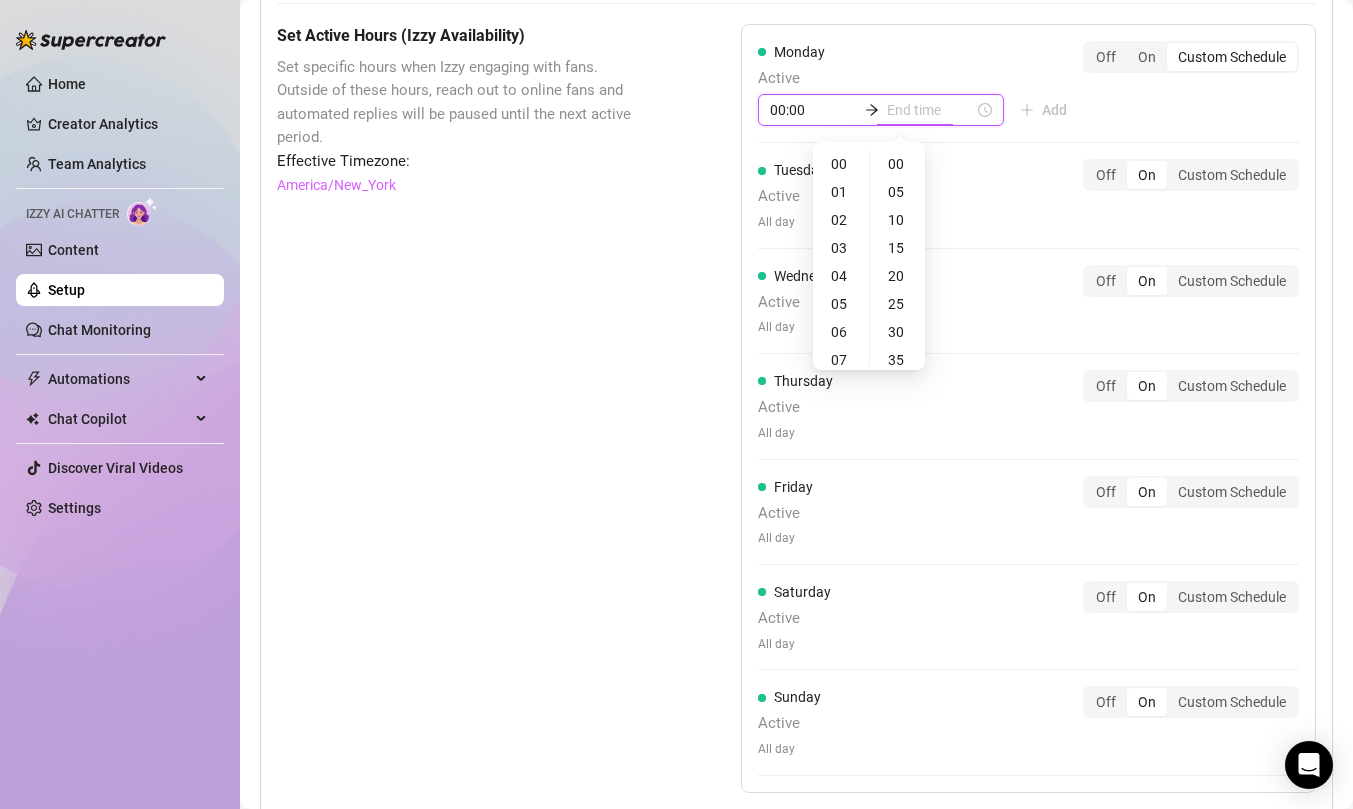 click on "00:00" at bounding box center (813, 110) 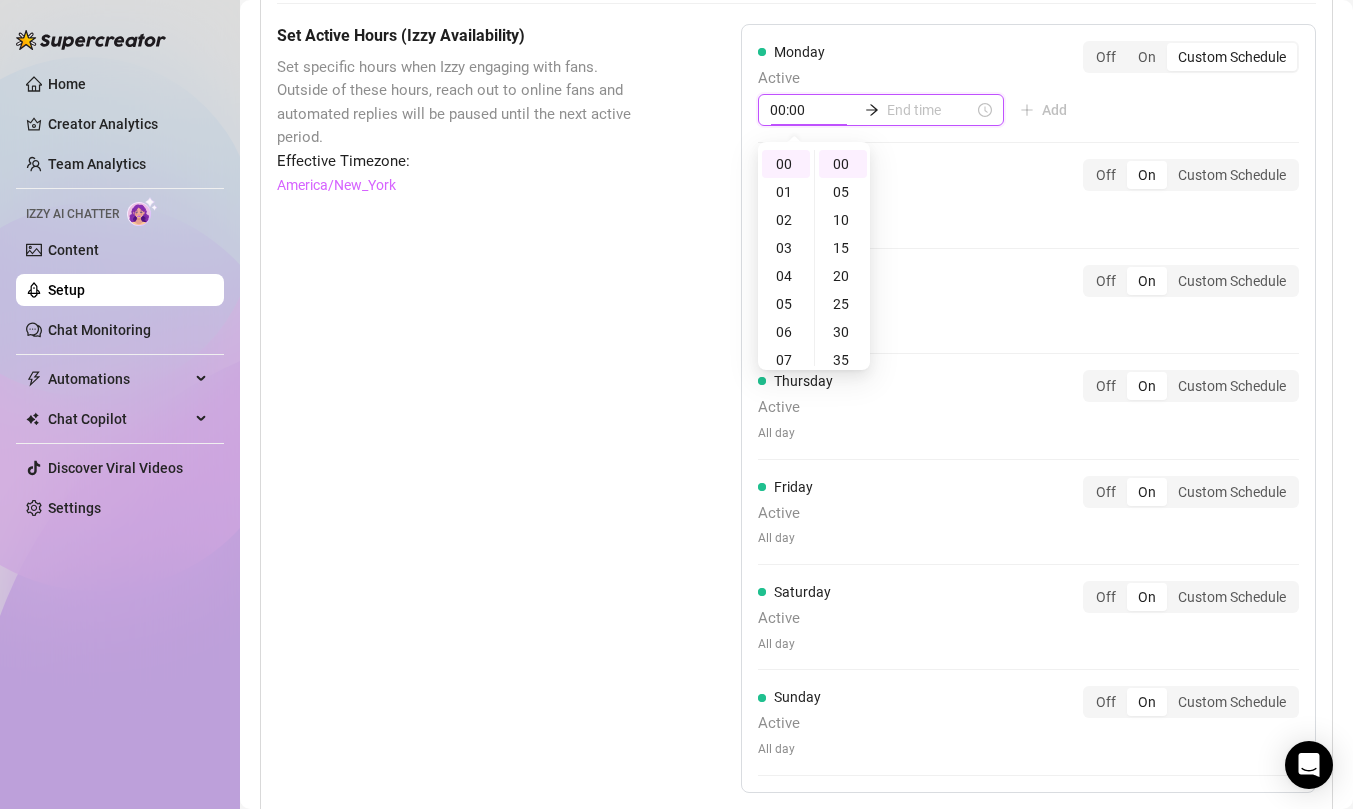 click on "00:00" at bounding box center (813, 110) 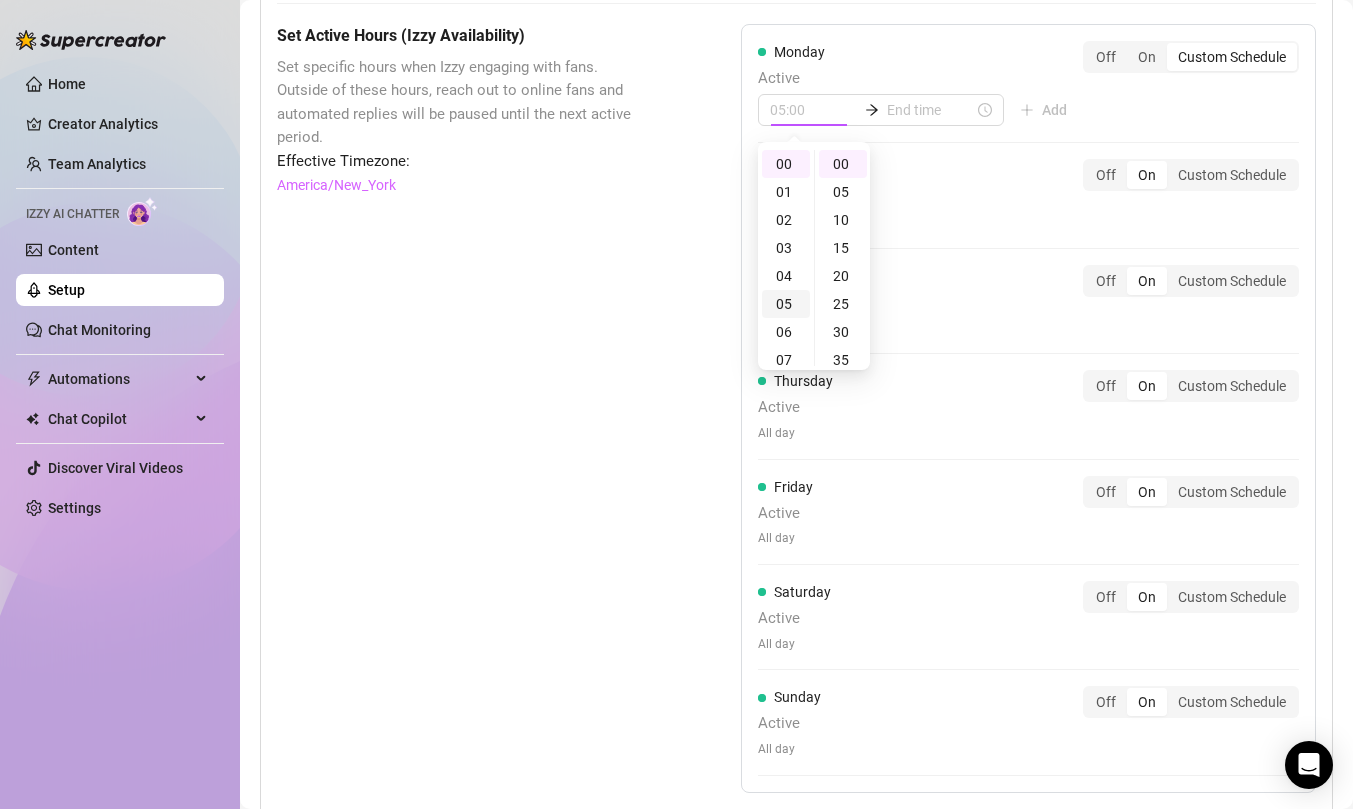 click on "05" at bounding box center [786, 304] 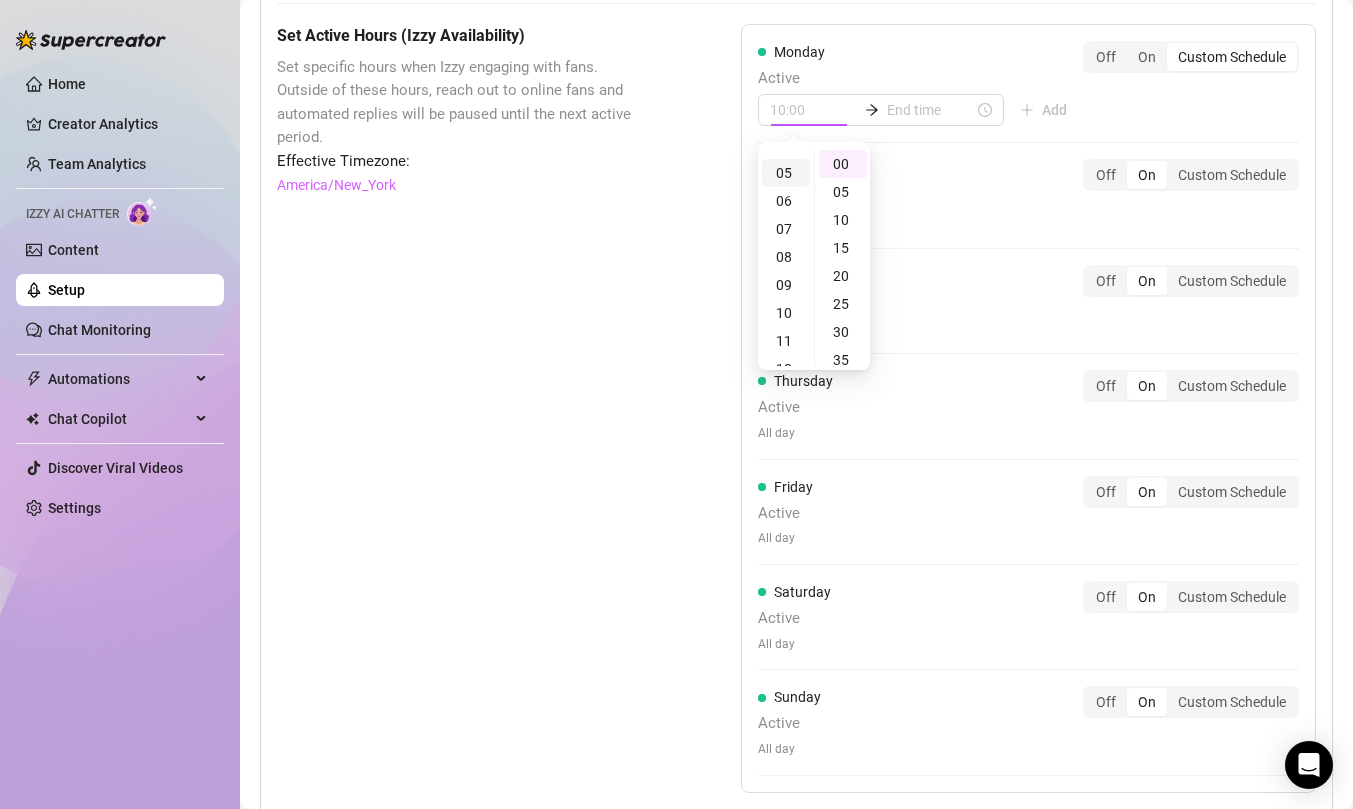 scroll, scrollTop: 140, scrollLeft: 0, axis: vertical 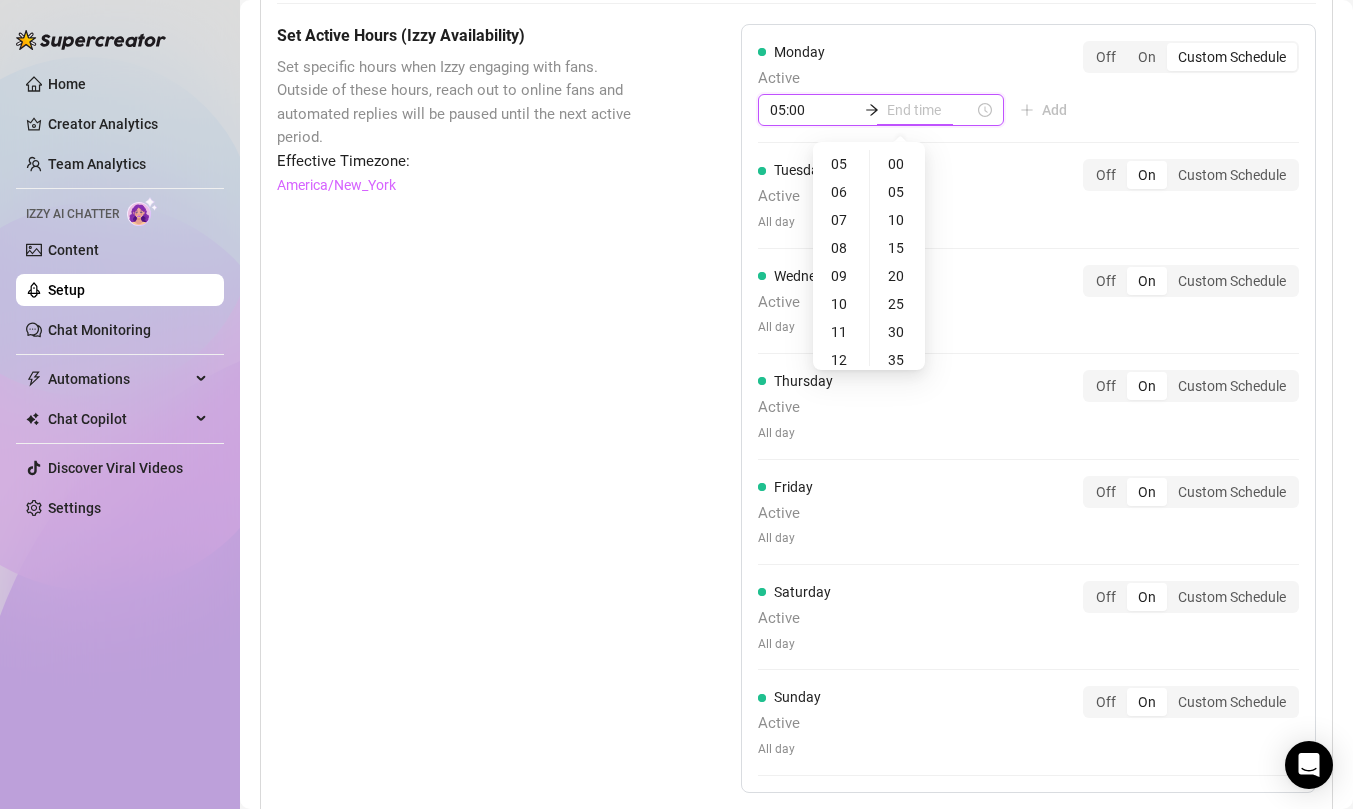 click at bounding box center (930, 110) 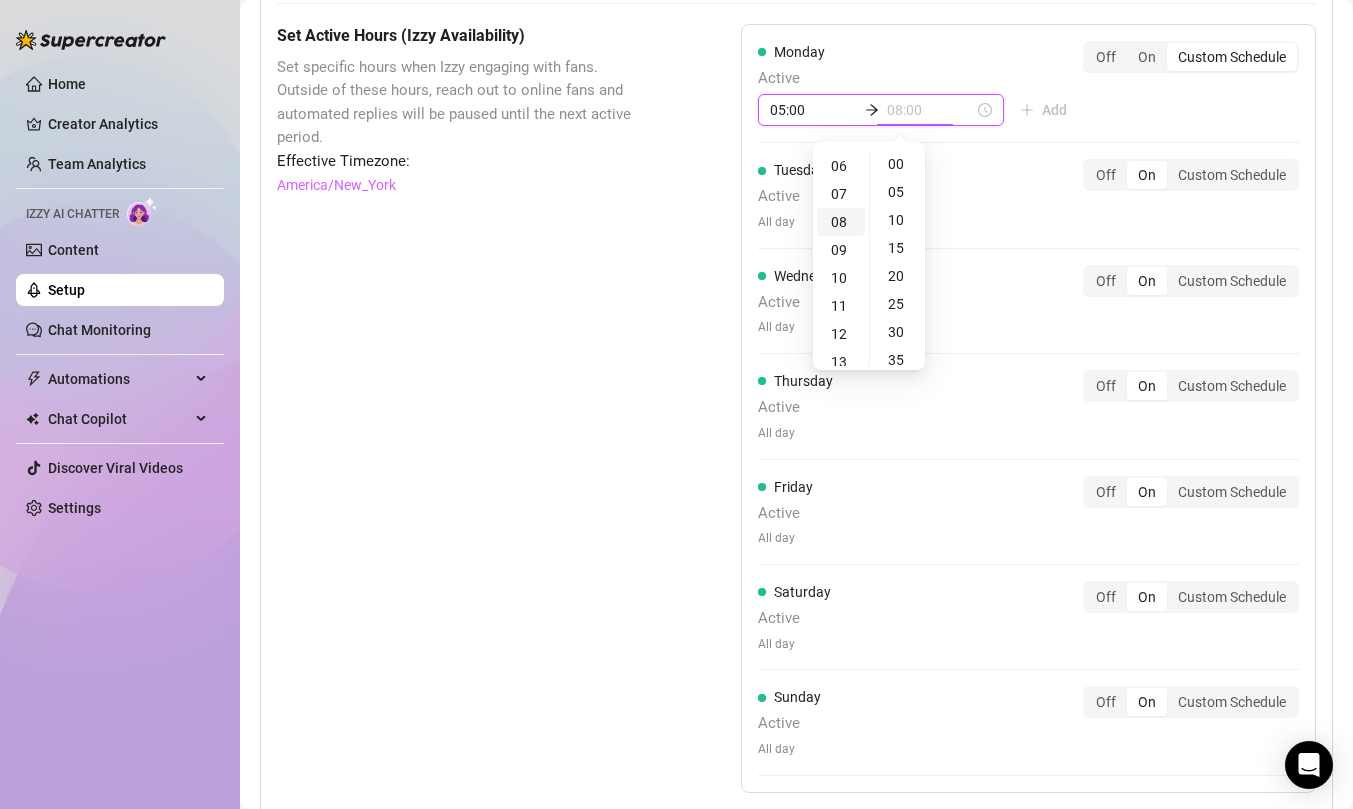 scroll, scrollTop: 175, scrollLeft: 0, axis: vertical 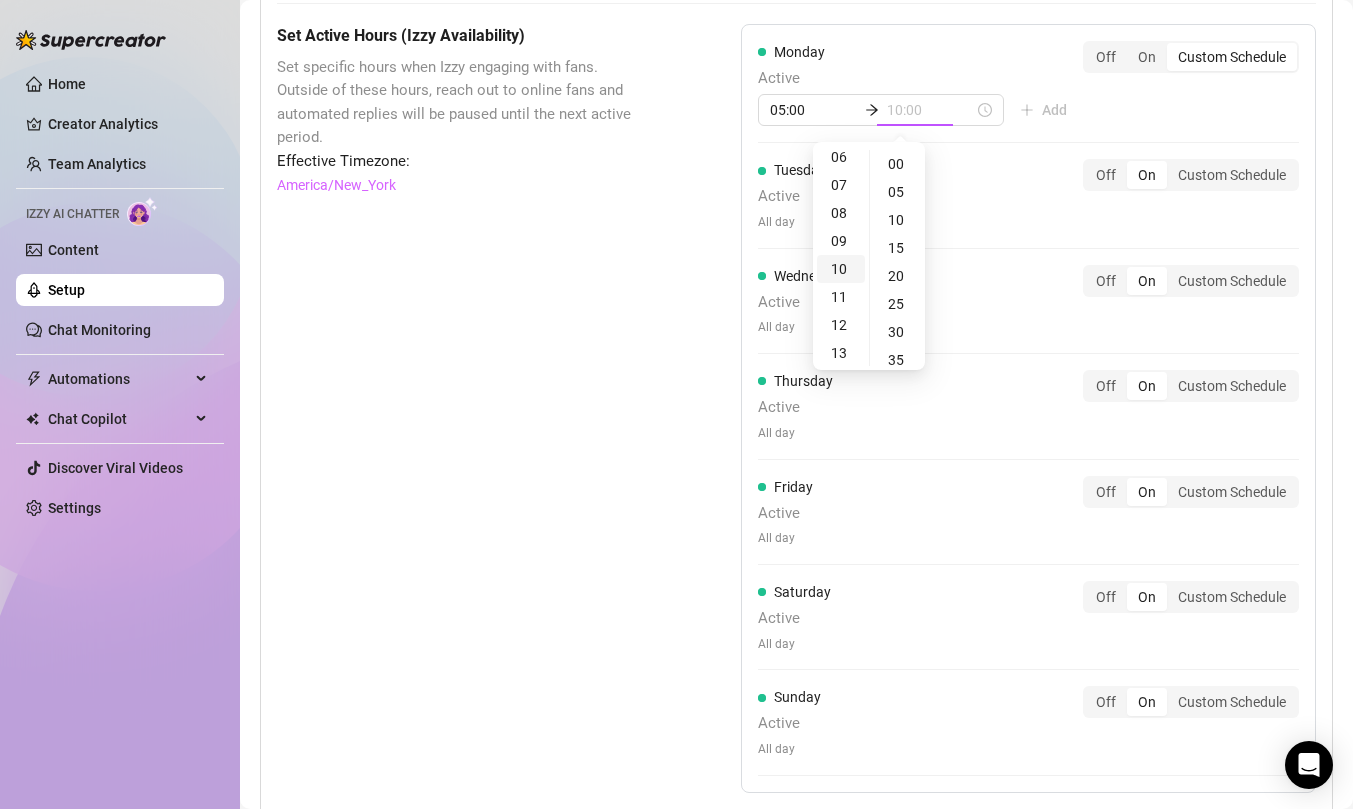 click on "10" at bounding box center [841, 269] 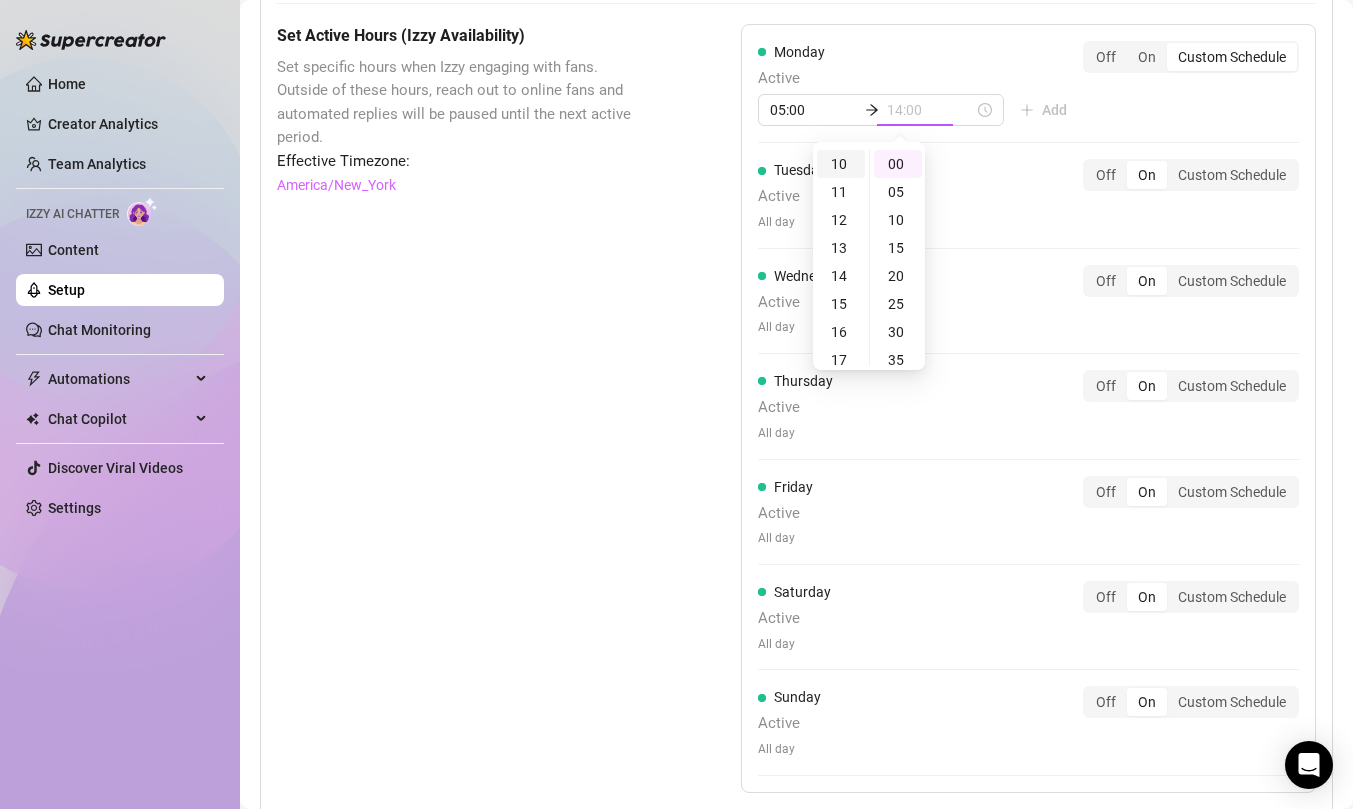 scroll, scrollTop: 280, scrollLeft: 0, axis: vertical 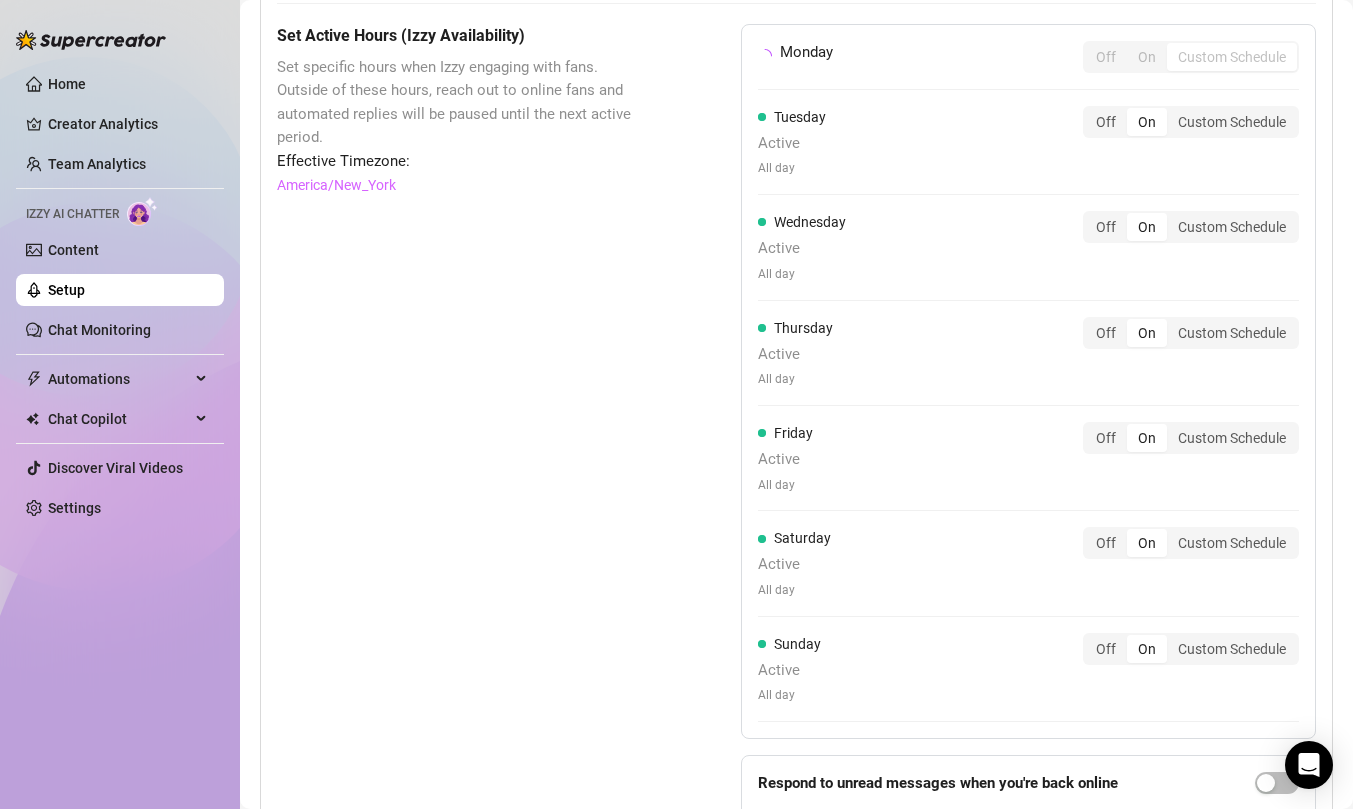 click on "[DAY] Off On Custom Schedule [DAY] Active All day Off On Custom Schedule [DAY] Active All day Off On Custom Schedule [DAY] Active All day Off On Custom Schedule [DAY] Active All day Off On Custom Schedule [DAY] Active All day Off On Custom Schedule [DAY] Active All day Off On Custom Schedule" at bounding box center [1028, 381] 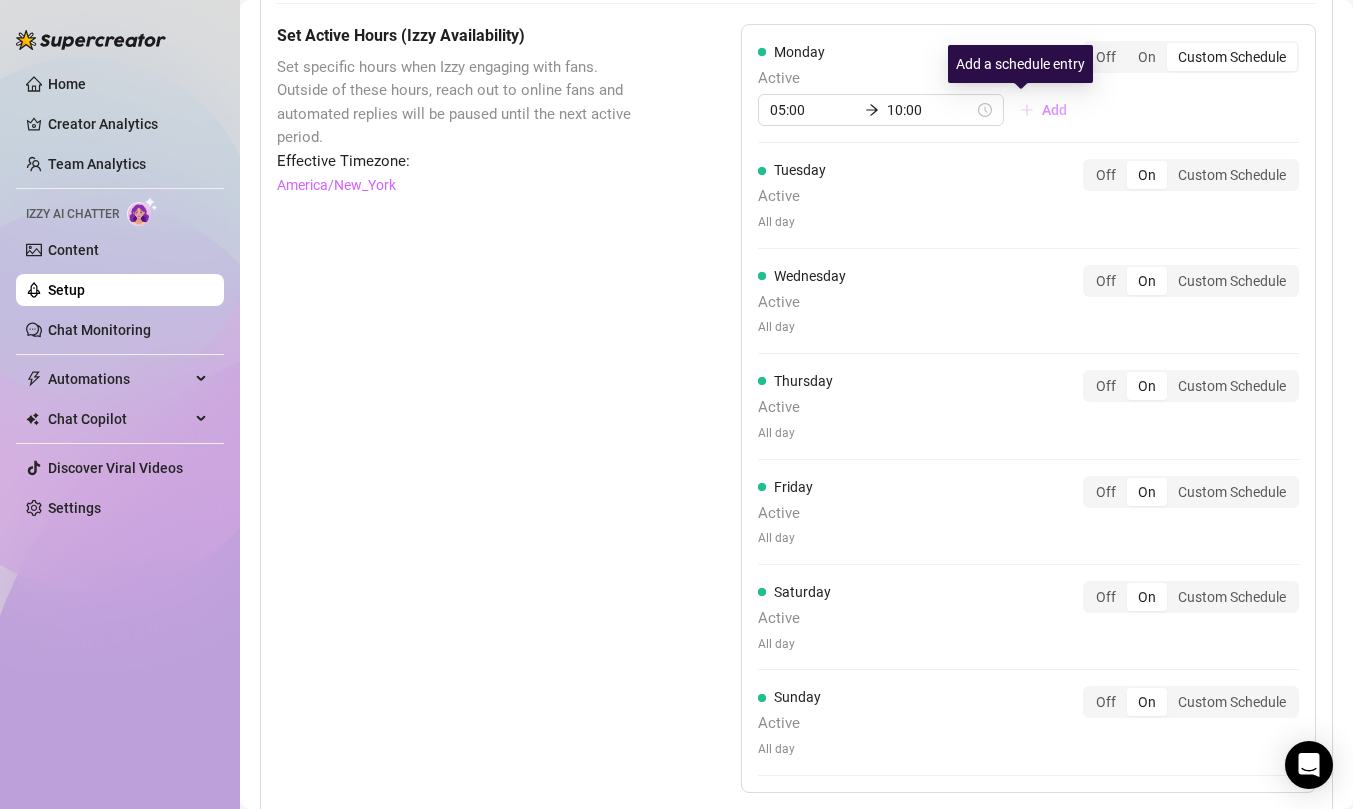 click on "Add" at bounding box center [1043, 110] 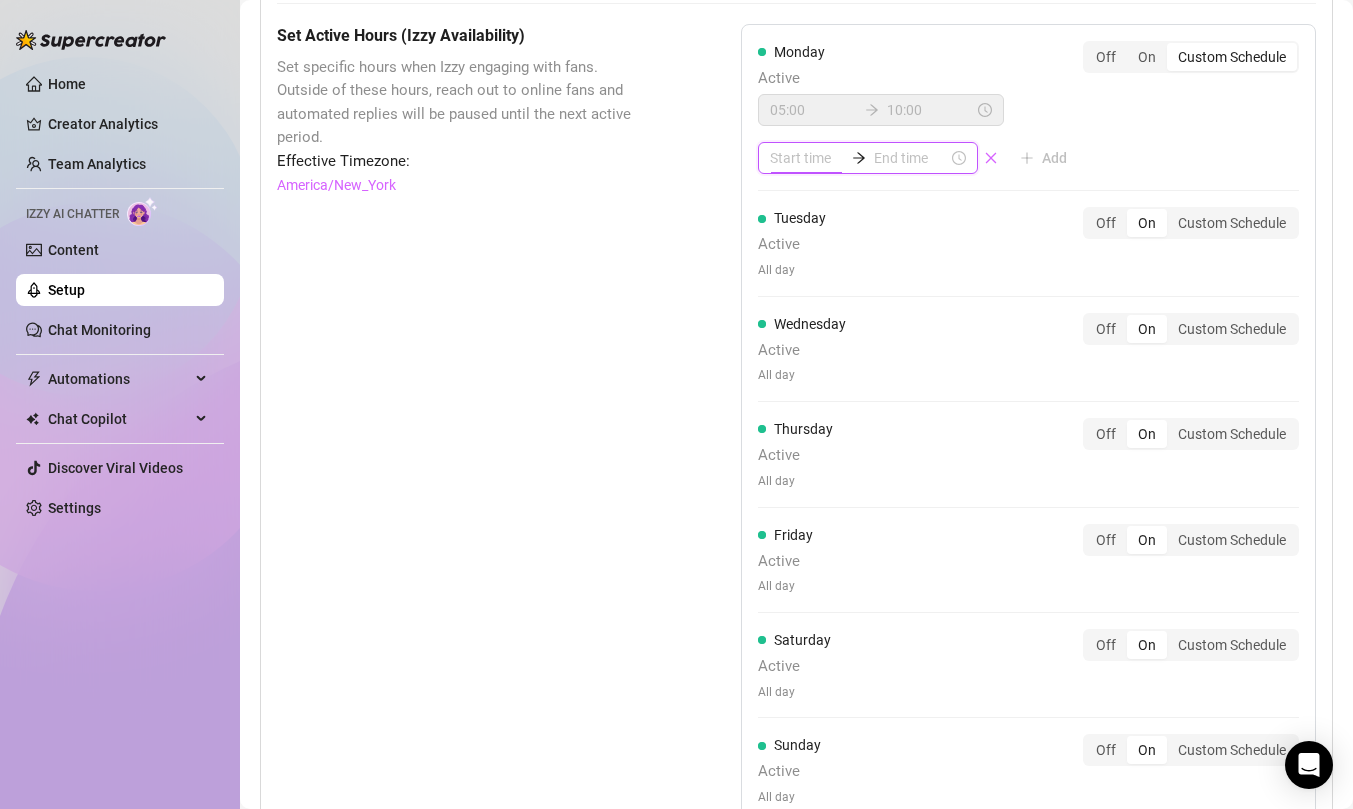 click at bounding box center (807, 158) 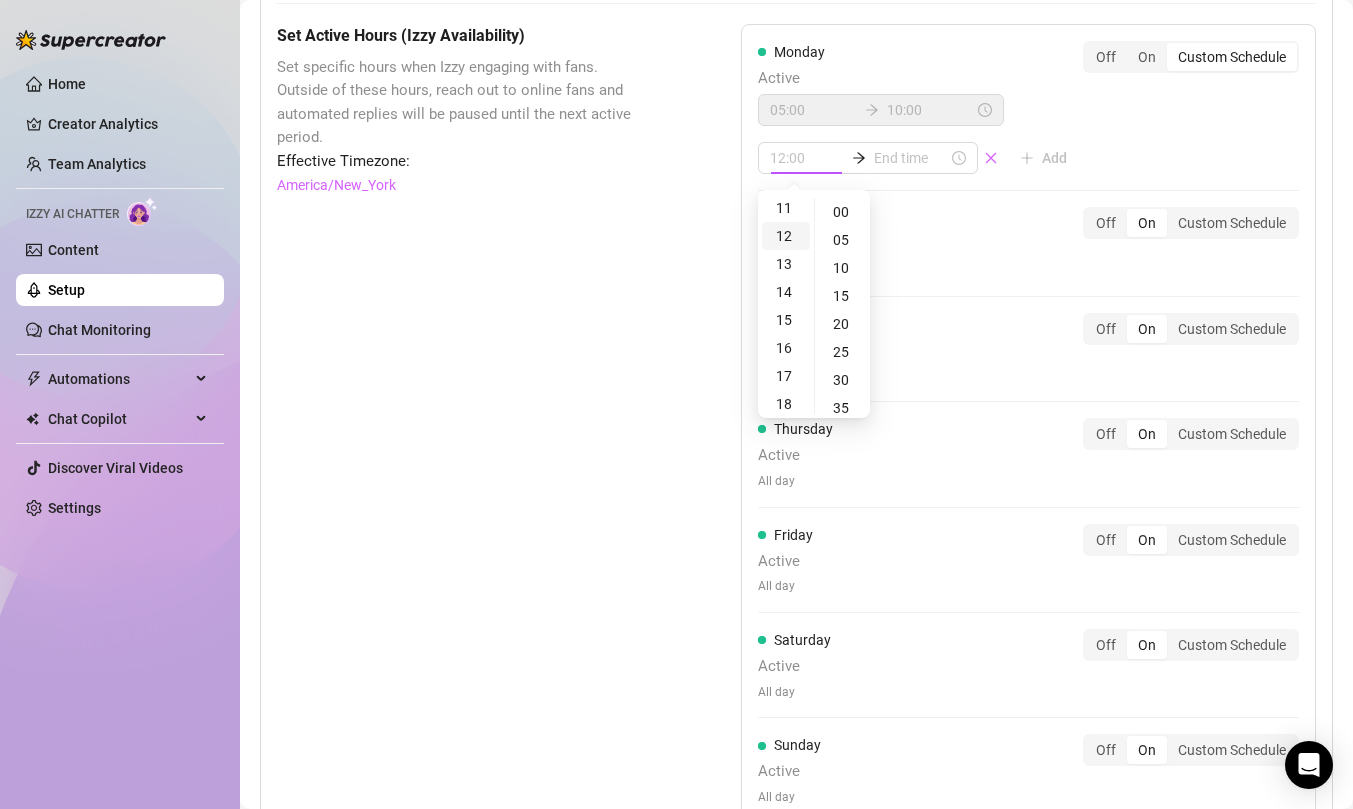 click on "12" at bounding box center (786, 236) 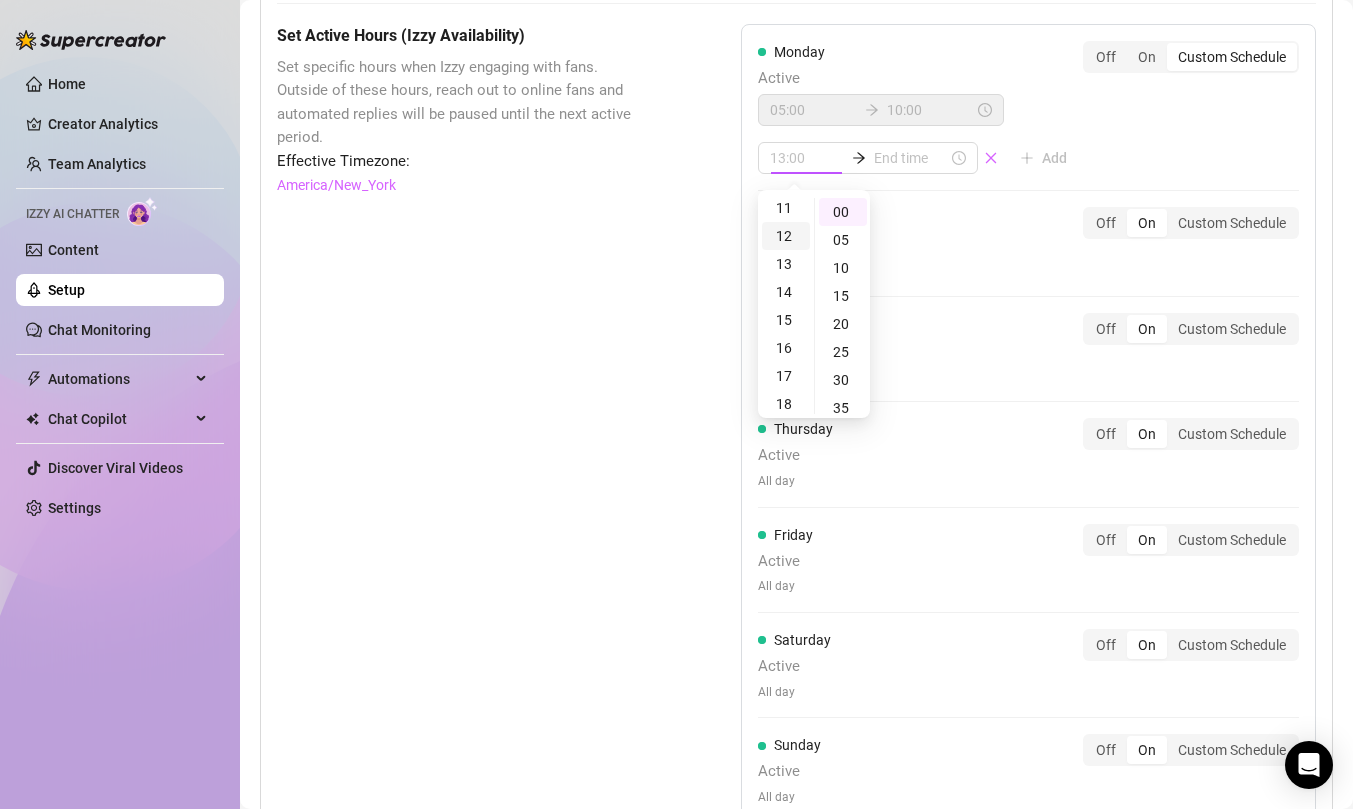 scroll, scrollTop: 336, scrollLeft: 0, axis: vertical 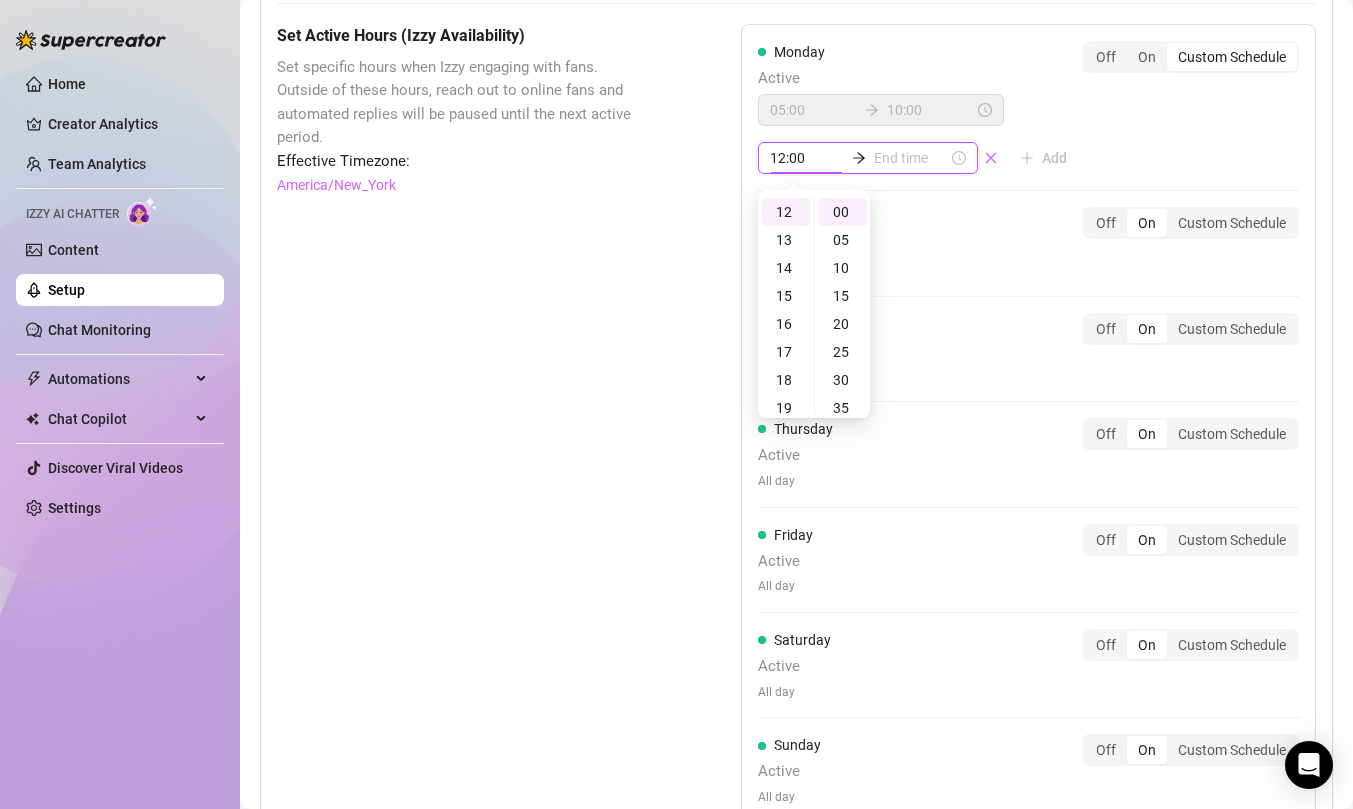 click at bounding box center (911, 158) 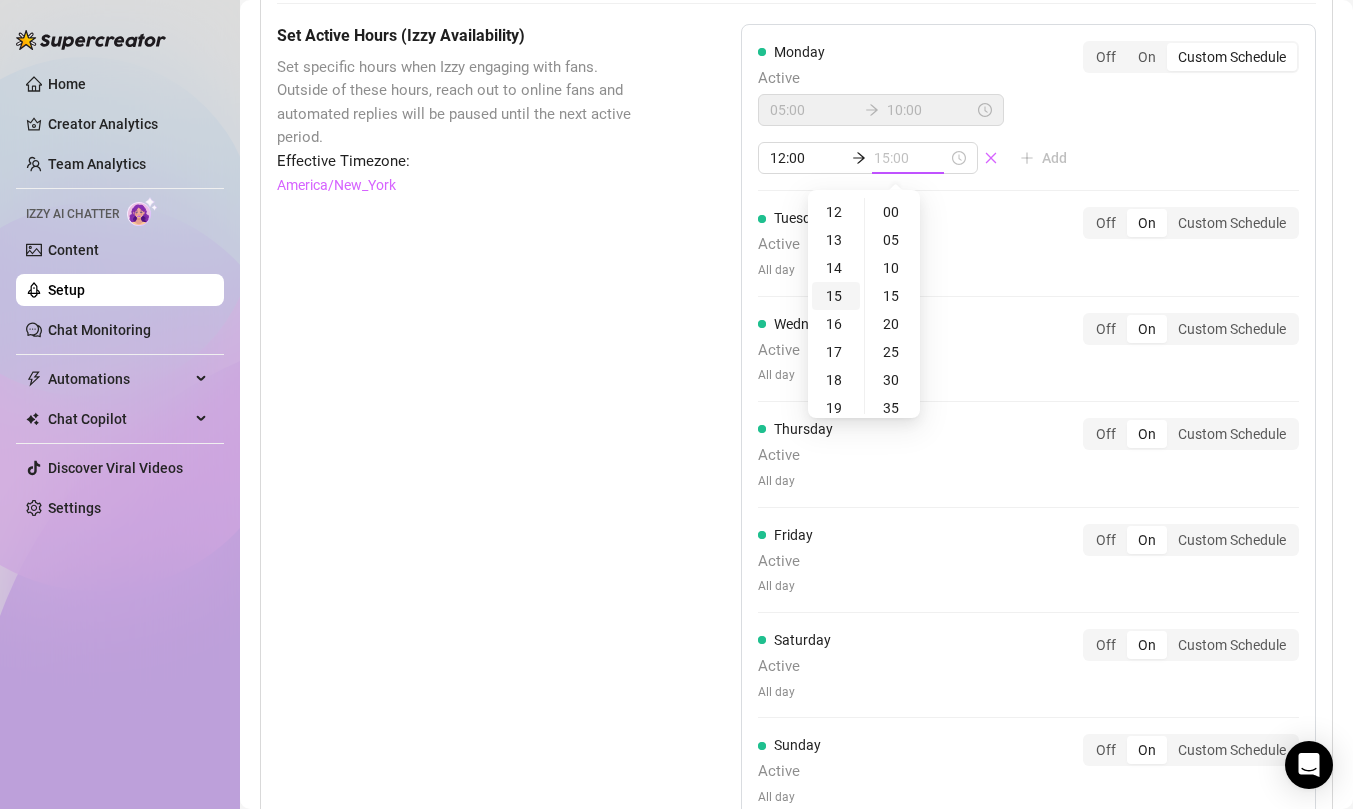 click on "15" at bounding box center [836, 296] 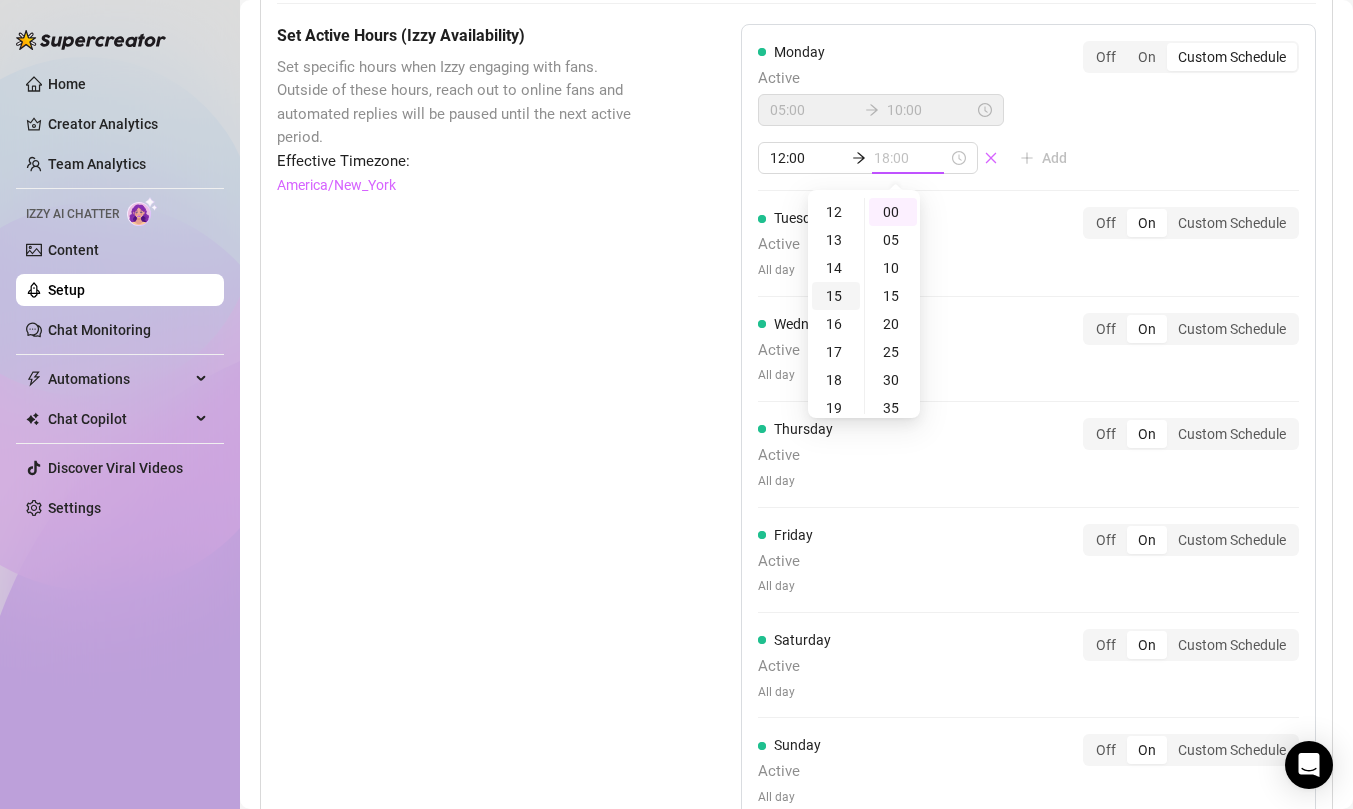scroll, scrollTop: 420, scrollLeft: 0, axis: vertical 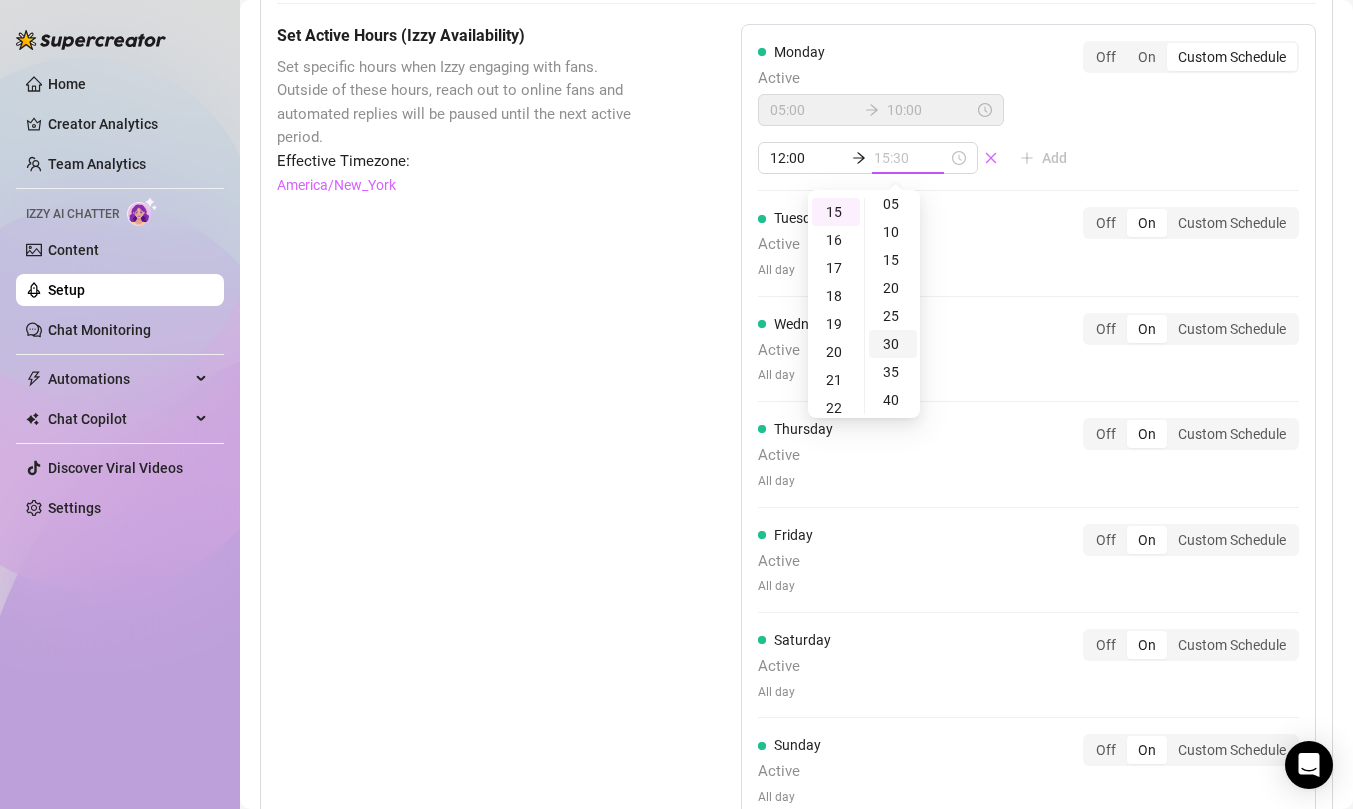 click on "30" at bounding box center [893, 344] 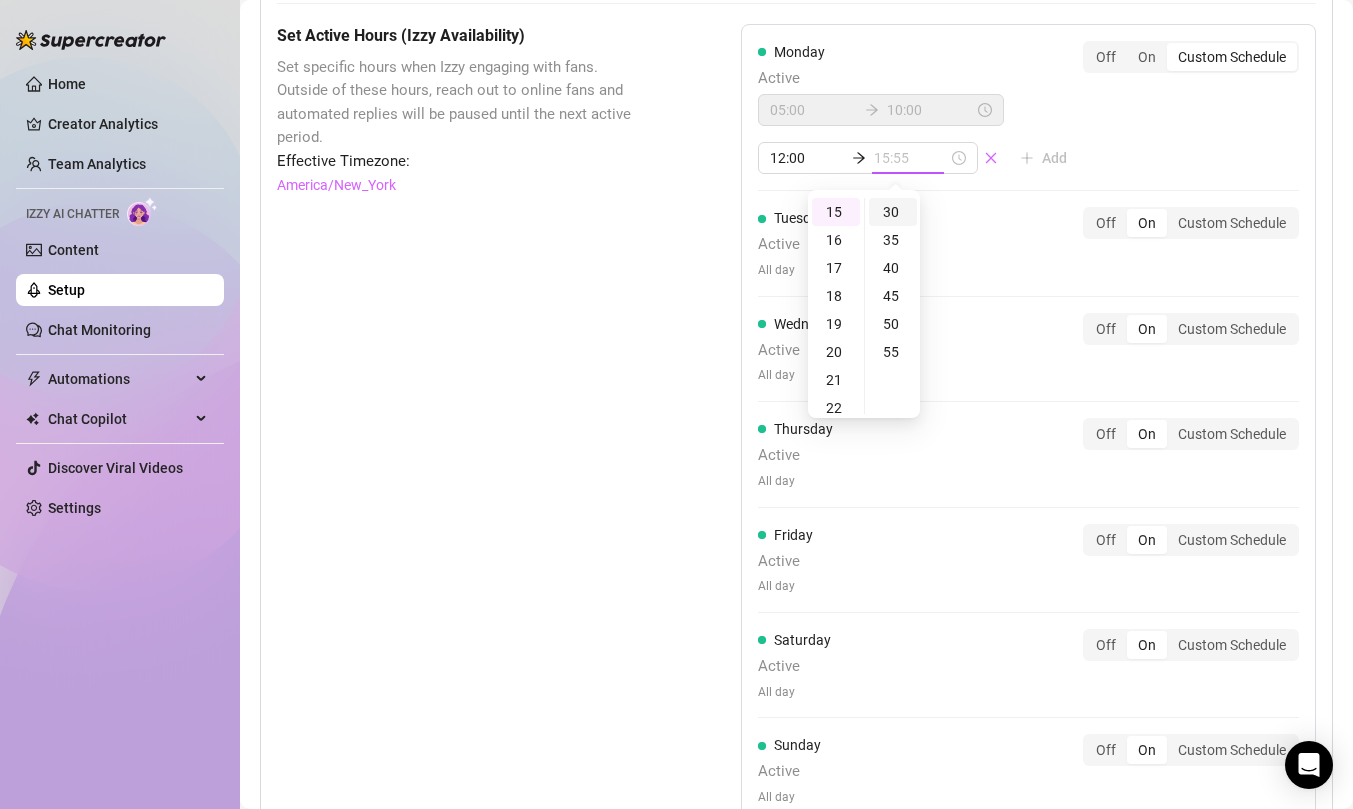 scroll, scrollTop: 168, scrollLeft: 0, axis: vertical 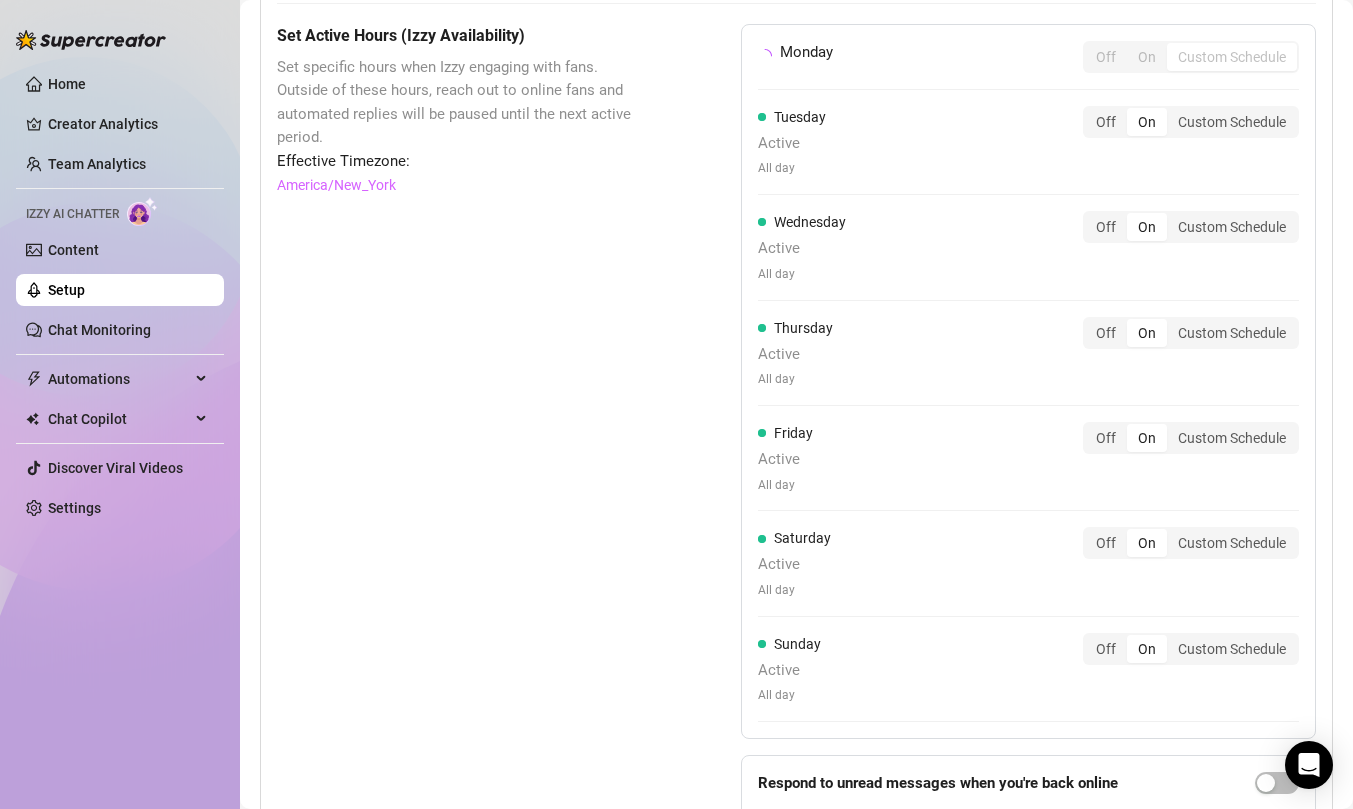 click on "[DAY] Off On Custom Schedule [DAY] Active All day Off On Custom Schedule [DAY] Active All day Off On Custom Schedule [DAY] Active All day Off On Custom Schedule [DAY] Active All day Off On Custom Schedule [DAY] Active All day Off On Custom Schedule [DAY] Active All day Off On Custom Schedule" at bounding box center (1028, 381) 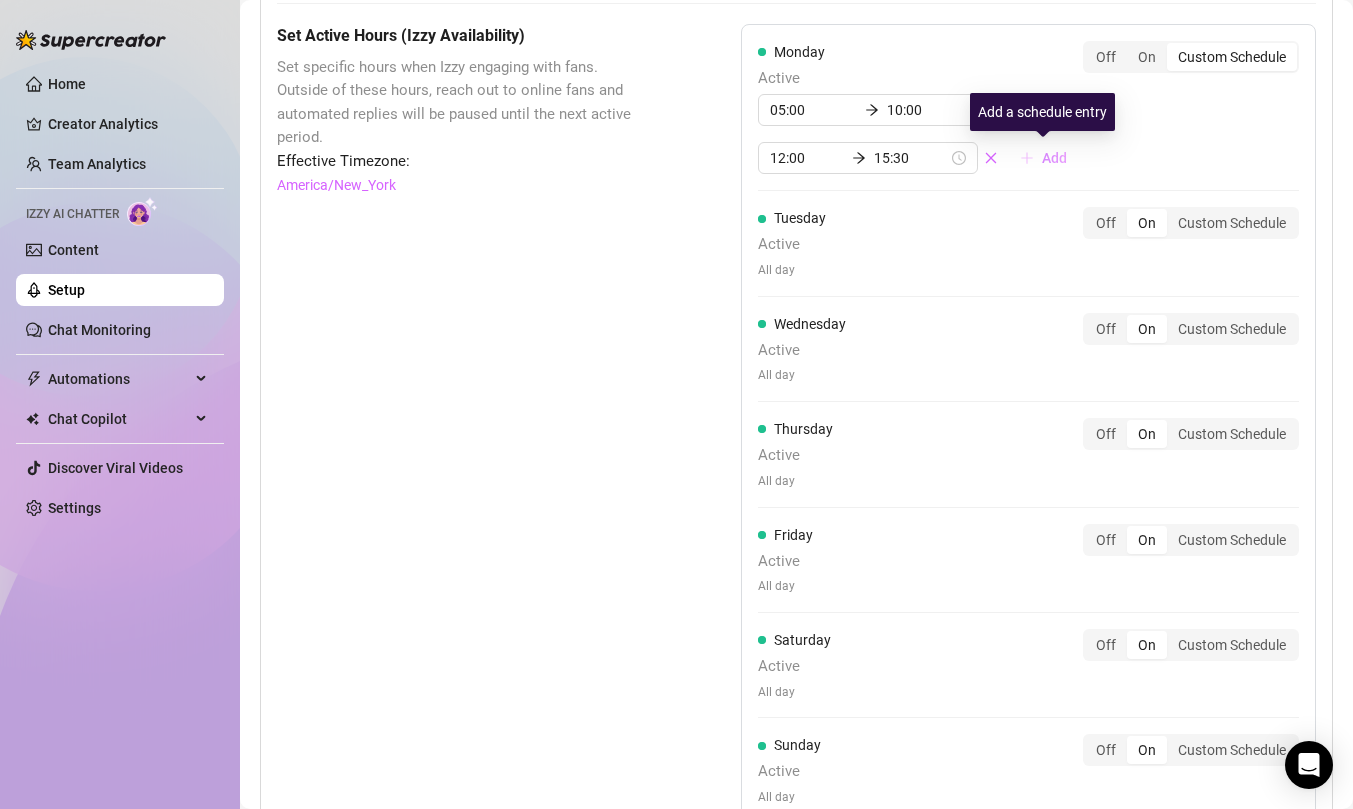 click on "Add" at bounding box center [1054, 158] 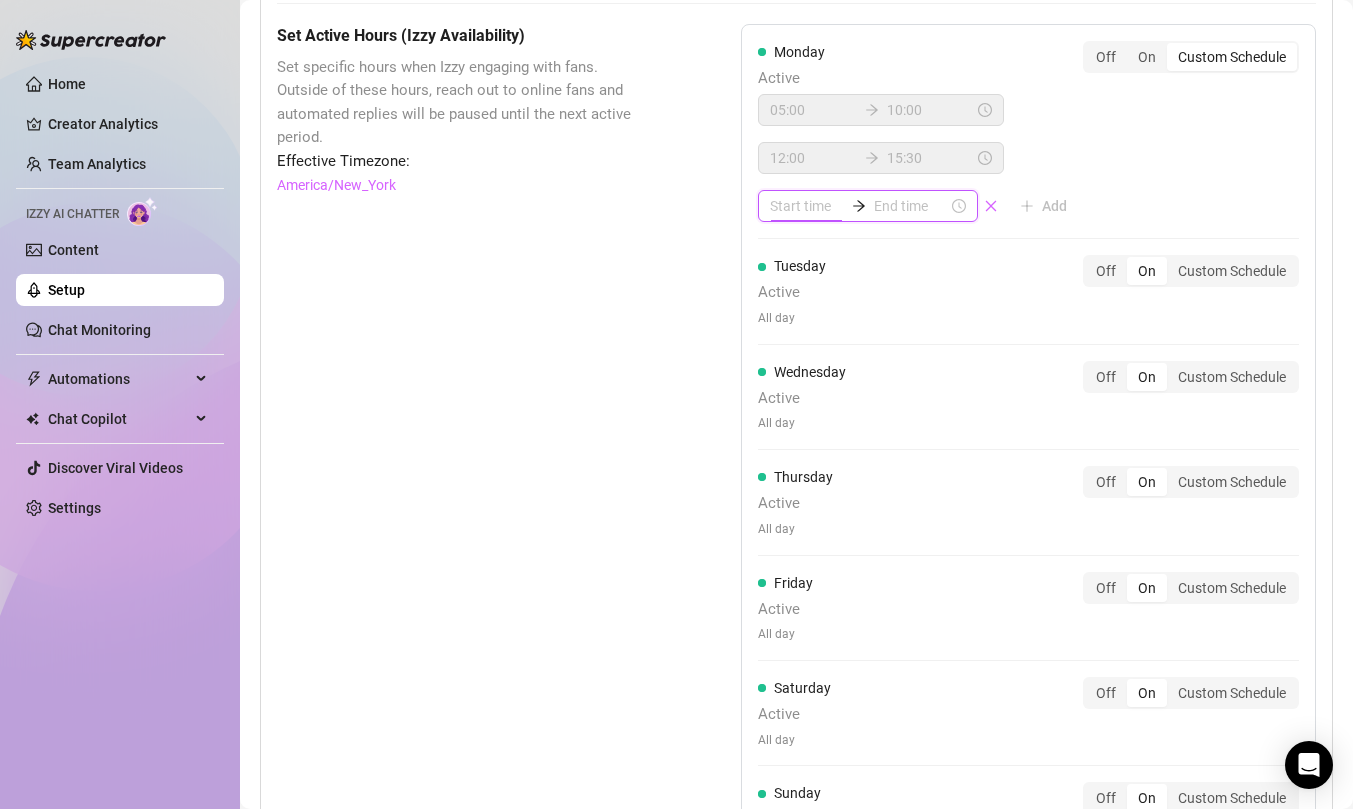 click at bounding box center [807, 206] 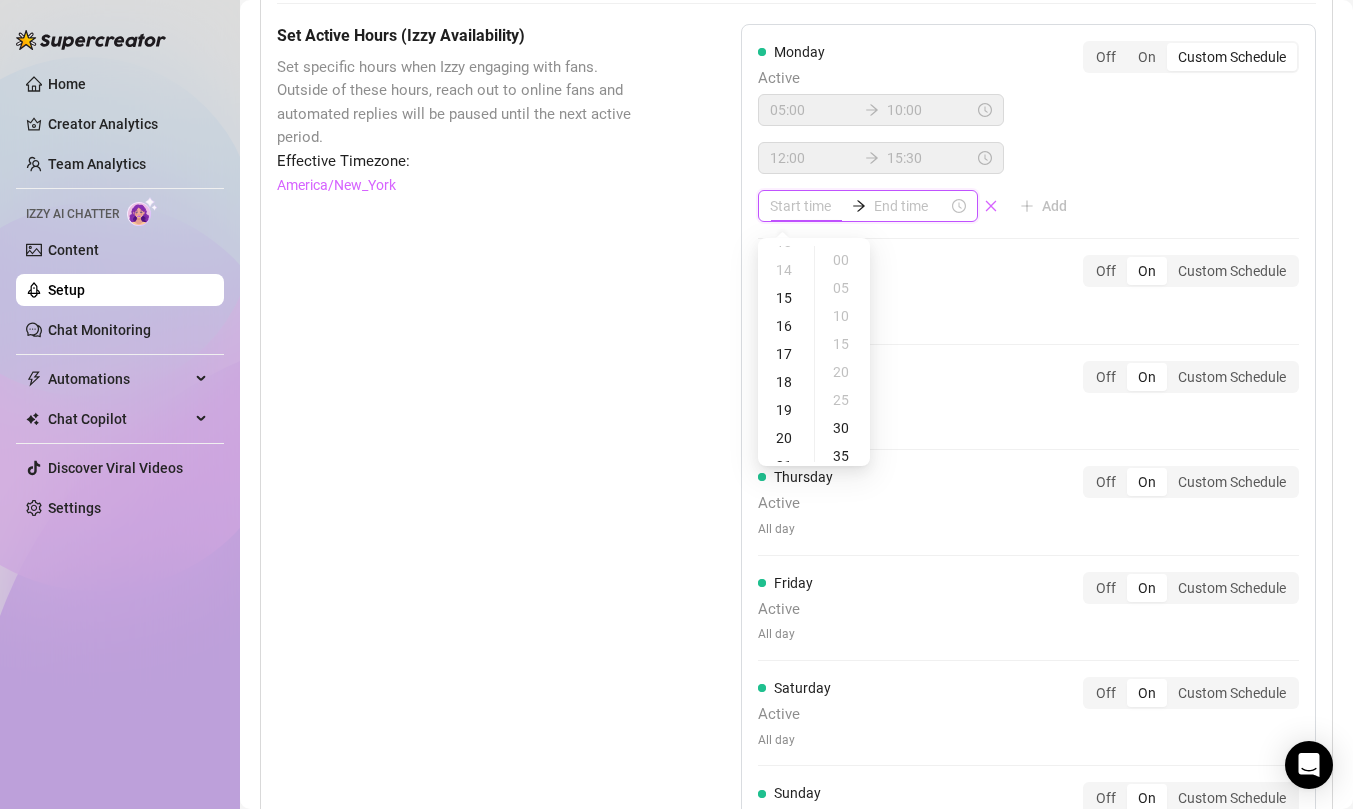 scroll, scrollTop: 380, scrollLeft: 0, axis: vertical 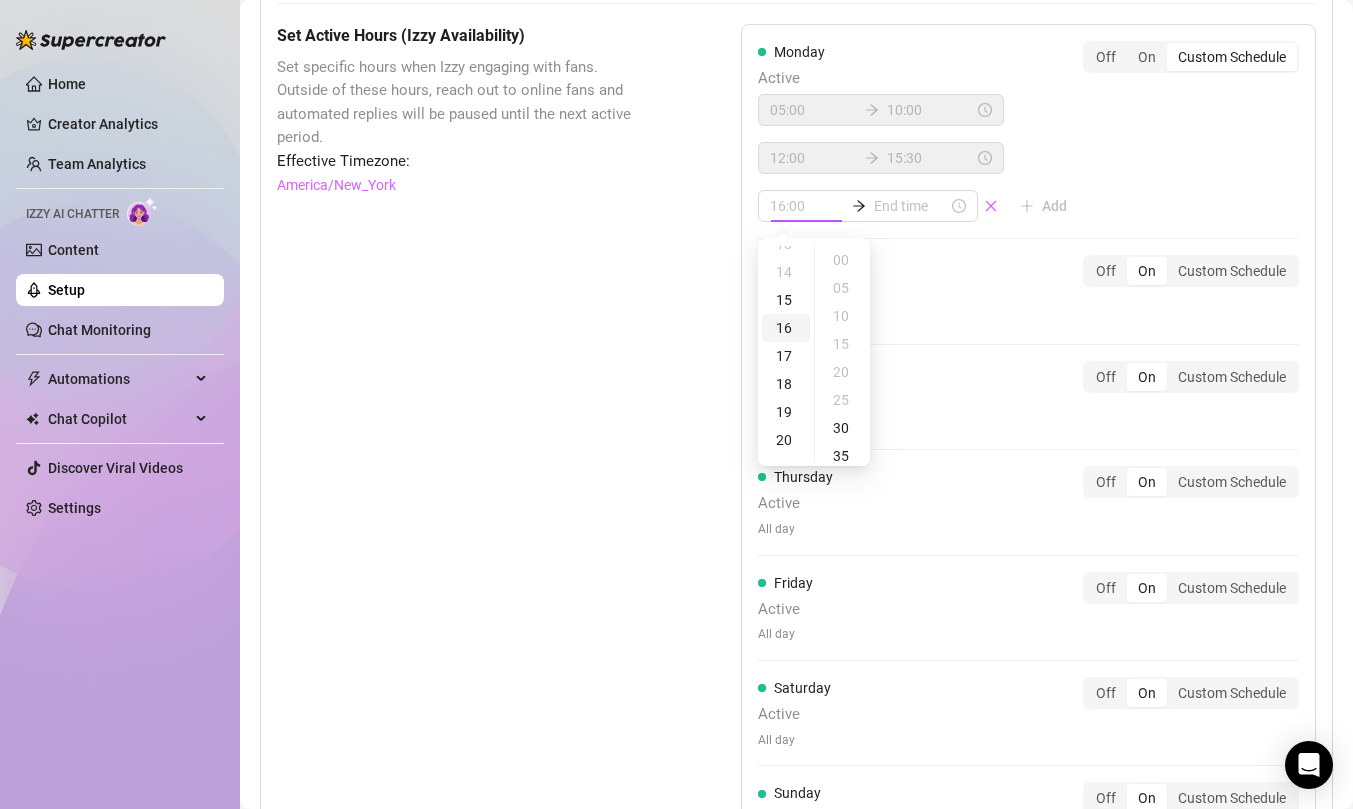 click on "16" at bounding box center [786, 328] 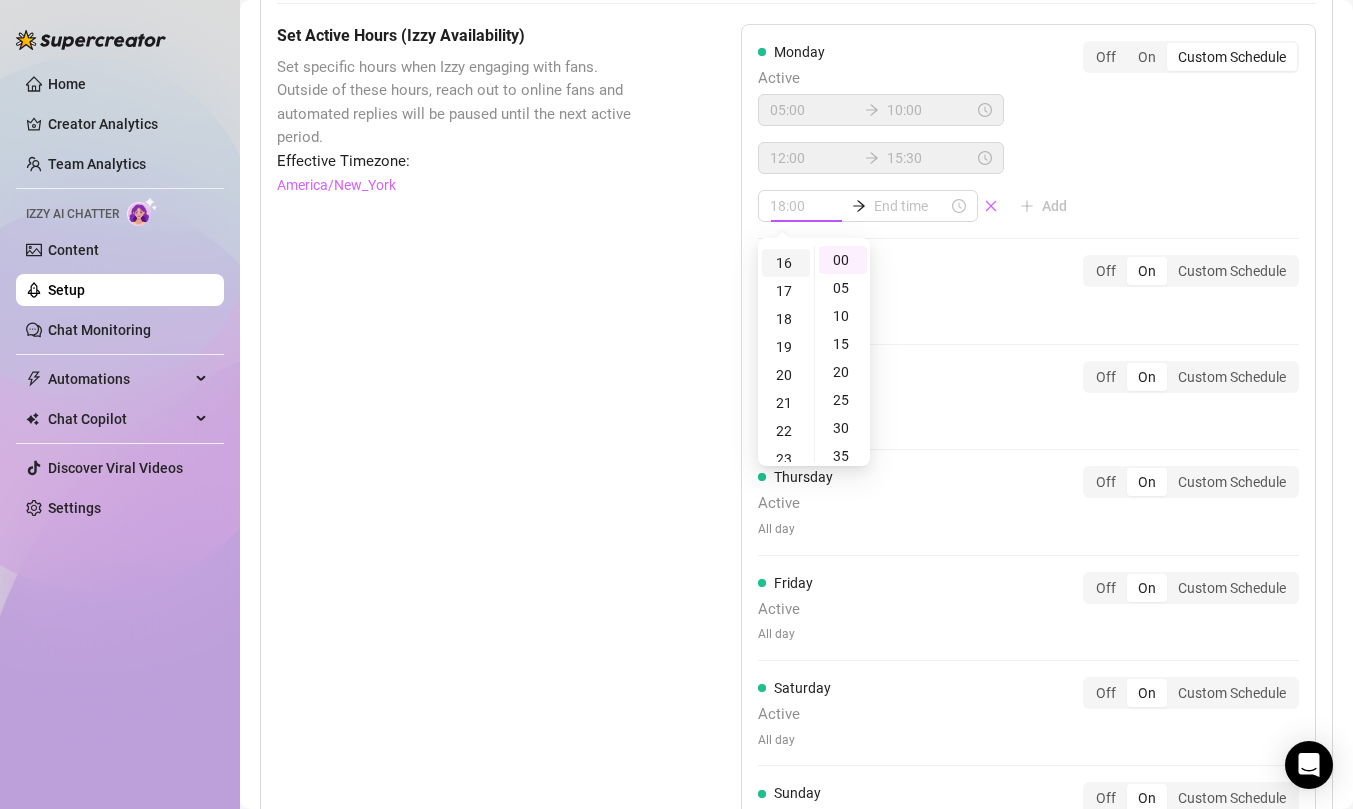scroll, scrollTop: 448, scrollLeft: 0, axis: vertical 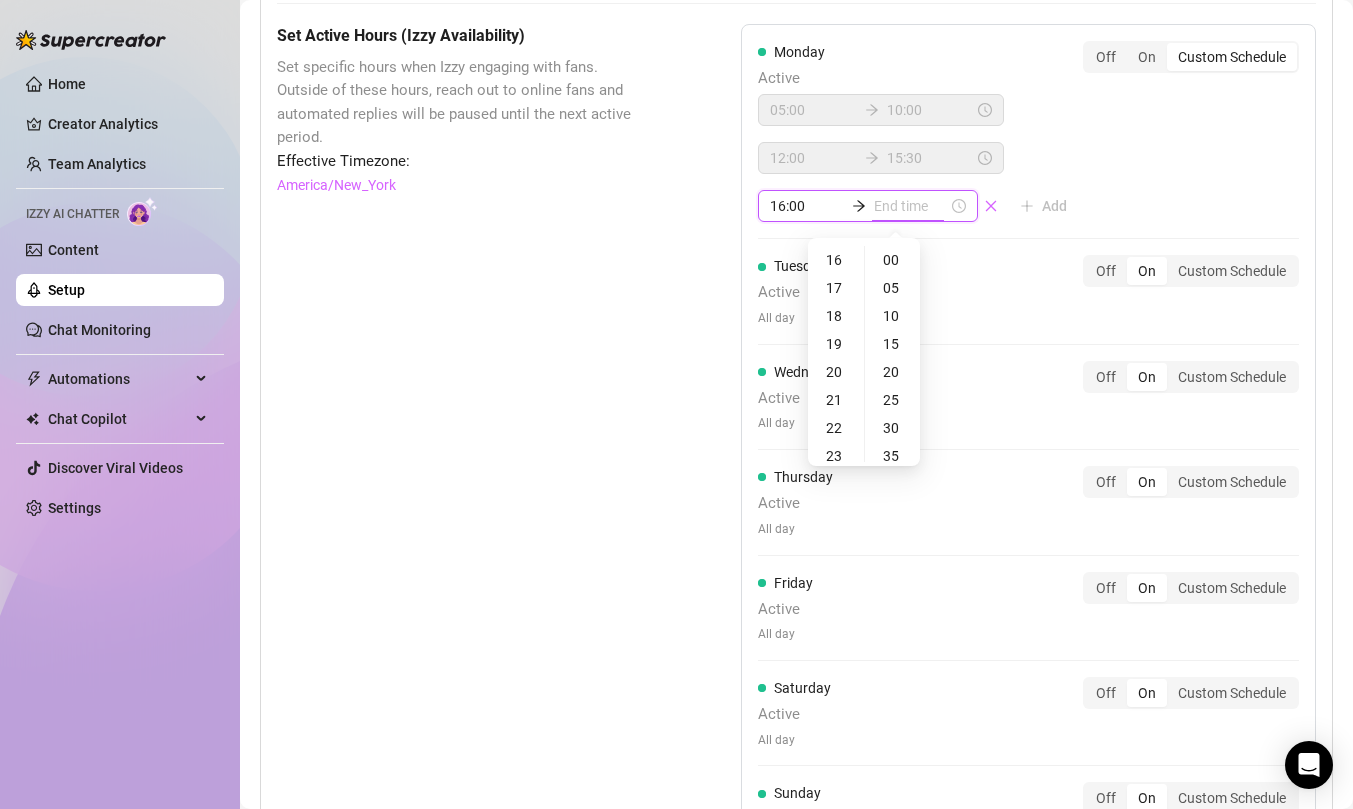 click at bounding box center (911, 206) 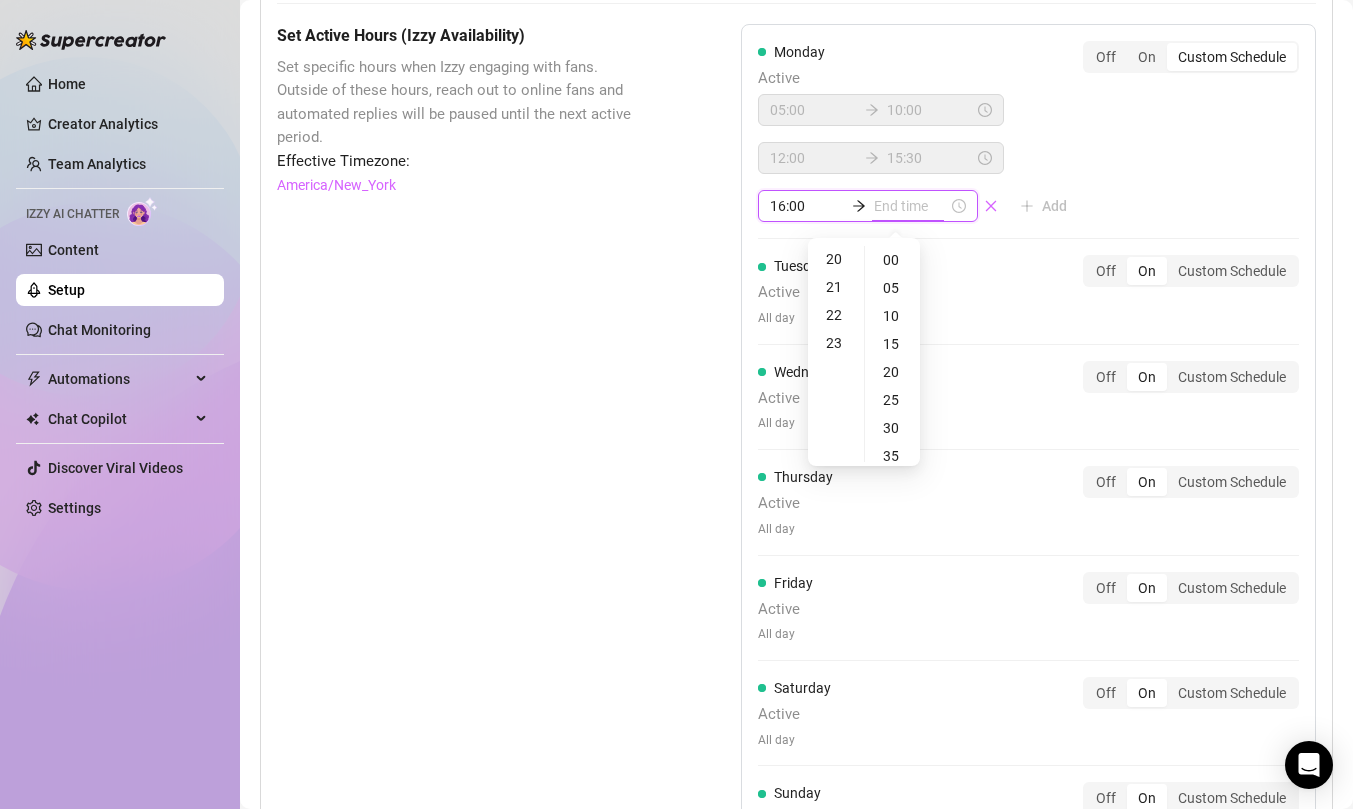 scroll, scrollTop: 644, scrollLeft: 0, axis: vertical 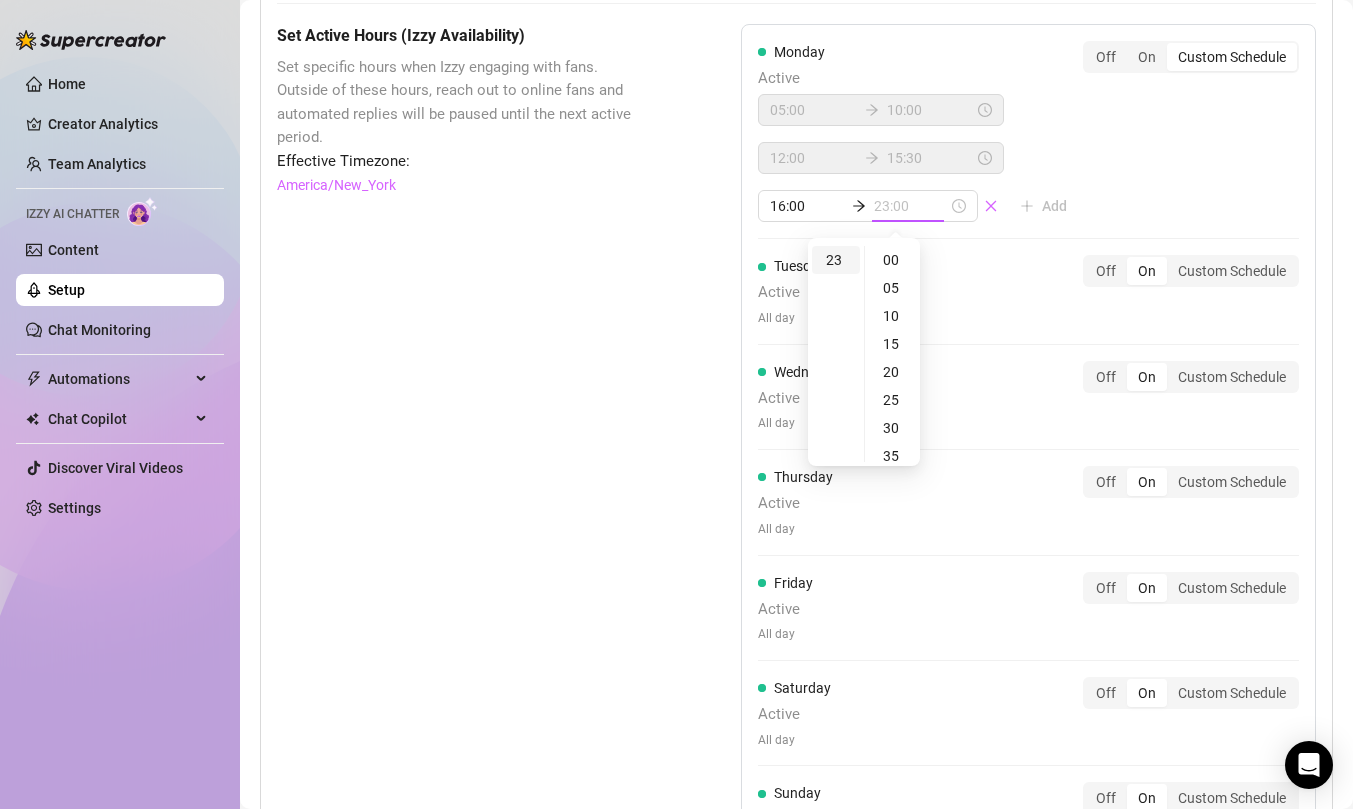 click on "23" at bounding box center [836, 260] 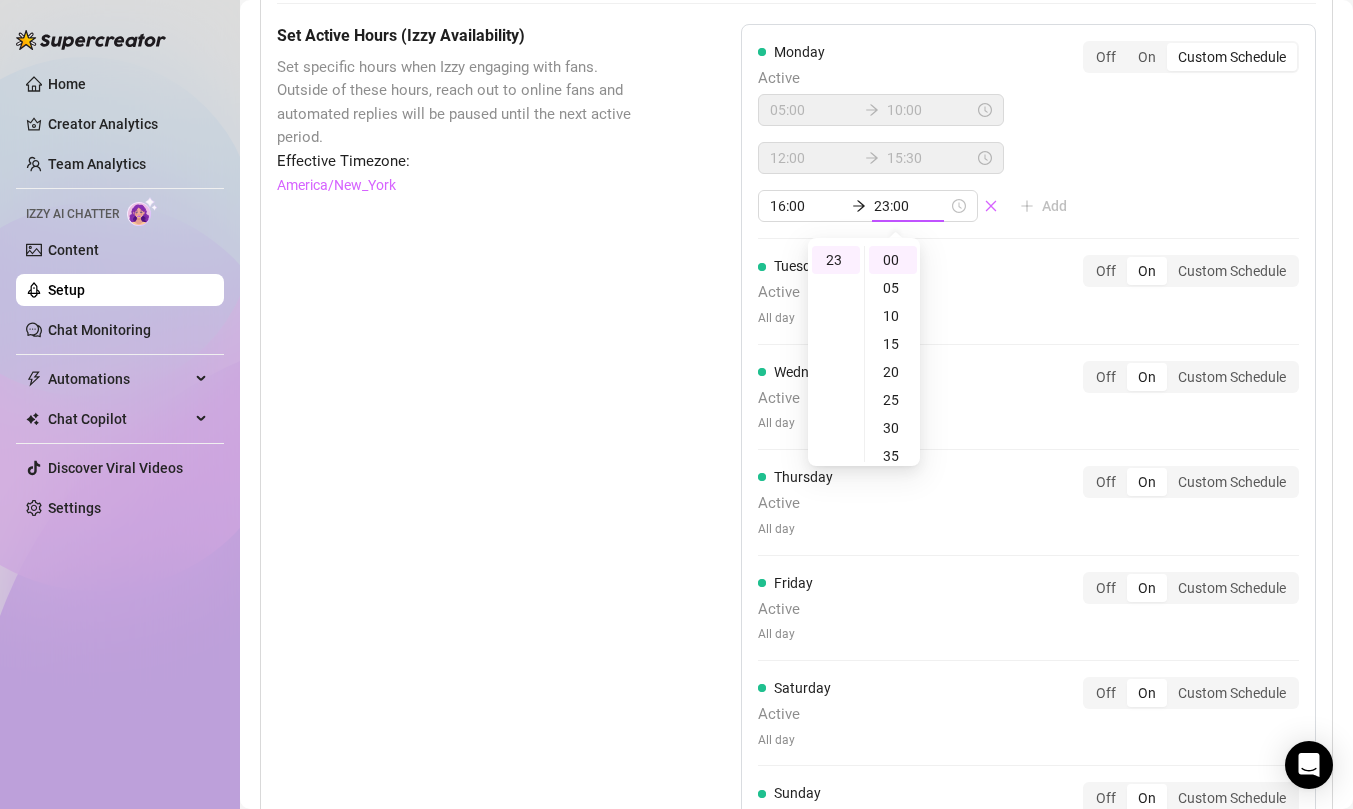 click on "[DAY_OF_WEEK] Active [TIME] [TIME] [TIME] [TIME] [TIME] [TIME] Add Off On Custom Schedule [DAY_OF_WEEK] Active All day Off On Custom Schedule [DAY_OF_WEEK] Active All day Off On Custom Schedule [DAY_OF_WEEK] Active All day Off On Custom Schedule [DAY_OF_WEEK] Active All day Off On Custom Schedule [DAY_OF_WEEK] Active All day Off On Custom Schedule [DAY_OF_WEEK] Active All day Off On Custom Schedule" at bounding box center [1028, 456] 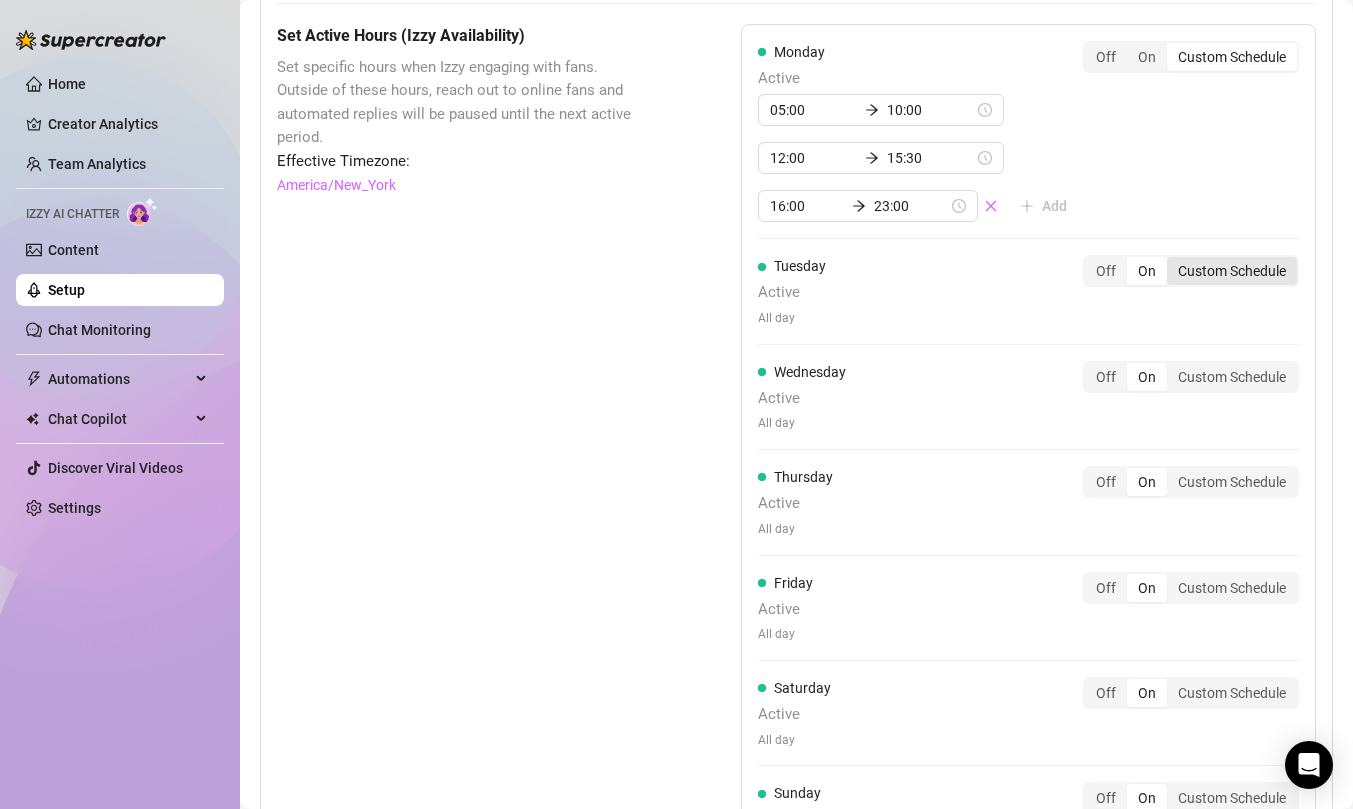 click on "Custom Schedule" at bounding box center [1232, 271] 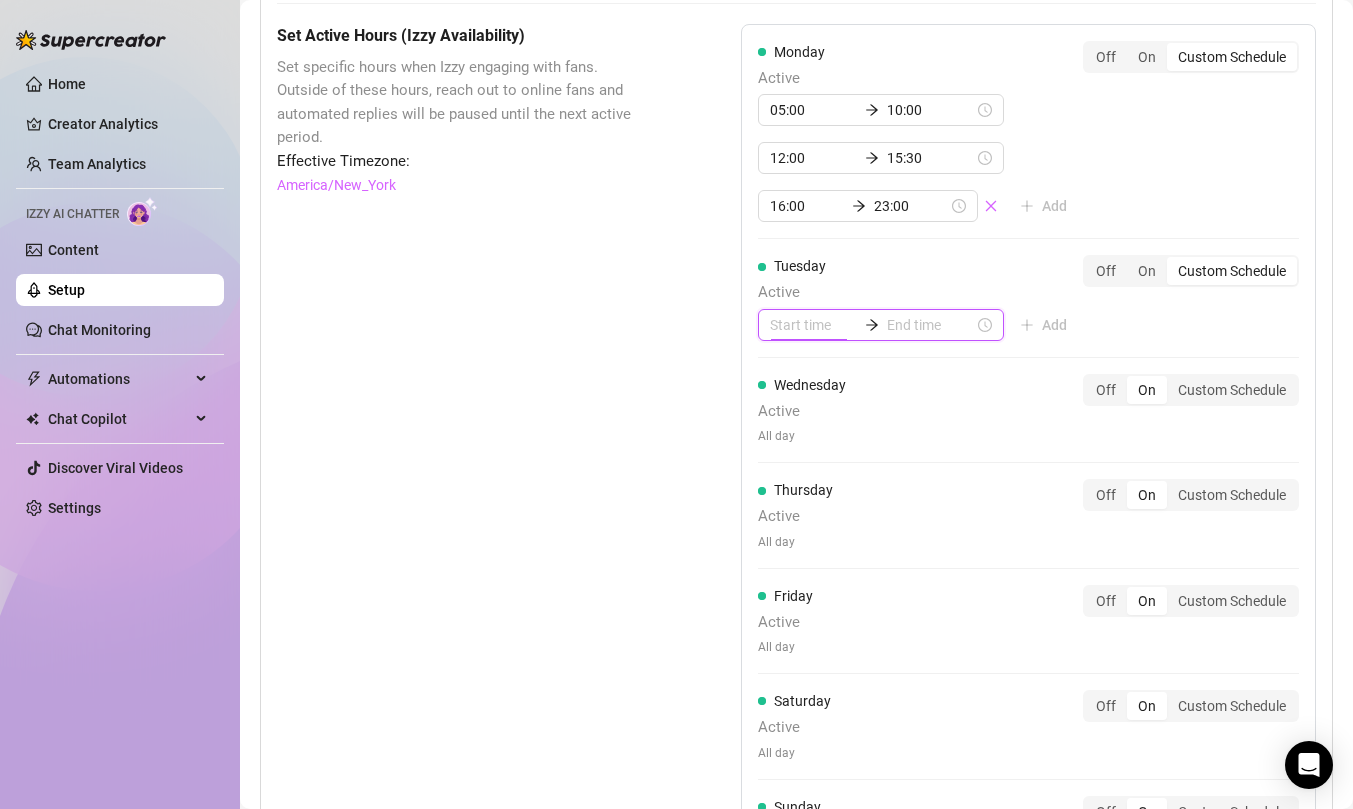click at bounding box center [813, 325] 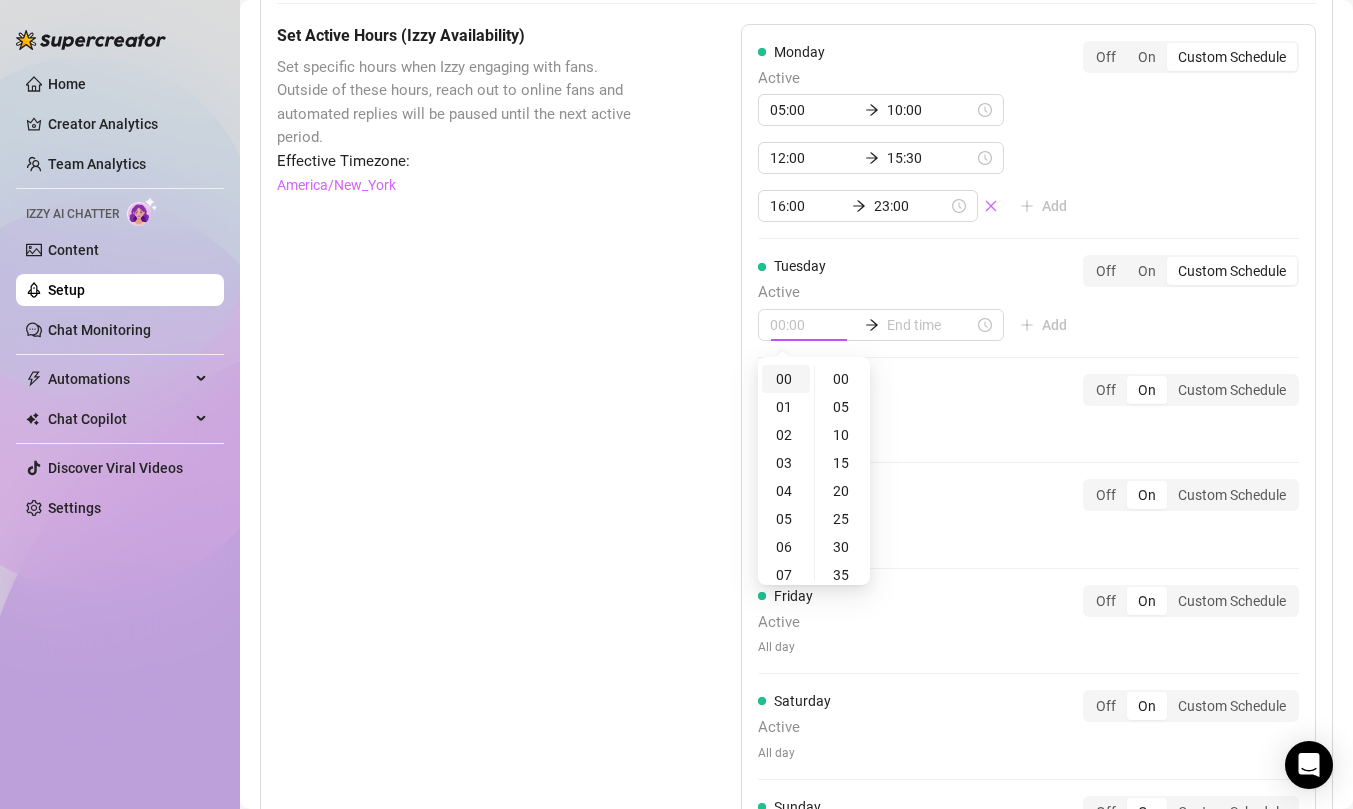 click on "00" at bounding box center [786, 379] 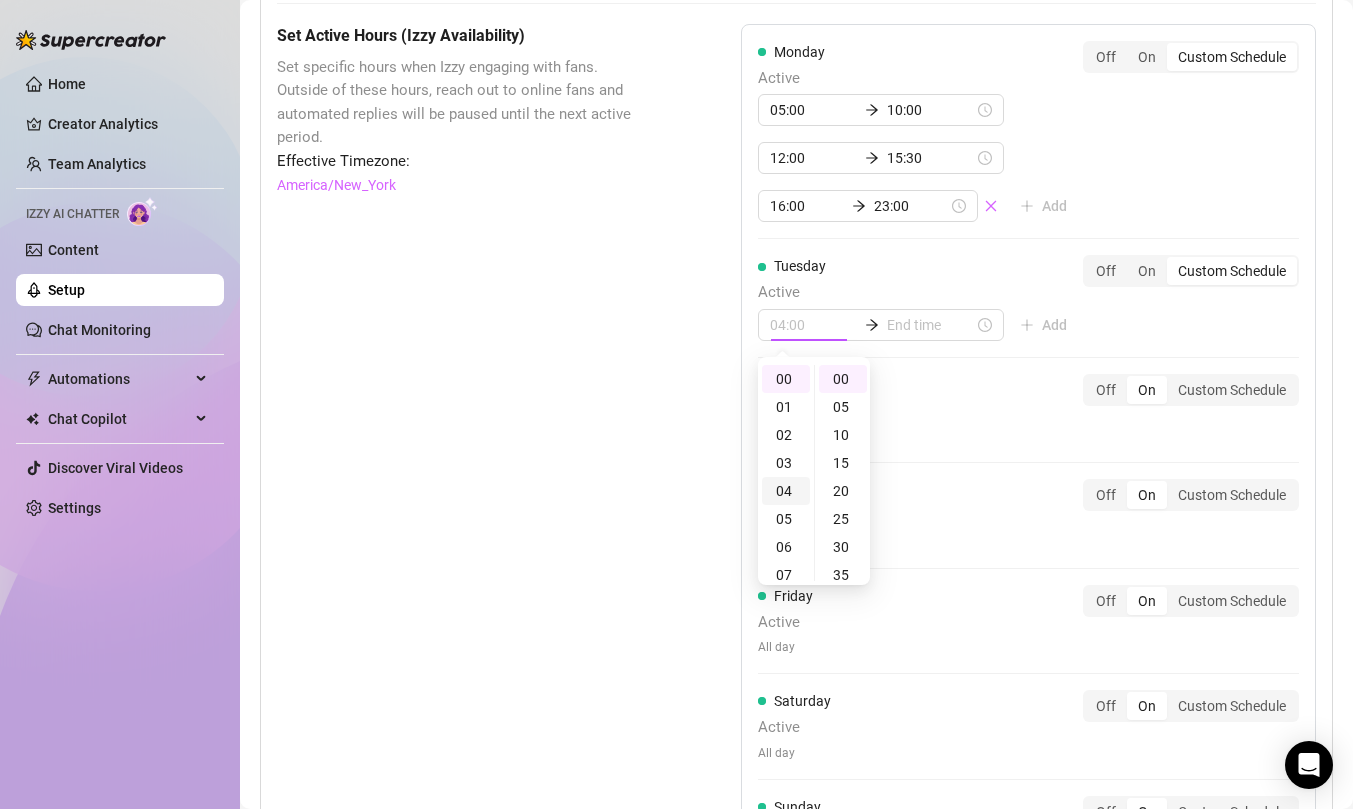 click on "04" at bounding box center (786, 491) 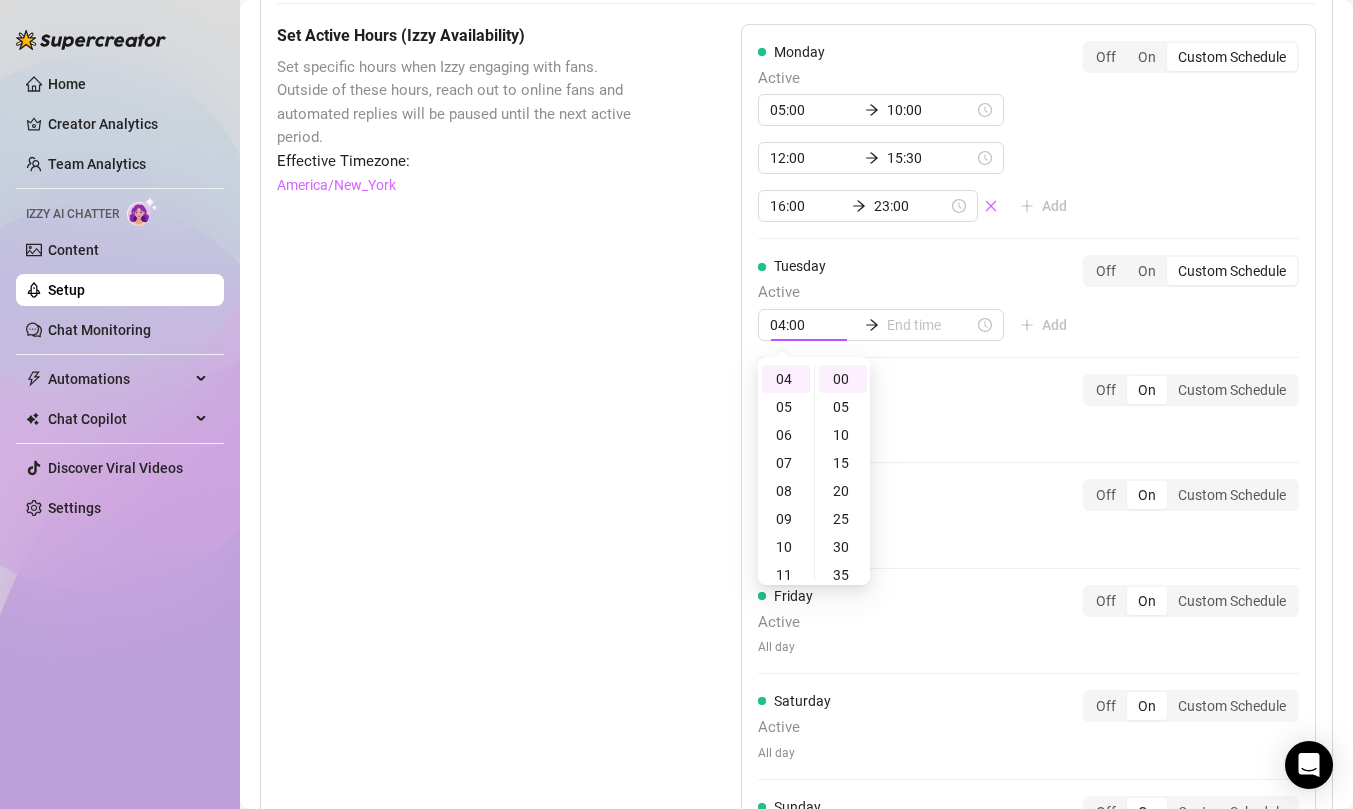 scroll, scrollTop: 0, scrollLeft: 0, axis: both 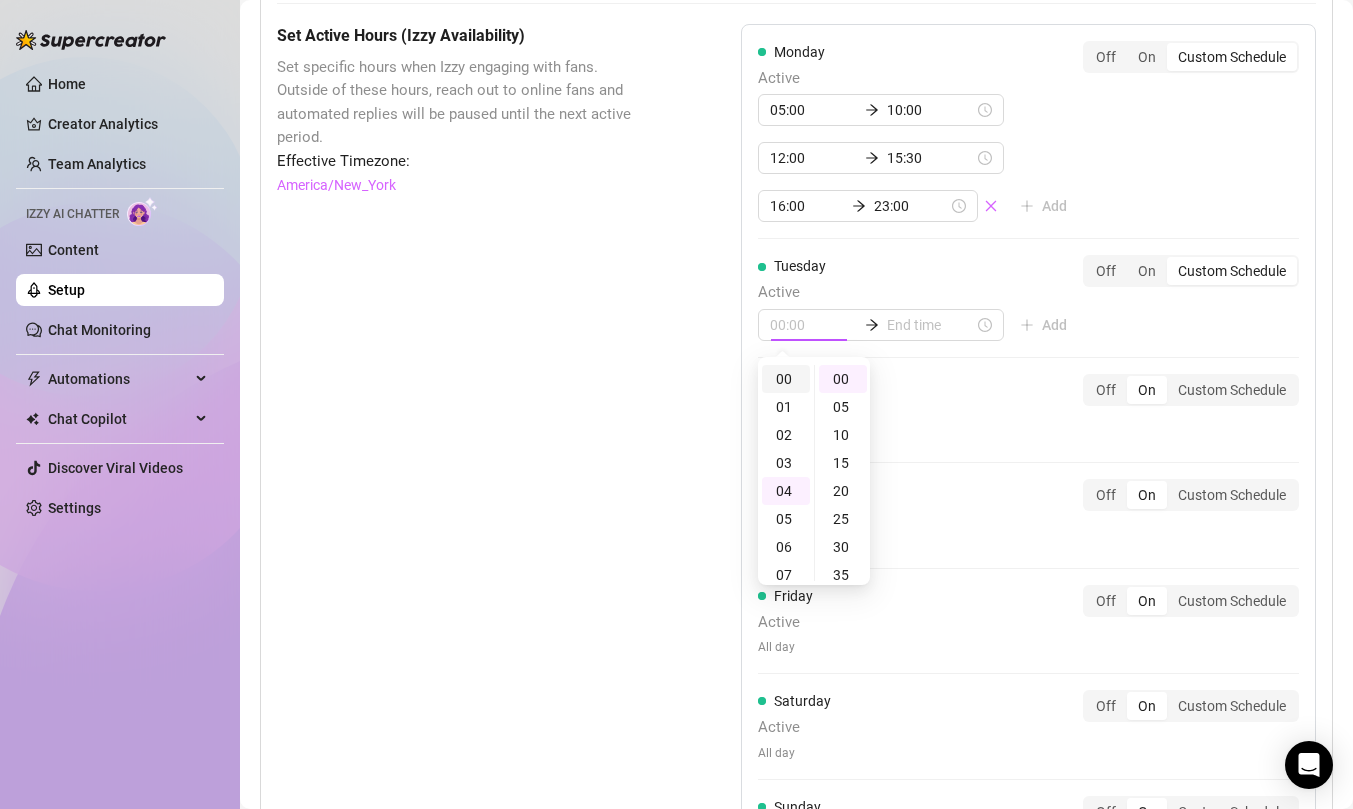 click on "00" at bounding box center (786, 379) 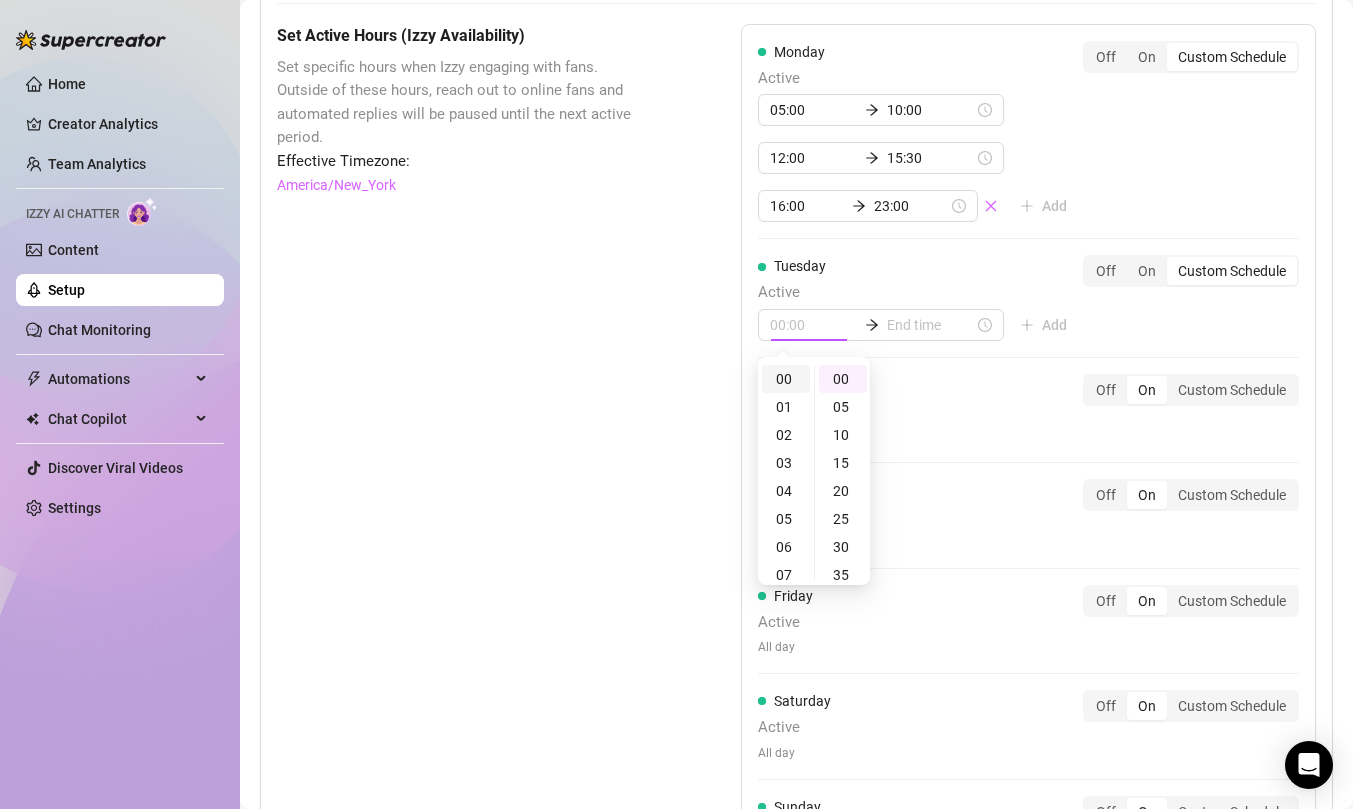 click on "00" at bounding box center (786, 379) 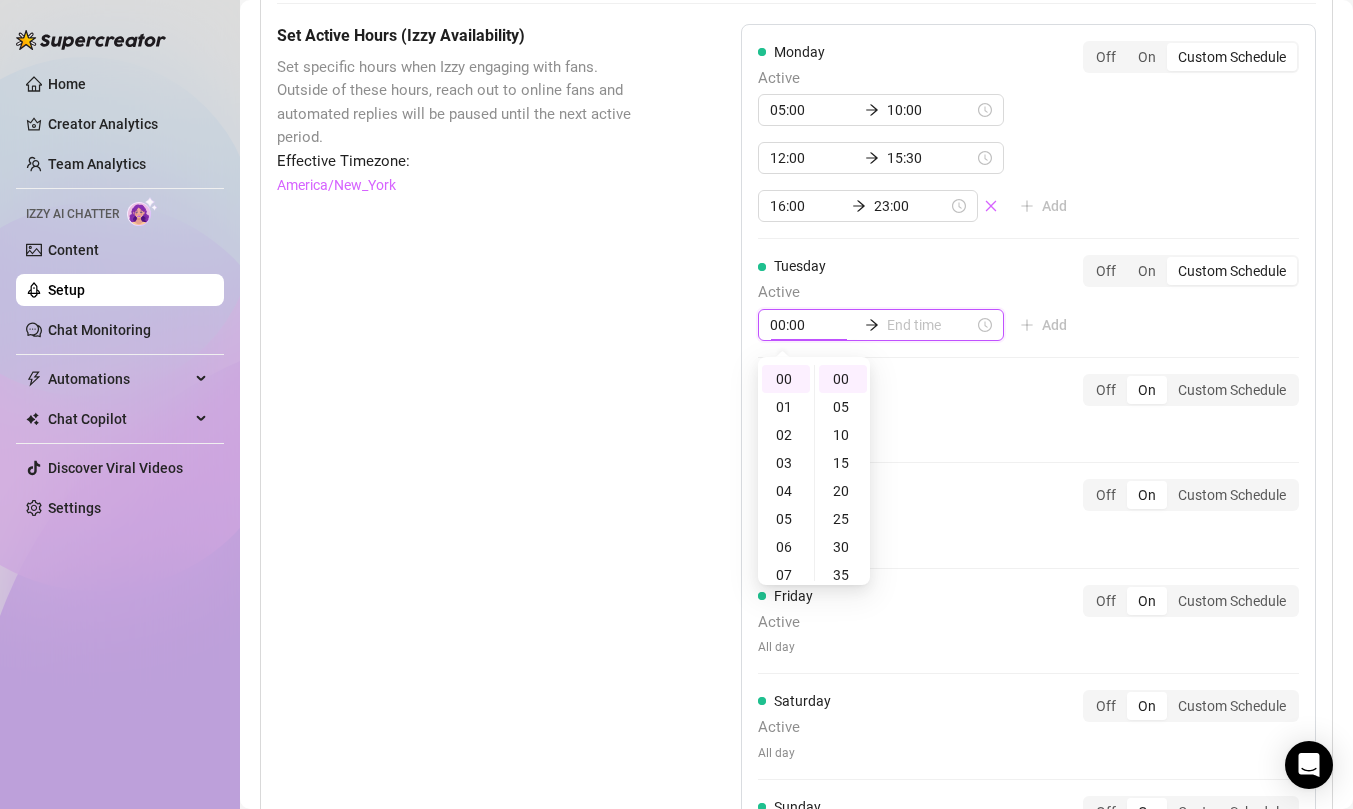 click at bounding box center [930, 325] 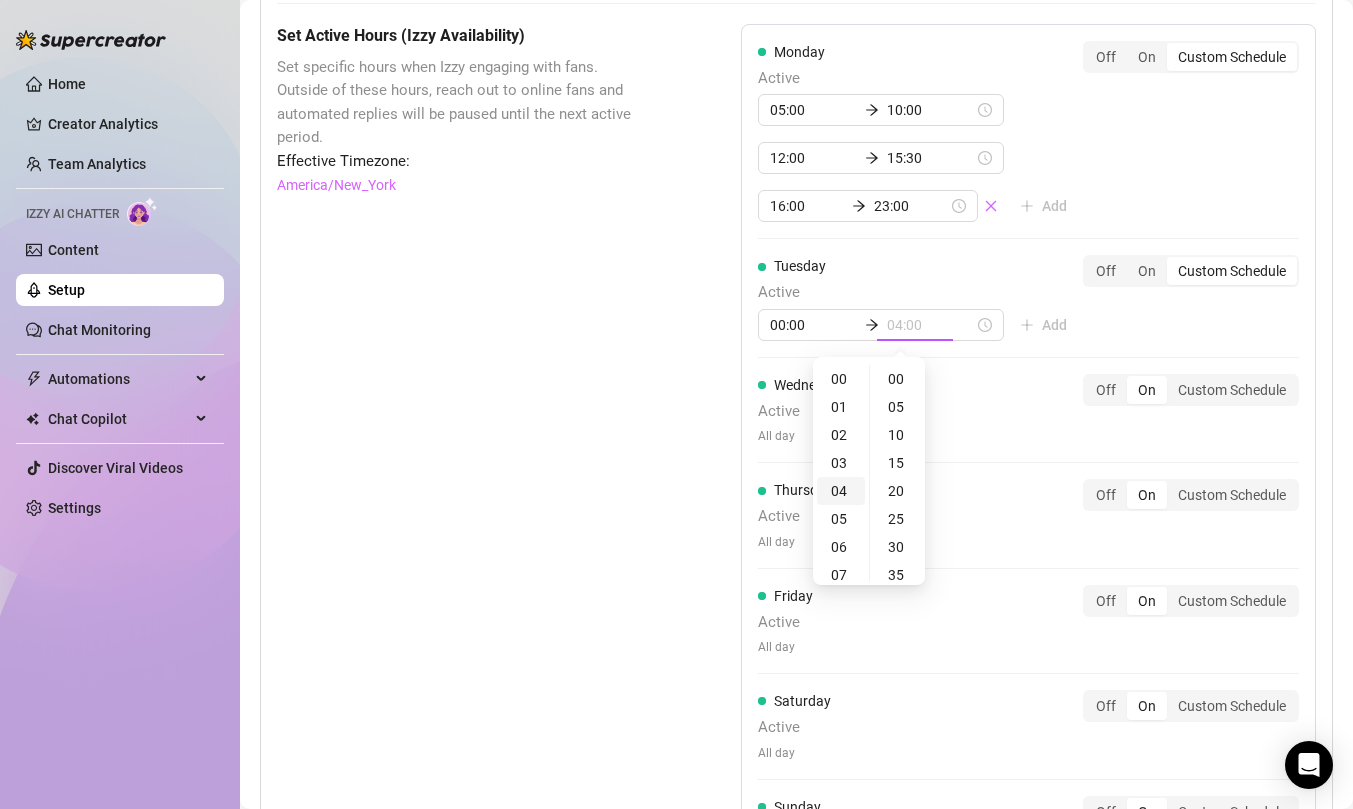 click on "04" at bounding box center (841, 491) 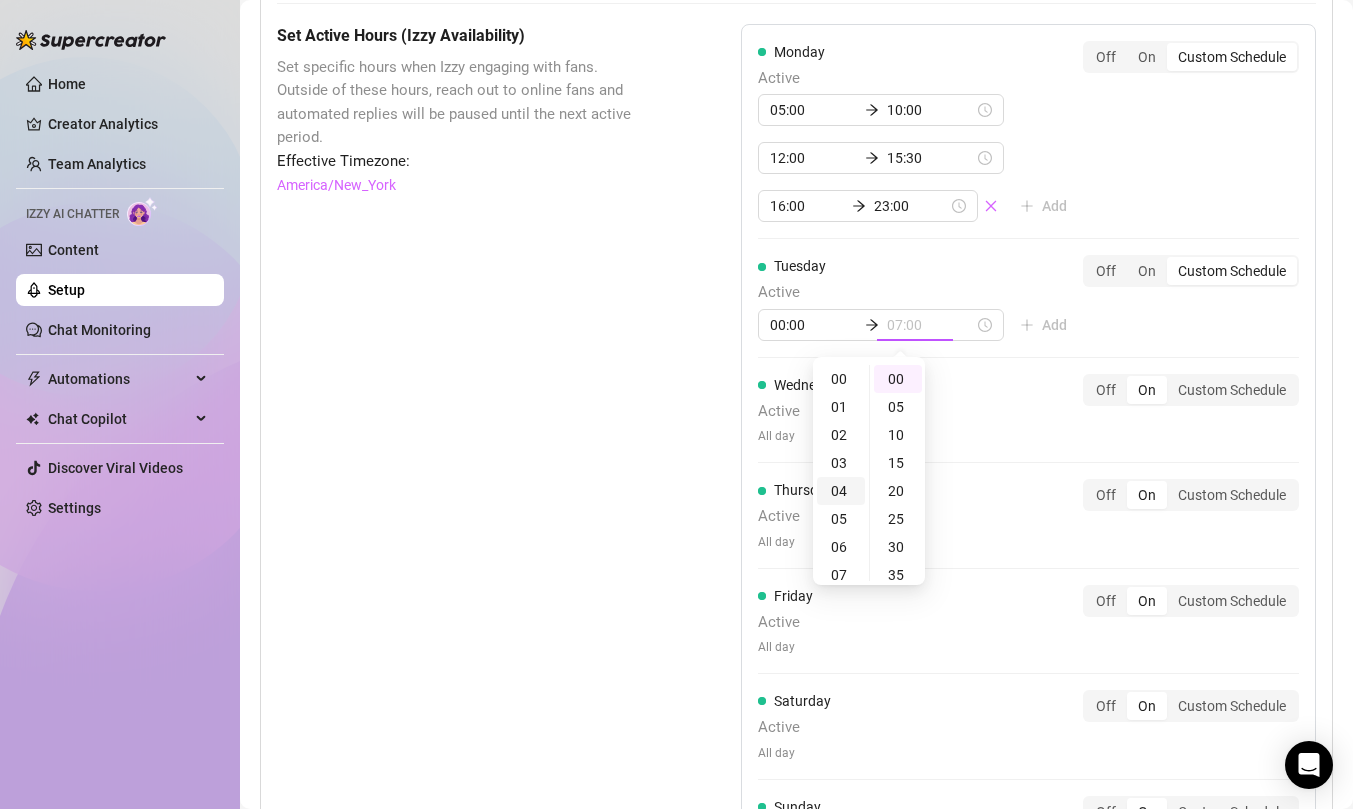 scroll, scrollTop: 112, scrollLeft: 0, axis: vertical 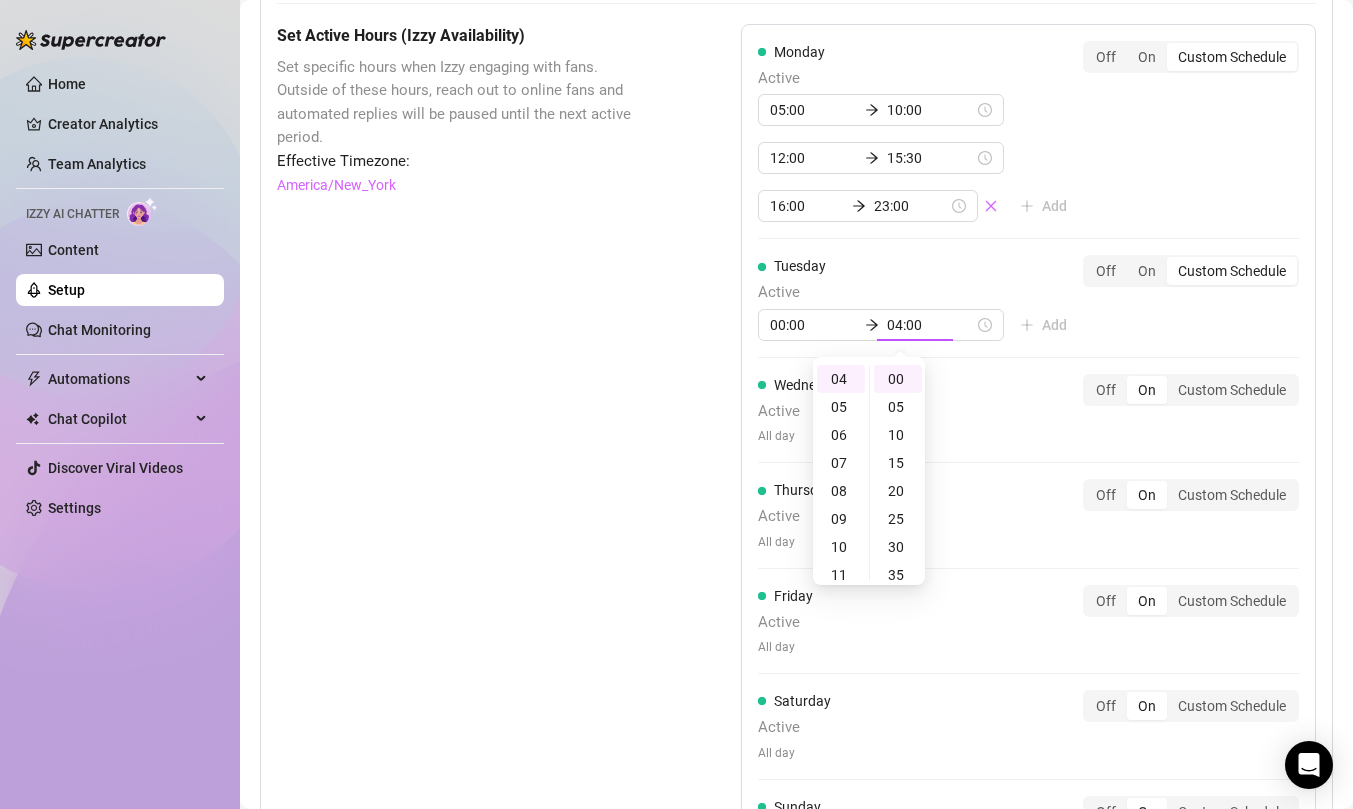 click on "[DAY_OF_WEEK] Active [TIME] [TIME] [TIME] [TIME] [TIME] [TIME] Add Off On Custom Schedule [DAY_OF_WEEK] Active [TIME] [TIME] Add Off On Custom Schedule [DAY_OF_WEEK] Active All day Off On Custom Schedule [DAY_OF_WEEK] Active All day Off On Custom Schedule [DAY_OF_WEEK] Active All day Off On Custom Schedule [DAY_OF_WEEK] Active All day Off On Custom Schedule [DAY_OF_WEEK] Active All day Off On Custom Schedule" at bounding box center (1028, 463) 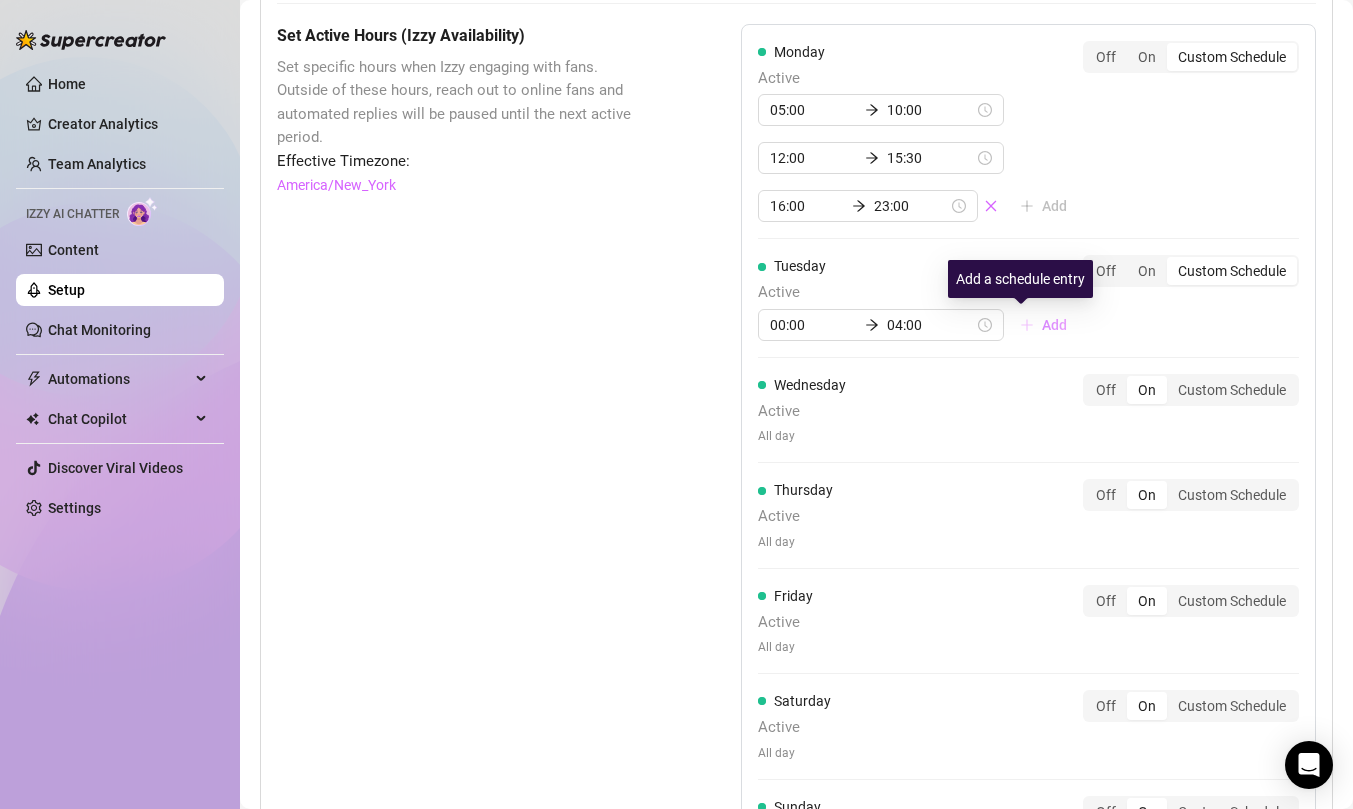 click on "Add" at bounding box center [1054, 325] 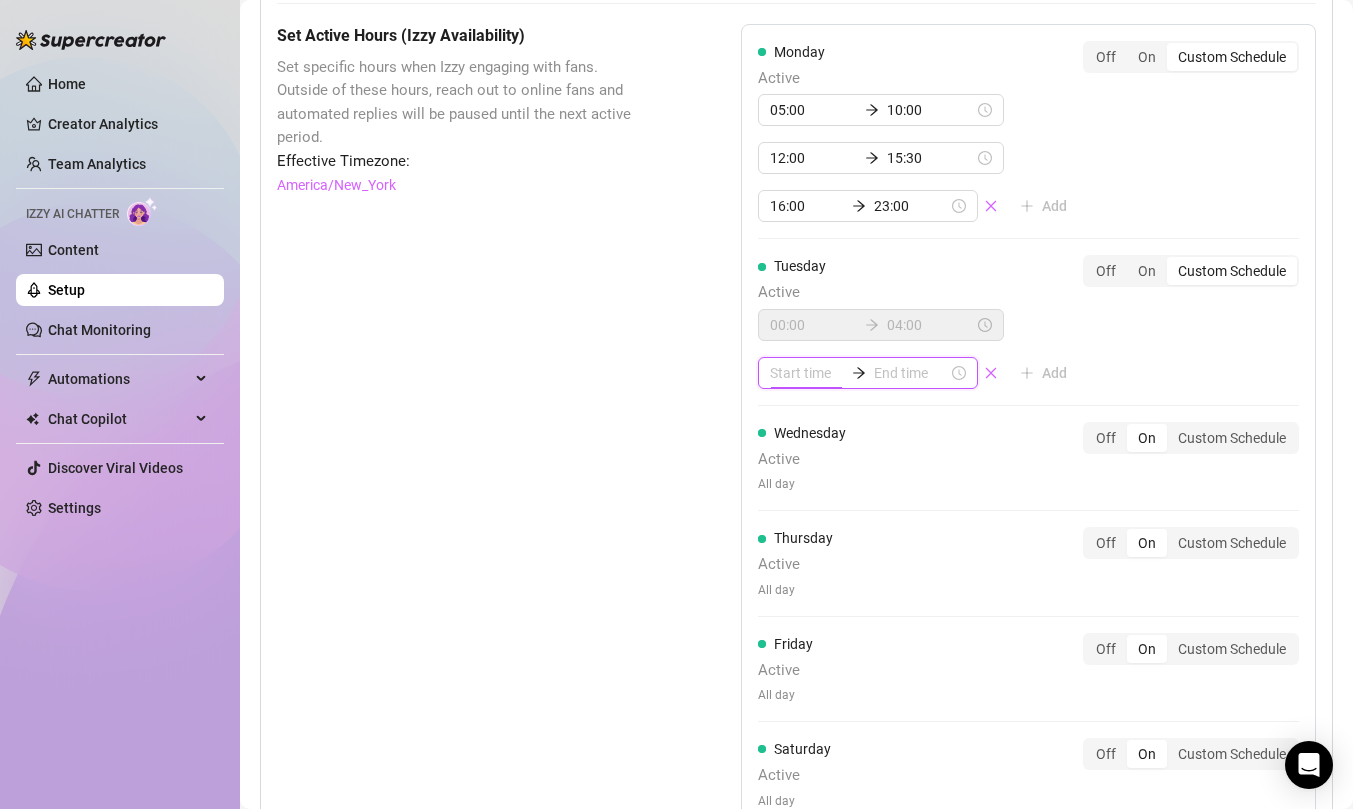 click at bounding box center [807, 373] 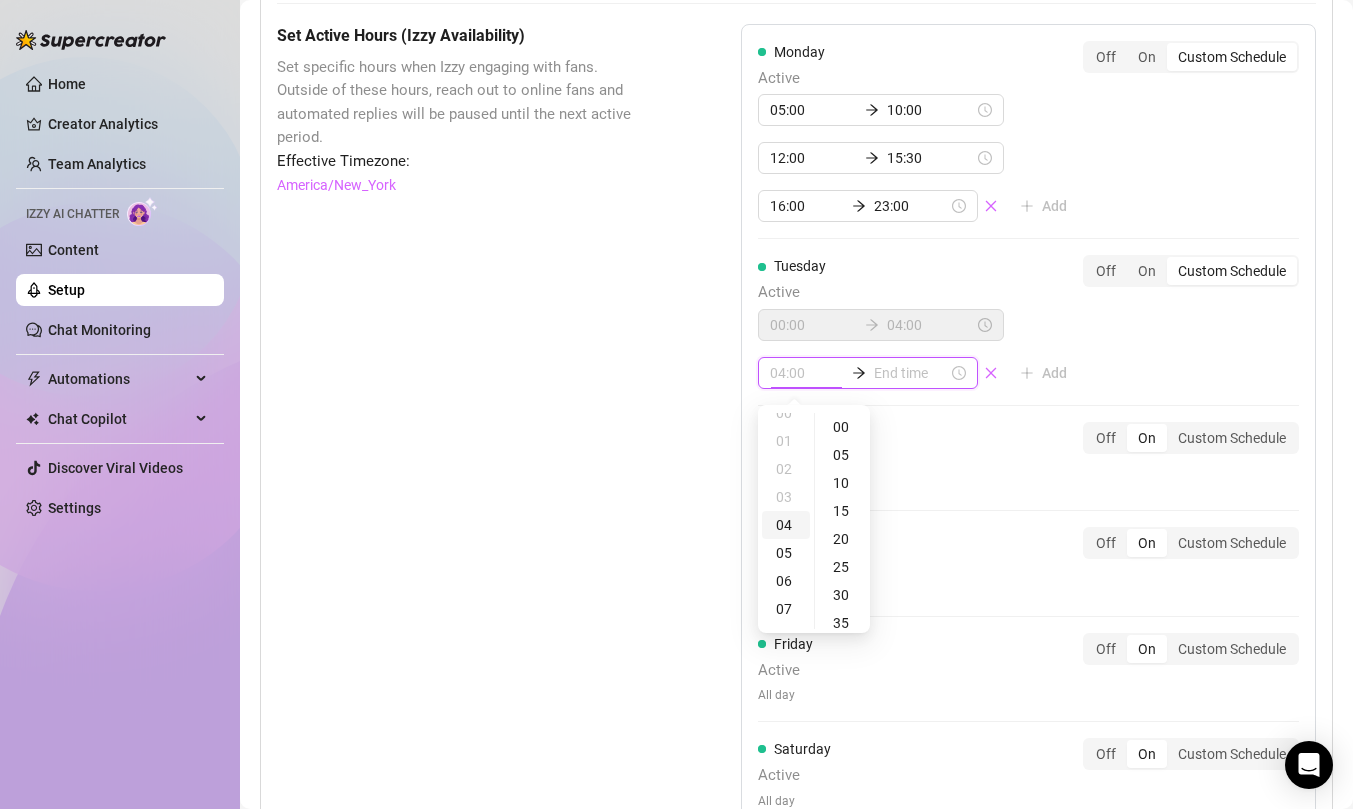 scroll, scrollTop: 15, scrollLeft: 0, axis: vertical 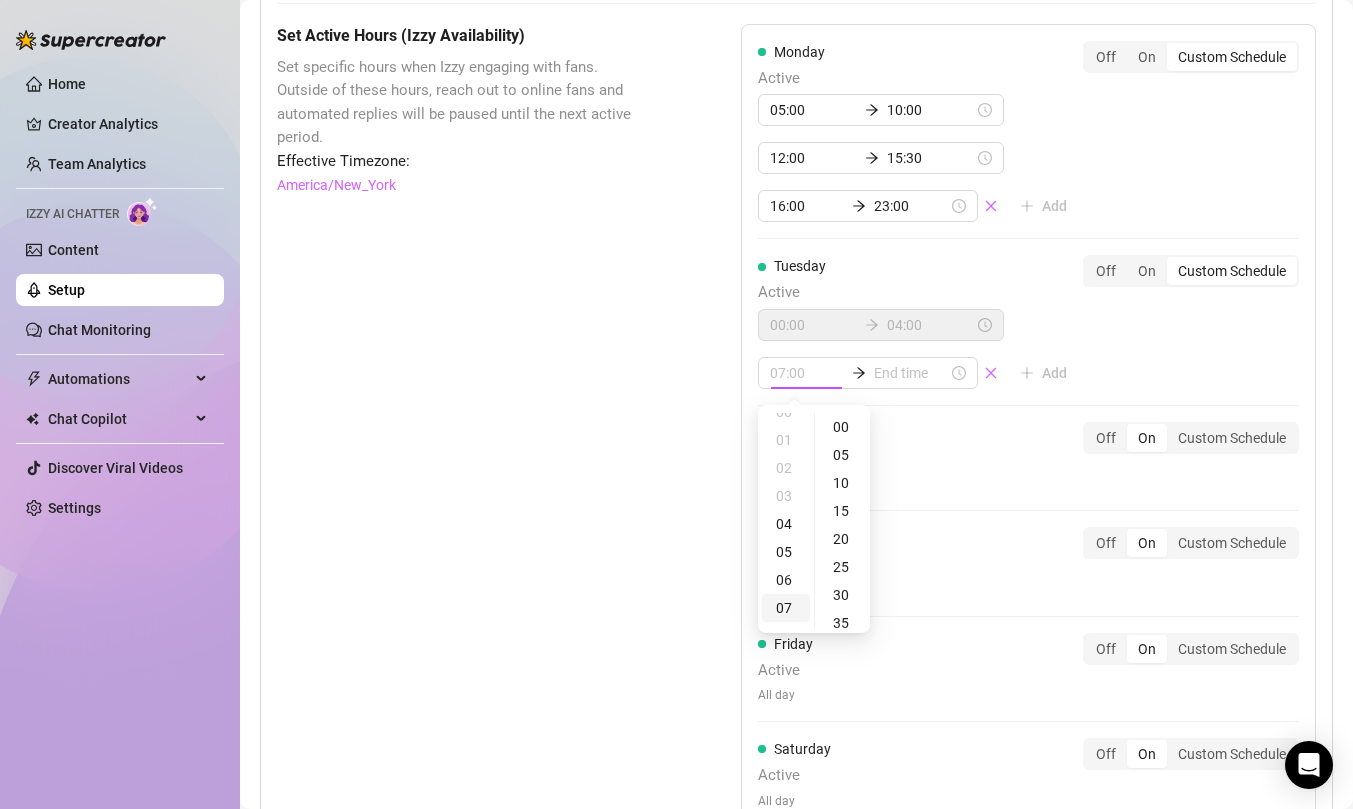 click on "07" at bounding box center (786, 608) 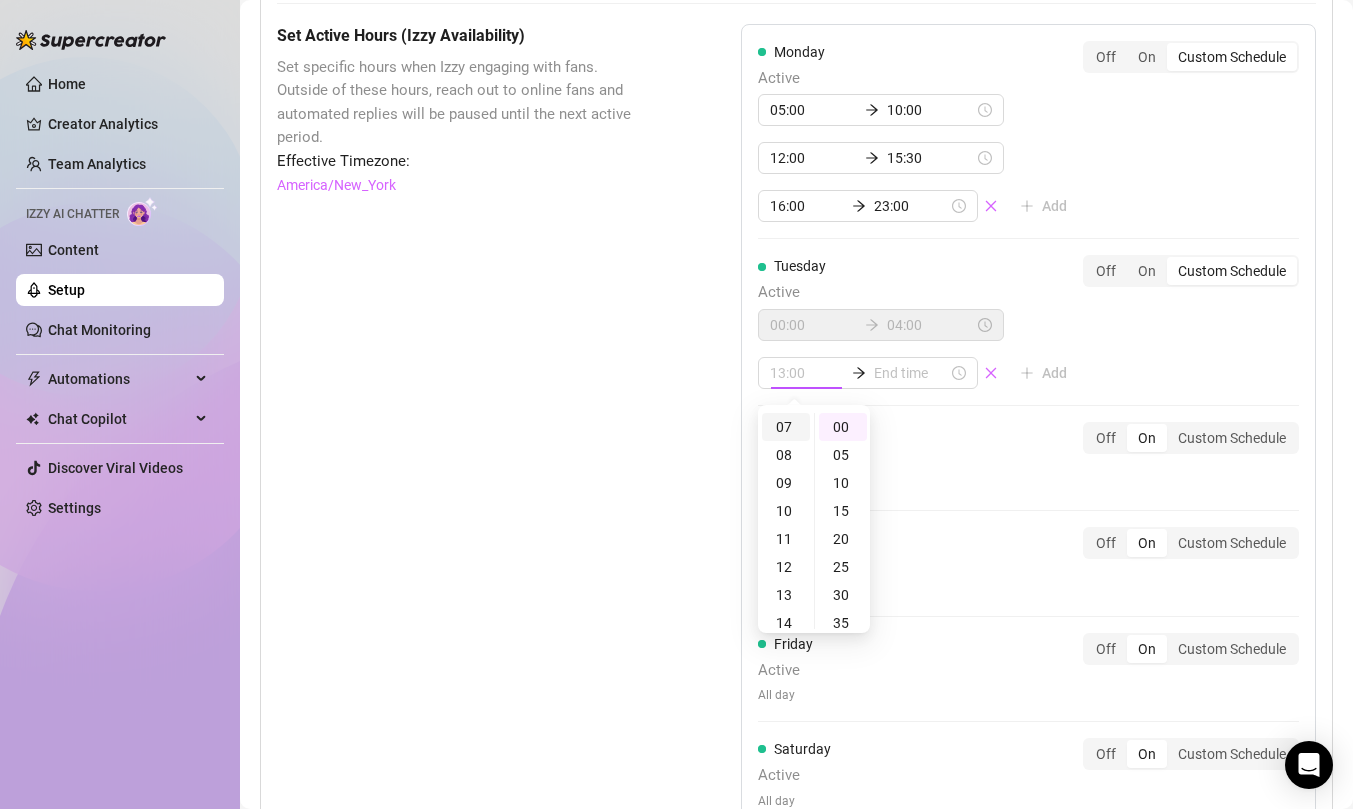 scroll, scrollTop: 196, scrollLeft: 0, axis: vertical 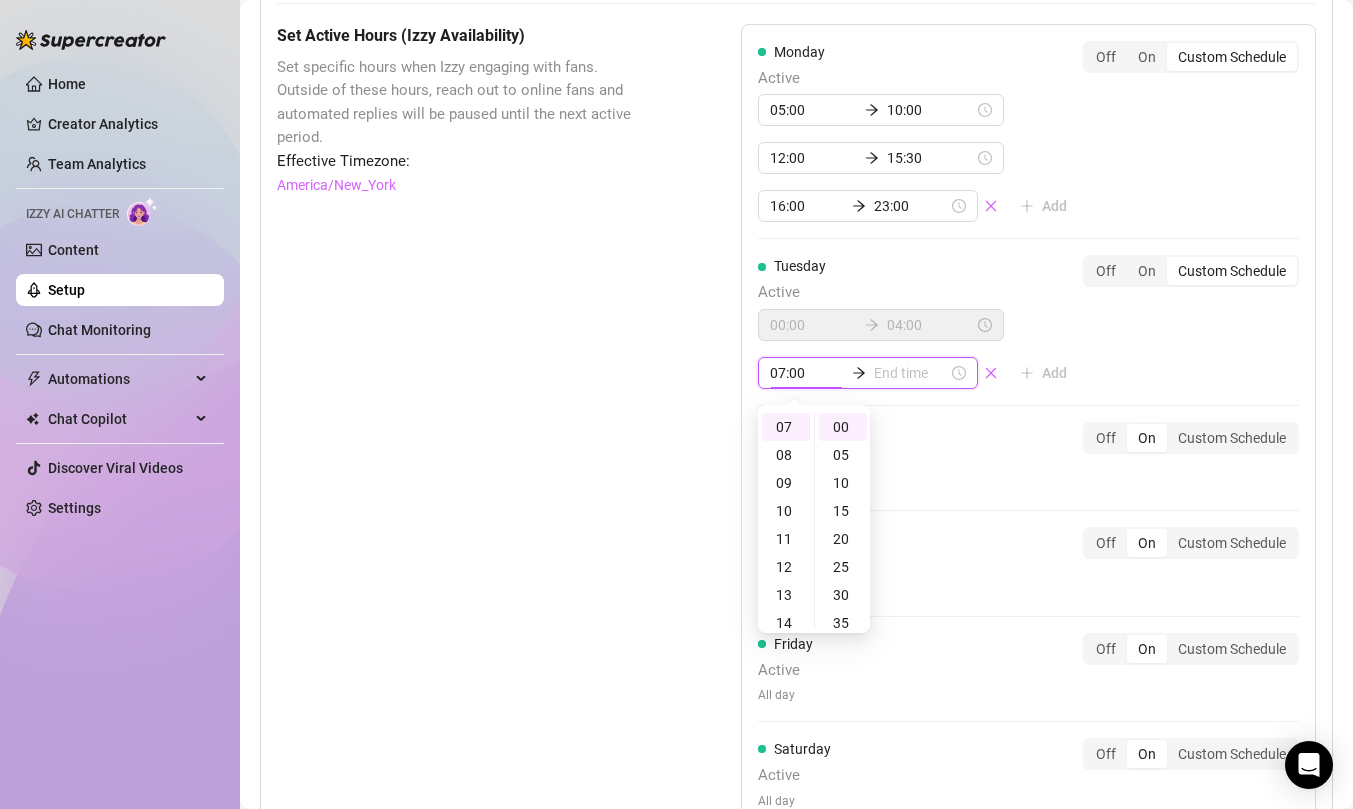 click at bounding box center [911, 373] 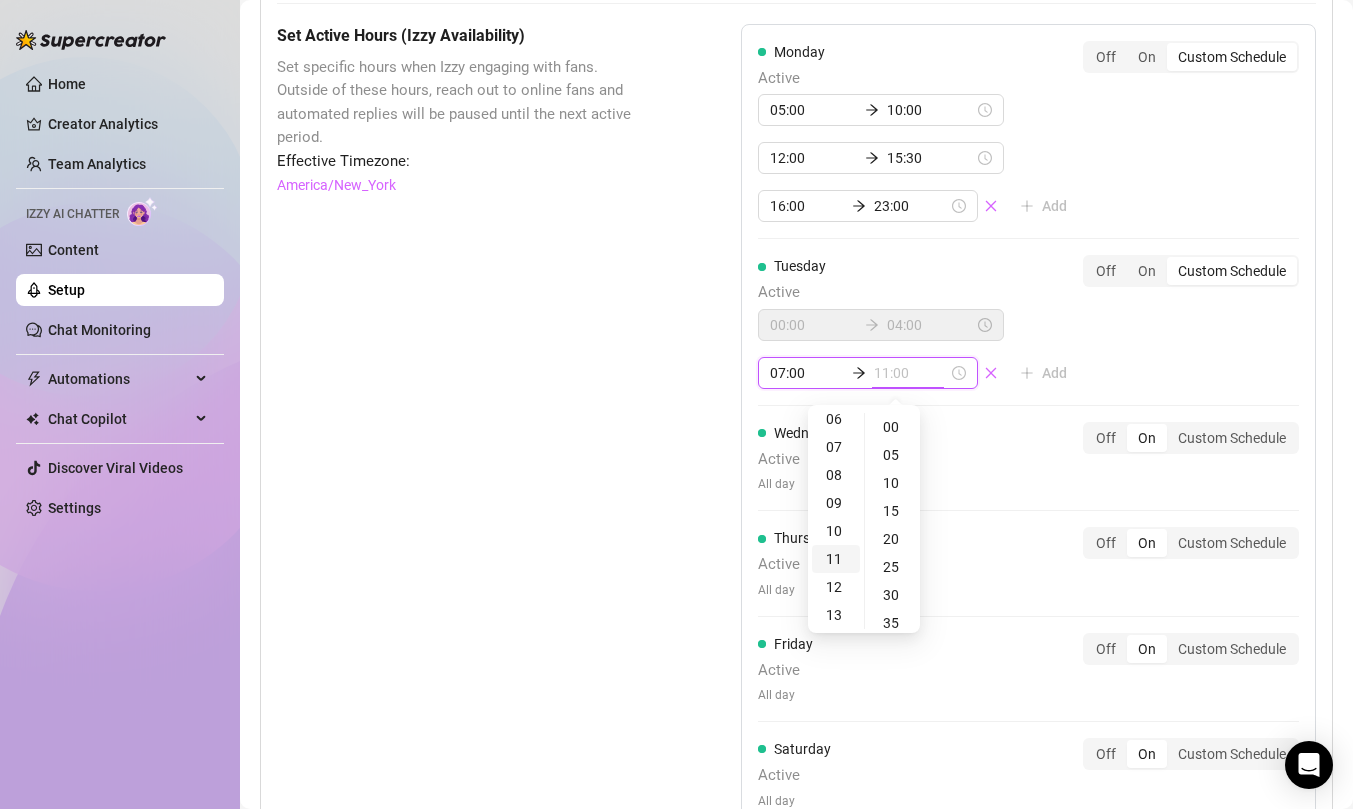 scroll, scrollTop: 175, scrollLeft: 0, axis: vertical 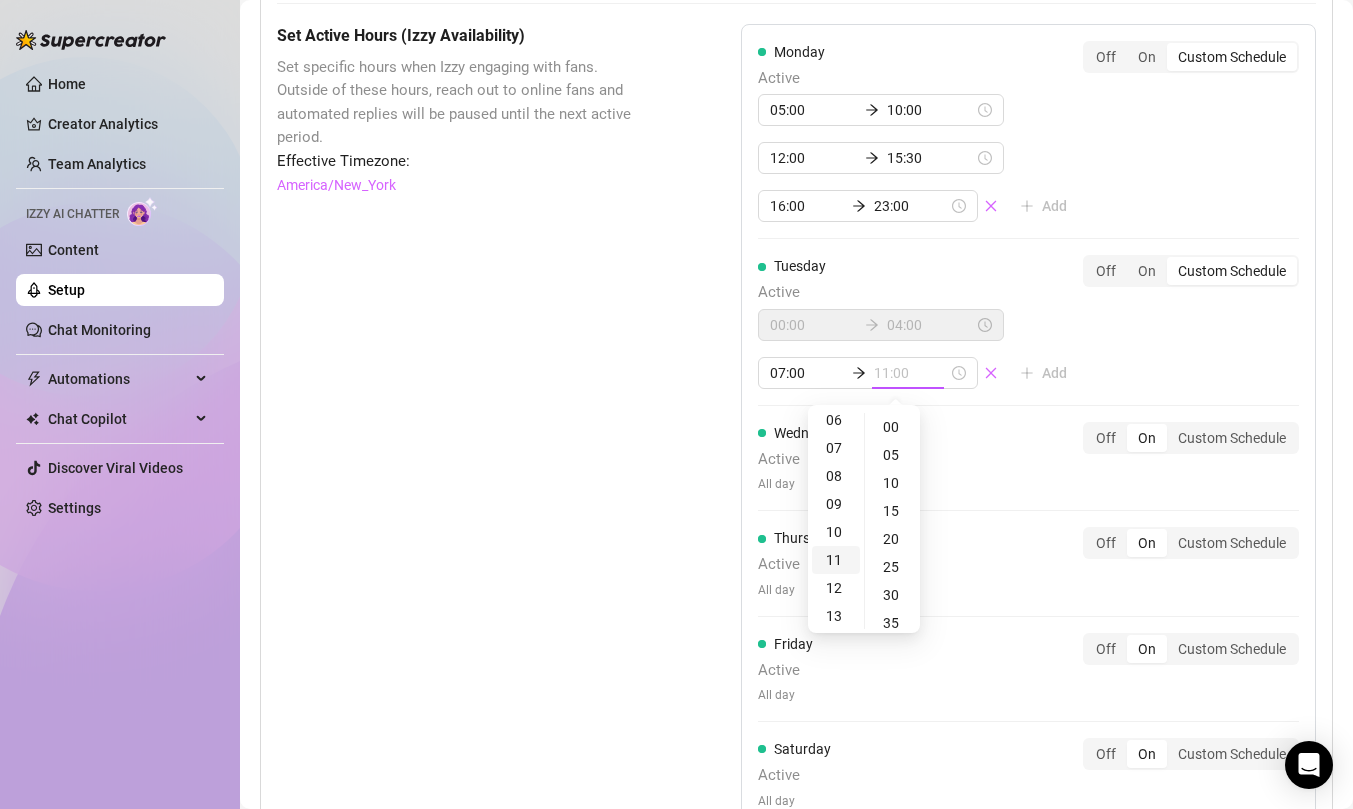 click on "11" at bounding box center [836, 560] 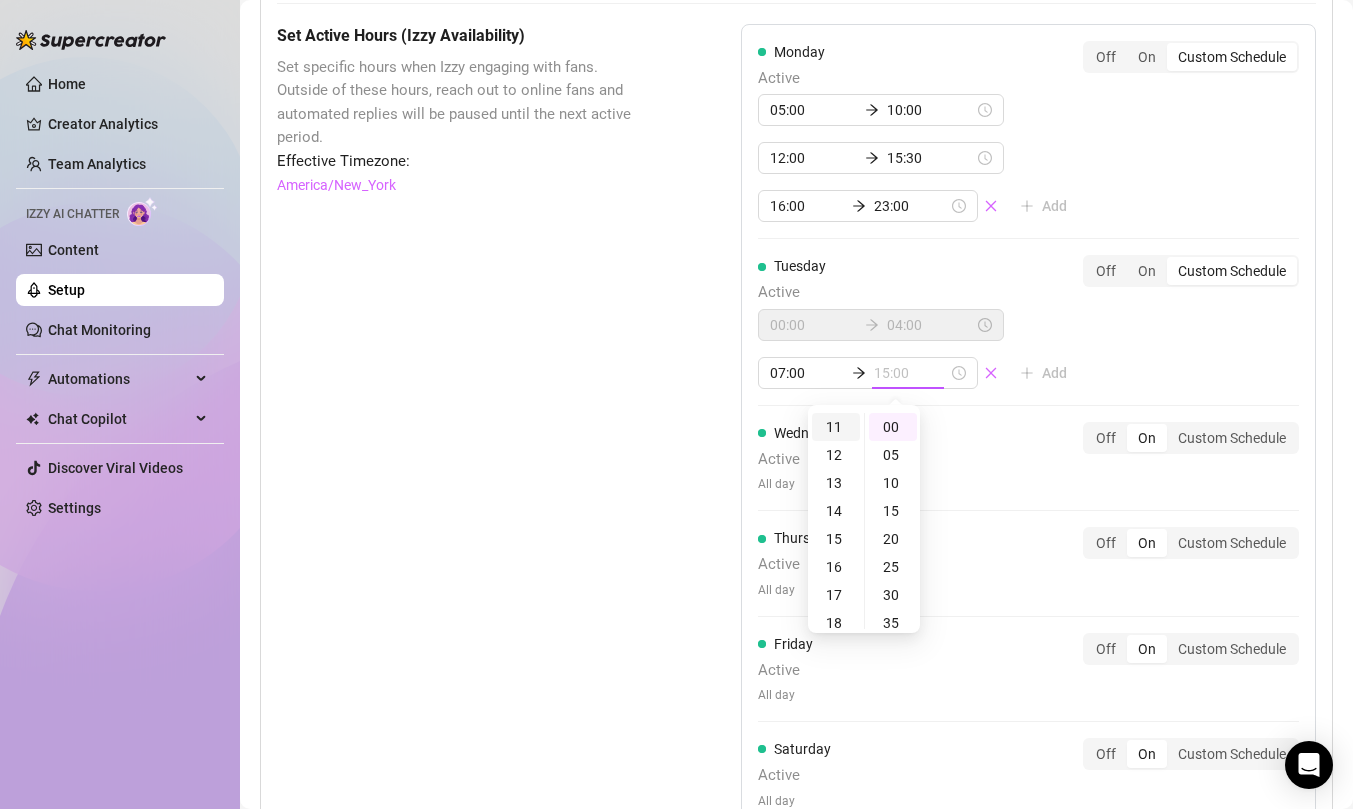 scroll, scrollTop: 308, scrollLeft: 0, axis: vertical 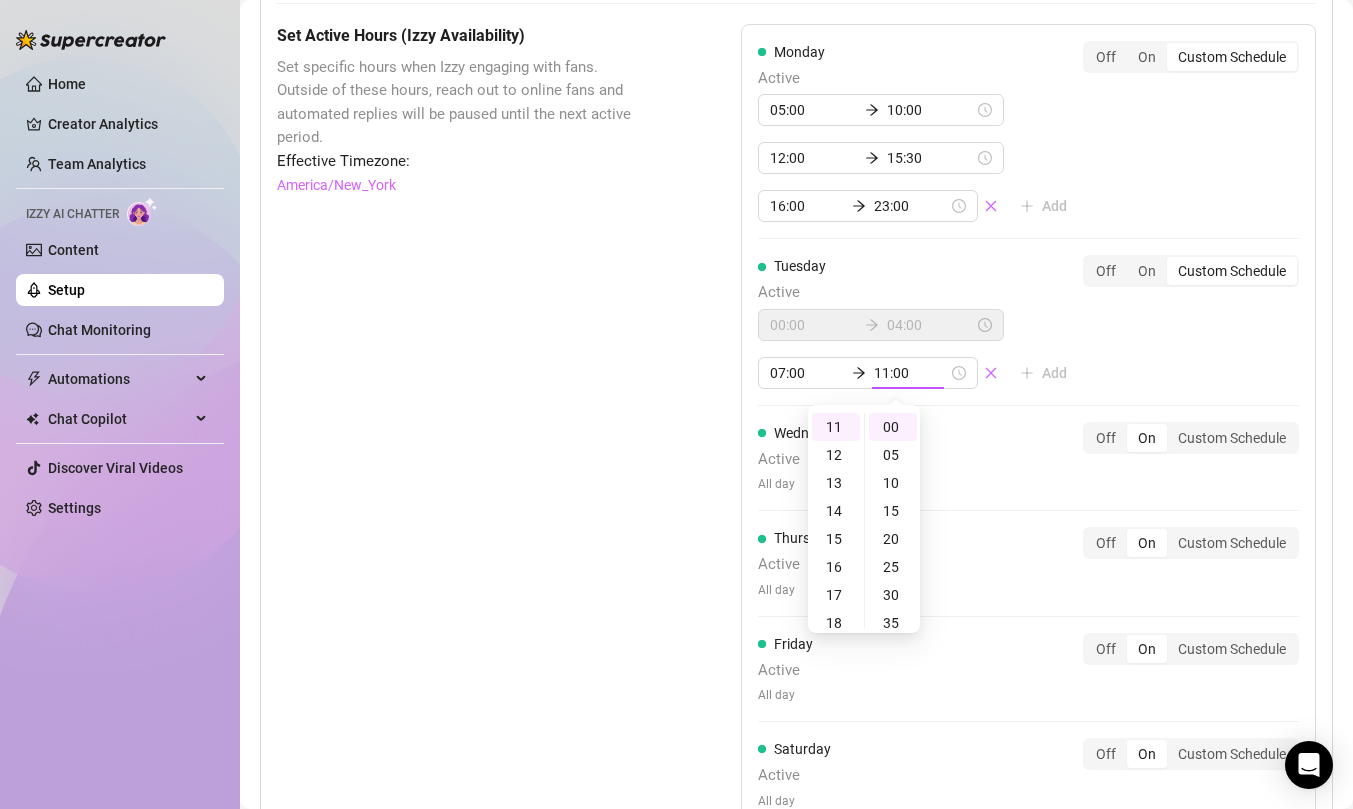 click on "[DAY] Active [TIME] [TIME] [TIME] [TIME] [TIME] [TIME] Add Off On Custom Schedule [DAY] Active [TIME] [TIME] [TIME] [TIME] [TIME] [TIME] Add Off On Custom Schedule [DAY] Active All day Off On Custom Schedule [DAY] Active All day Off On Custom Schedule [DAY] Active All day Off On Custom Schedule [DAY] Active All day Off On Custom Schedule [DAY] Active All day Off On Custom Schedule" at bounding box center (1028, 487) 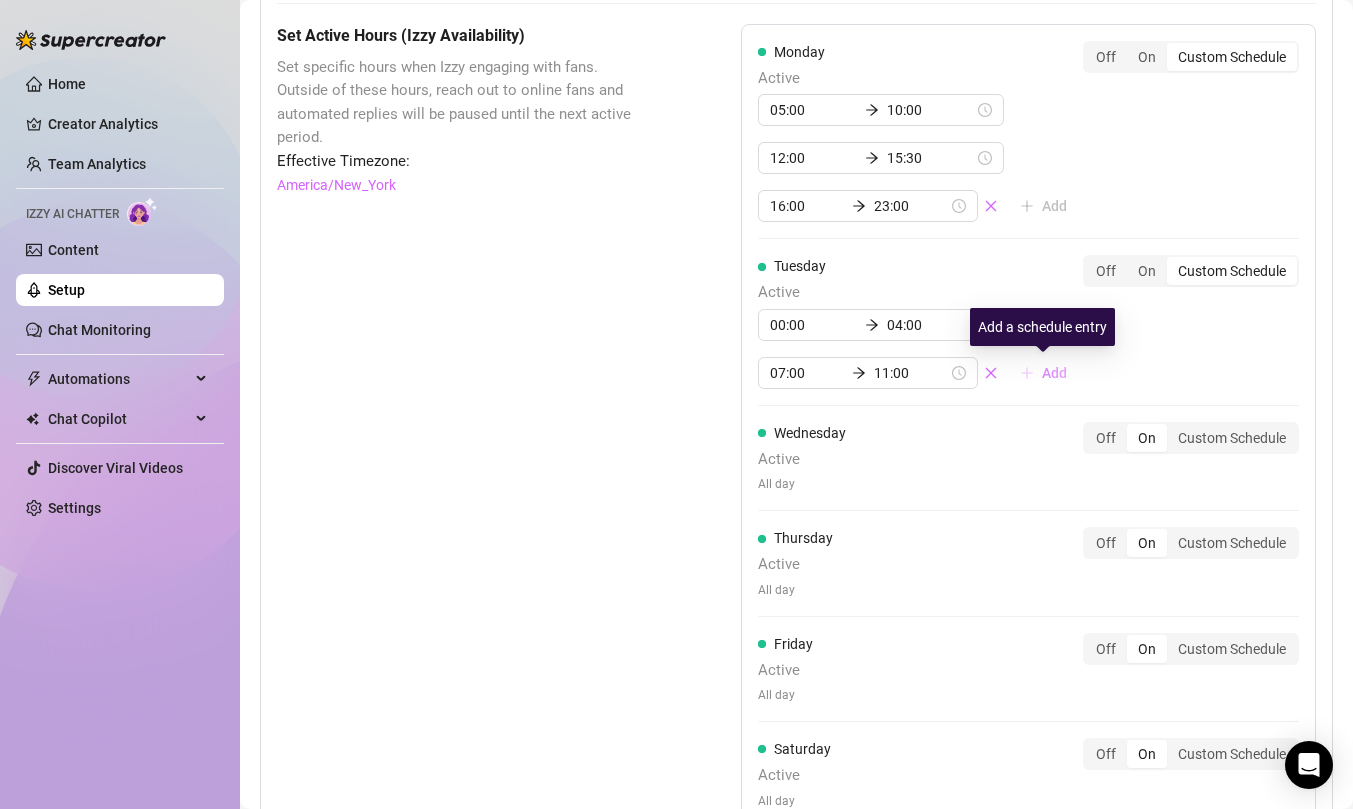 click on "Add" at bounding box center [1054, 373] 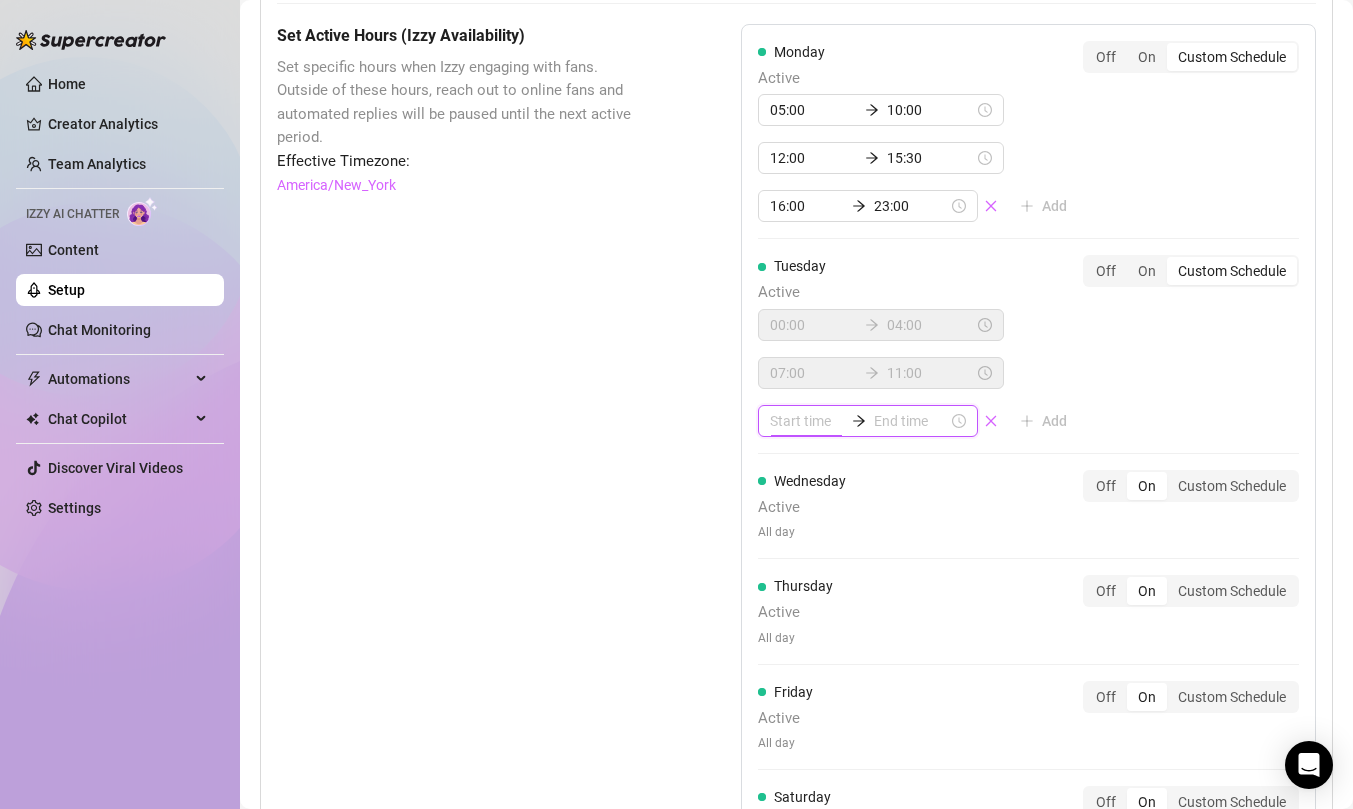 click at bounding box center (807, 421) 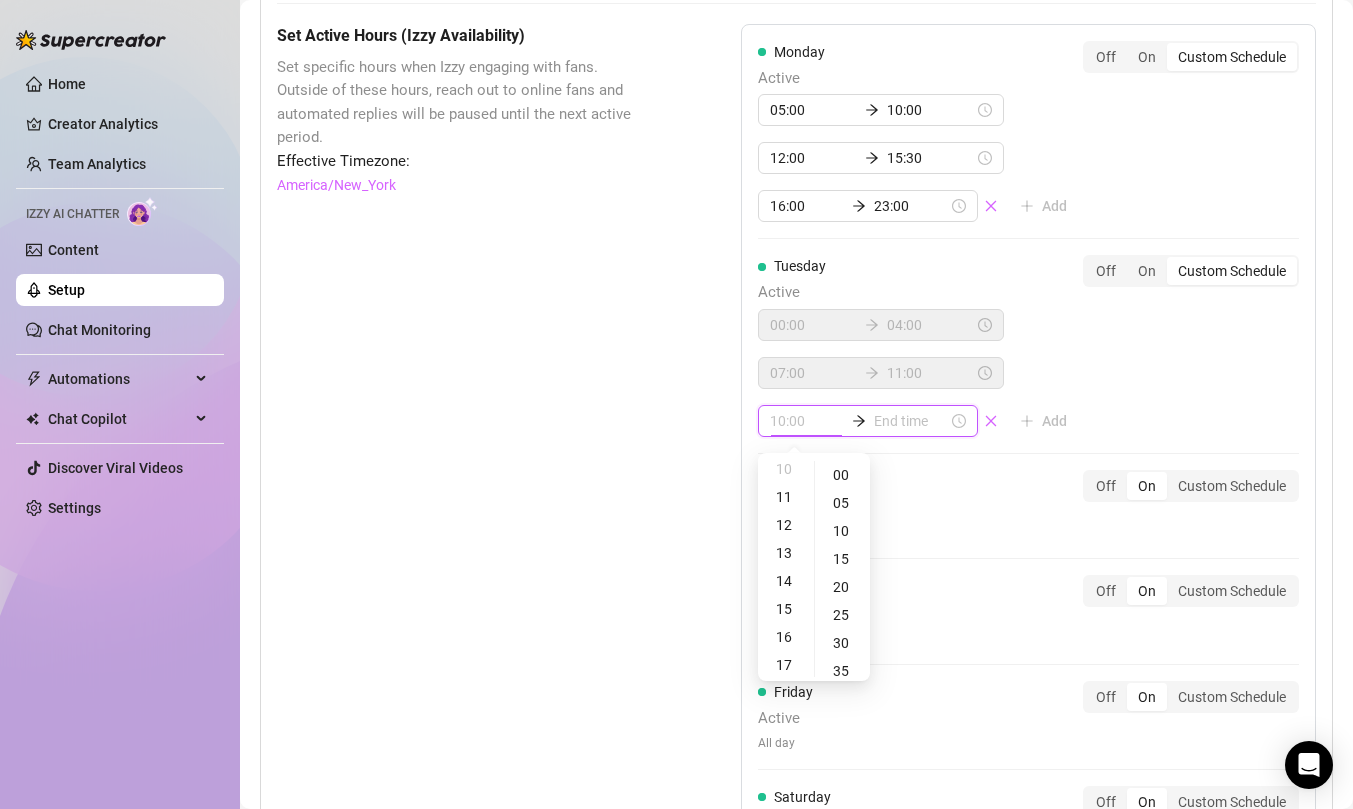 scroll, scrollTop: 293, scrollLeft: 0, axis: vertical 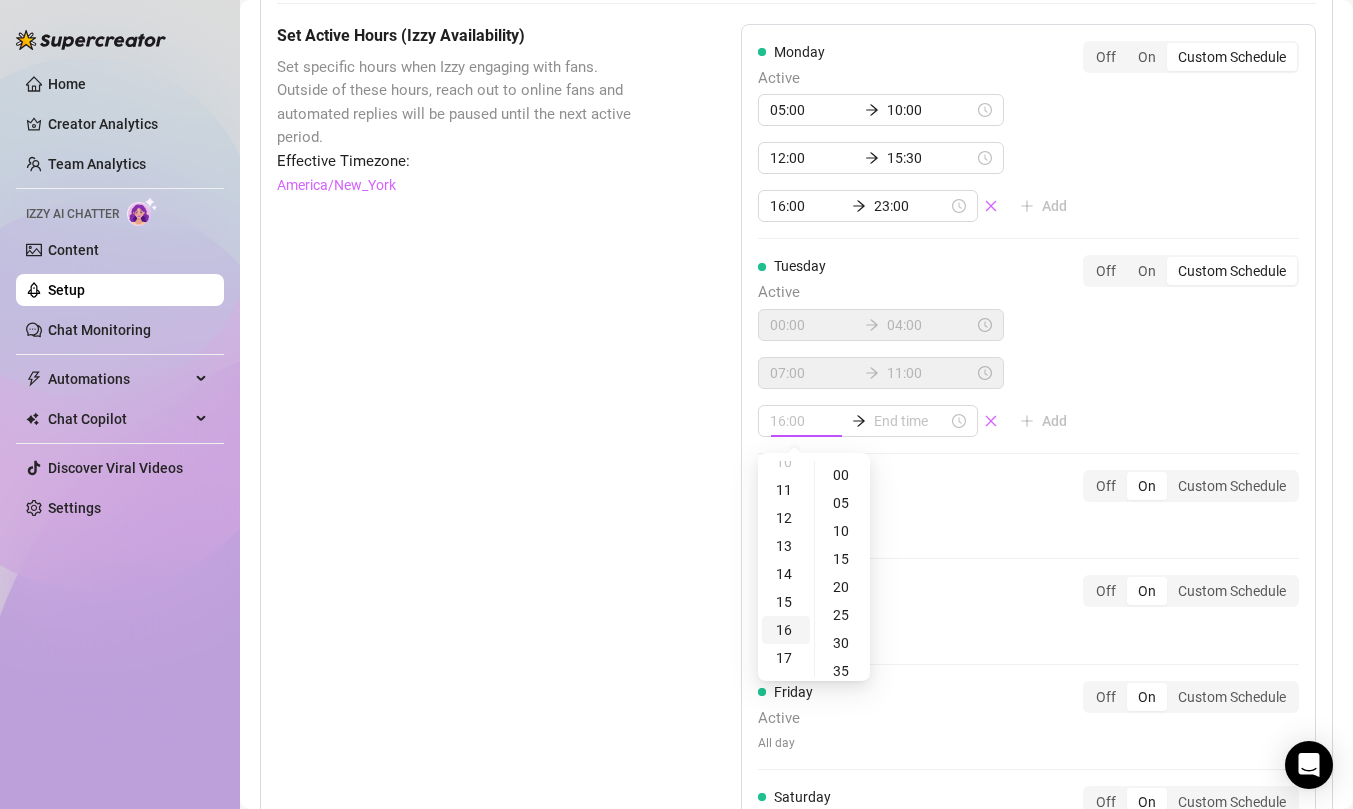 click on "16" at bounding box center (786, 630) 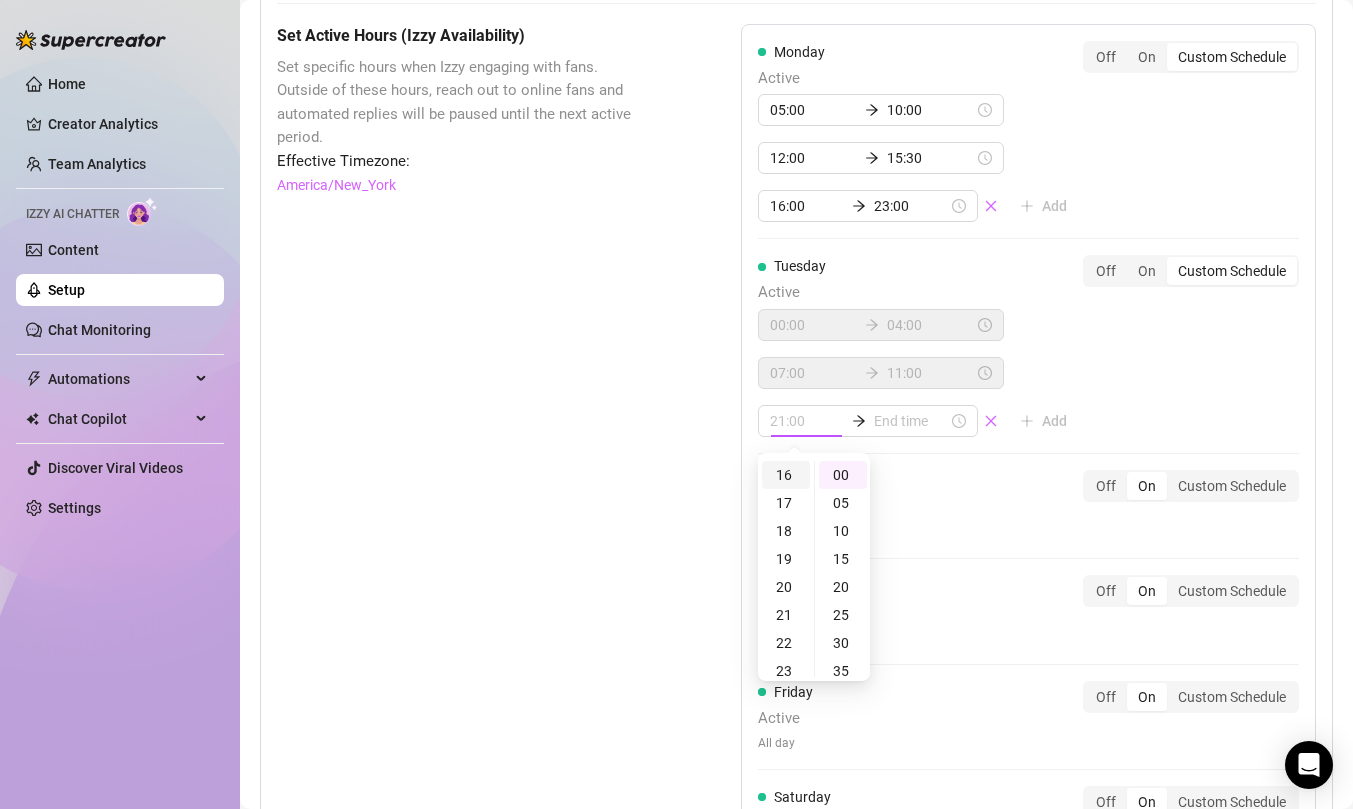 scroll, scrollTop: 448, scrollLeft: 0, axis: vertical 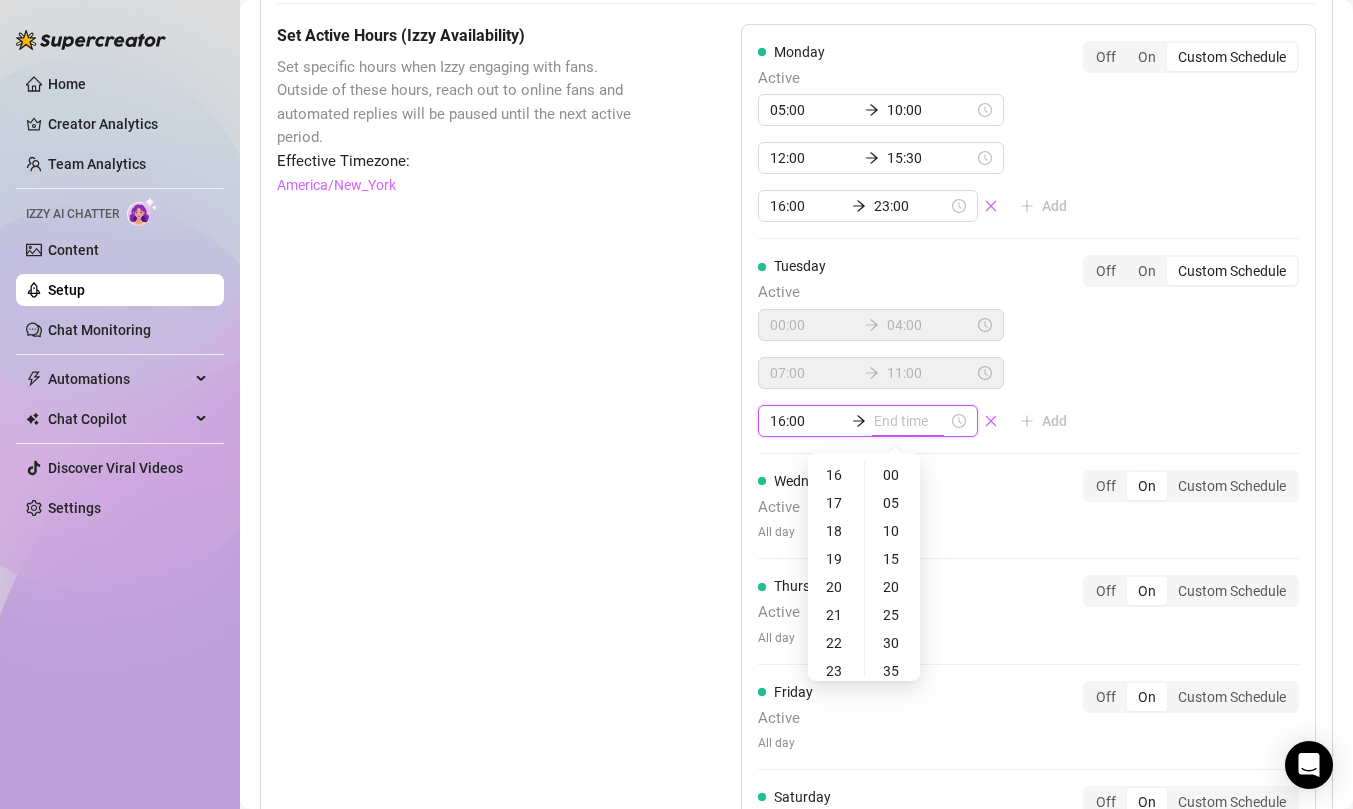 click at bounding box center [911, 421] 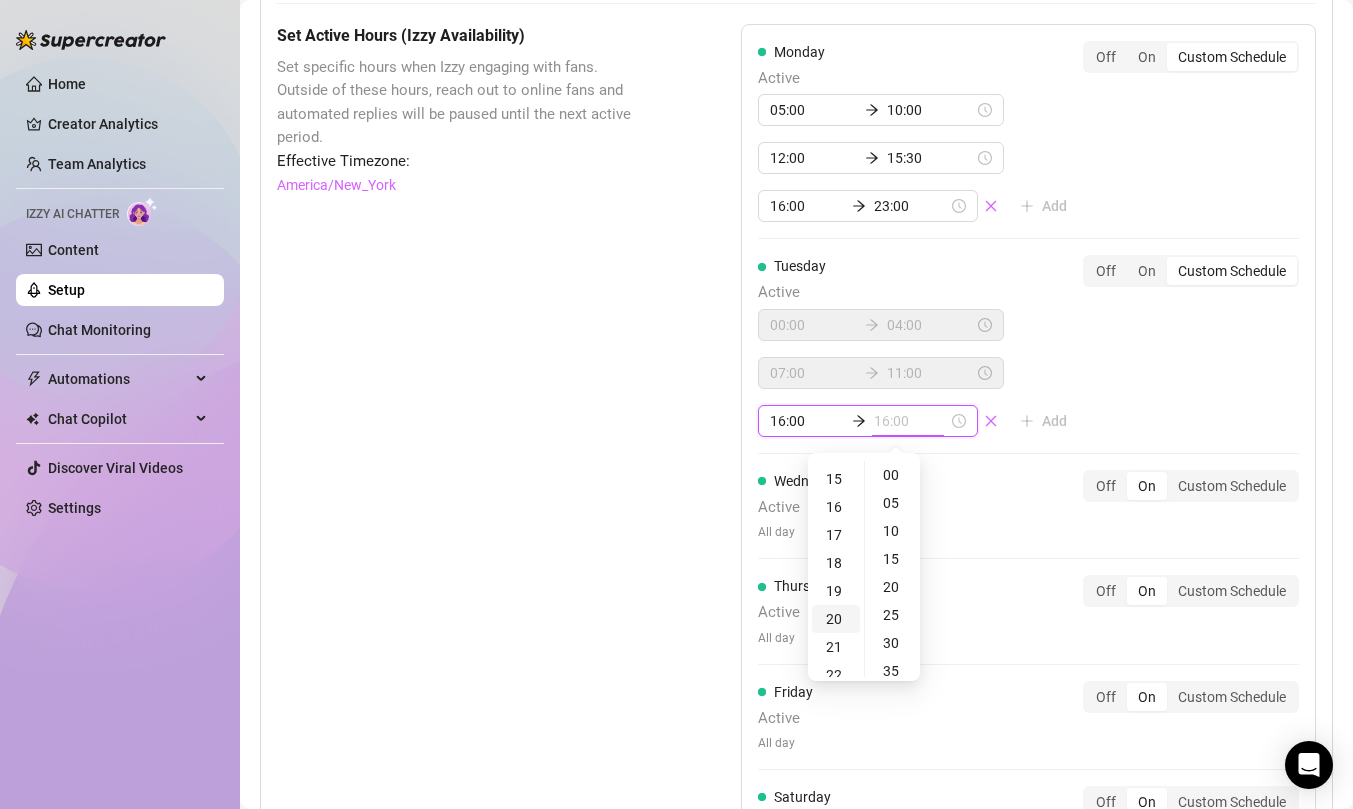 scroll, scrollTop: 422, scrollLeft: 0, axis: vertical 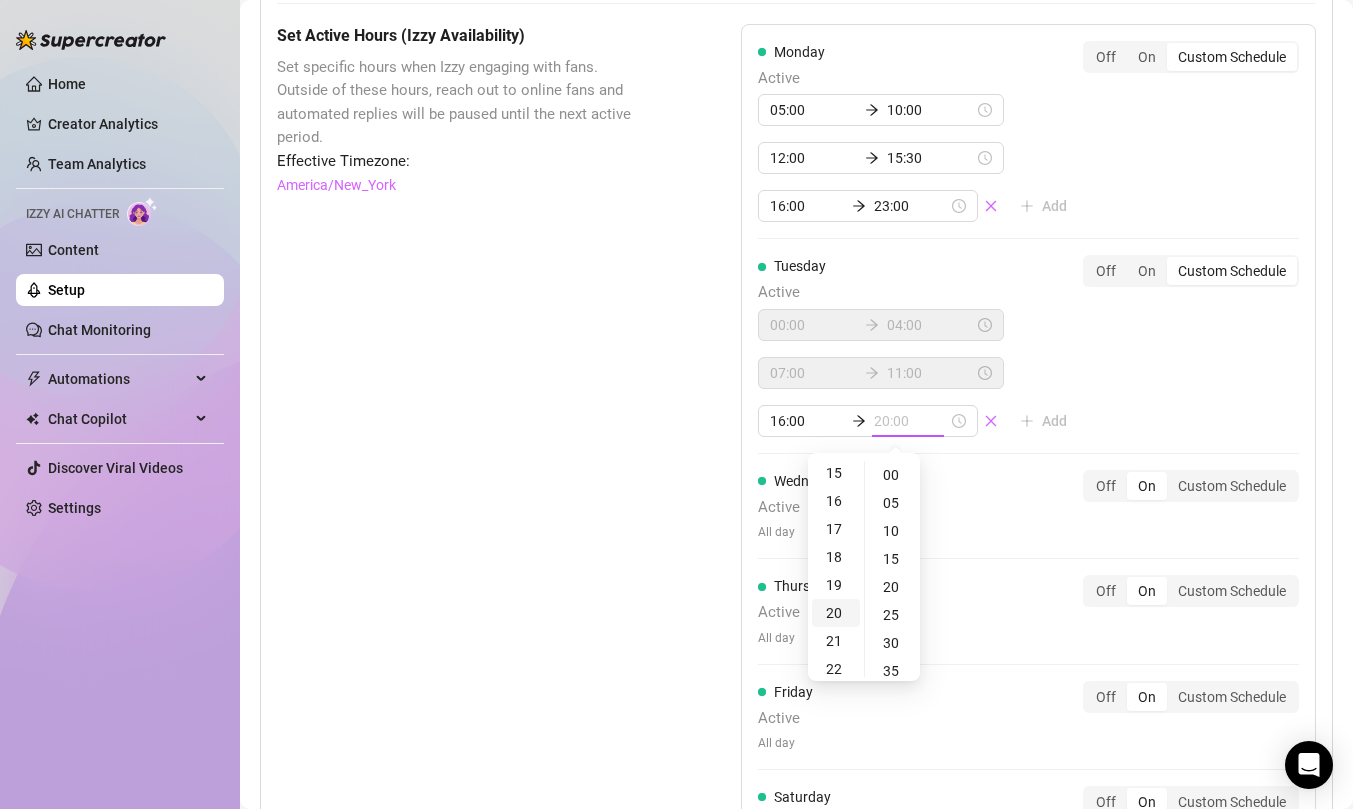 click on "20" at bounding box center [836, 613] 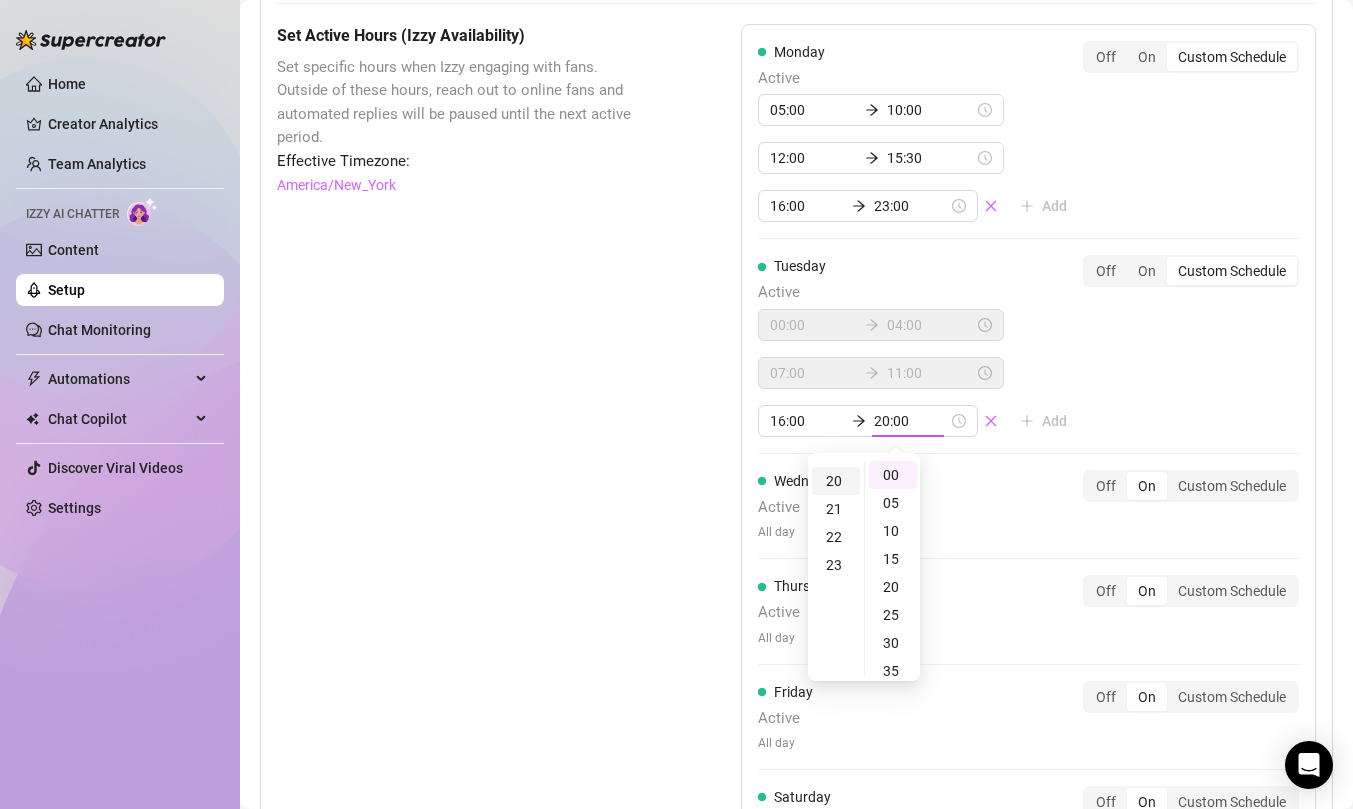 scroll, scrollTop: 560, scrollLeft: 0, axis: vertical 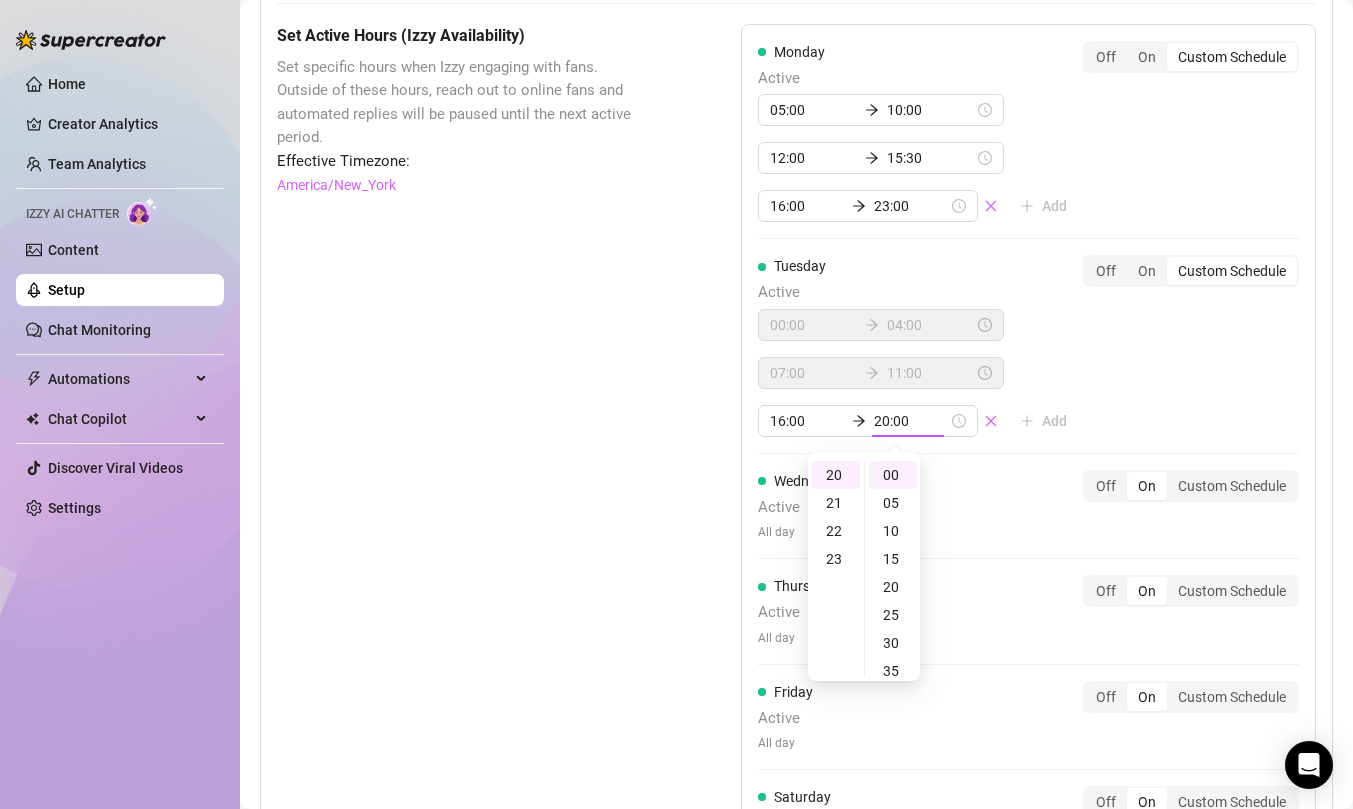click on "[DAY] Active [TIME] [TIME] [TIME] [TIME] [TIME] [TIME] Add Off On Custom Schedule [DAY] Active [TIME] [TIME] [TIME] [TIME] [TIME] [TIME] Add Off On Custom Schedule [DAY] Active All day Off On Custom Schedule [DAY] Active All day Off On Custom Schedule [DAY] Active All day Off On Custom Schedule [DAY] Active All day Off On Custom Schedule [DAY] Active All day Off On Custom Schedule" at bounding box center (1028, 511) 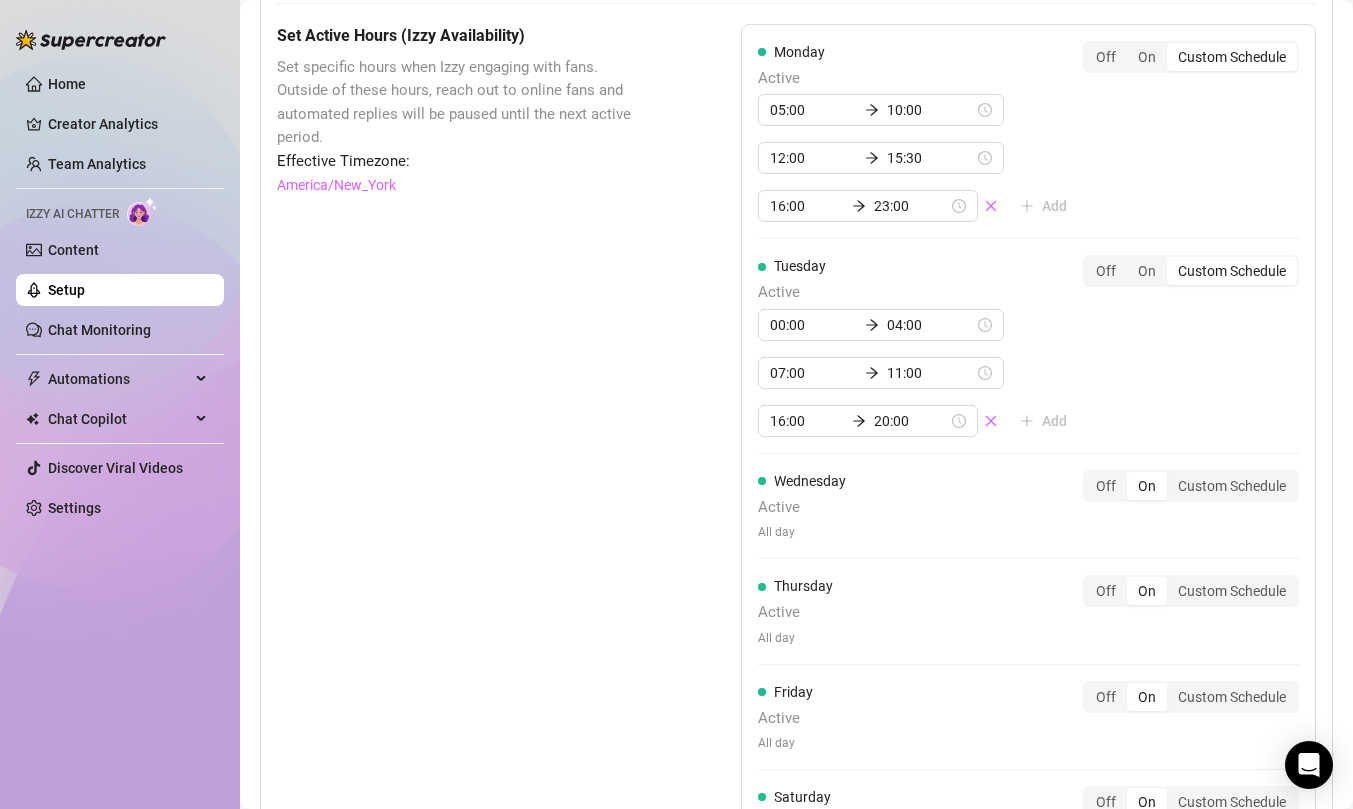 click on "[DAY] Active [TIME] [TIME] [TIME] [TIME] [TIME] [TIME] Add Off On Custom Schedule" at bounding box center (1028, 346) 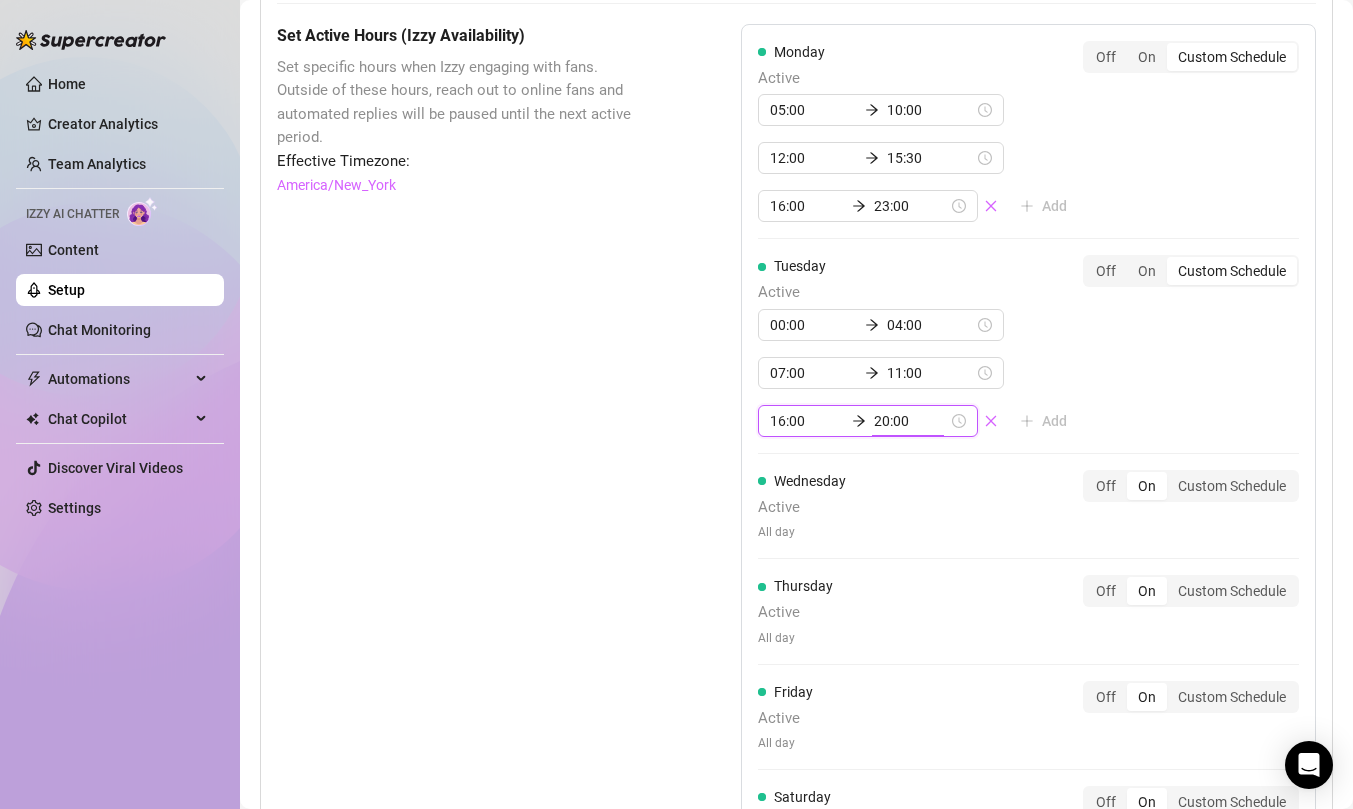 click on "20:00" at bounding box center [911, 421] 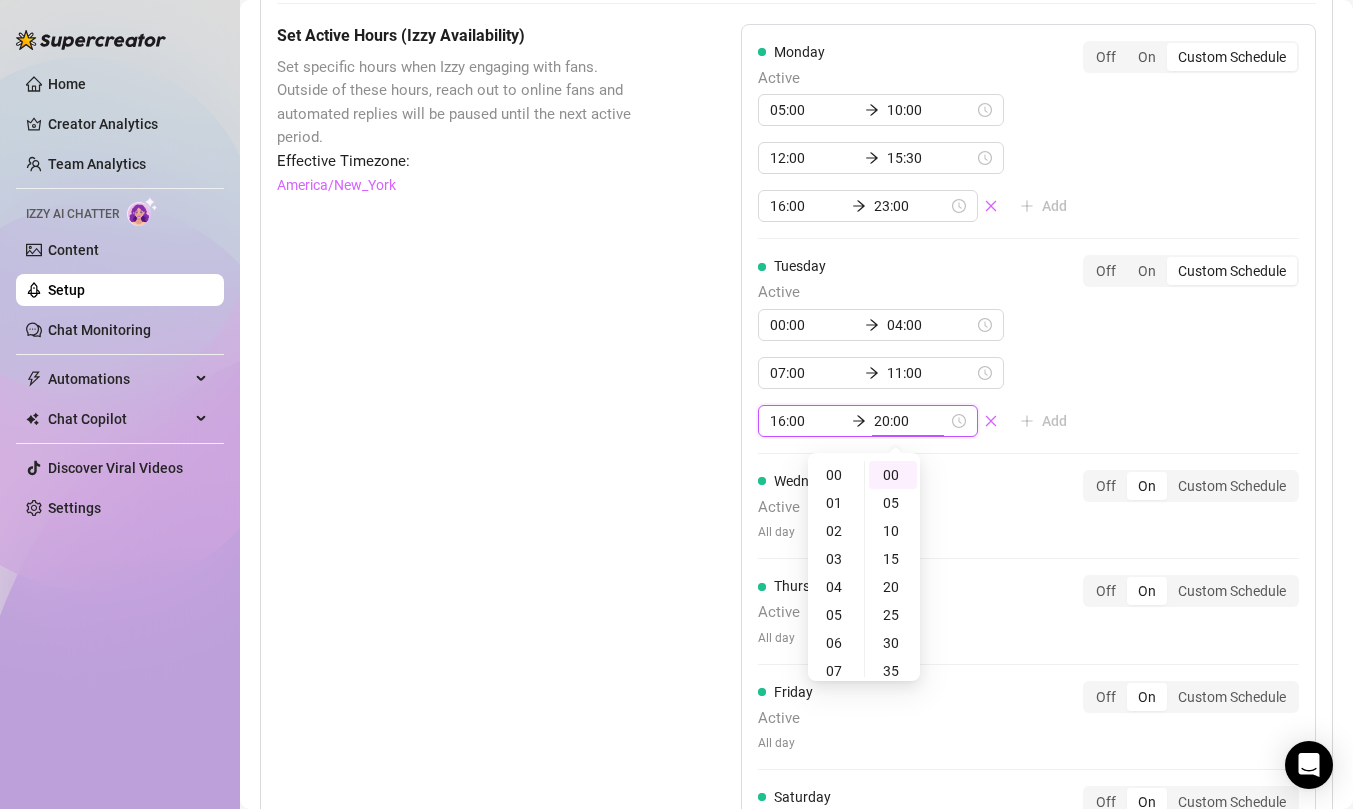 scroll, scrollTop: 560, scrollLeft: 0, axis: vertical 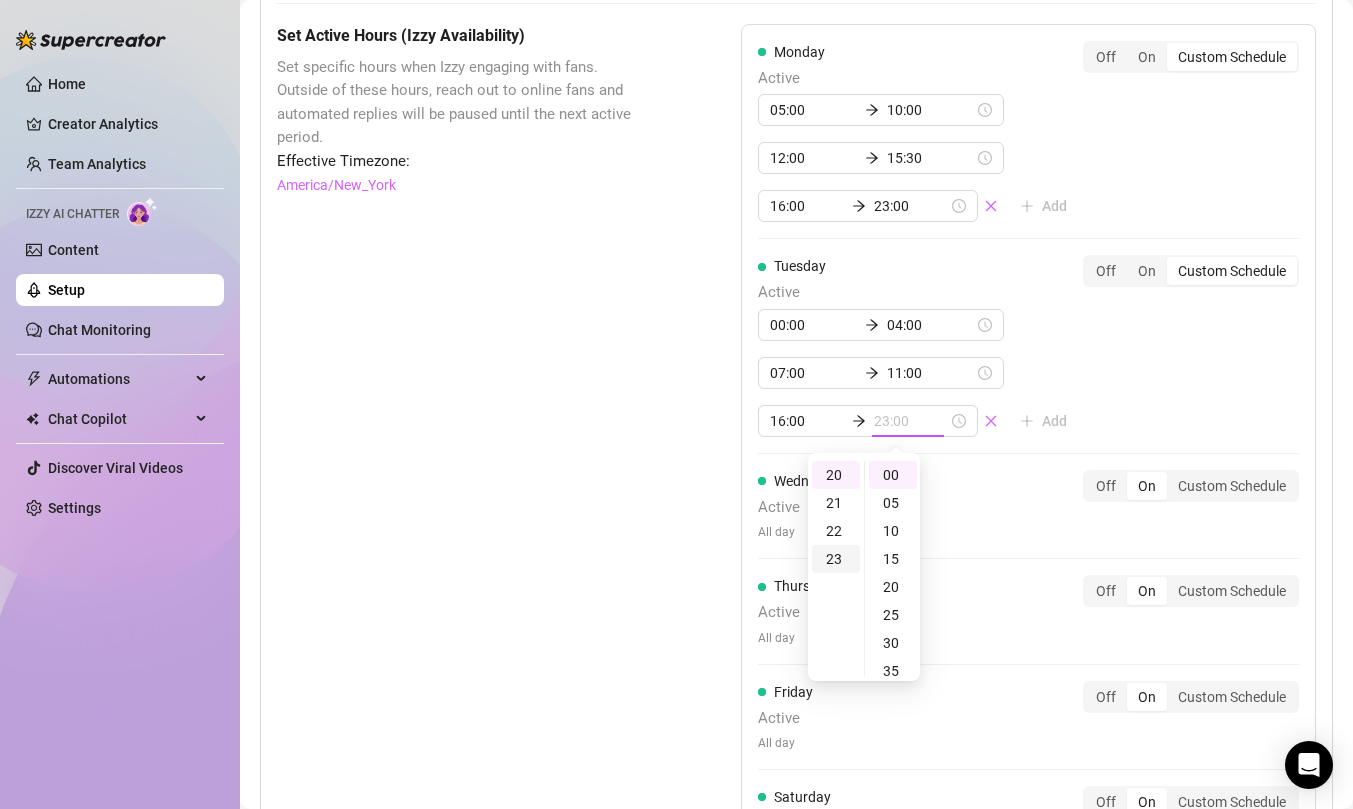 click on "23" at bounding box center (836, 559) 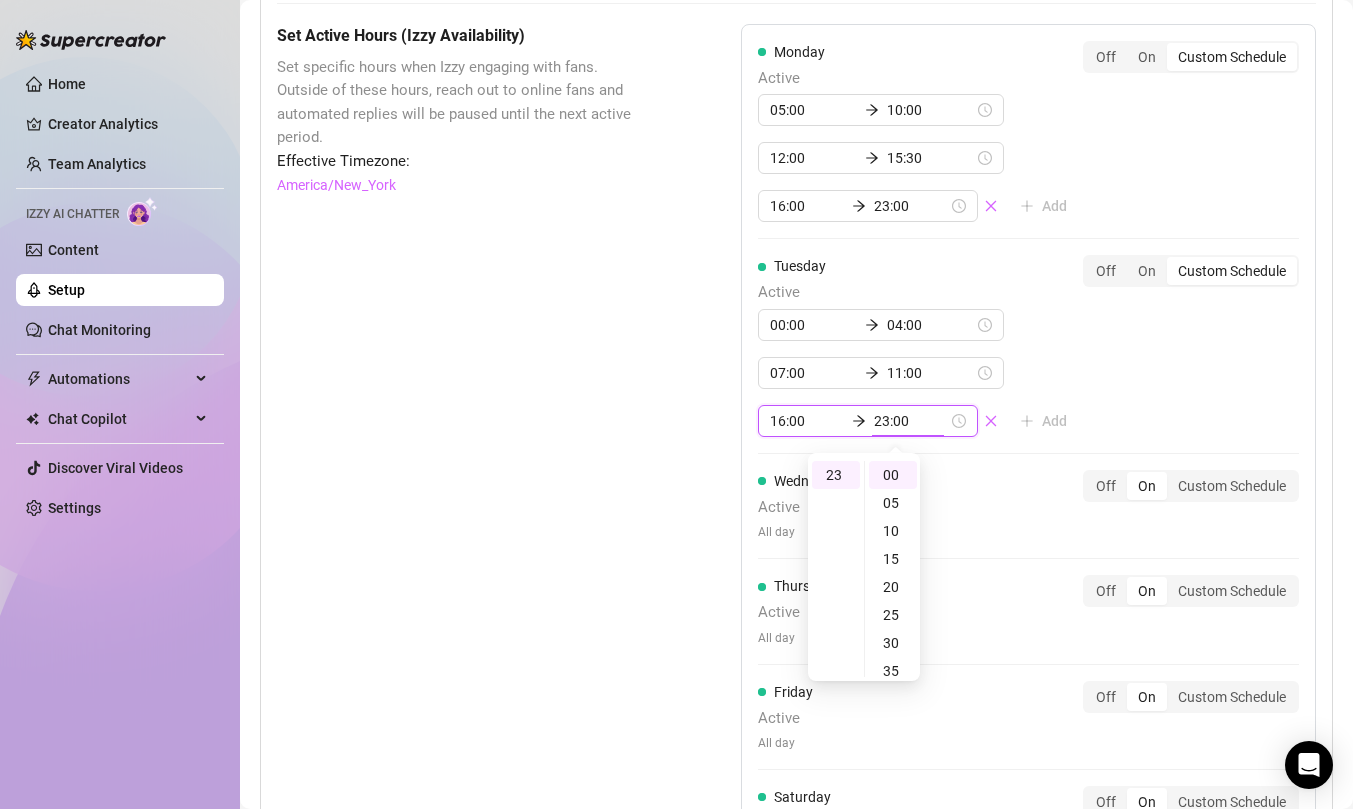 click on "[DAY_OF_WEEK] Active [TIME] [TIME] [TIME] [TIME] [TIME] [TIME] Add Off On Custom Schedule" at bounding box center (1028, 346) 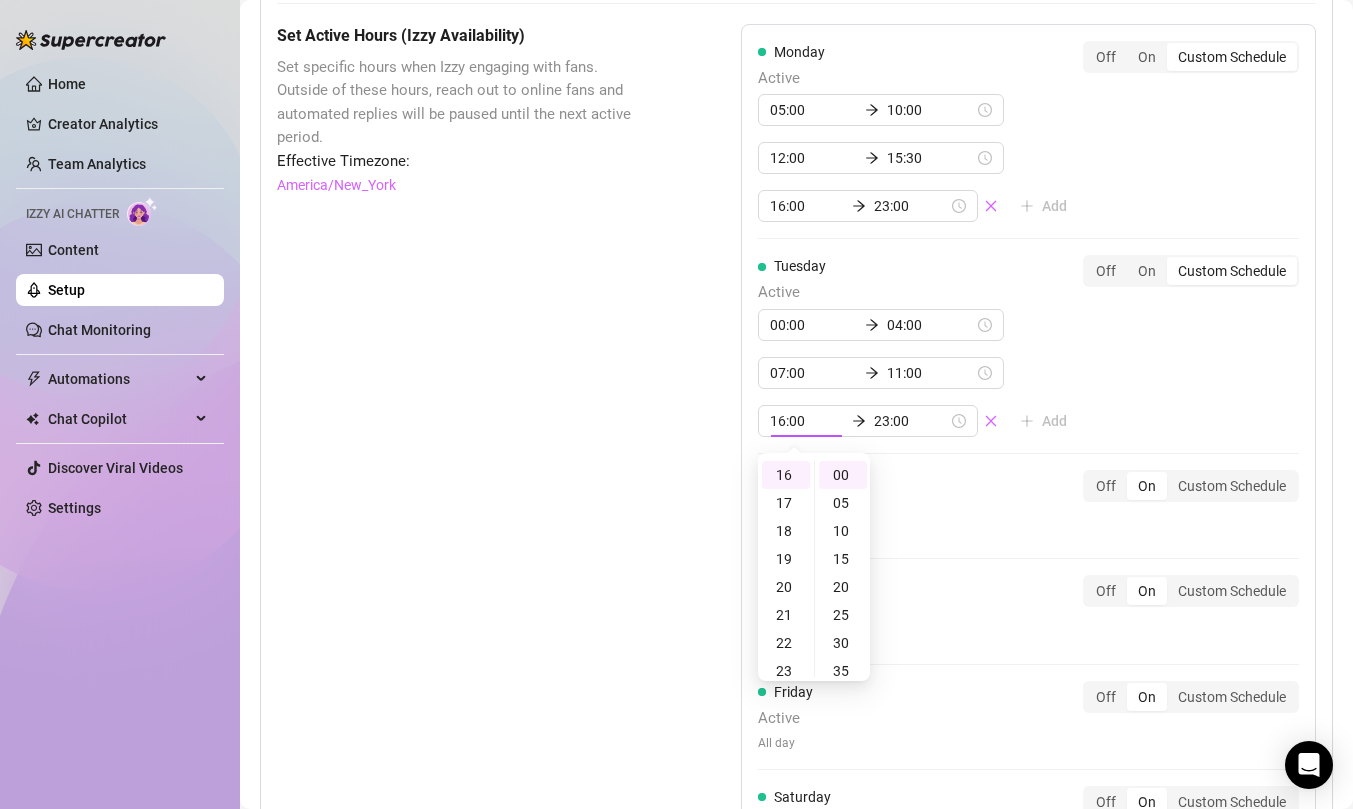 click on "[DAY] Active [TIME] [TIME] [TIME] [TIME] [TIME] [TIME] Add Off On Custom Schedule [DAY] Active [TIME] [TIME] [TIME] [TIME] [TIME] [TIME] Add Off On Custom Schedule [DAY] Active All day Off On Custom Schedule [DAY] Active All day Off On Custom Schedule [DAY] Active All day Off On Custom Schedule [DAY] Active All day Off On Custom Schedule [DAY] Active All day Off On Custom Schedule" at bounding box center (1028, 511) 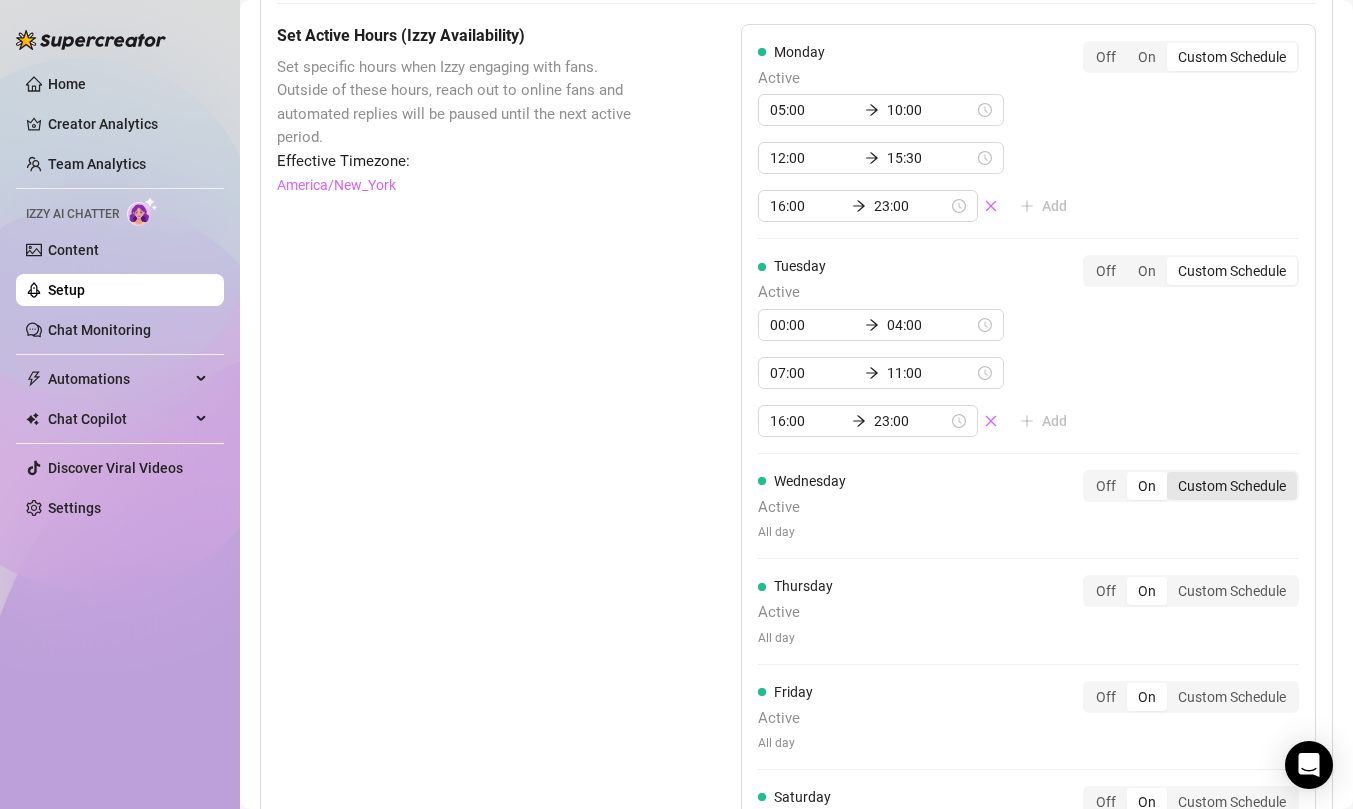 click on "Custom Schedule" at bounding box center [1232, 486] 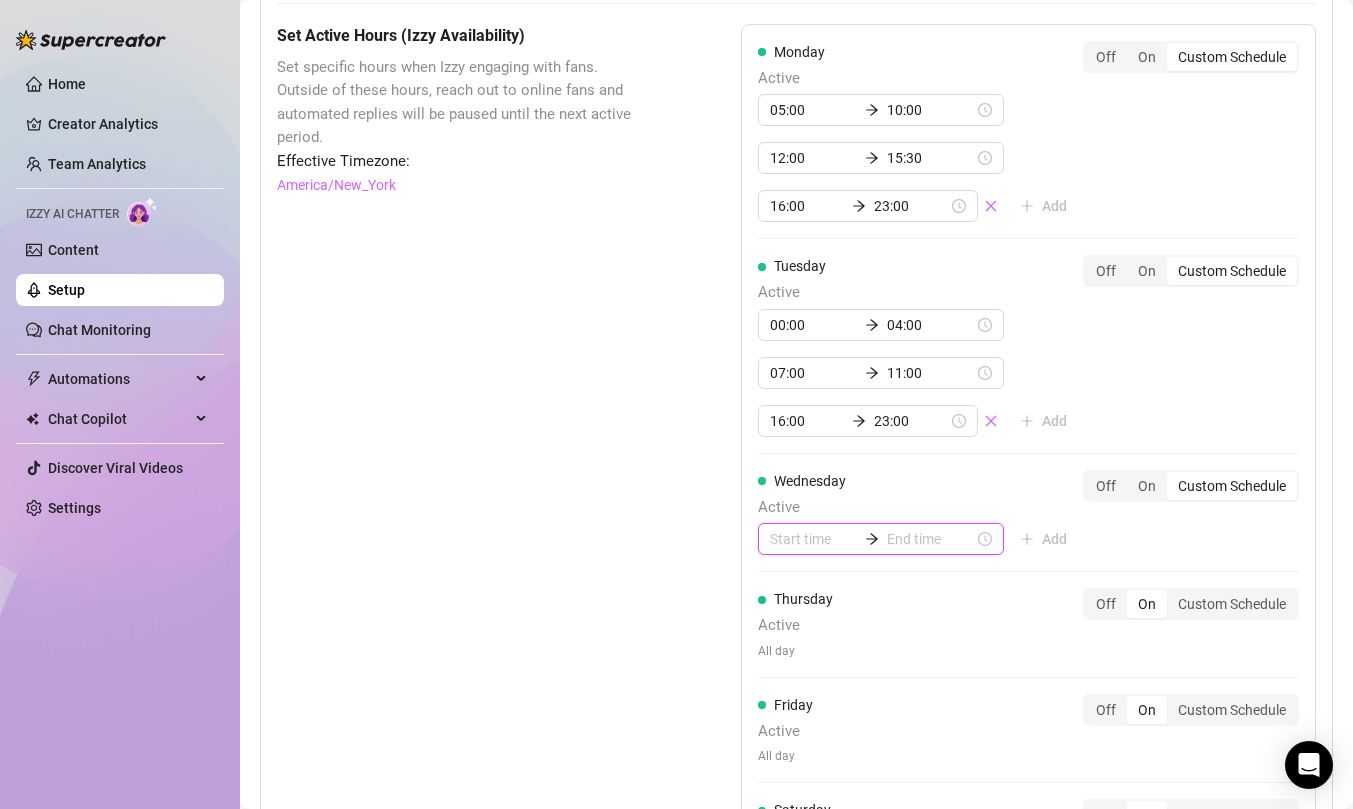 click at bounding box center (813, 539) 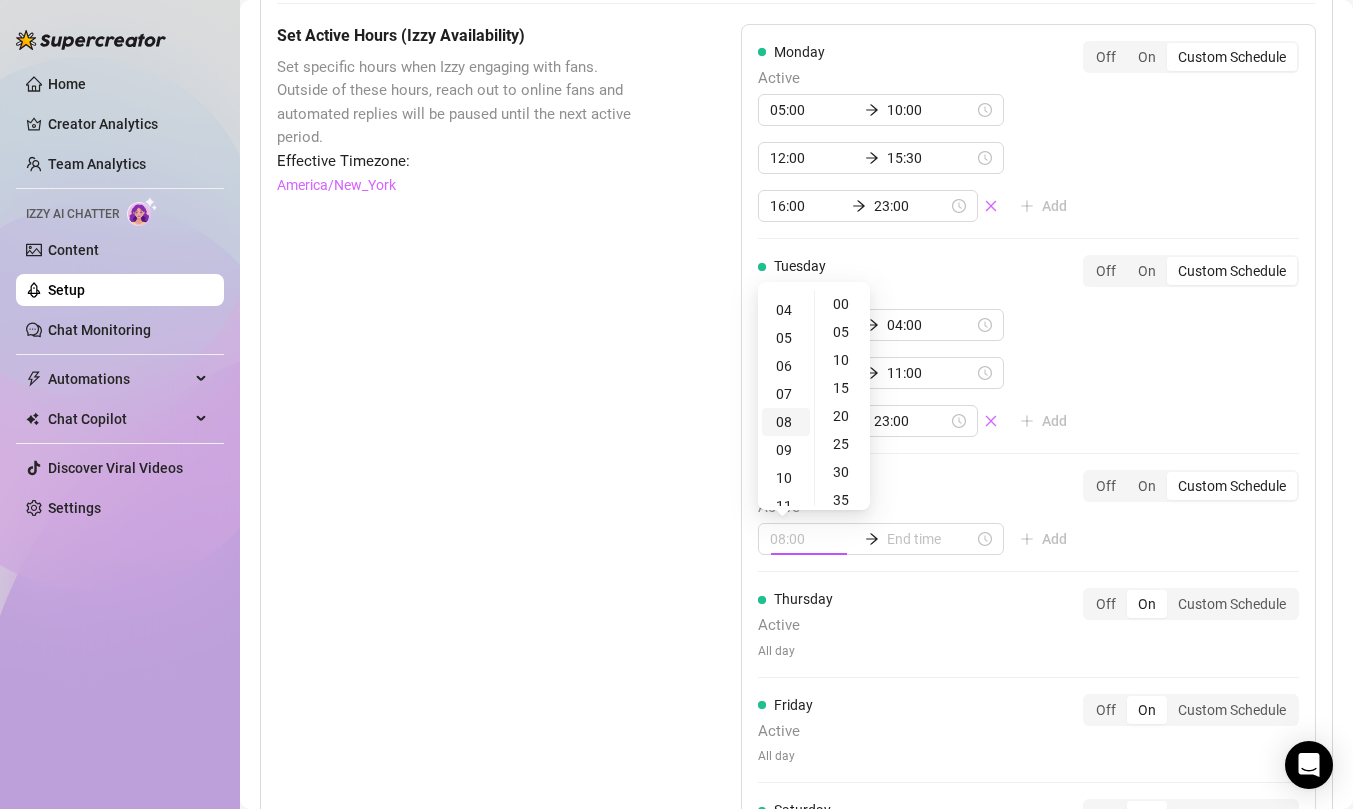 click on "08" at bounding box center [786, 422] 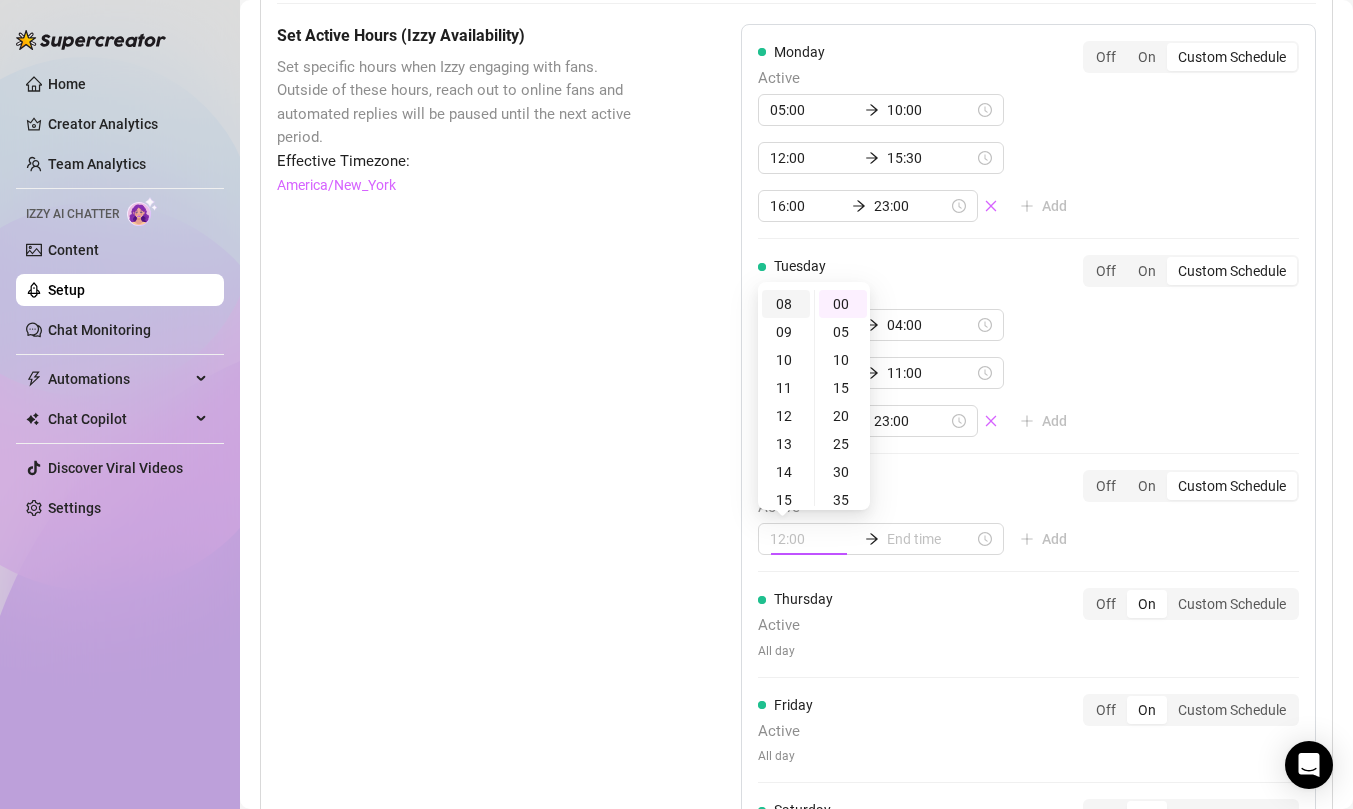 scroll, scrollTop: 224, scrollLeft: 0, axis: vertical 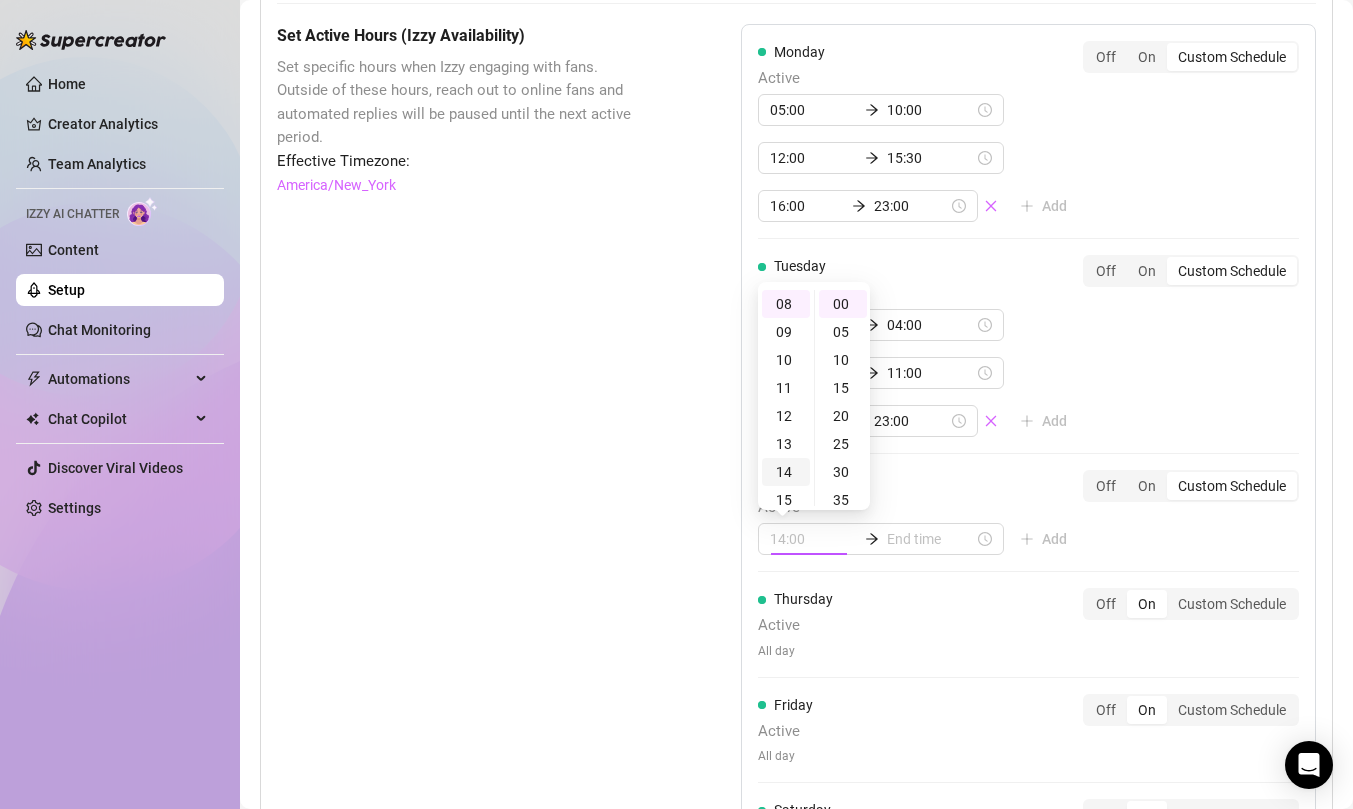 click on "14" at bounding box center (786, 472) 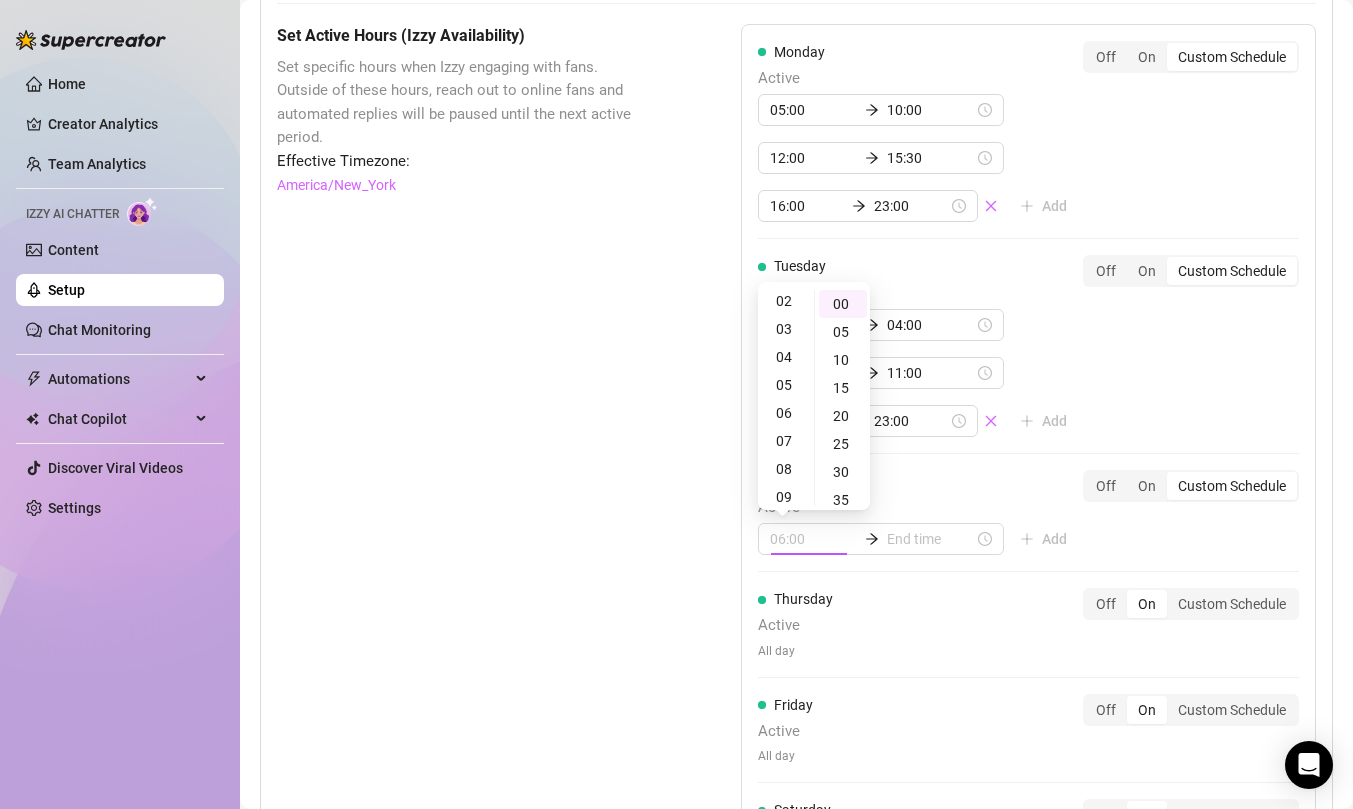 scroll, scrollTop: 0, scrollLeft: 0, axis: both 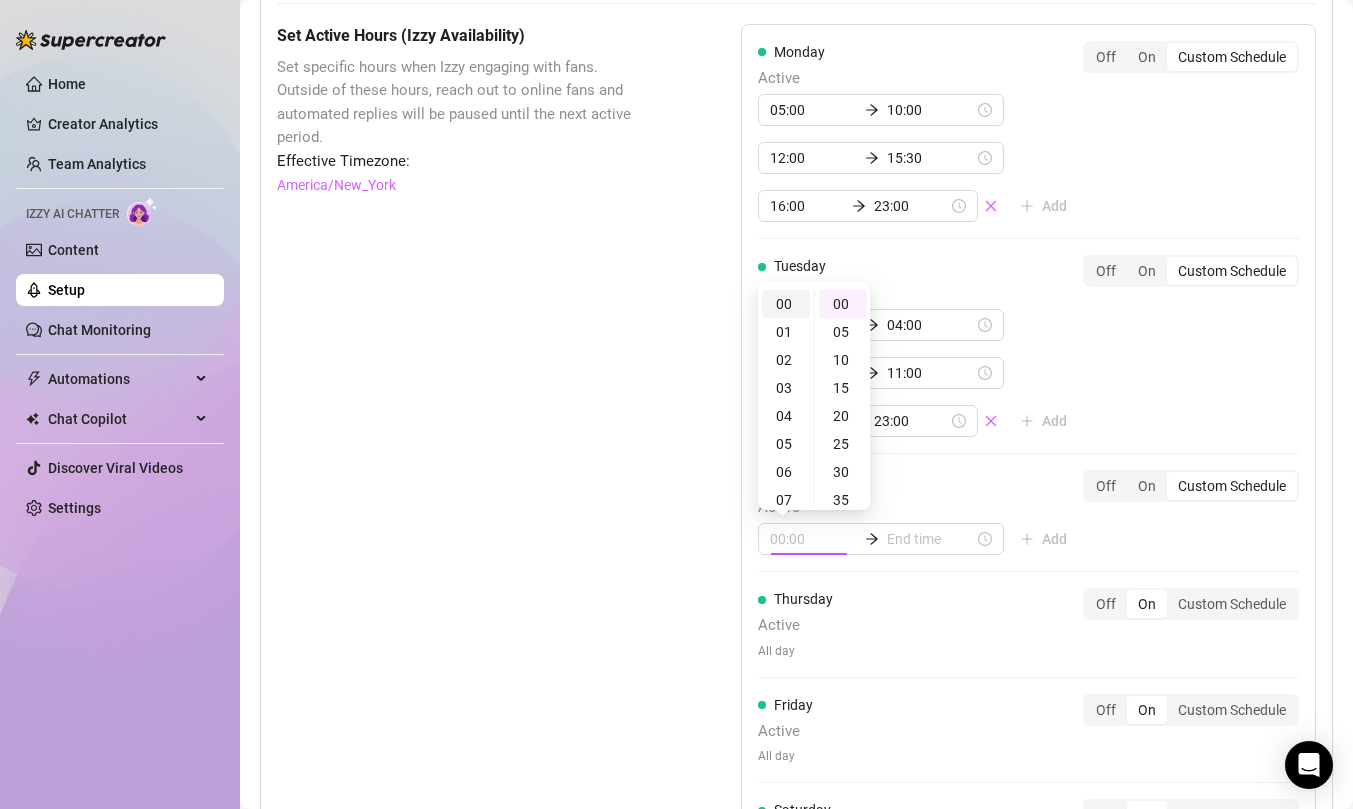 click on "00" at bounding box center (786, 304) 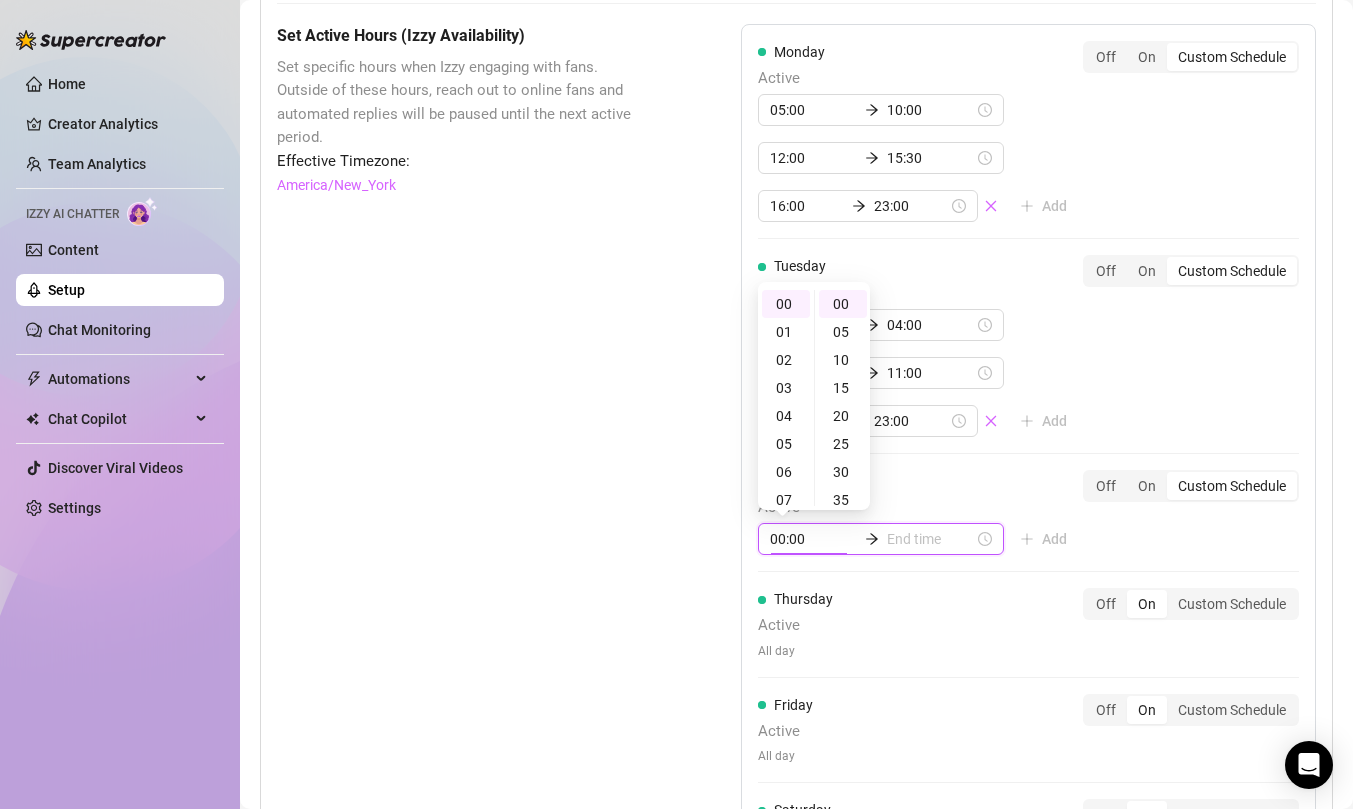 click on "Active" at bounding box center [920, 293] 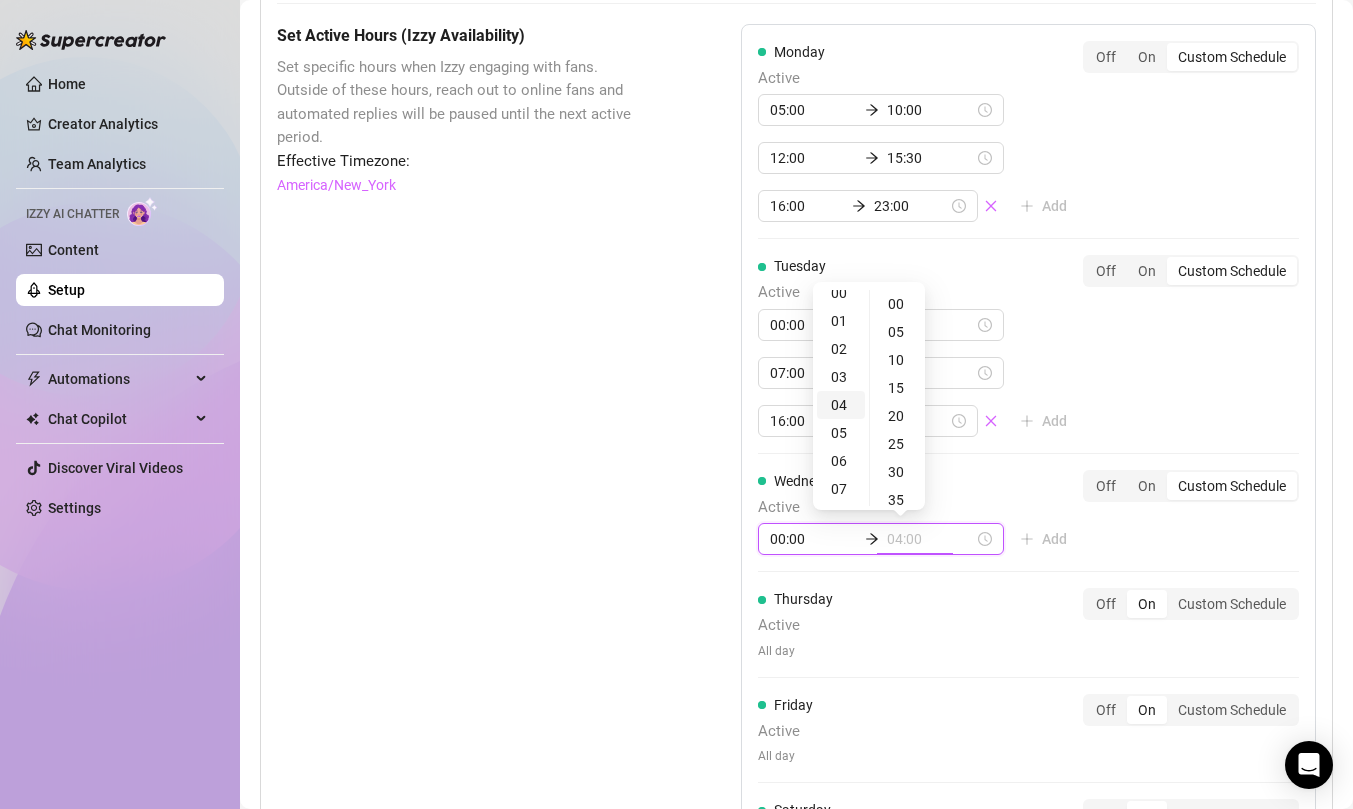 scroll, scrollTop: 12, scrollLeft: 0, axis: vertical 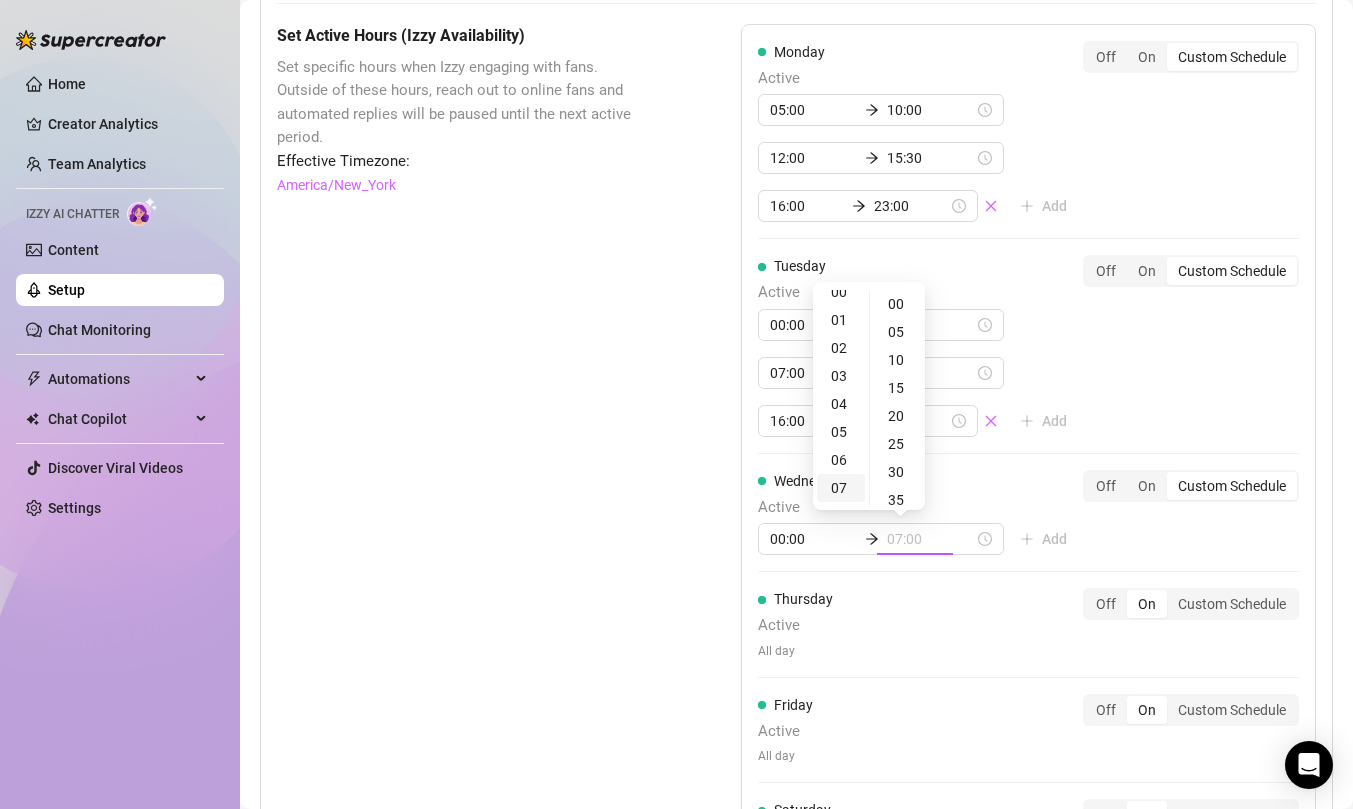 click on "07" at bounding box center [841, 488] 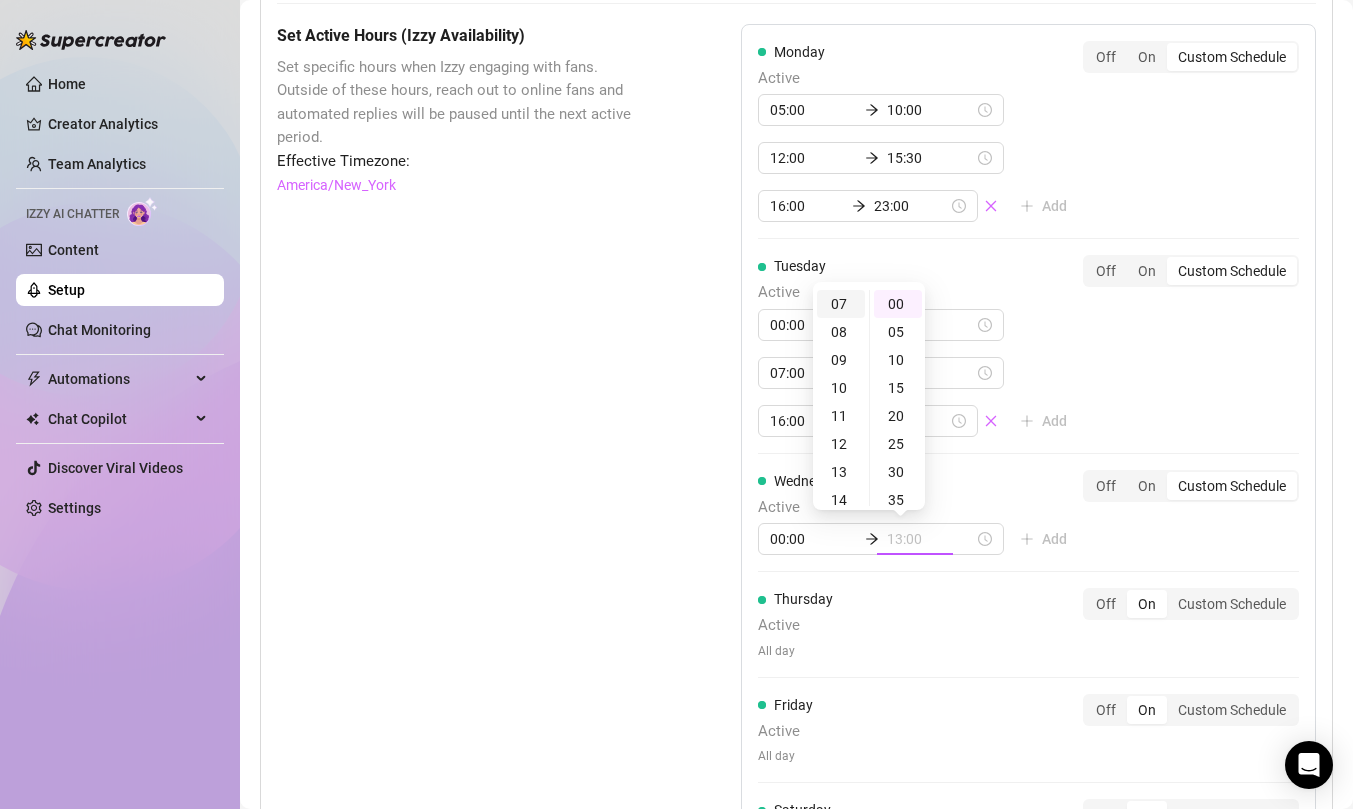 scroll, scrollTop: 196, scrollLeft: 0, axis: vertical 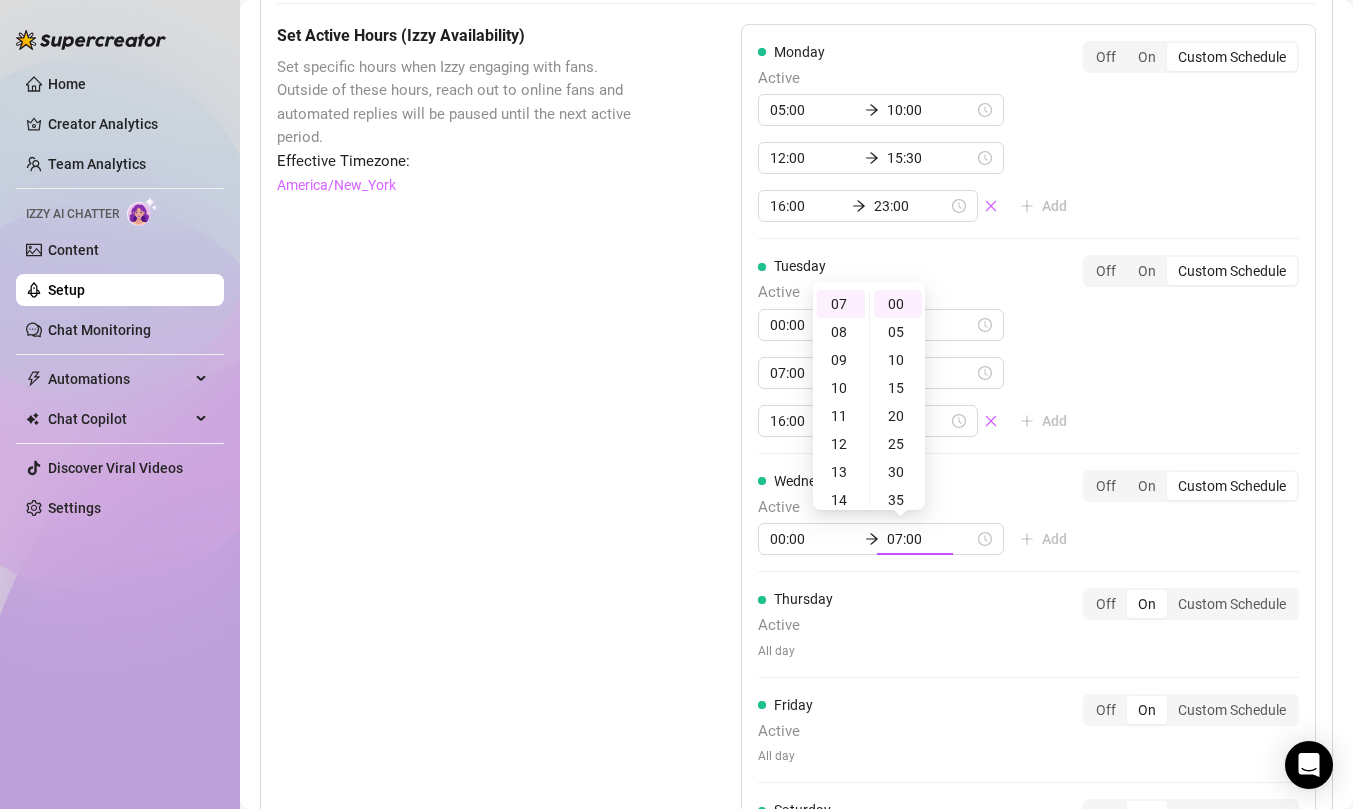 click on "[DAY] Active [TIME] [TIME] [TIME] [TIME] [TIME] [TIME] Add Off On Custom Schedule [DAY] Active [TIME] [TIME] [TIME] [TIME] [TIME] [TIME] Add Off On Custom Schedule [DAY] Active [TIME] [TIME] Add Off On Custom Schedule [DAY] Active All day Off On Custom Schedule [DAY] Active All day Off On Custom Schedule [DAY] Active All day Off On Custom Schedule [DAY] Active All day Off On Custom Schedule" at bounding box center (1028, 517) 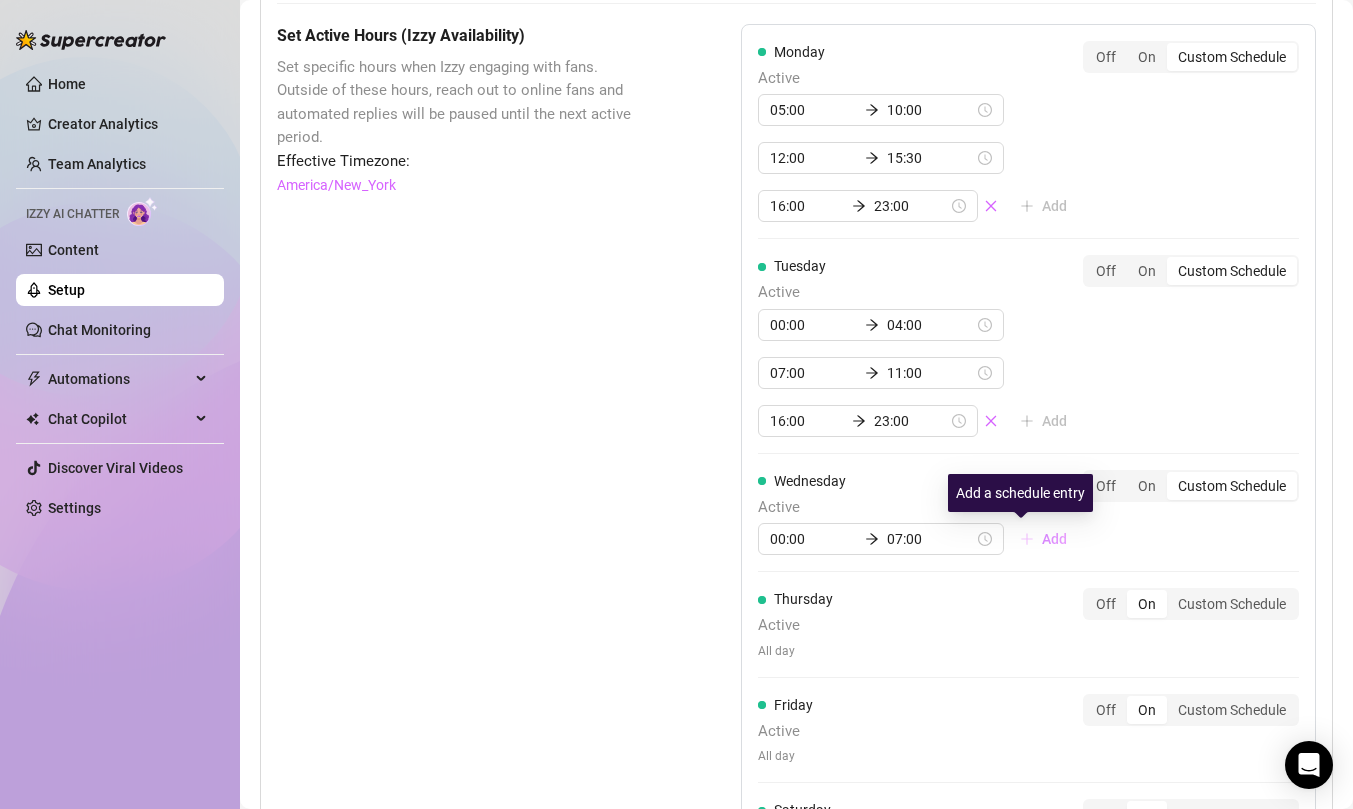 click on "Add" at bounding box center [1054, 539] 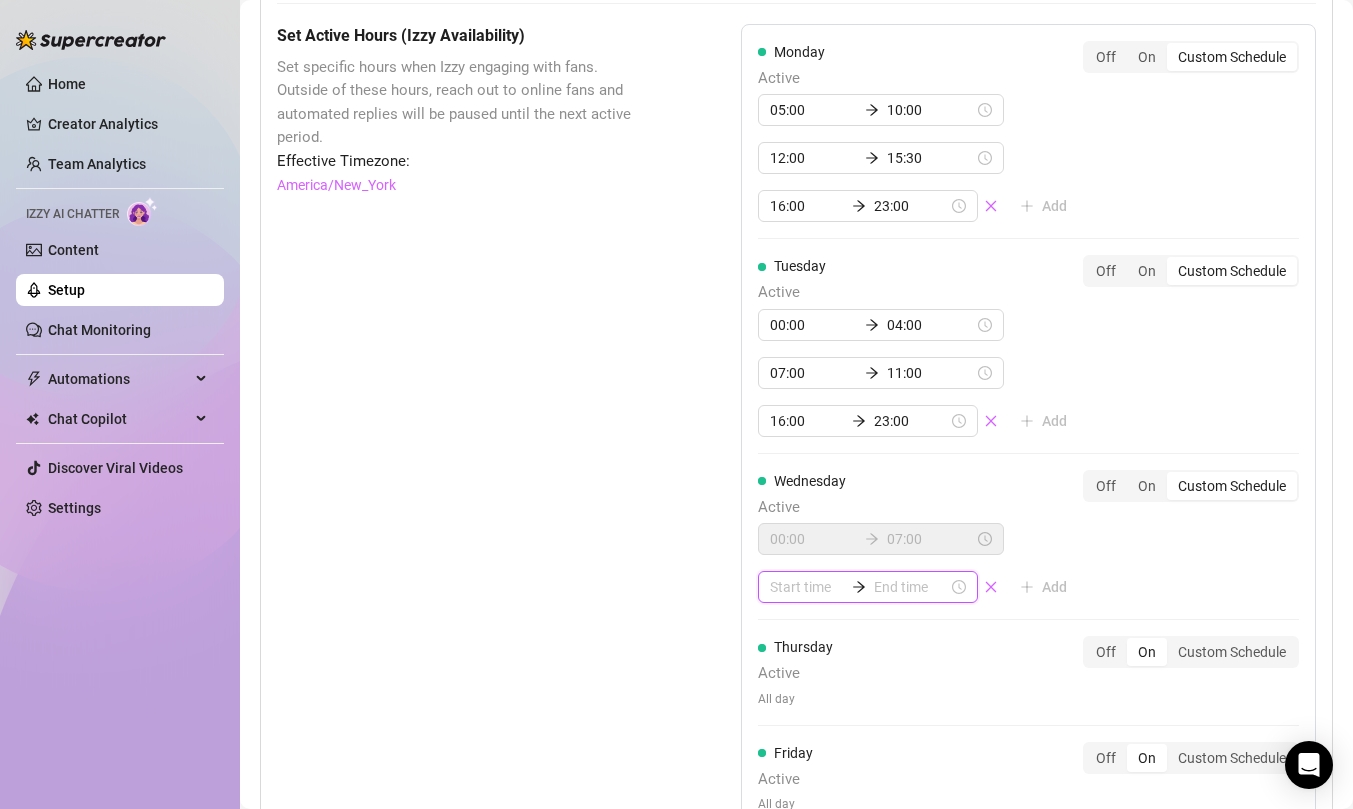 click at bounding box center (807, 587) 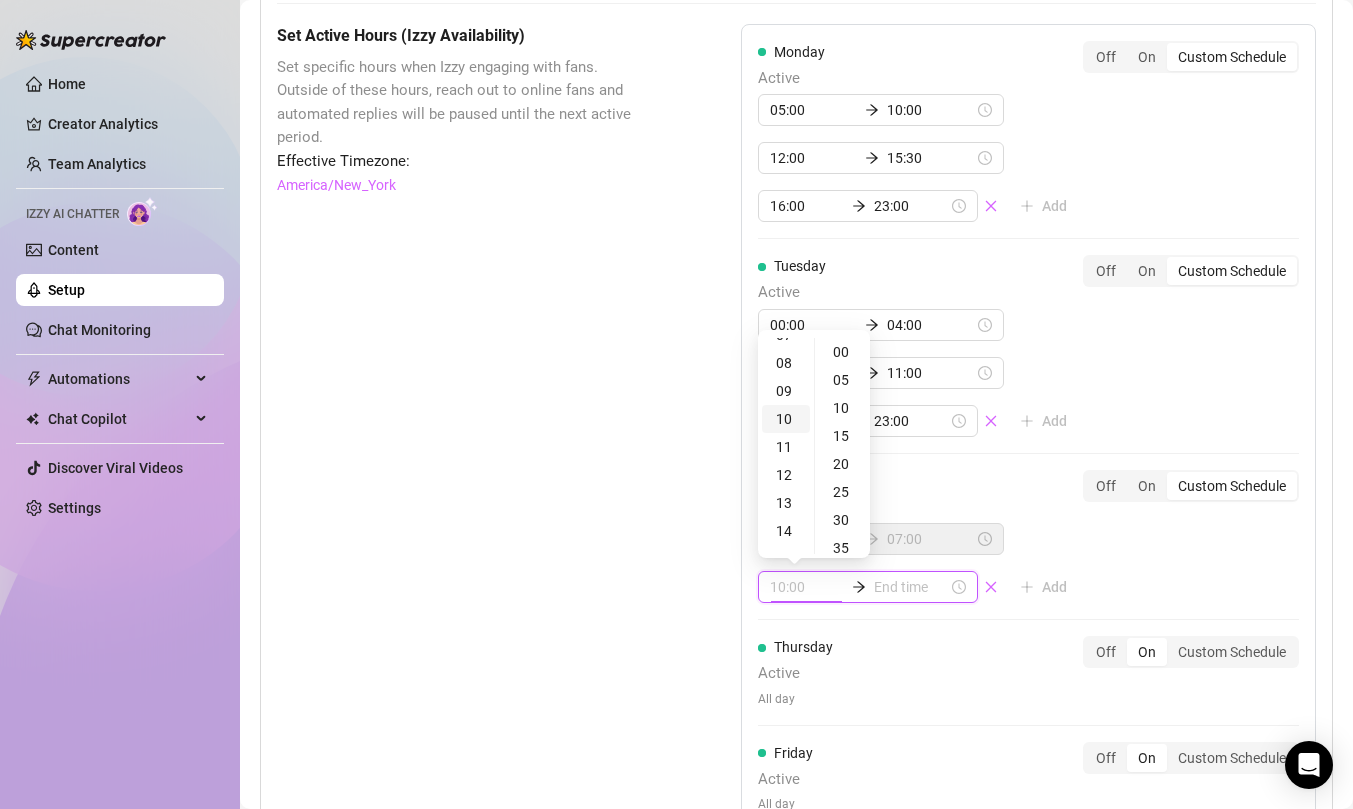 scroll, scrollTop: 217, scrollLeft: 0, axis: vertical 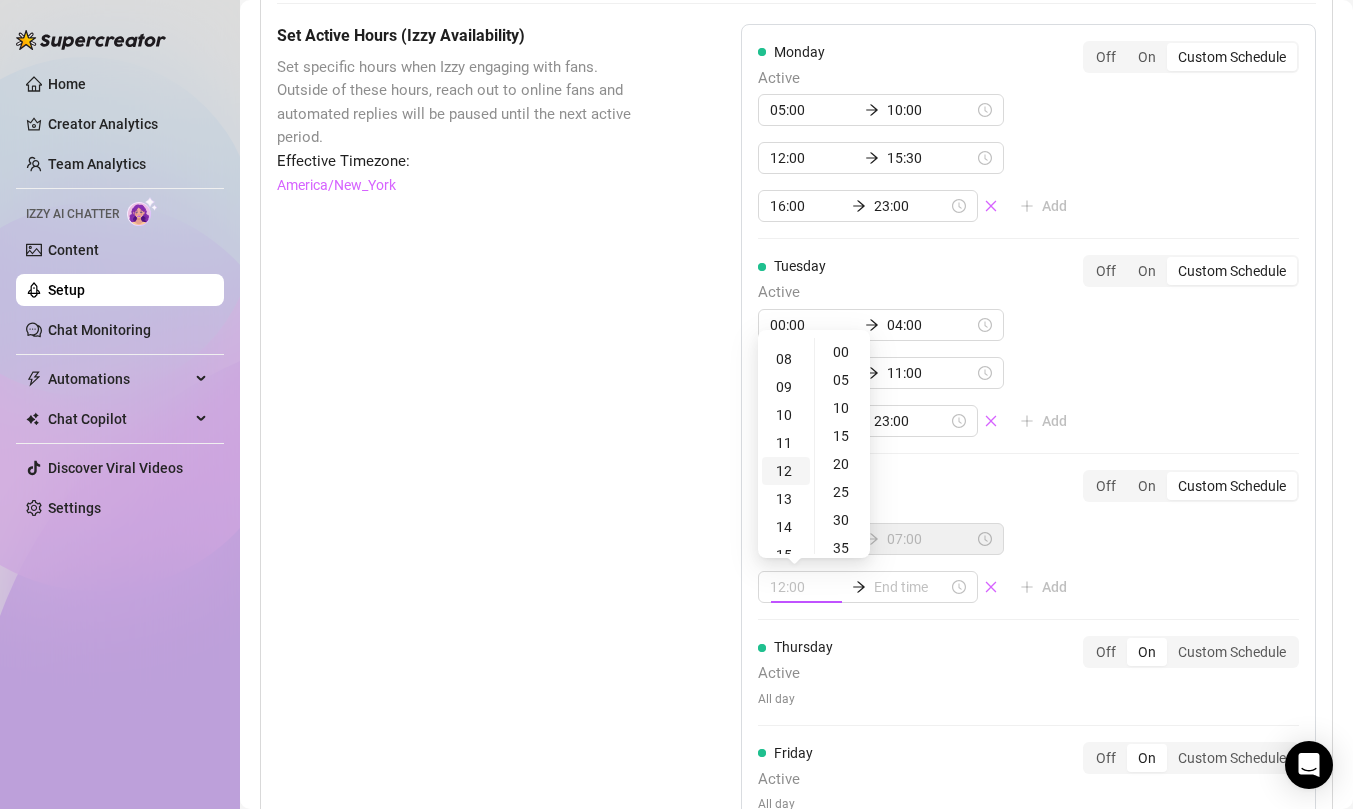 click on "12" at bounding box center [786, 471] 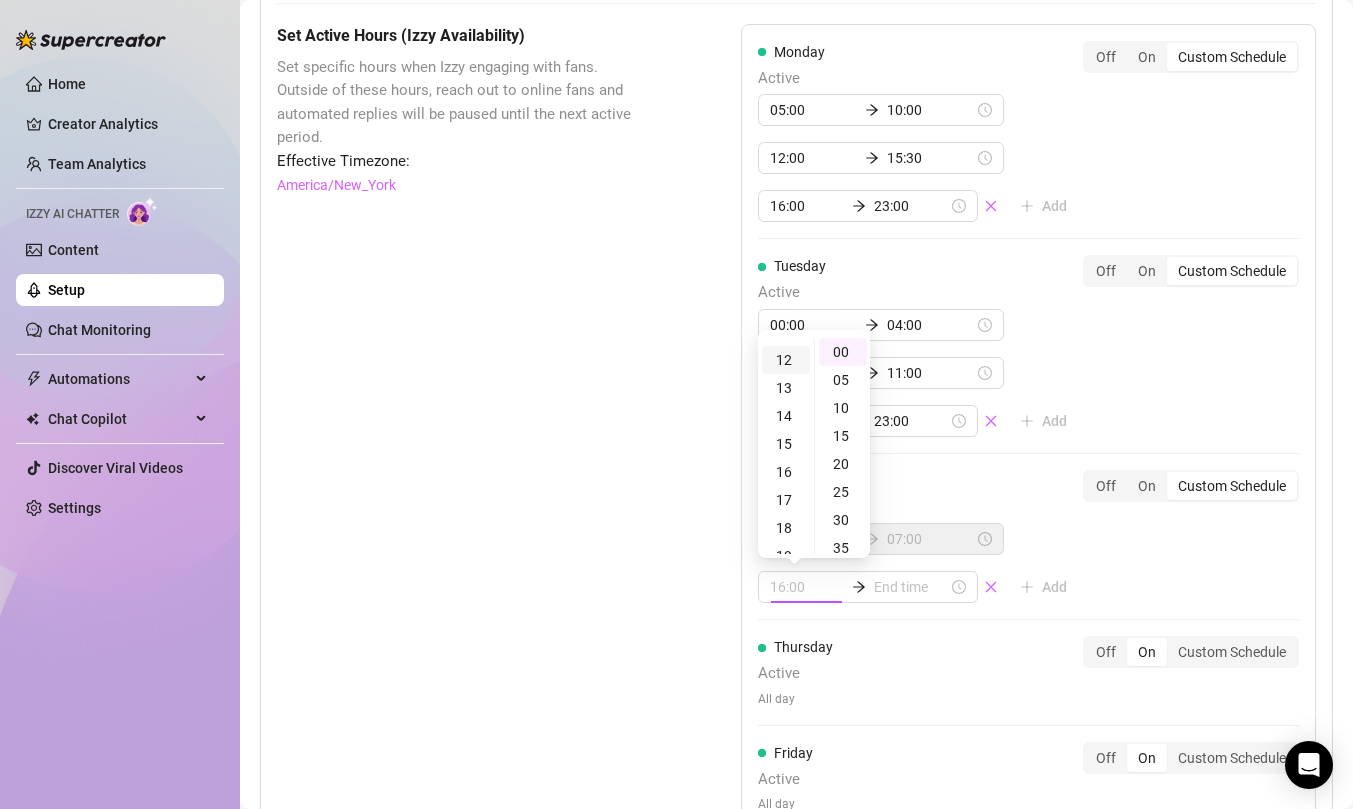 scroll, scrollTop: 336, scrollLeft: 0, axis: vertical 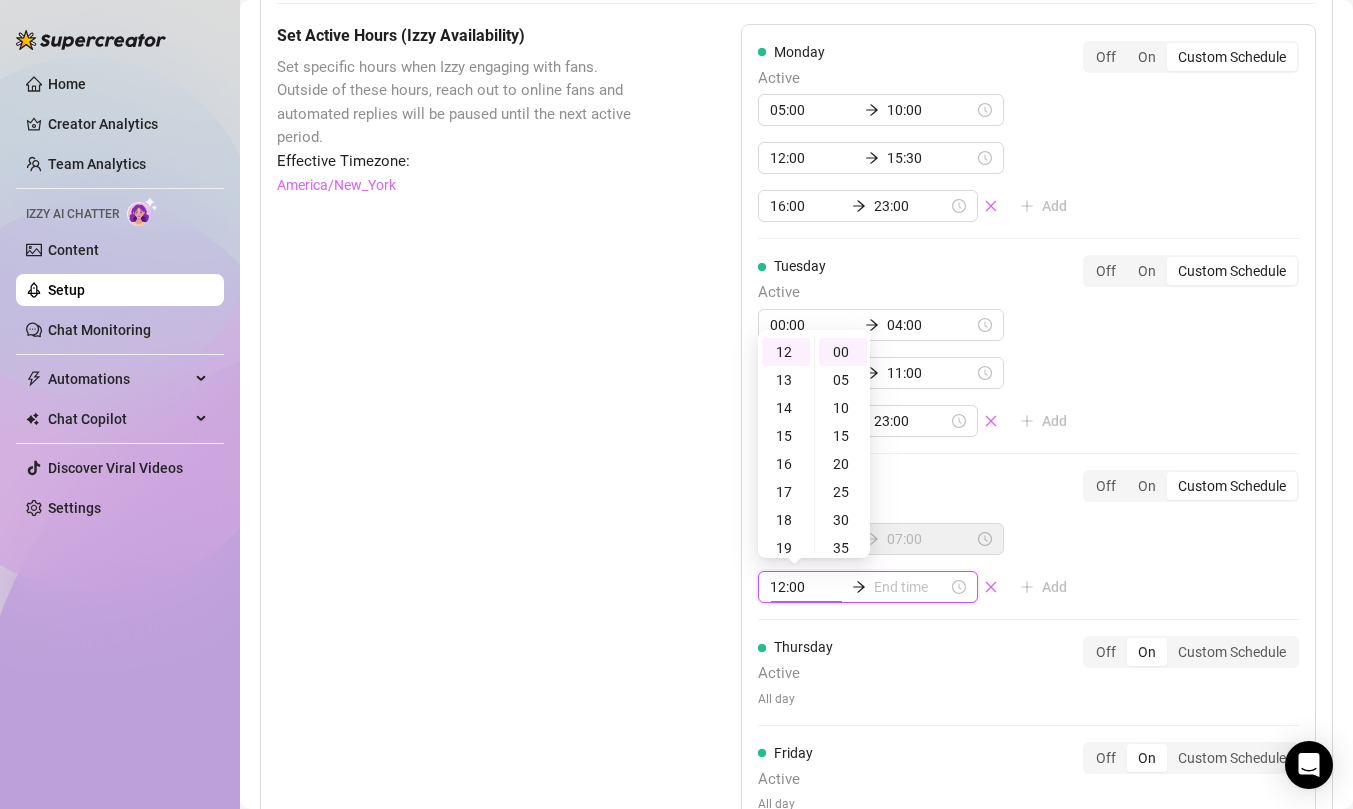 click at bounding box center [911, 587] 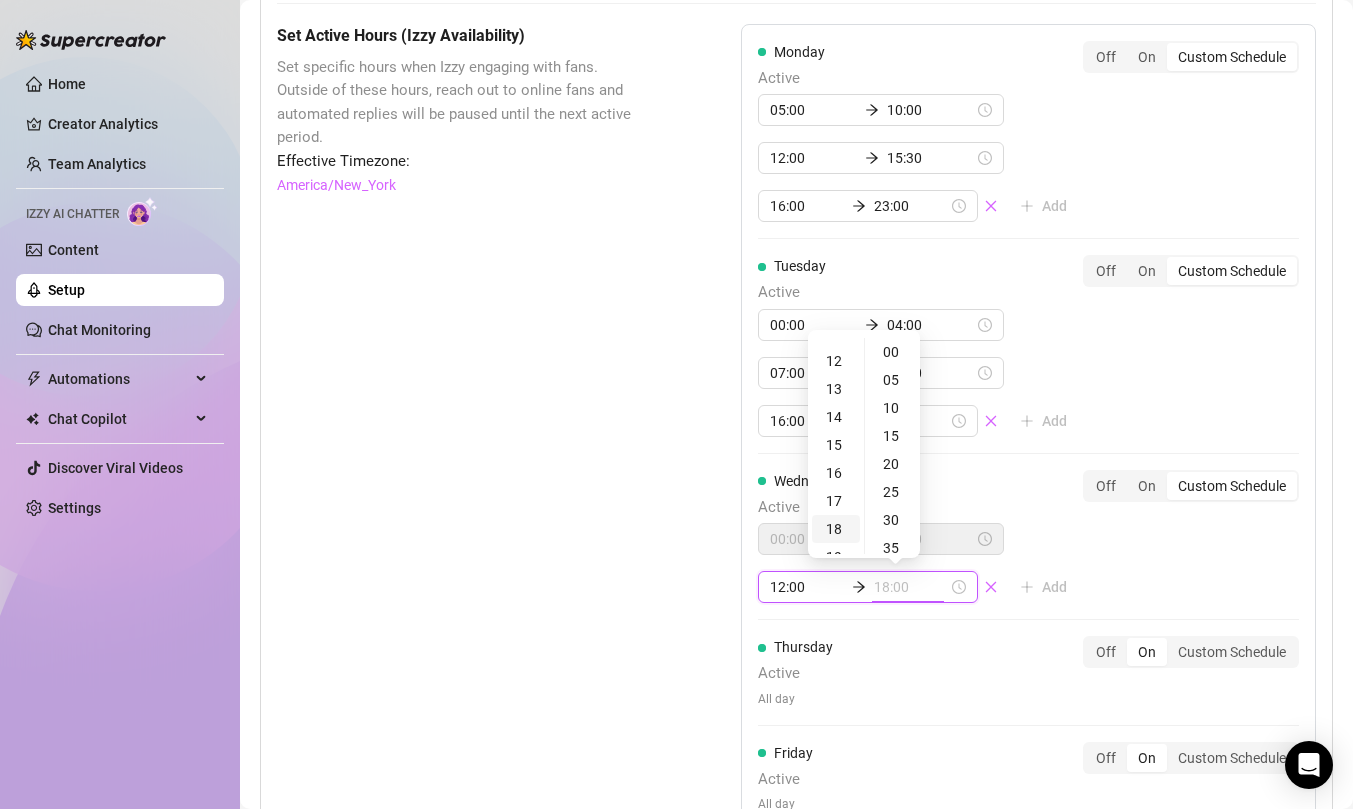 scroll, scrollTop: 332, scrollLeft: 0, axis: vertical 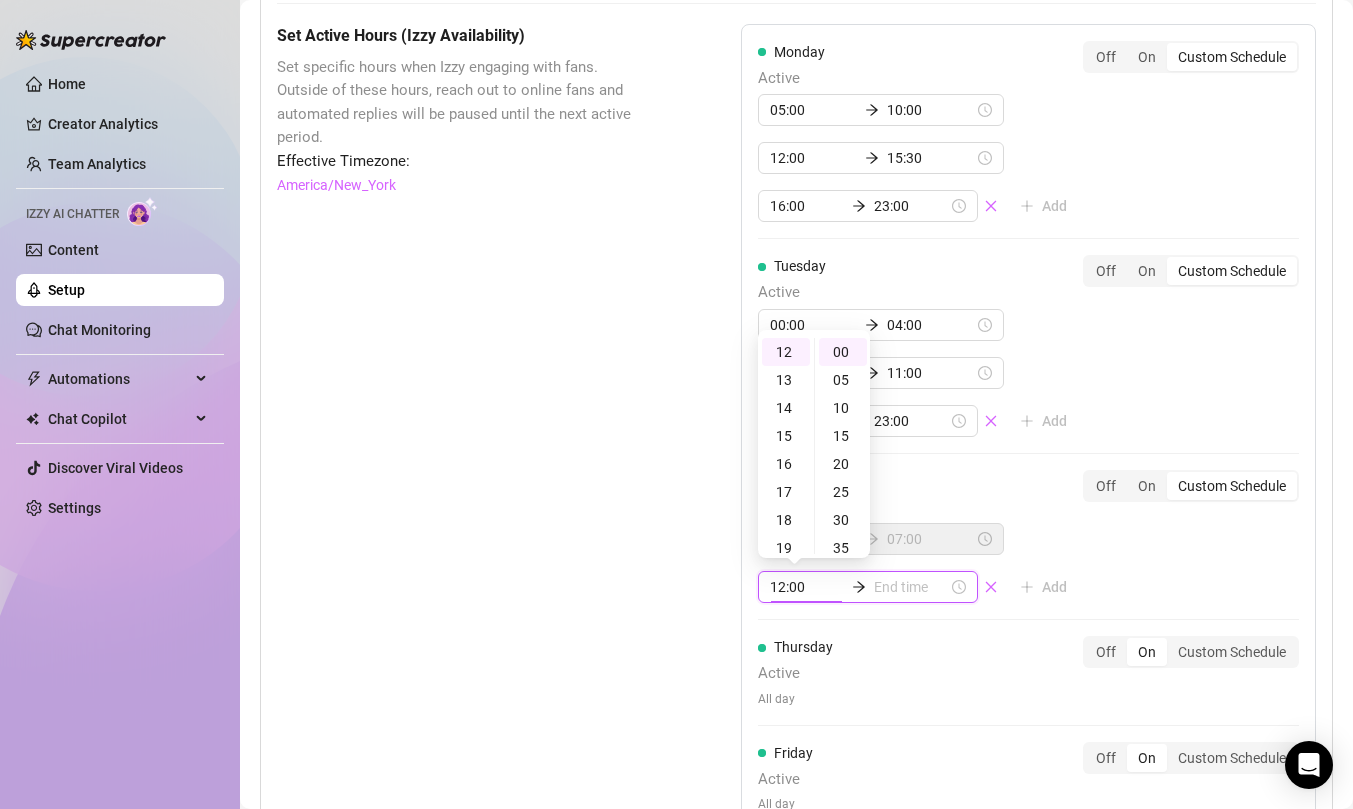 click on "12:00" at bounding box center (807, 587) 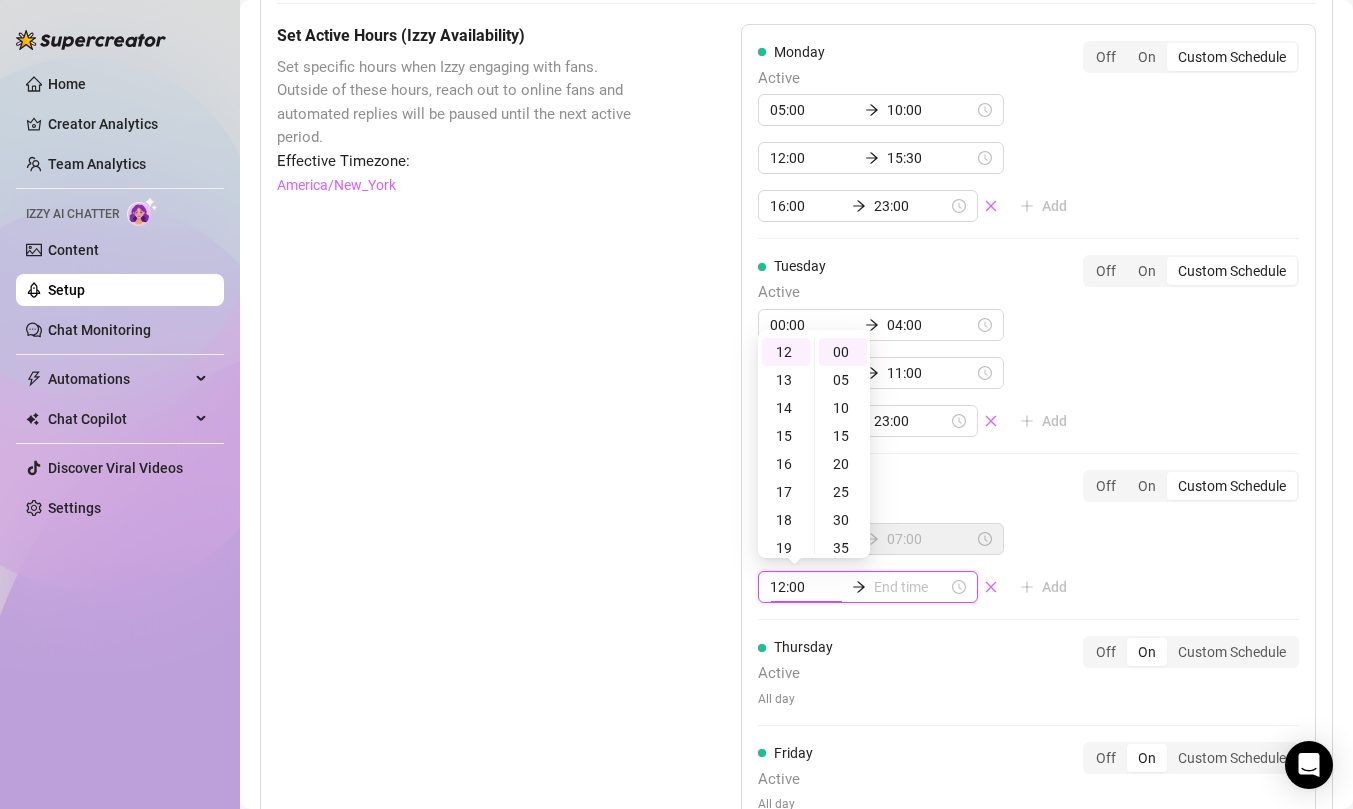 click at bounding box center (911, 587) 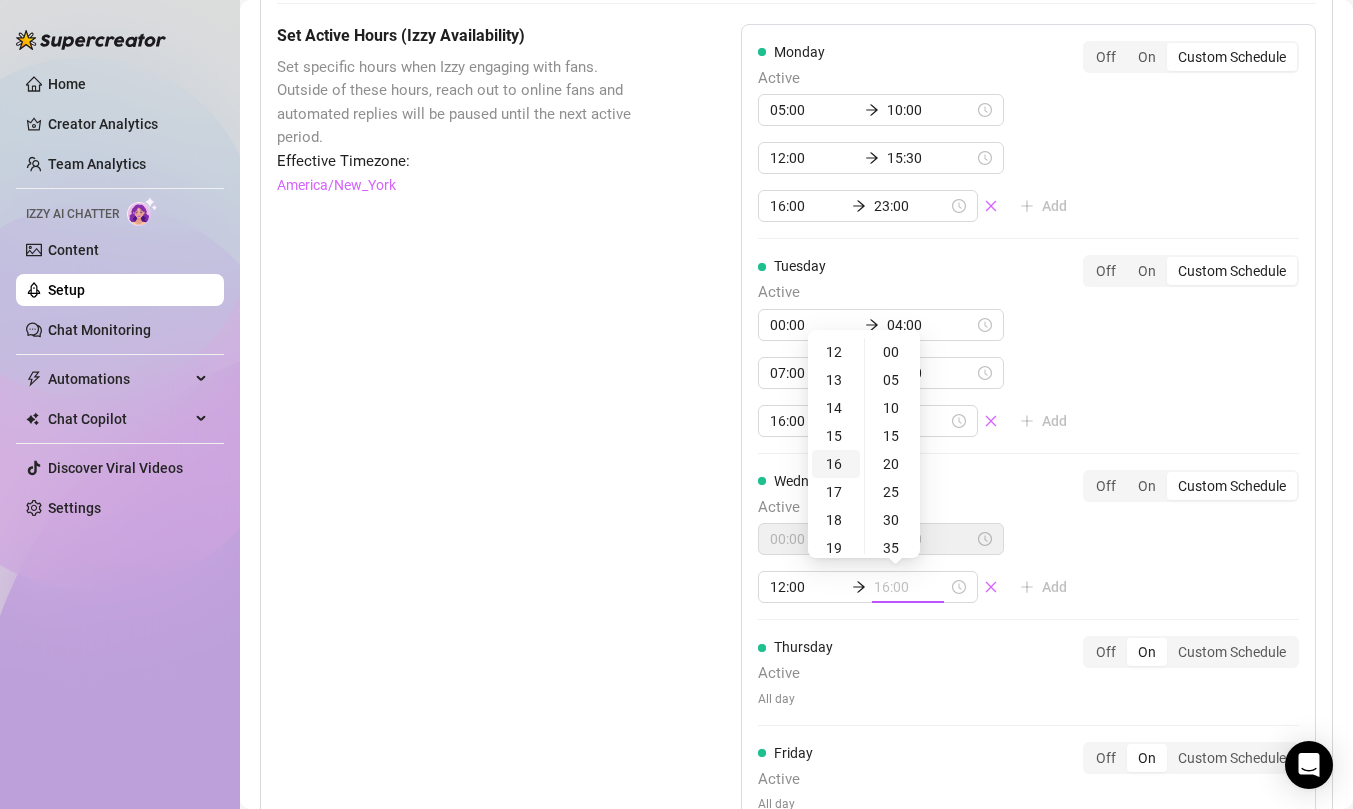 click on "16" at bounding box center (836, 464) 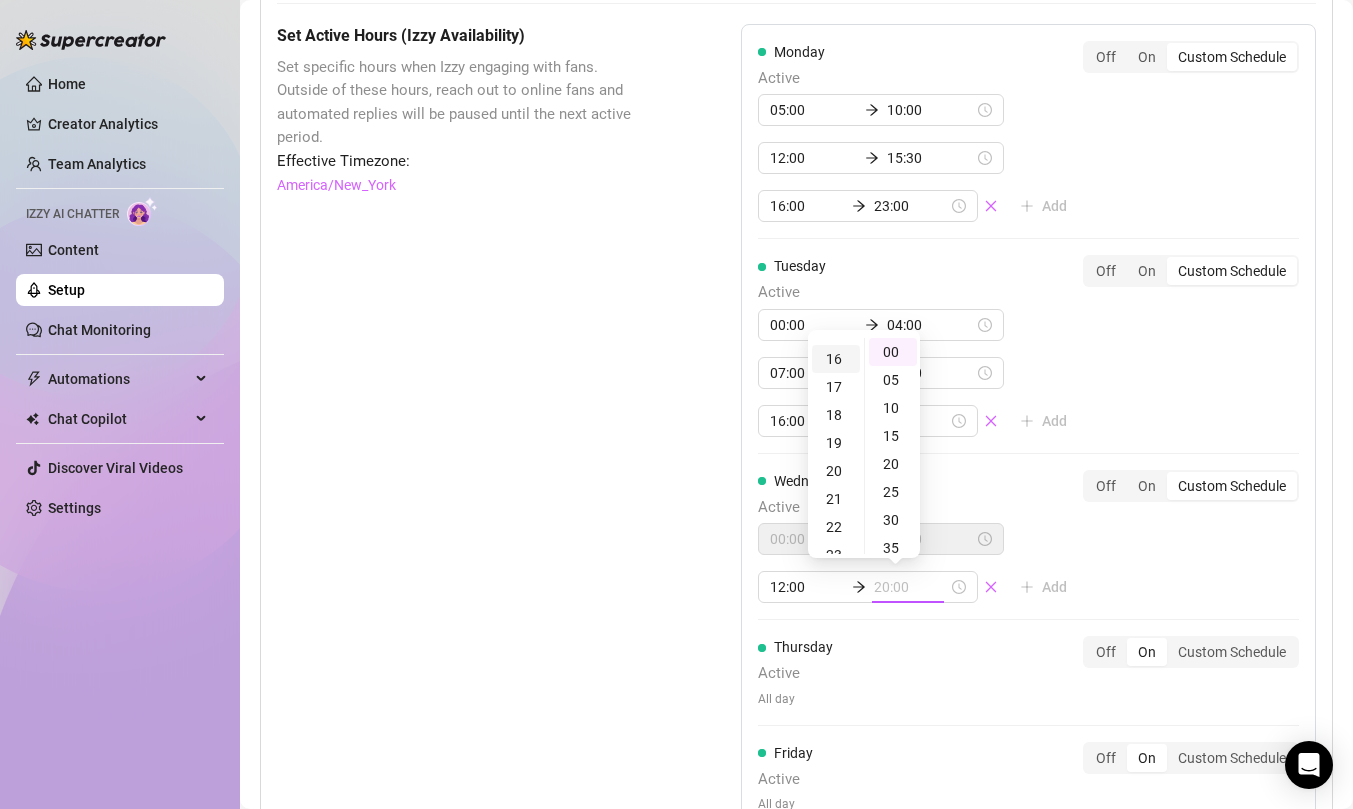 scroll, scrollTop: 448, scrollLeft: 0, axis: vertical 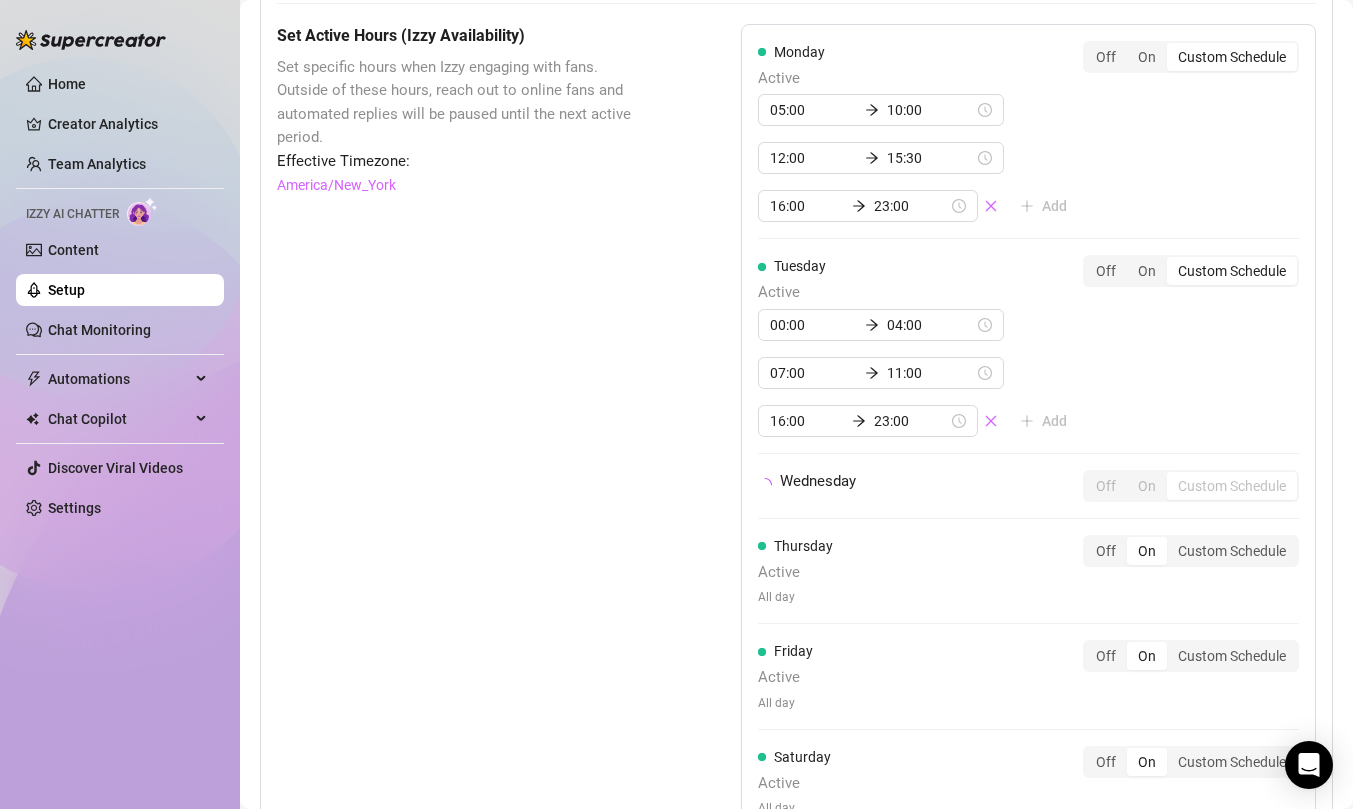 click on "[DAY_OF_WEEK] Active [TIME] [TIME] [TIME] [TIME] [TIME] [TIME] Add Off On Custom Schedule [DAY_OF_WEEK] Active [TIME] [TIME] [TIME] [TIME] [TIME] [TIME] Add Off On Custom Schedule [DAY_OF_WEEK] Off On Custom Schedule [DAY_OF_WEEK] Active All day Off On Custom Schedule [DAY_OF_WEEK] Active All day Off On Custom Schedule [DAY_OF_WEEK] Active All day Off On Custom Schedule [DAY_OF_WEEK] Active All day Off On Custom Schedule" at bounding box center (1028, 491) 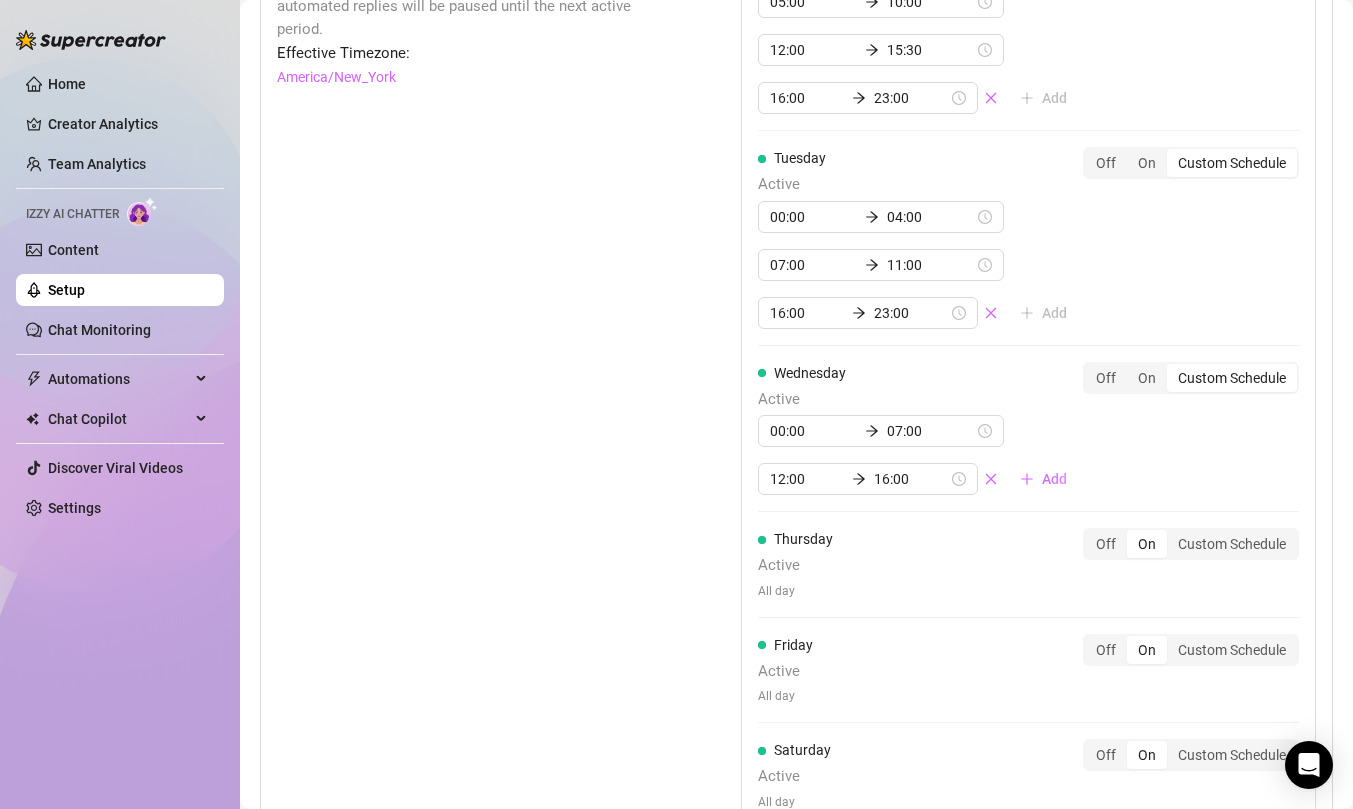 scroll, scrollTop: 1205, scrollLeft: 0, axis: vertical 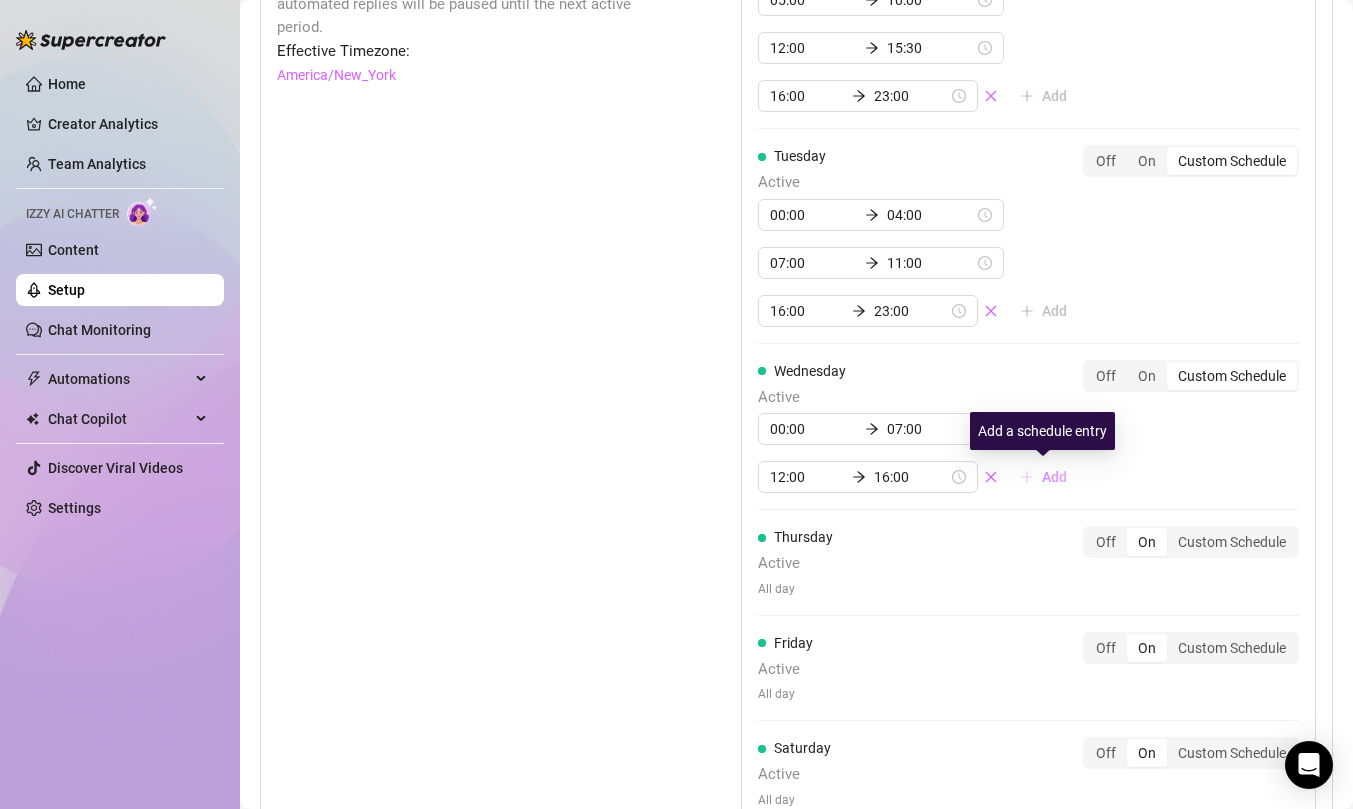 click on "Add" at bounding box center [1054, 477] 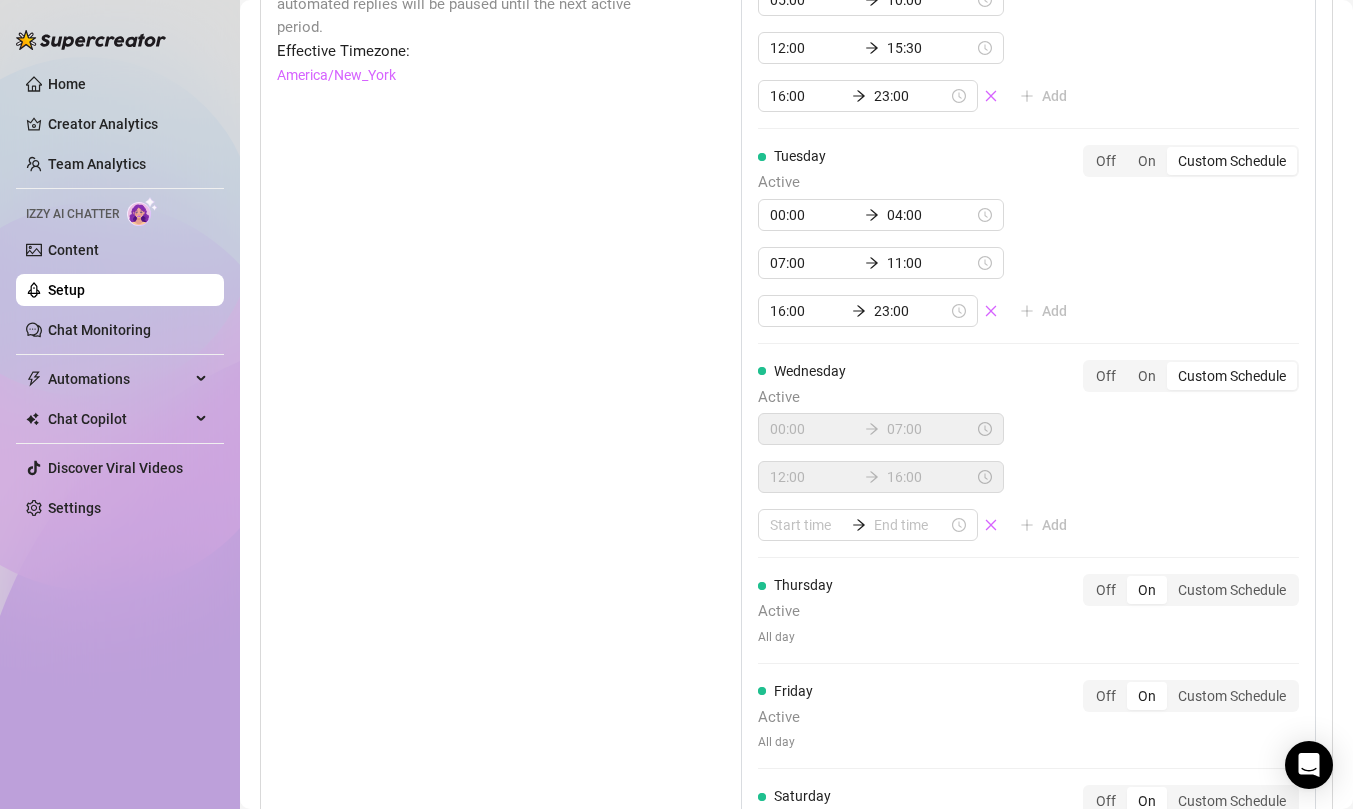 click on "Monday Active [TIME] [TIME] [TIME] [TIME] [TIME] [TIME] Add Off On Custom Schedule Tuesday Active [TIME] [TIME] [TIME] [TIME] [TIME] [TIME] Add Off On Custom Schedule Wednesday Active [TIME] [TIME] [TIME] [TIME] Add Off On Custom Schedule Thursday Active All day Off On Custom Schedule Friday Active All day Off On Custom Schedule Saturday Active All day Off On Custom Schedule Sunday Active All day Off On Custom Schedule" at bounding box center [1028, 455] 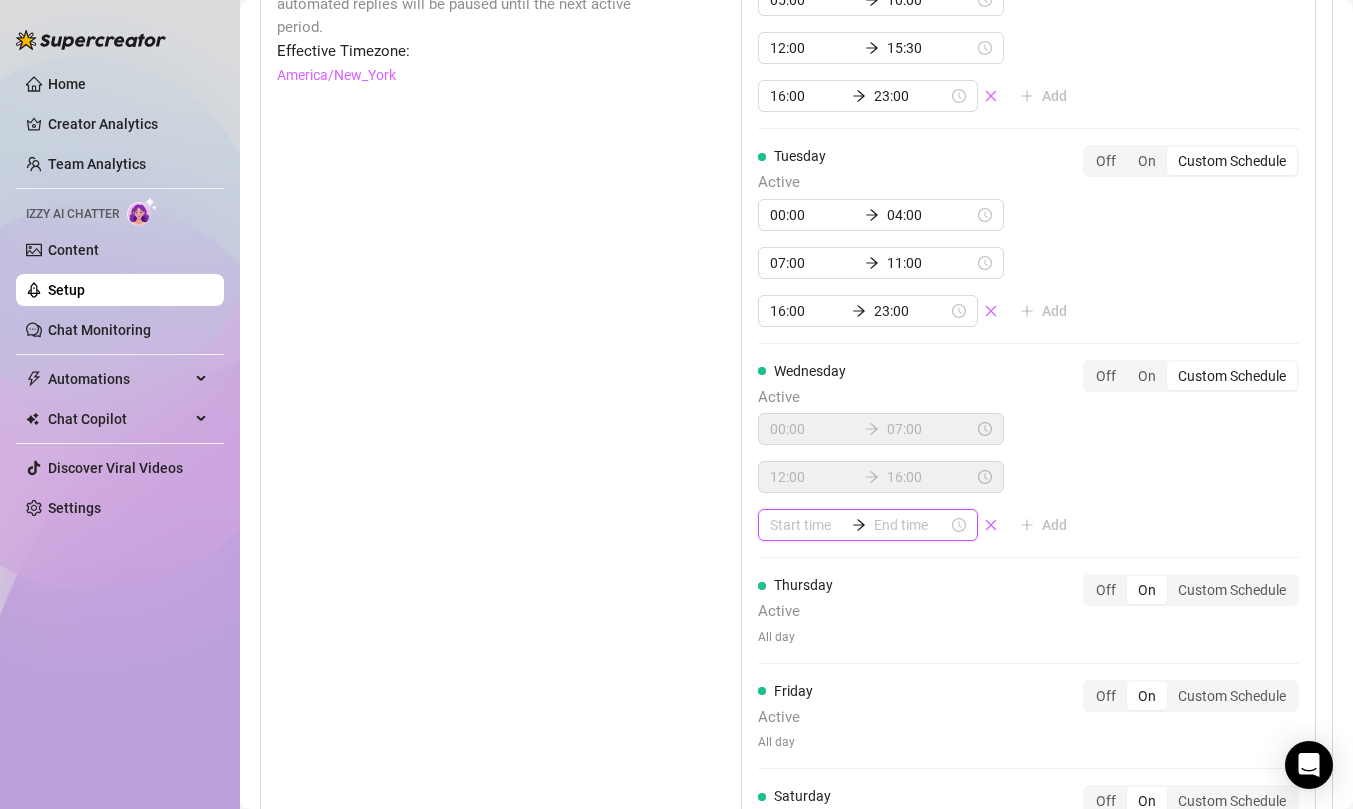 click at bounding box center [807, 525] 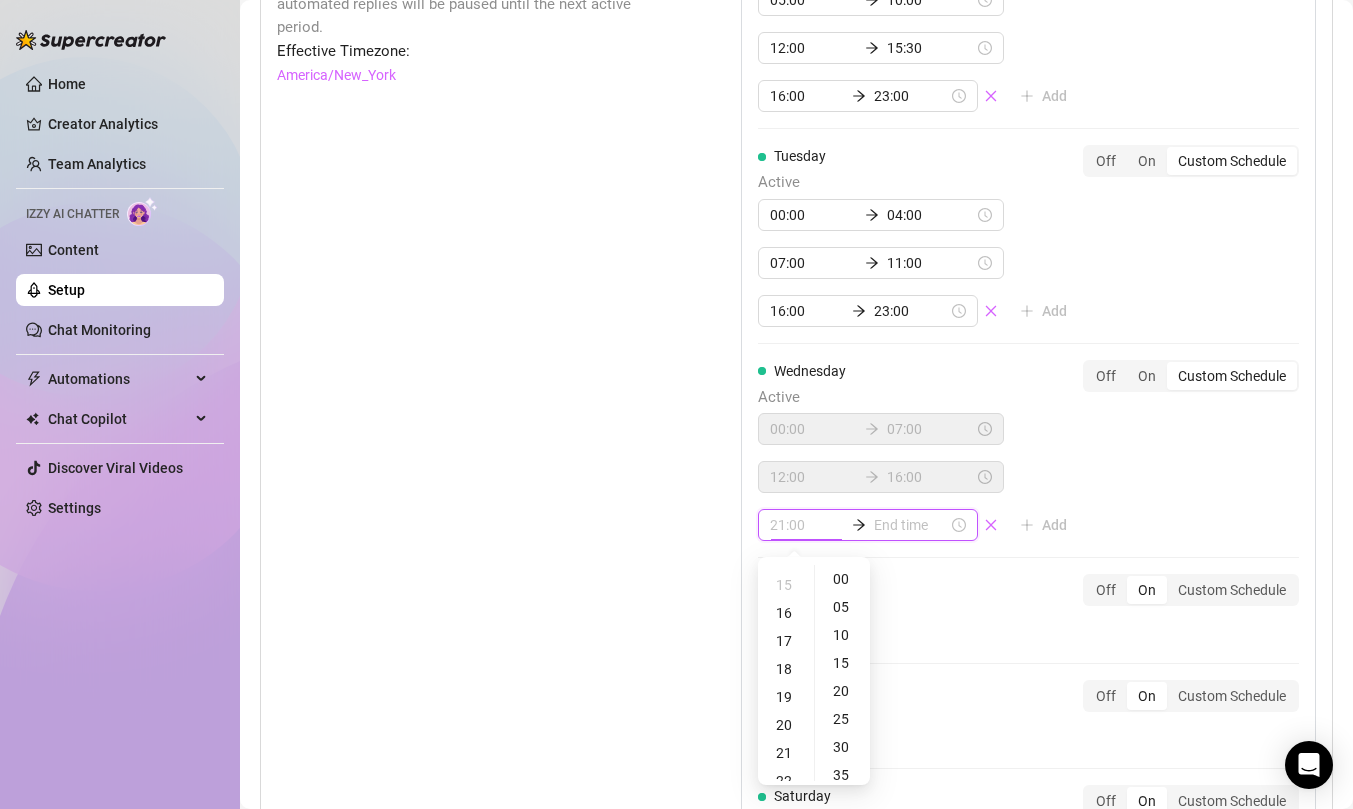 scroll, scrollTop: 415, scrollLeft: 0, axis: vertical 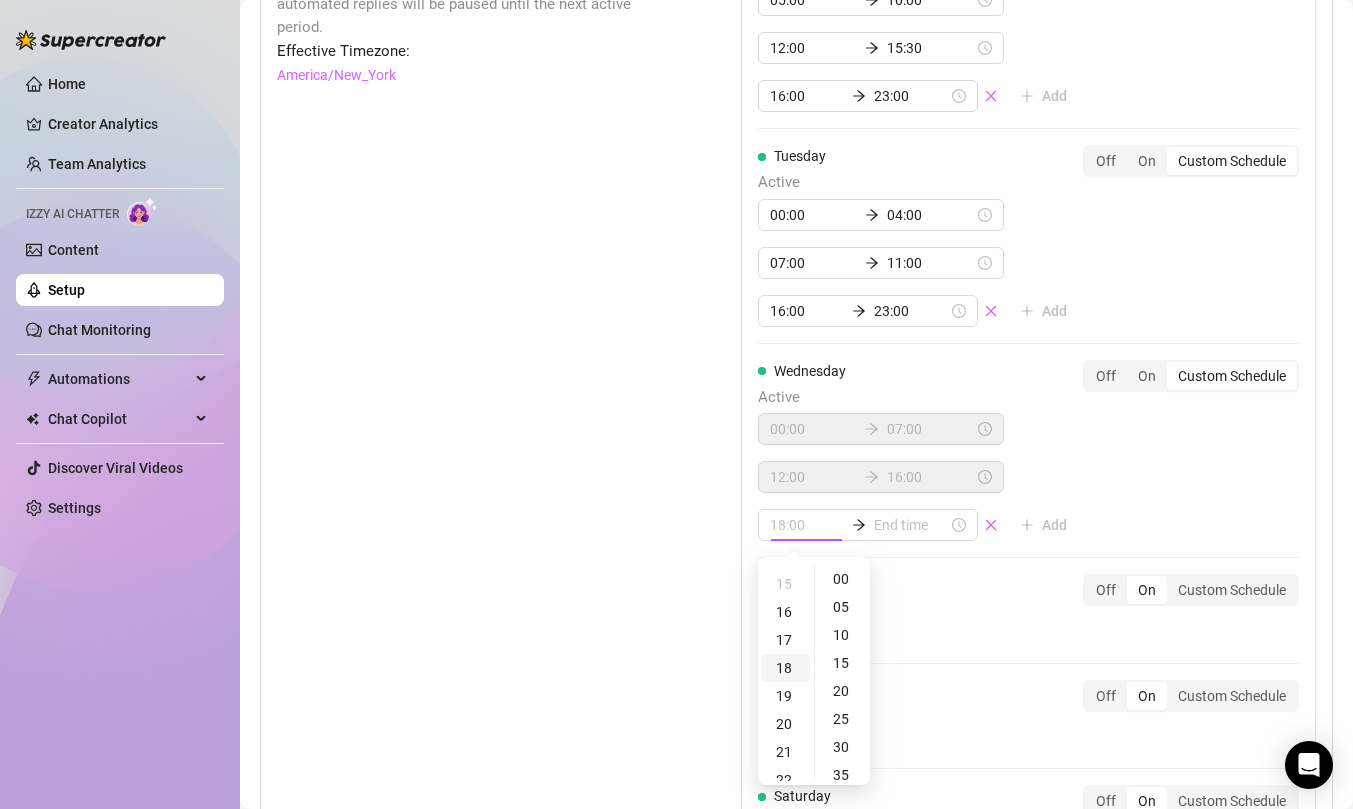 click on "18" at bounding box center [786, 668] 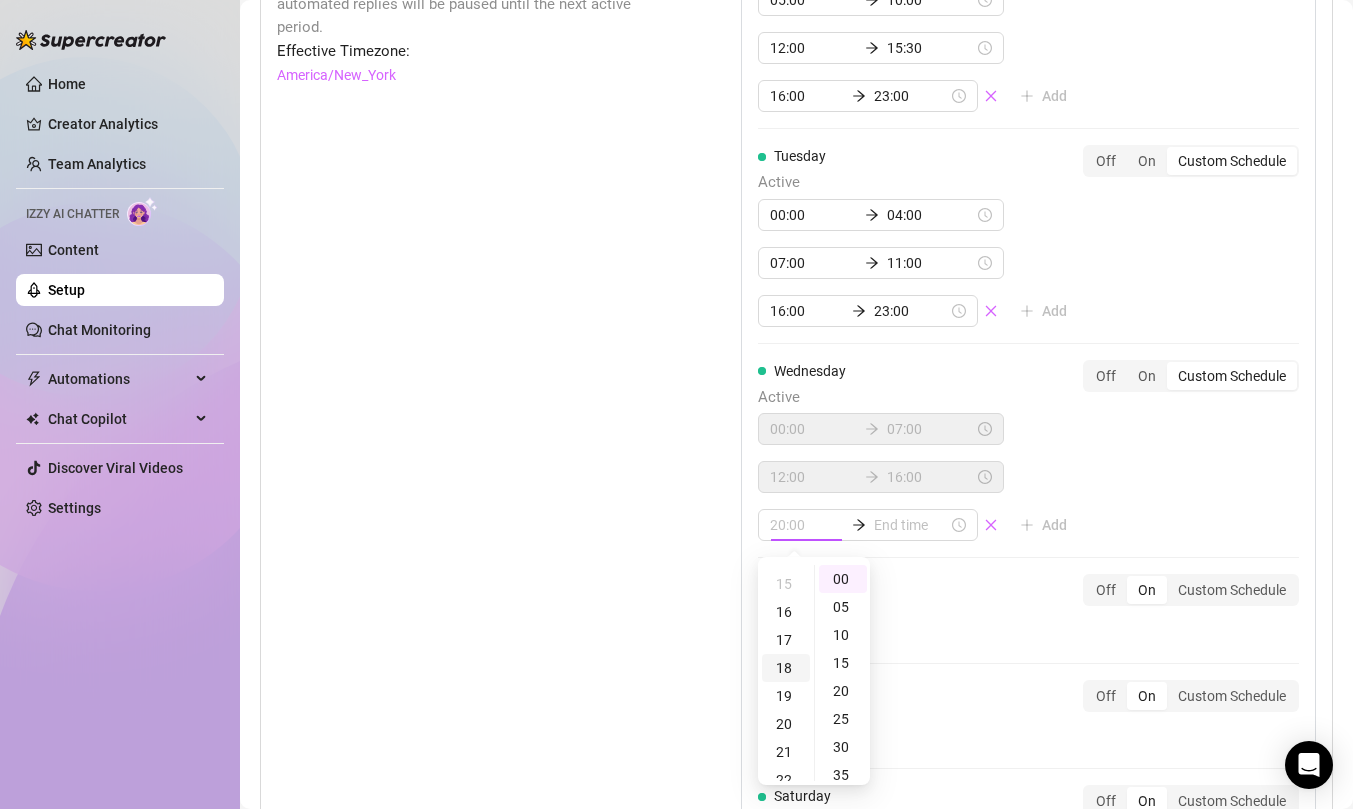 scroll, scrollTop: 504, scrollLeft: 0, axis: vertical 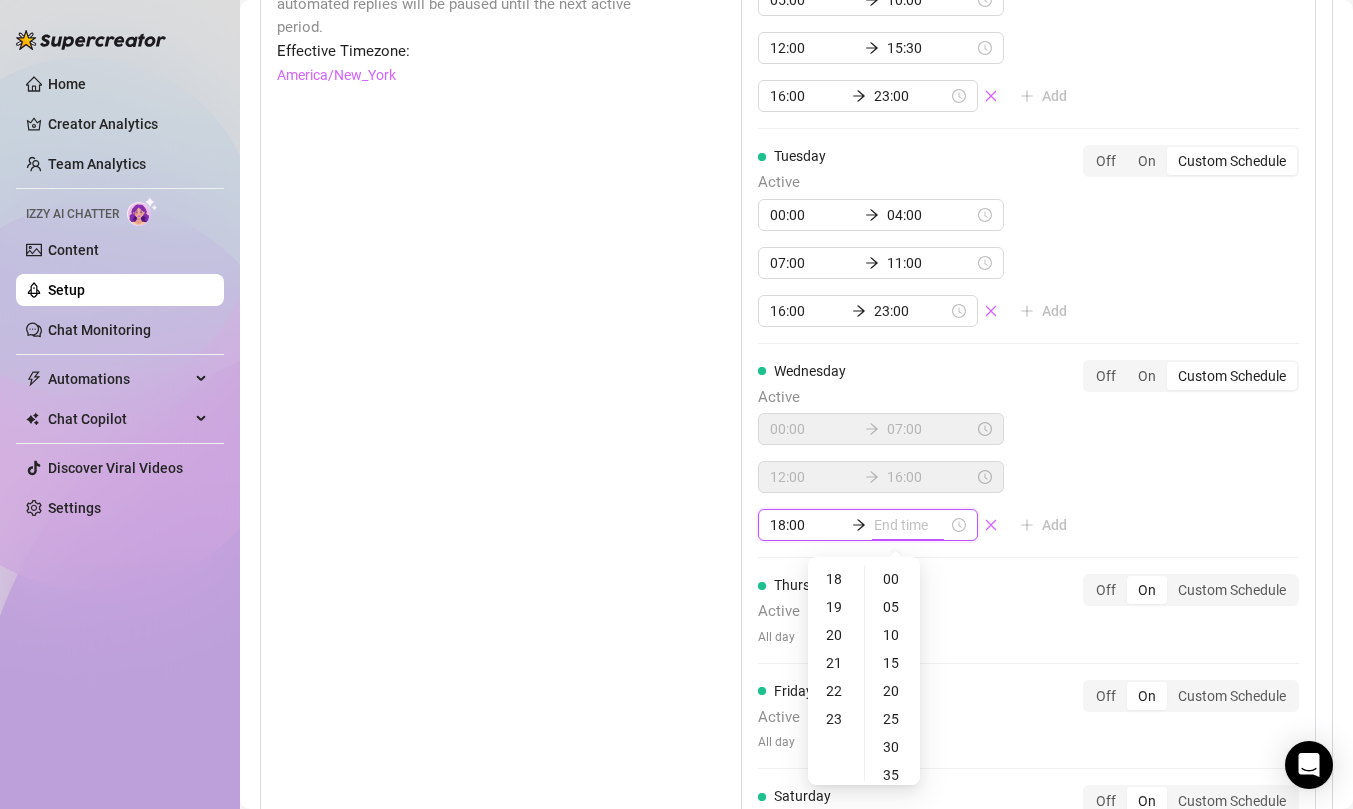 click at bounding box center [911, 525] 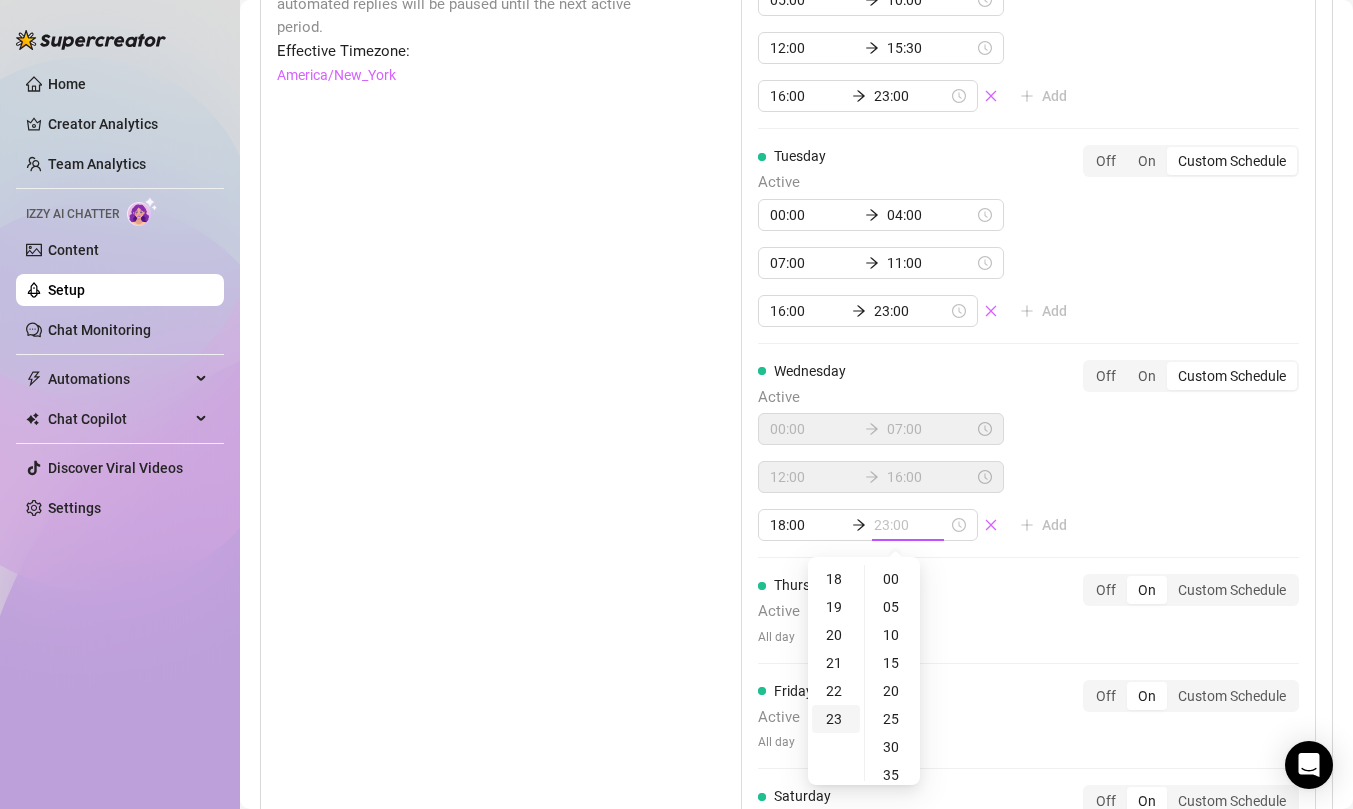 click on "23" at bounding box center [836, 719] 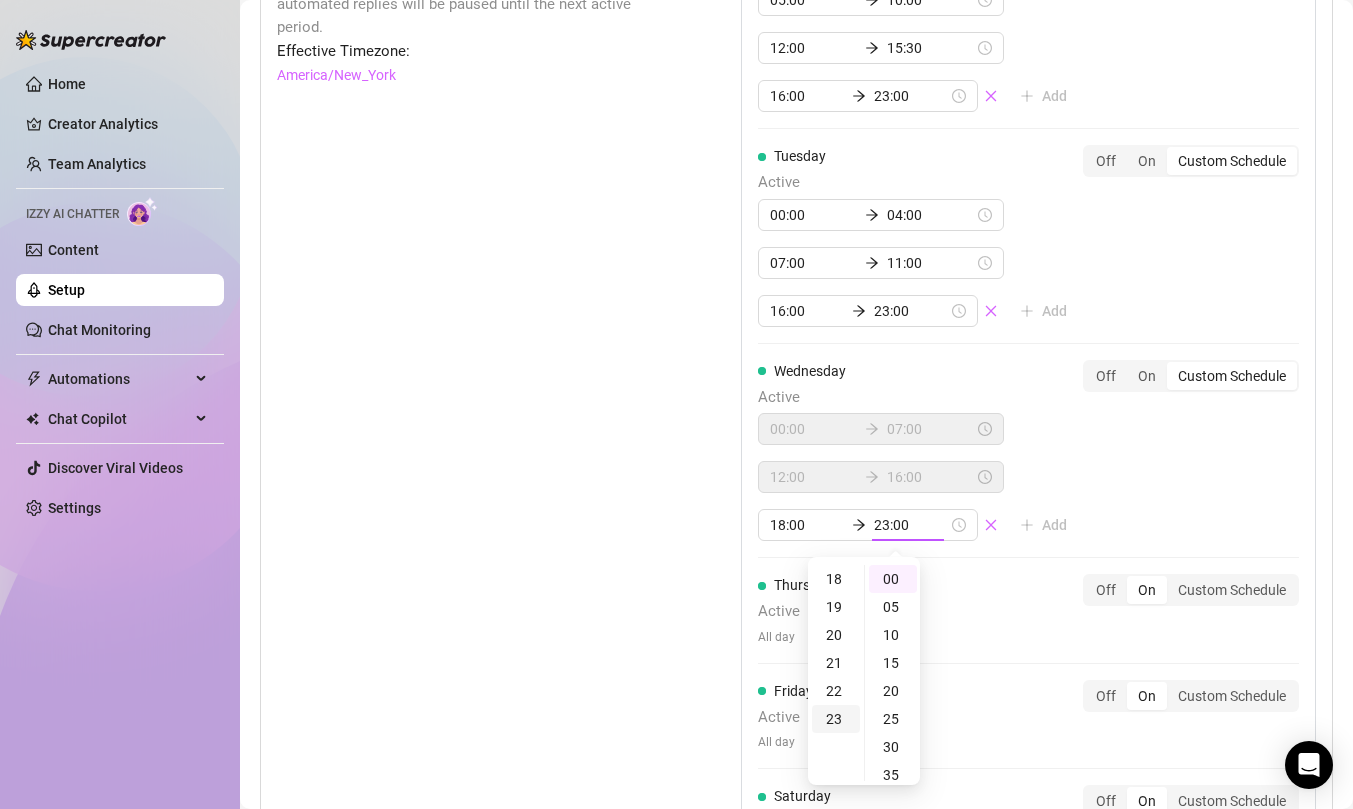 scroll, scrollTop: 644, scrollLeft: 0, axis: vertical 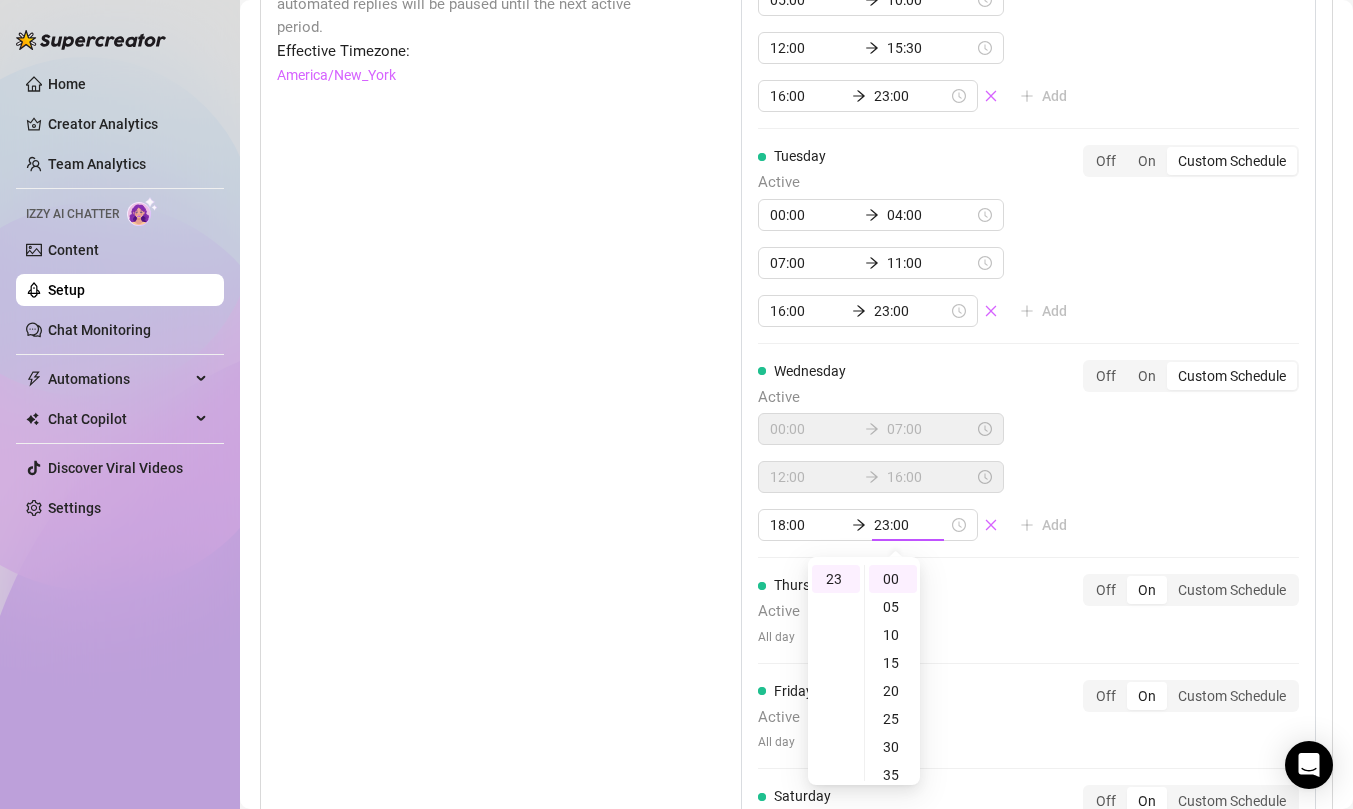 click on "[DAY] Active [TIME] [TIME] [TIME] [TIME] [TIME] [TIME] Add Off On Custom Schedule [DAY] Active [TIME] [TIME] [TIME] [TIME] [TIME] [TIME] Add Off On Custom Schedule [DAY] Active [TIME] [TIME] [TIME] [TIME] [TIME] [TIME] Add Off On Custom Schedule [DAY] Active All day Off On Custom Schedule [DAY] Active All day Off On Custom Schedule [DAY] Active All day Off On Custom Schedule [DAY] Active All day Off On Custom Schedule" at bounding box center (1028, 455) 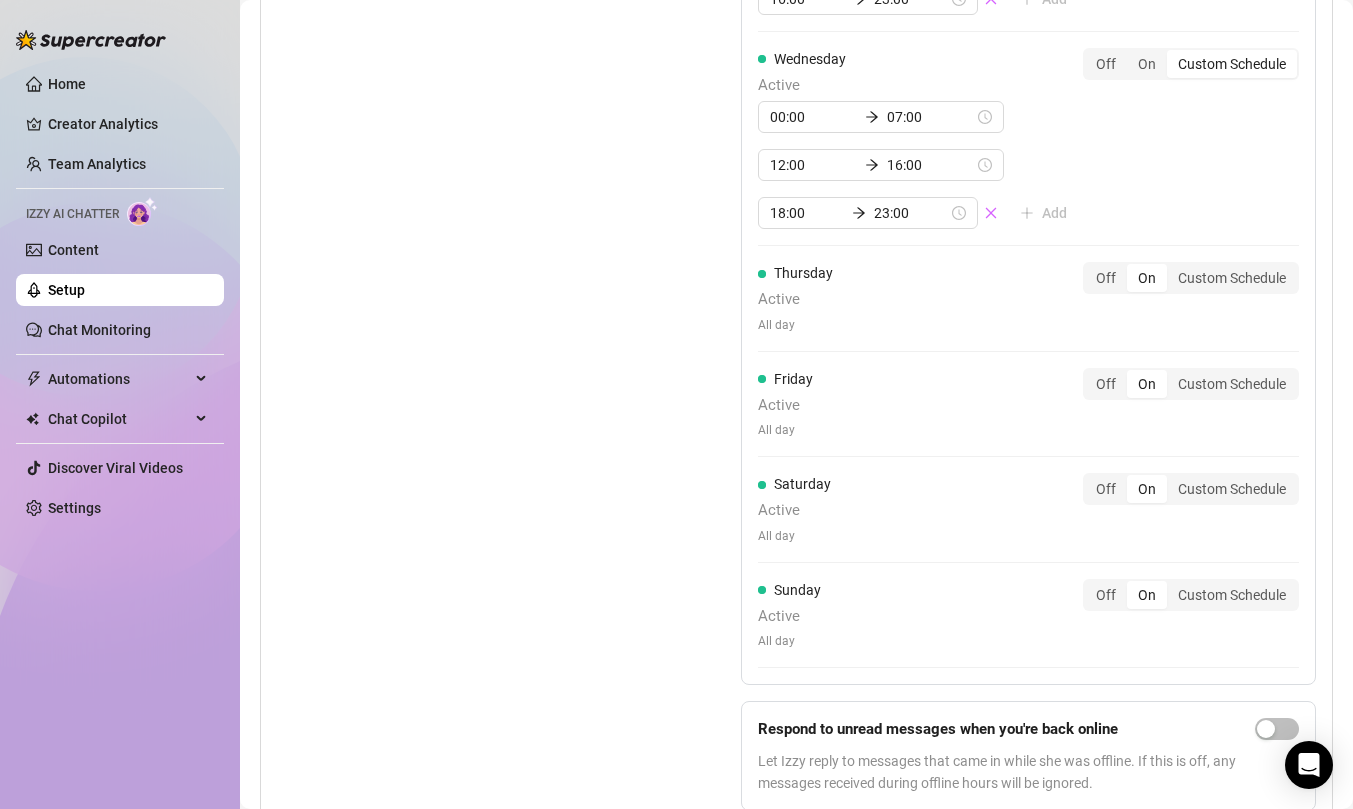 scroll, scrollTop: 1612, scrollLeft: 0, axis: vertical 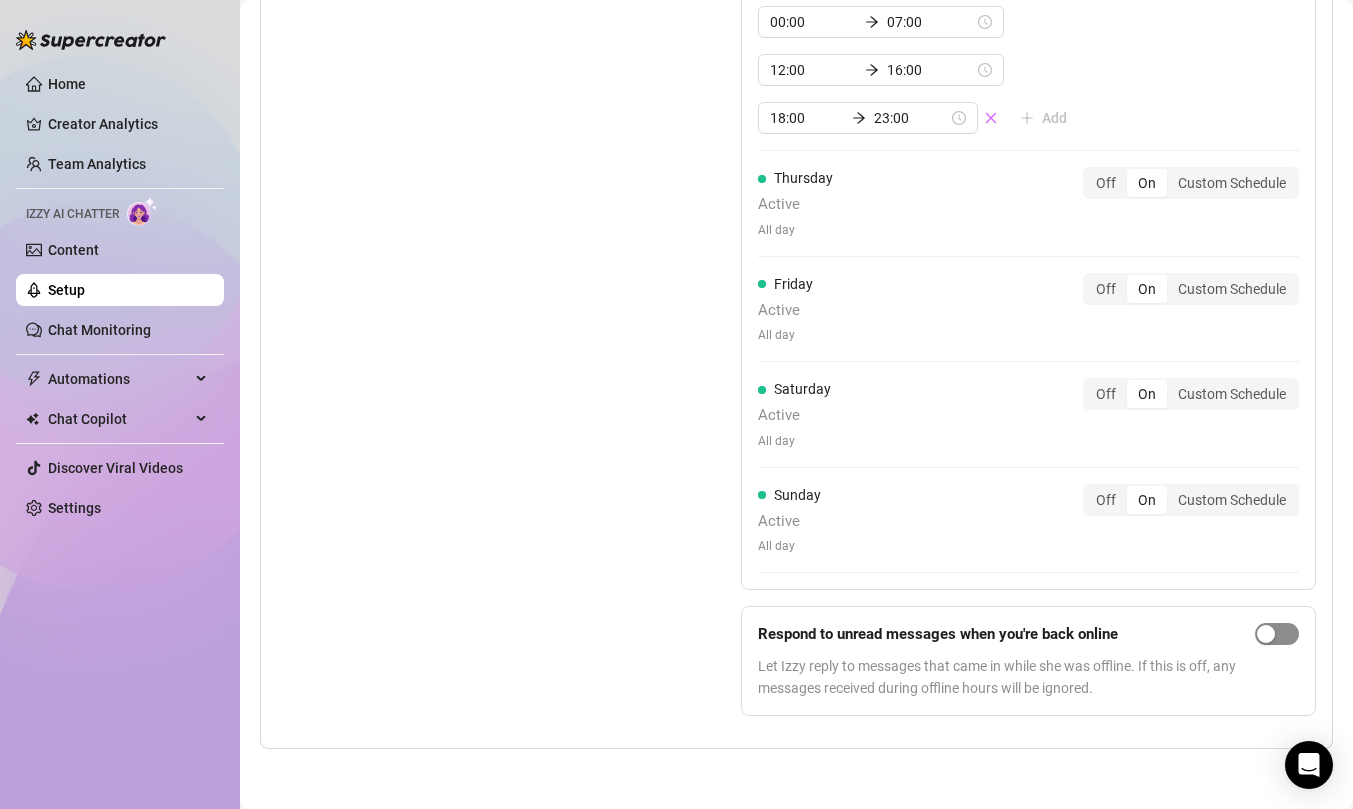 click at bounding box center [1277, 634] 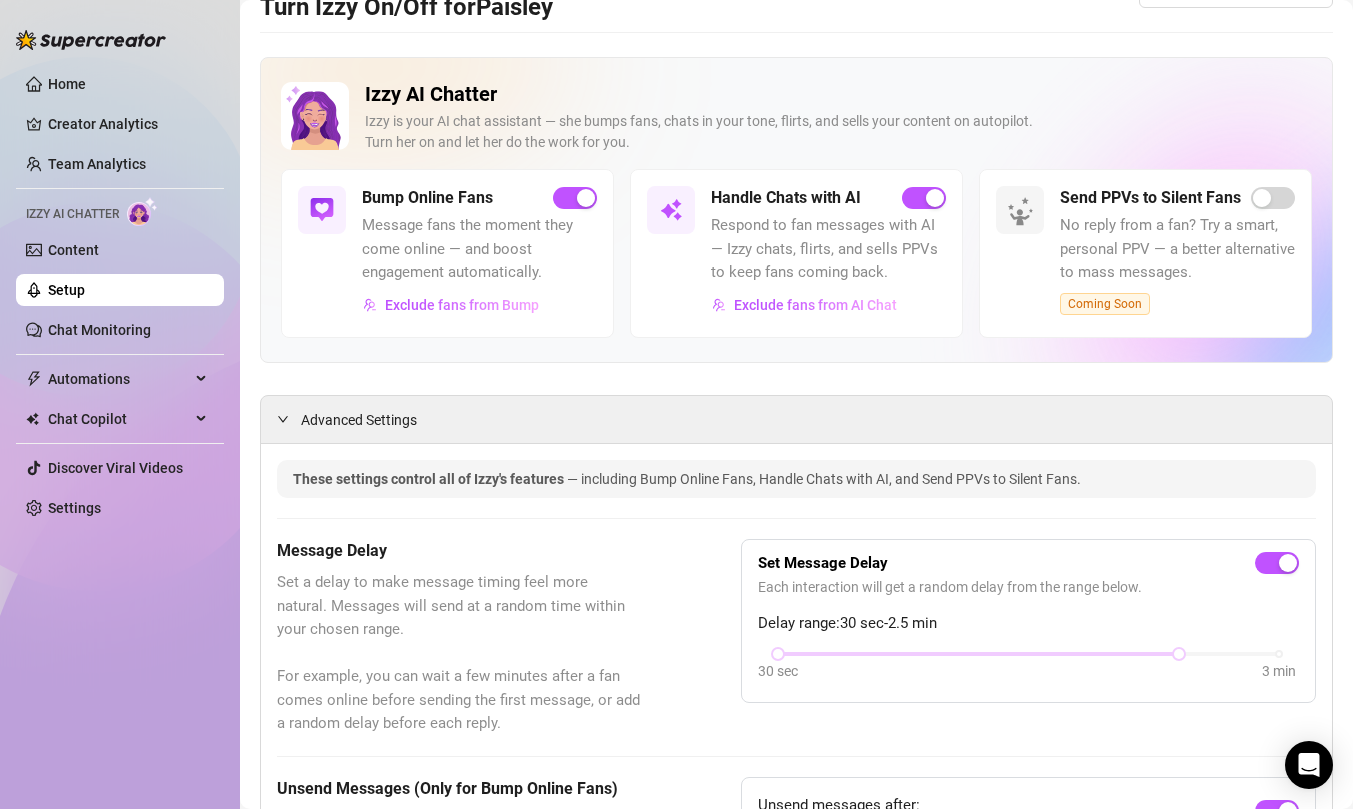 scroll, scrollTop: 0, scrollLeft: 0, axis: both 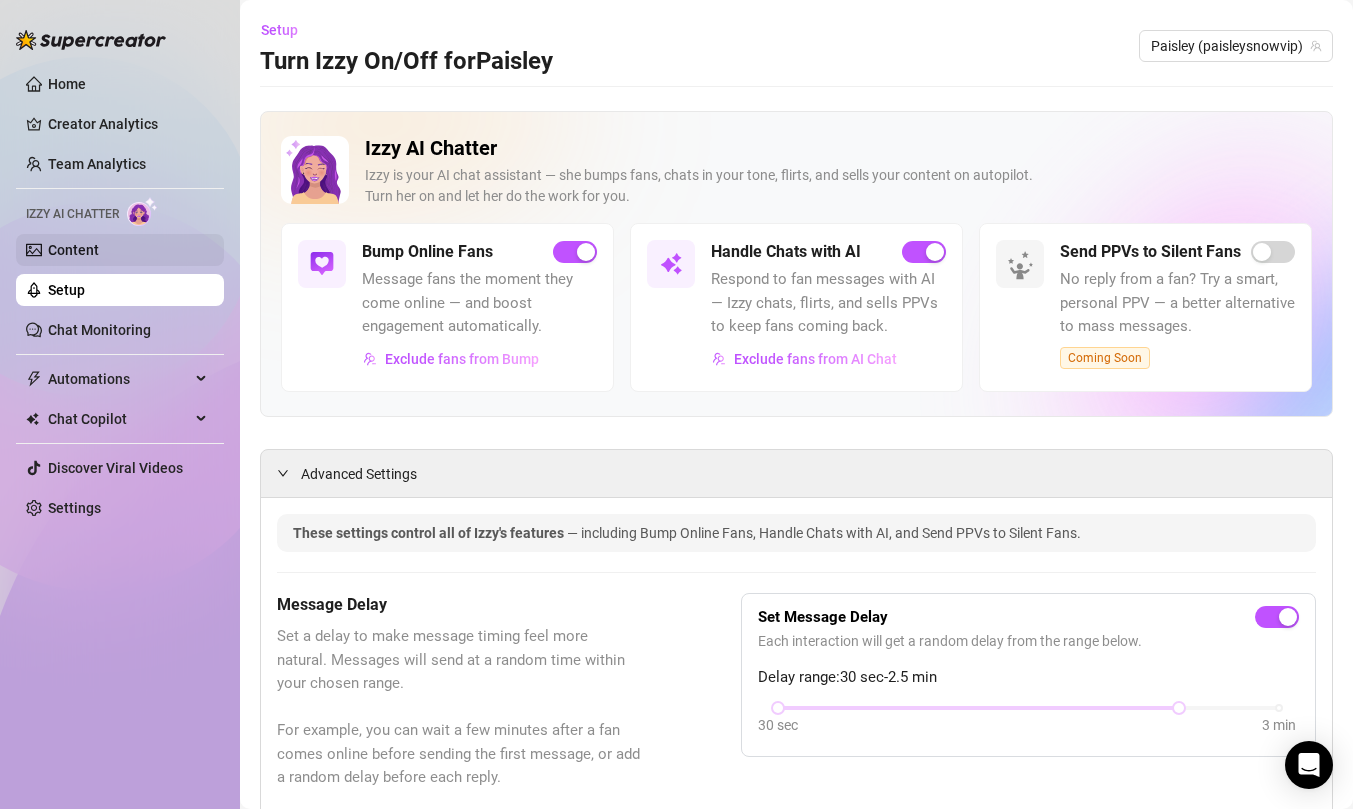 click on "Content" at bounding box center [73, 250] 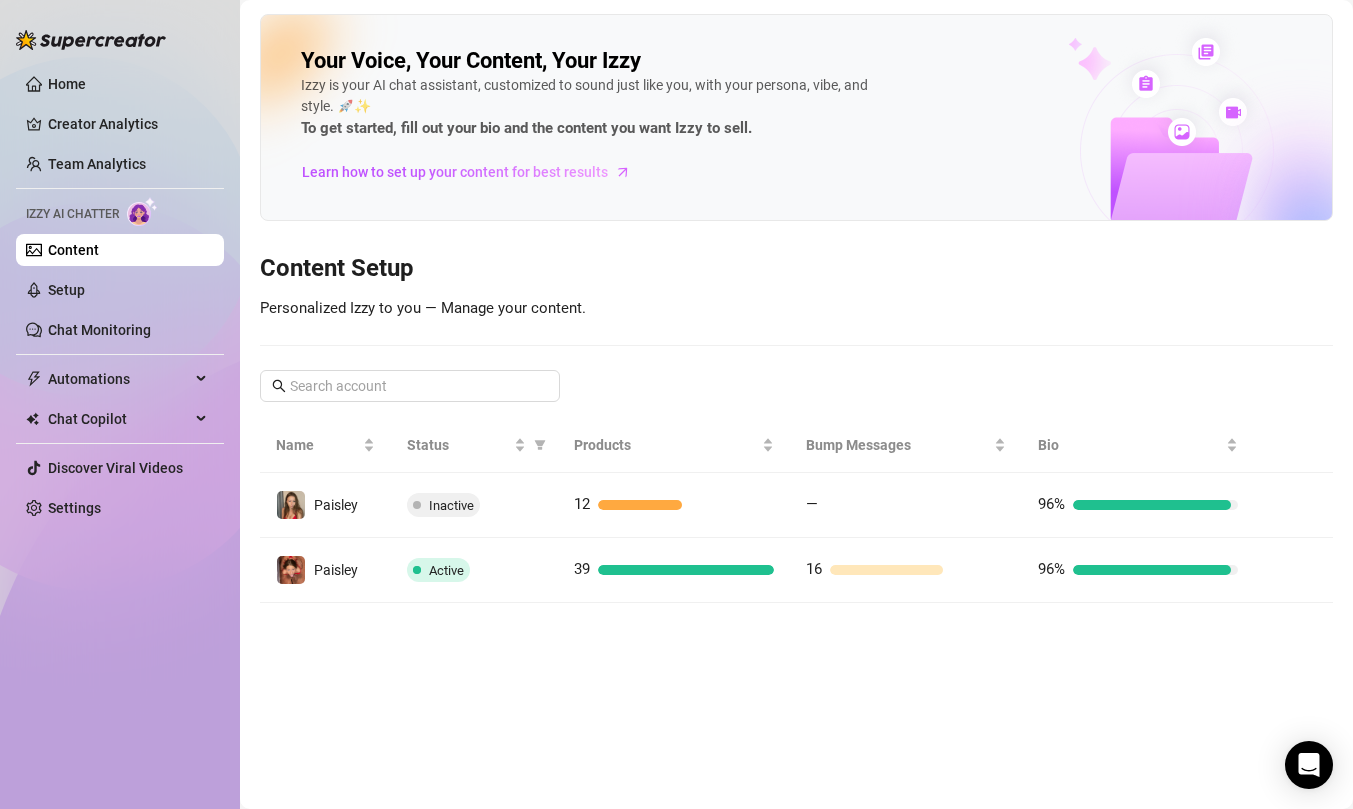 click on "Your Voice, Your Content, Your Izzy Izzy is your AI chat assistant, customized to sound just like you, with your persona, vibe, and style. 🚀✨ To get started, fill out your bio and the content you want Izzy to sell. Learn how to set up your content for best results Content Setup Personalized Izzy to you — Manage your content. Name Status Products Bump Messages Bio Paisley Inactive 12 — 96% Paisley Active 39 16 96%" at bounding box center [796, 404] 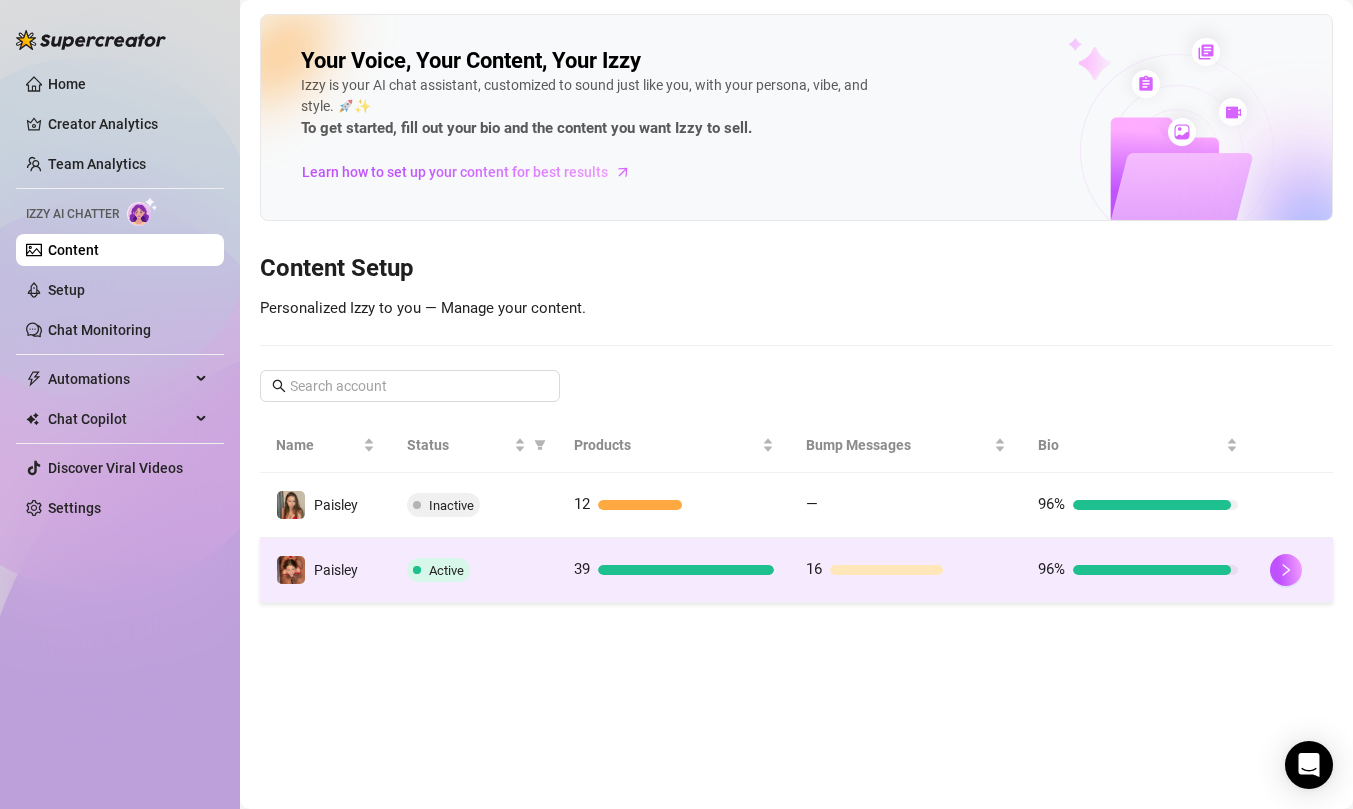 click on "Active" at bounding box center (474, 570) 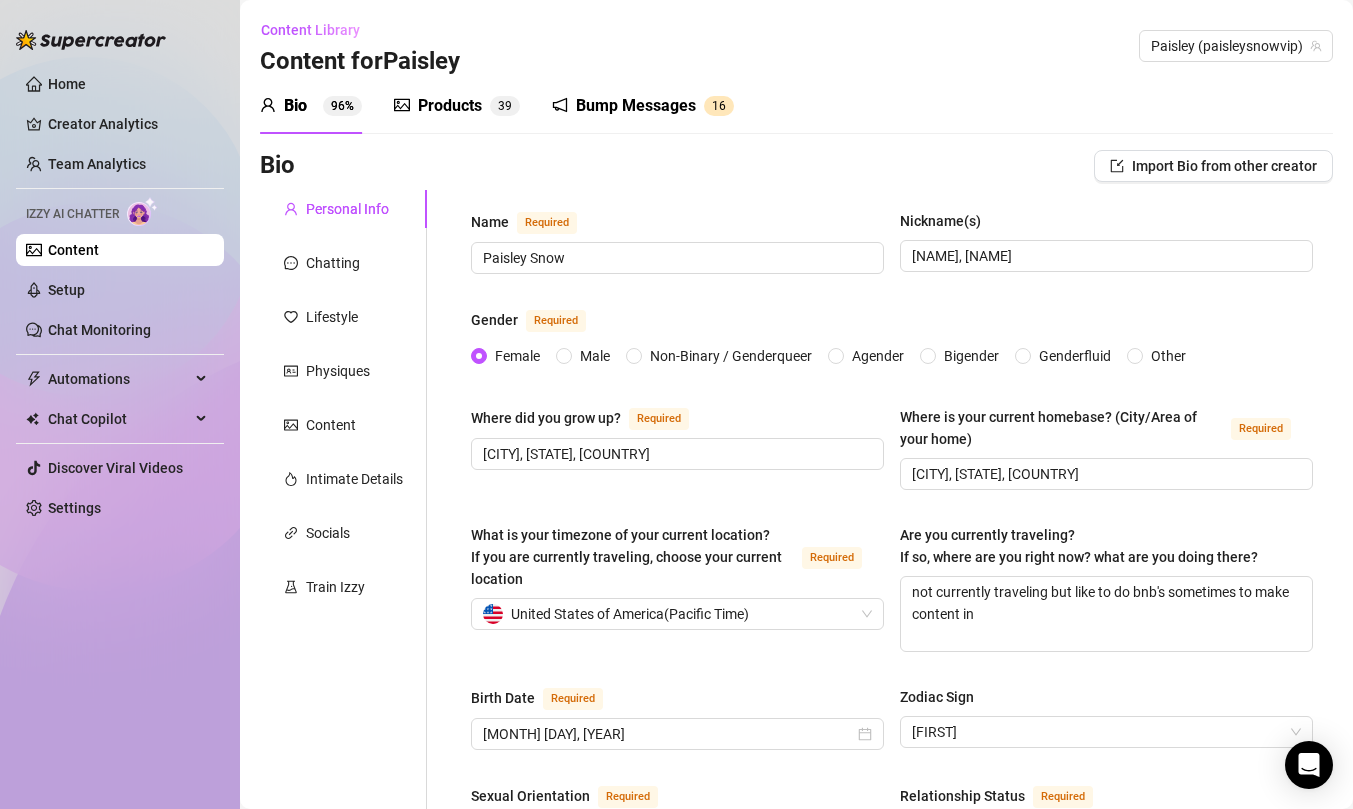click on "Products" at bounding box center [450, 106] 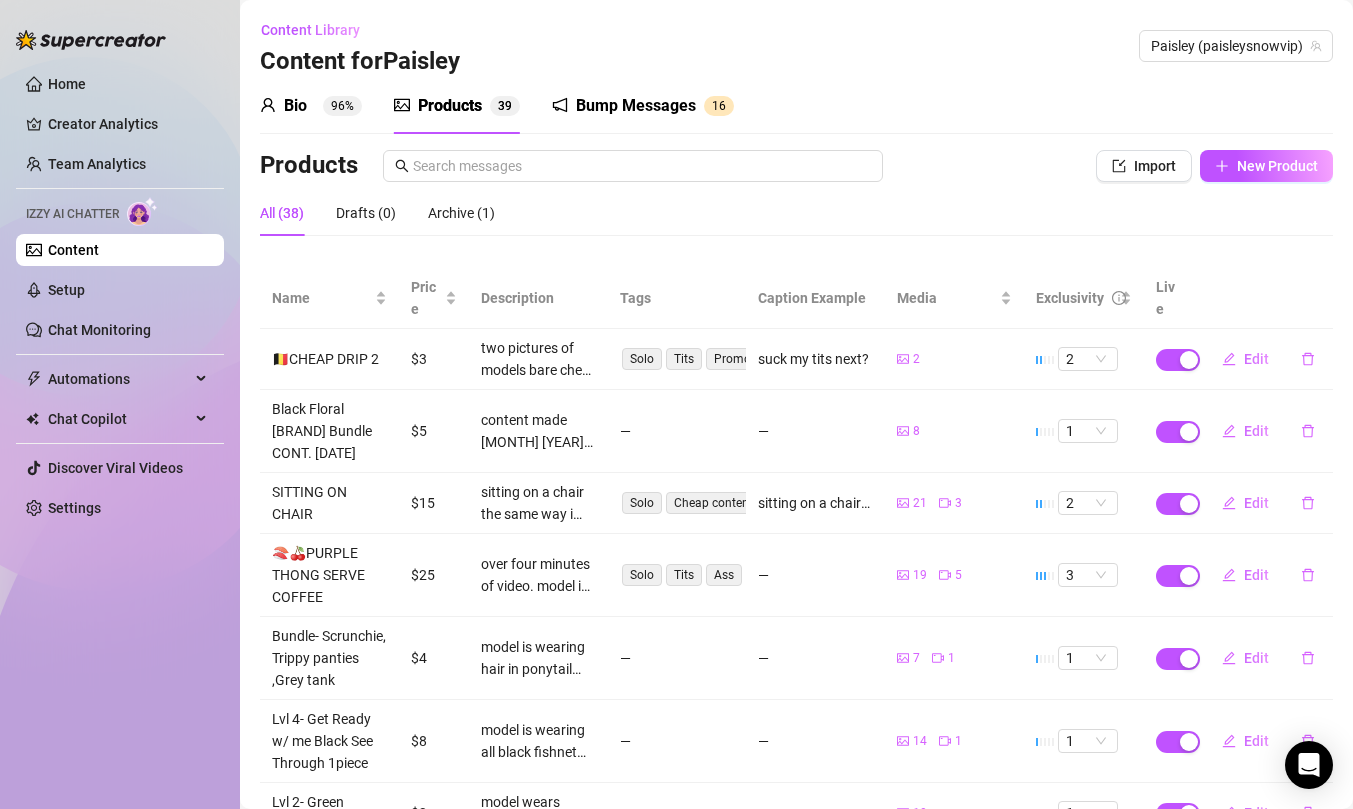 click on "Bump Messages" at bounding box center [636, 106] 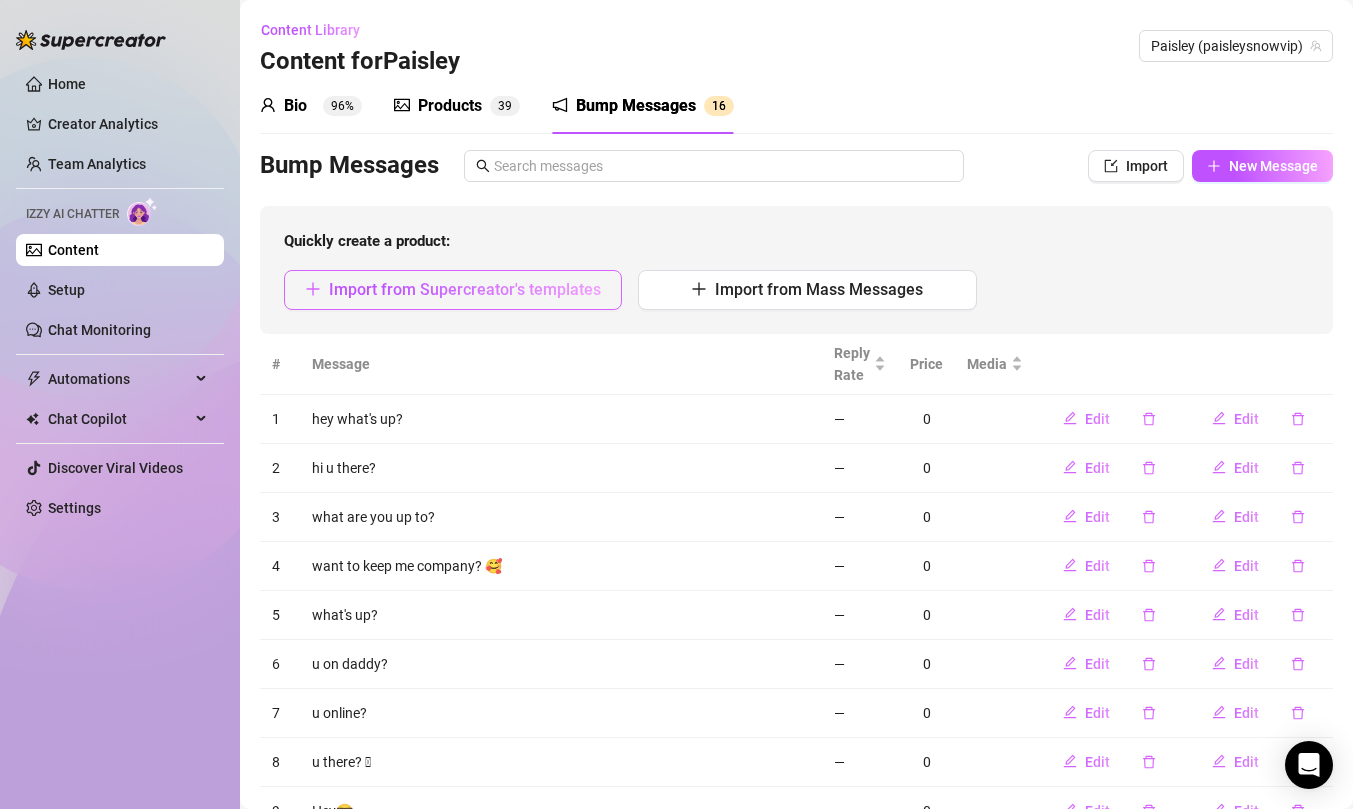 click on "Import from Supercreator's templates" at bounding box center [465, 289] 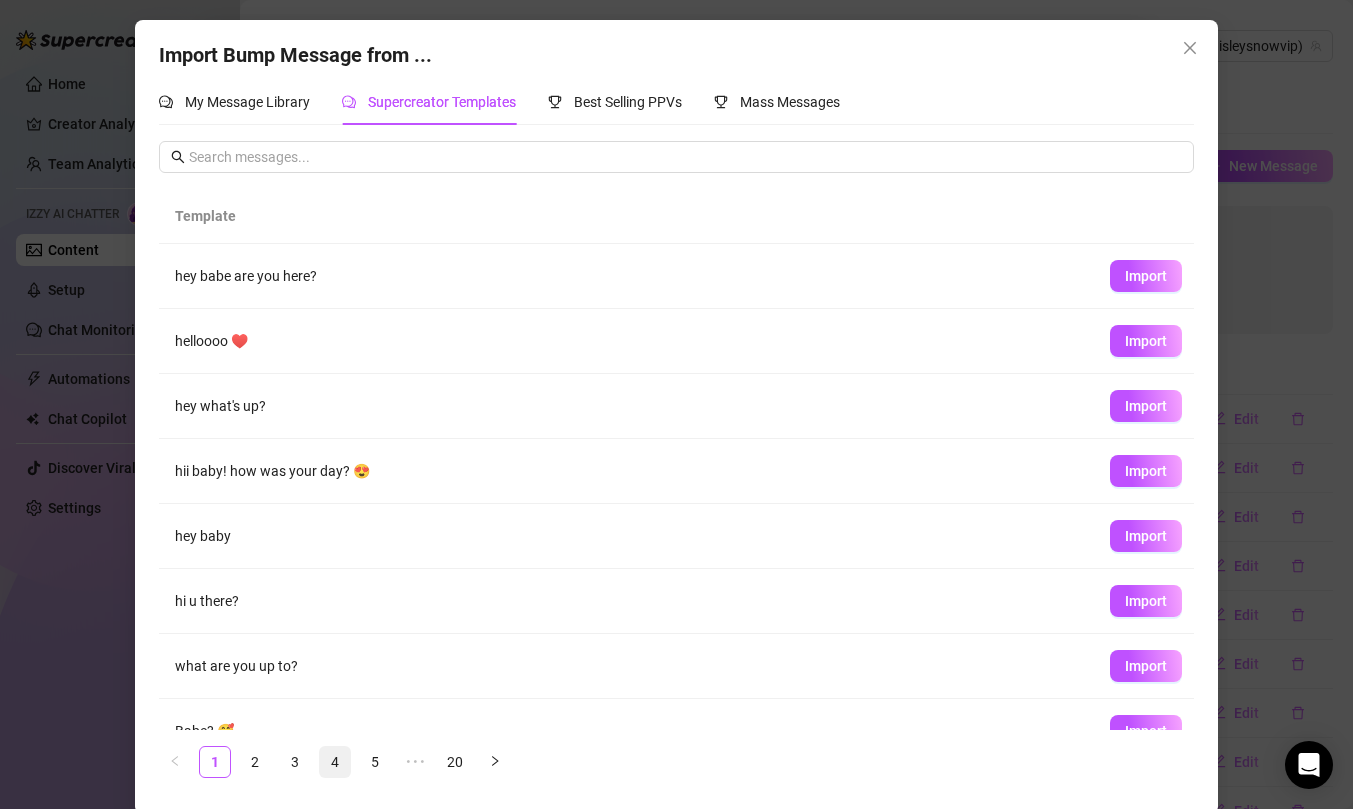 click on "4" at bounding box center [335, 762] 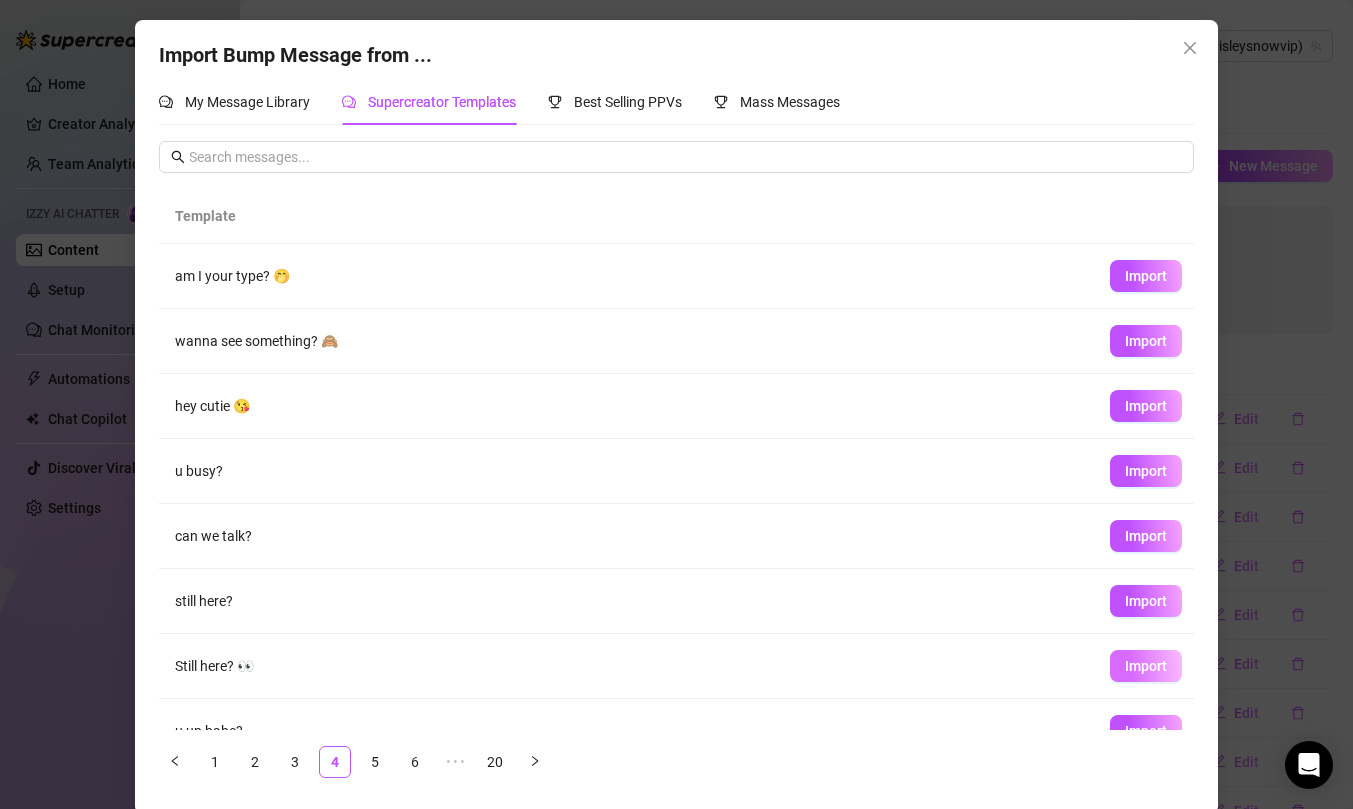 click on "Import" at bounding box center [1146, 666] 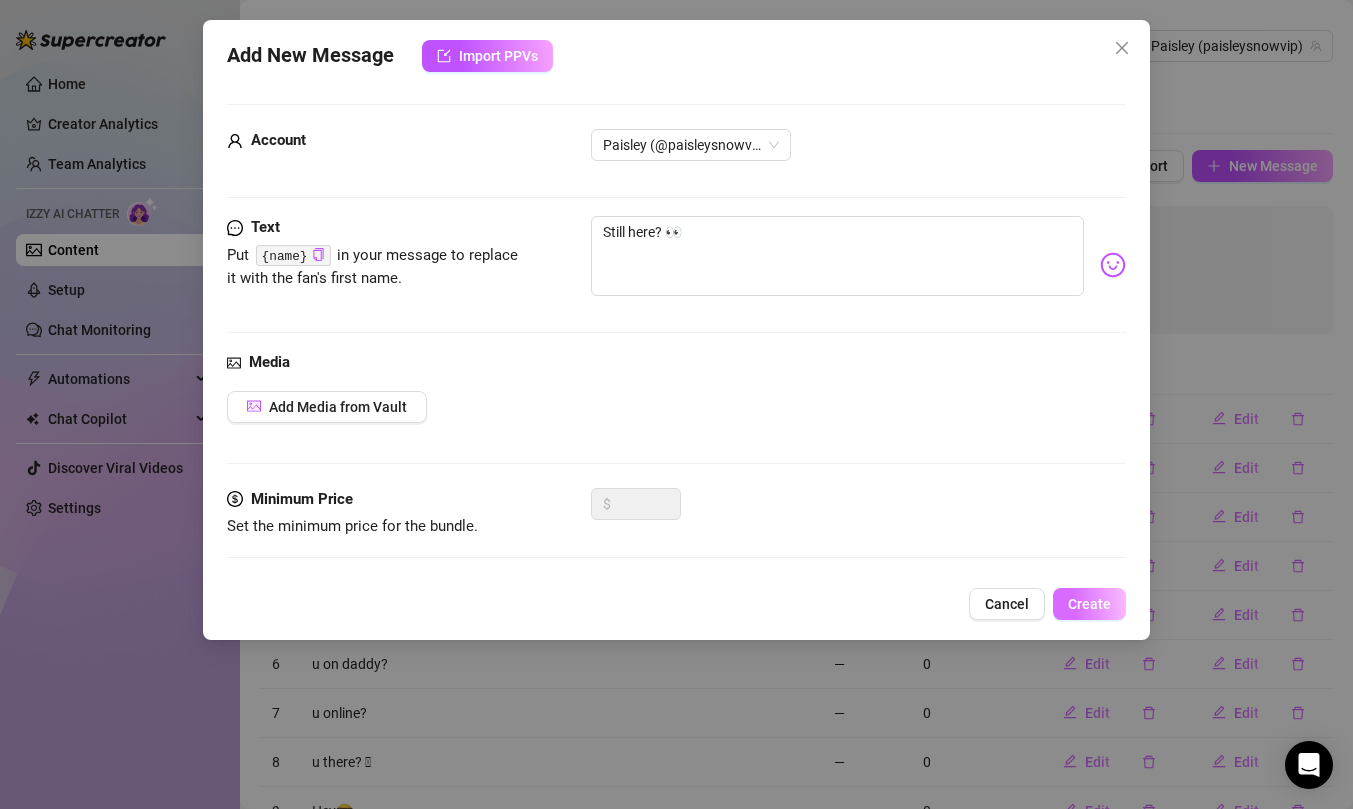 click on "Create" at bounding box center [1089, 604] 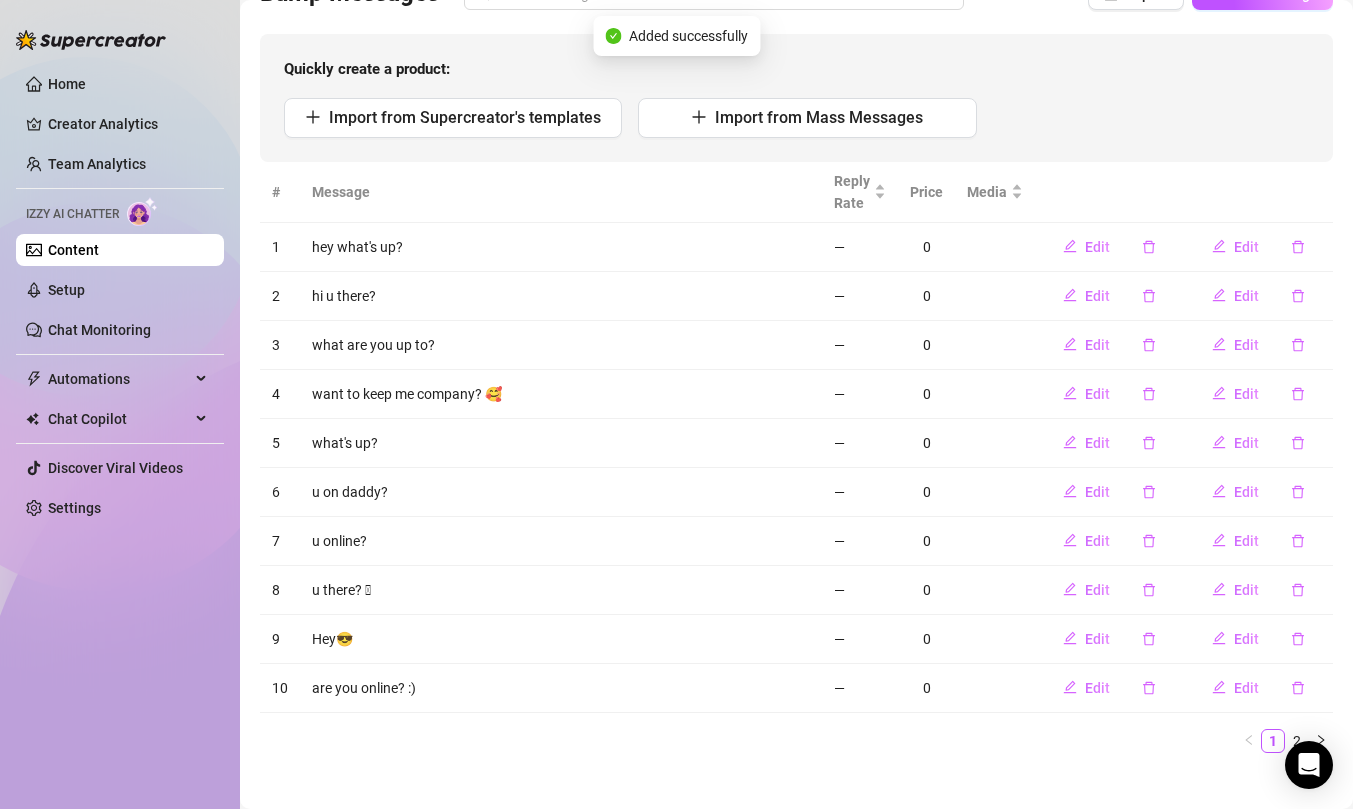 scroll, scrollTop: 191, scrollLeft: 0, axis: vertical 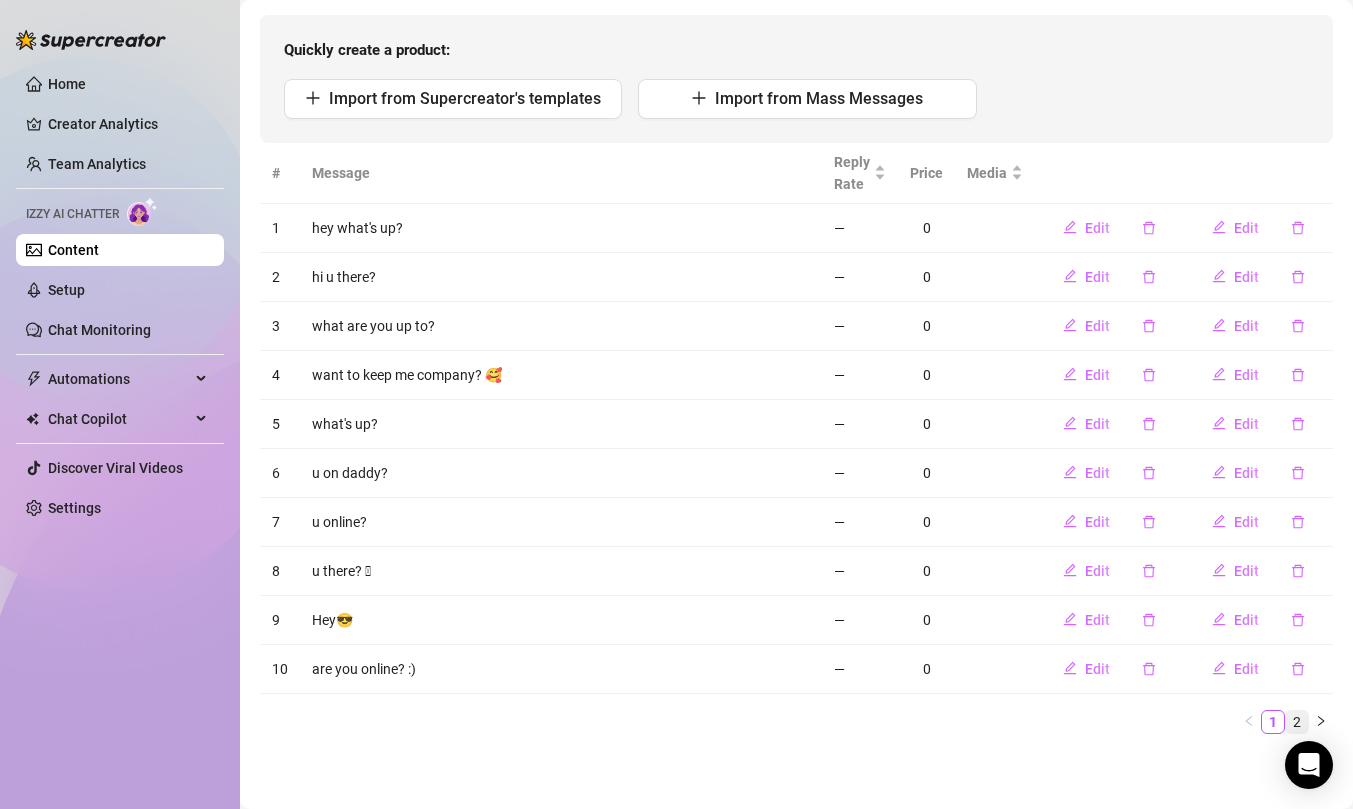 click on "2" at bounding box center [1297, 722] 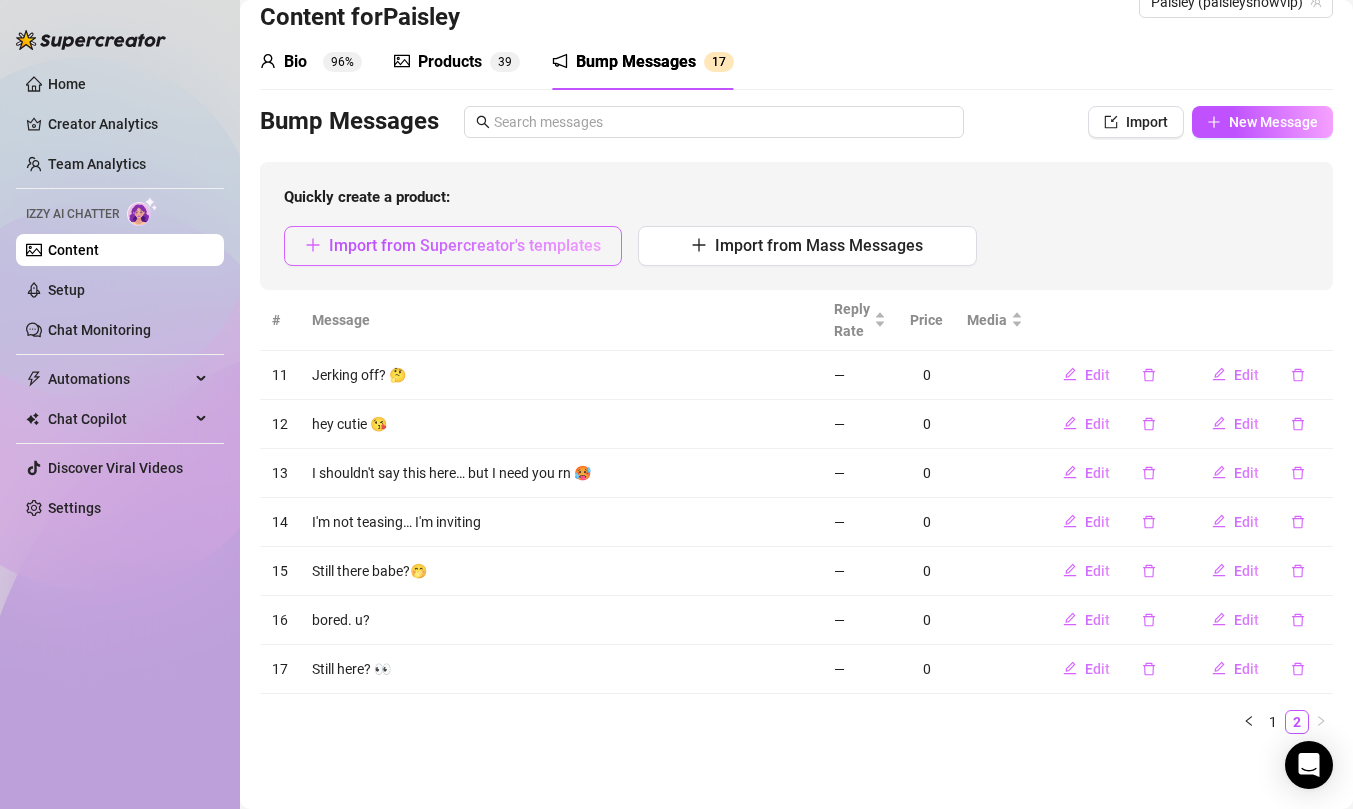 click on "Import from Supercreator's templates" at bounding box center [465, 245] 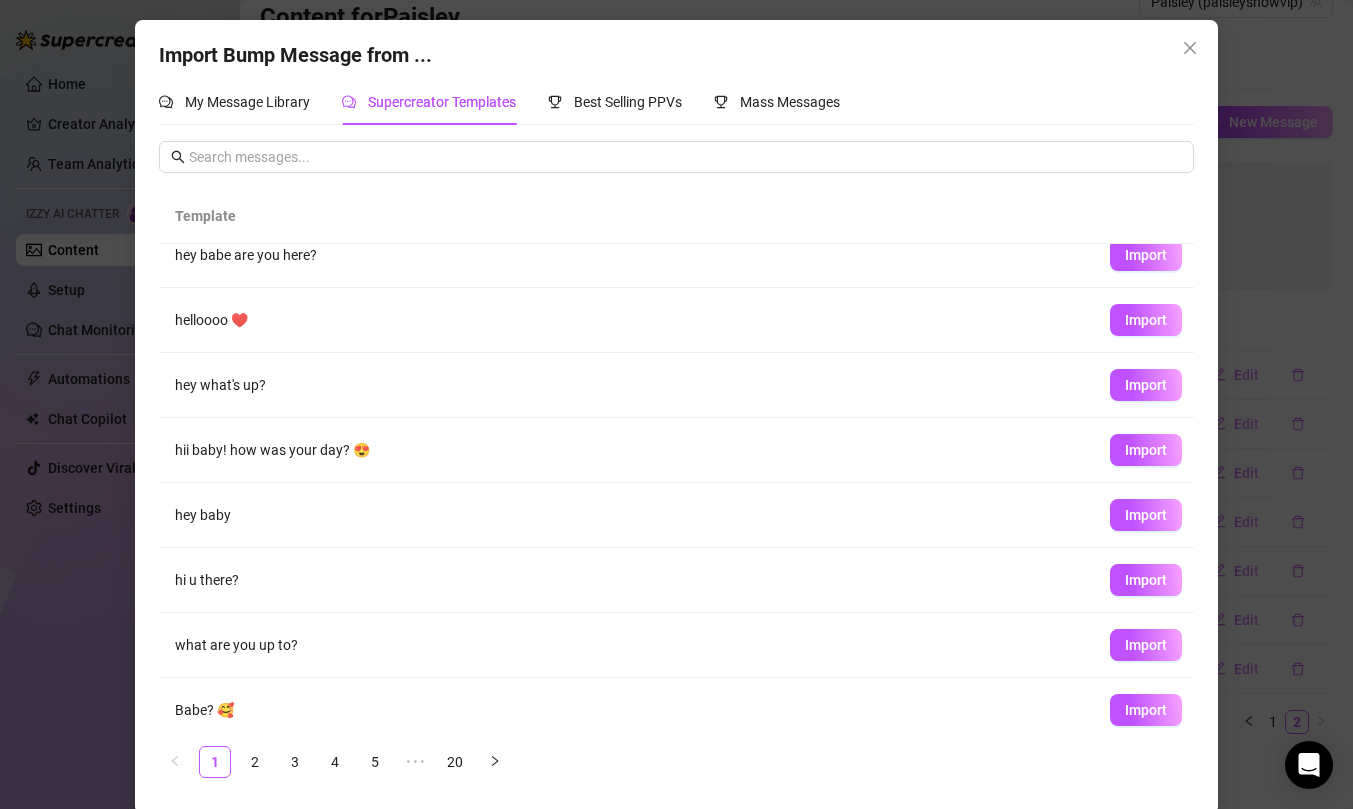 scroll, scrollTop: 23, scrollLeft: 0, axis: vertical 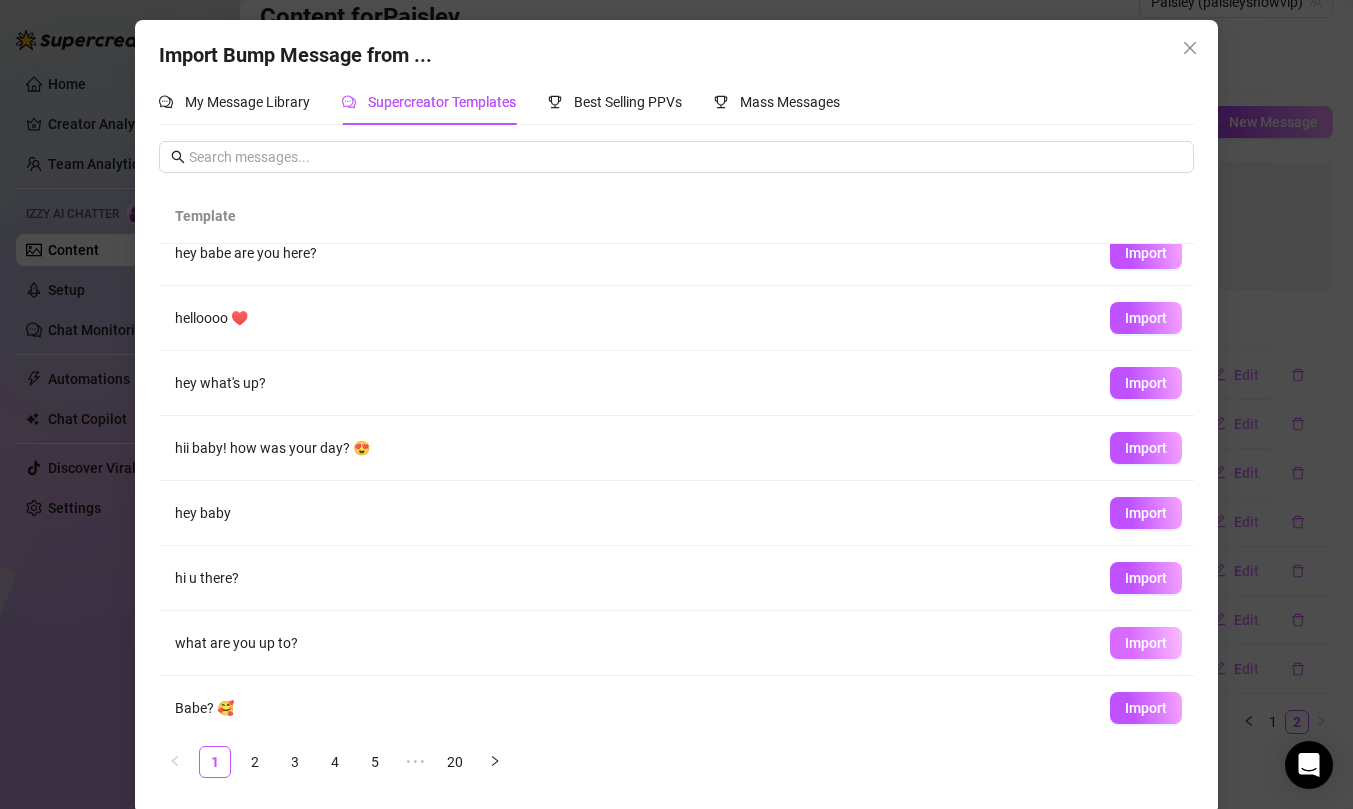 click on "Import" at bounding box center [1146, 643] 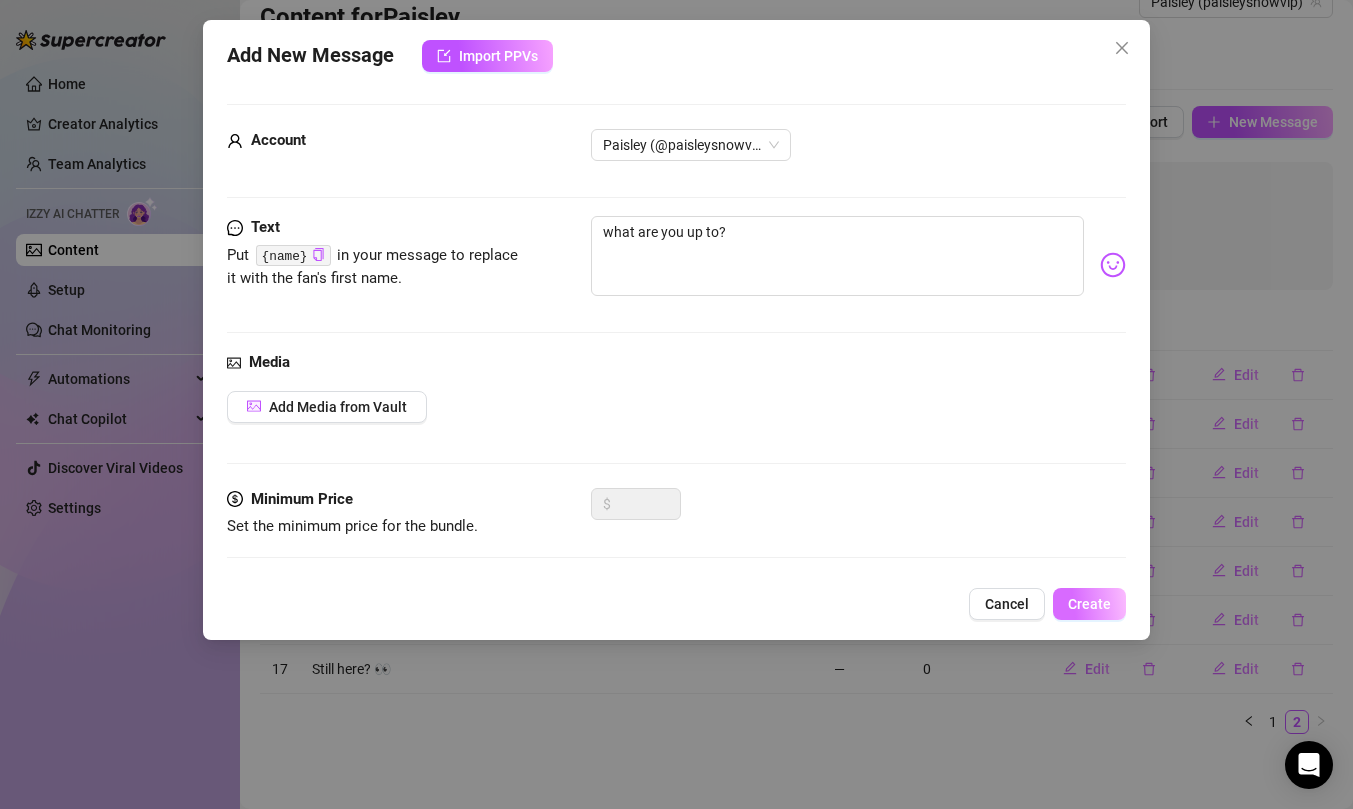 click on "Create" at bounding box center (1089, 604) 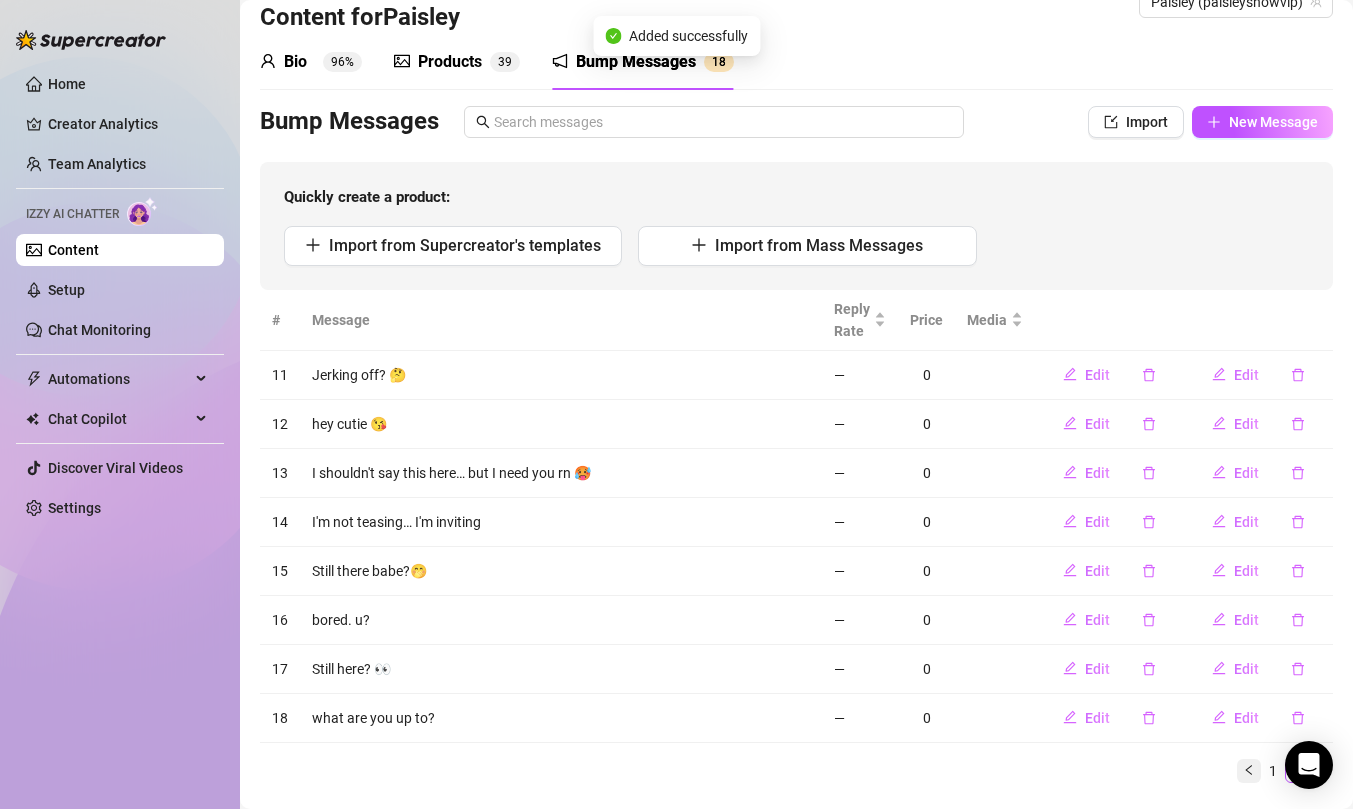 click at bounding box center [1249, 771] 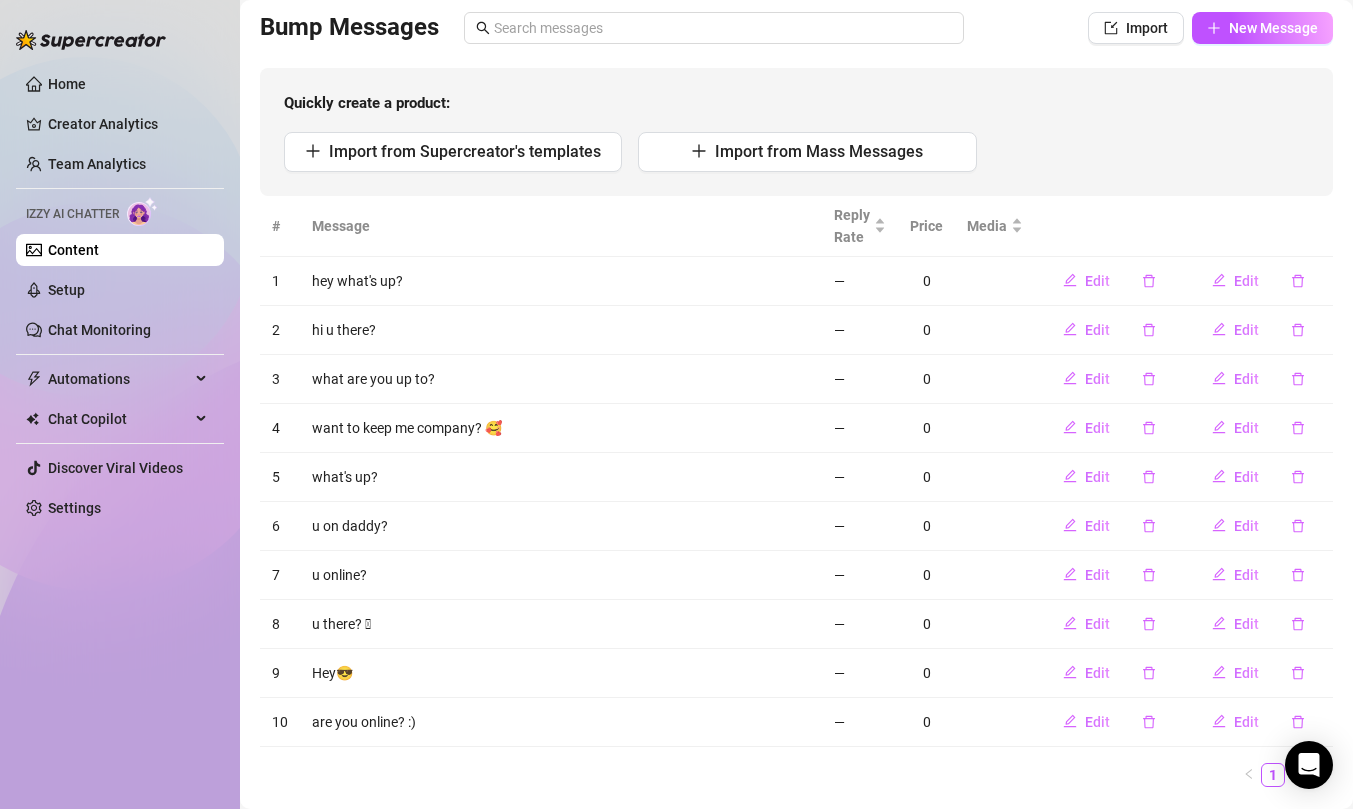 scroll, scrollTop: 137, scrollLeft: 0, axis: vertical 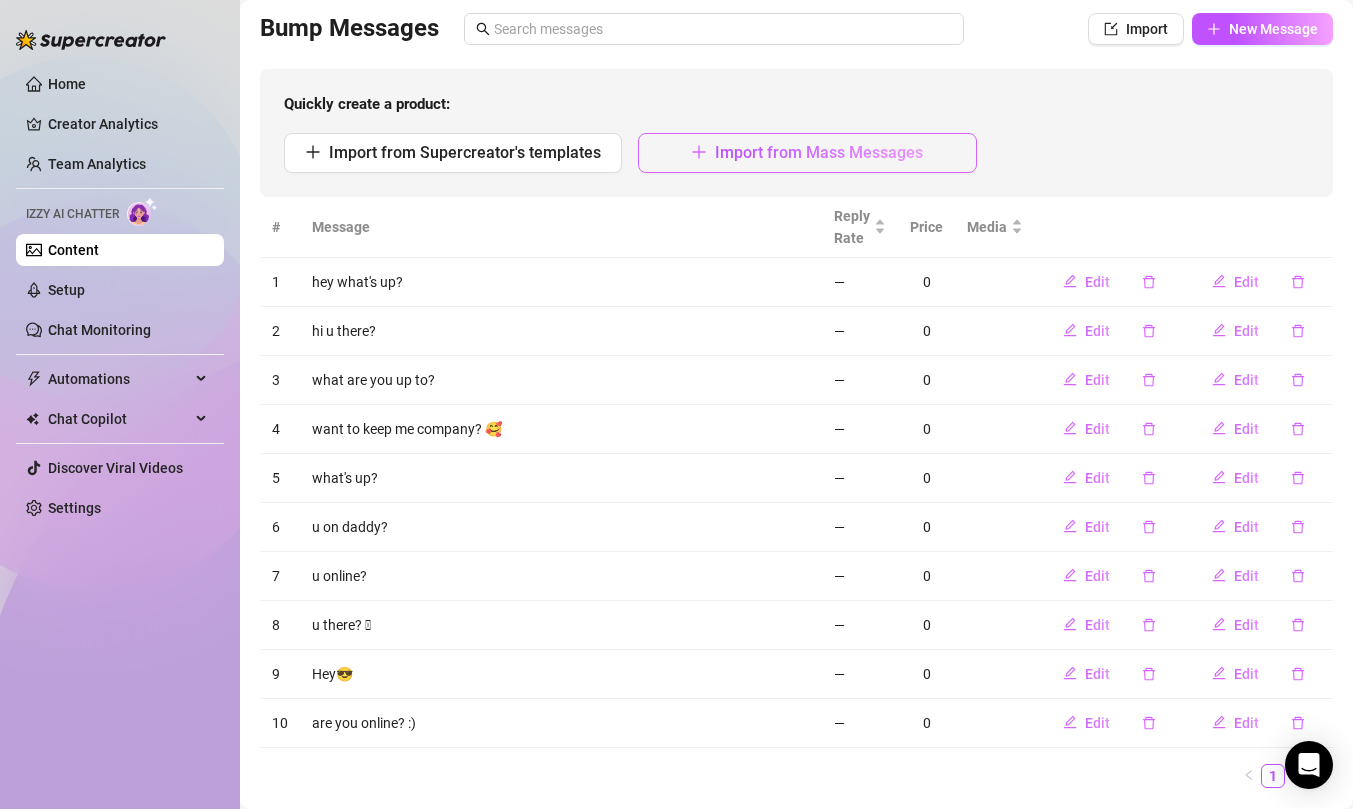 click on "Import from Mass Messages" at bounding box center (819, 152) 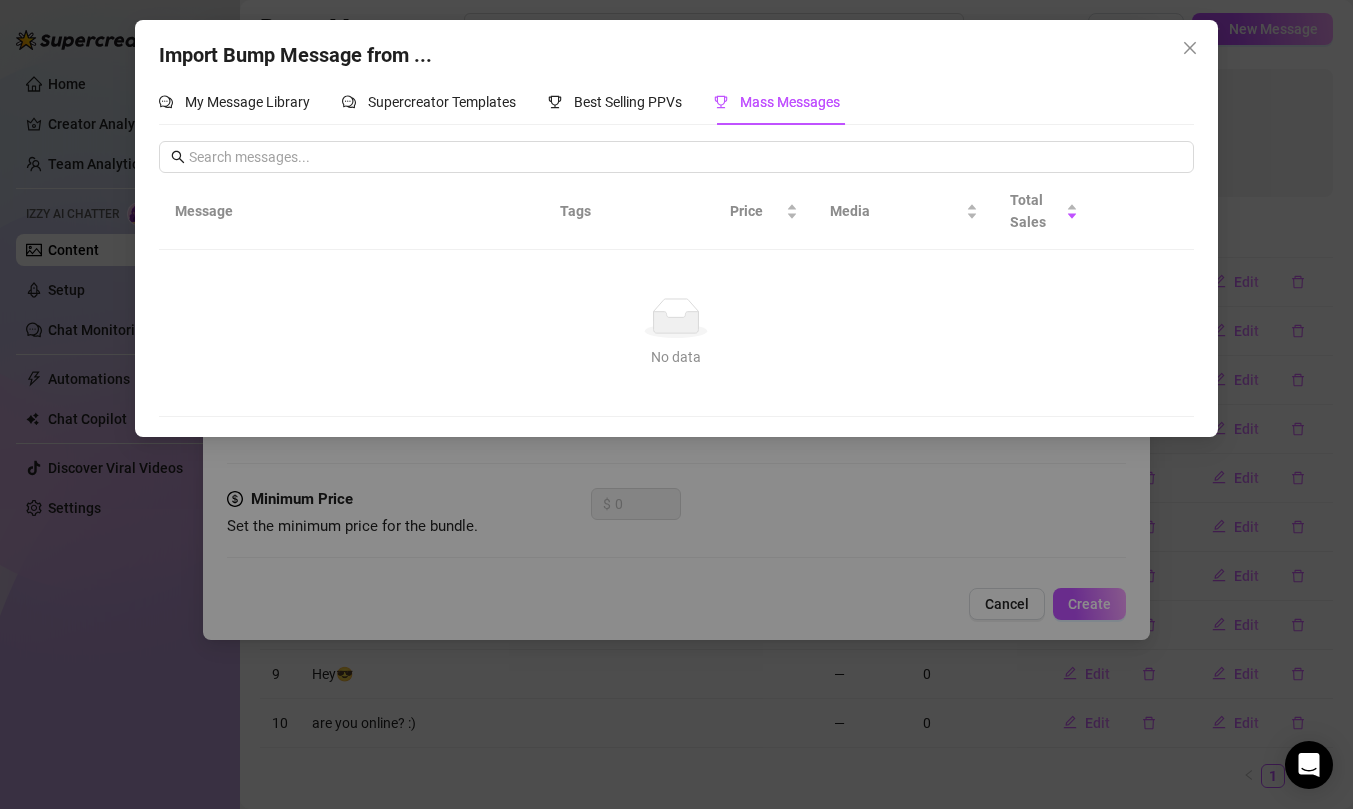 click on "Import Bump Message from ... My Message Library Supercreator Templates Best Selling PPVs Mass Messages Message Tags Price Media Total Sales               No data No data" at bounding box center [676, 228] 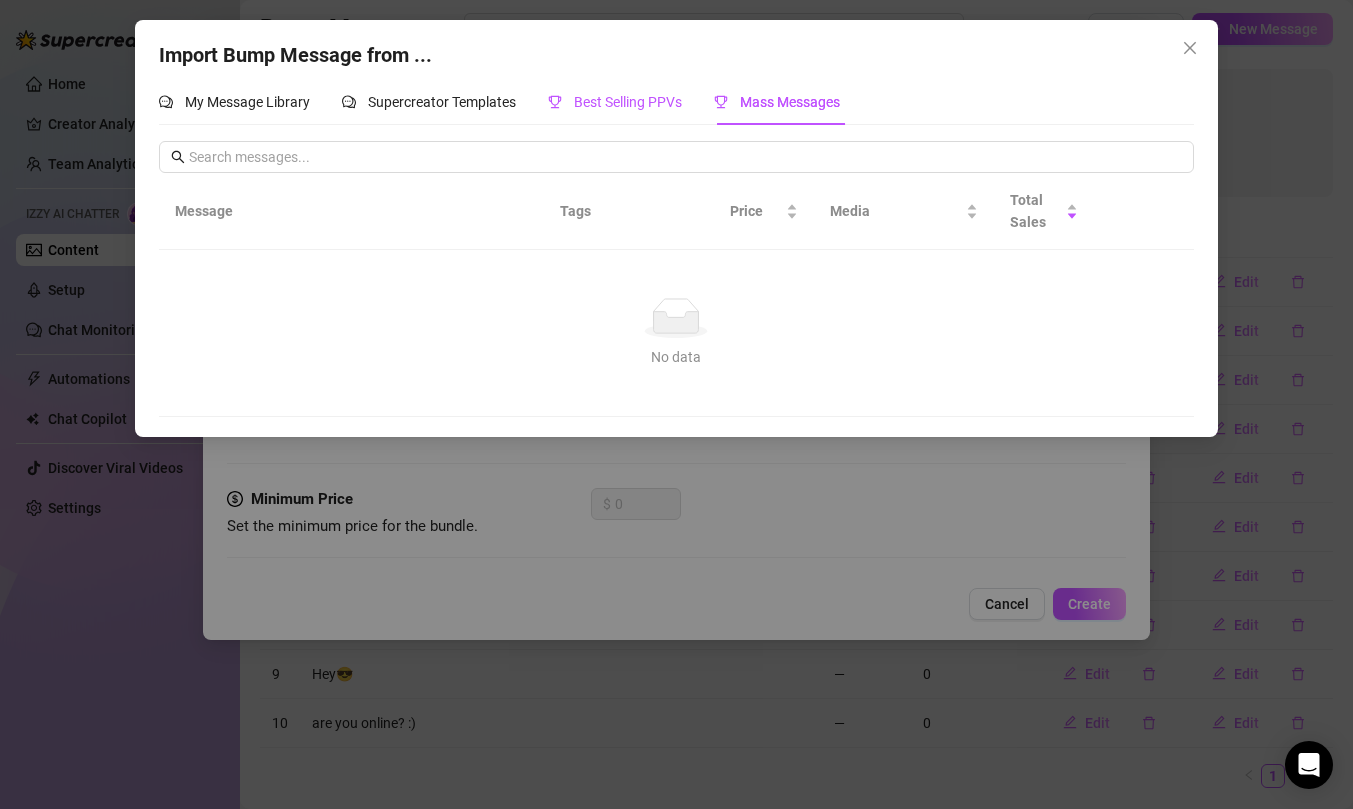 click on "Best Selling PPVs" at bounding box center (615, 102) 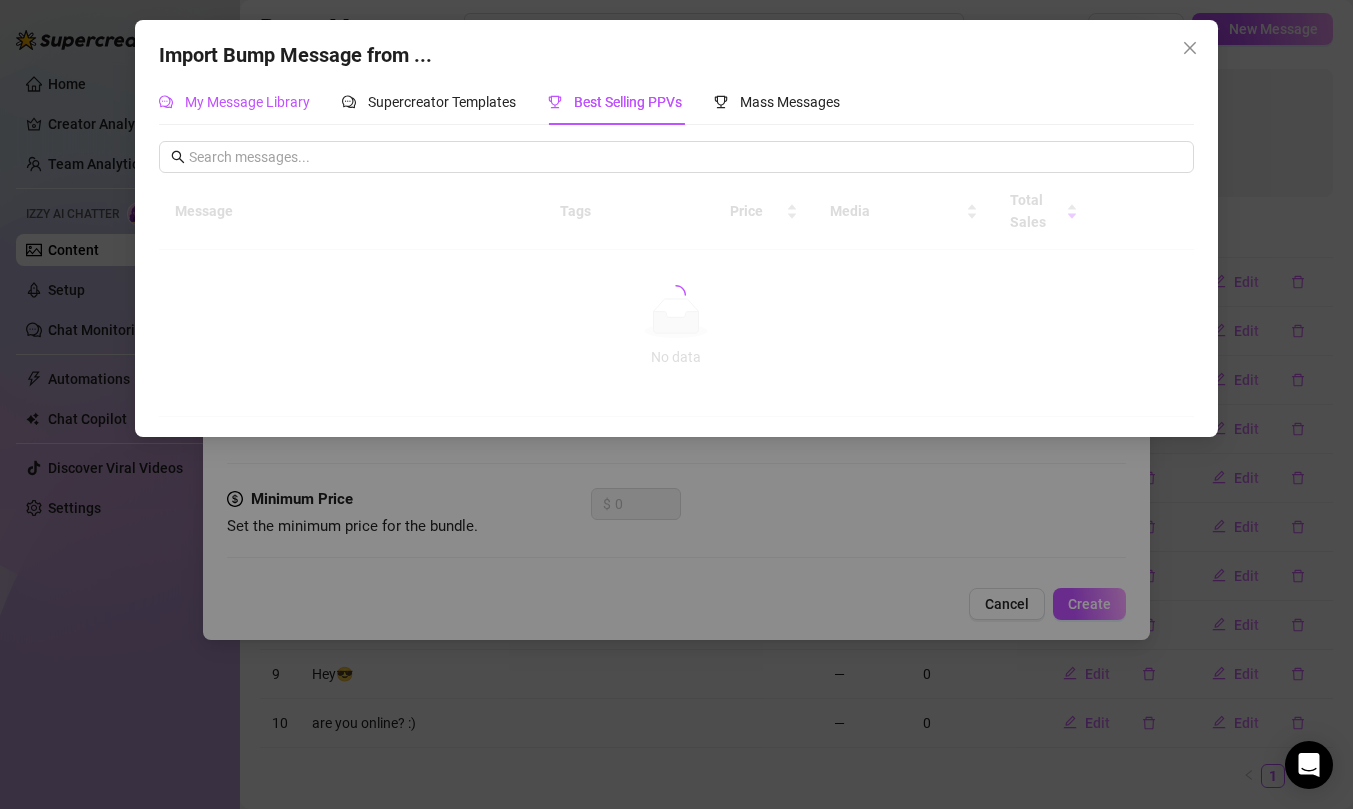 click on "My Message Library" at bounding box center (247, 102) 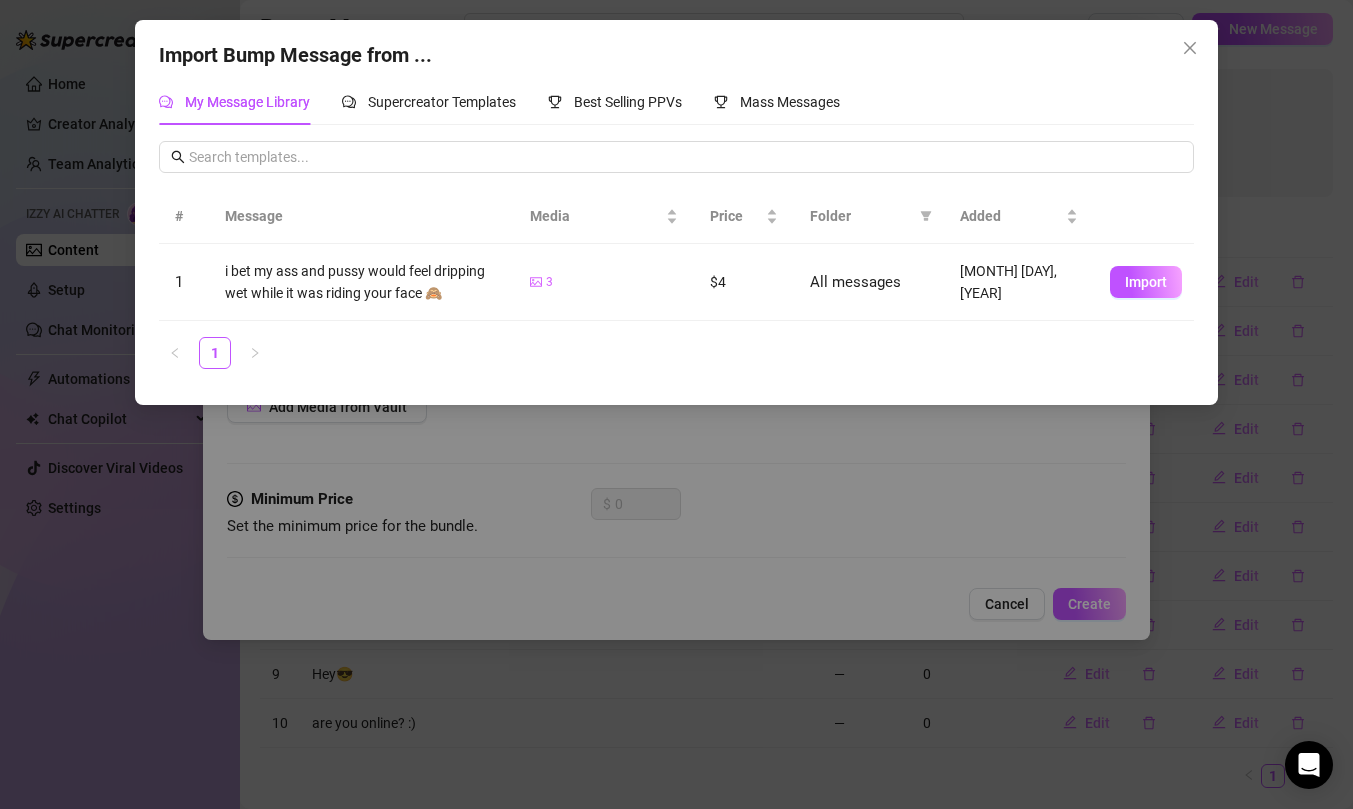 click on "Import Bump Message from ... My Message Library Supercreator Templates Best Selling PPVs Mass Messages # Message Media Price Folder Added               1 i bet my ass and pussy would feel dripping wet while it was riding your face 🙈 3 [PRICE] All messages Jun 26, 2025 Import 1 Message Tags Price Media Total Sales               babe i’m dripping in my hot pink fishnet suit, sitting on the kitchen table, tits out, rose toy ready to make me squirt all over for you.. don’t wait unlock it now and watch me lose control just for you 💦 [PRICE] [PRICE] Import i’m in my tiny tank top and these black juicy shorts that barely cover anything... then i pull my tits out and bend over, shaking this ass you luv. spank it for you, baby 😈 wanna see more? [PRICE] [PRICE] Import babe you just made me so wet already... wait till you see me teasing in this bright pink thong with that cheeky banana 🍌 barely there and driving me crazy rubbing my tits and ass just for you.. wanna unlock and watch me strip it off slow ? [PRICE]" at bounding box center (676, 404) 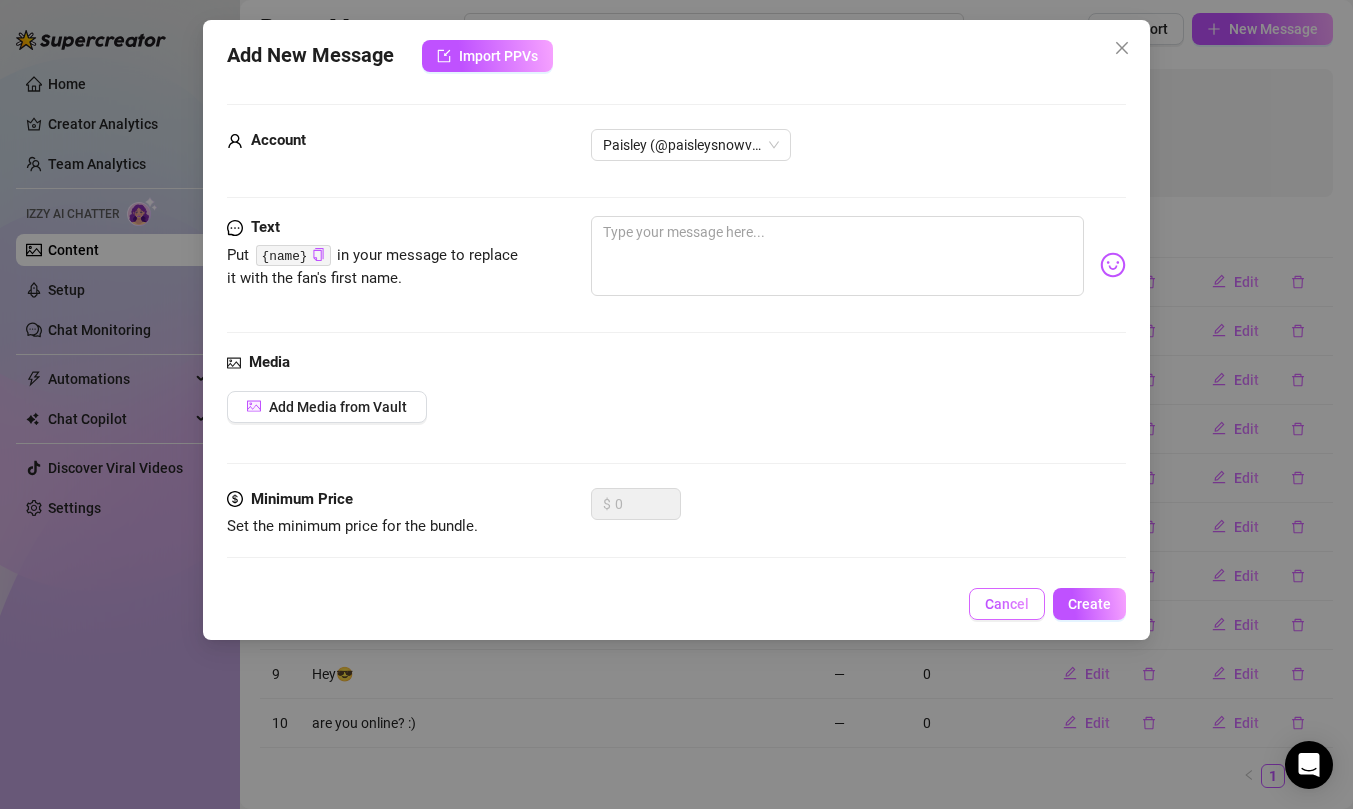click on "Cancel" at bounding box center (1007, 604) 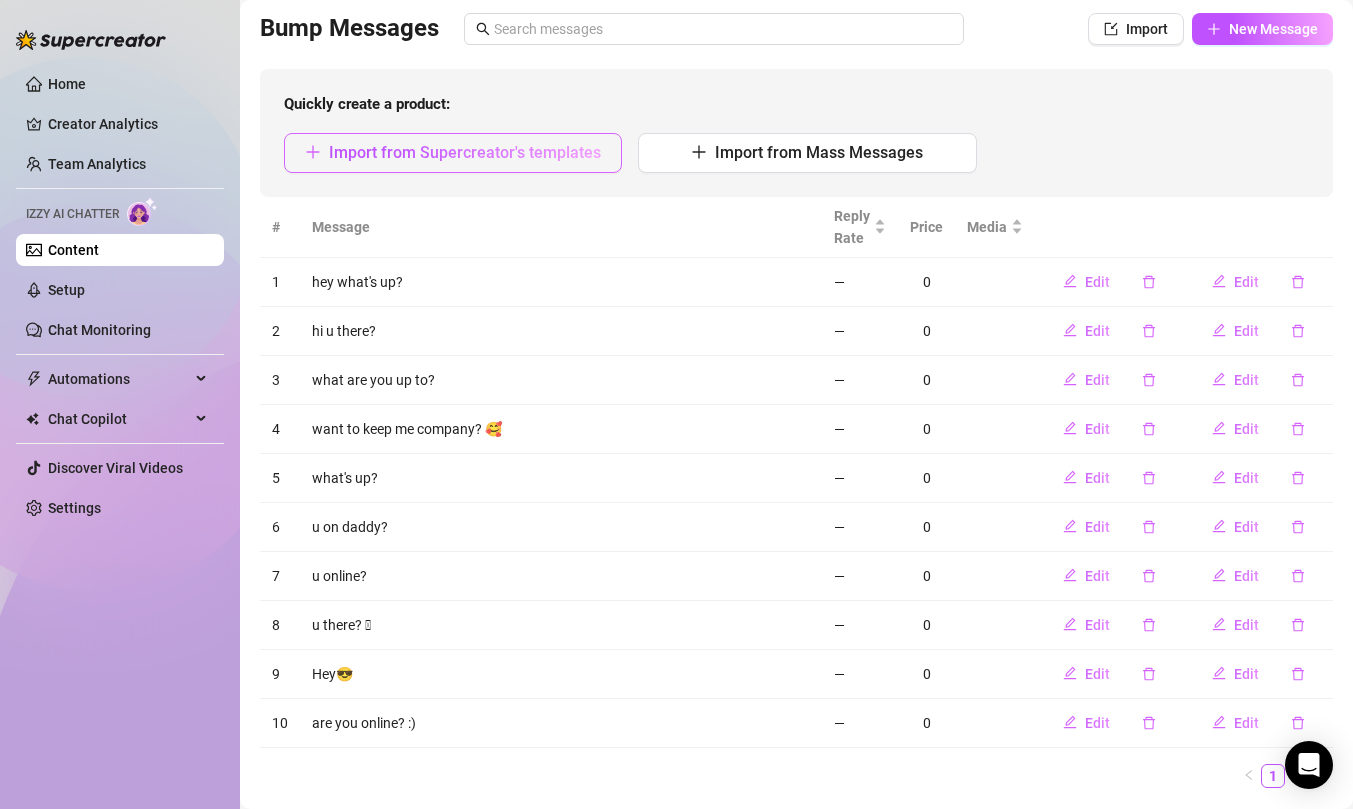 click on "Import from Supercreator's templates" at bounding box center (465, 152) 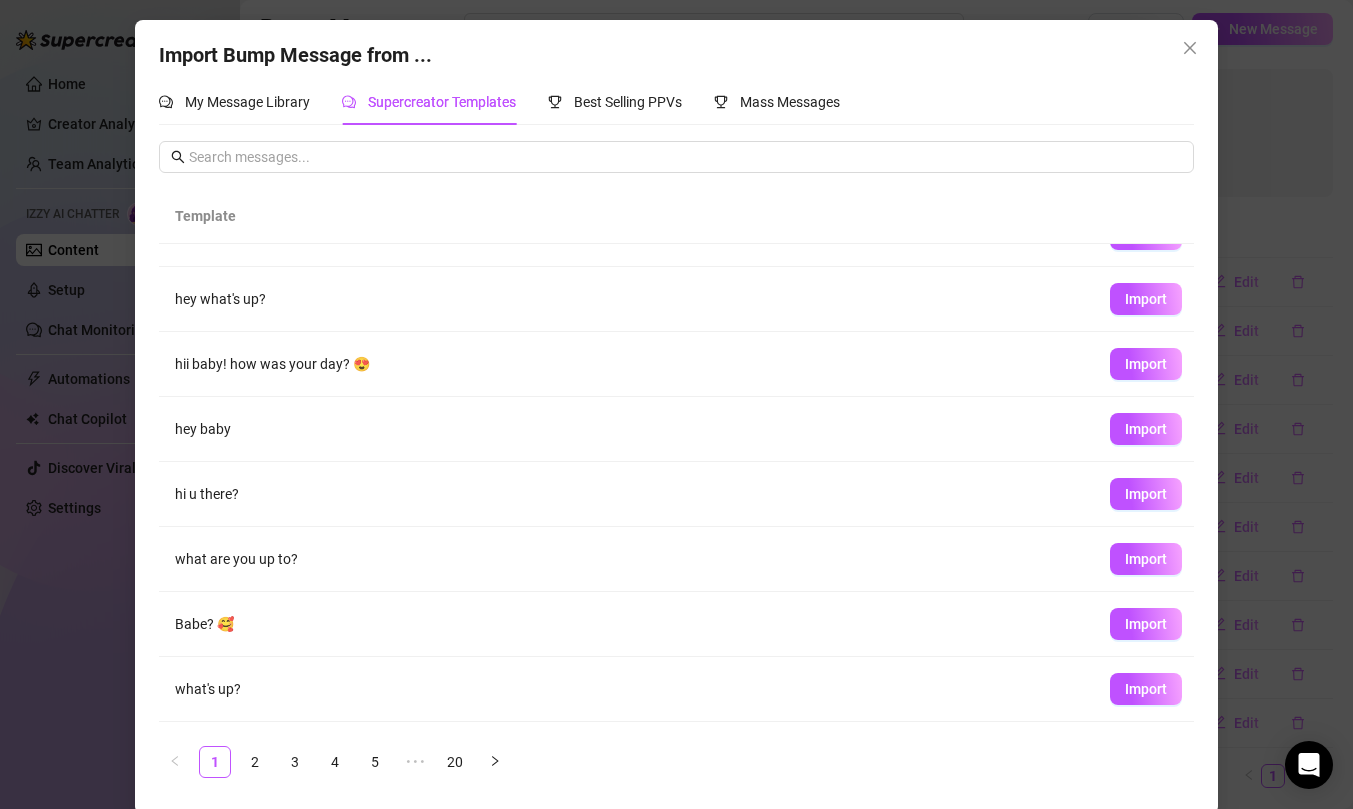 scroll, scrollTop: 164, scrollLeft: 0, axis: vertical 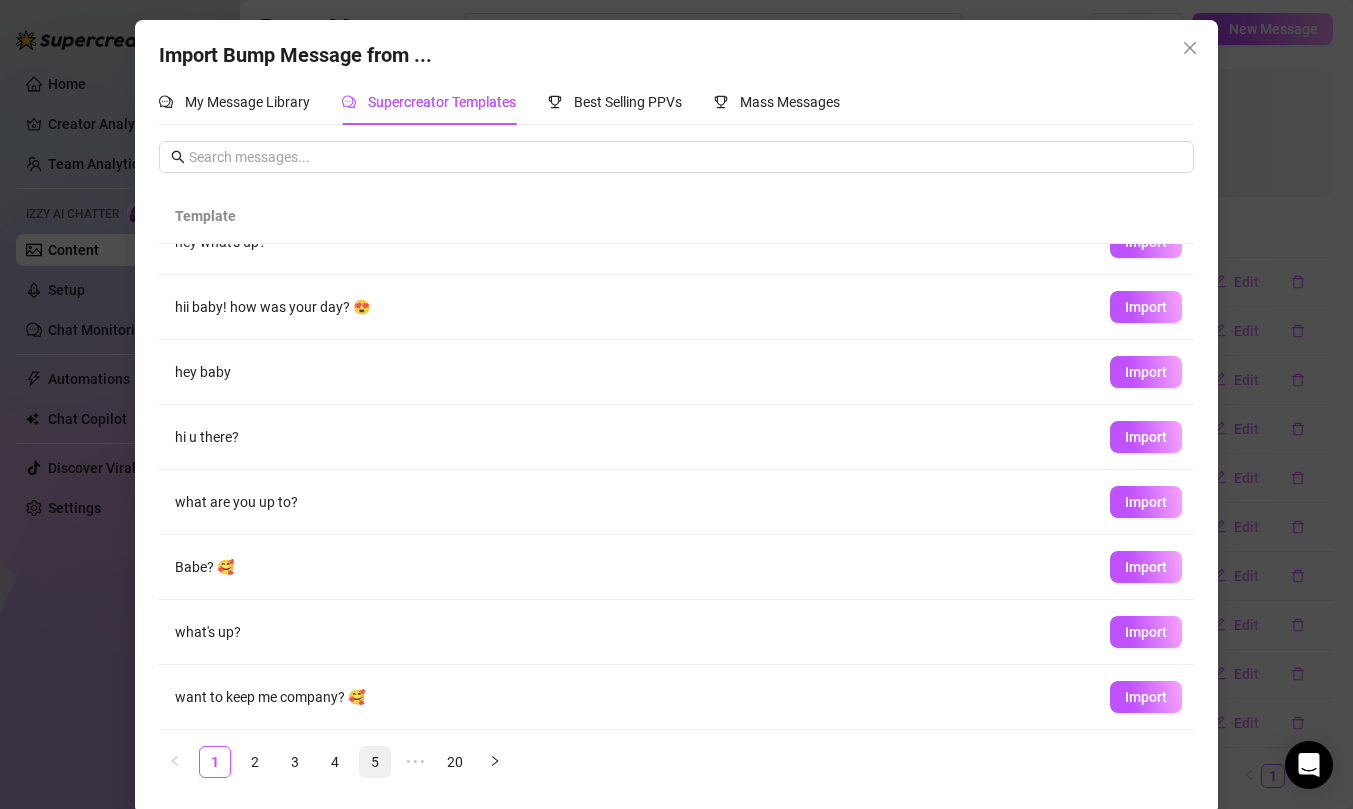 click on "5" at bounding box center [375, 762] 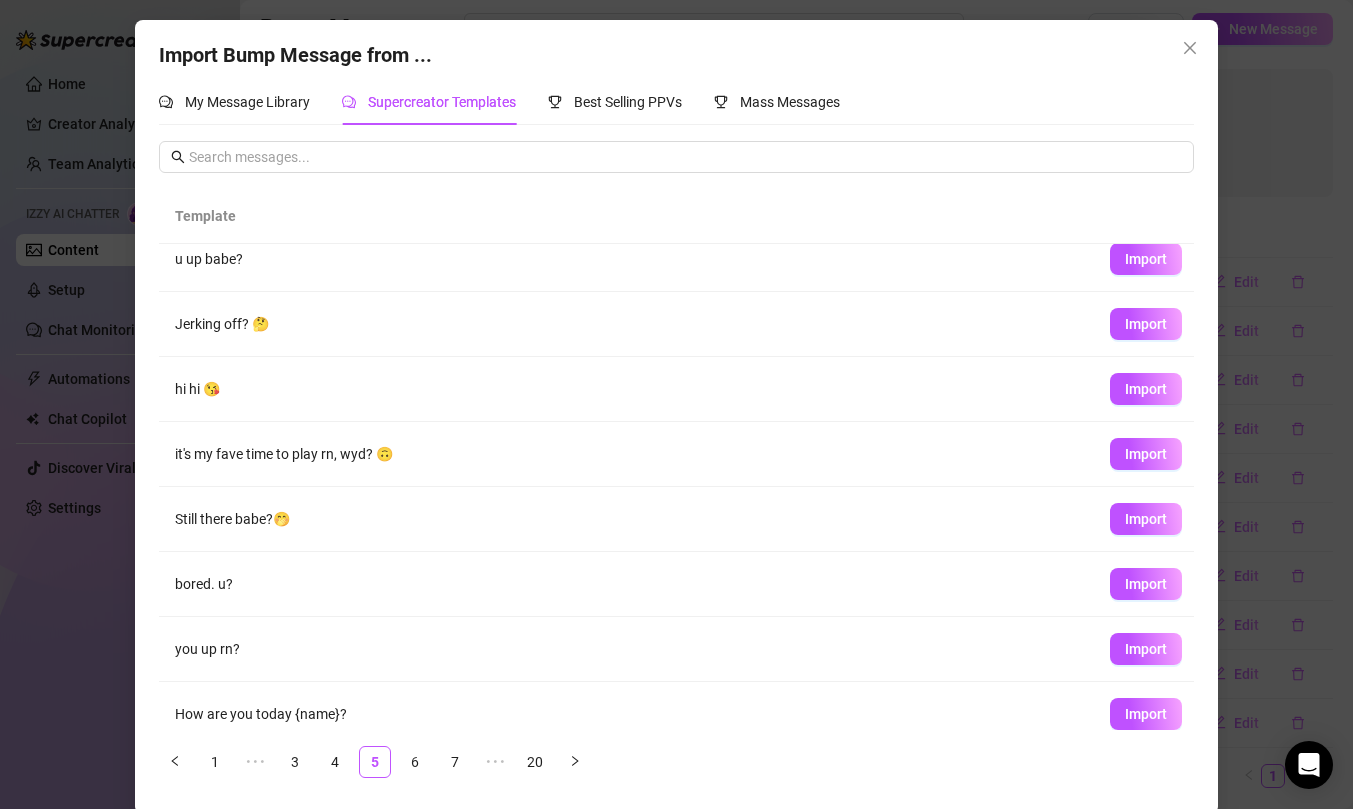 scroll, scrollTop: 164, scrollLeft: 0, axis: vertical 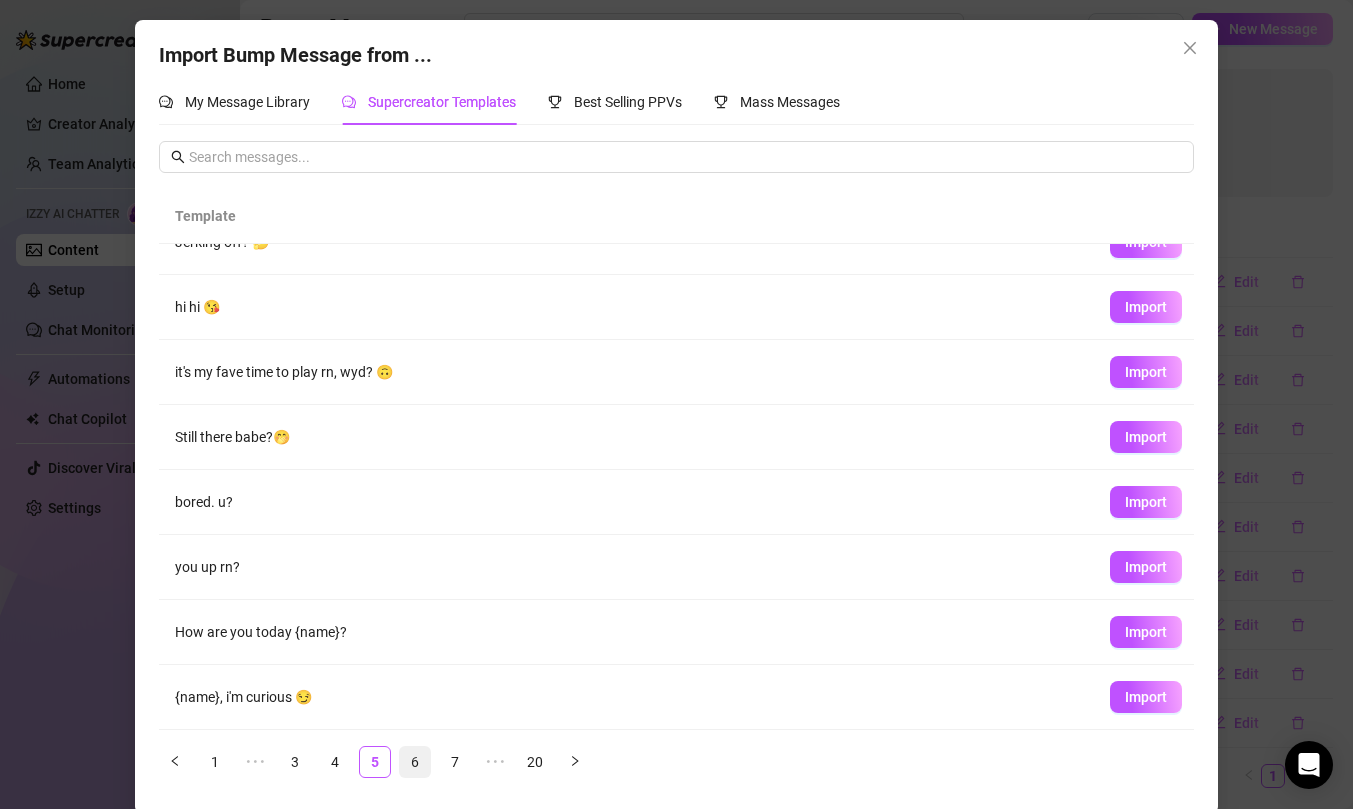 click on "6" at bounding box center (415, 762) 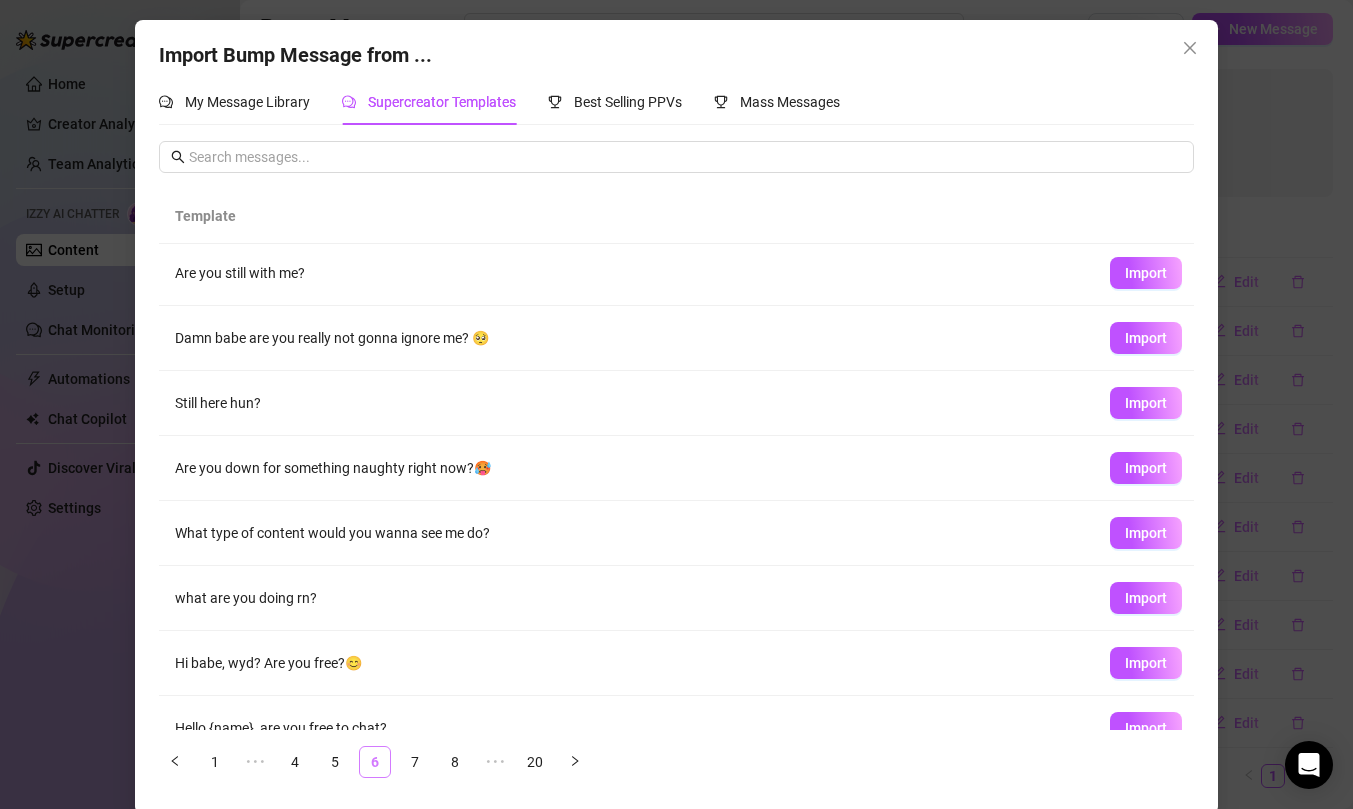 scroll, scrollTop: 0, scrollLeft: 0, axis: both 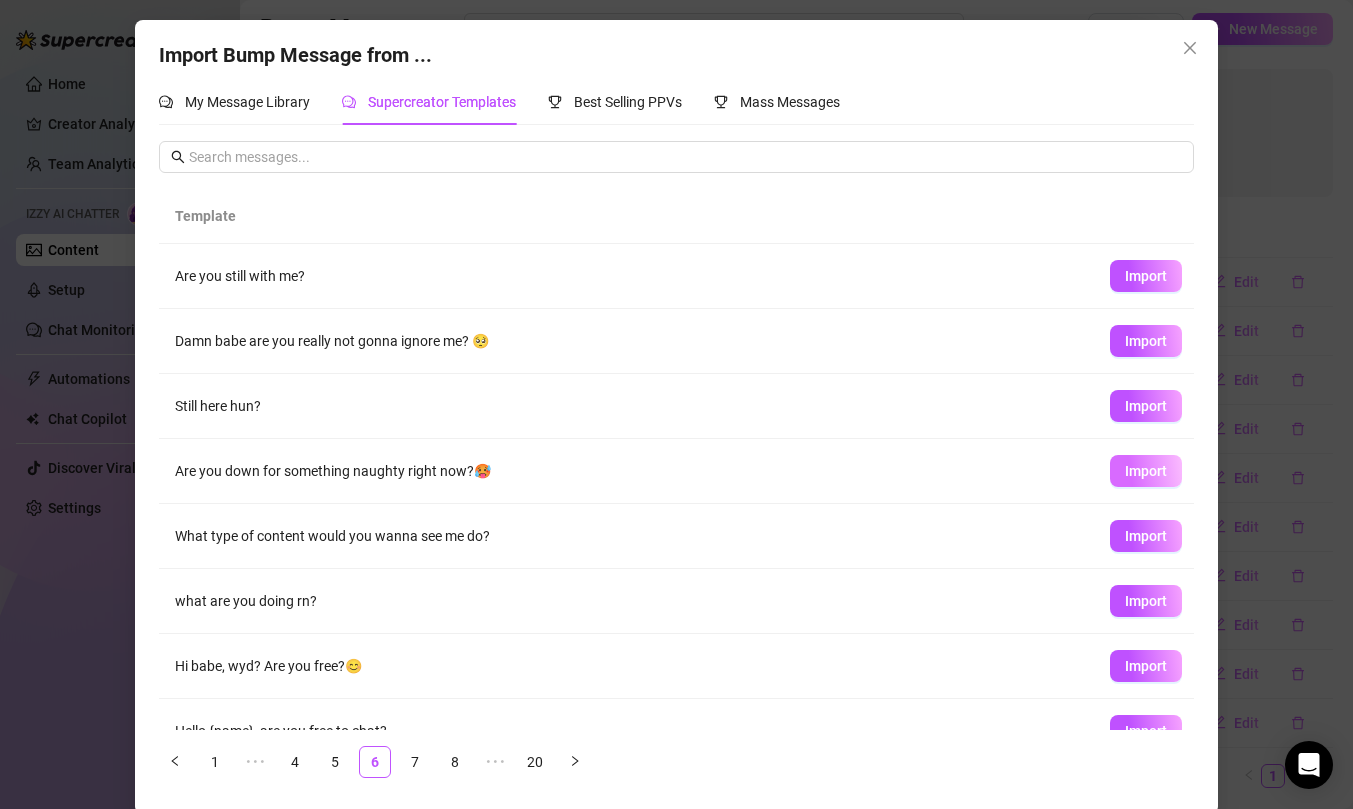 click on "Import" at bounding box center (1146, 471) 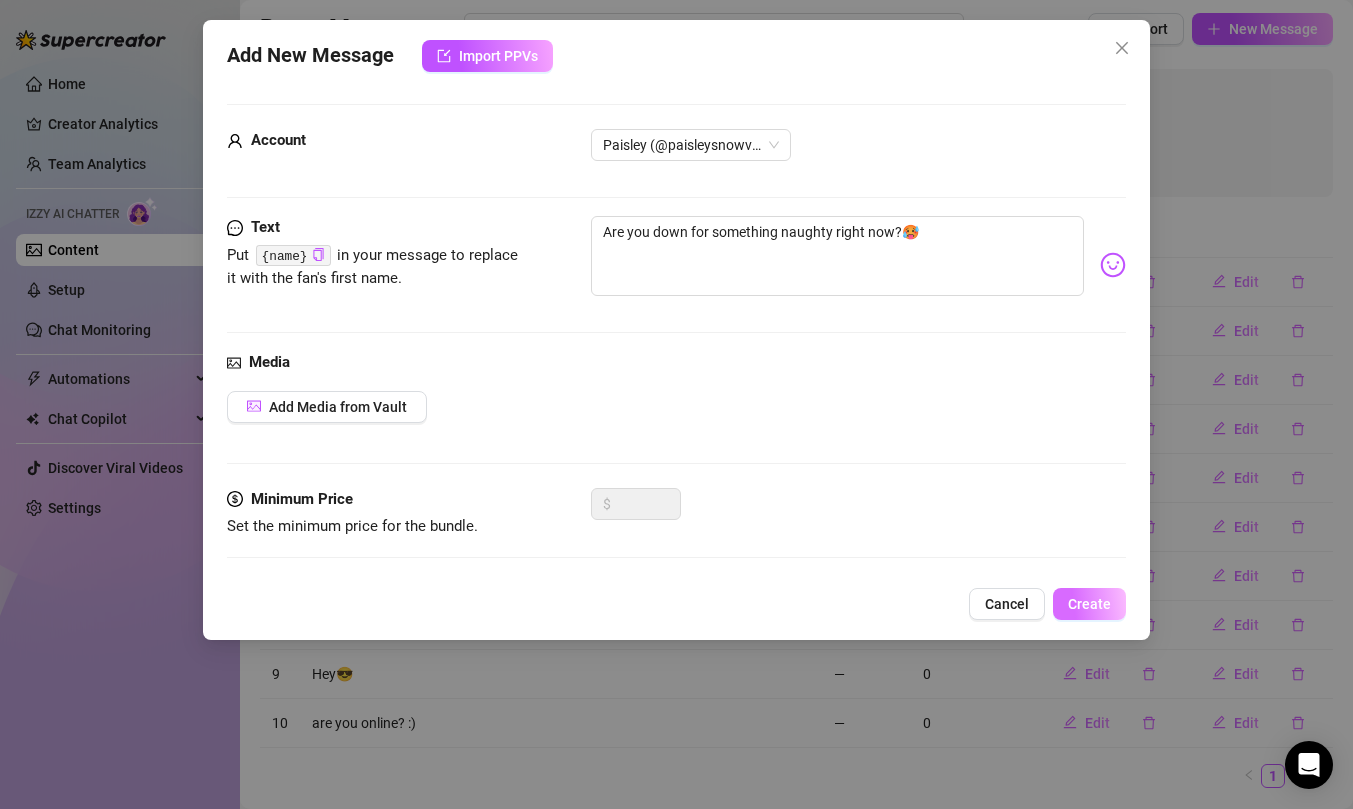 click on "Create" at bounding box center (1089, 604) 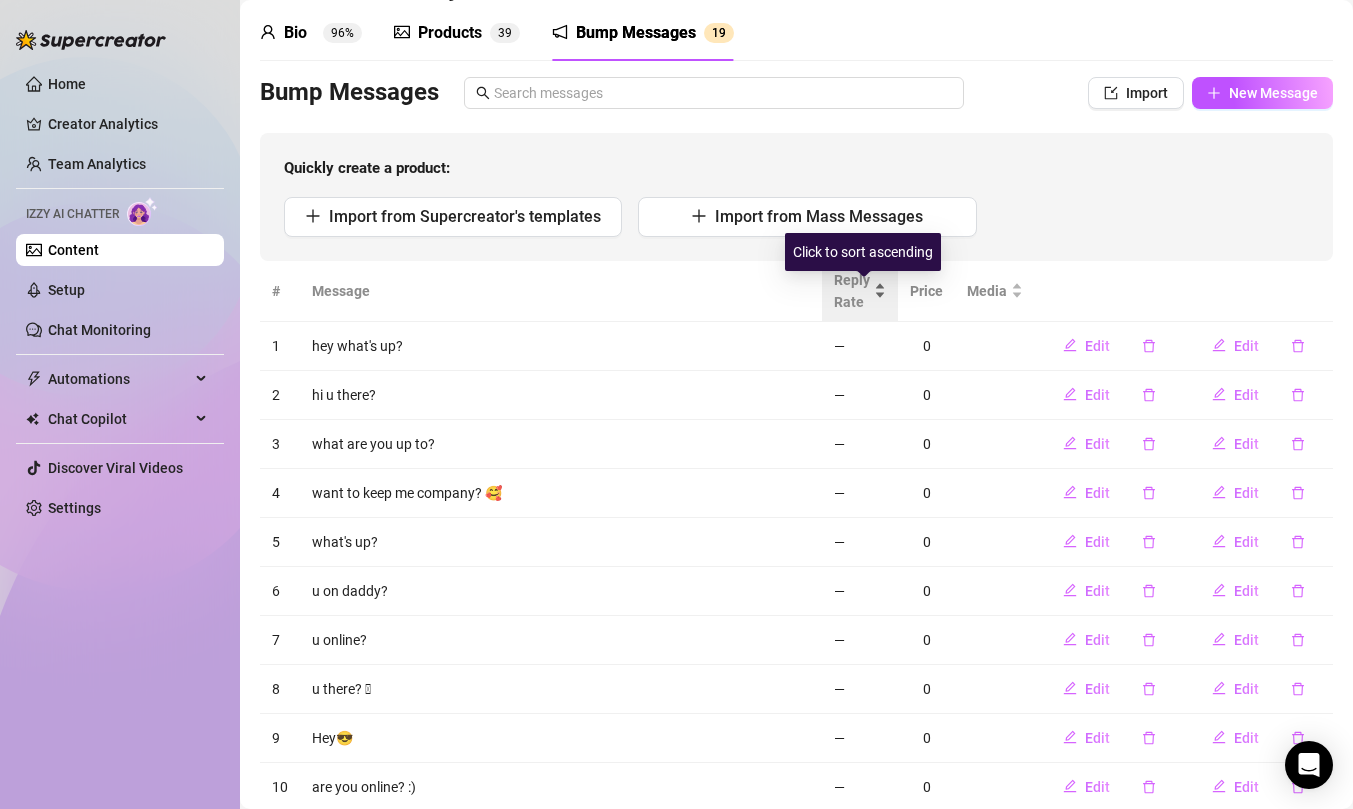 scroll, scrollTop: 0, scrollLeft: 0, axis: both 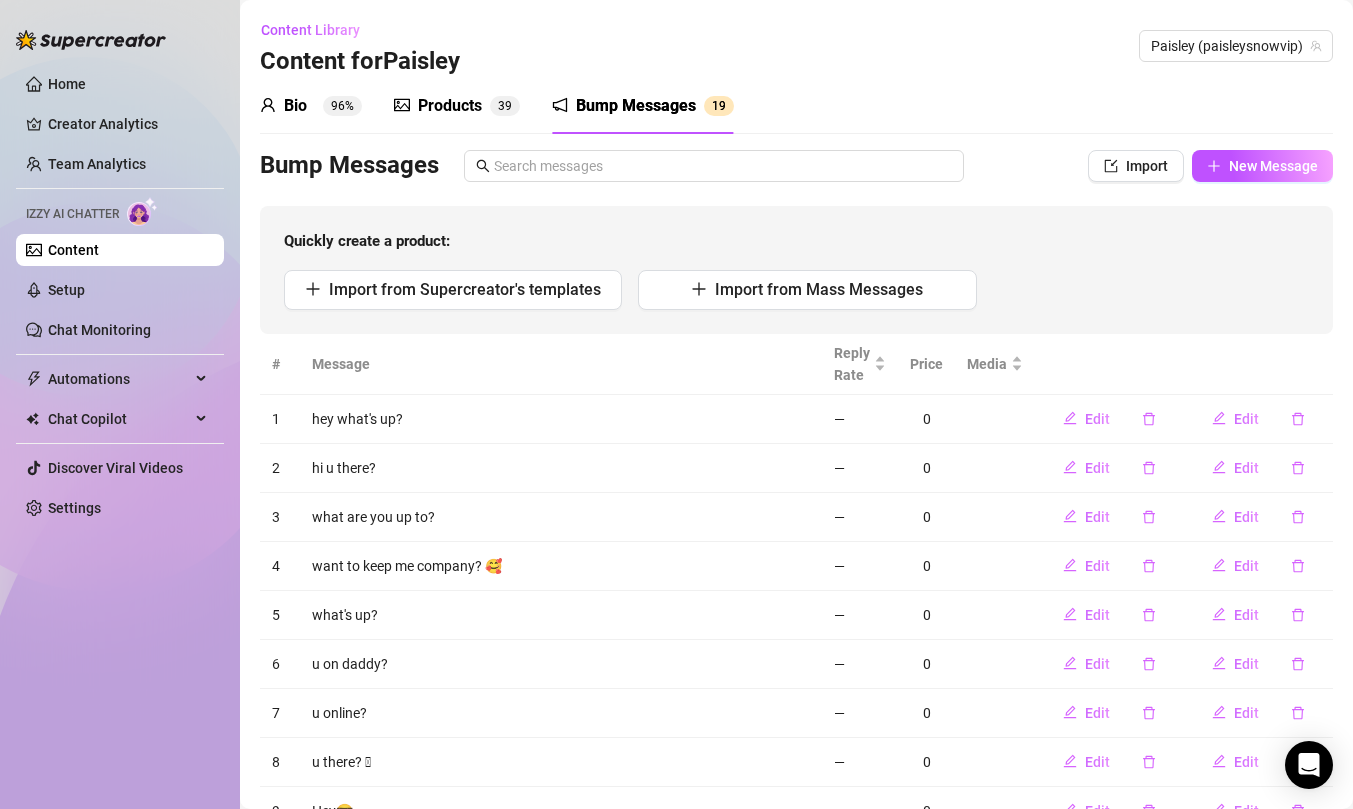 click on "Products" at bounding box center [450, 106] 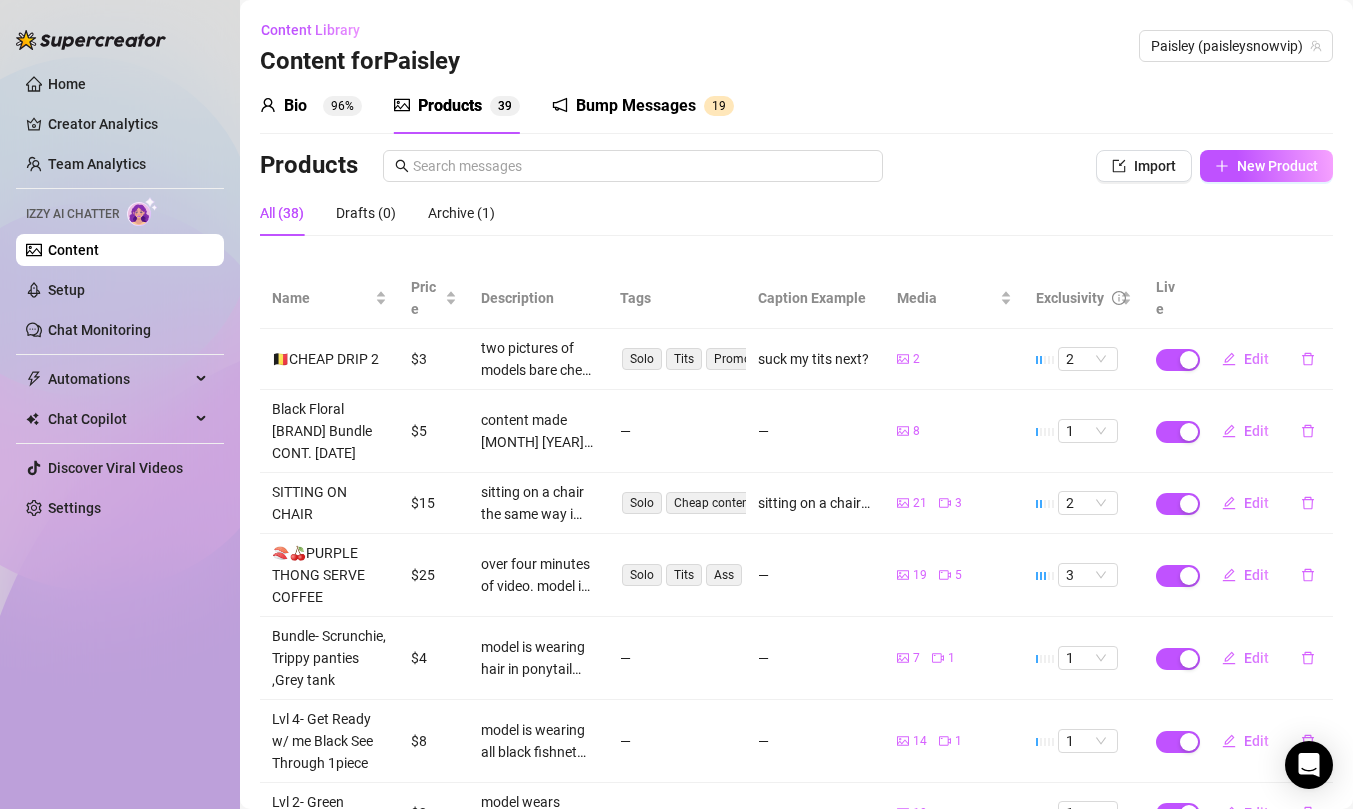click on "Bump Messages" at bounding box center [636, 106] 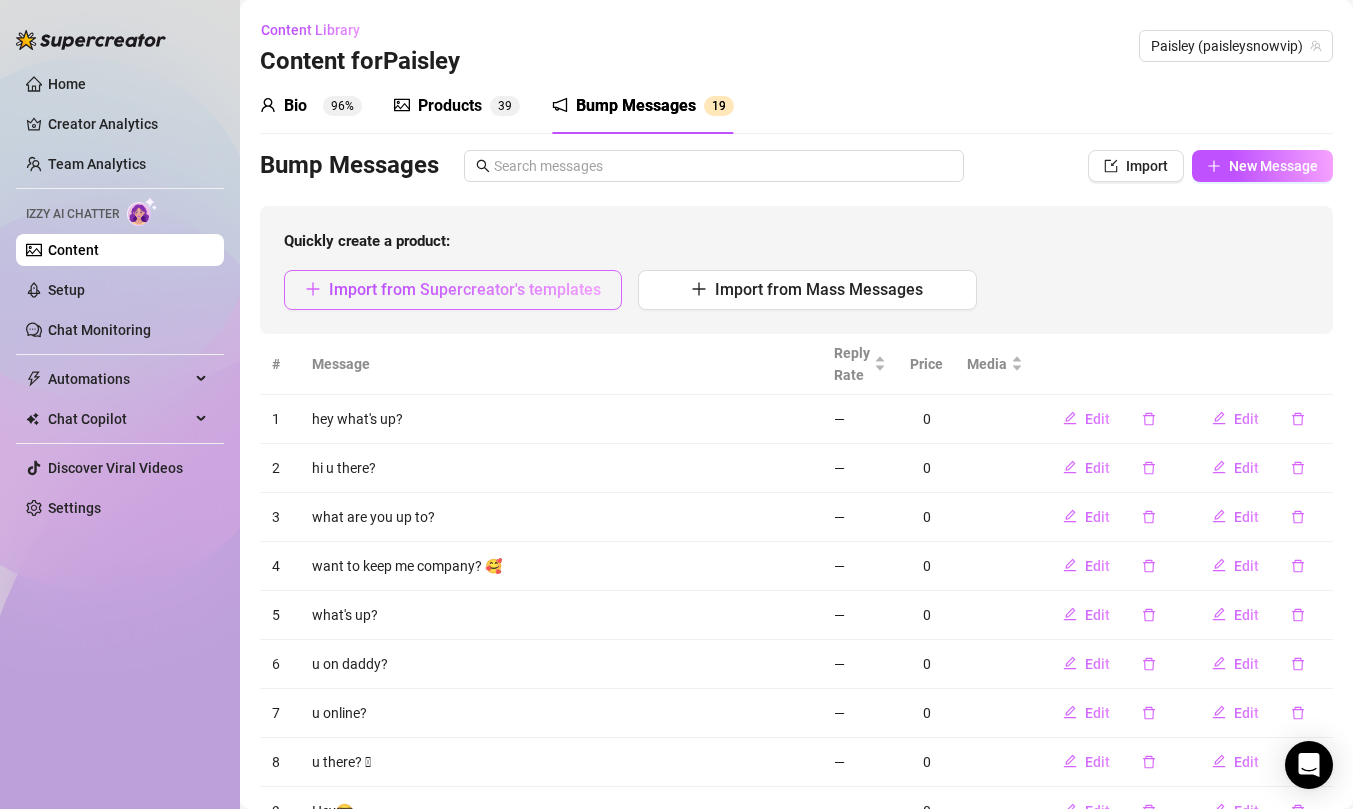 click on "Import from Supercreator's templates" at bounding box center (465, 289) 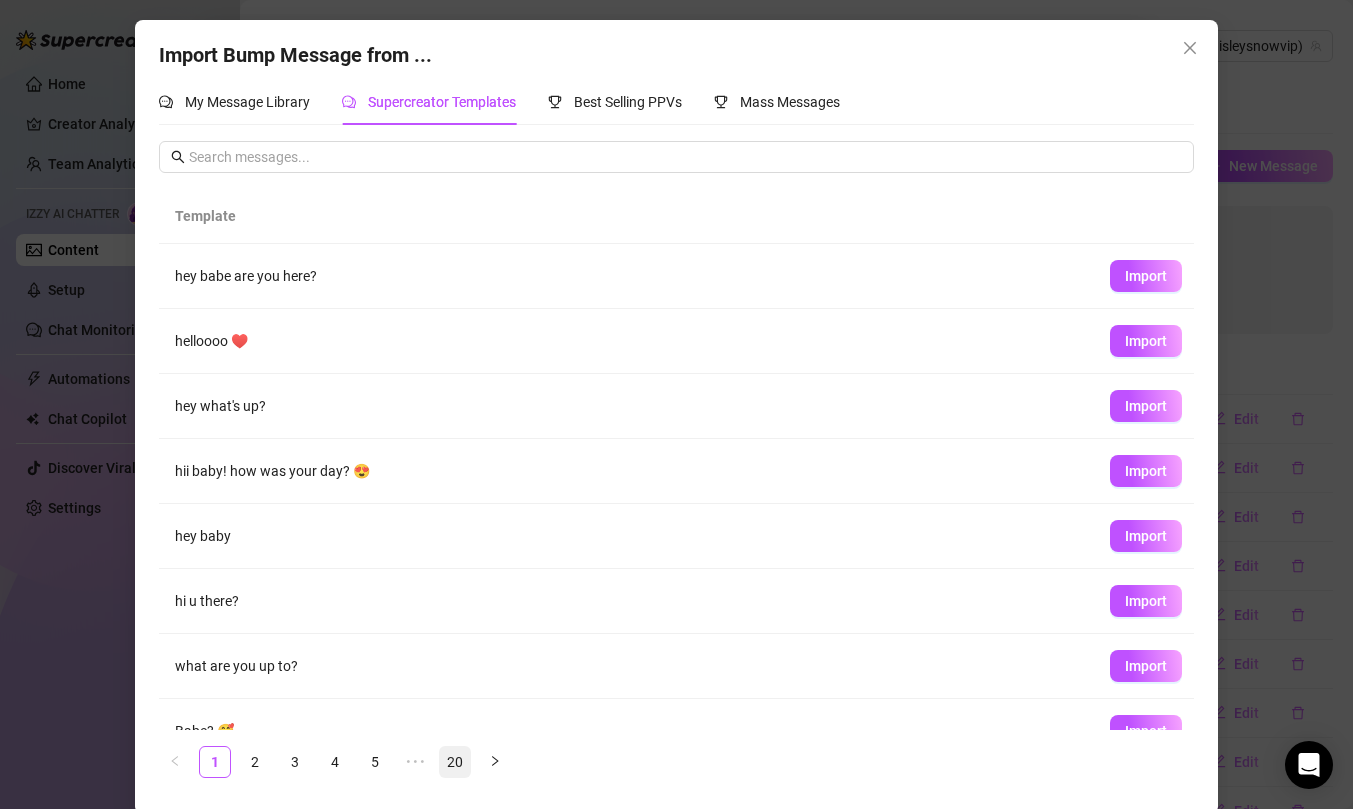 click on "20" at bounding box center [455, 762] 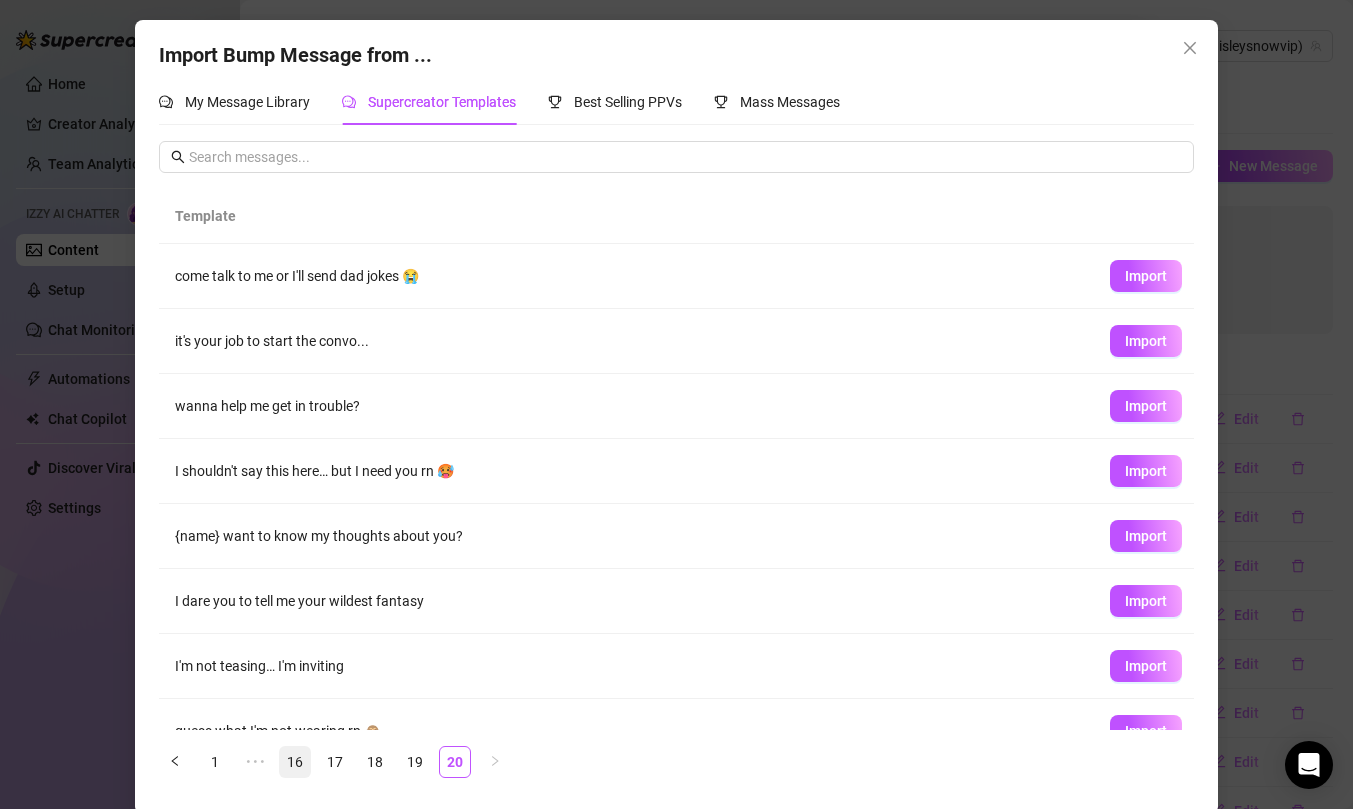 click on "16" at bounding box center [295, 762] 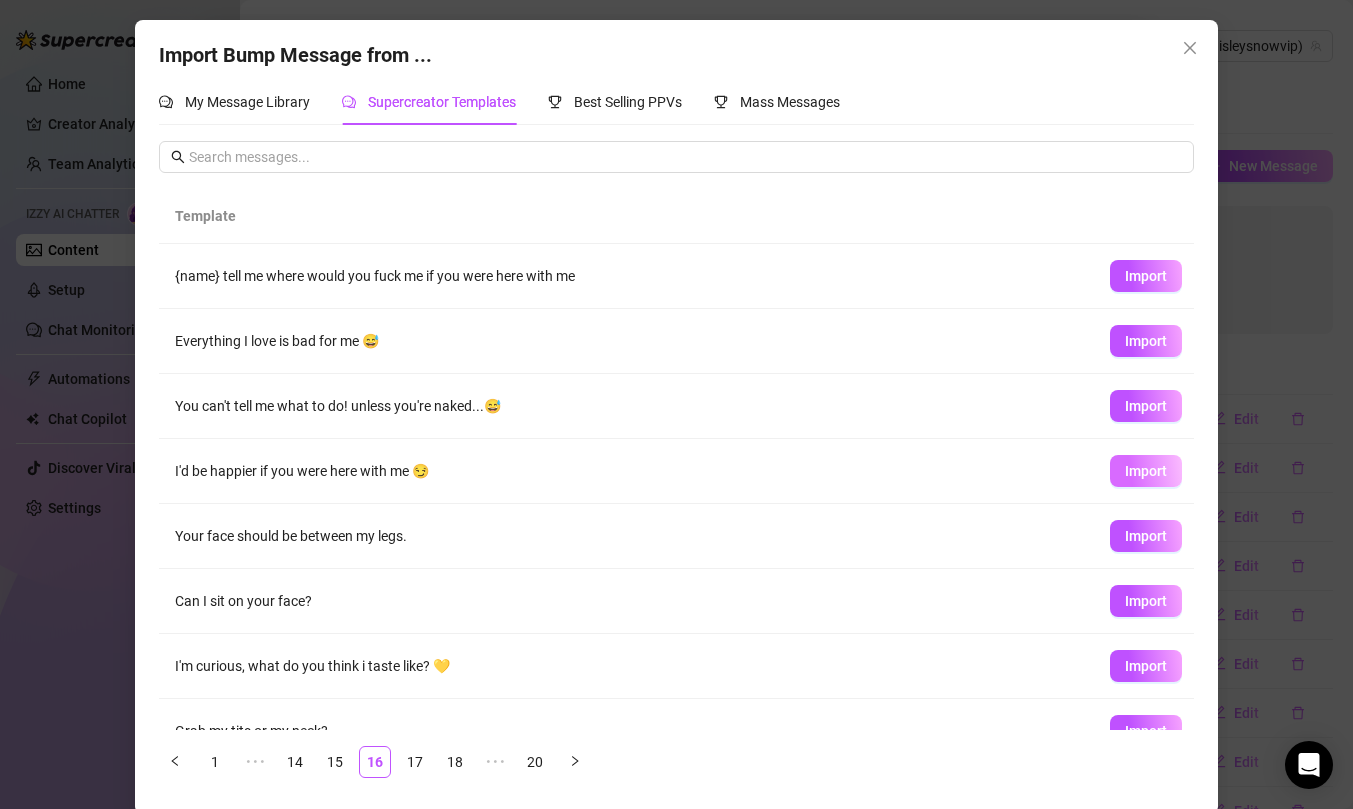 click on "Import" at bounding box center [1146, 471] 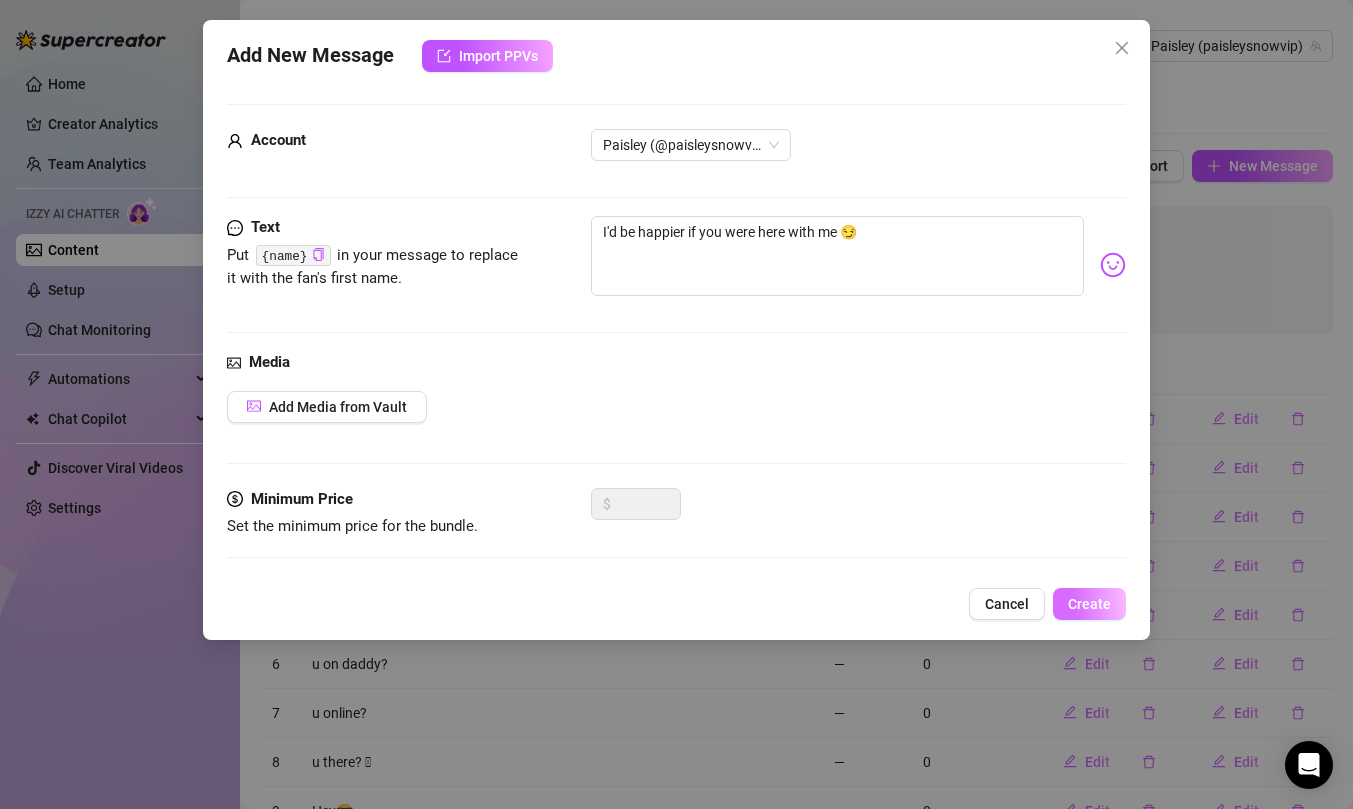 click on "Create" at bounding box center [1089, 604] 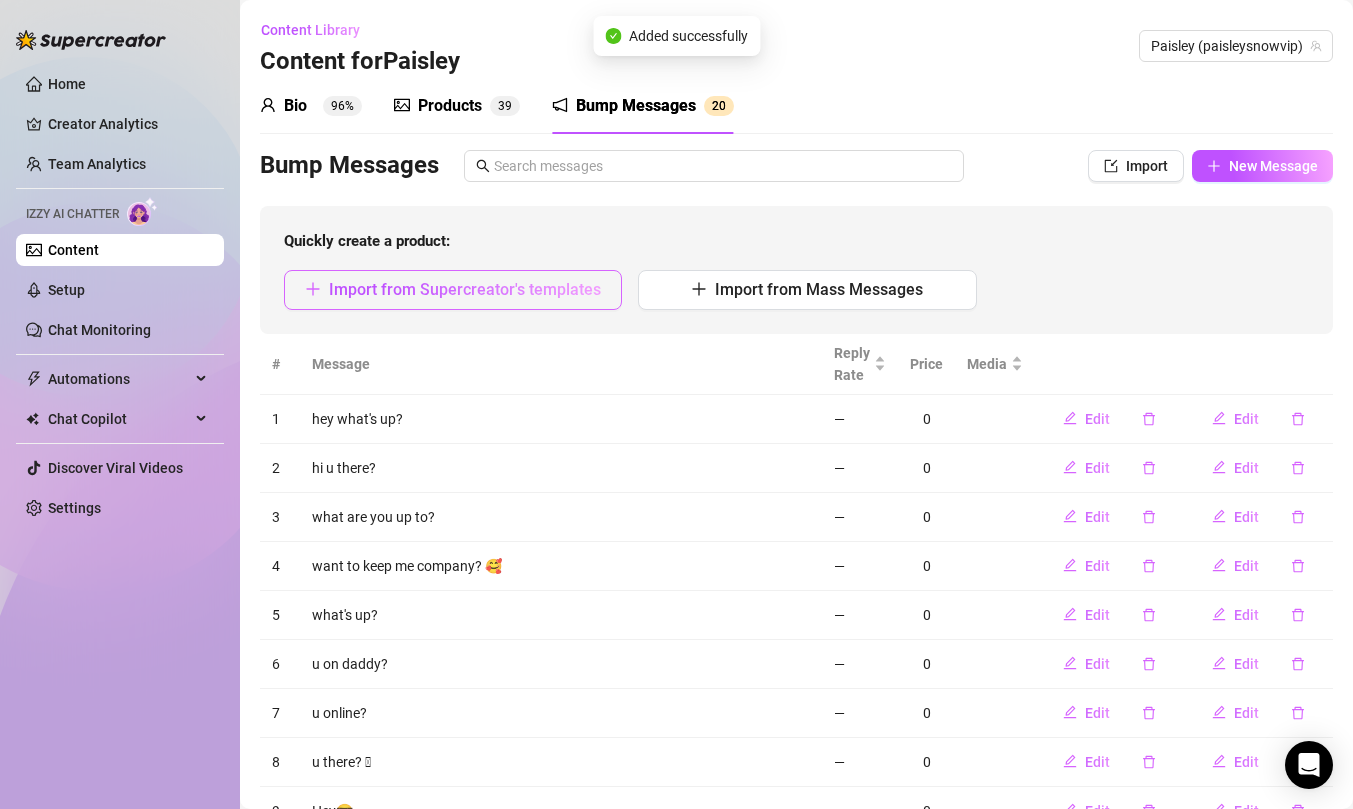 click on "Import from Supercreator's templates" at bounding box center [453, 290] 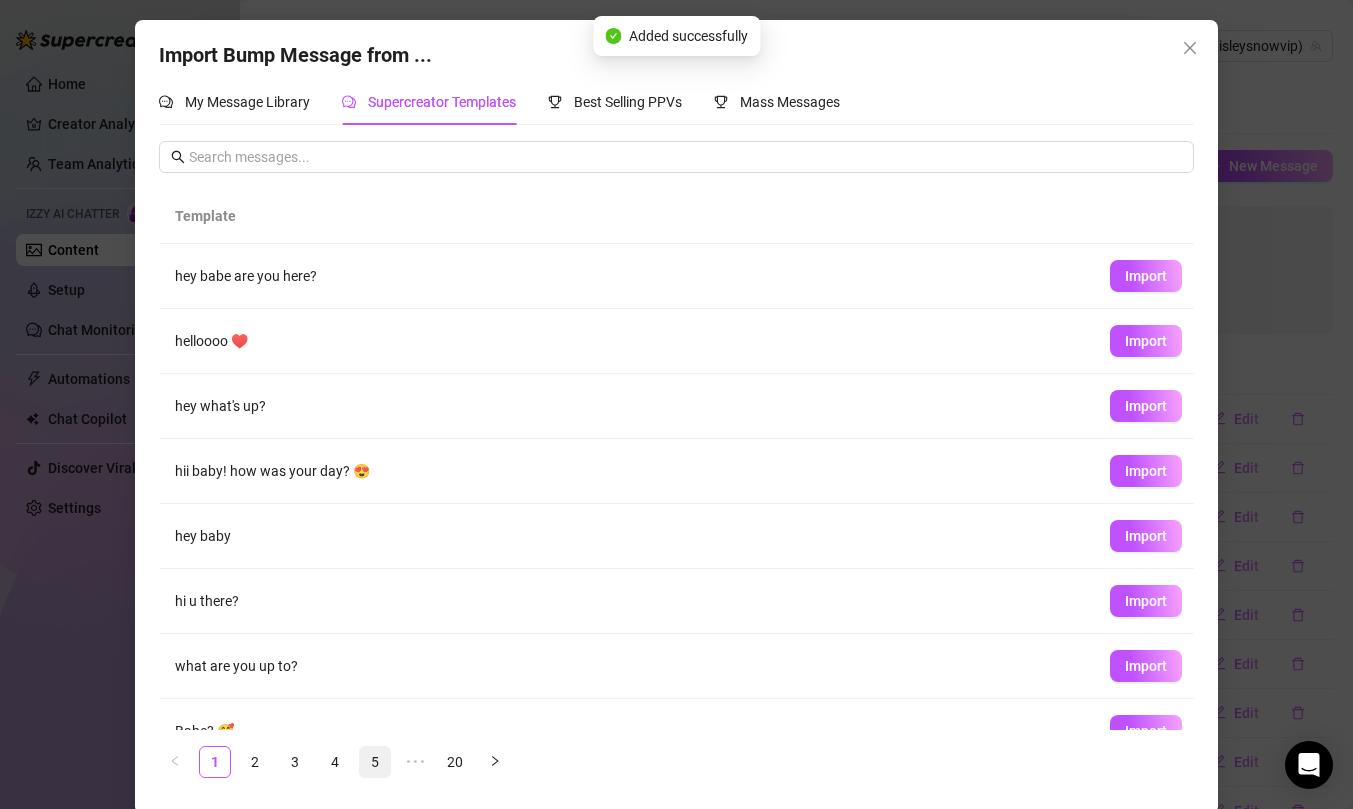 click on "5" at bounding box center [375, 762] 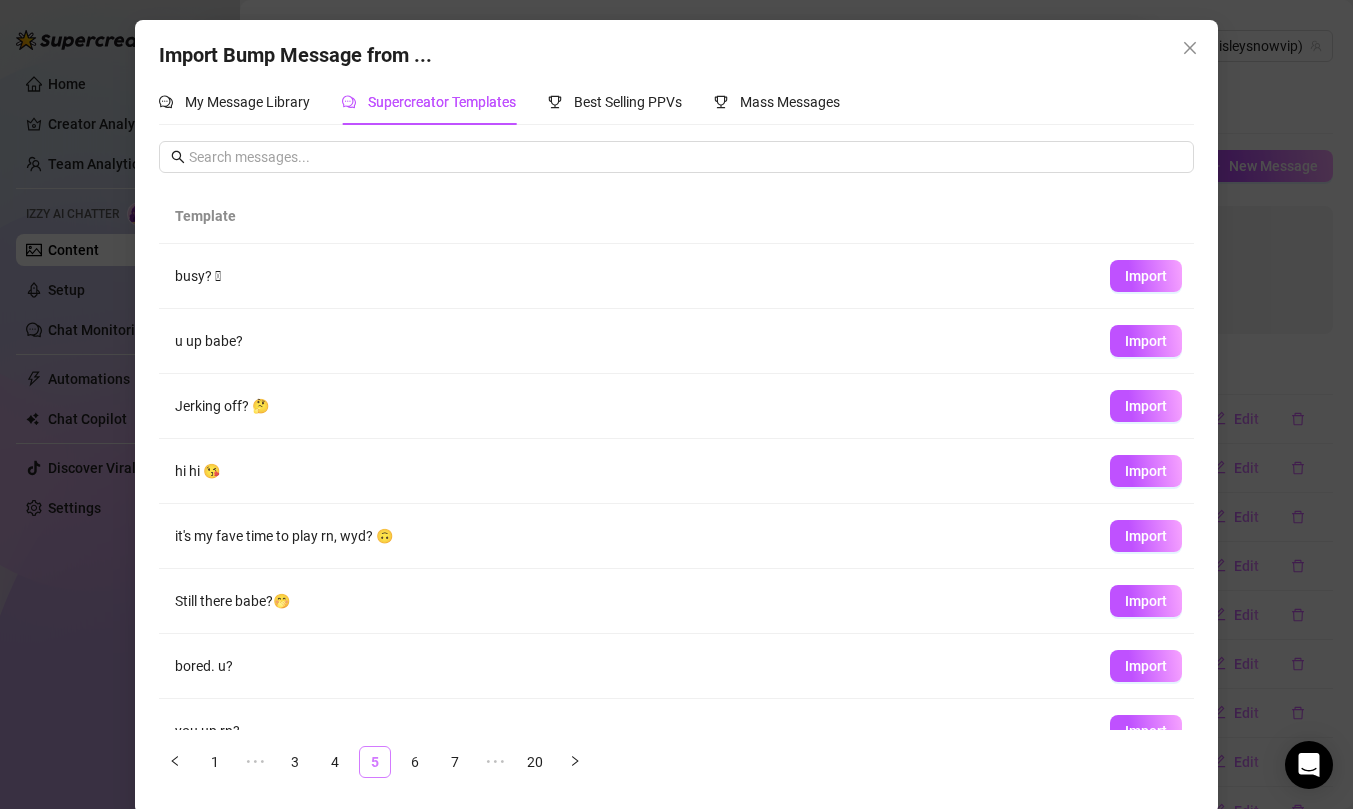 scroll, scrollTop: 5, scrollLeft: 0, axis: vertical 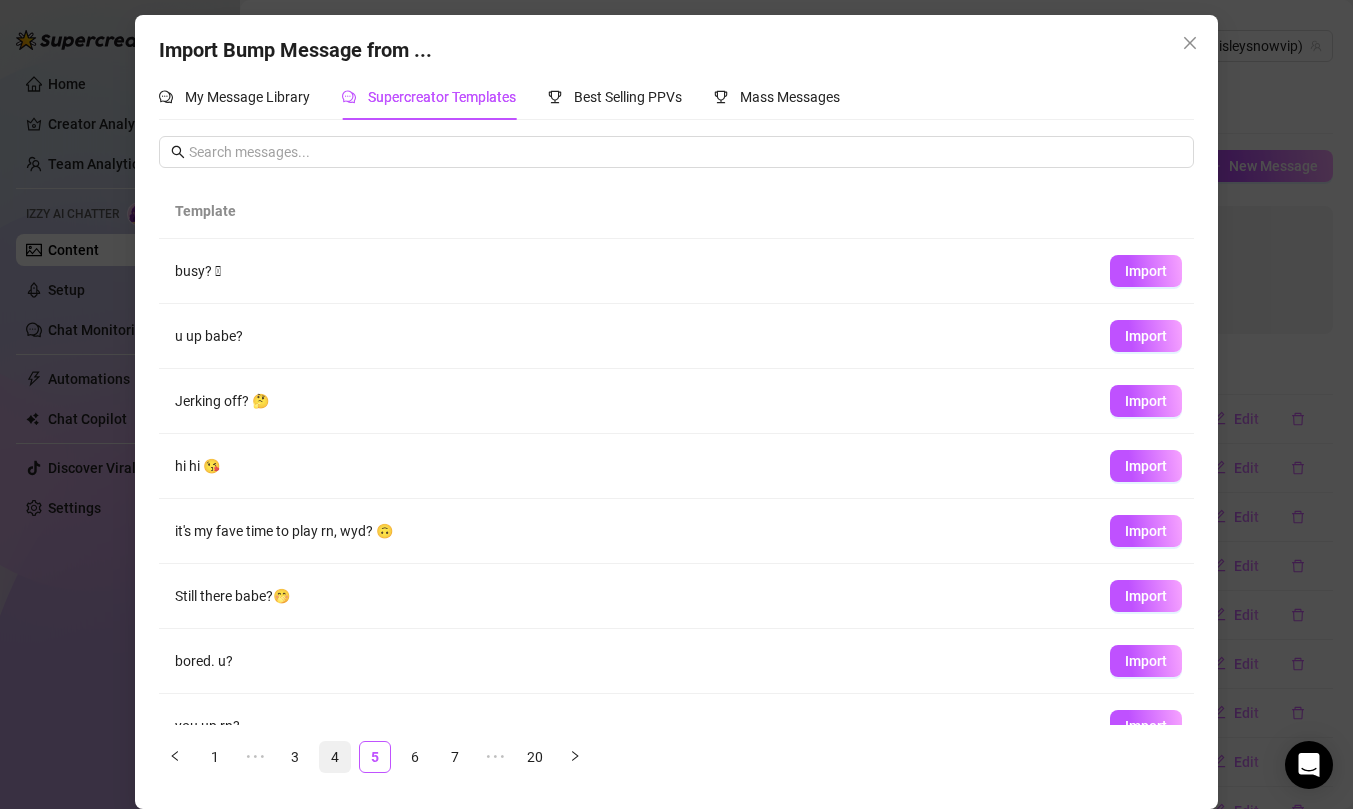 click on "4" at bounding box center (335, 757) 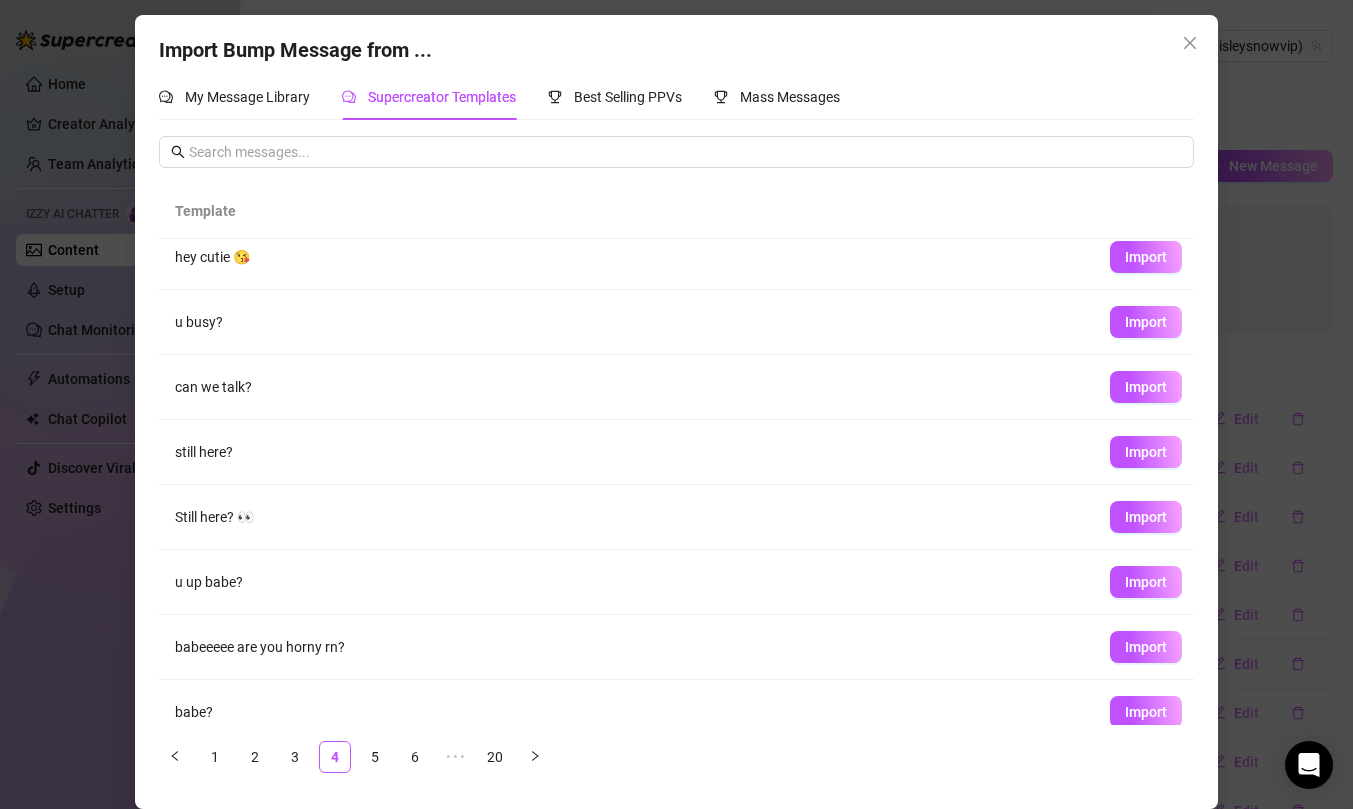 scroll, scrollTop: 164, scrollLeft: 0, axis: vertical 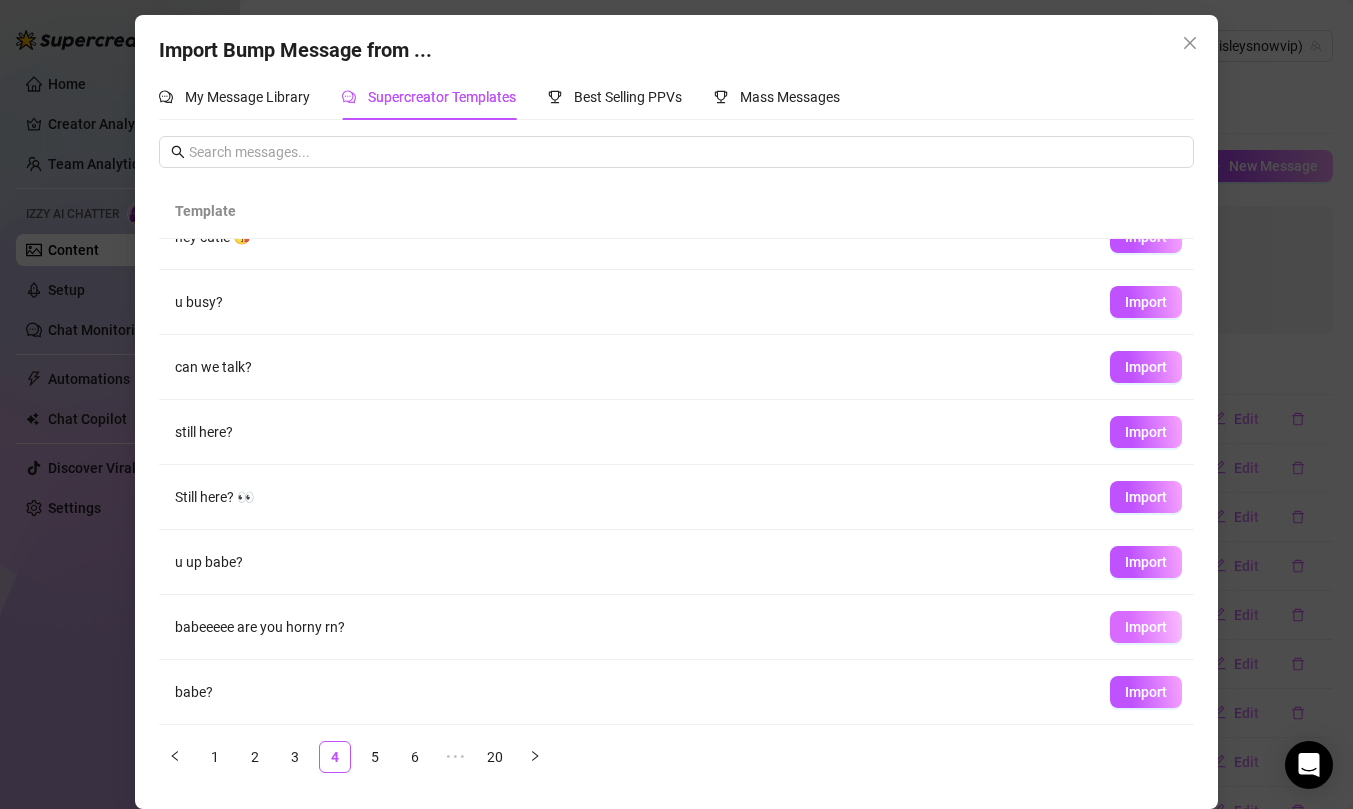 click on "Import" at bounding box center [1146, 627] 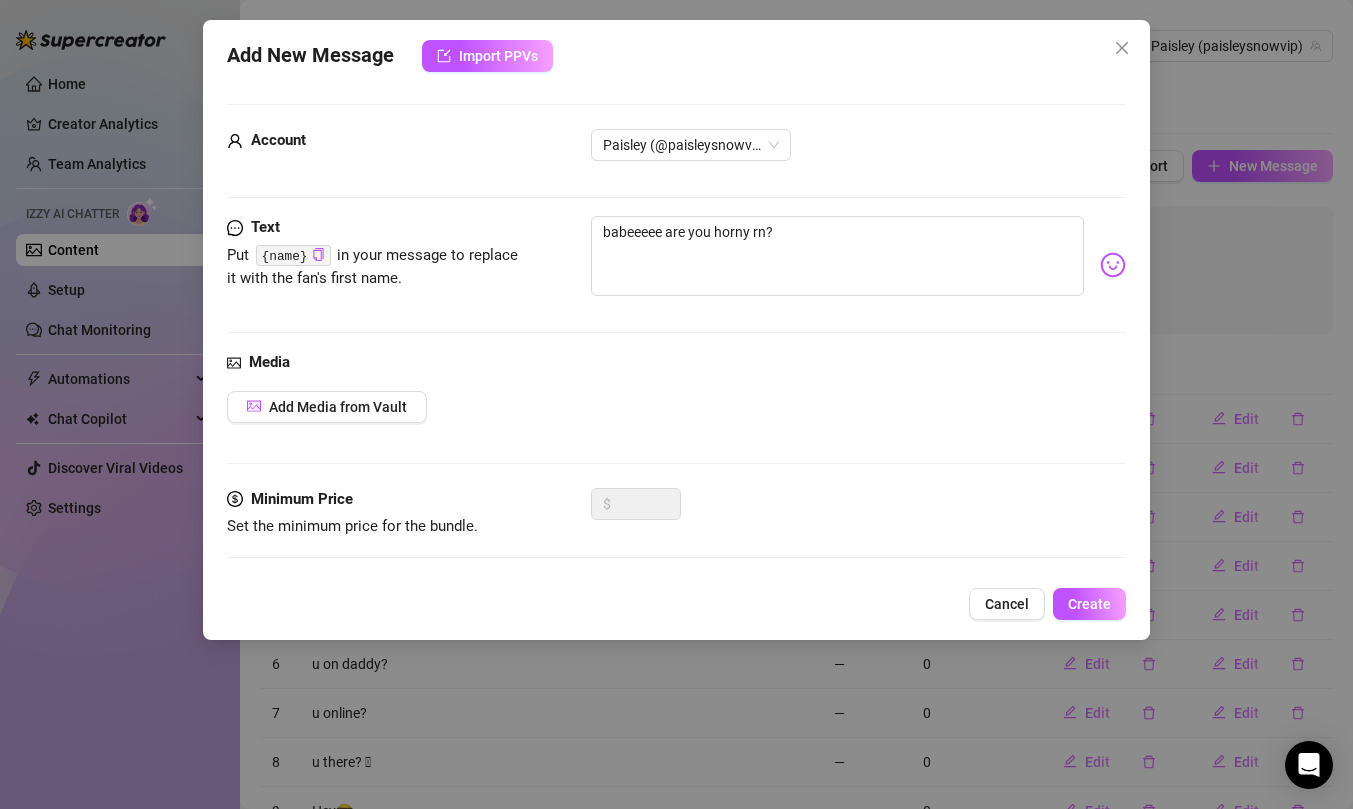 scroll, scrollTop: 0, scrollLeft: 0, axis: both 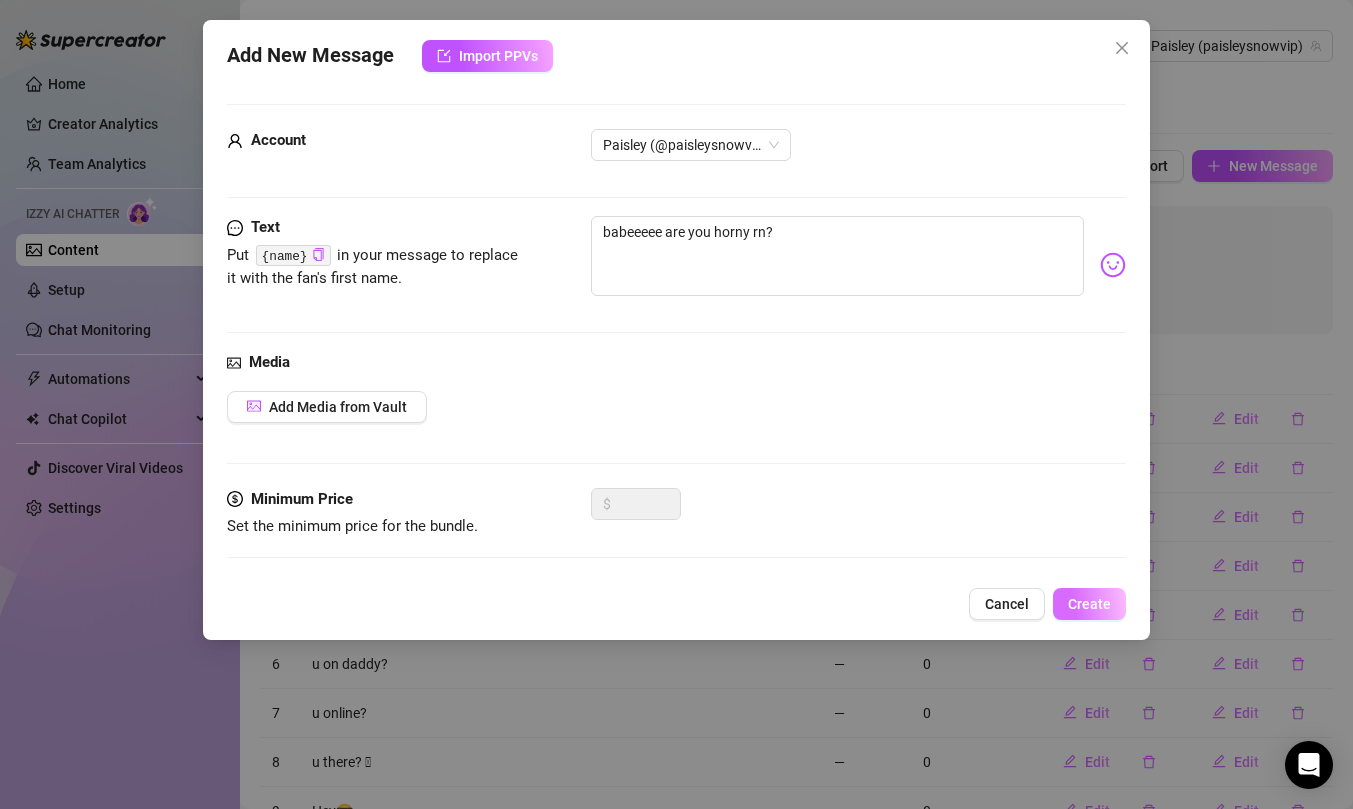 click on "Create" at bounding box center [1089, 604] 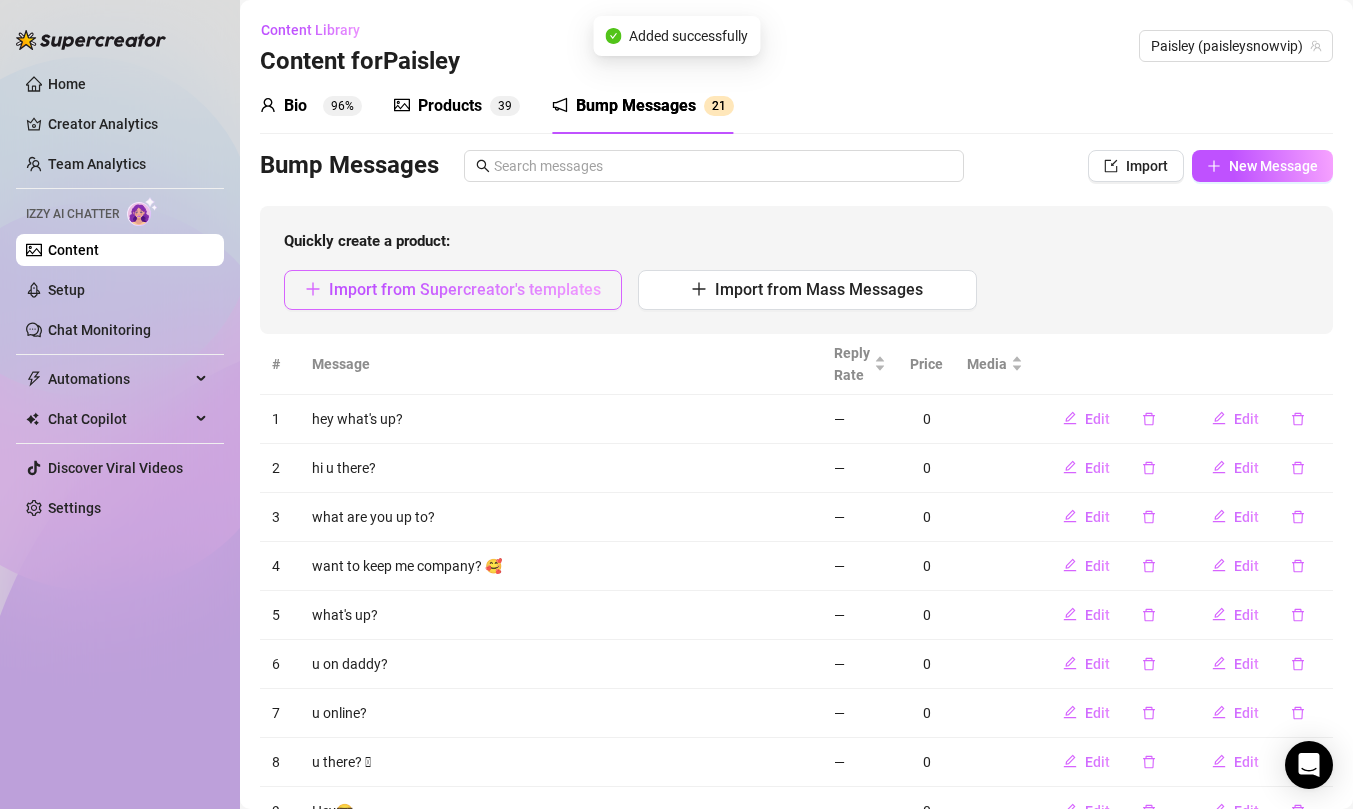 click on "Import from Supercreator's templates" at bounding box center (465, 289) 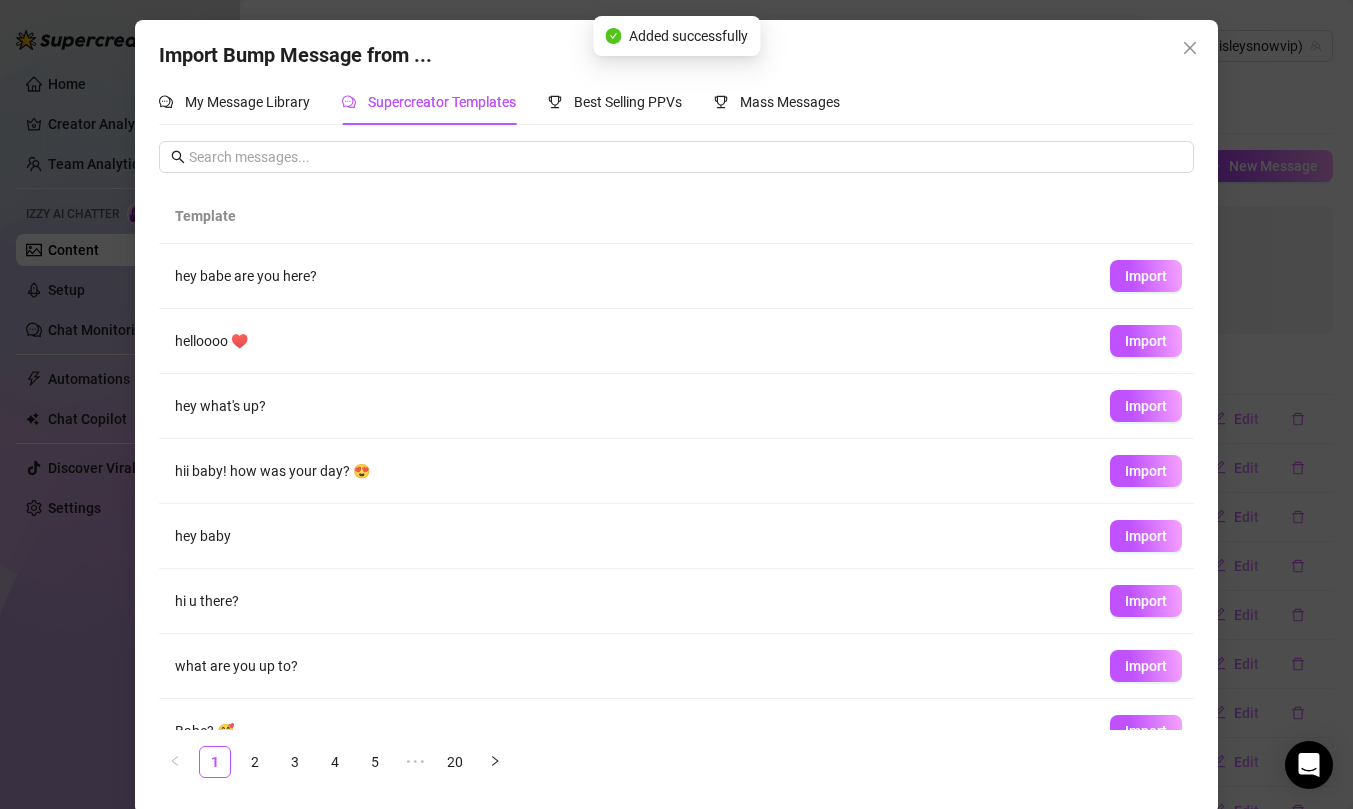 scroll, scrollTop: 164, scrollLeft: 0, axis: vertical 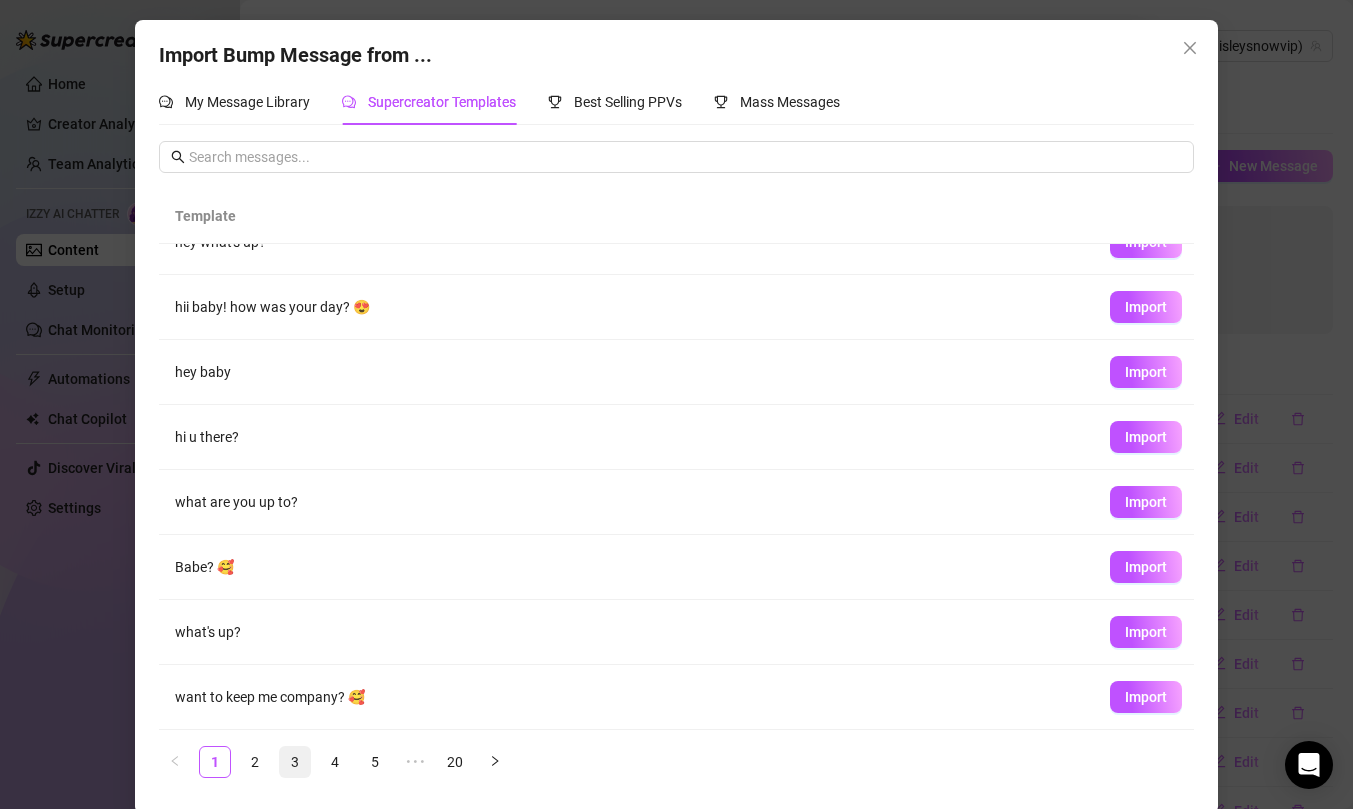 click on "3" at bounding box center [295, 762] 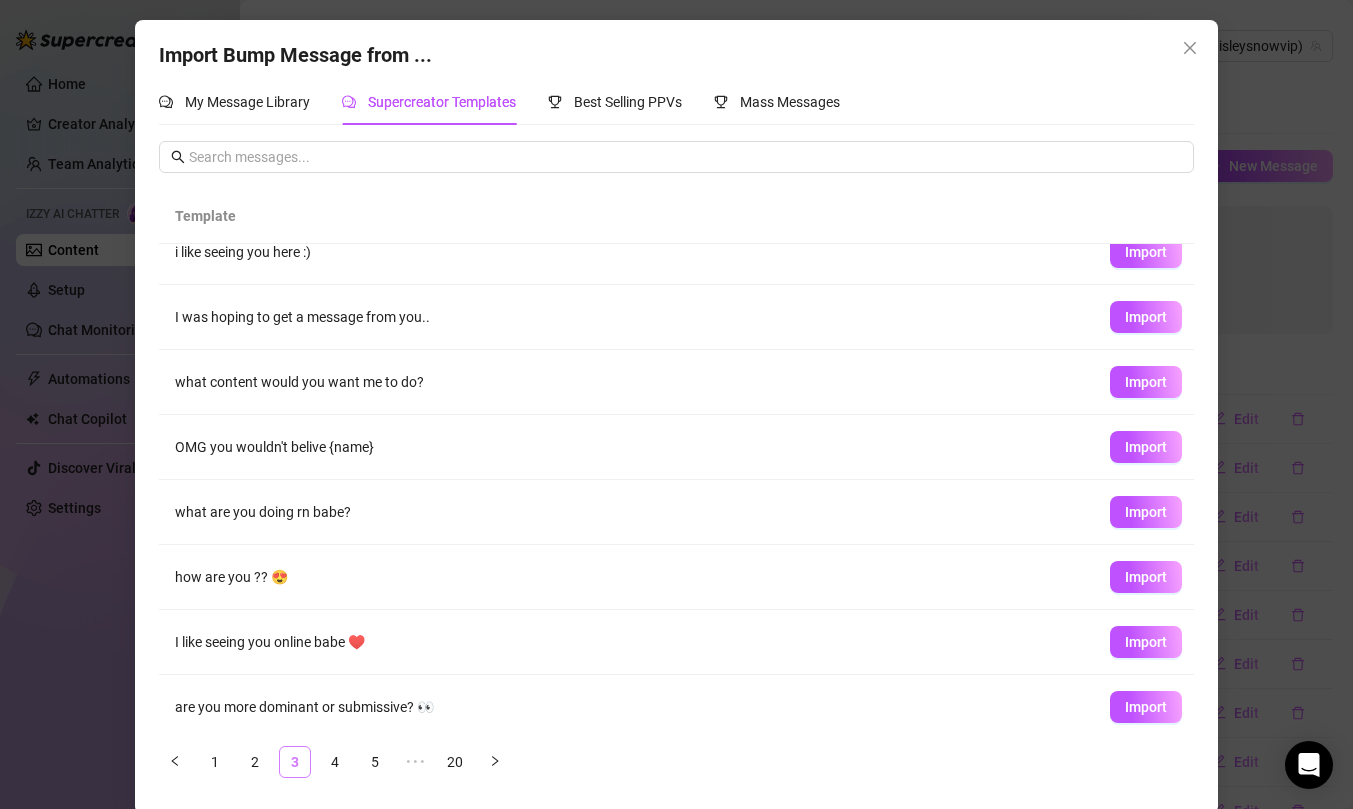 scroll, scrollTop: 0, scrollLeft: 0, axis: both 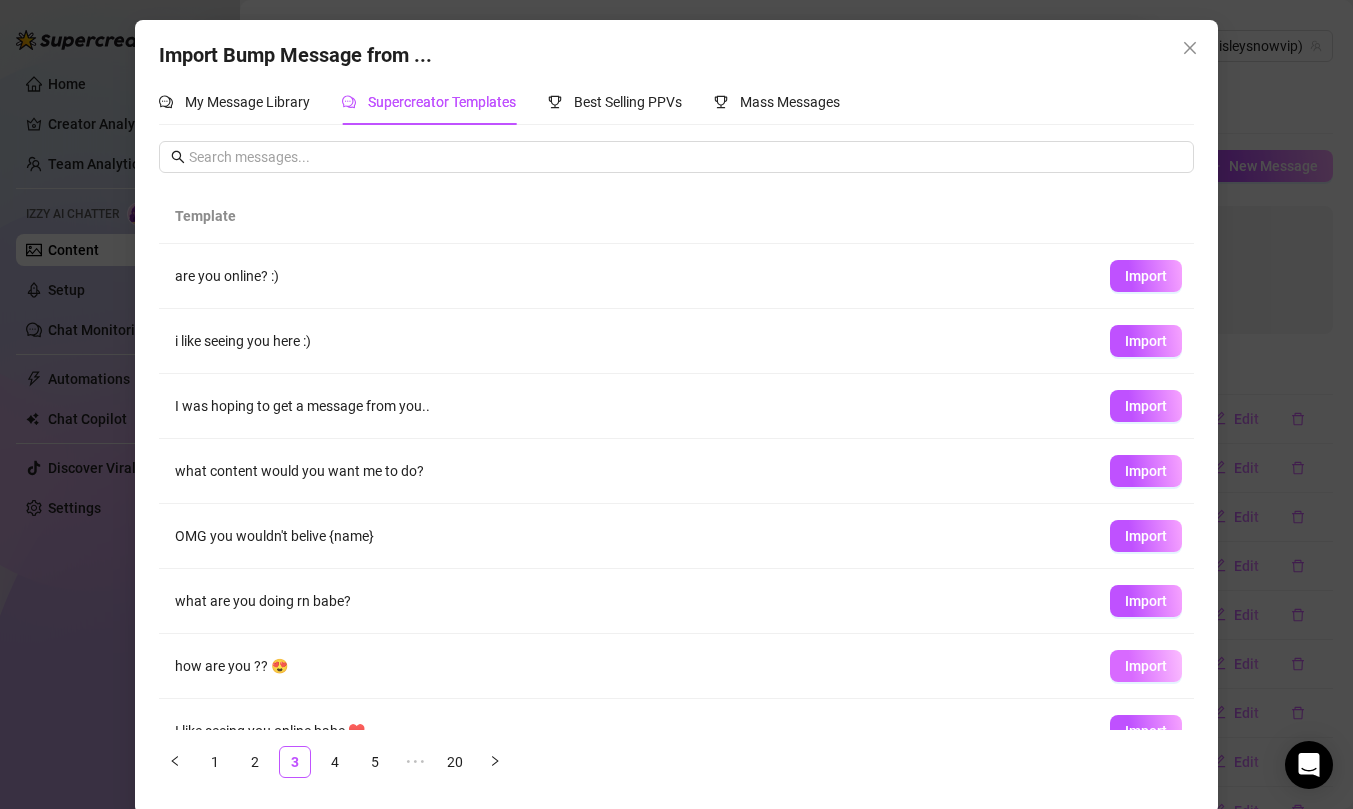 click on "Import" at bounding box center (1146, 666) 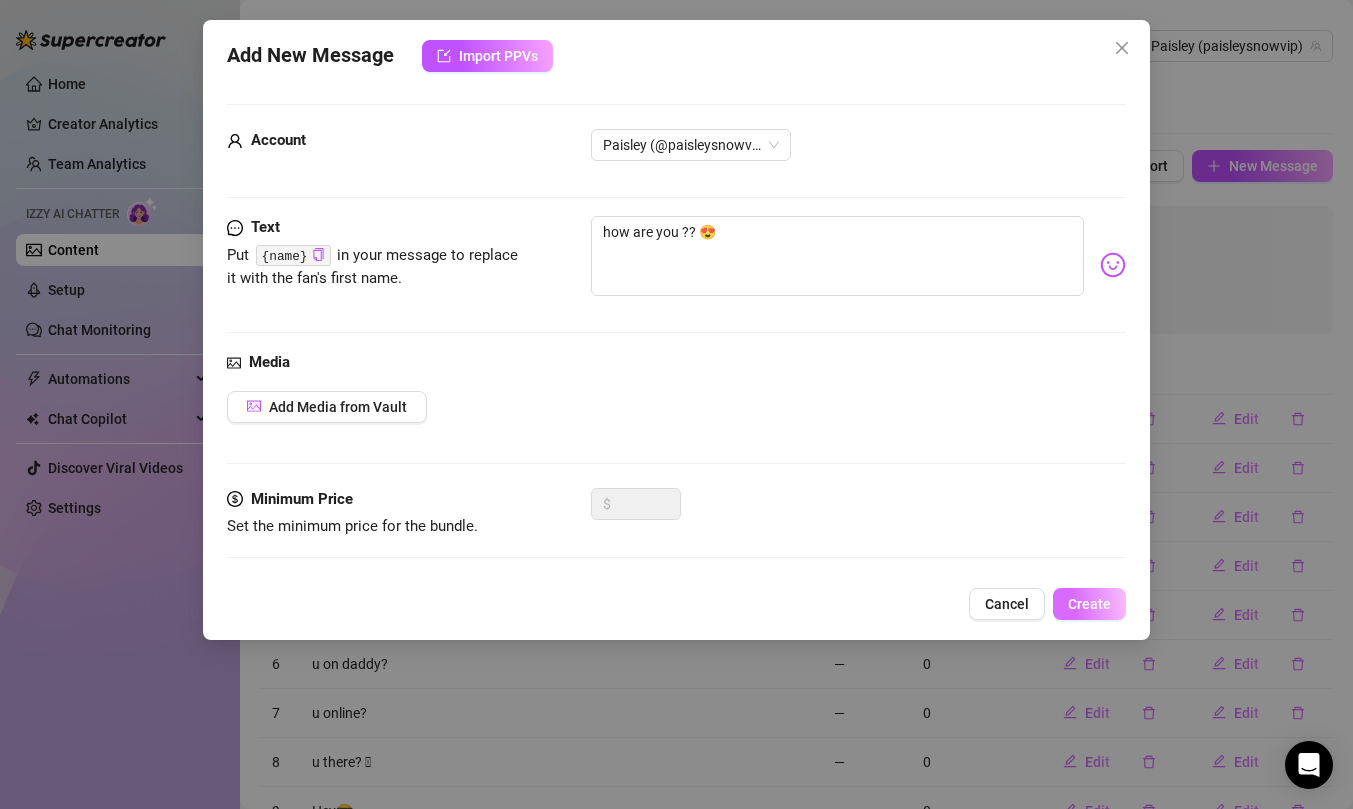 click on "Create" at bounding box center (1089, 604) 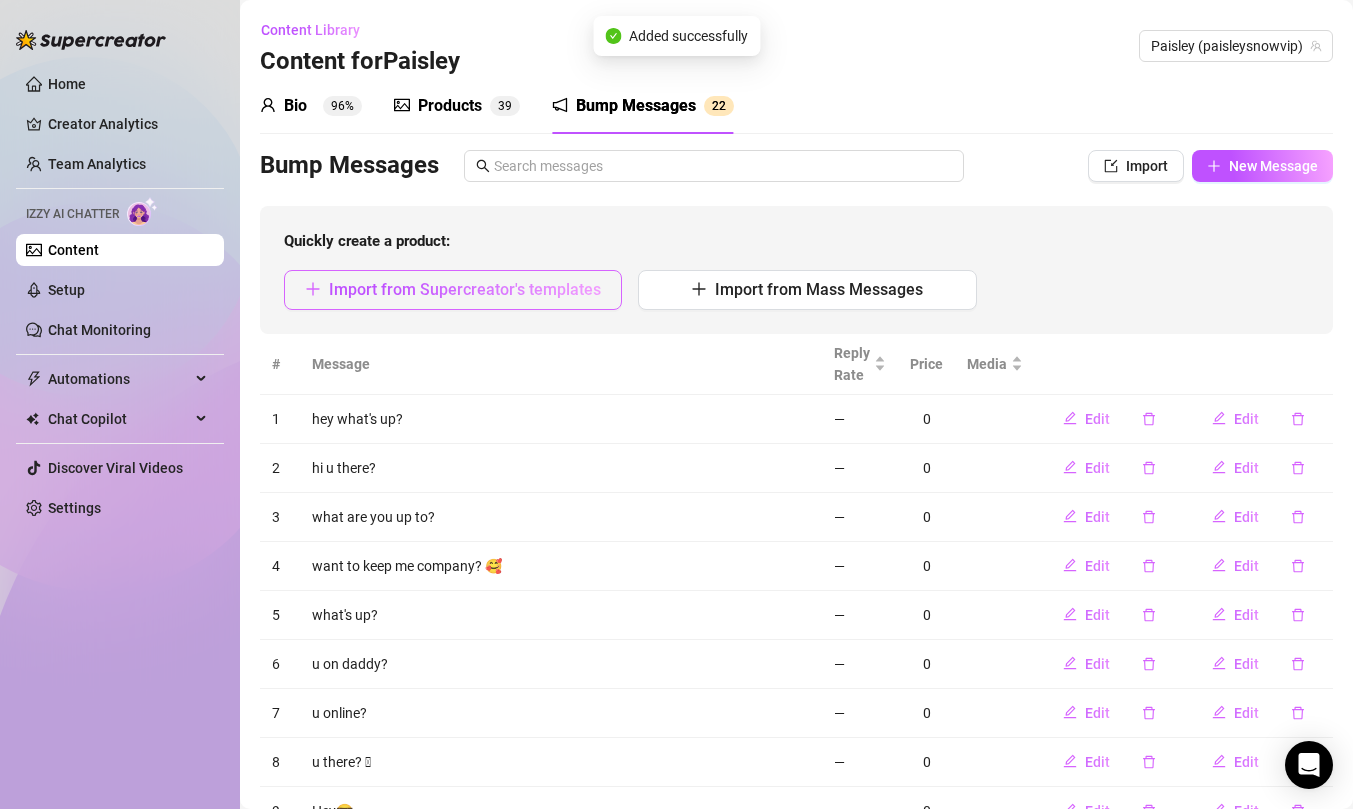 click on "Import from Supercreator's templates" at bounding box center (453, 290) 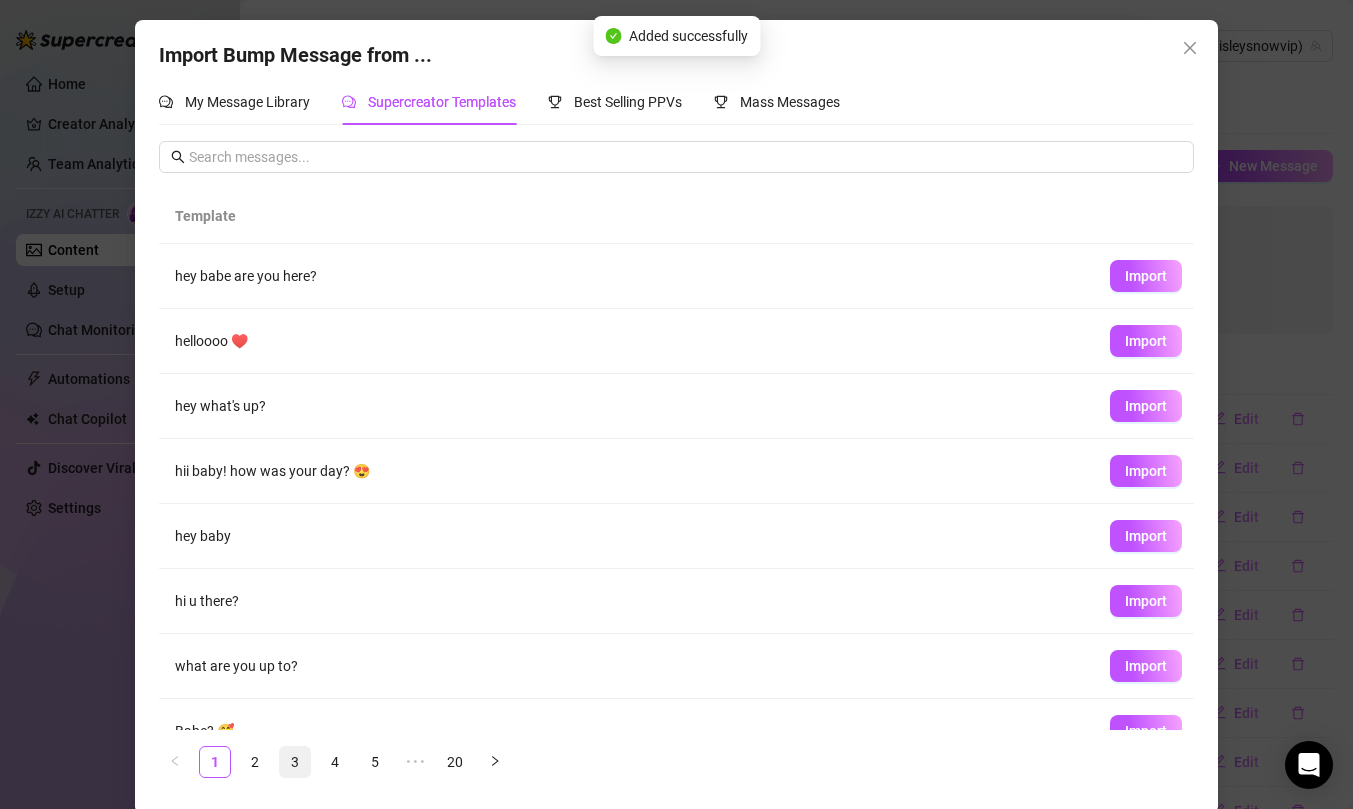 click on "3" at bounding box center (295, 762) 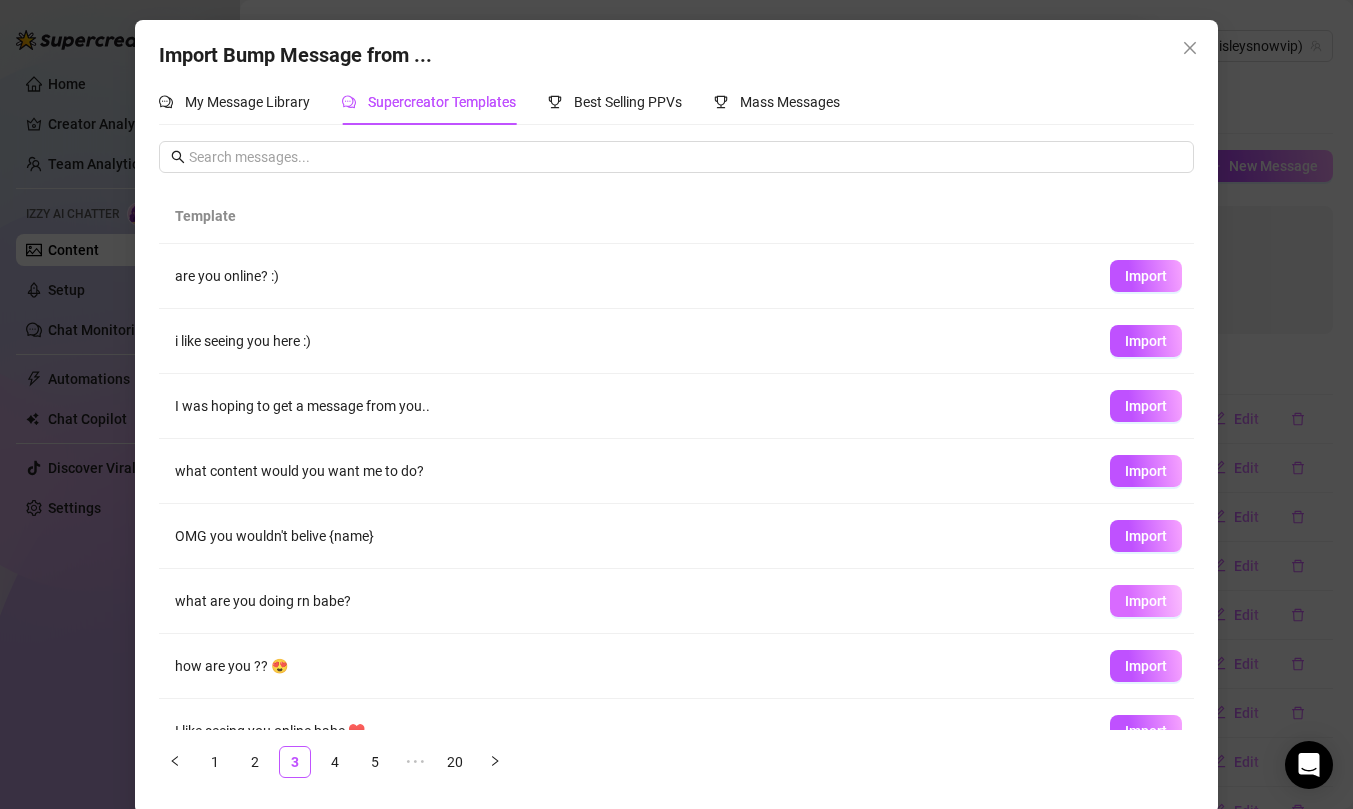 click on "Import" at bounding box center [1146, 601] 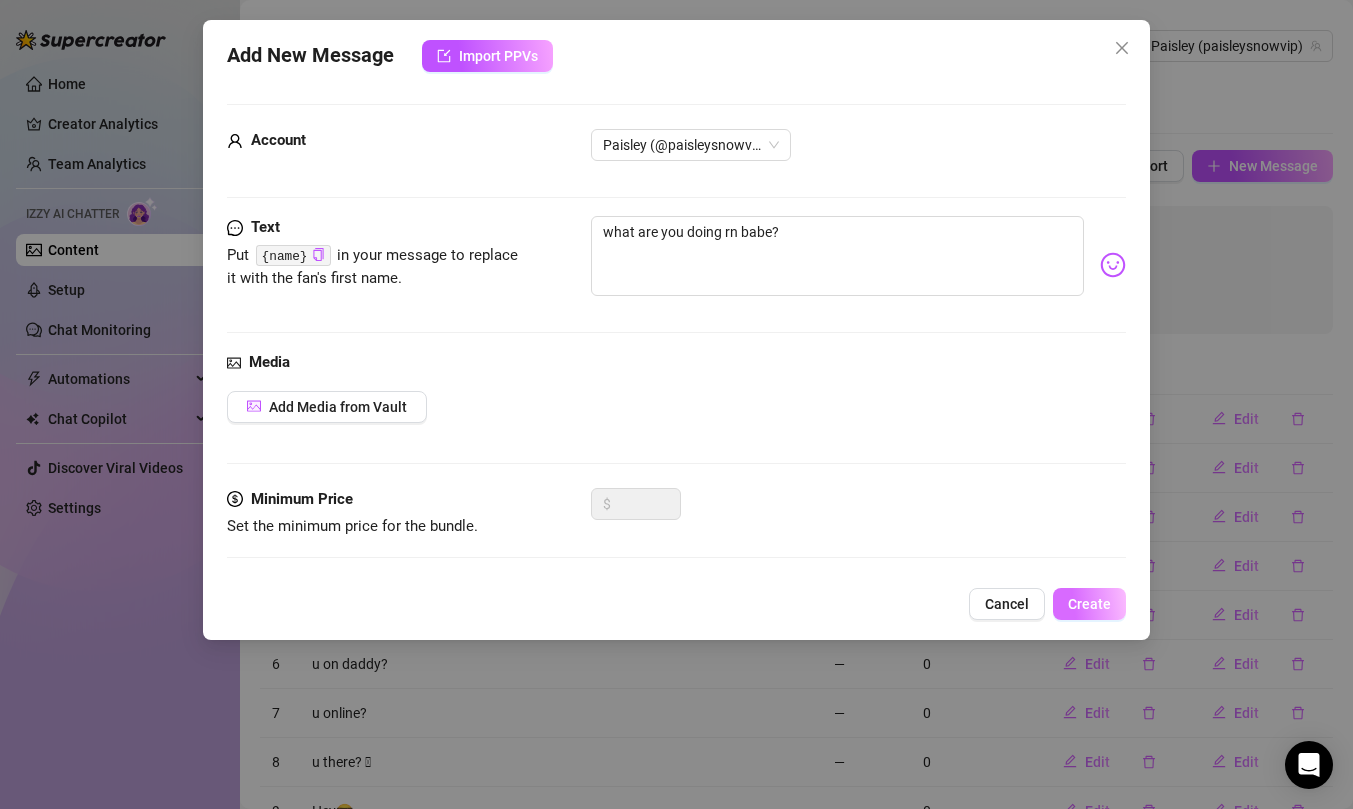 click on "Create" at bounding box center (1089, 604) 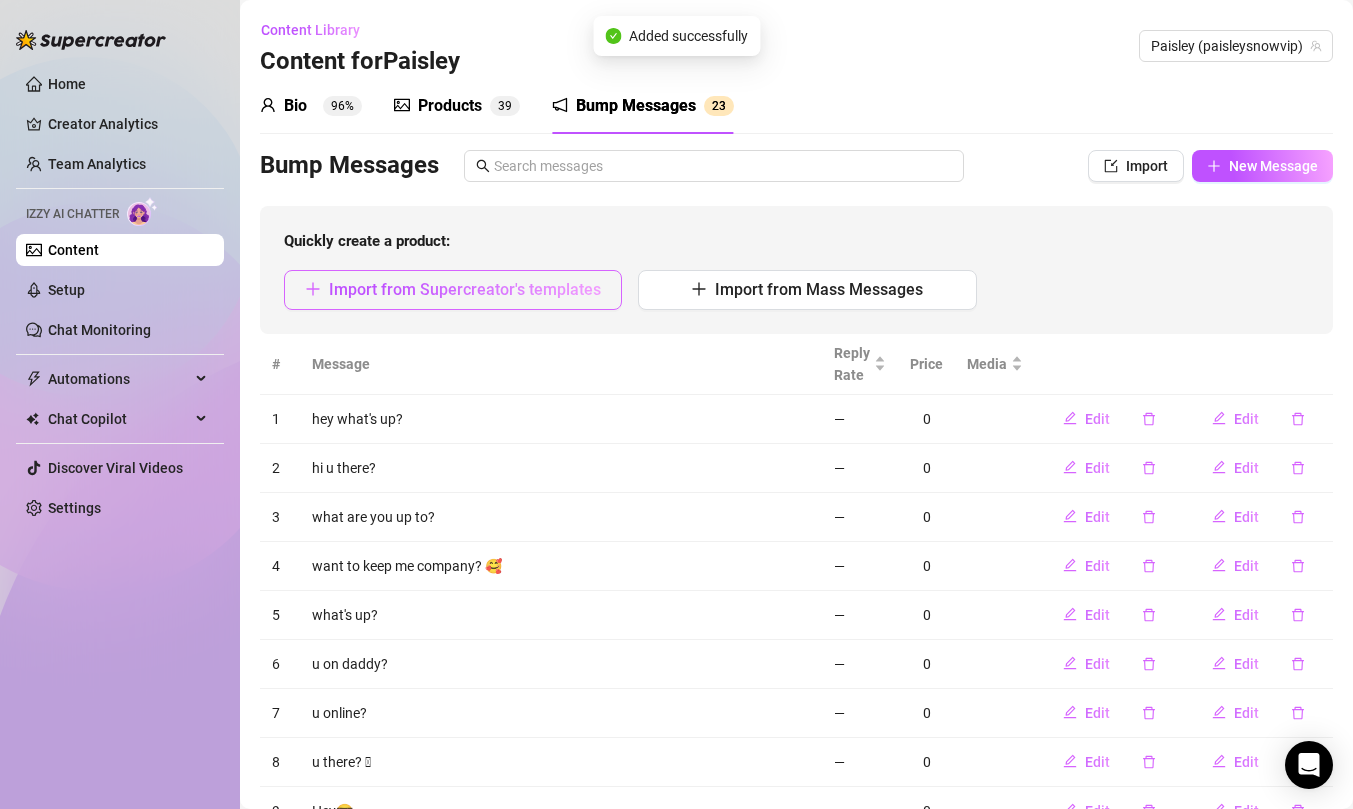 click on "Import from Supercreator's templates" at bounding box center (465, 289) 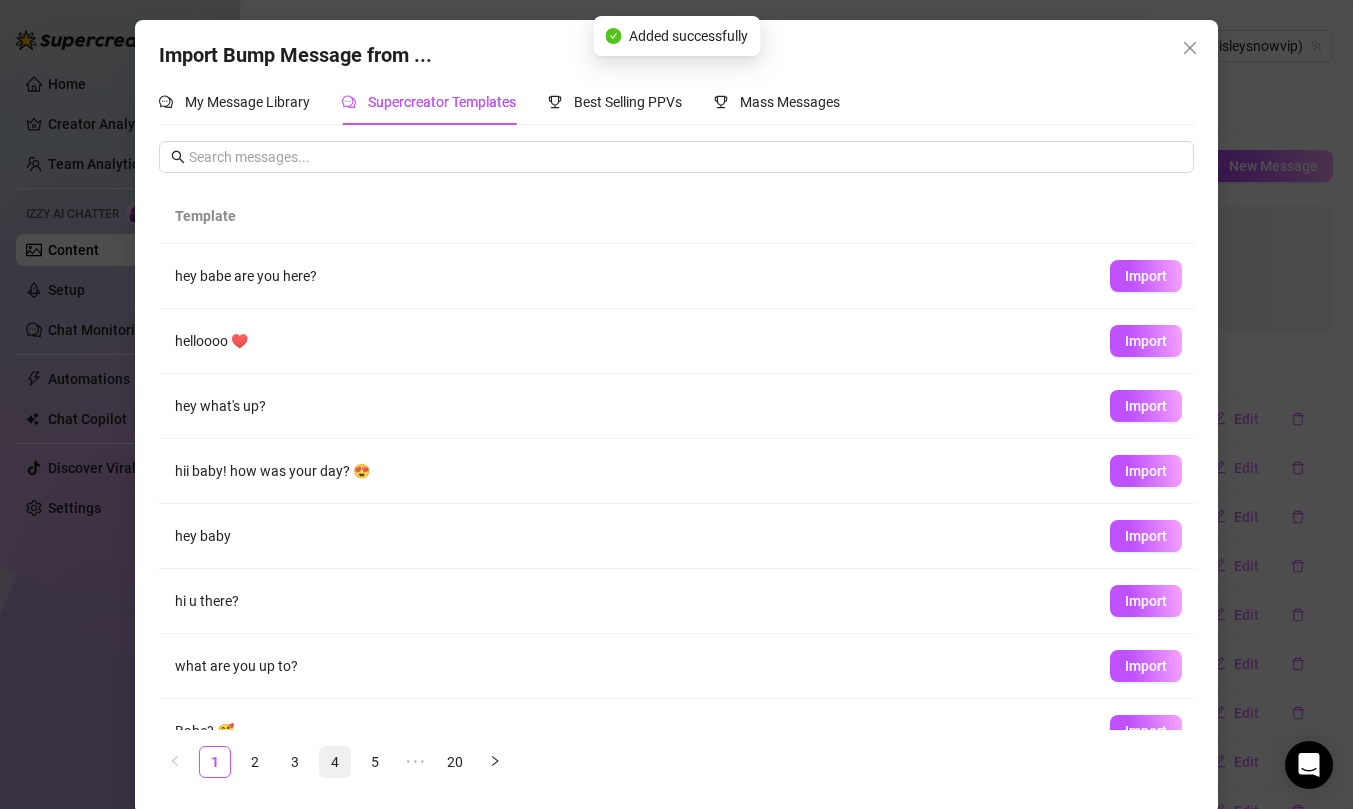 click on "4" at bounding box center (335, 762) 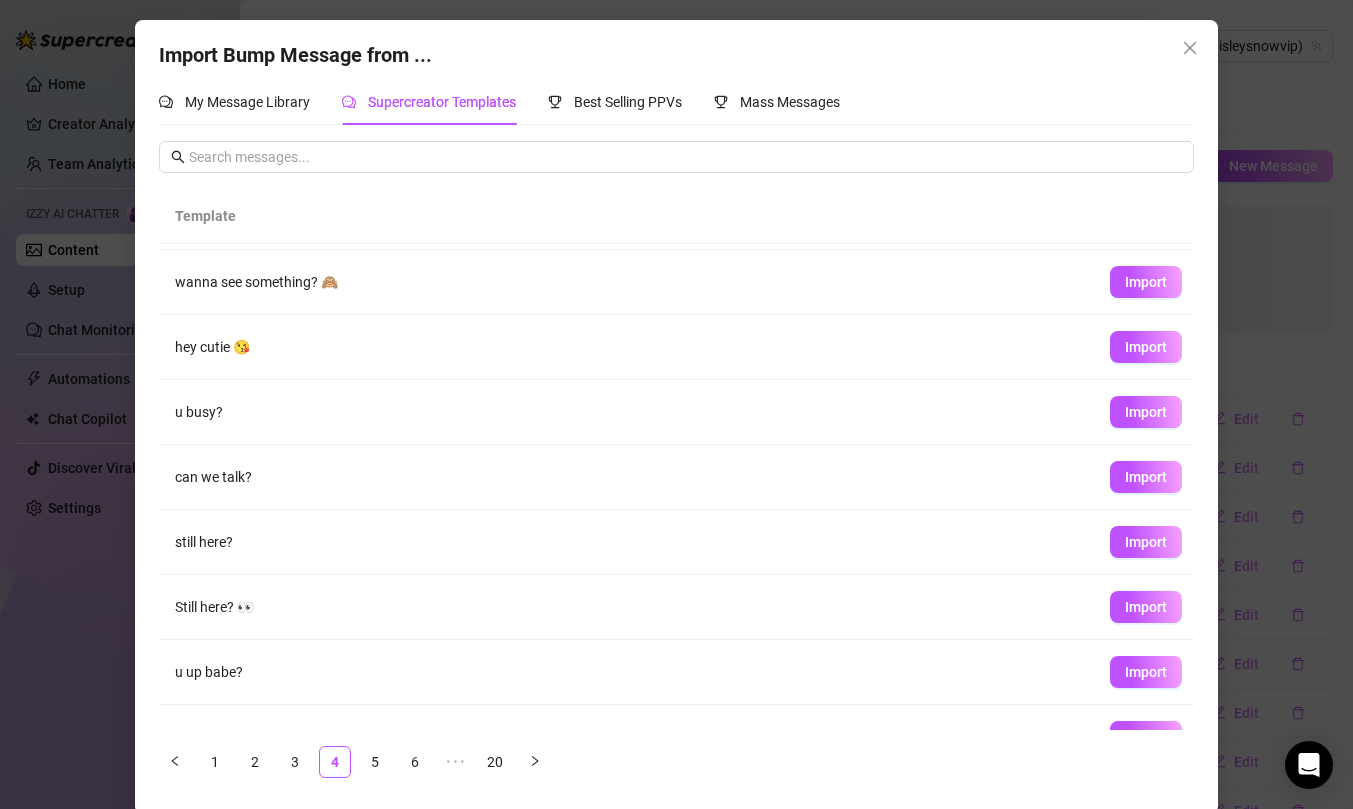 scroll, scrollTop: 67, scrollLeft: 0, axis: vertical 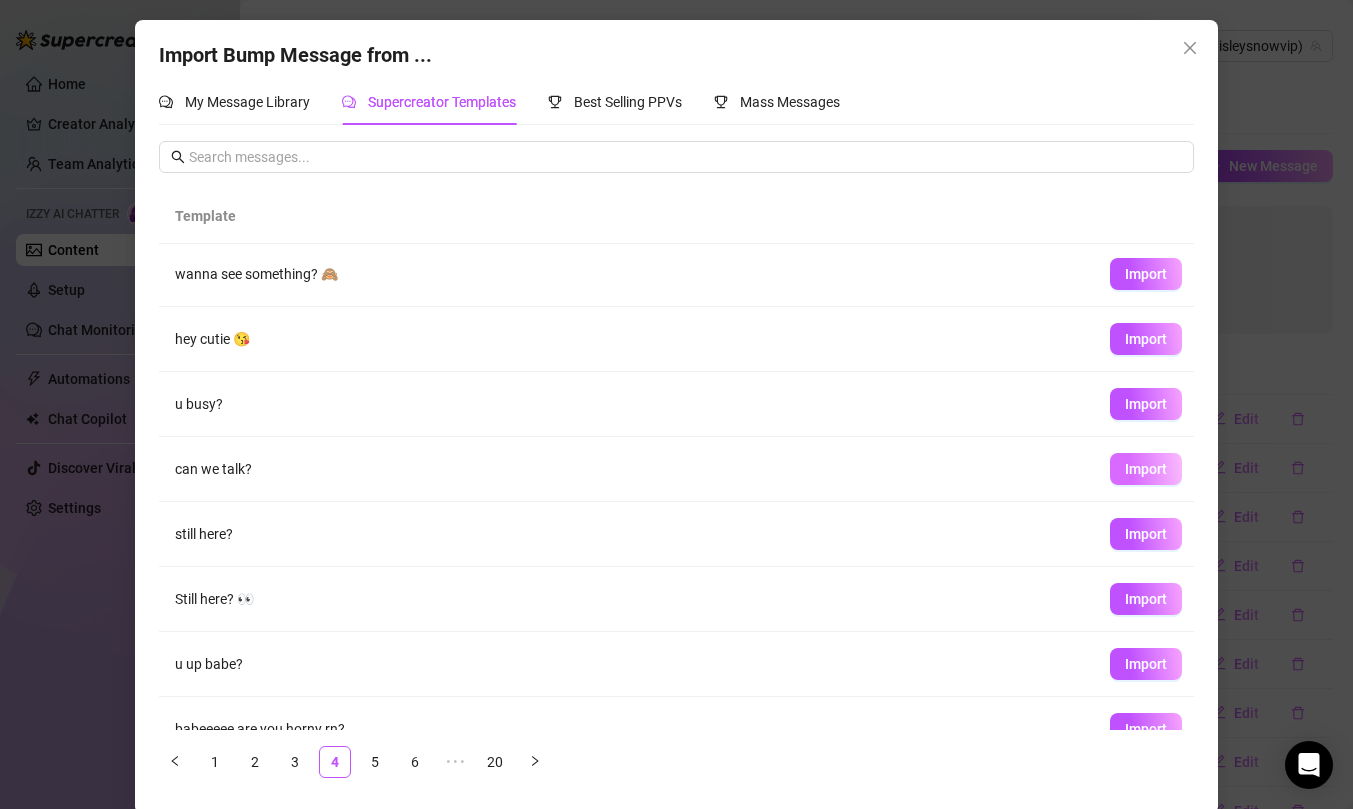 click on "Import" at bounding box center [1146, 469] 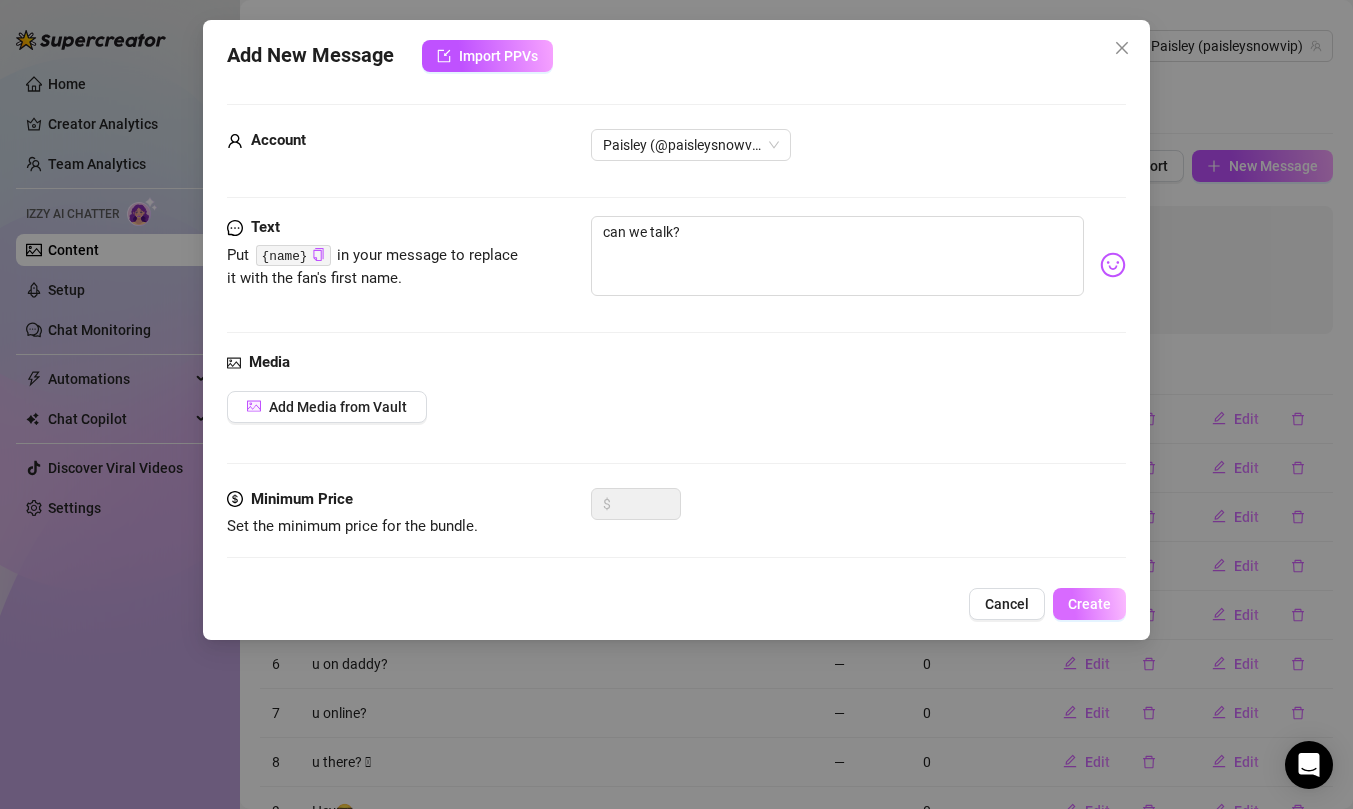 click on "Create" at bounding box center [1089, 604] 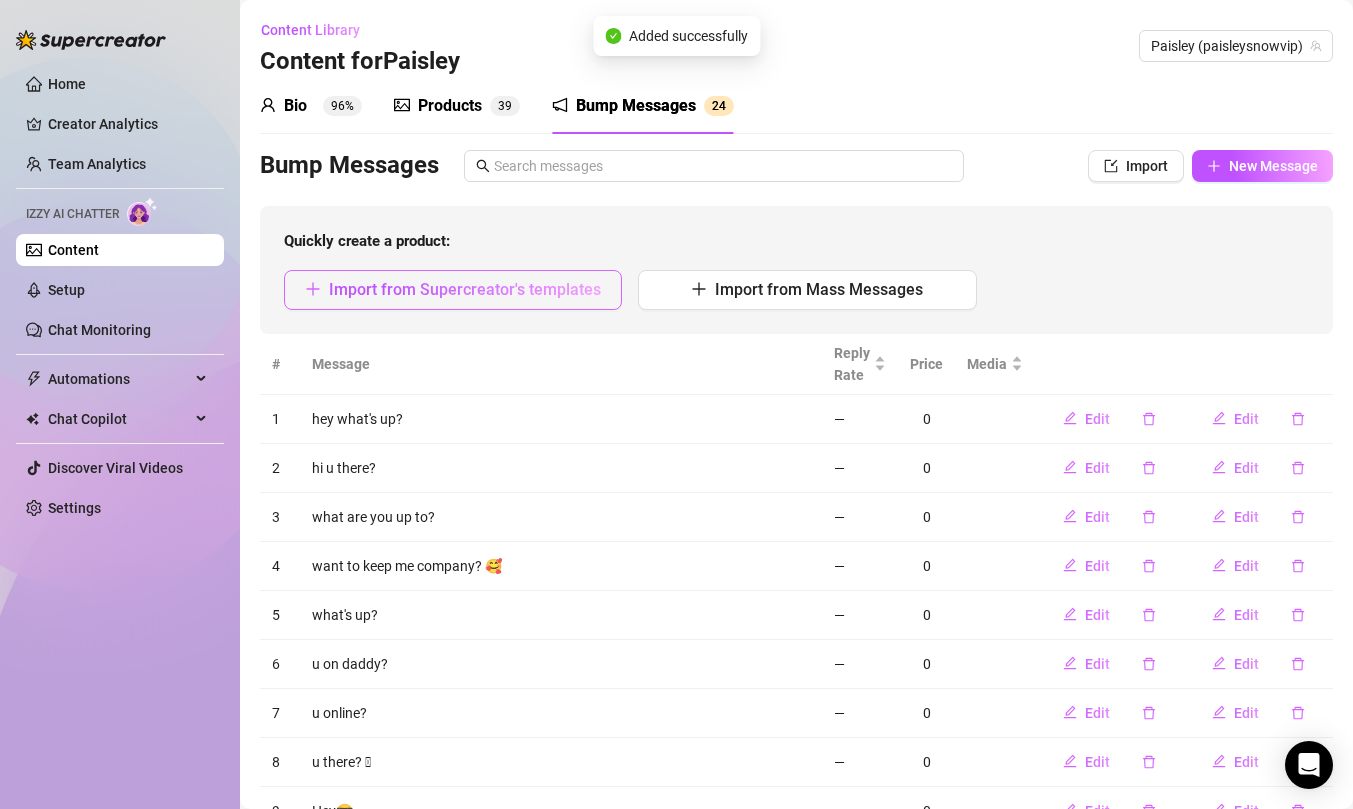 click on "Import from Supercreator's templates" at bounding box center [465, 289] 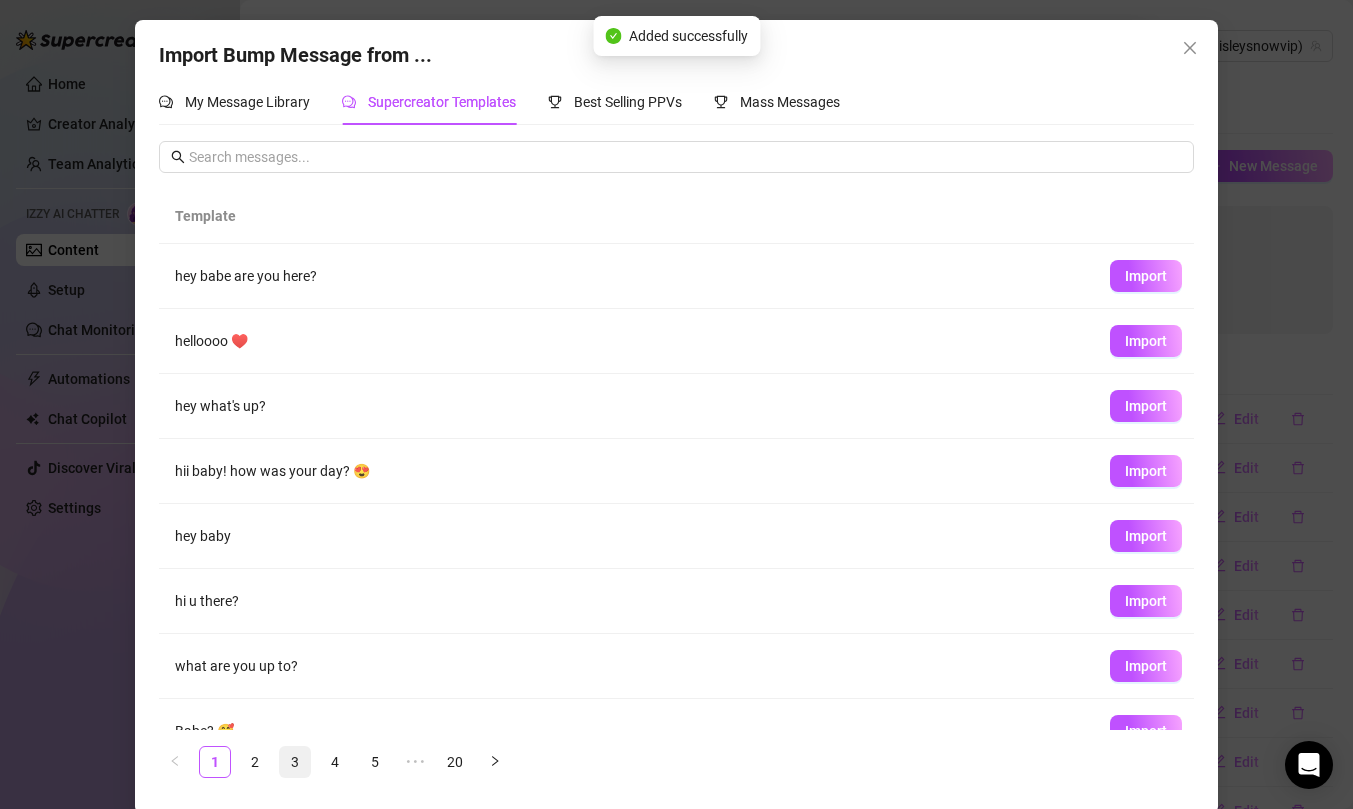 click on "3" at bounding box center [295, 762] 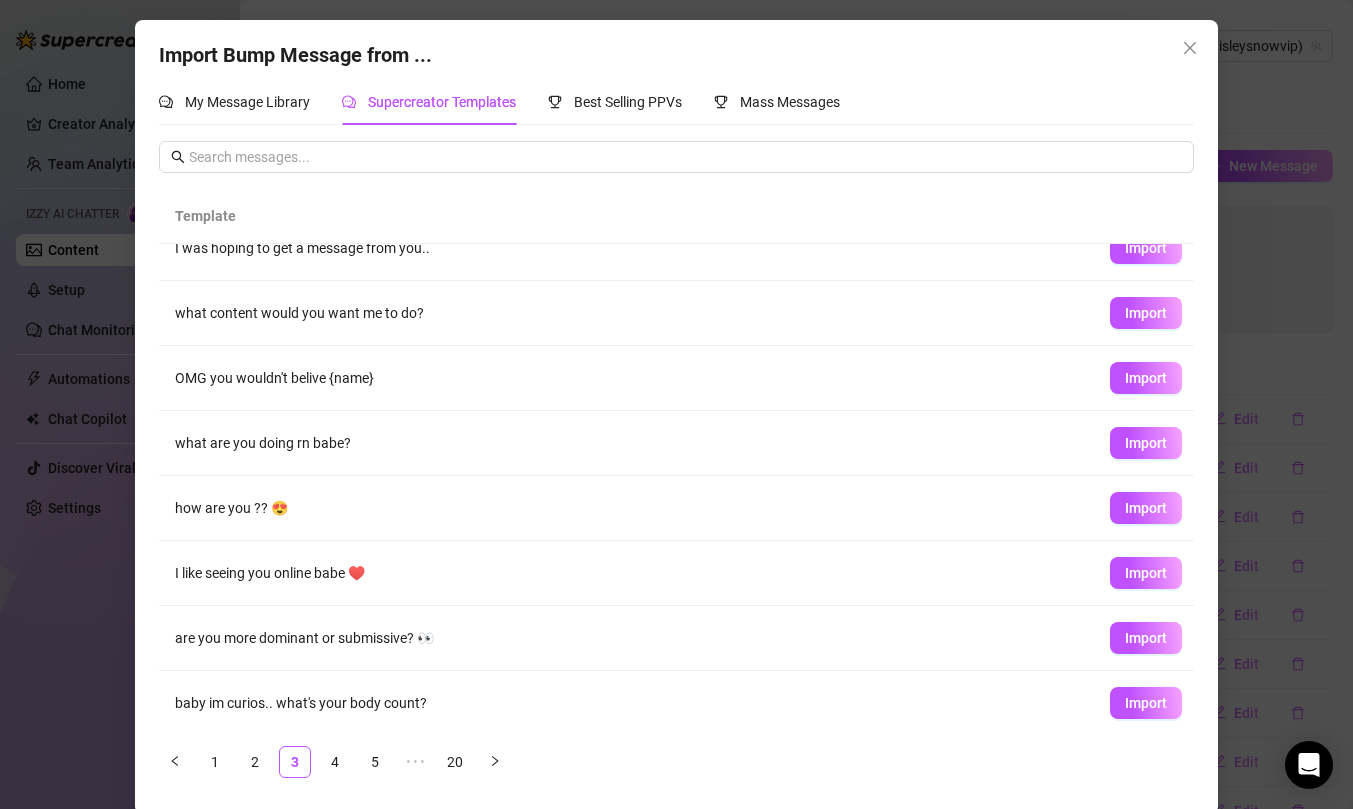 scroll, scrollTop: 164, scrollLeft: 0, axis: vertical 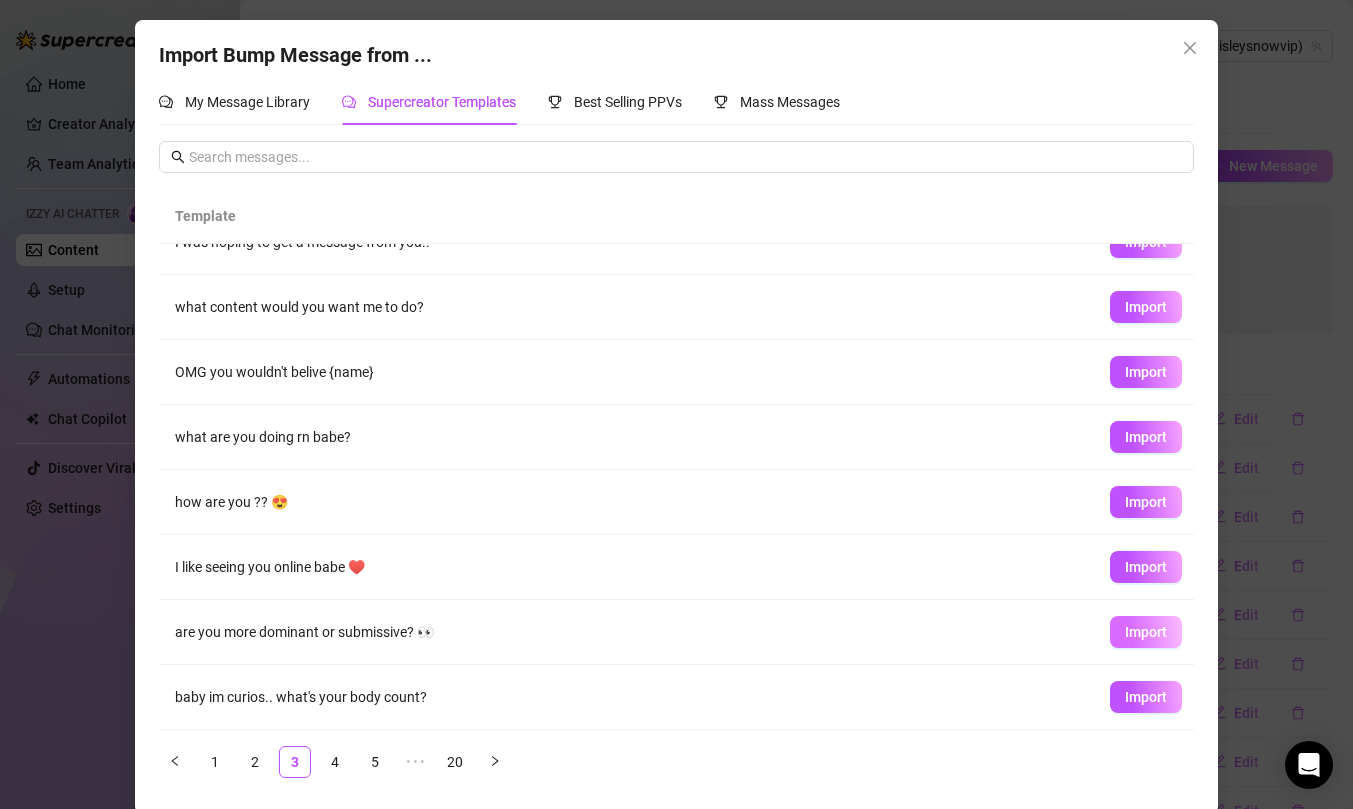 click on "Import" at bounding box center [1146, 632] 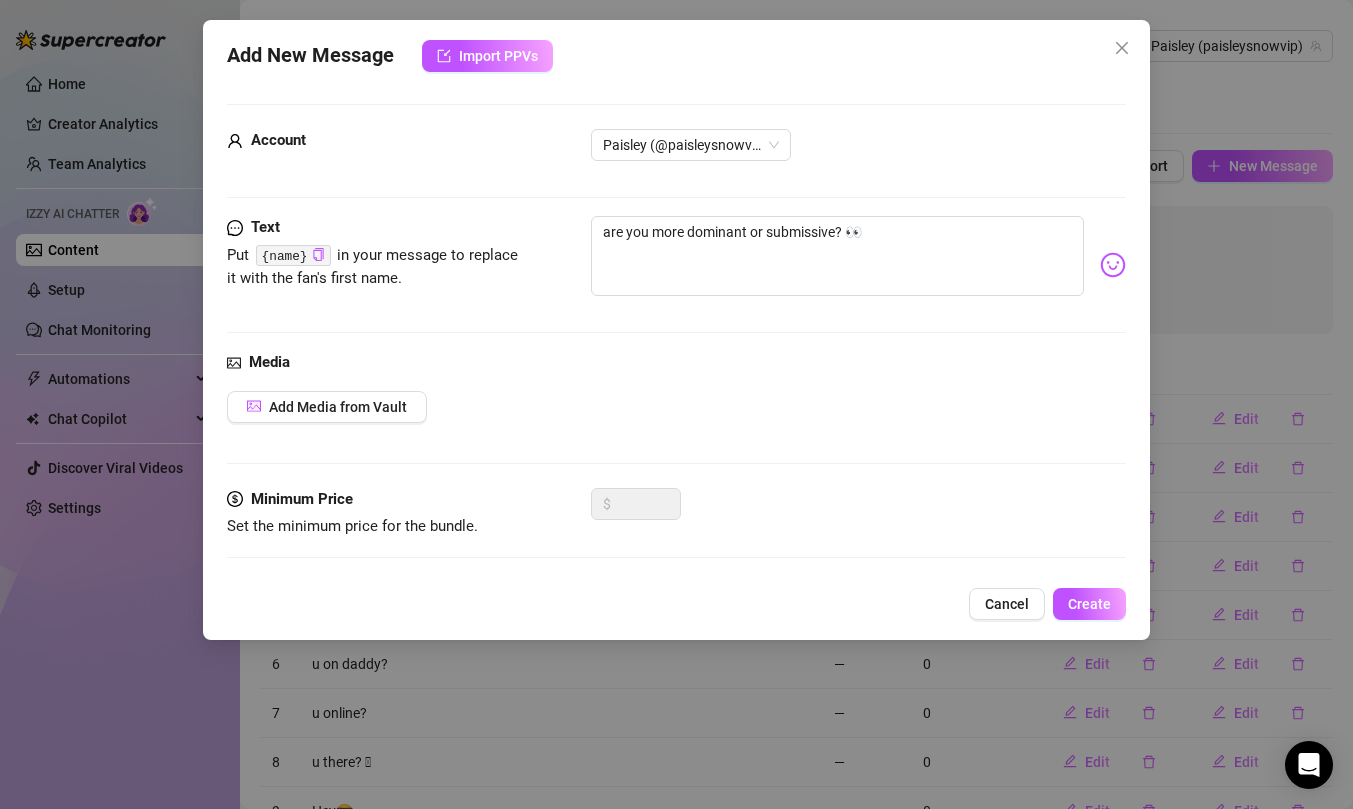click on "Add New Message Import PPVs Account [USERNAME] (@[USERNAME]) Text Put   {name}   in your message to replace it with the fan's first name. are you more dominant or submissive? 👀 Media Add Media from Vault Minimum Price Set the minimum price for the bundle. $ Cancel Create" at bounding box center [676, 330] 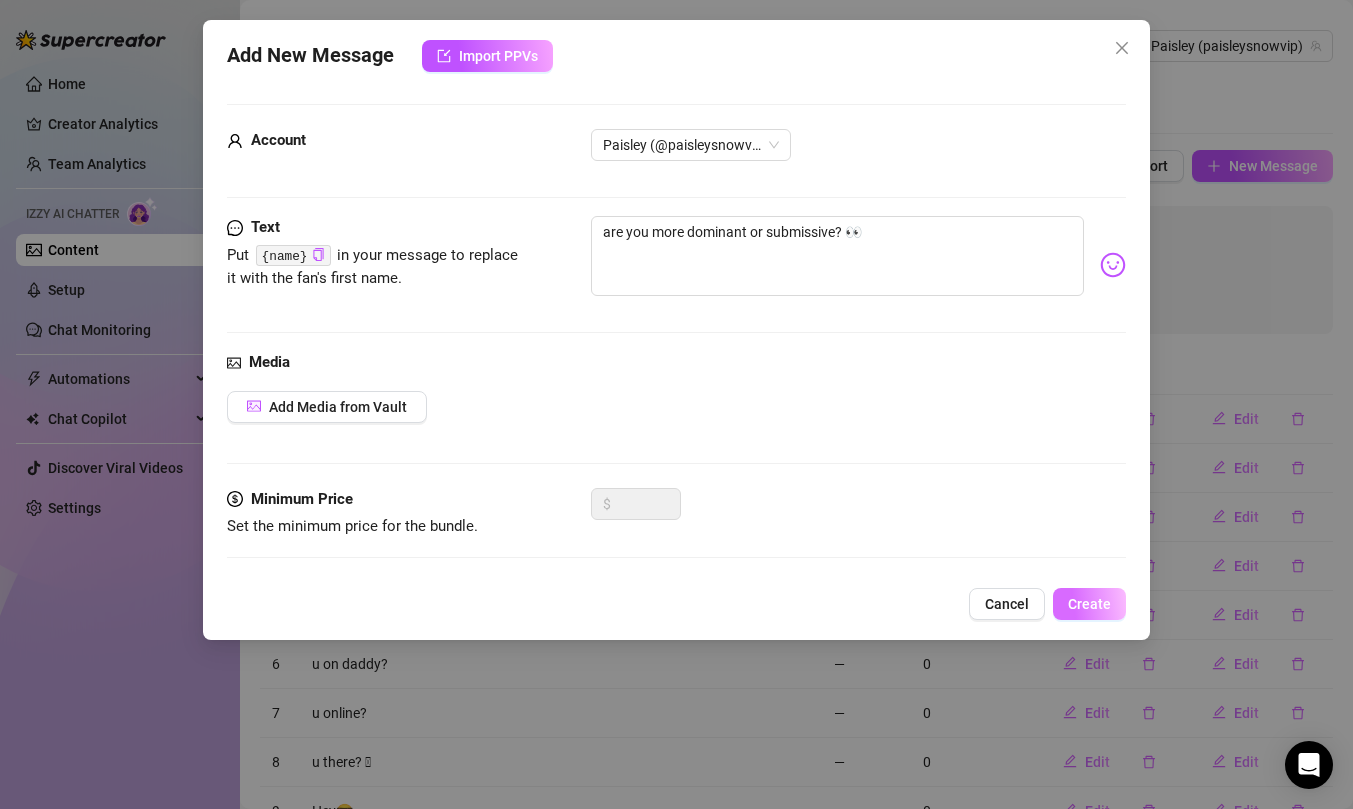 click on "Create" at bounding box center (1089, 604) 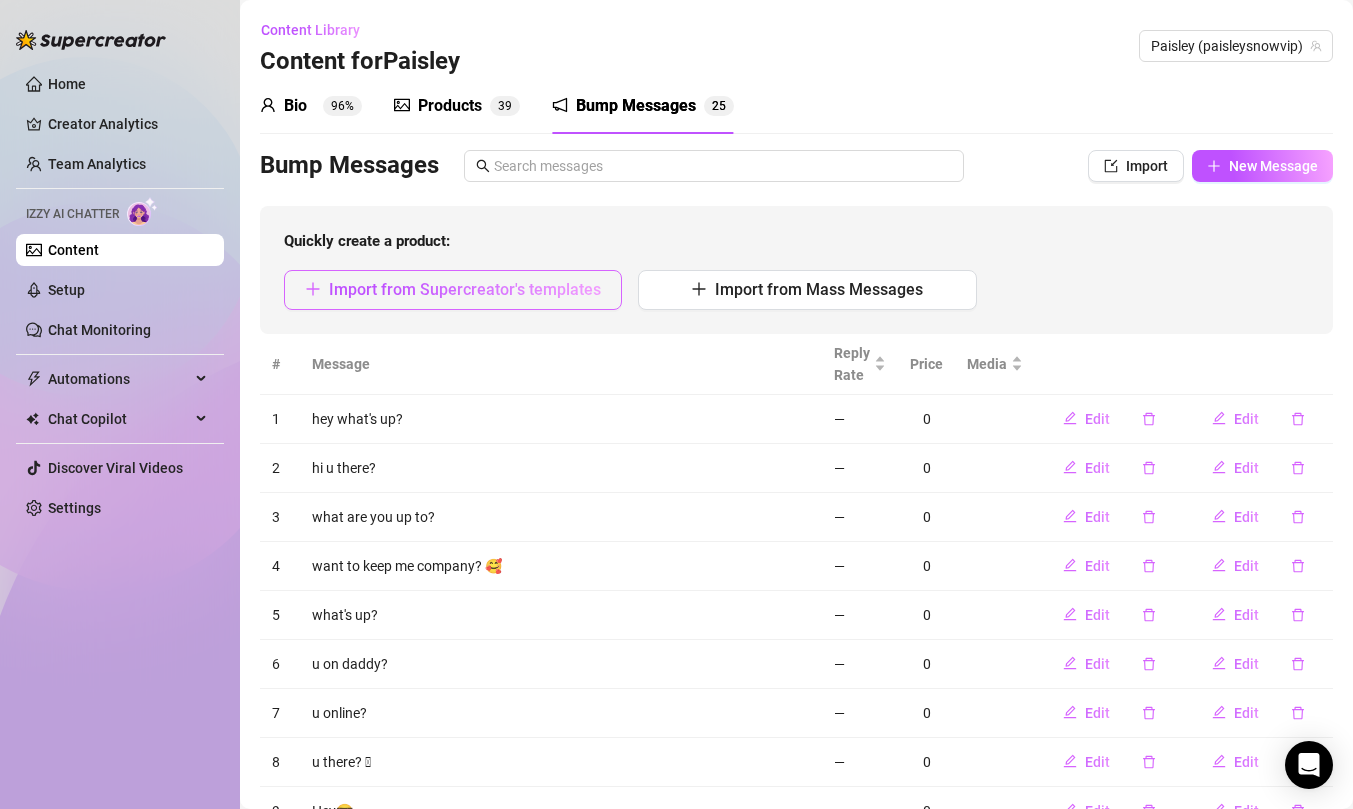 click on "Import from Supercreator's templates" at bounding box center (465, 289) 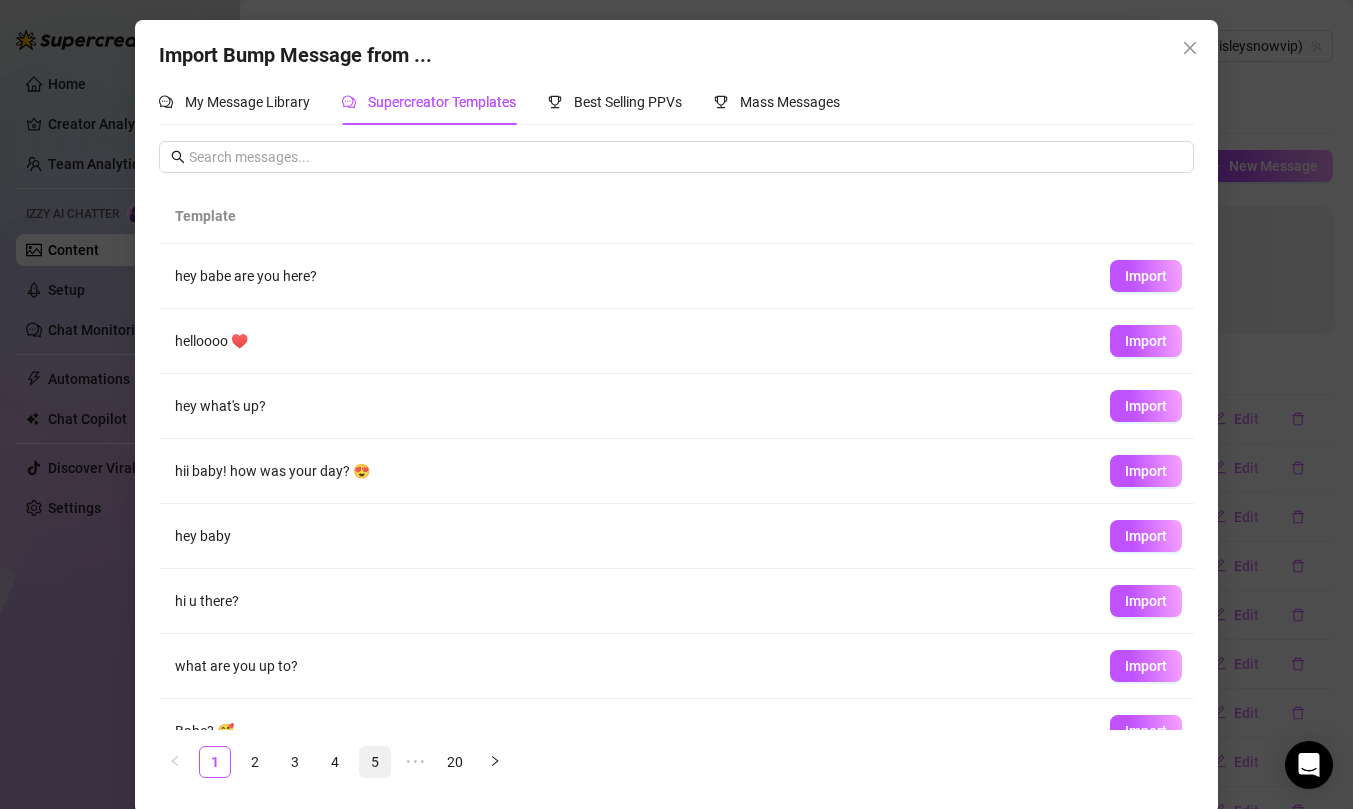 click on "5" at bounding box center (375, 762) 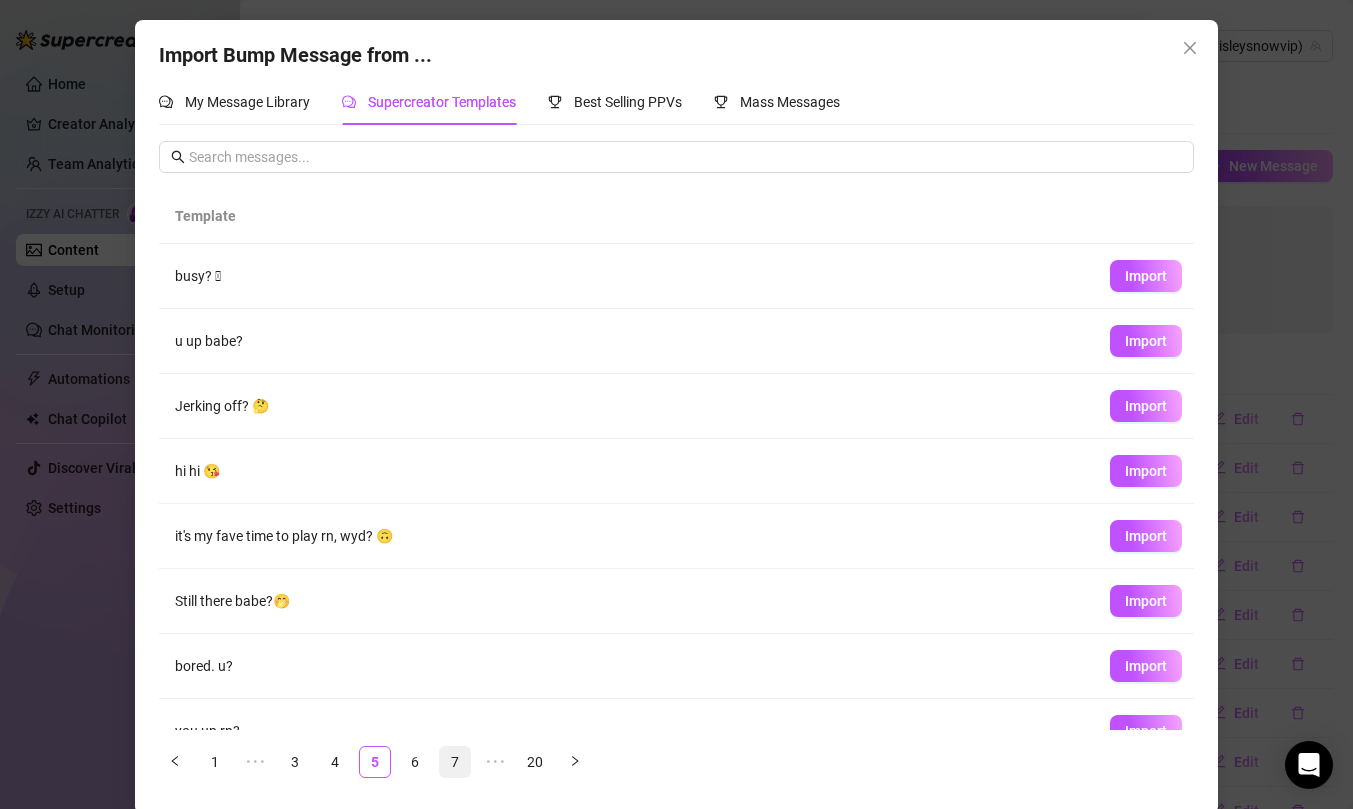 click on "7" at bounding box center (455, 762) 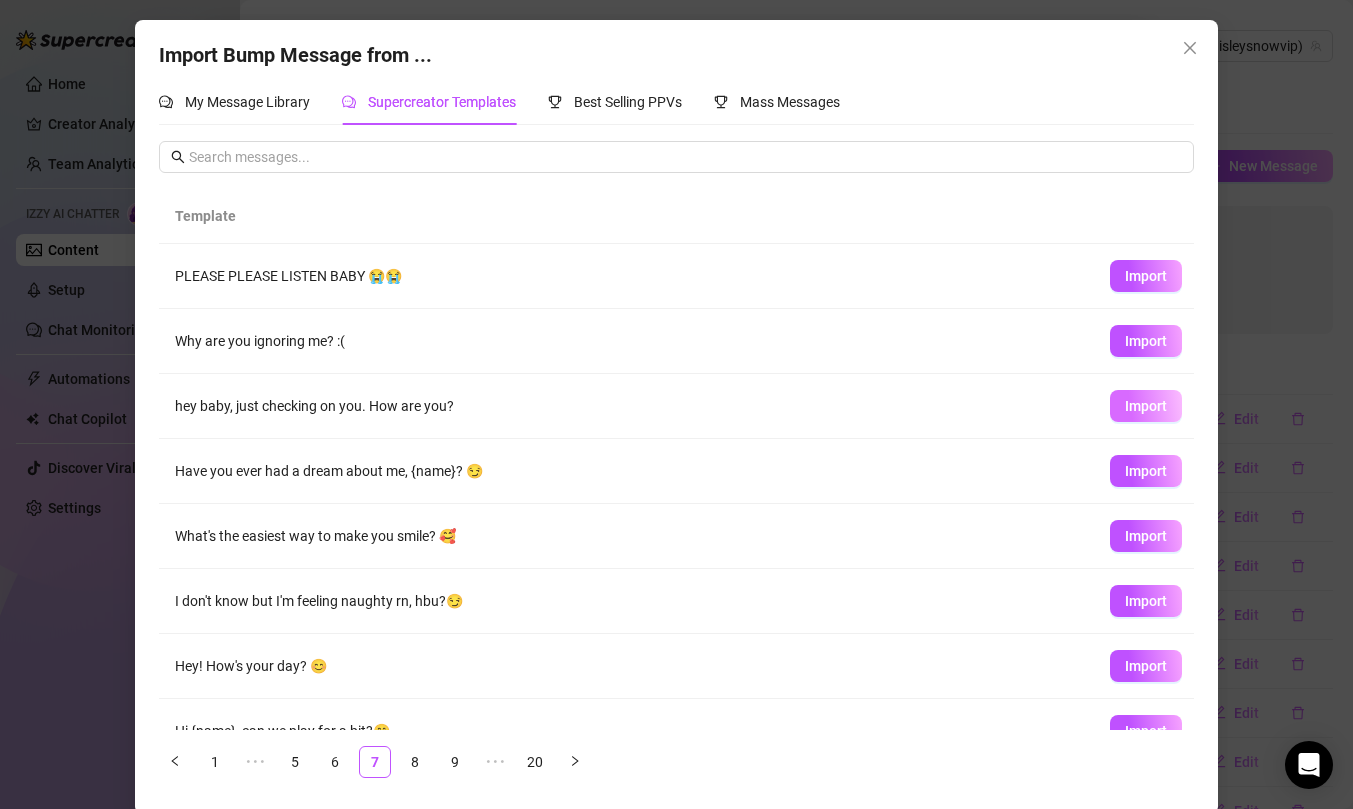click on "Import" at bounding box center [1146, 406] 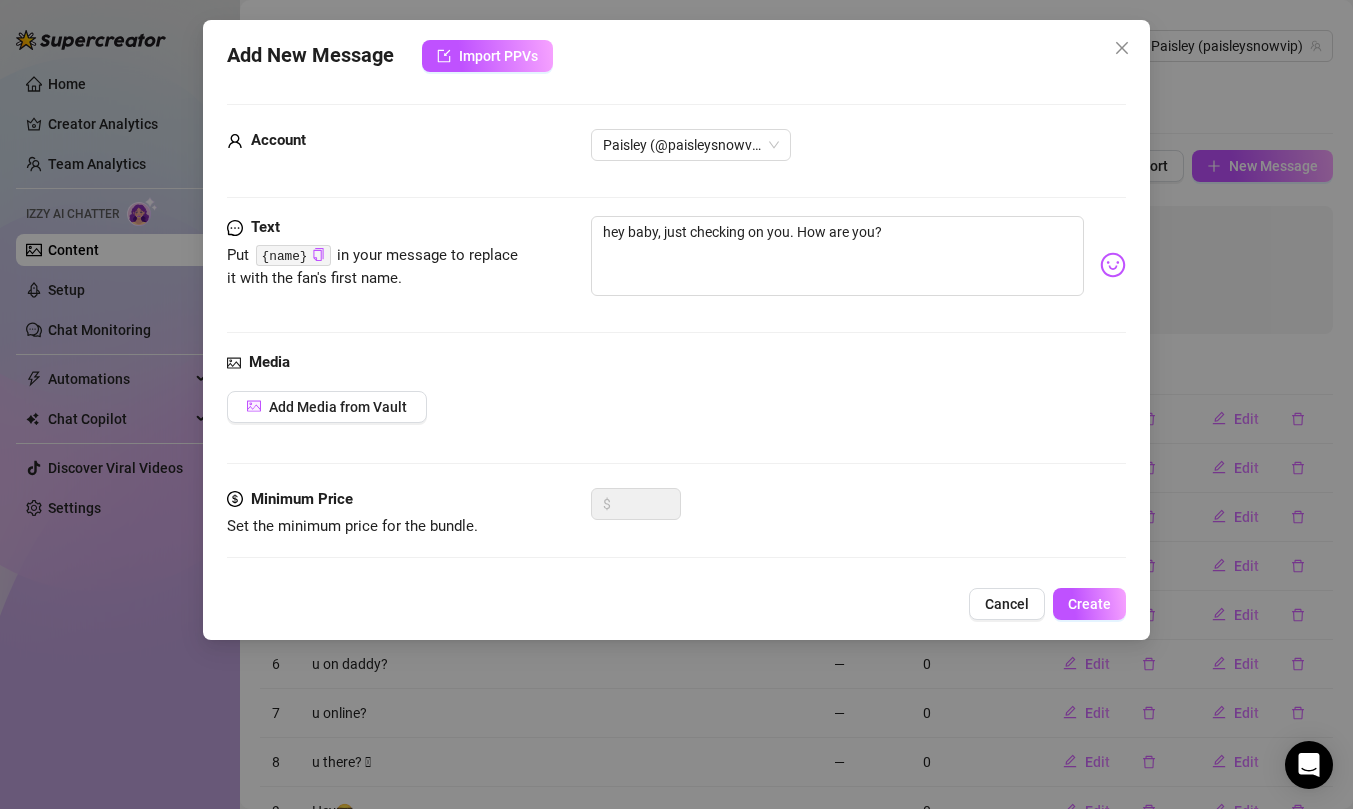click on "Add New Message Import PPVs Account Paisley (@paisleysnowvip) Text Put   {name}   in your message to replace it with the fan's first name. hey baby, just checking on you. How are you? Media Add Media from Vault Minimum Price Set the minimum price for the bundle. $ Cancel Create" at bounding box center [676, 330] 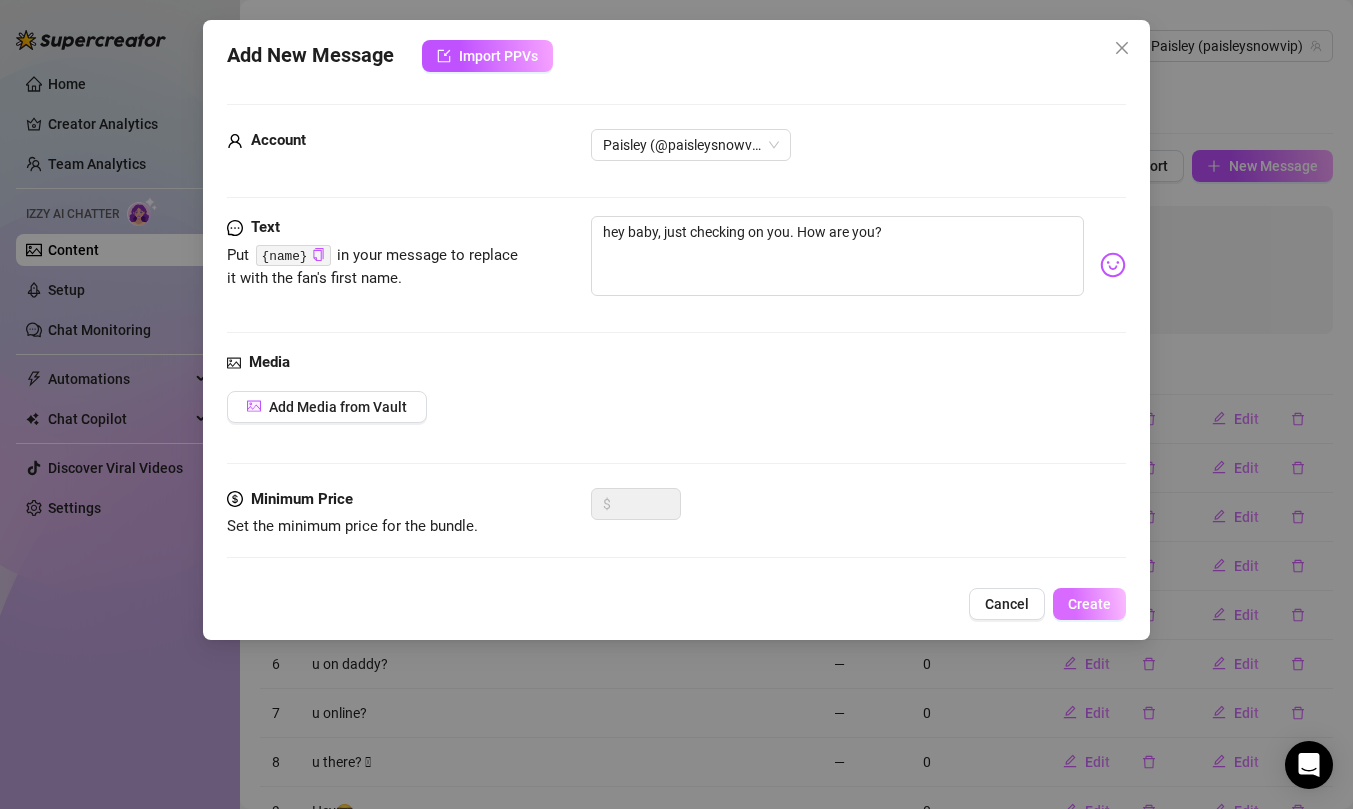 click on "Create" at bounding box center (1089, 604) 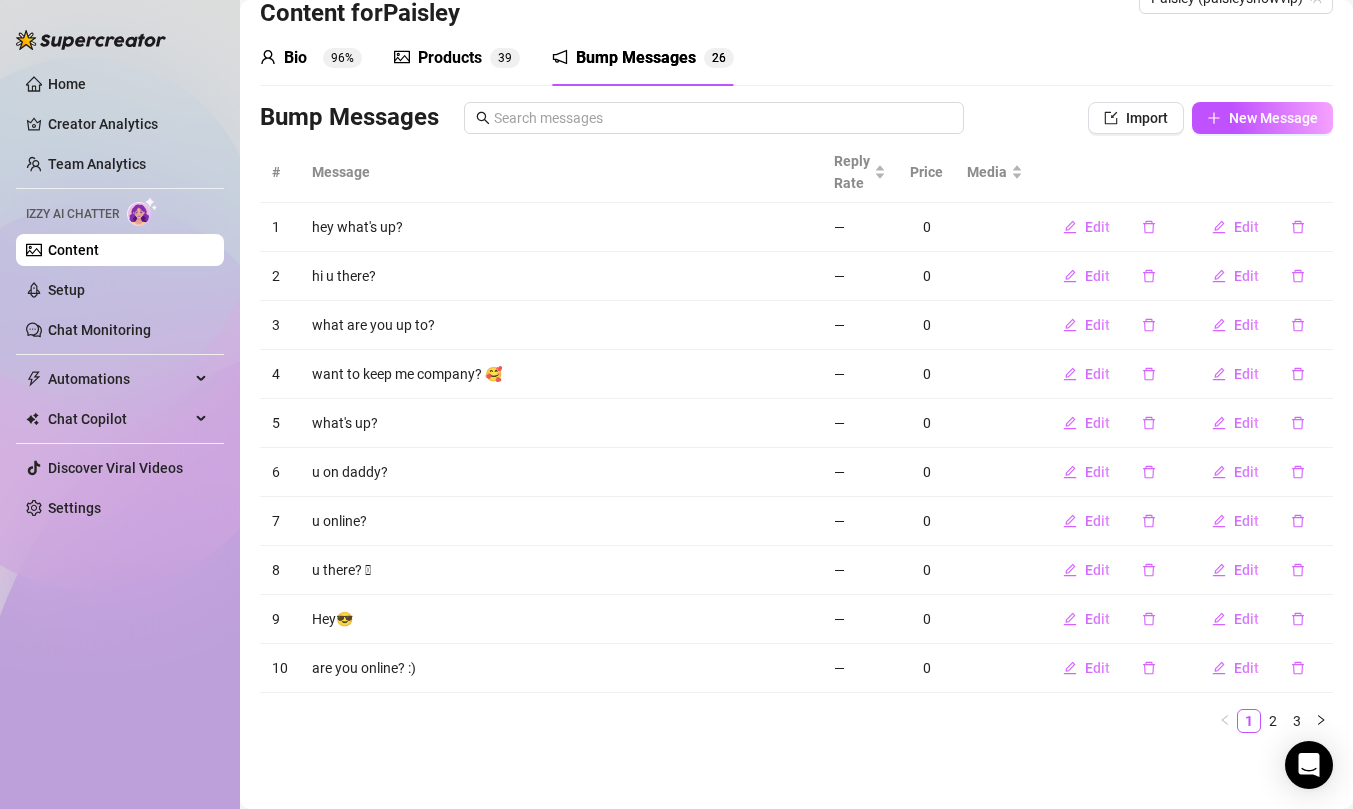 scroll, scrollTop: 0, scrollLeft: 0, axis: both 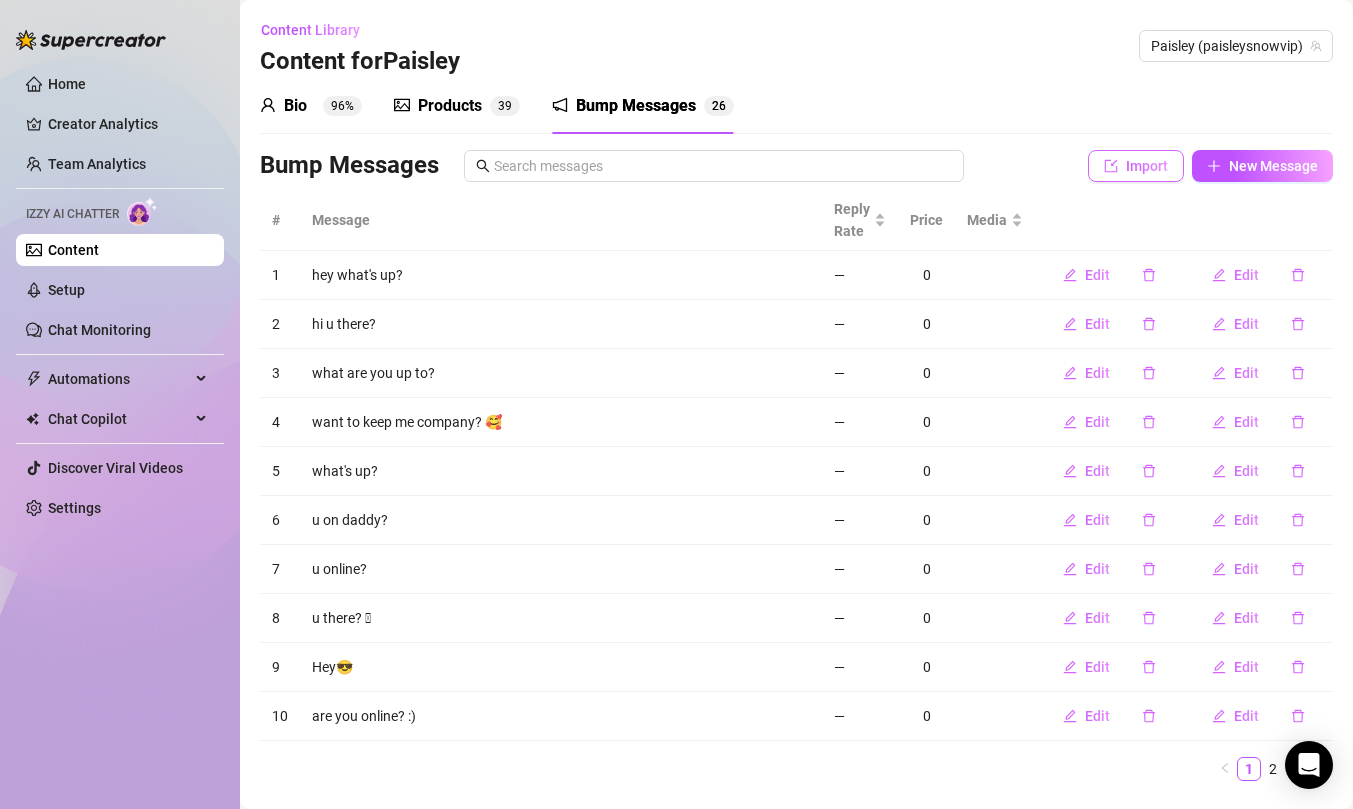 click on "Import" at bounding box center [1136, 166] 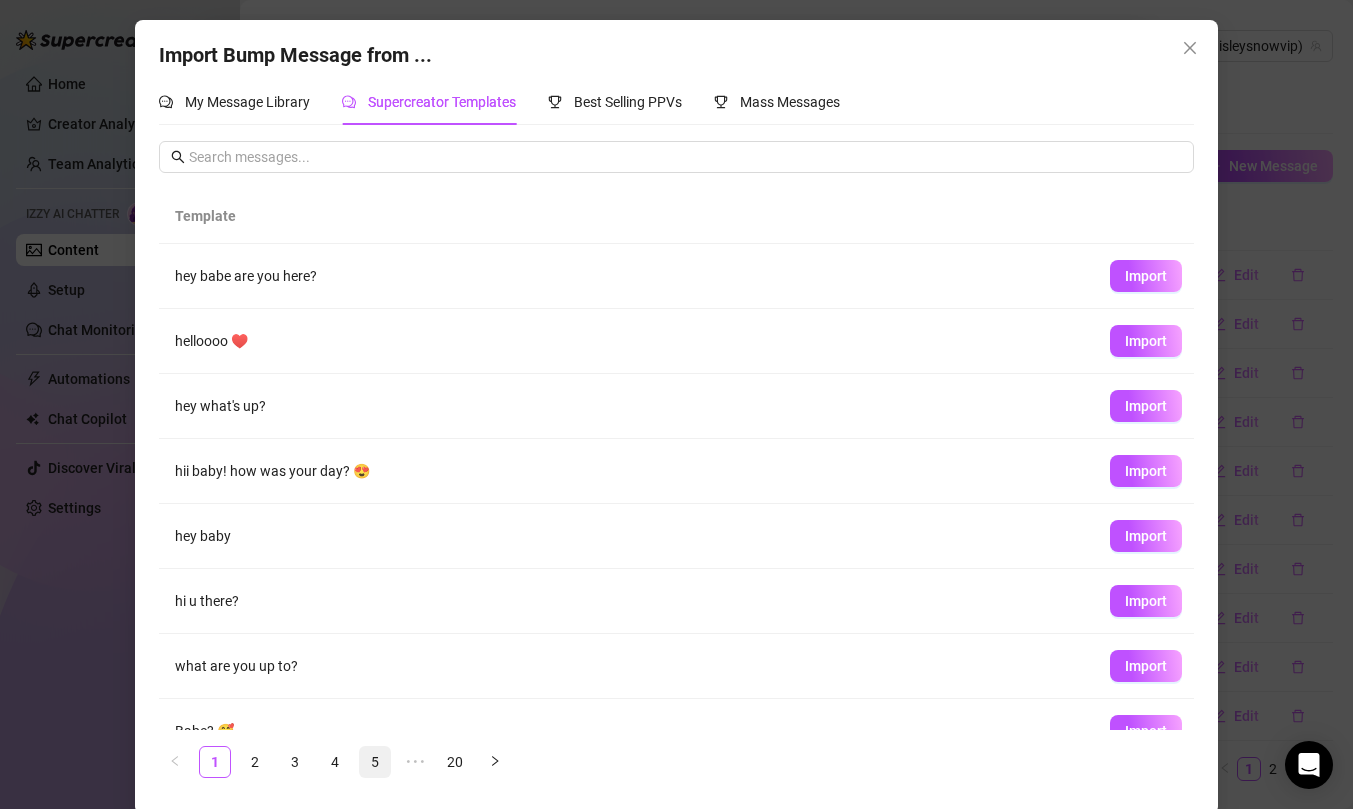 click on "5" at bounding box center [375, 762] 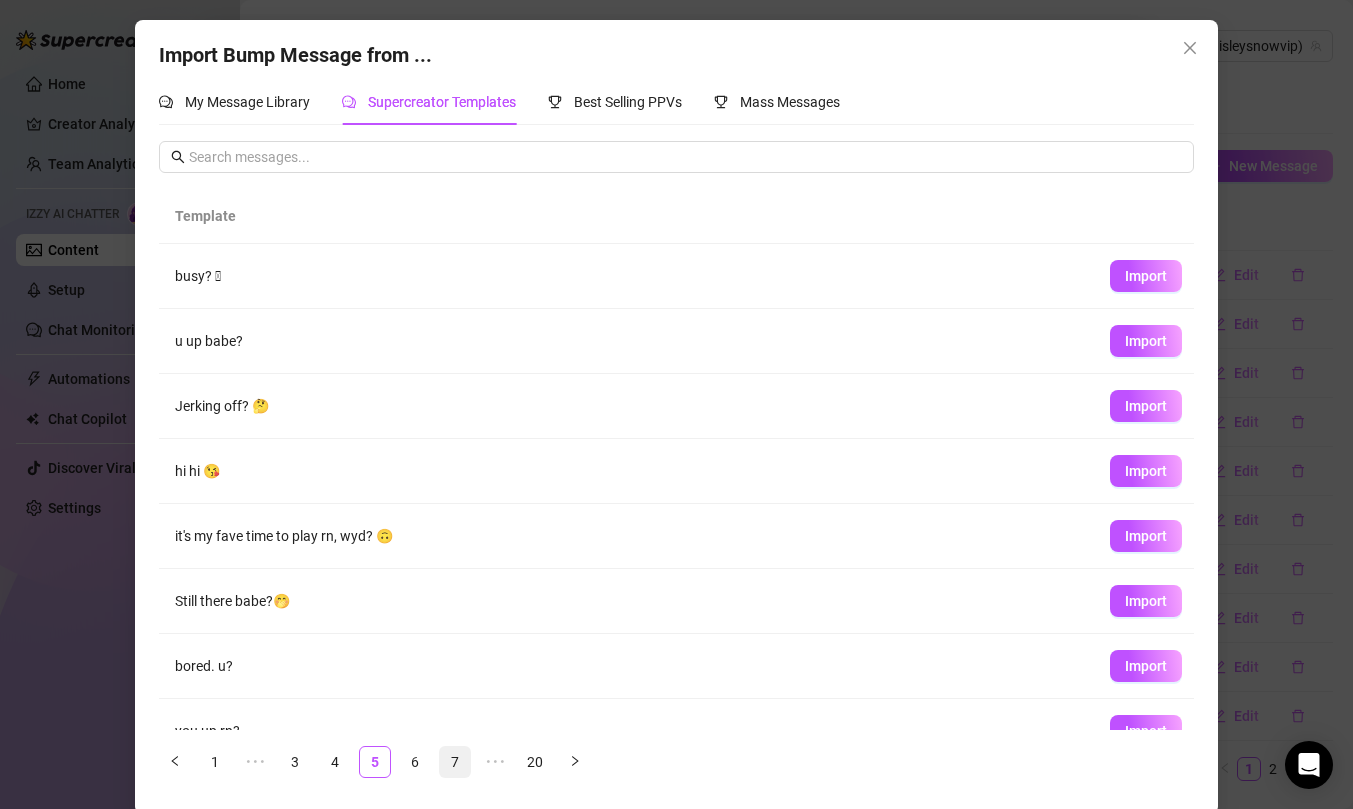 click on "7" at bounding box center [455, 762] 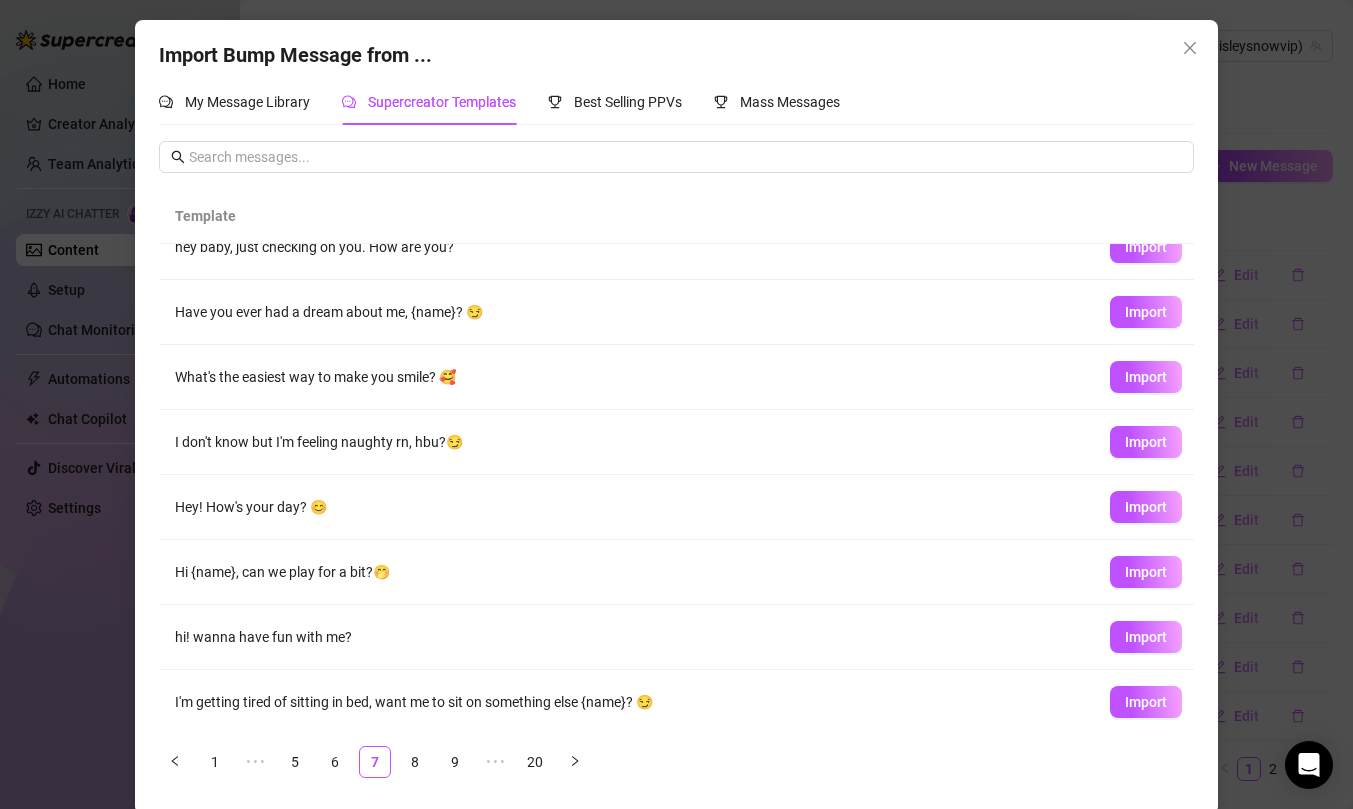 scroll, scrollTop: 164, scrollLeft: 0, axis: vertical 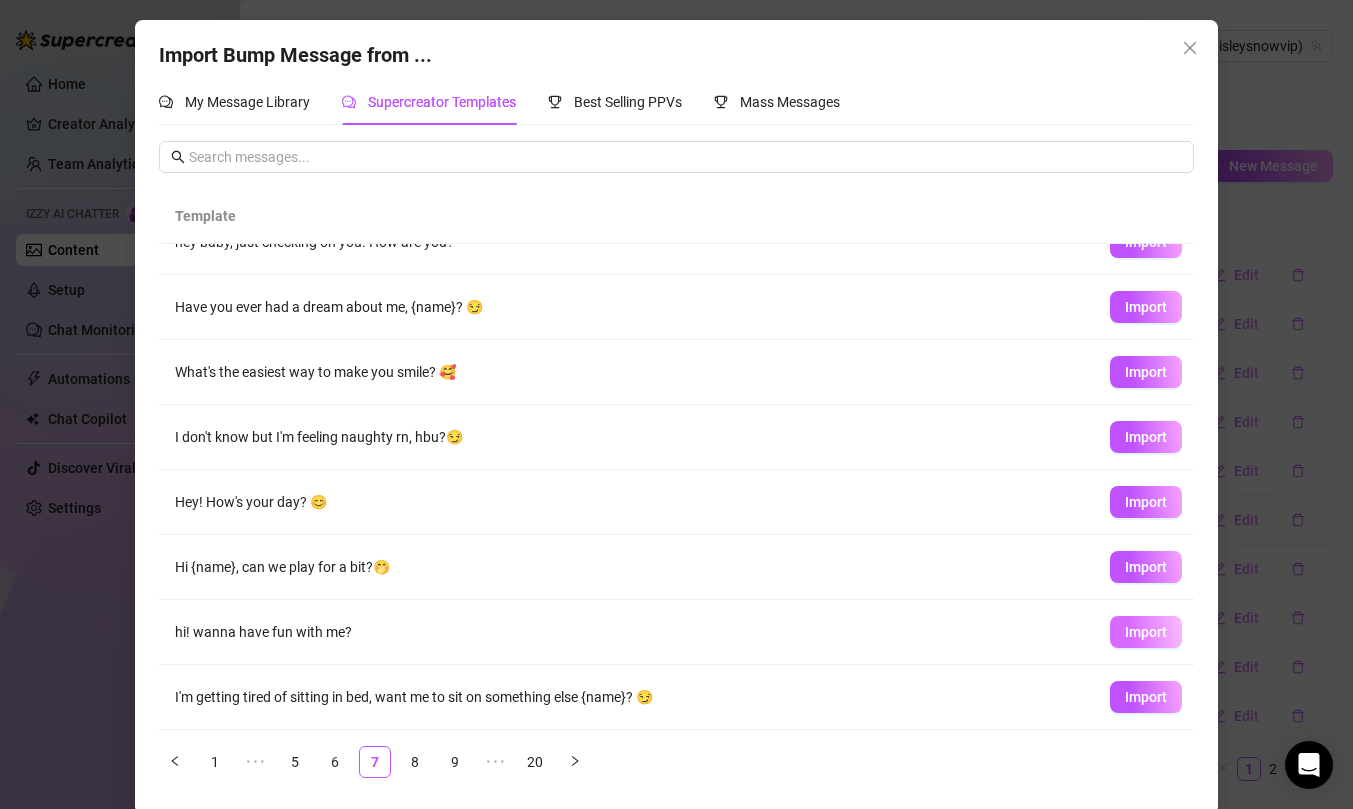 click on "Import" at bounding box center (1146, 632) 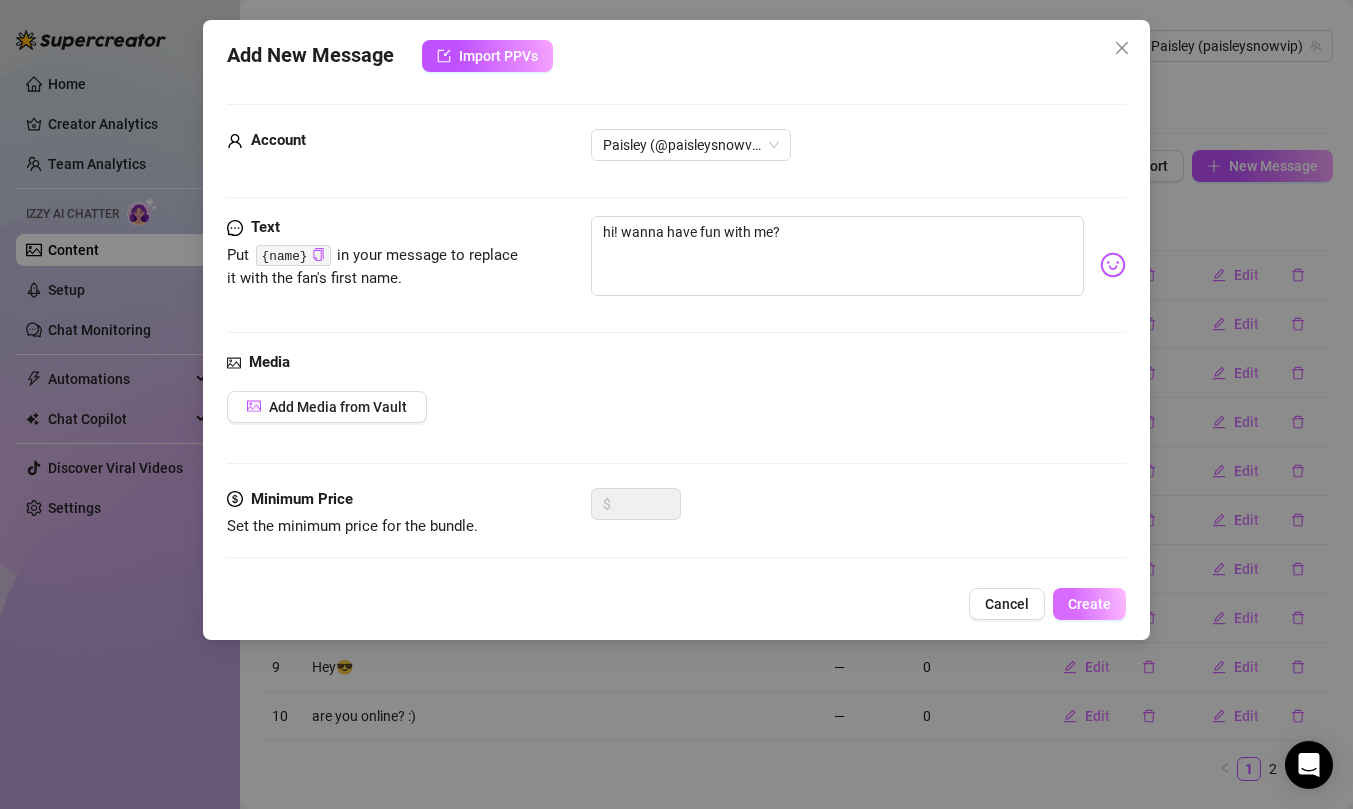 click on "Create" at bounding box center [1089, 604] 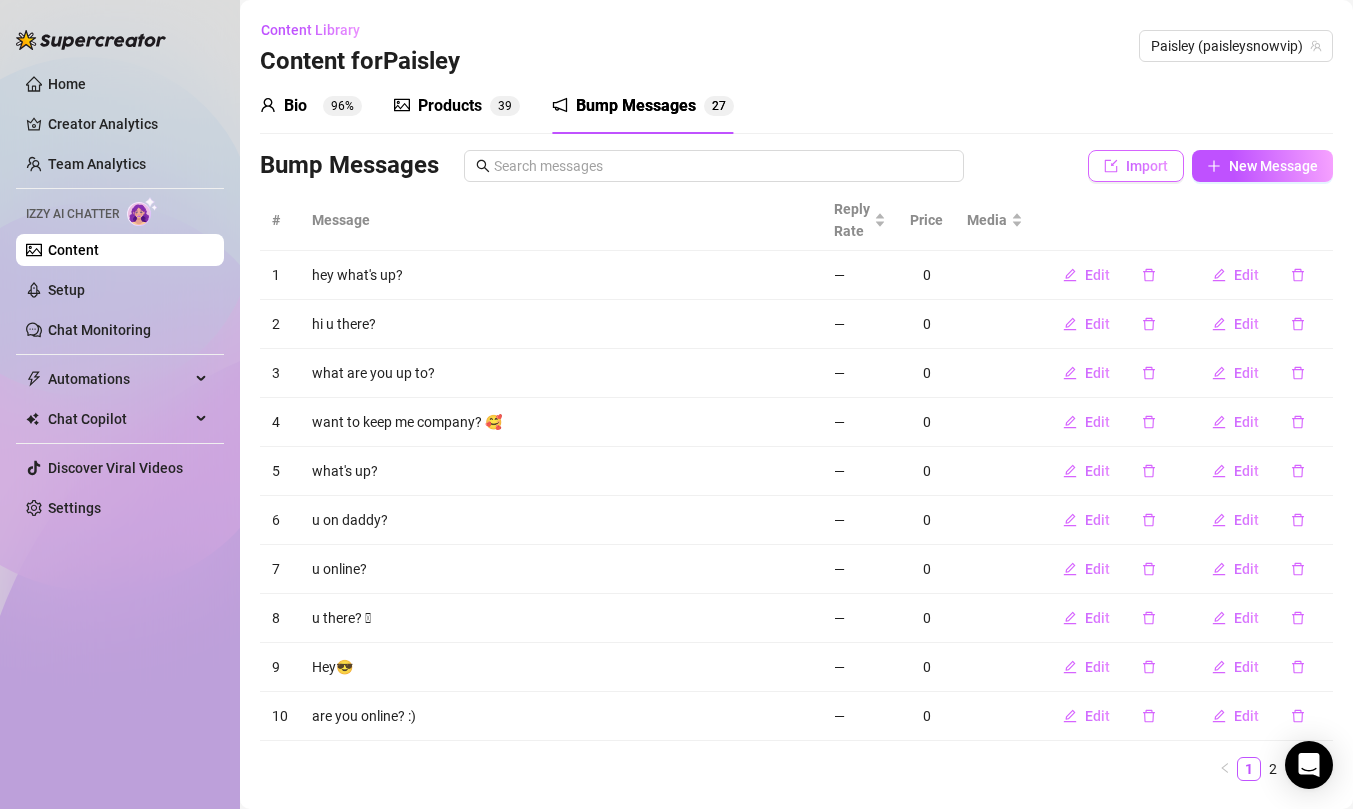 click on "Import" at bounding box center [1147, 166] 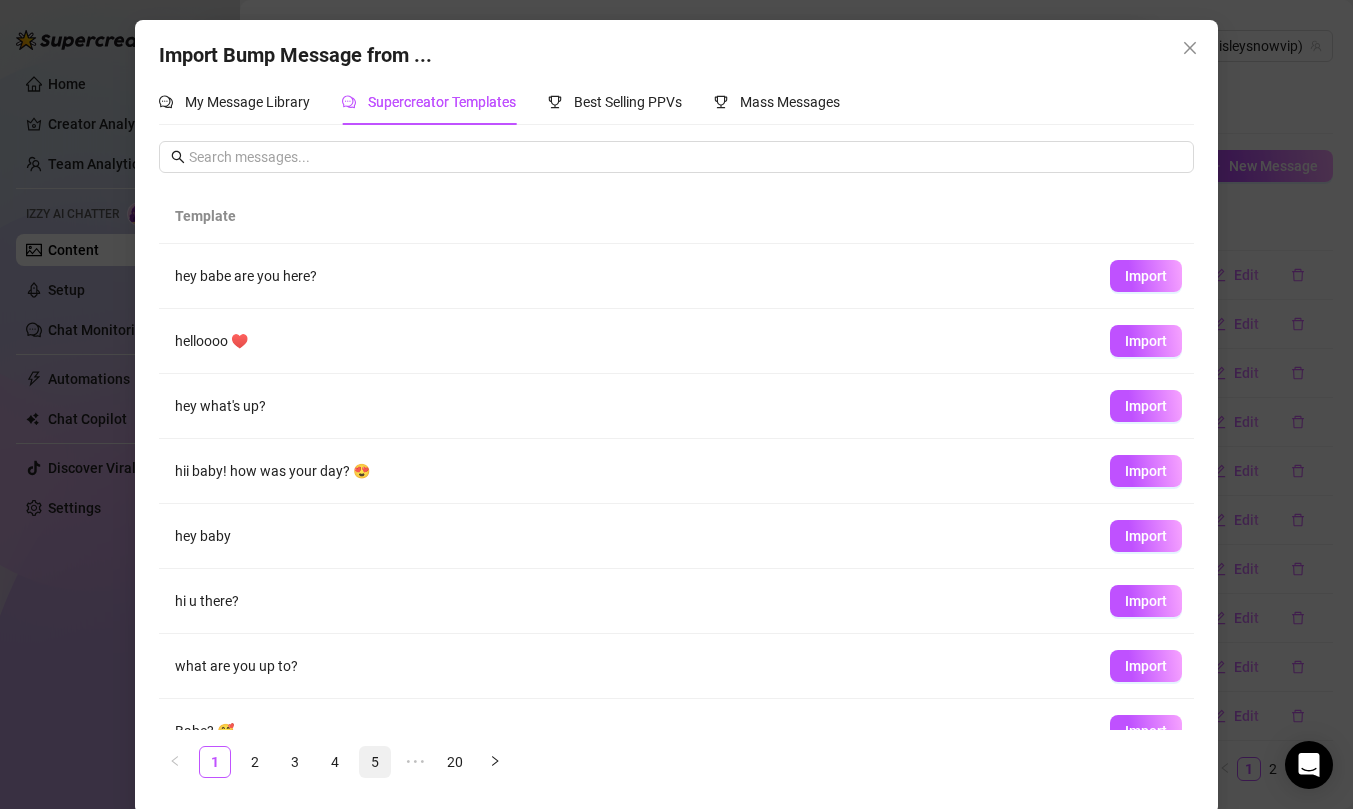click on "5" at bounding box center [375, 762] 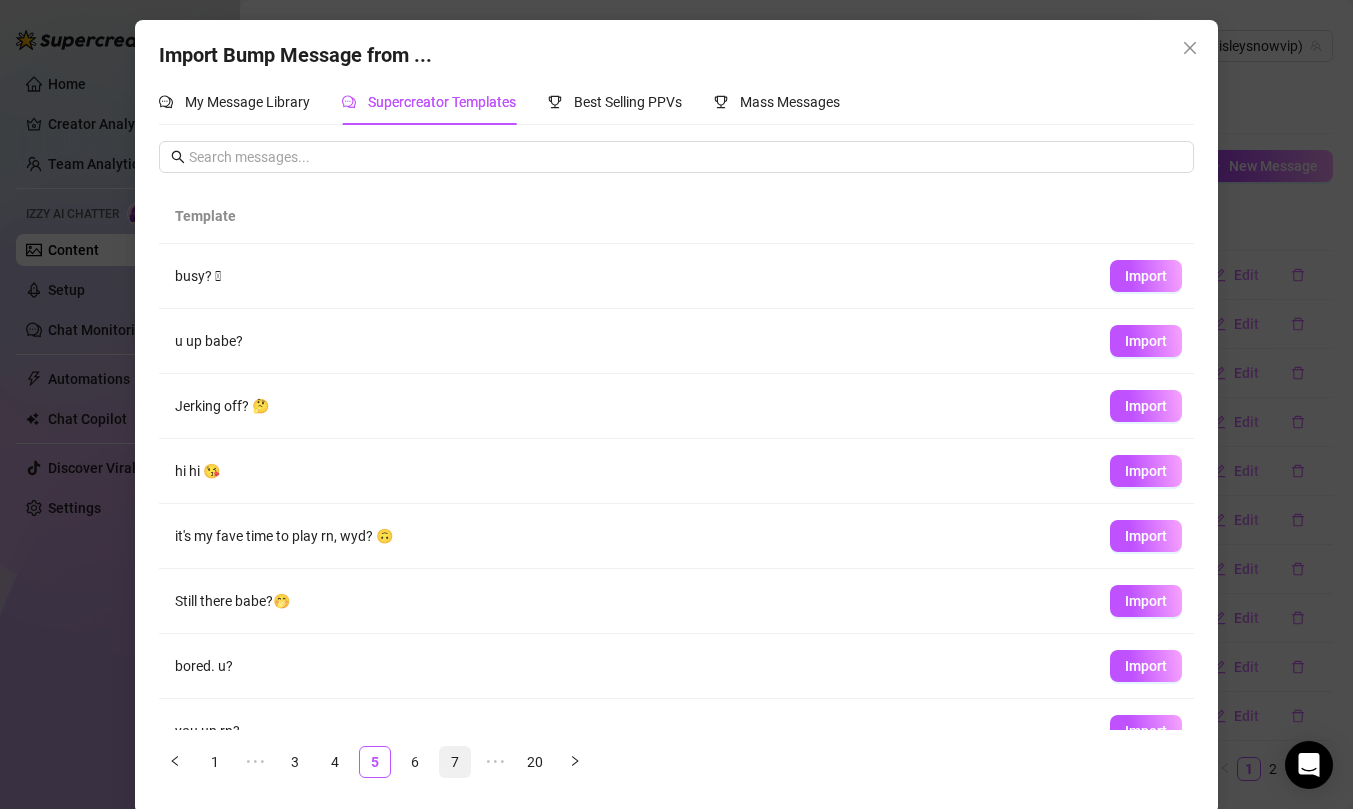 click on "7" at bounding box center [455, 762] 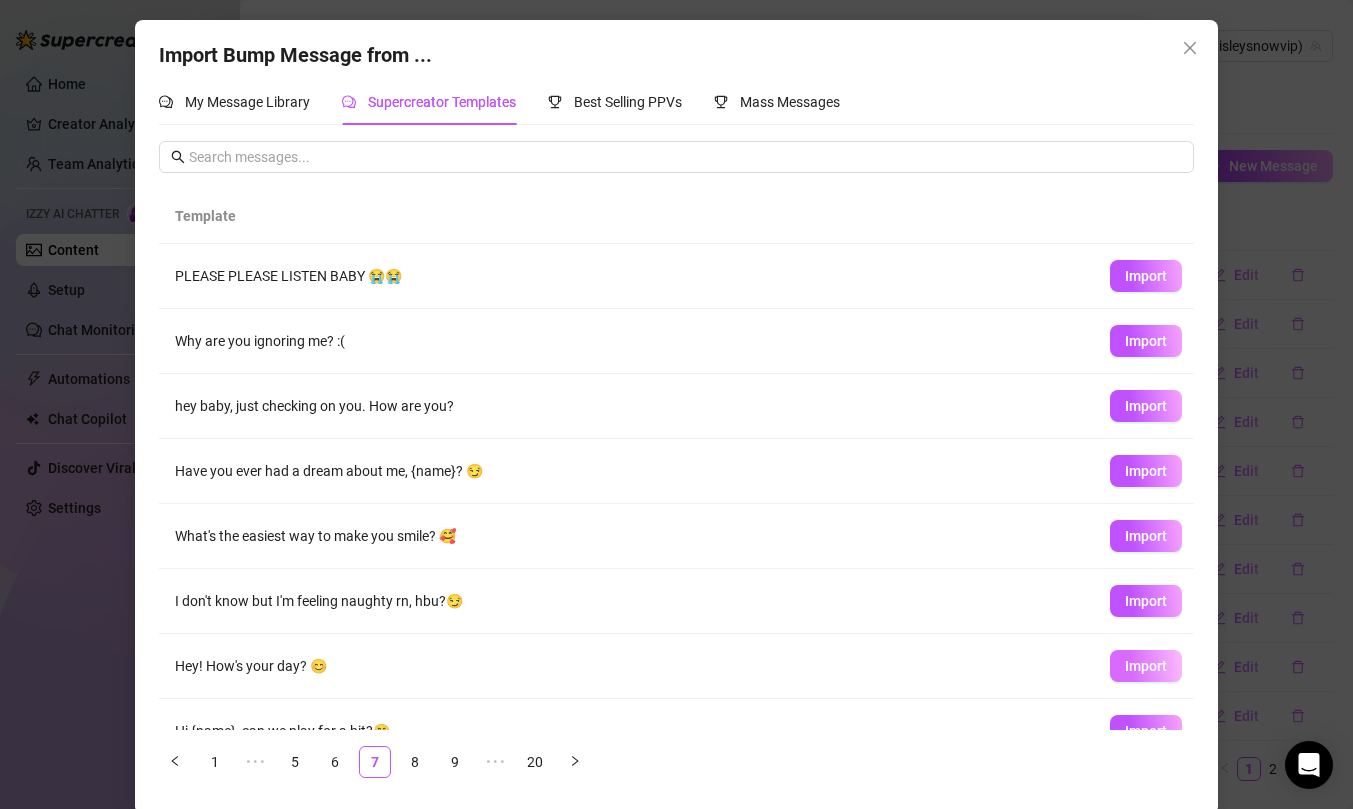 click on "Import" at bounding box center [1146, 666] 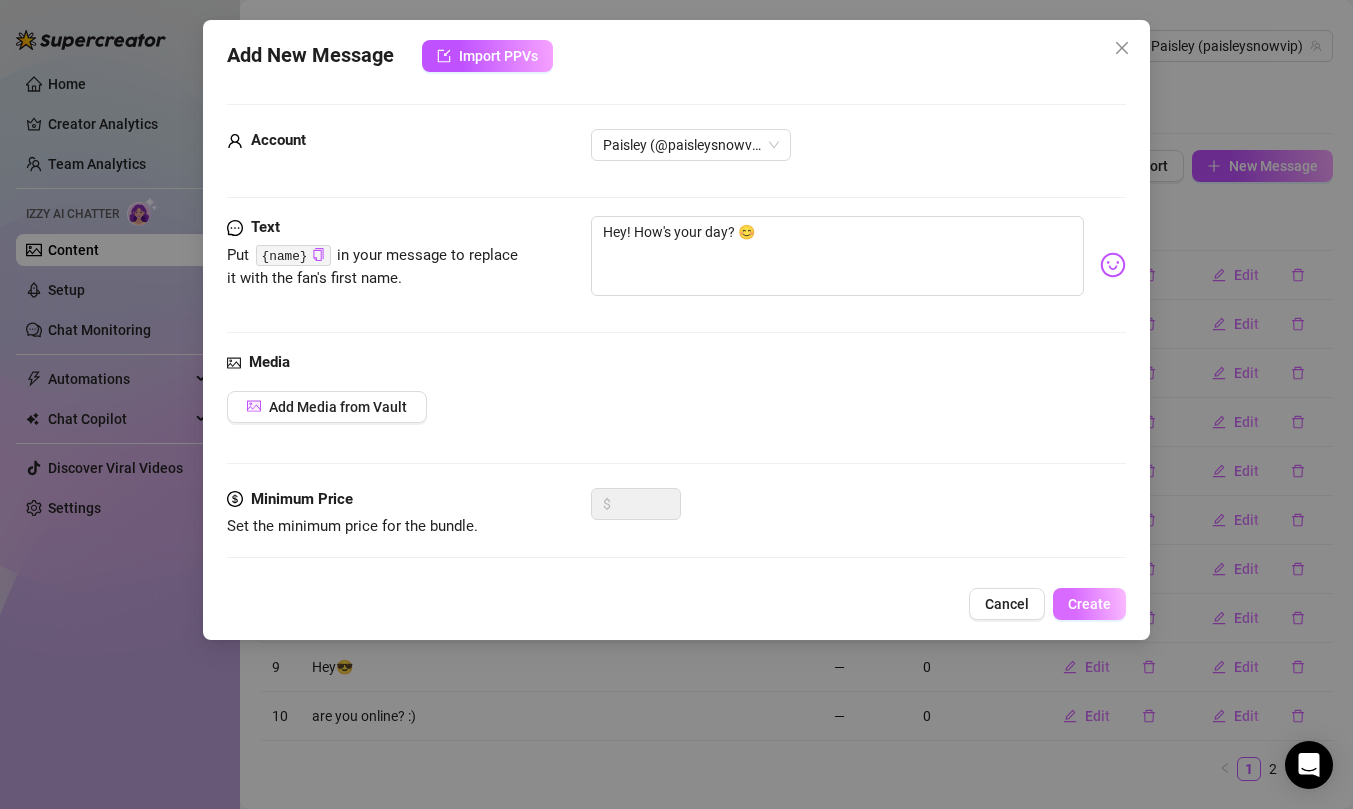 click on "Create" at bounding box center [1089, 604] 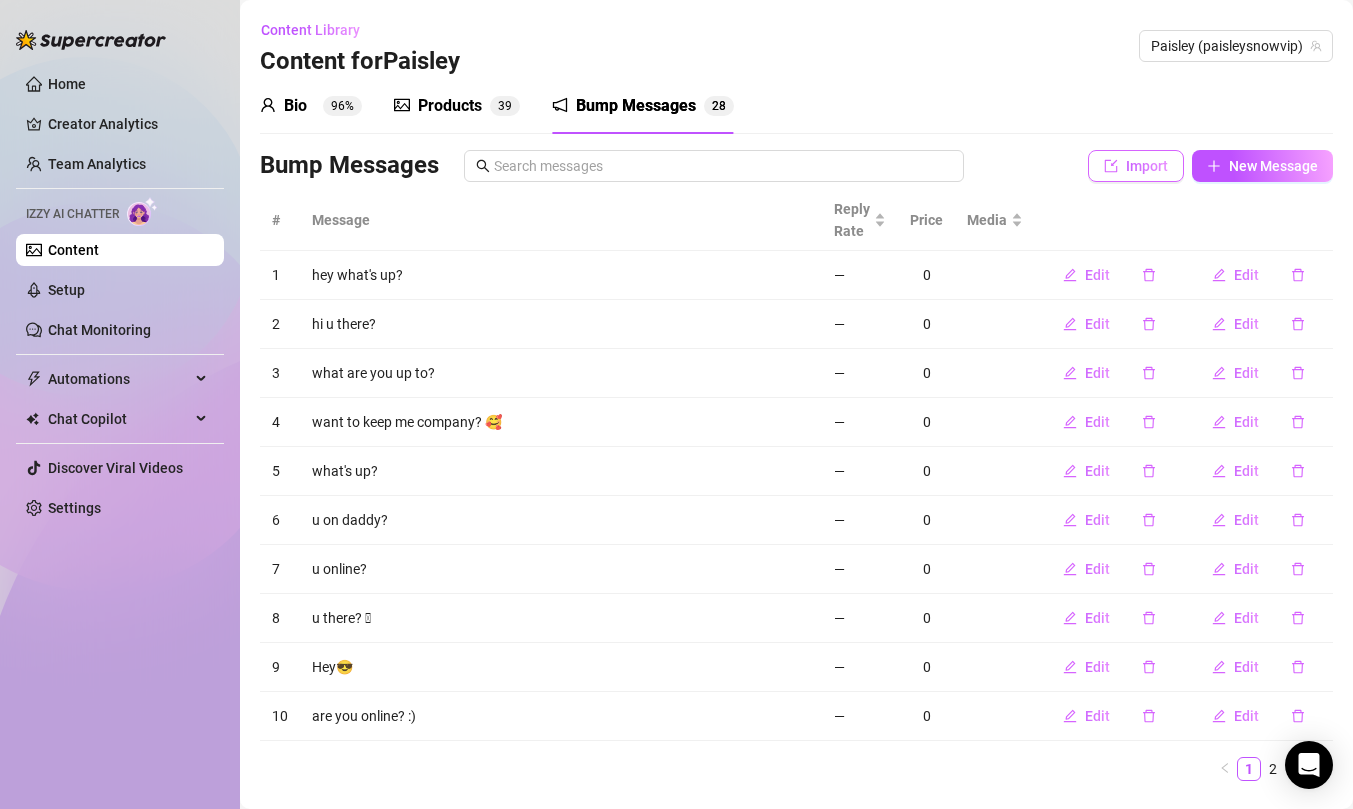click on "Import" at bounding box center (1147, 166) 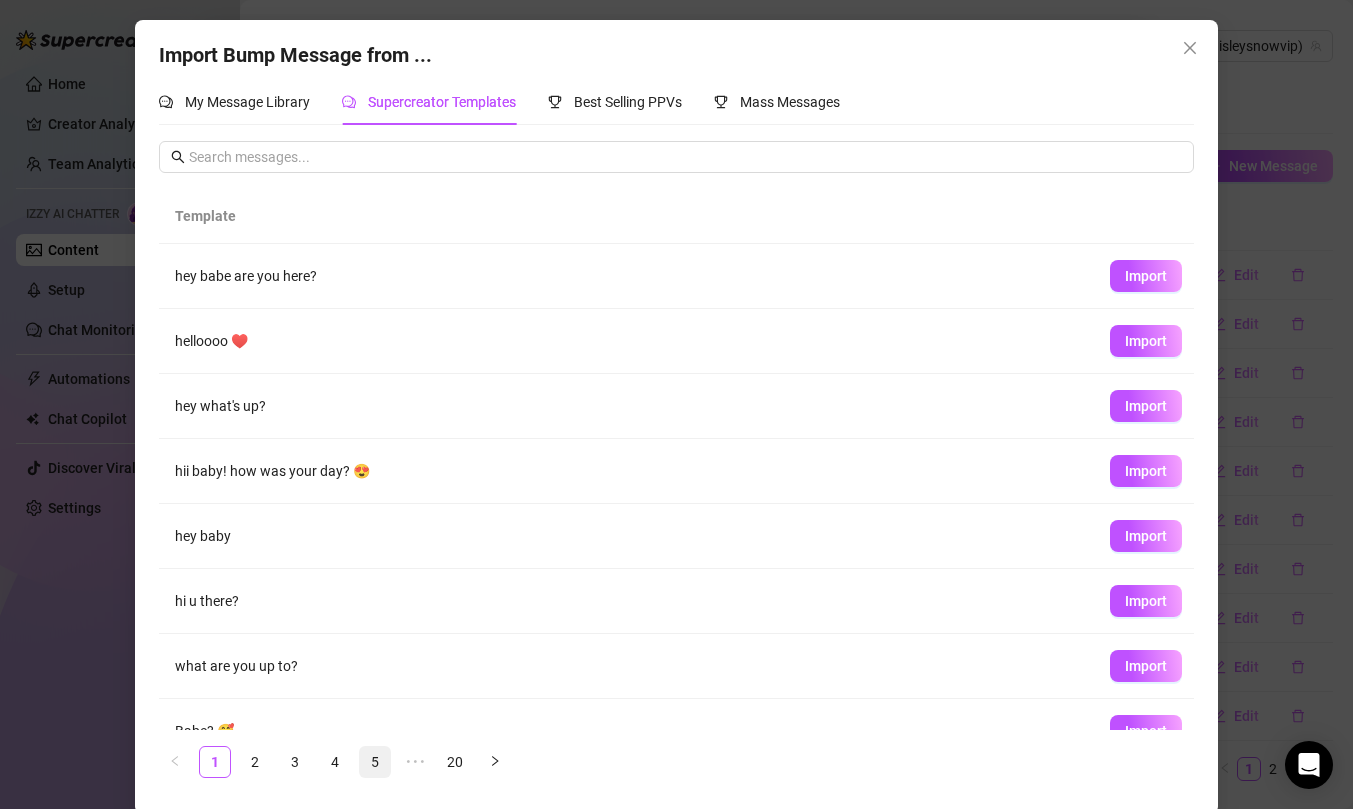 click on "5" at bounding box center (375, 762) 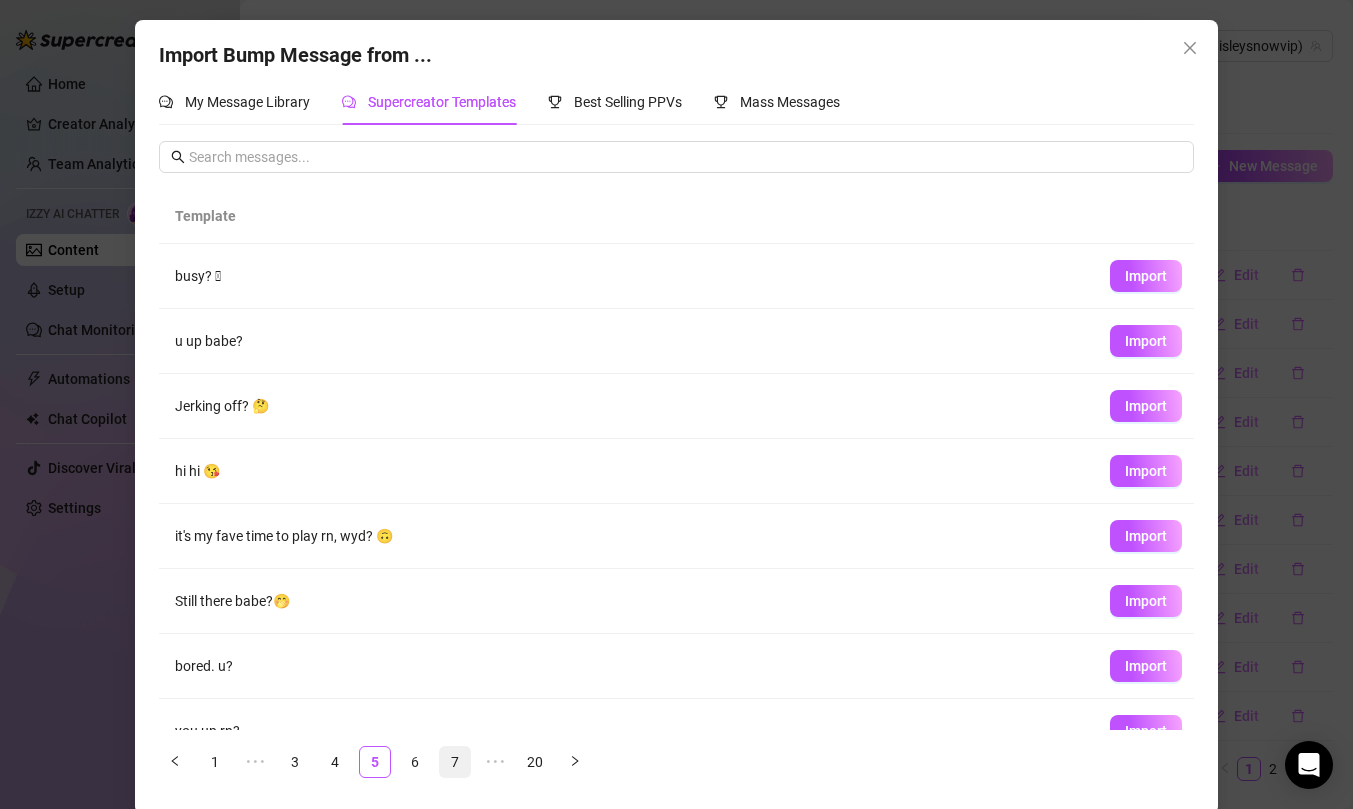 click on "7" at bounding box center (455, 762) 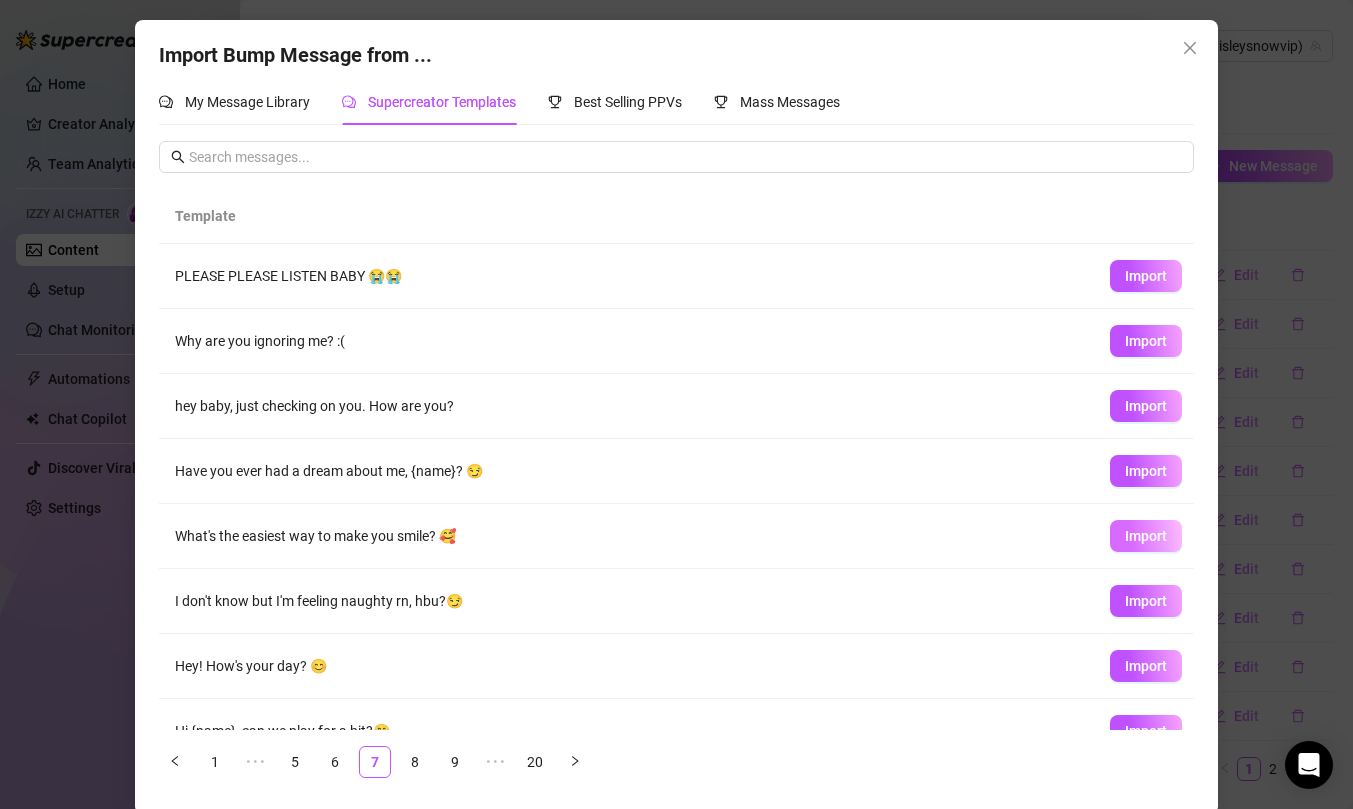 click on "Import" at bounding box center (1146, 536) 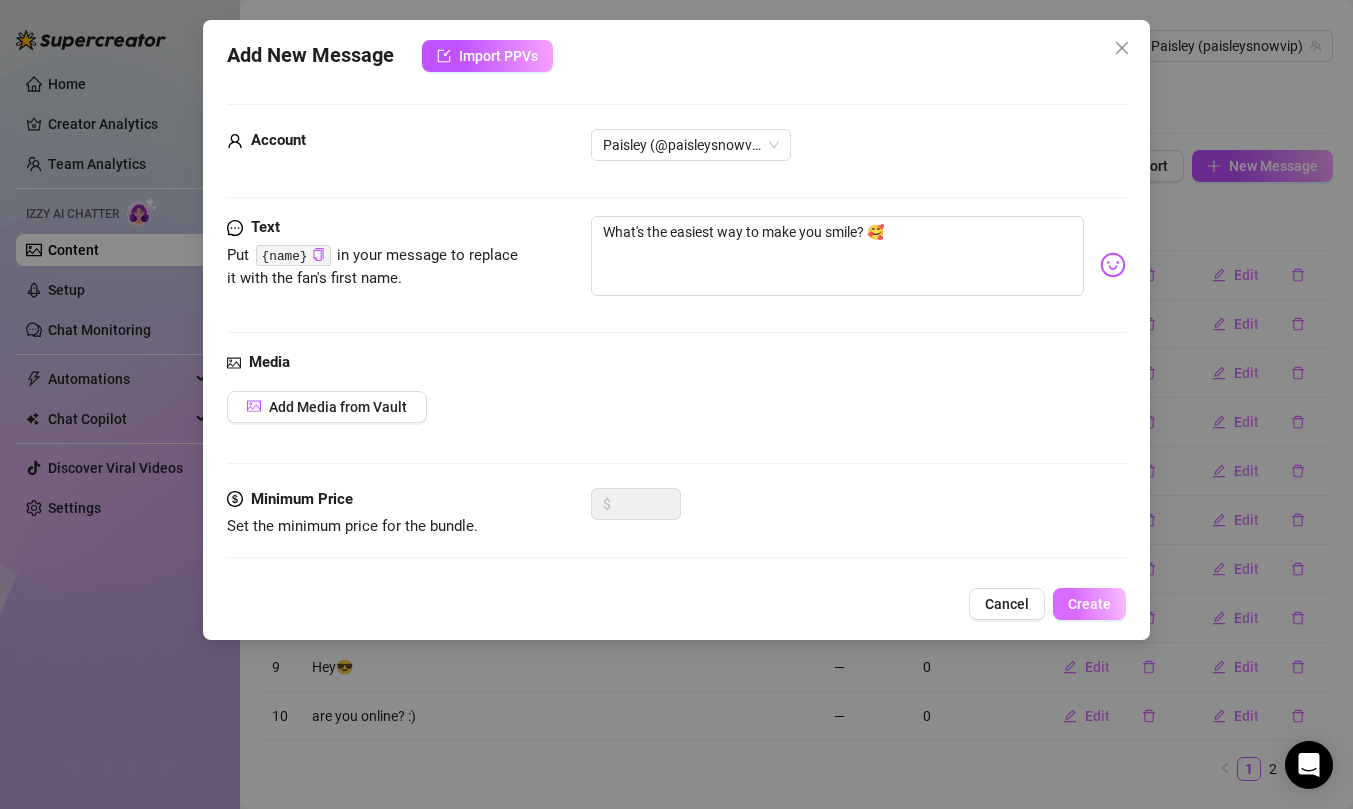 click on "Create" at bounding box center [1089, 604] 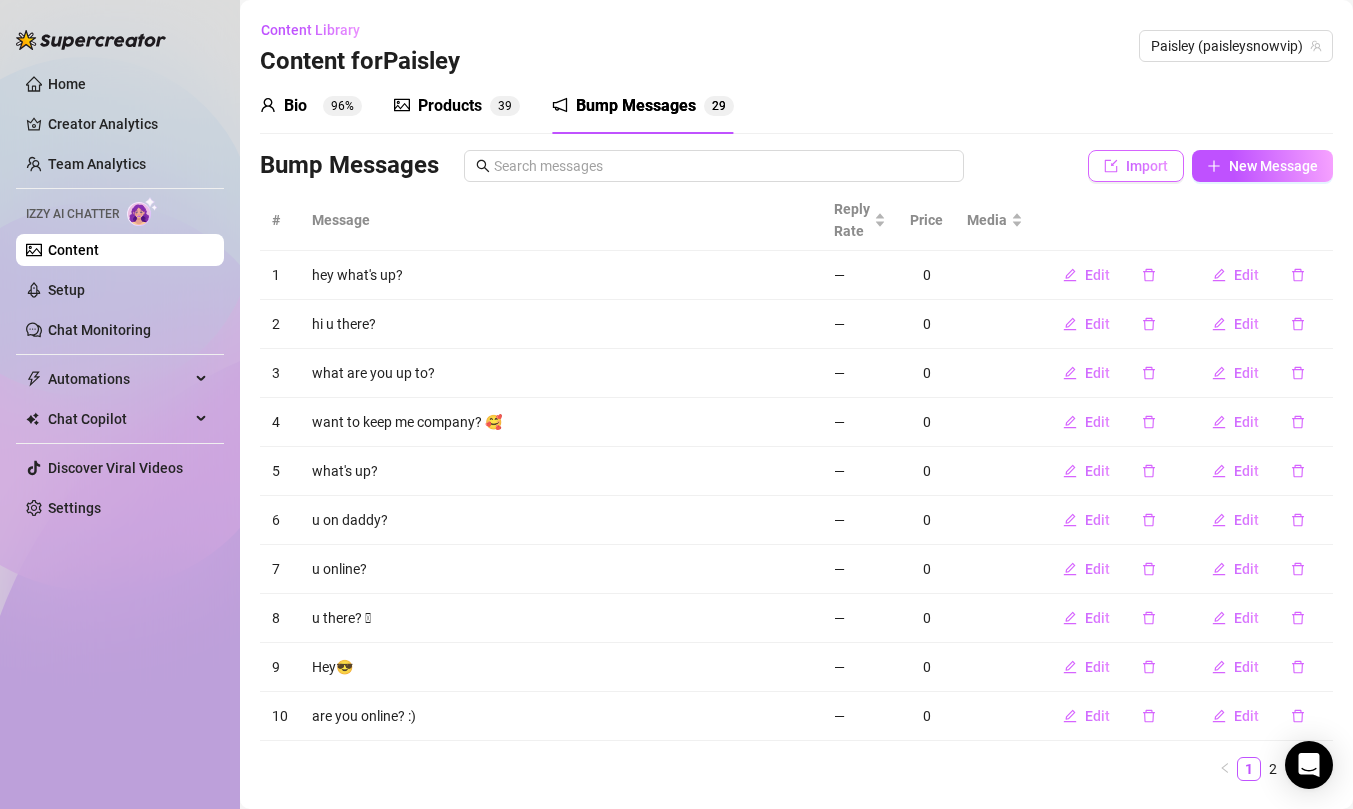 click on "Import" at bounding box center [1136, 166] 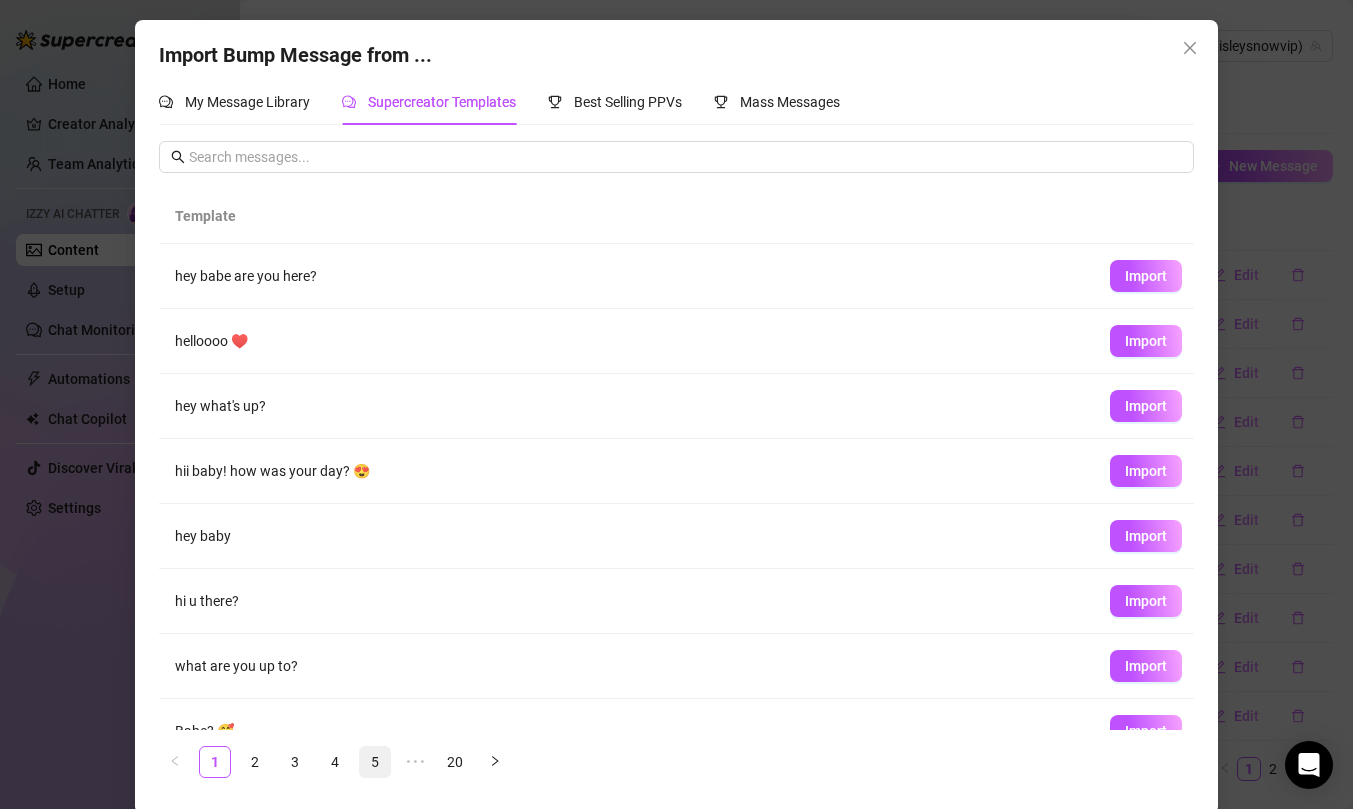 click on "5" at bounding box center [375, 762] 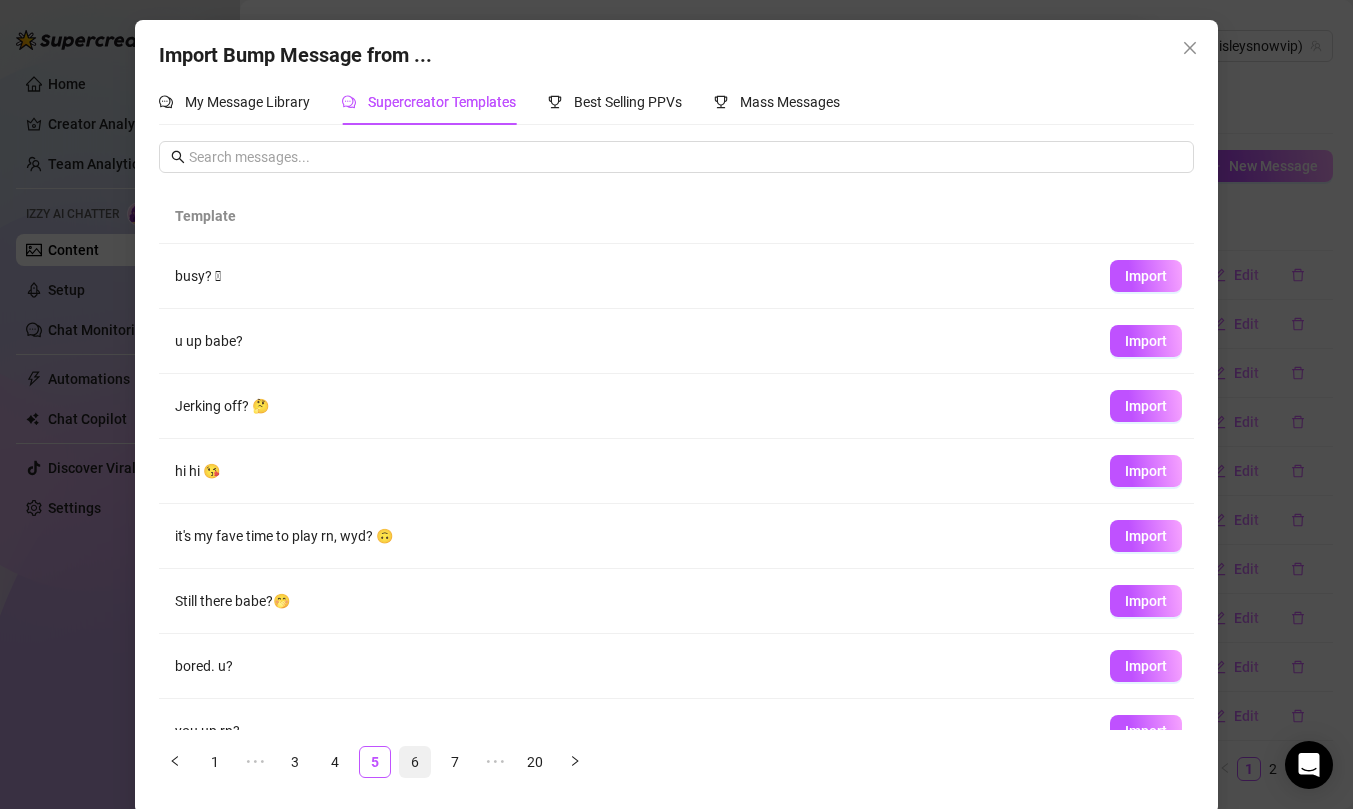click on "6" at bounding box center [415, 762] 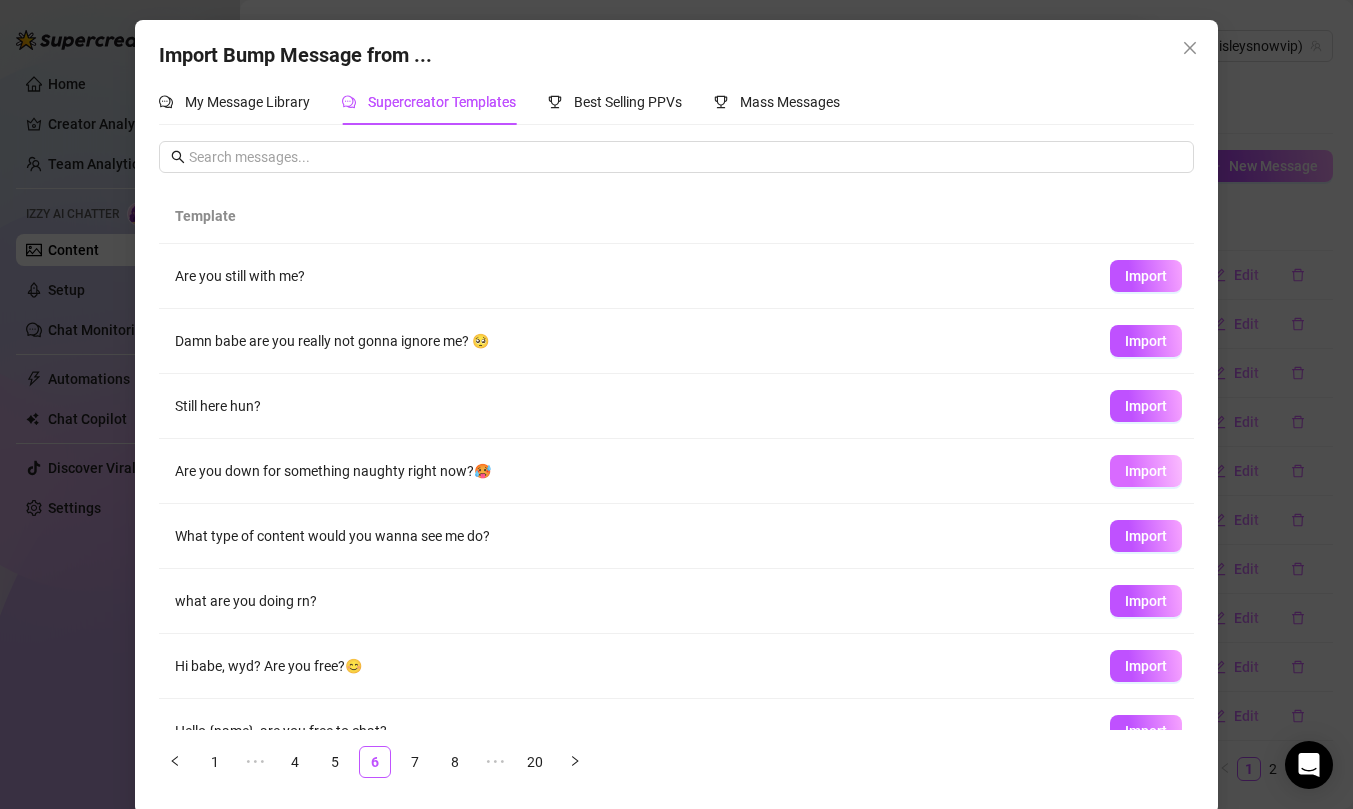 click on "Import" at bounding box center [1146, 471] 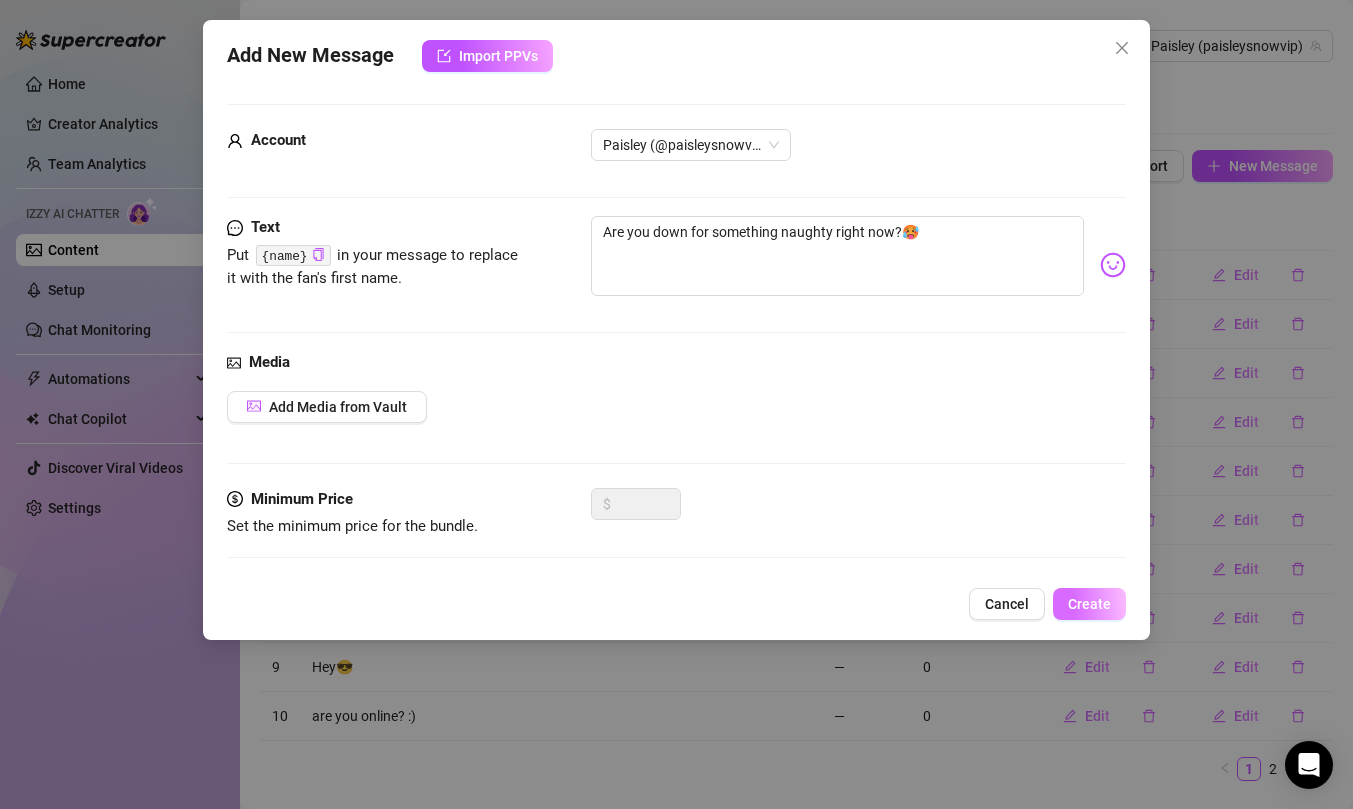 click on "Create" at bounding box center (1089, 604) 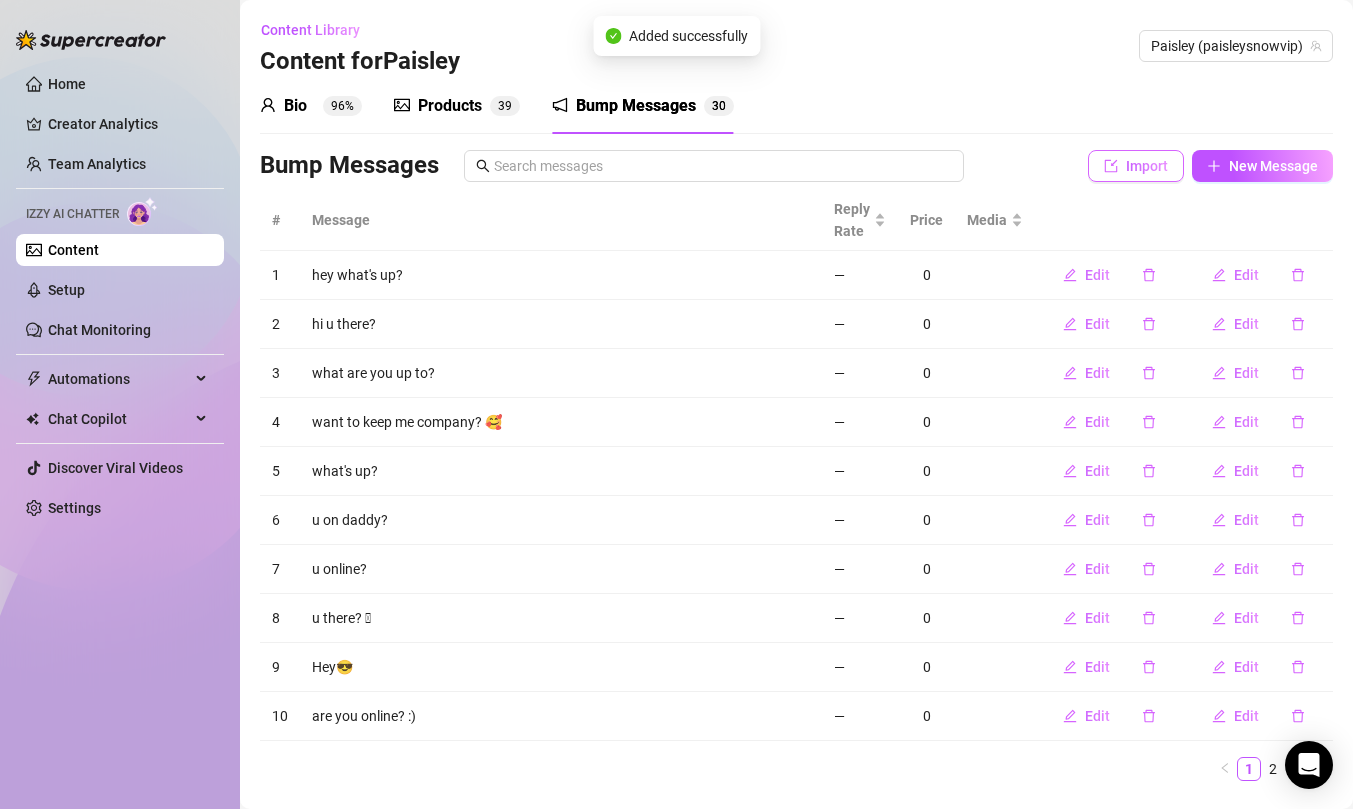 click on "Import" at bounding box center (1136, 166) 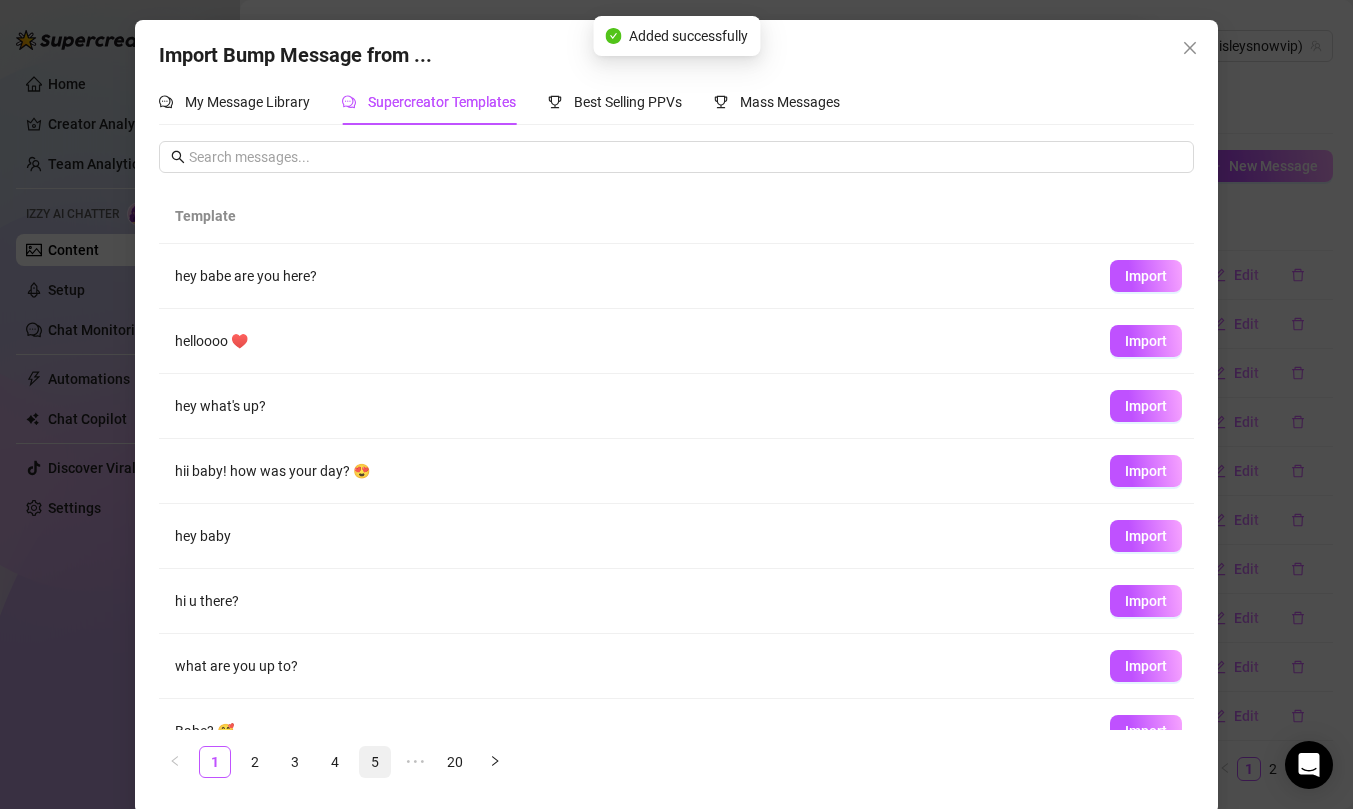 click on "5" at bounding box center (375, 762) 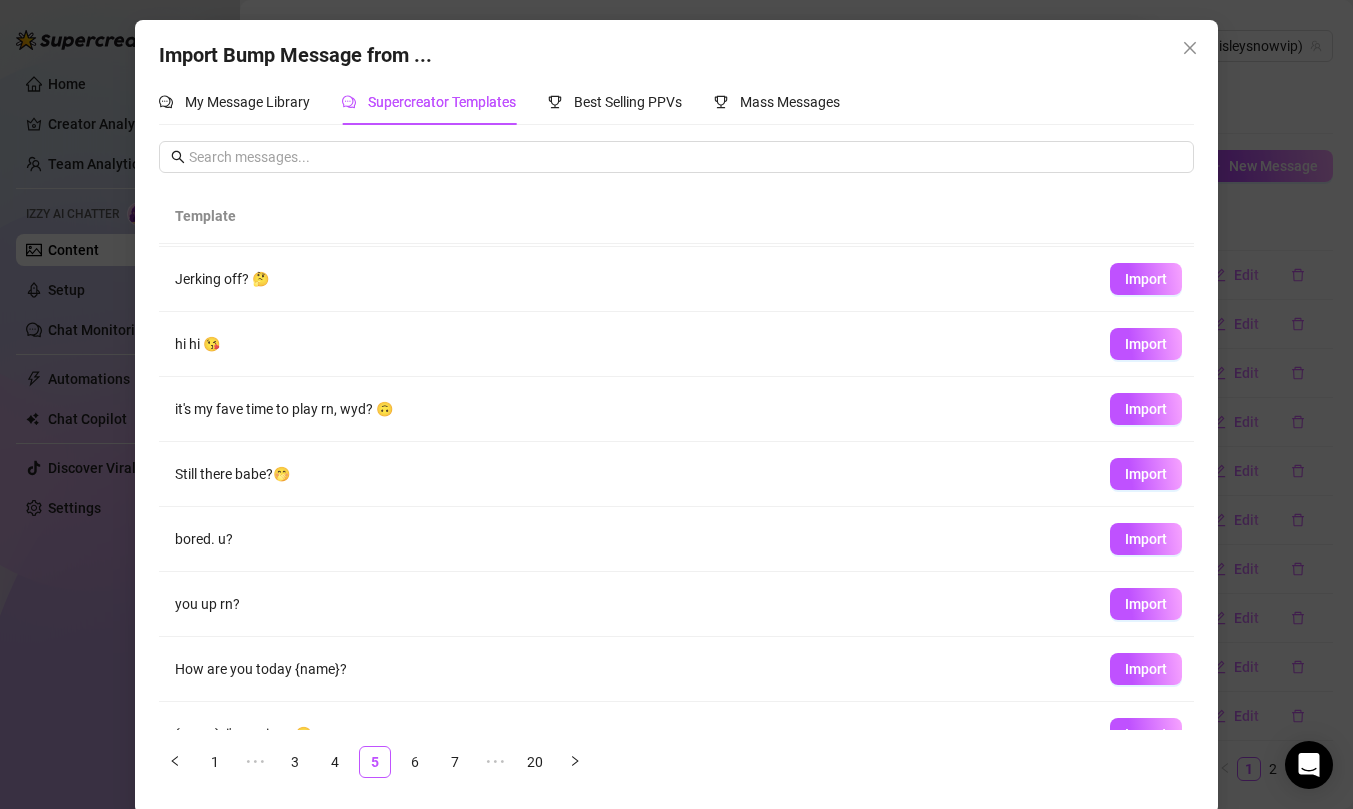 scroll, scrollTop: 164, scrollLeft: 0, axis: vertical 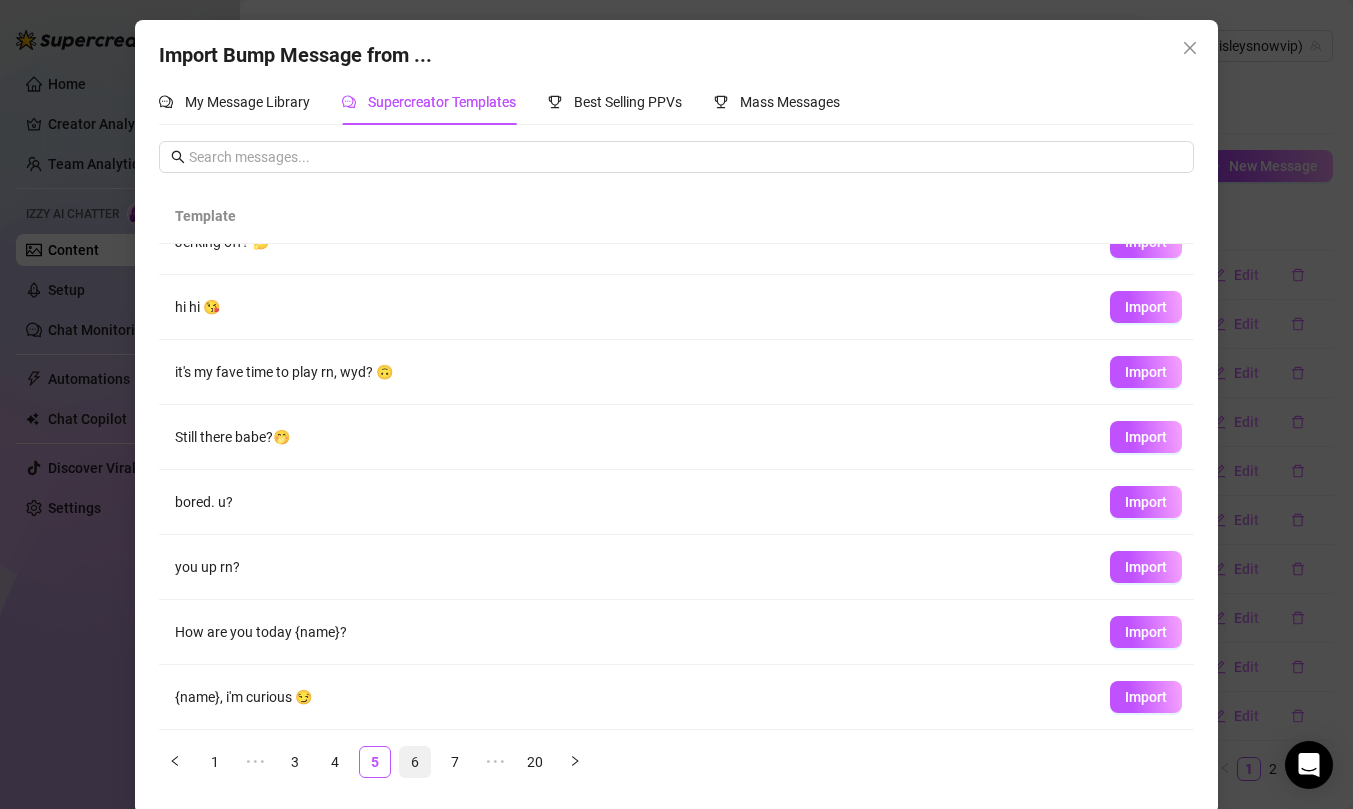 click on "6" at bounding box center [415, 762] 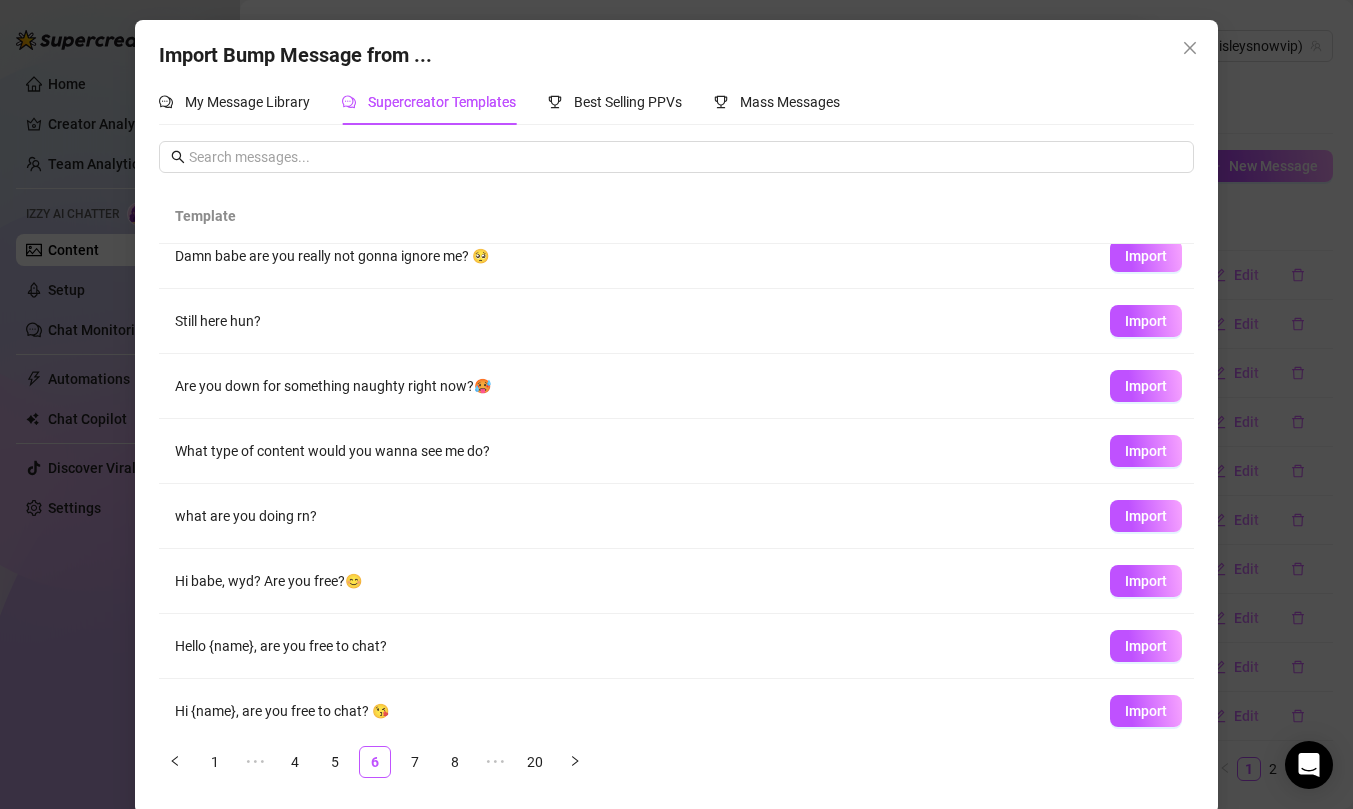 scroll, scrollTop: 90, scrollLeft: 0, axis: vertical 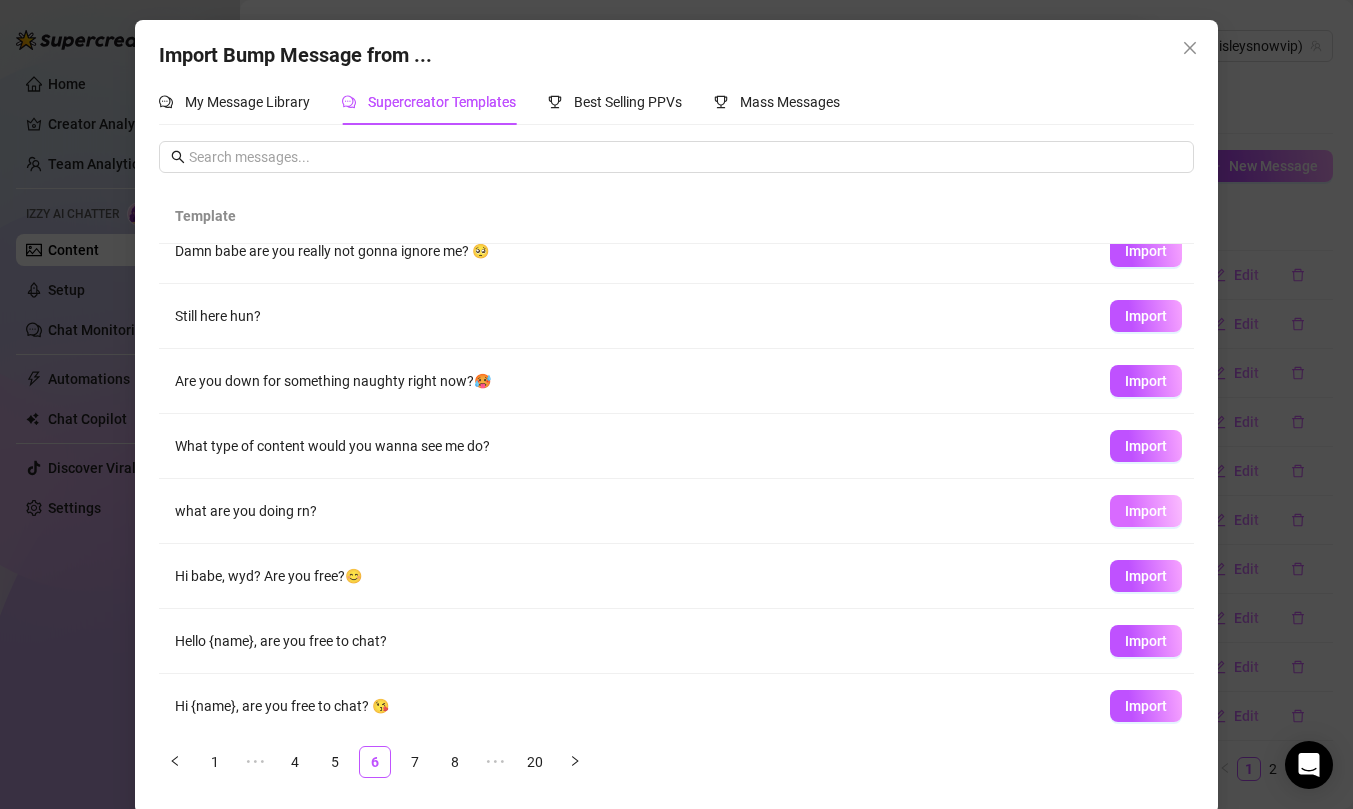 click on "Import" at bounding box center (1146, 511) 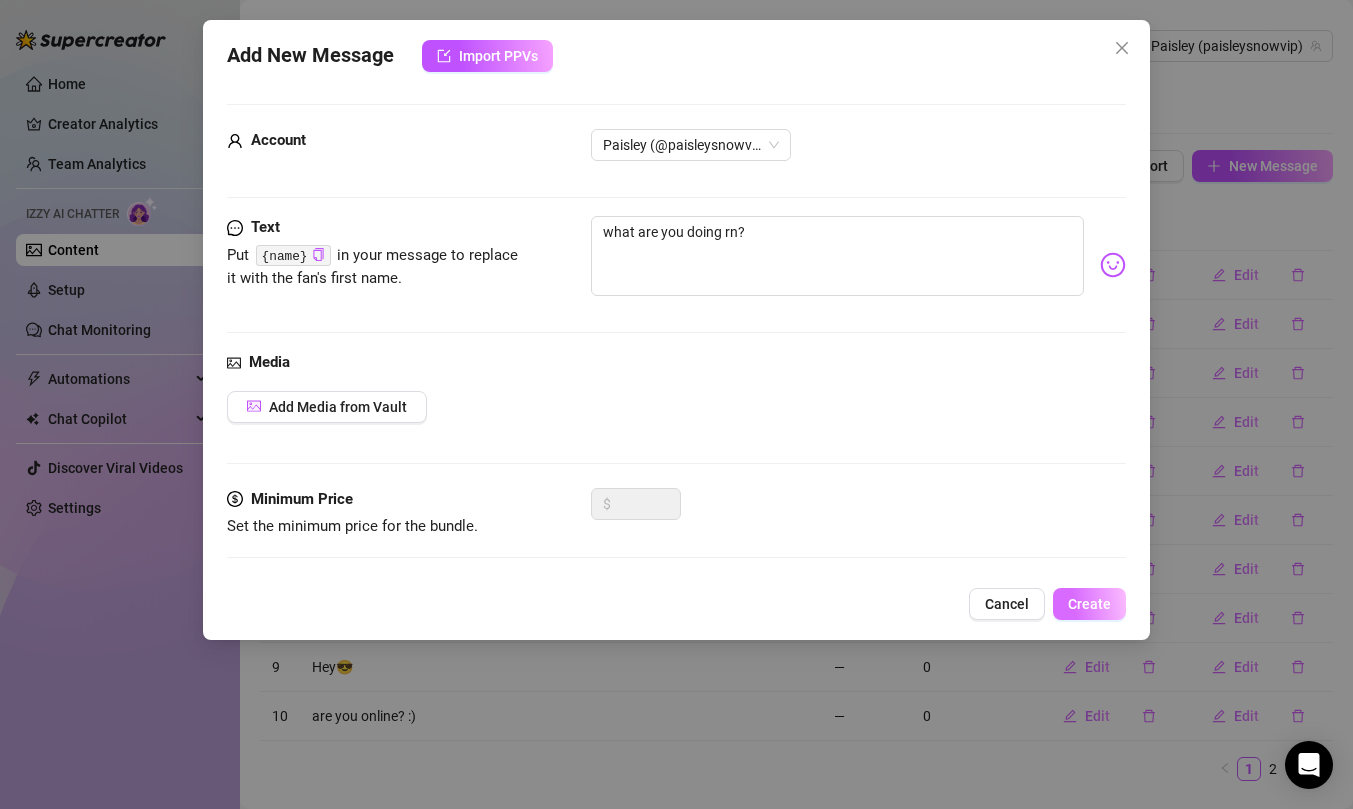 click on "Create" at bounding box center (1089, 604) 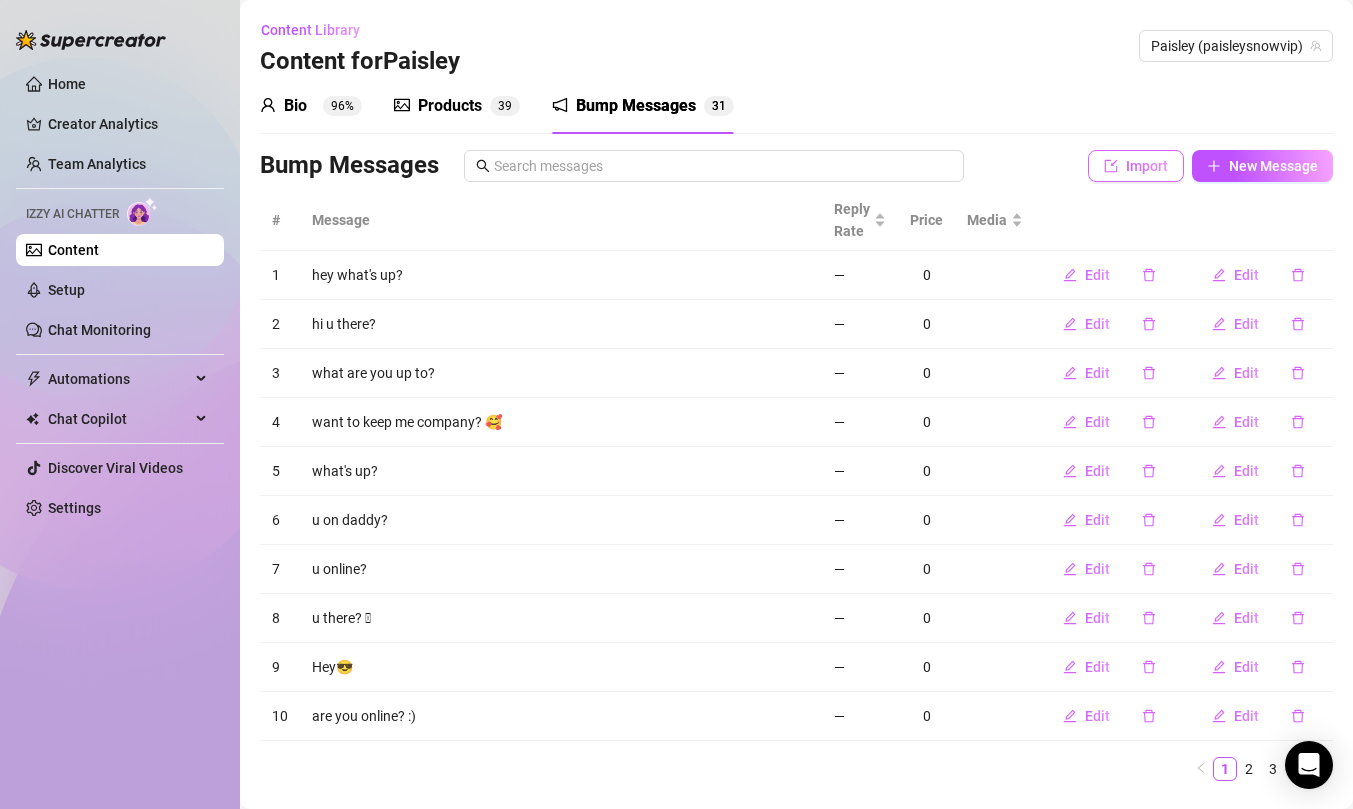 click on "Import" at bounding box center [1147, 166] 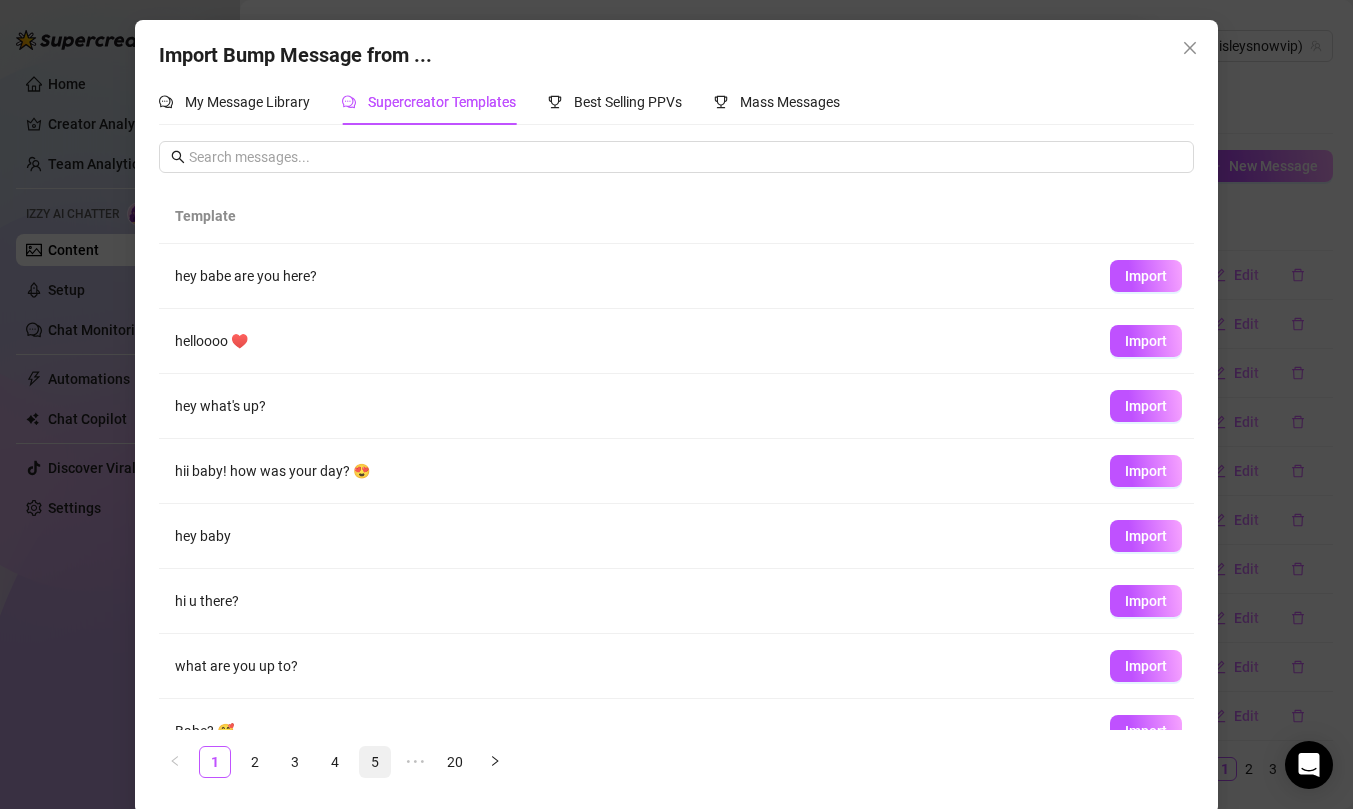 click on "5" at bounding box center [375, 762] 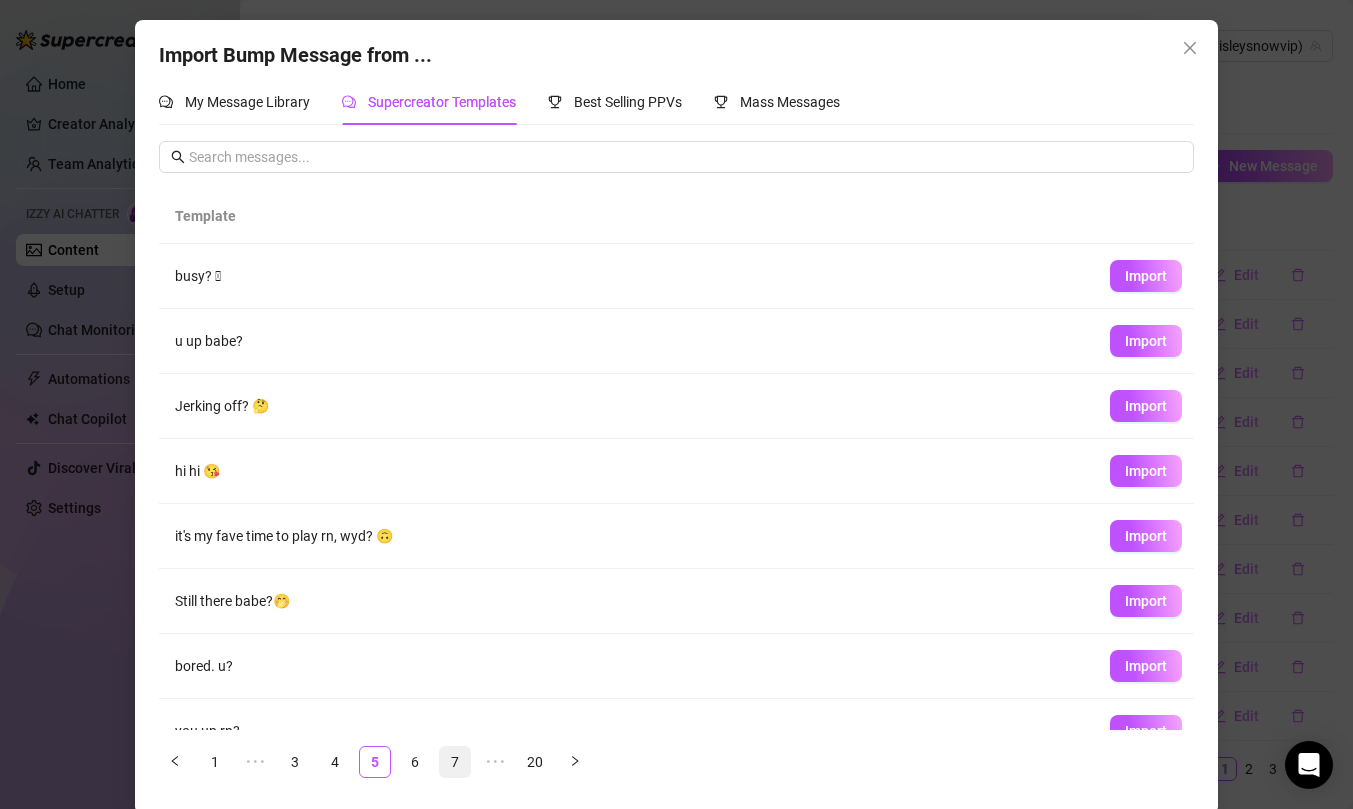 click on "7" at bounding box center [455, 762] 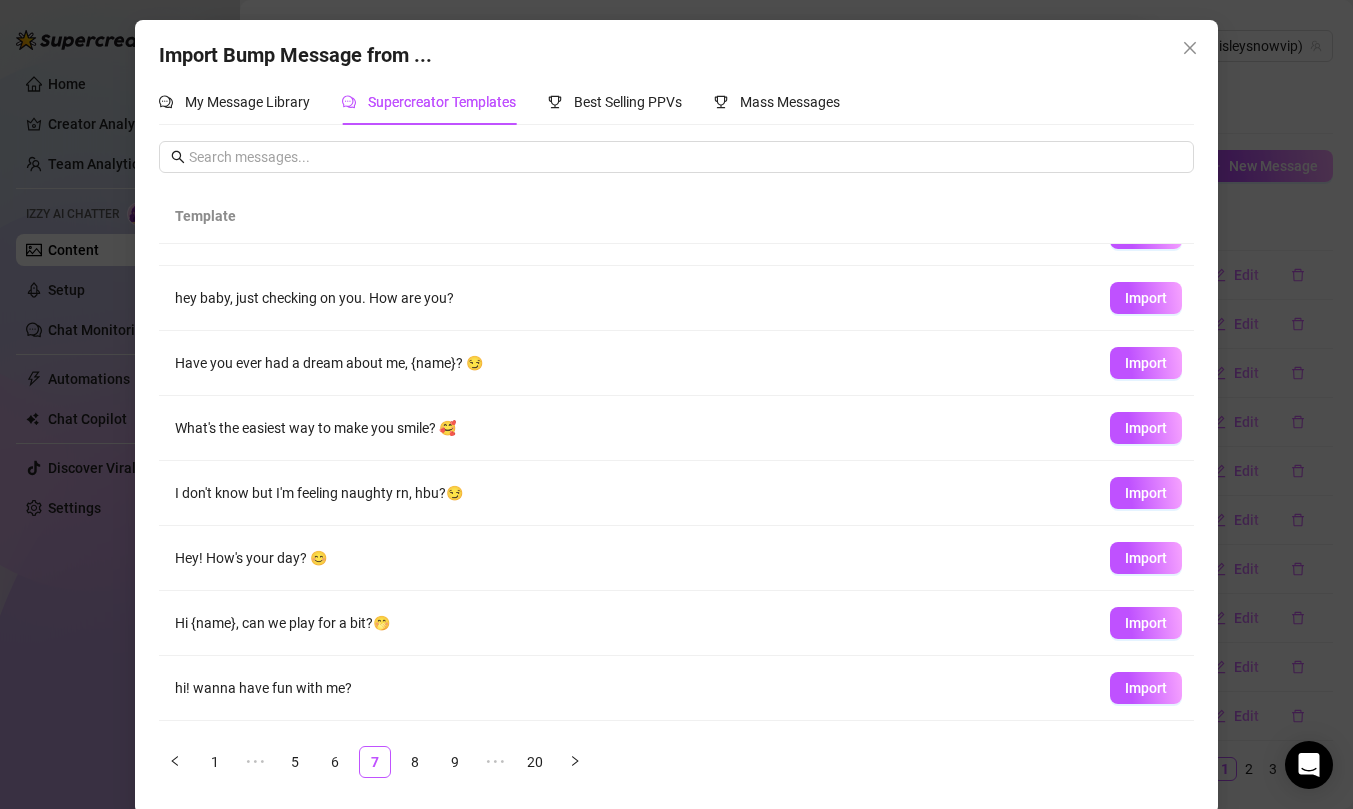 scroll, scrollTop: 164, scrollLeft: 0, axis: vertical 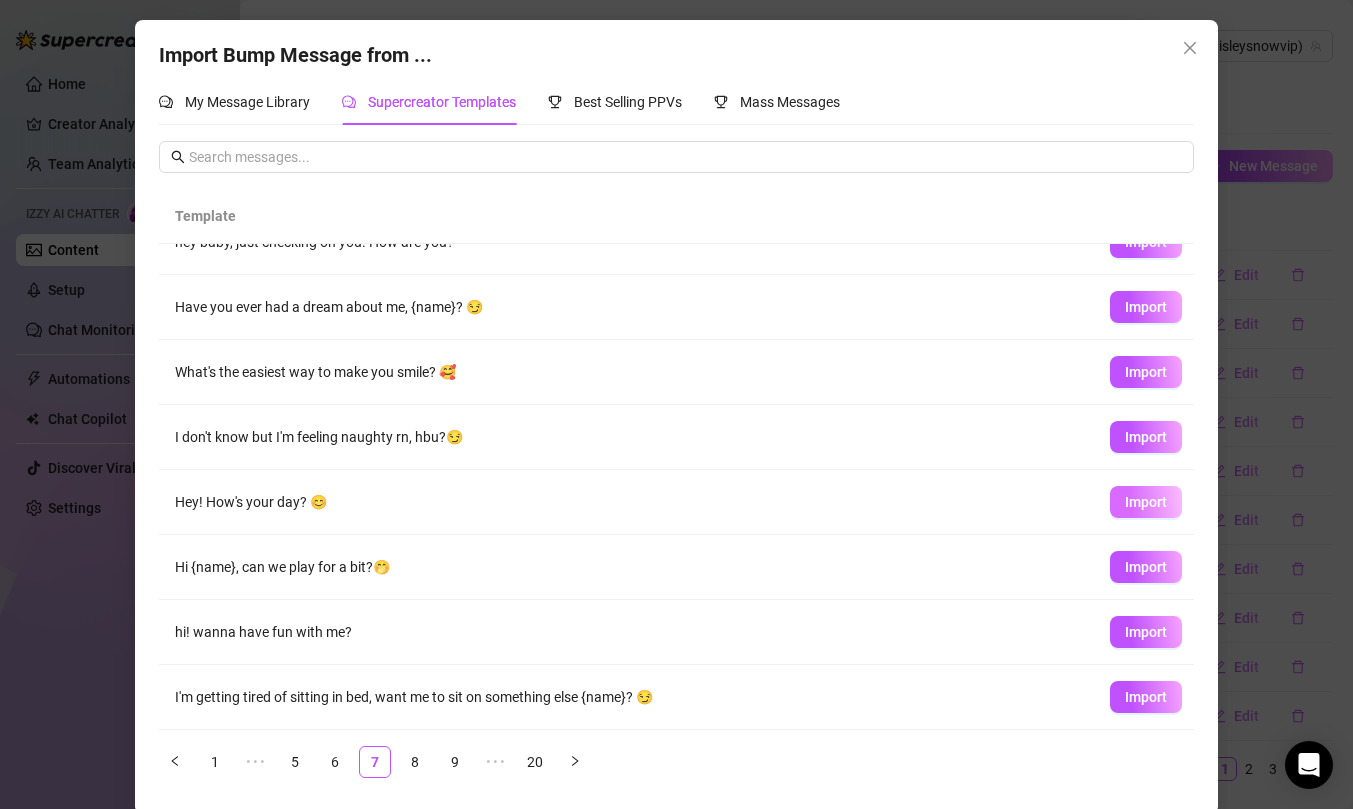 click on "Import" at bounding box center (1146, 502) 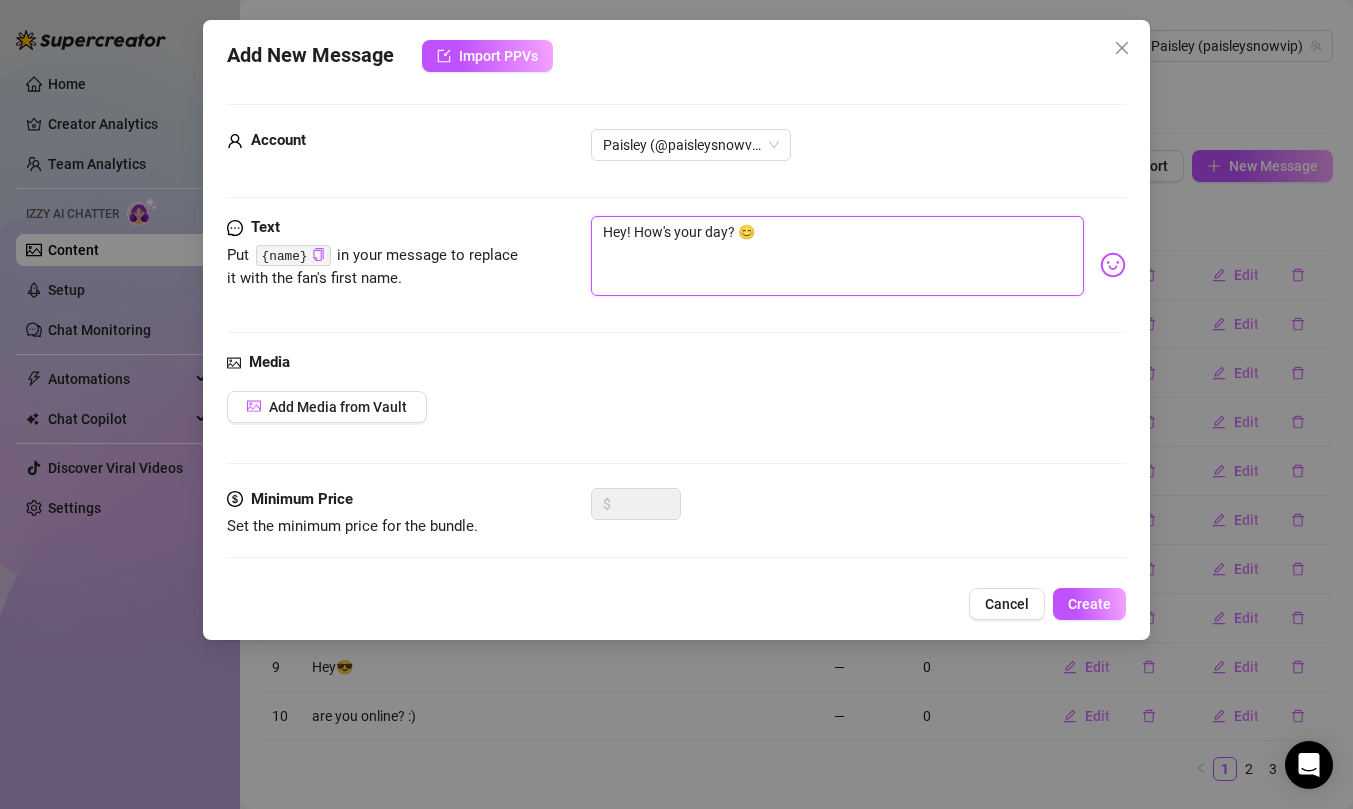 click on "Hey! How's your day? 😊" at bounding box center (837, 256) 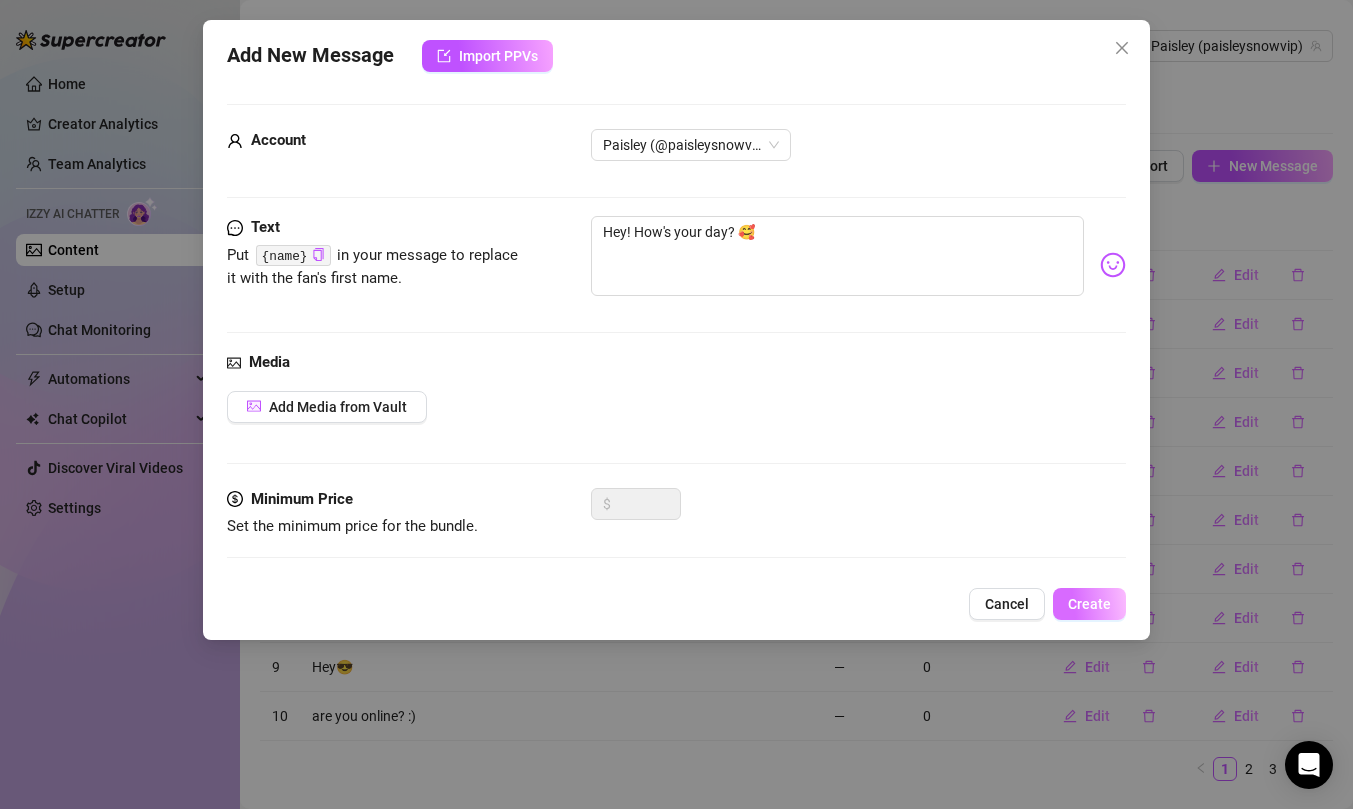 click on "Create" at bounding box center [1089, 604] 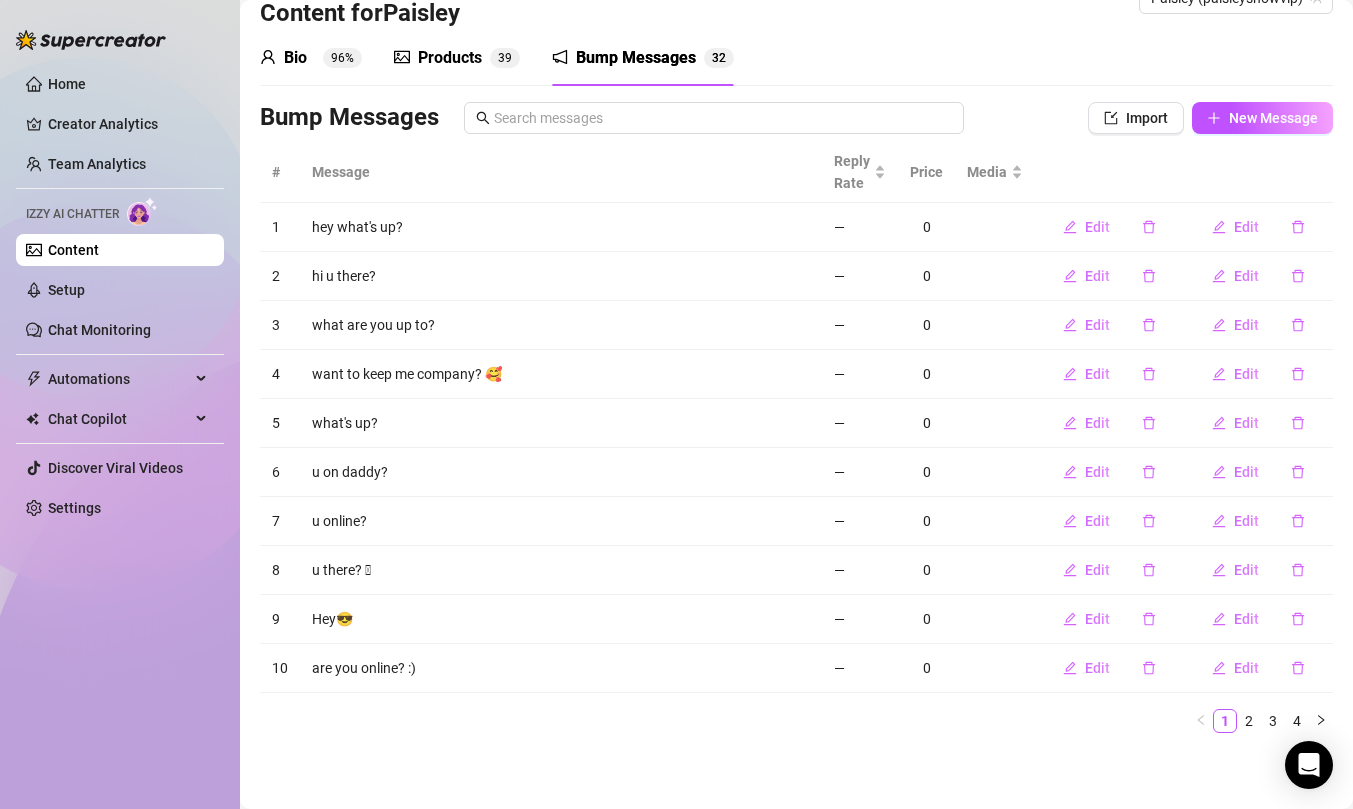 scroll, scrollTop: 4, scrollLeft: 0, axis: vertical 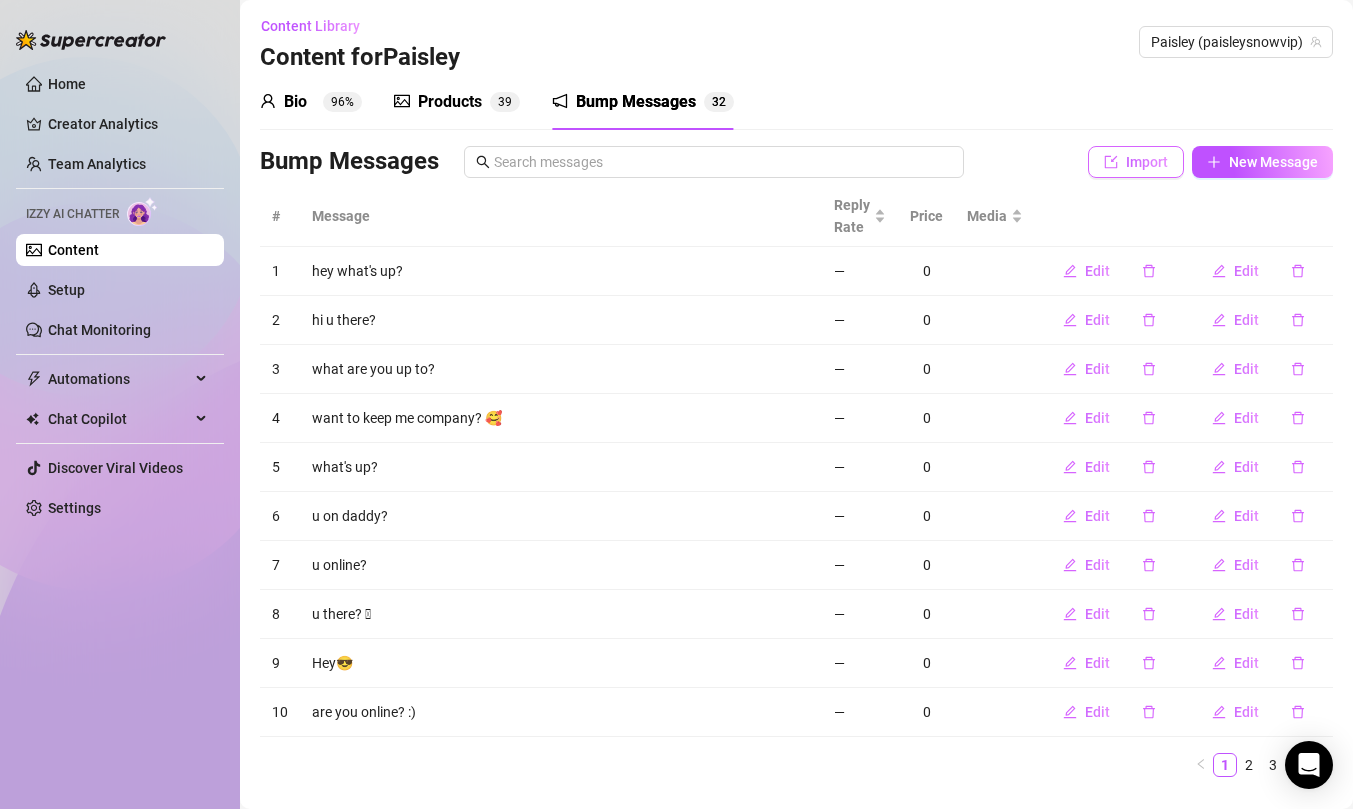 click on "Import" at bounding box center [1136, 162] 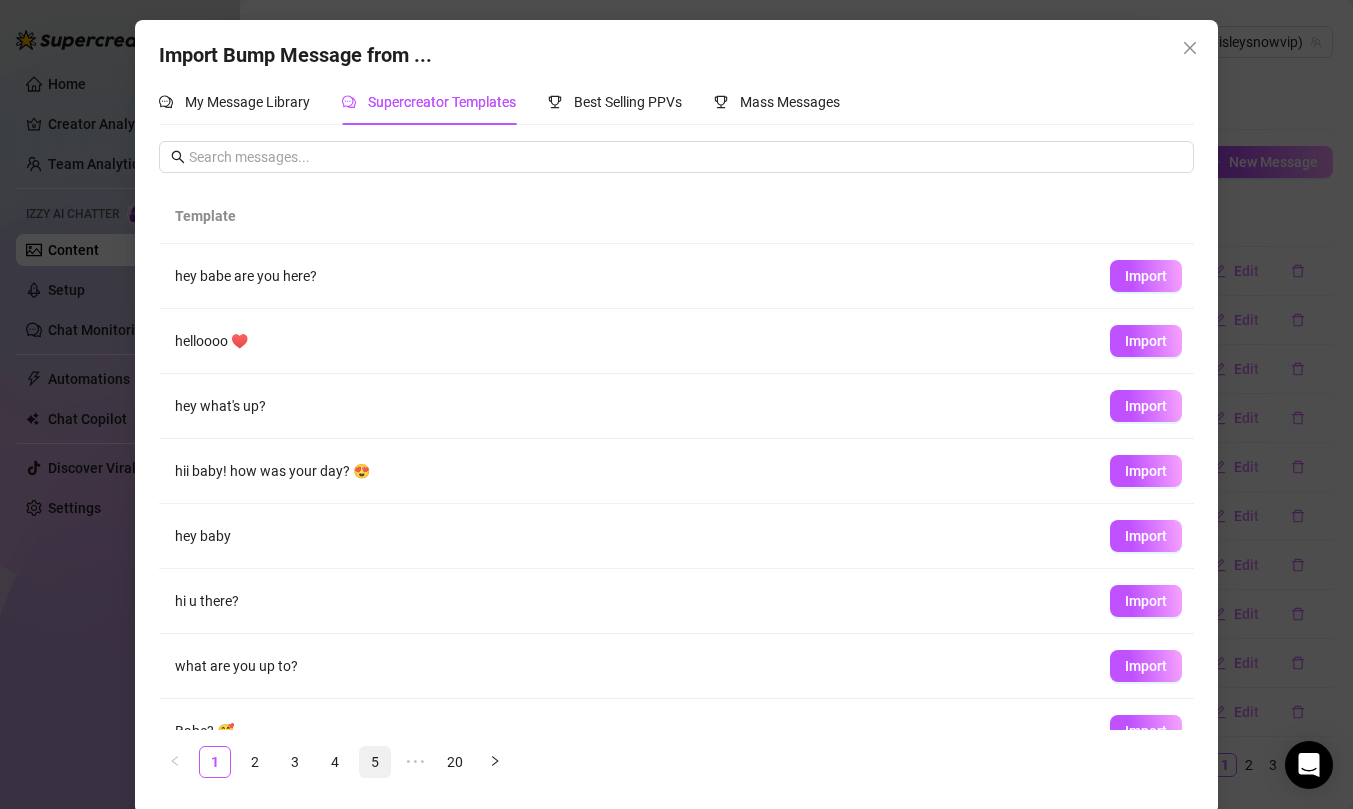 click on "5" at bounding box center [375, 762] 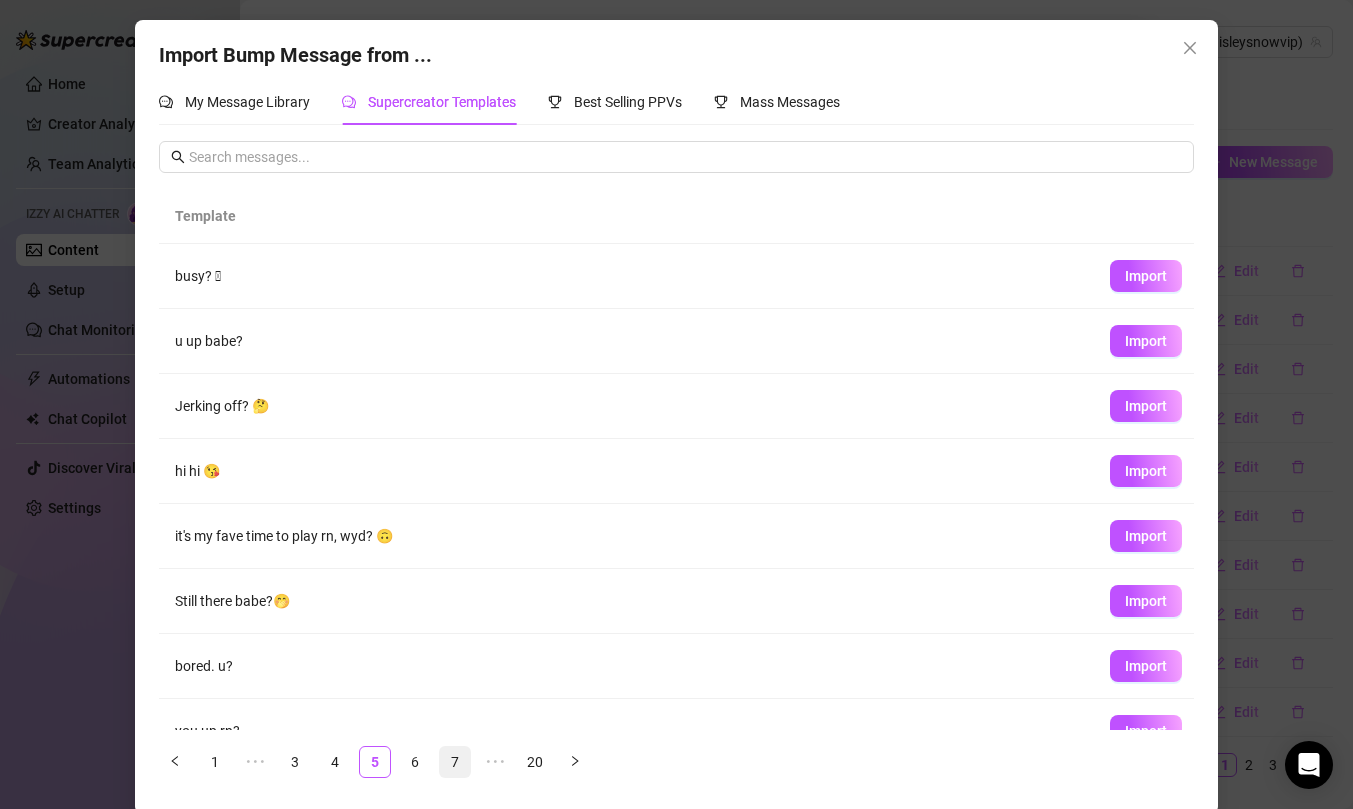click on "7" at bounding box center [455, 762] 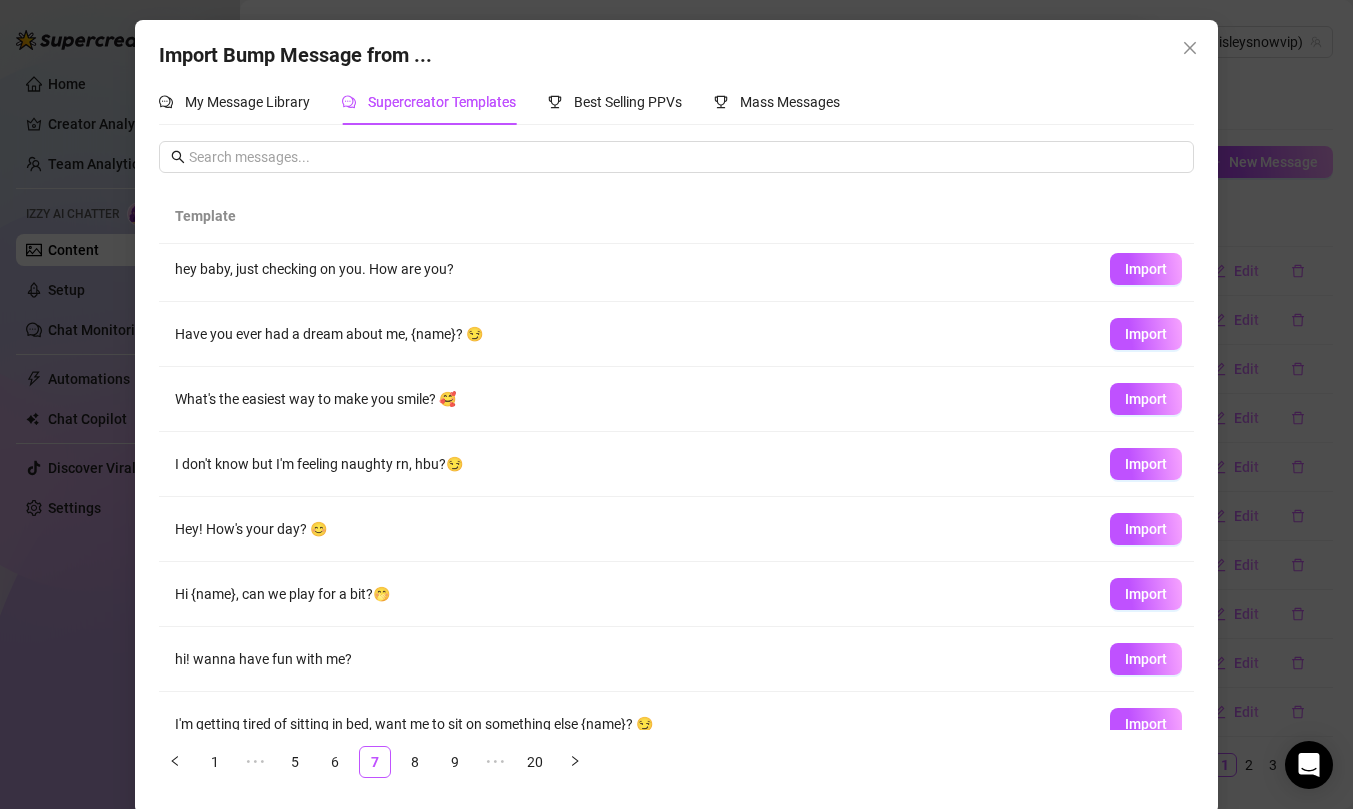 scroll, scrollTop: 164, scrollLeft: 0, axis: vertical 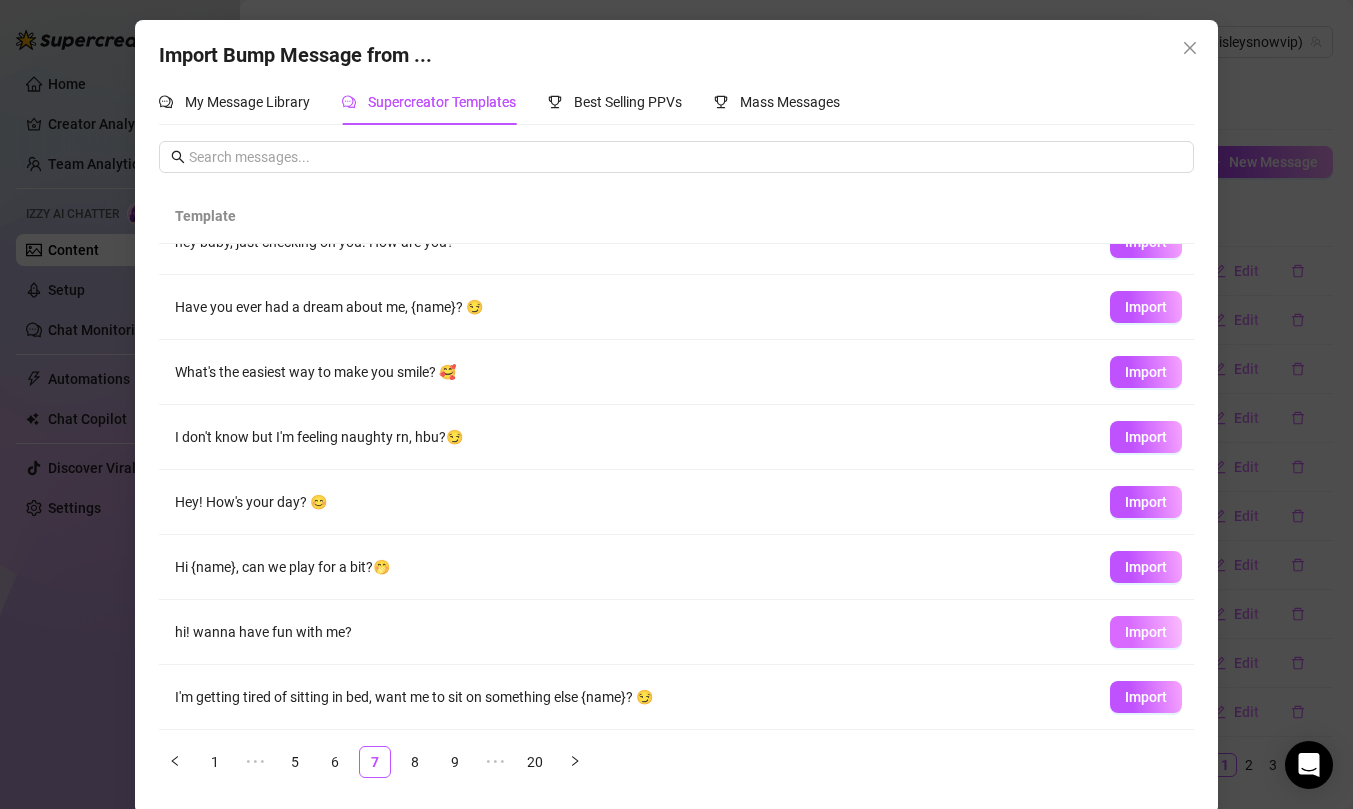 click on "Import" at bounding box center (1146, 632) 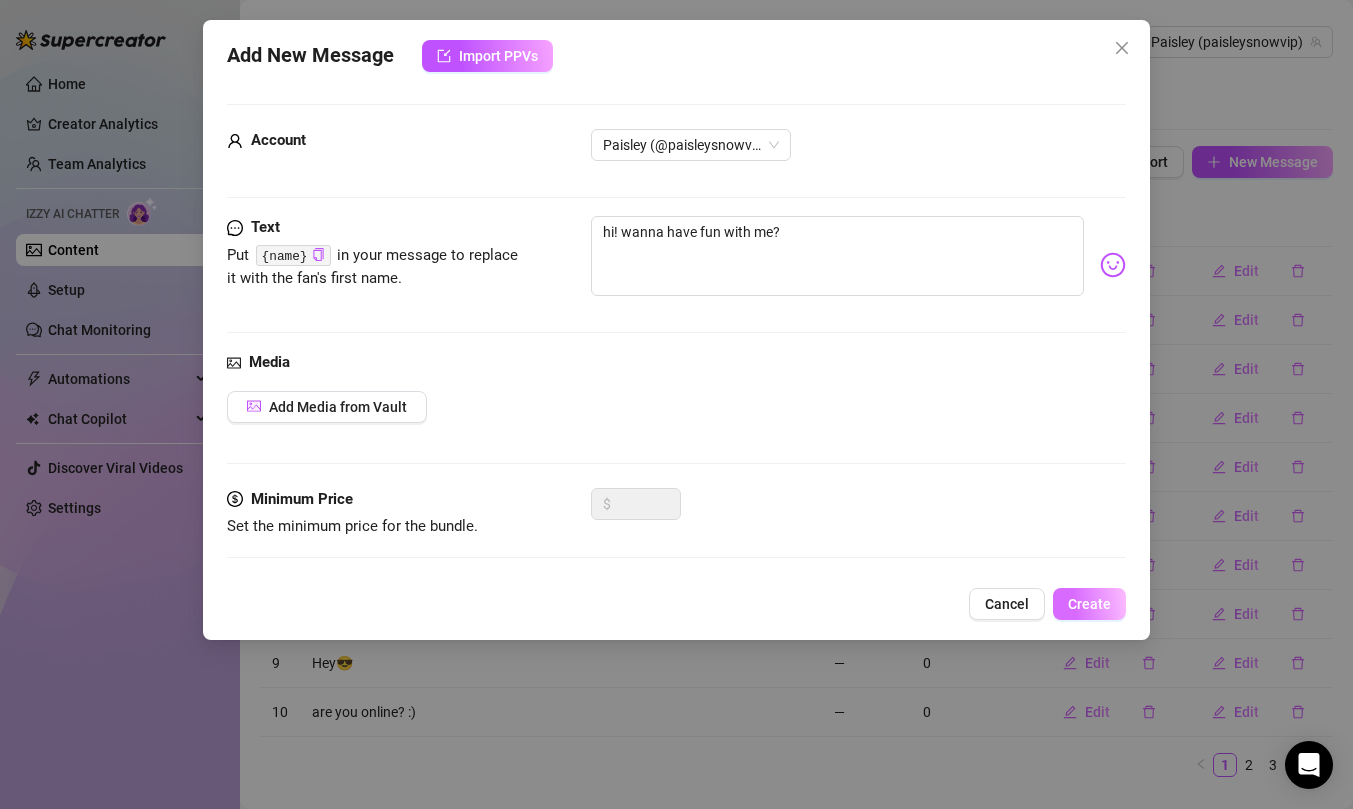 click on "Create" at bounding box center (1089, 604) 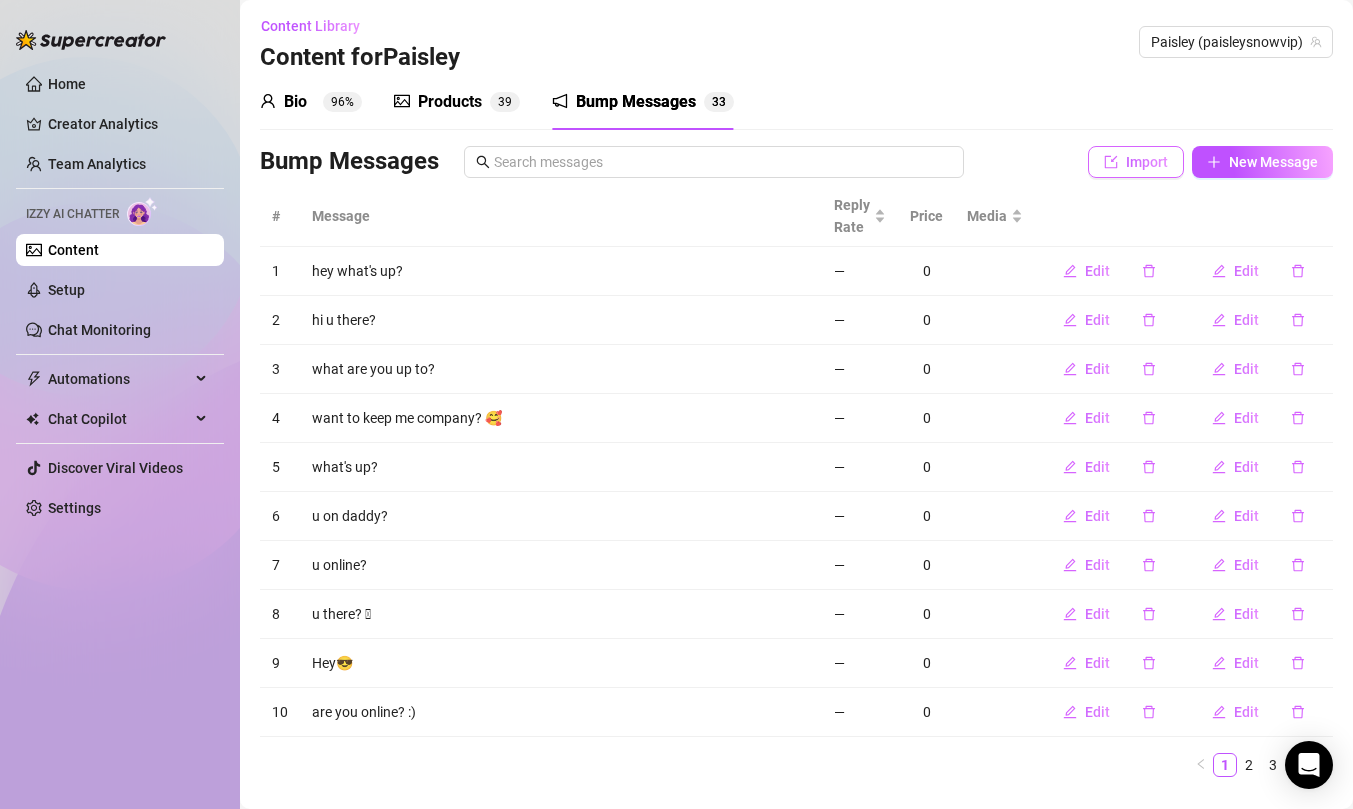 click on "Import" at bounding box center (1147, 162) 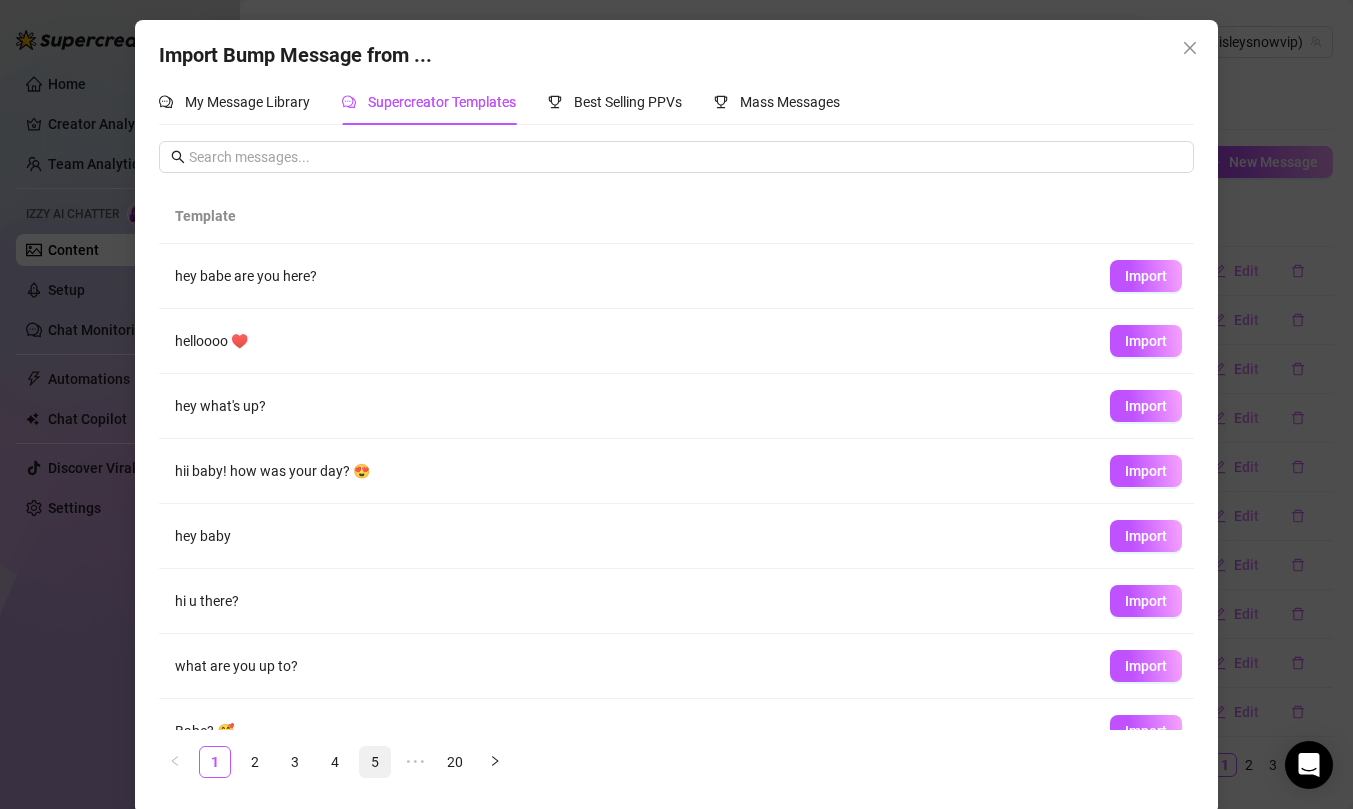 click on "5" at bounding box center (375, 762) 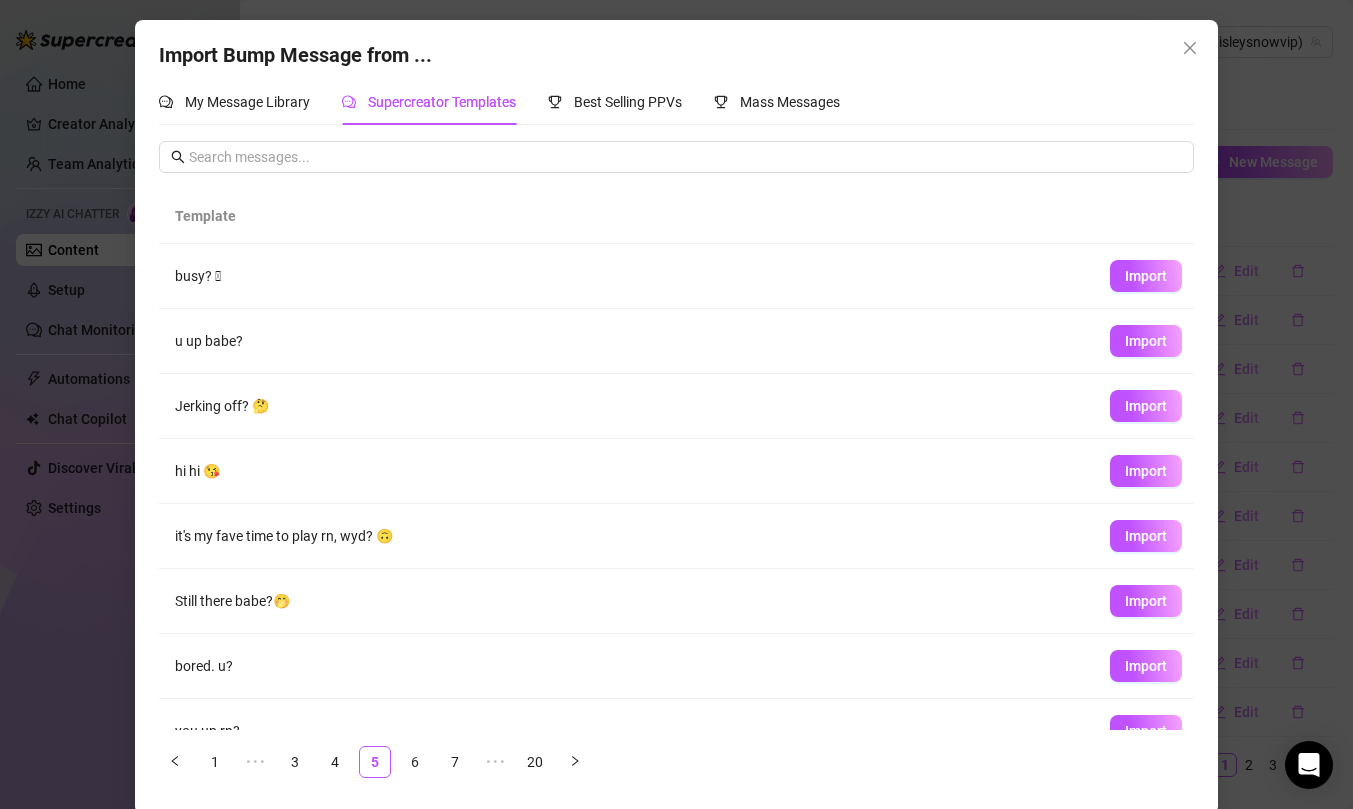 click on "1 ••• 3 4 5 6 7 ••• 20" at bounding box center (676, 762) 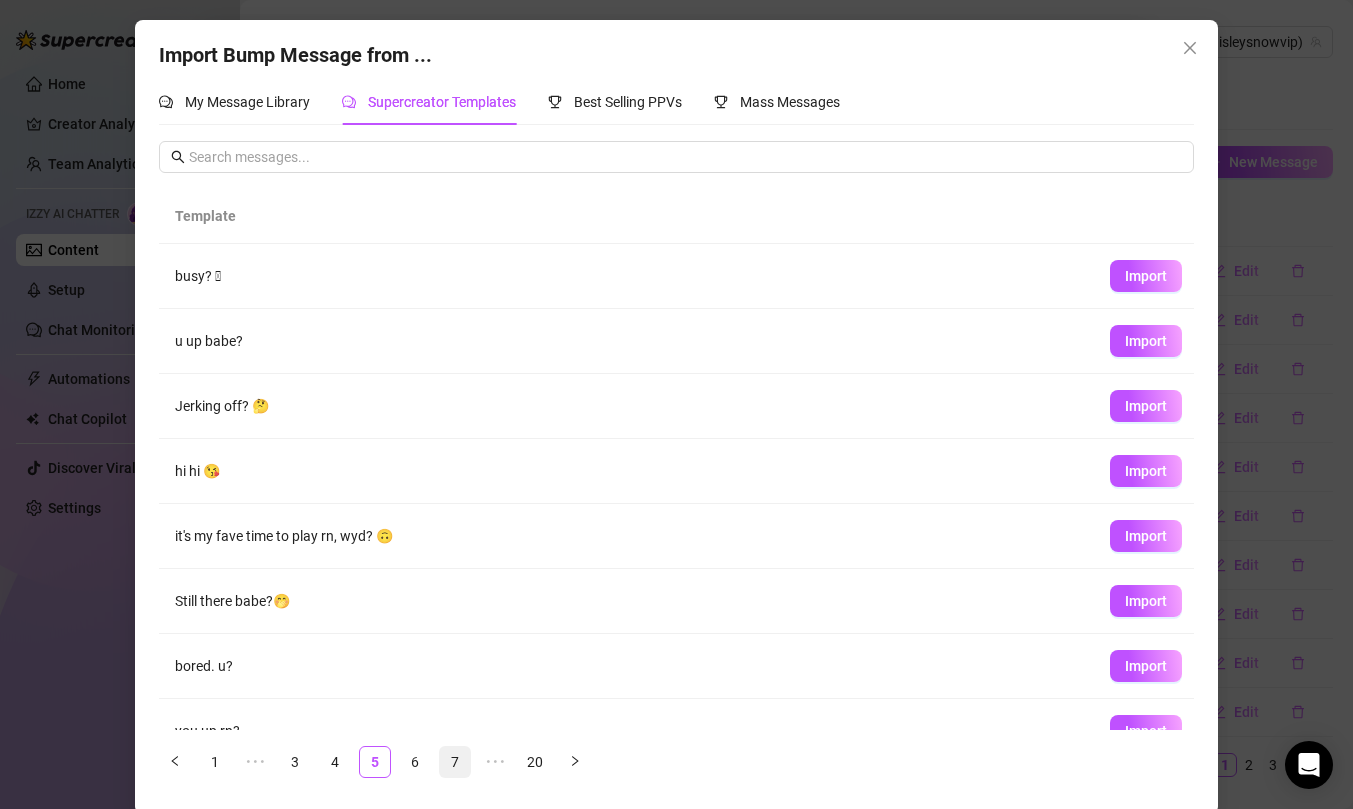 click on "7" at bounding box center [455, 762] 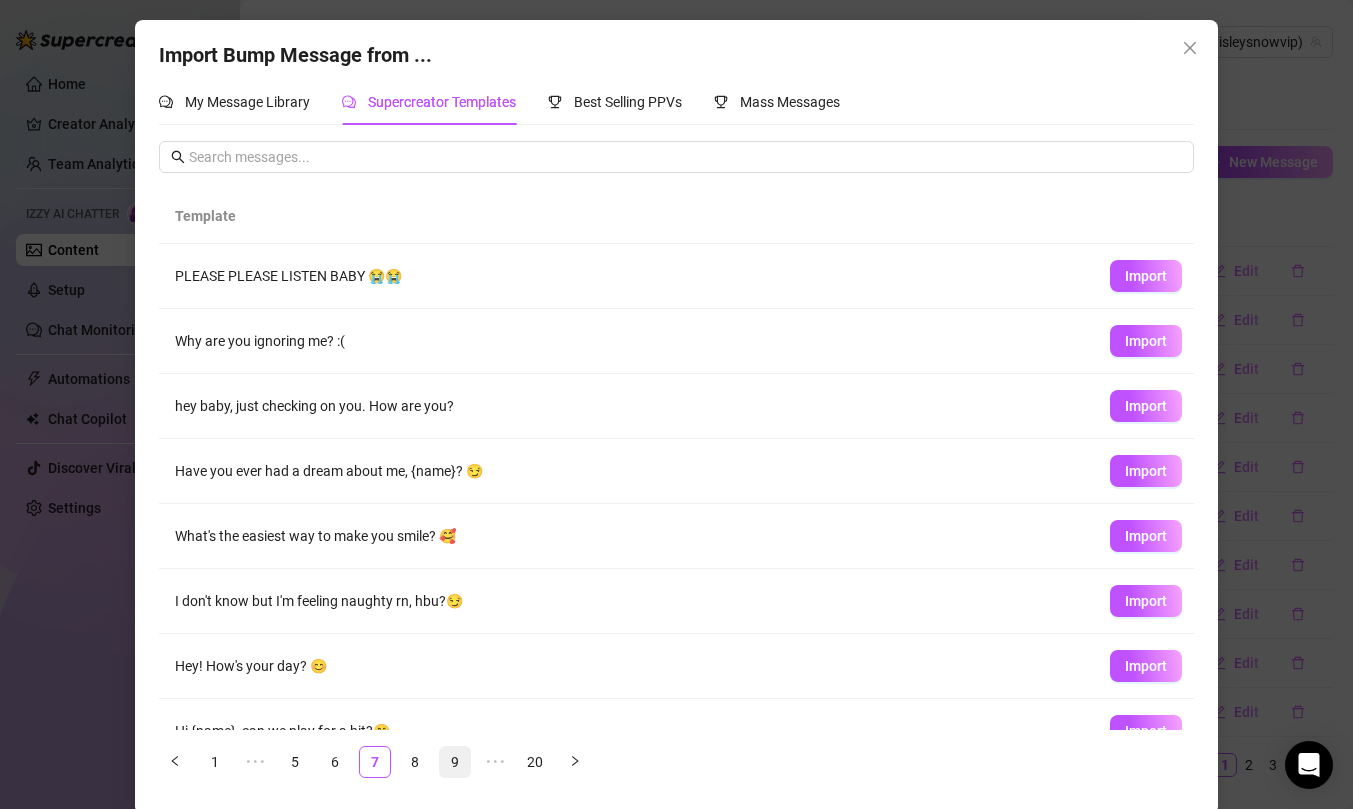 click on "9" at bounding box center [455, 762] 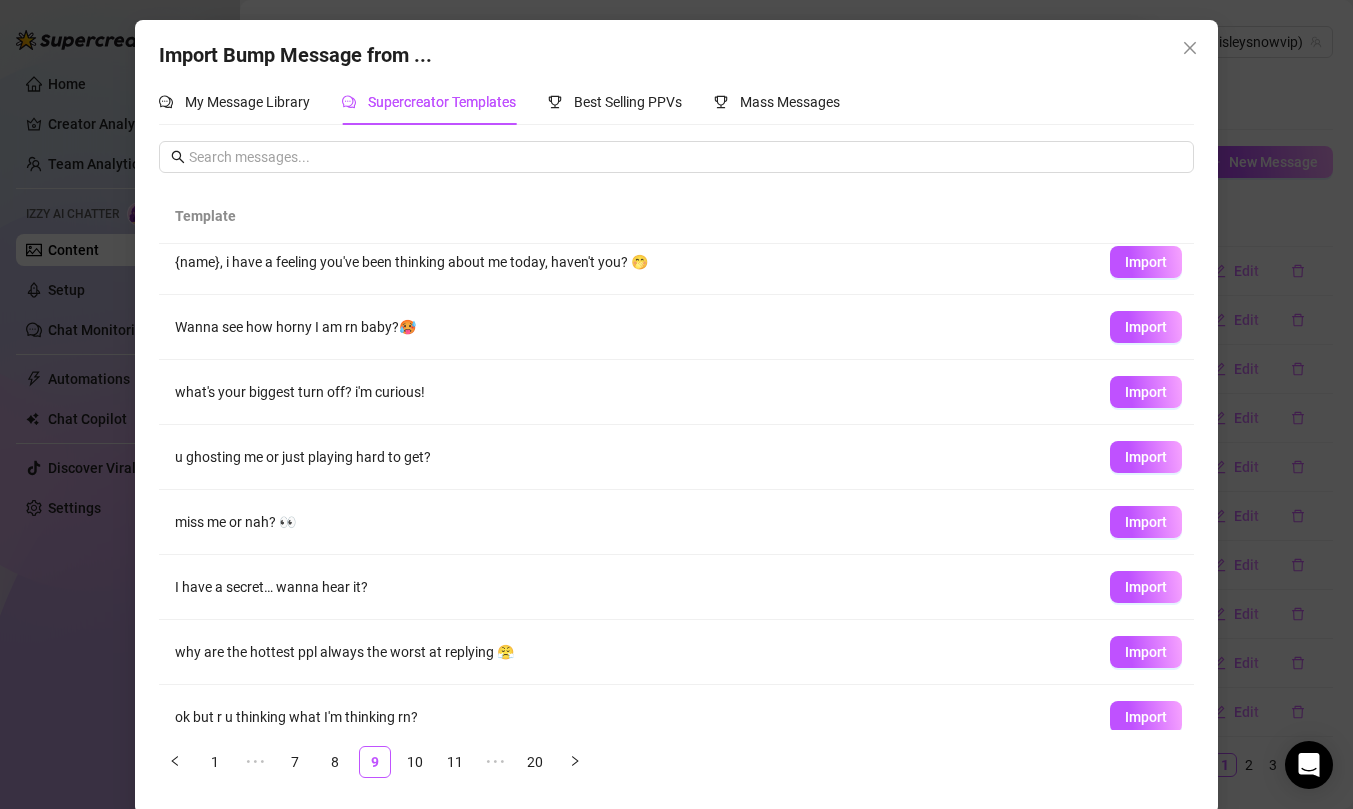 scroll, scrollTop: 13, scrollLeft: 0, axis: vertical 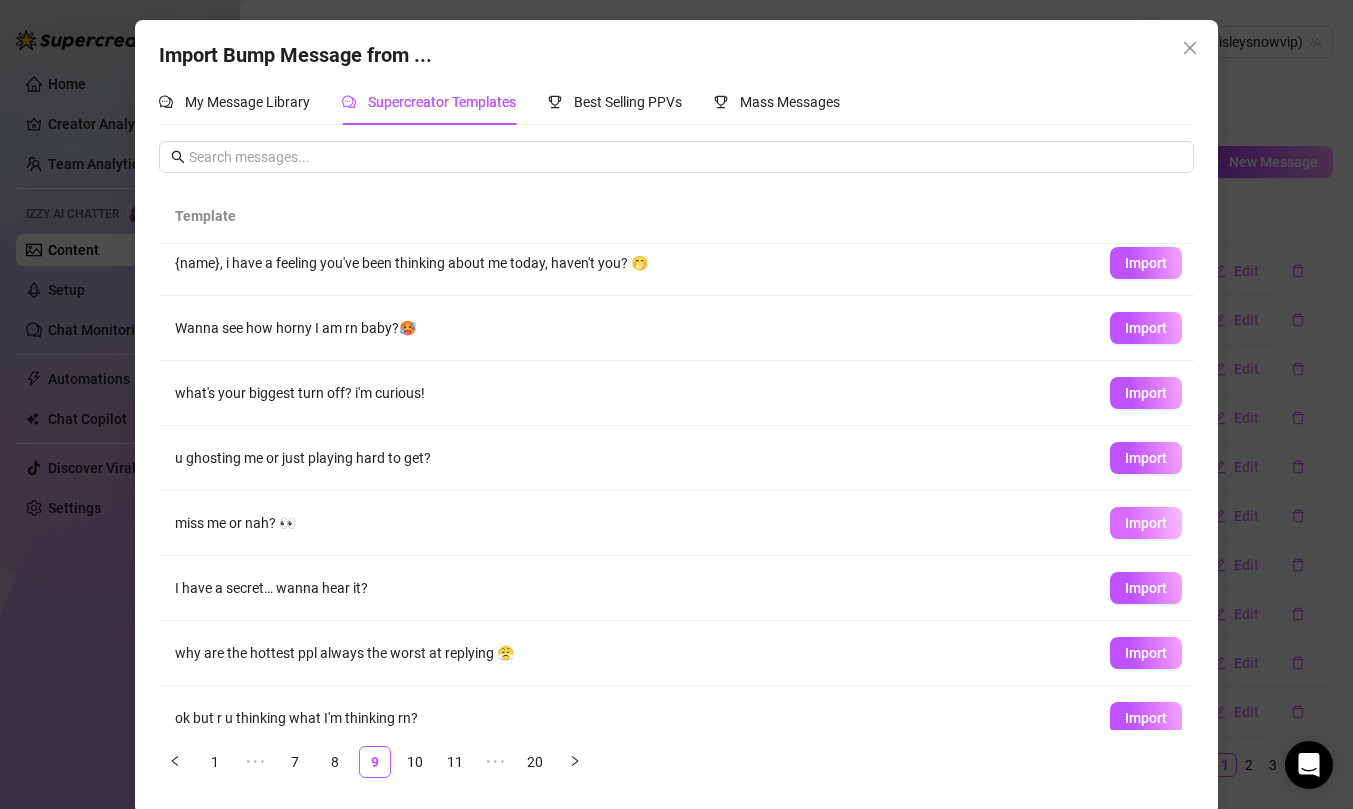 click on "Import" at bounding box center [1146, 523] 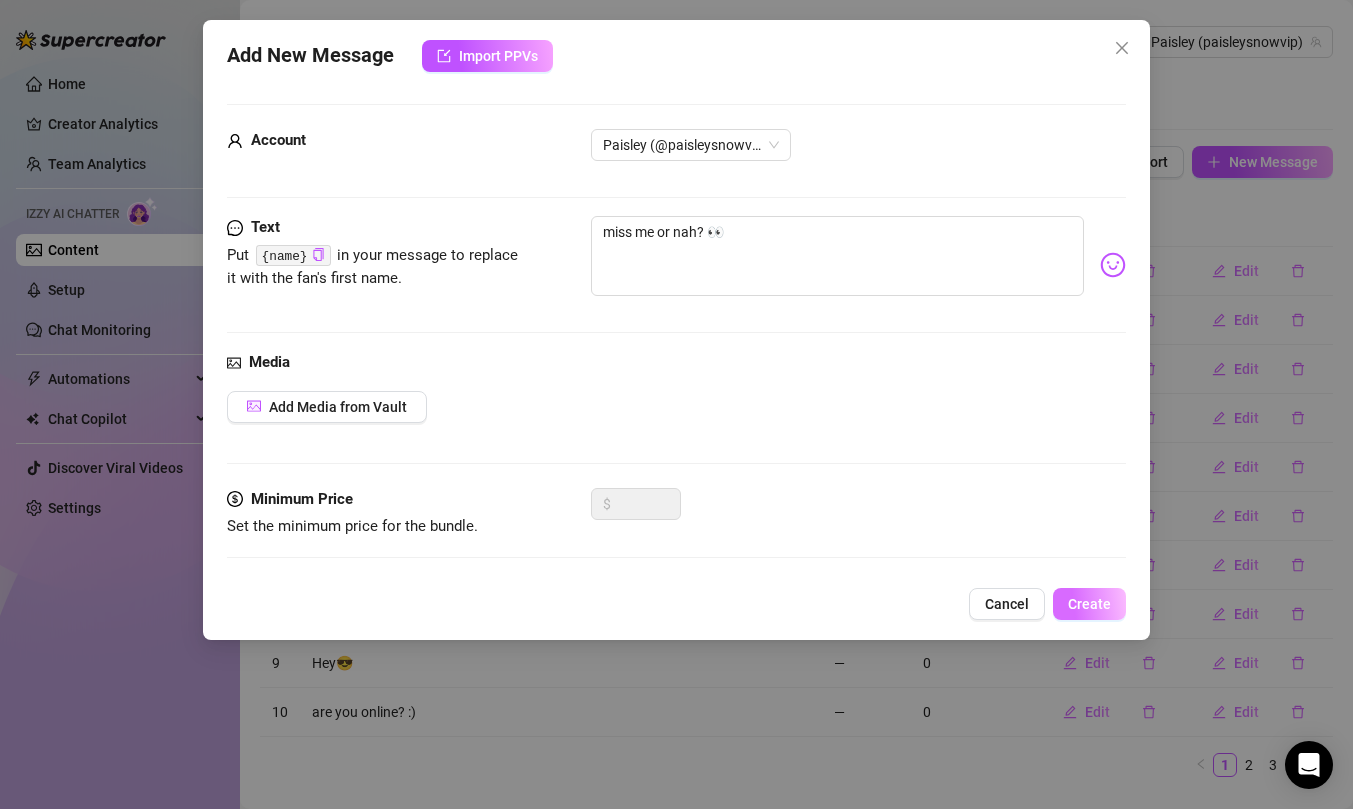 click on "Create" at bounding box center (1089, 604) 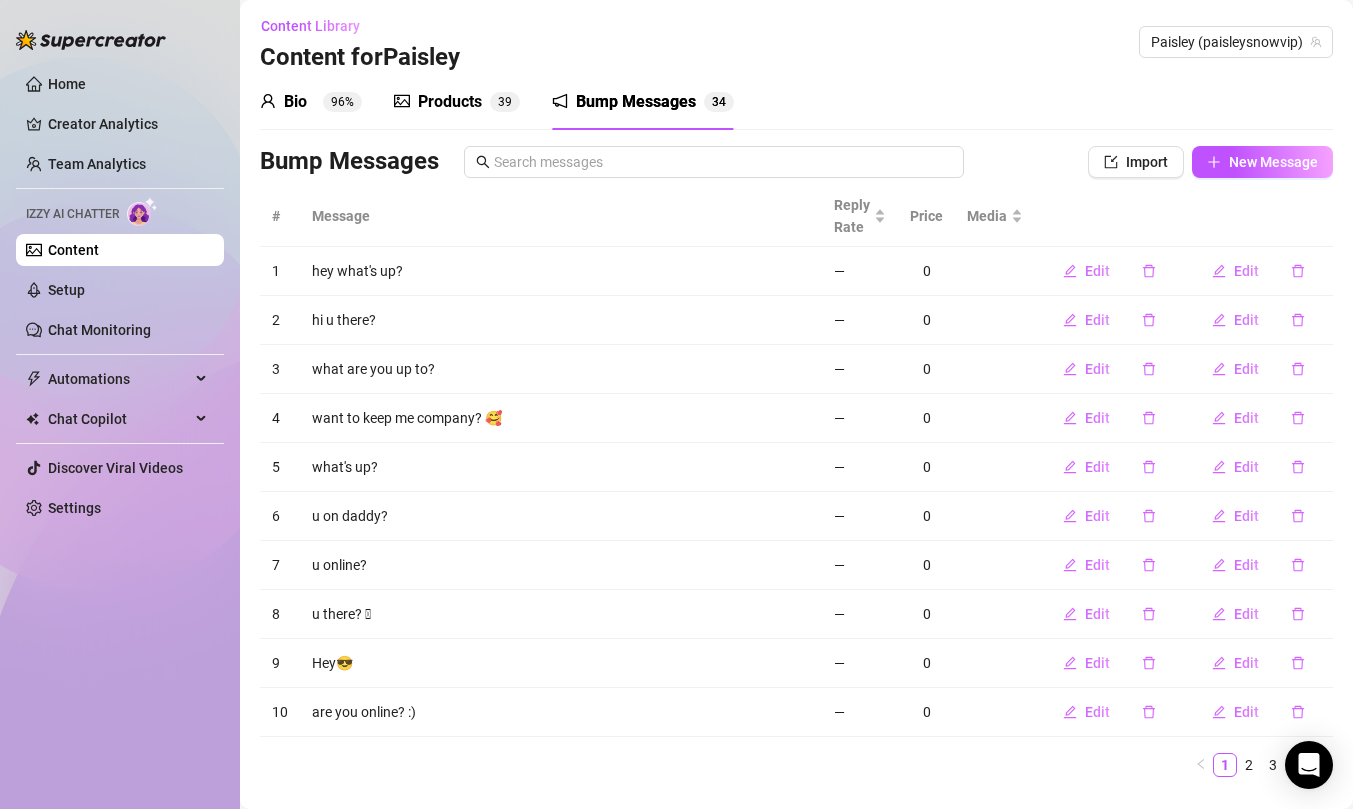 scroll, scrollTop: 48, scrollLeft: 0, axis: vertical 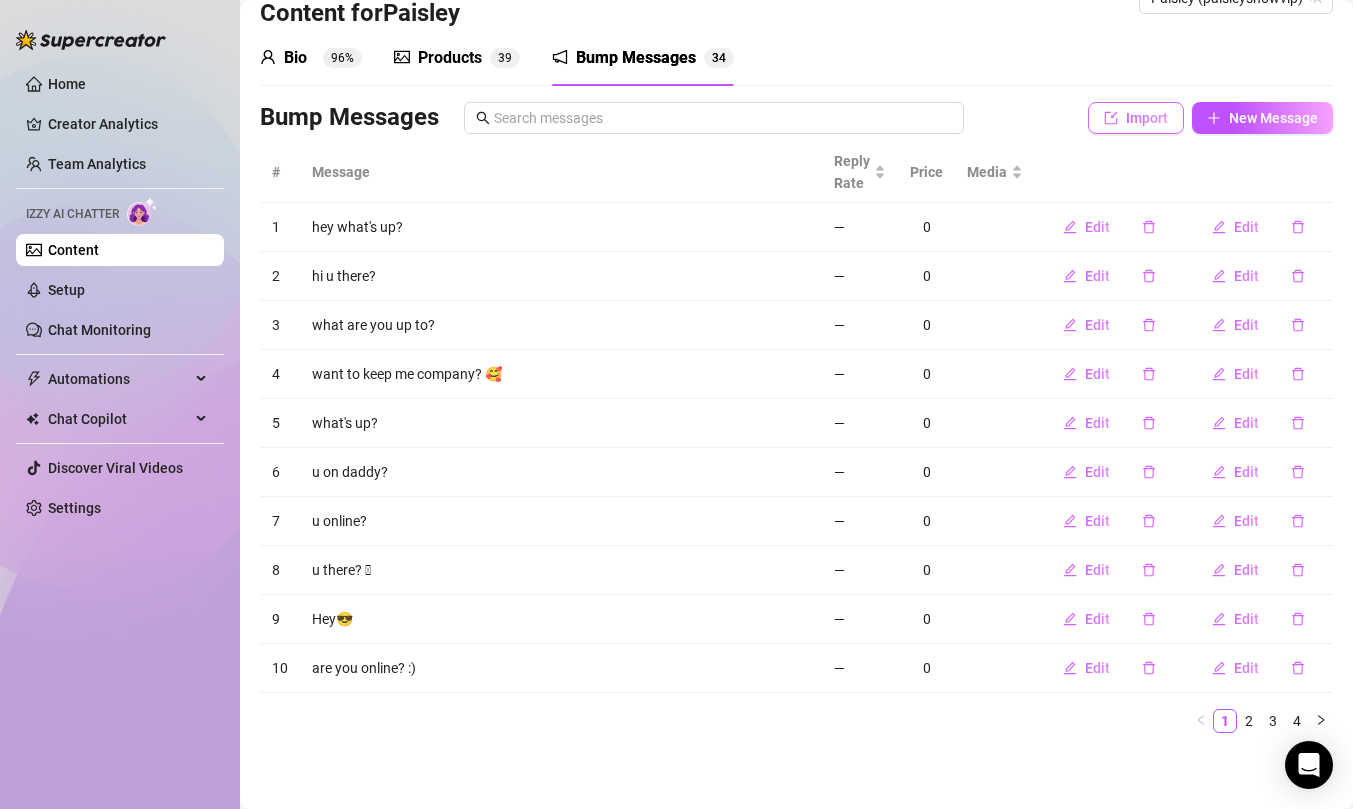 click on "Import" at bounding box center (1136, 118) 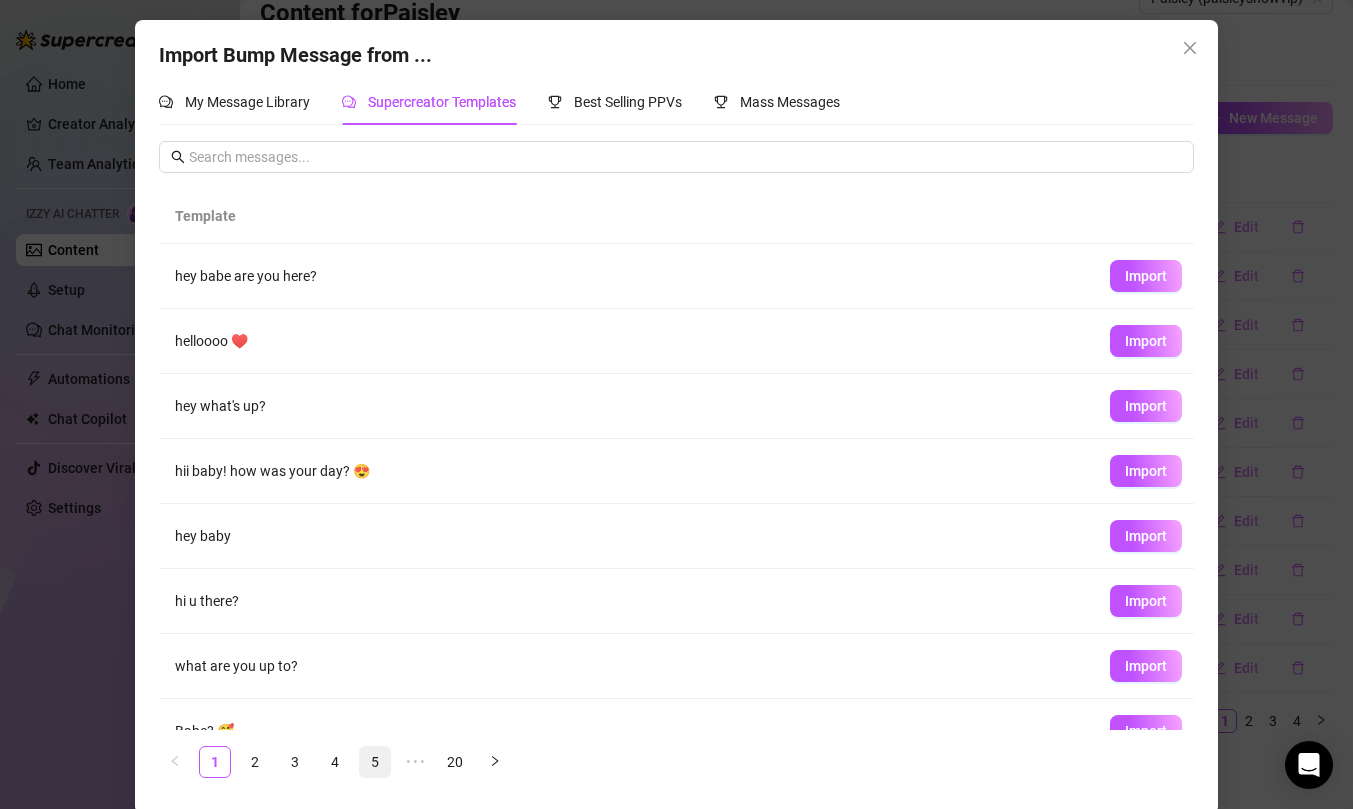 click on "5" at bounding box center [375, 762] 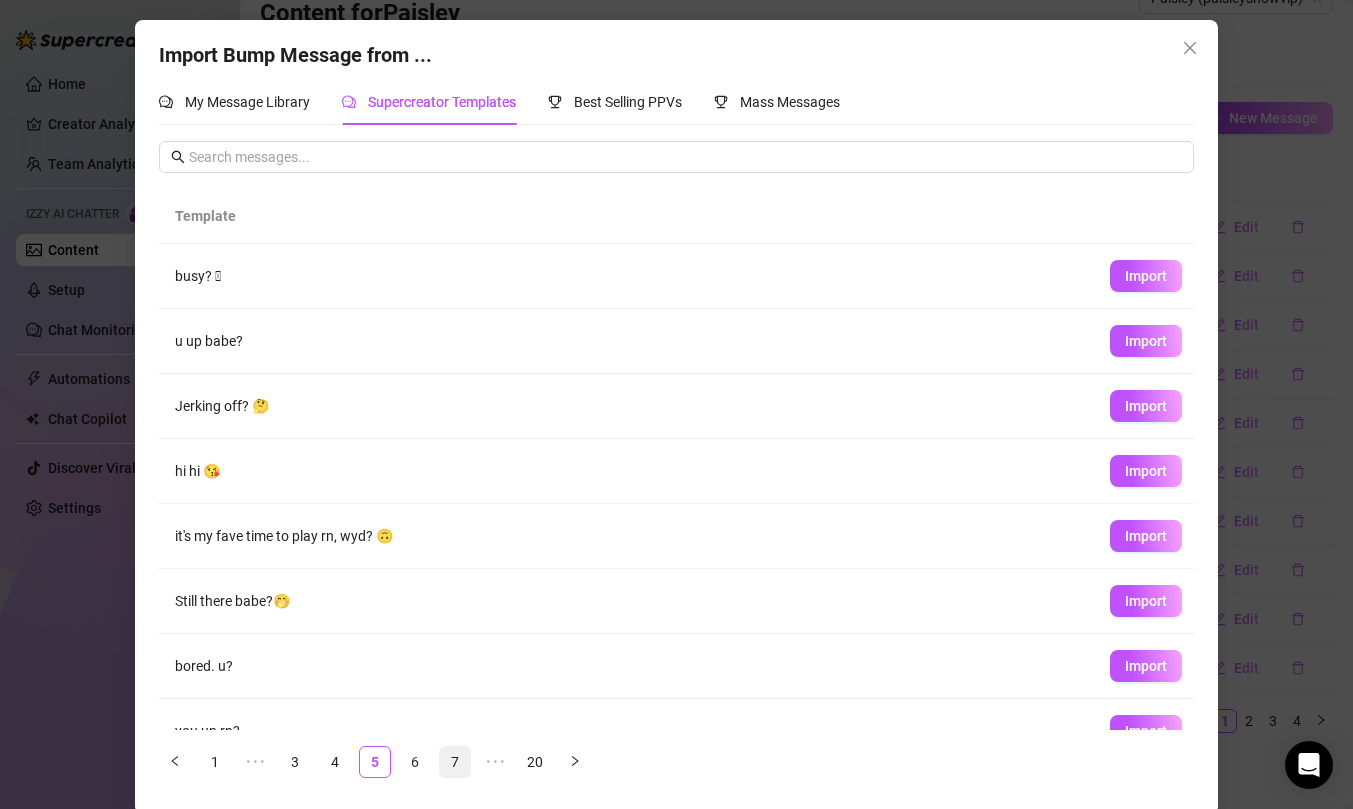 click on "7" at bounding box center (455, 762) 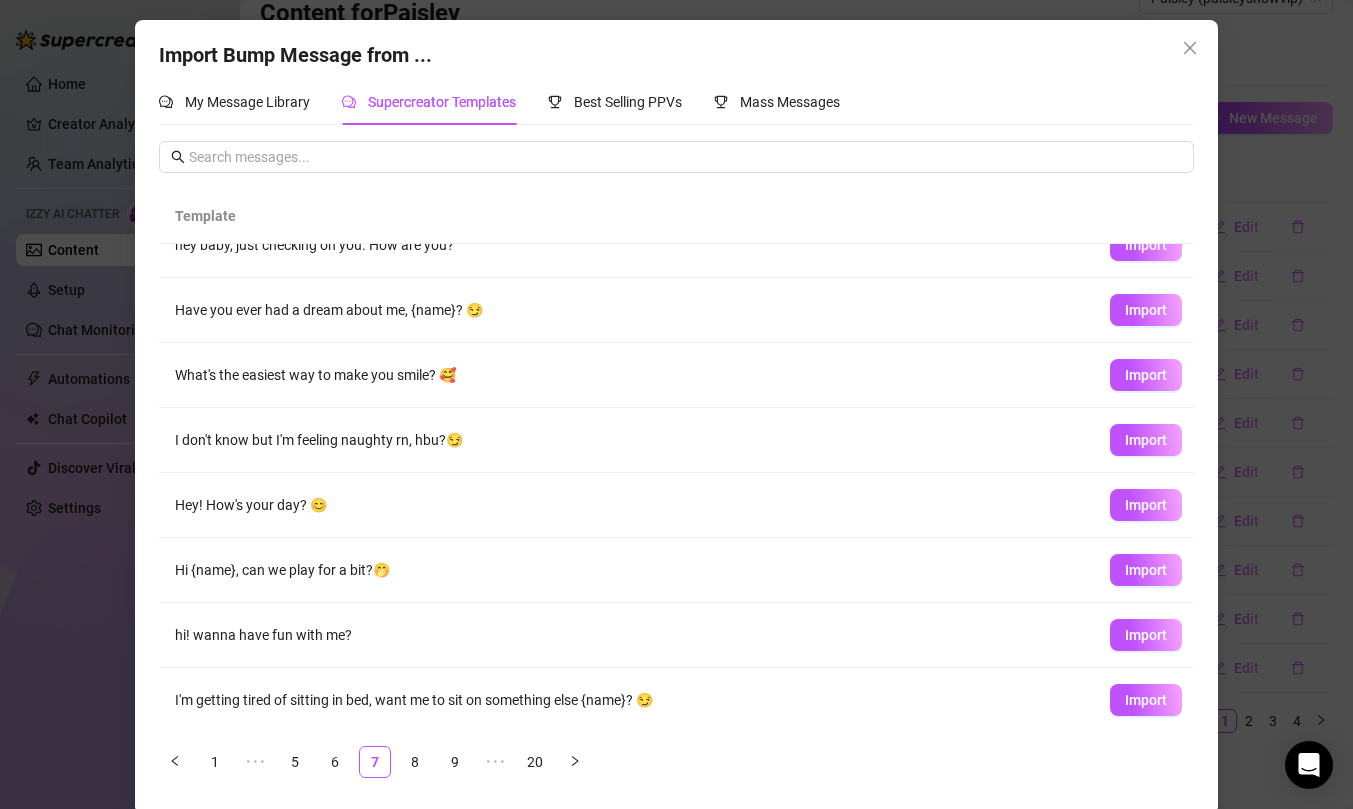 scroll, scrollTop: 164, scrollLeft: 0, axis: vertical 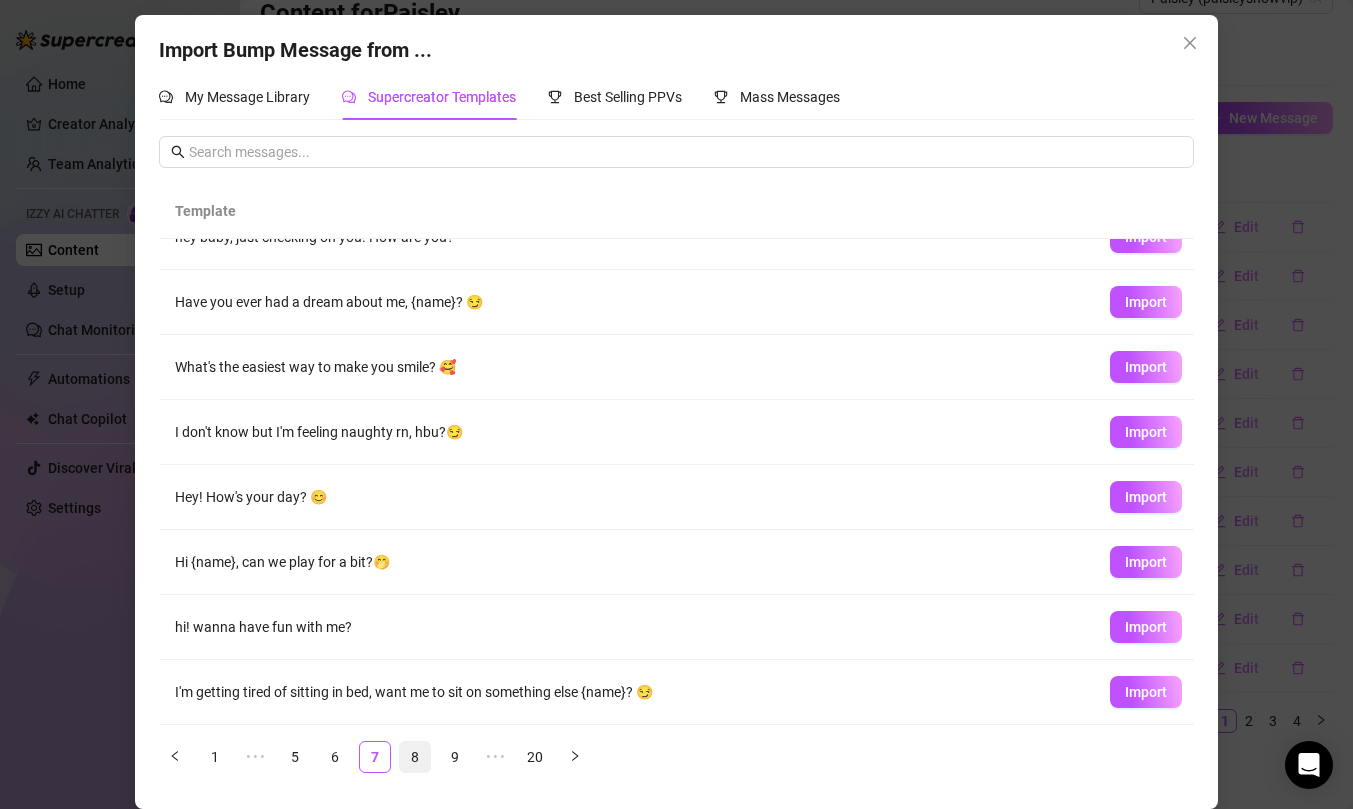 click on "8" at bounding box center (415, 757) 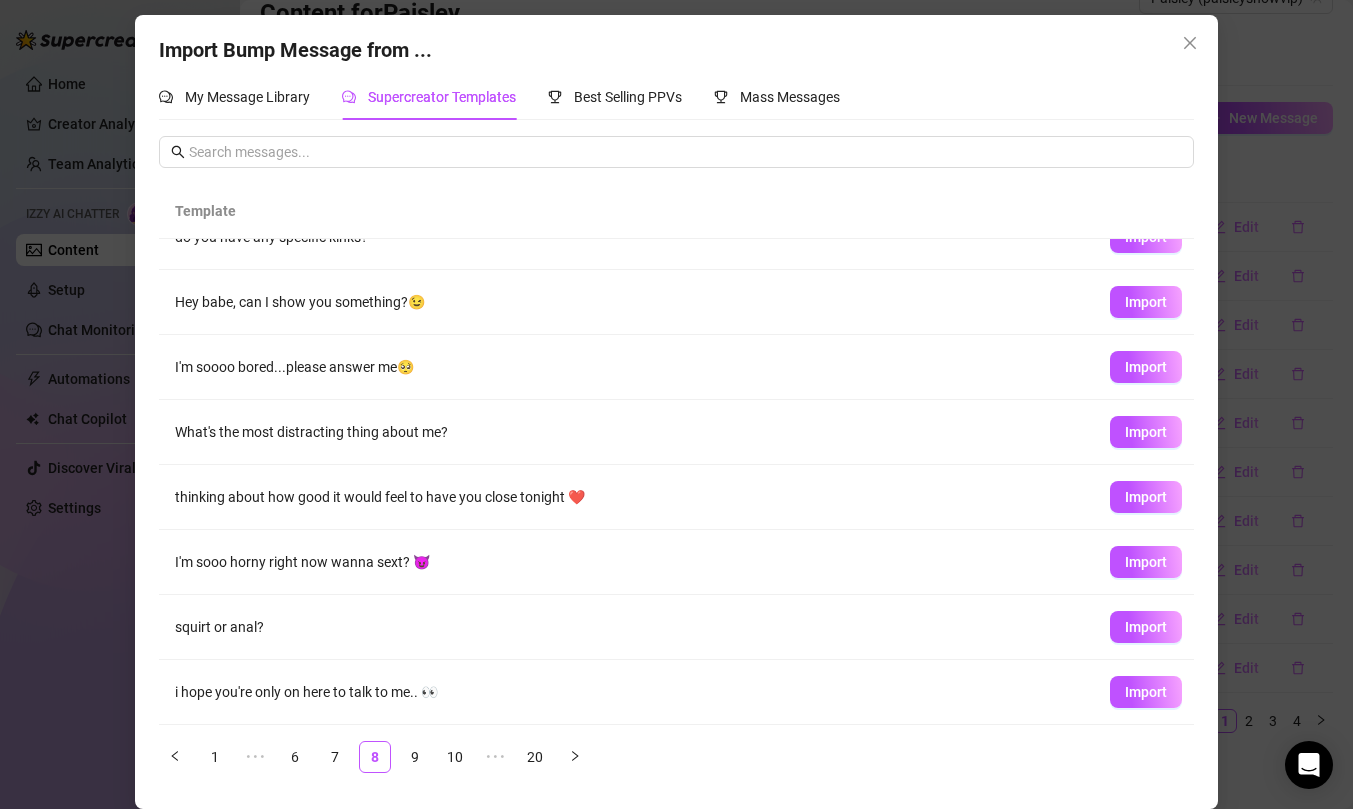 scroll, scrollTop: 93, scrollLeft: 0, axis: vertical 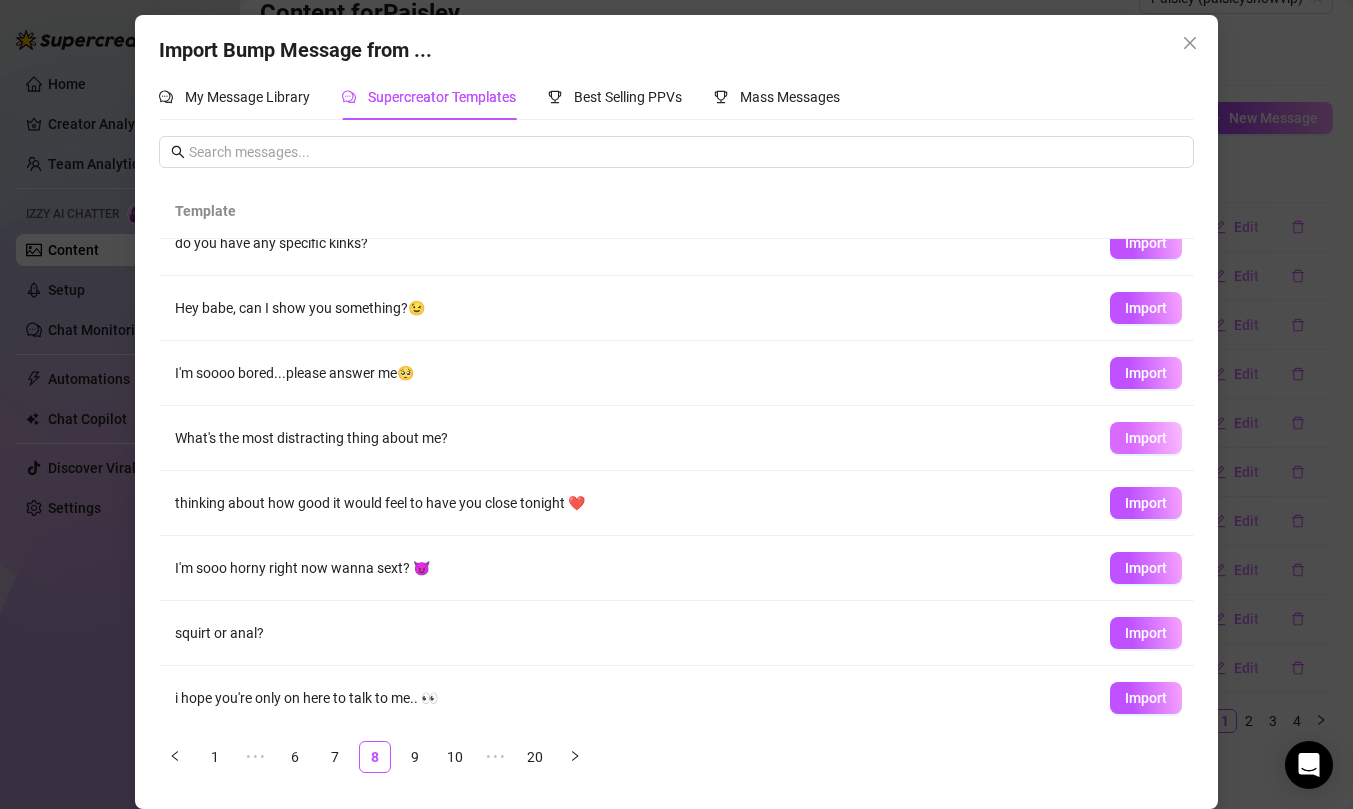 click on "Import" at bounding box center (1146, 438) 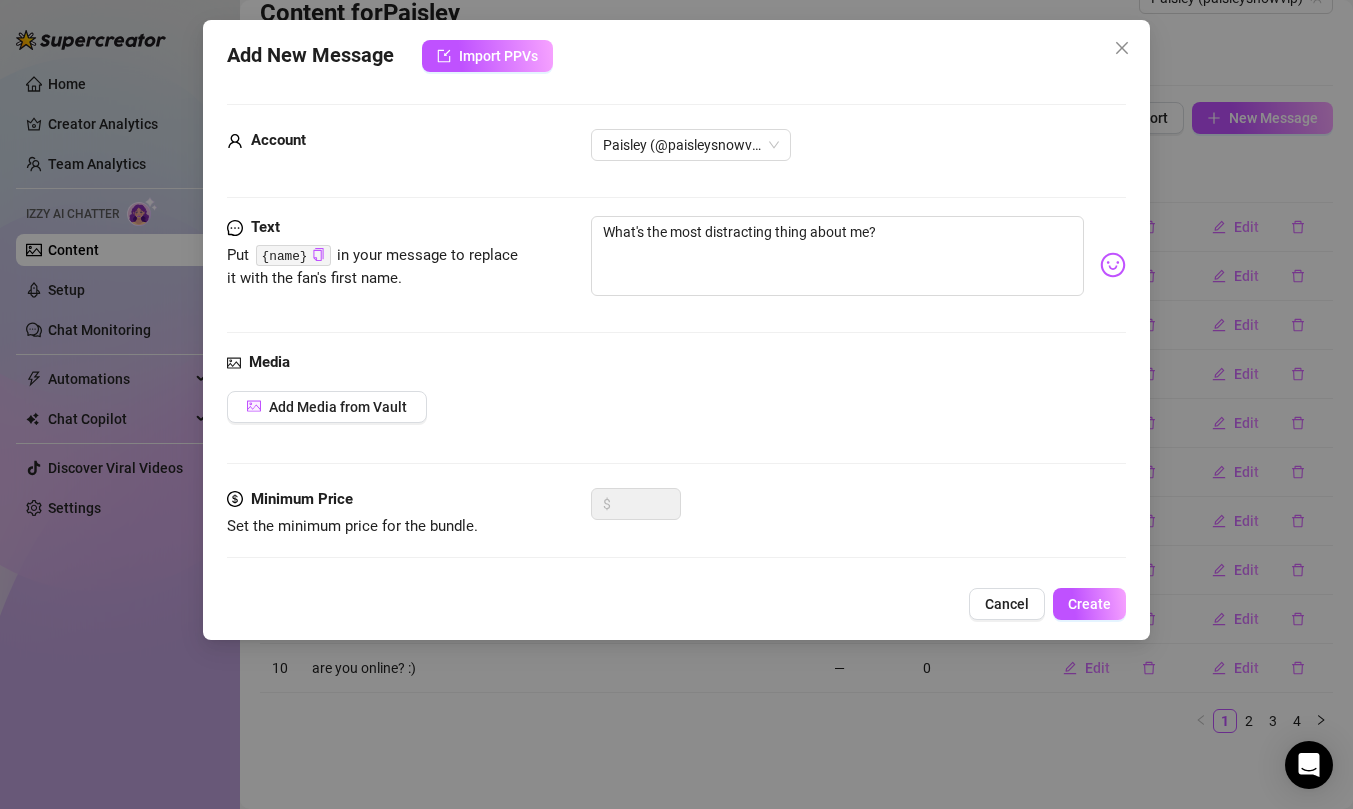 scroll, scrollTop: 0, scrollLeft: 0, axis: both 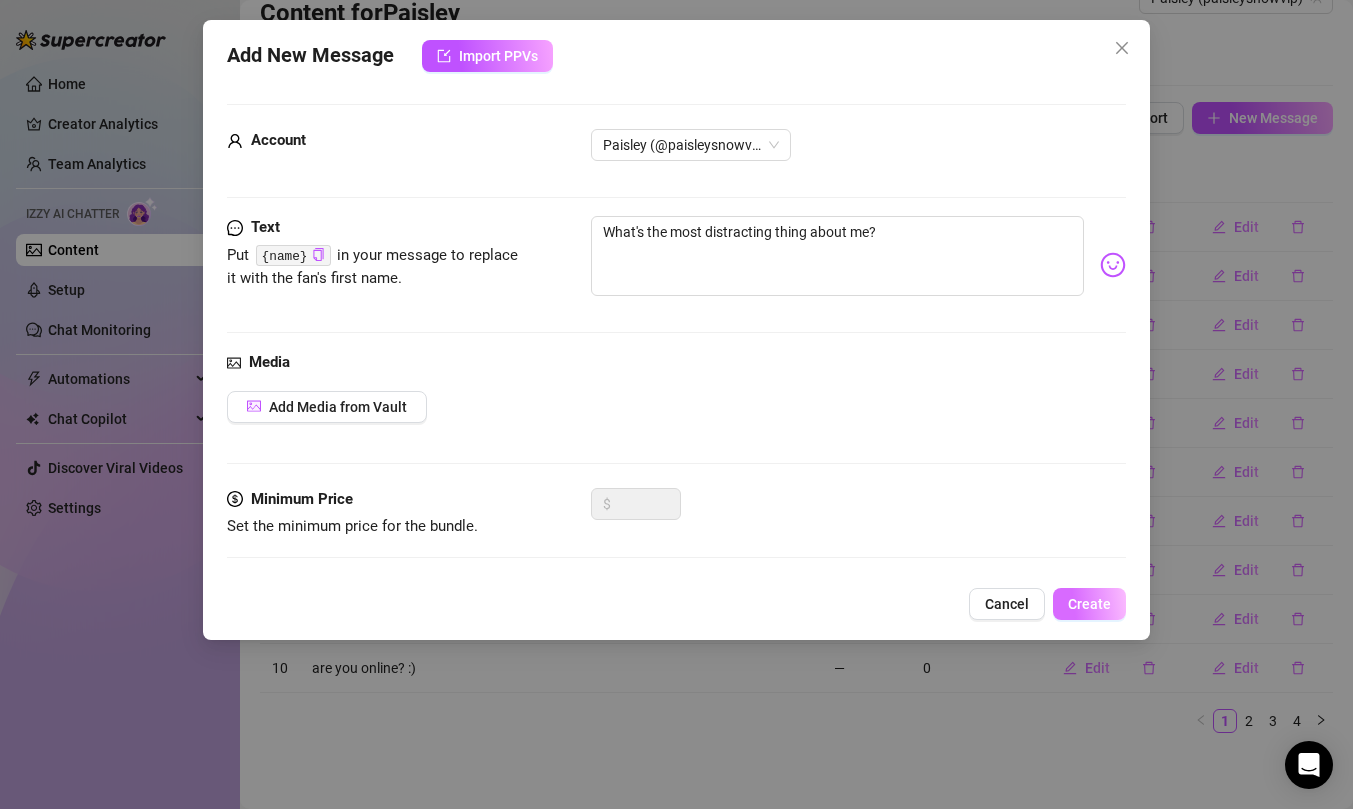 click on "Create" at bounding box center (1089, 604) 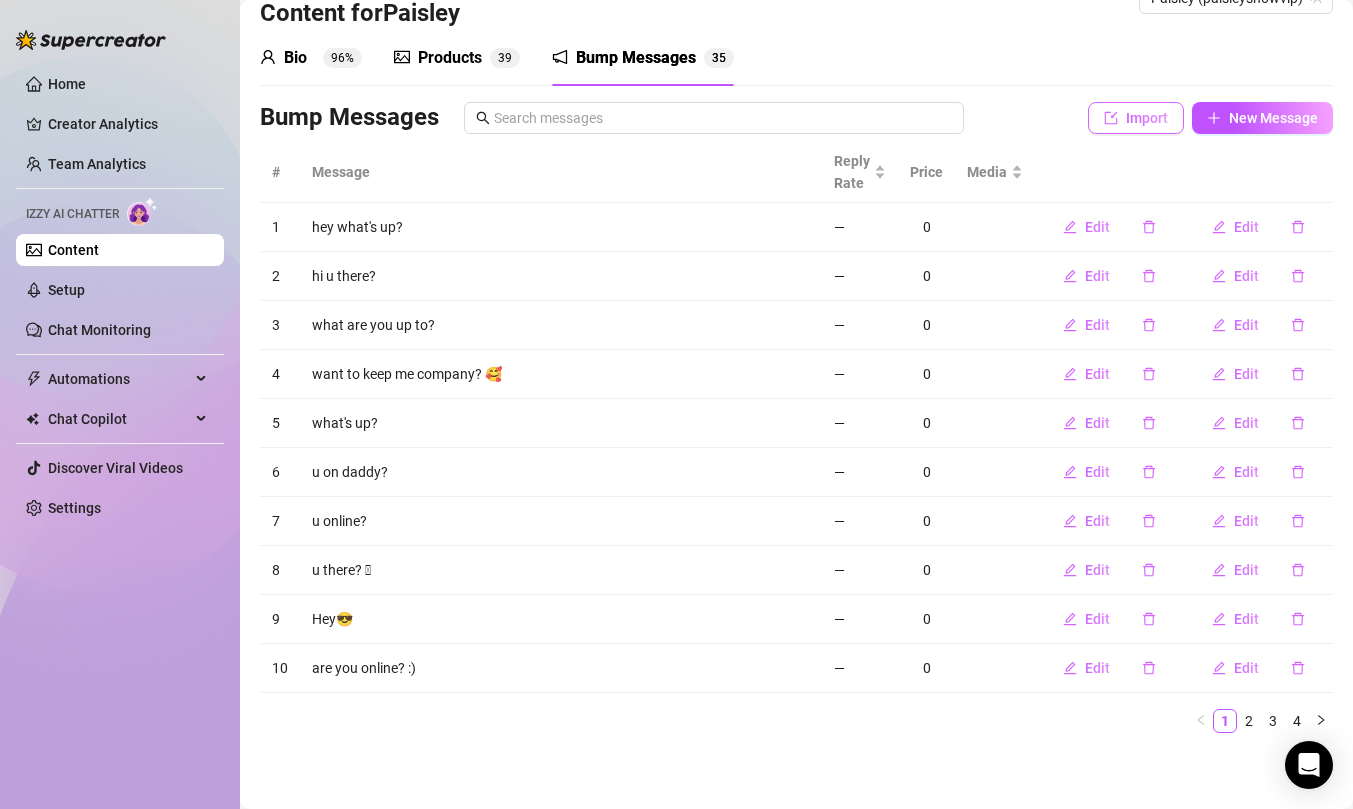 click on "Import" at bounding box center (1147, 118) 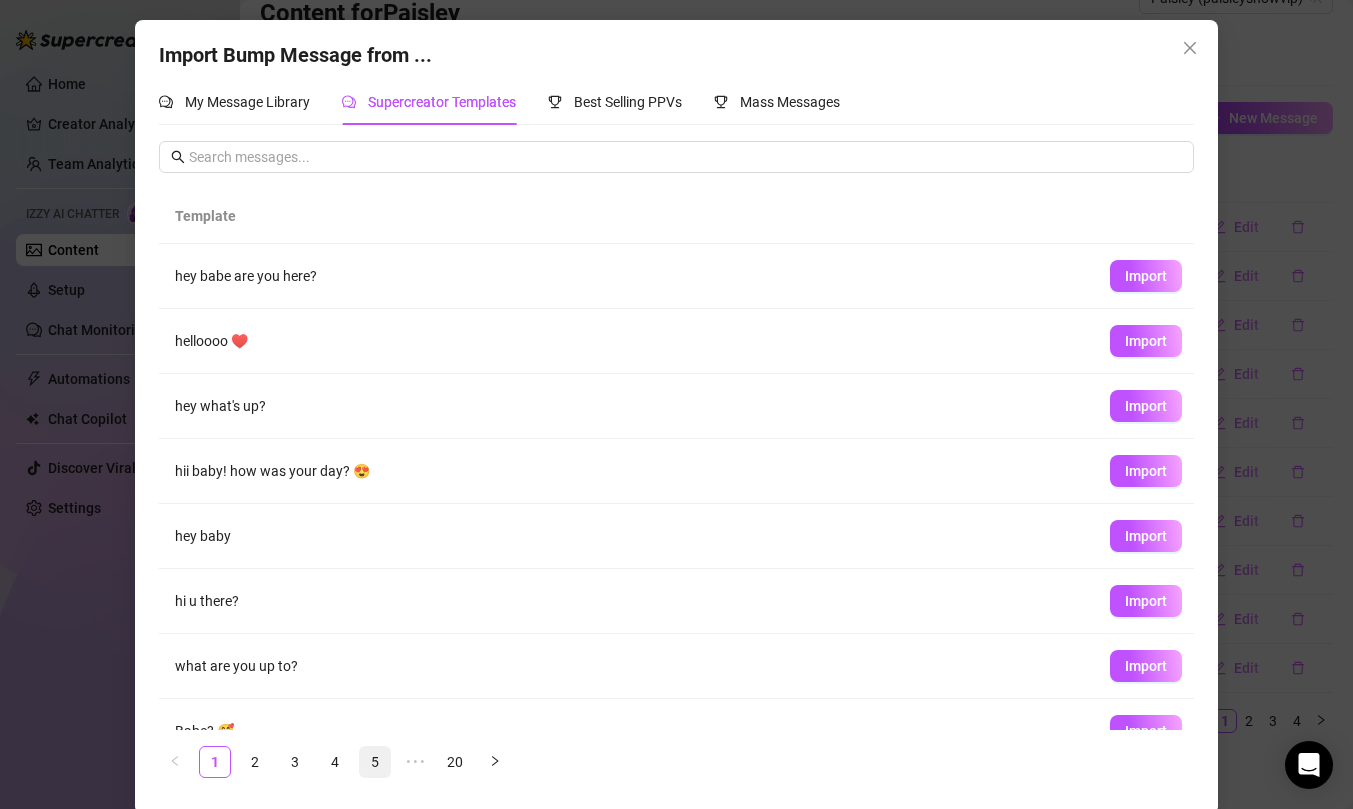 click on "5" at bounding box center [375, 762] 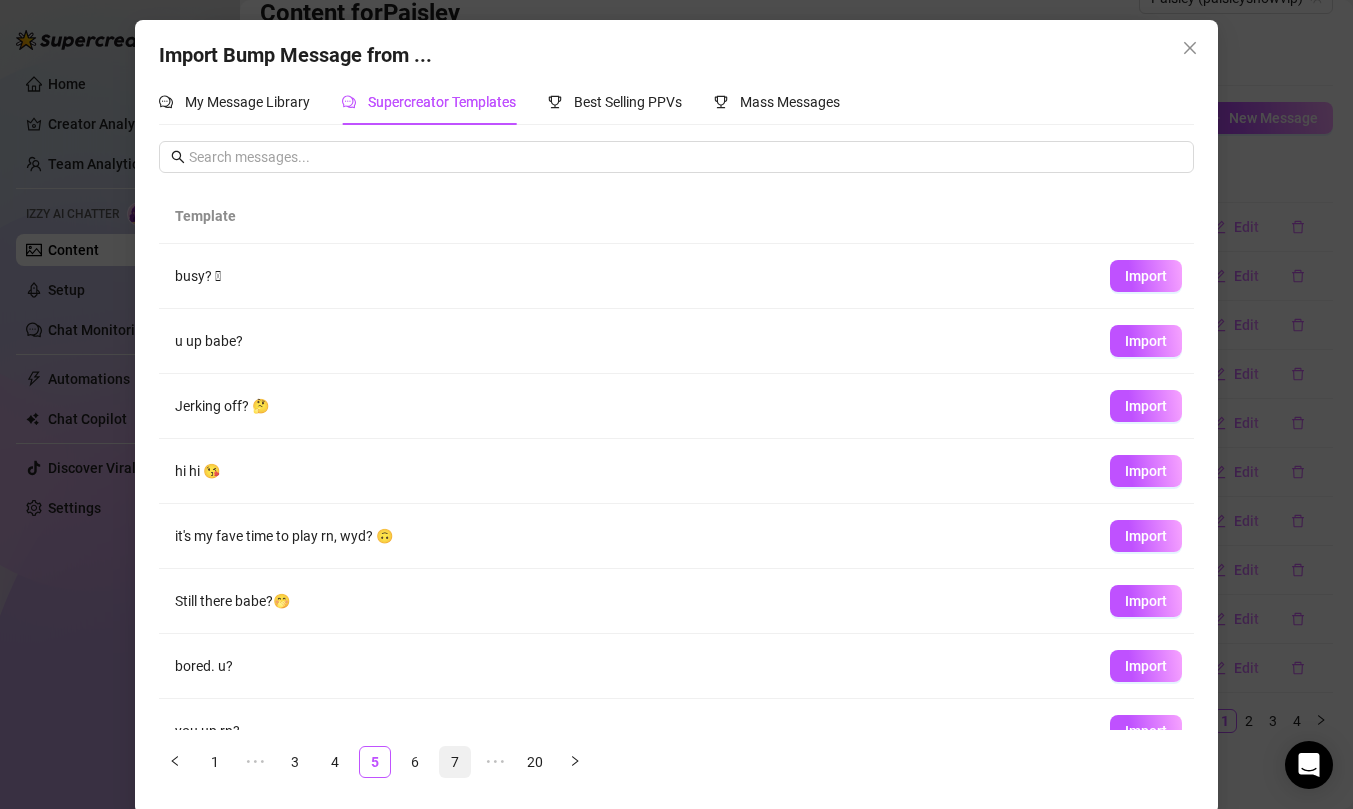click on "7" at bounding box center (455, 762) 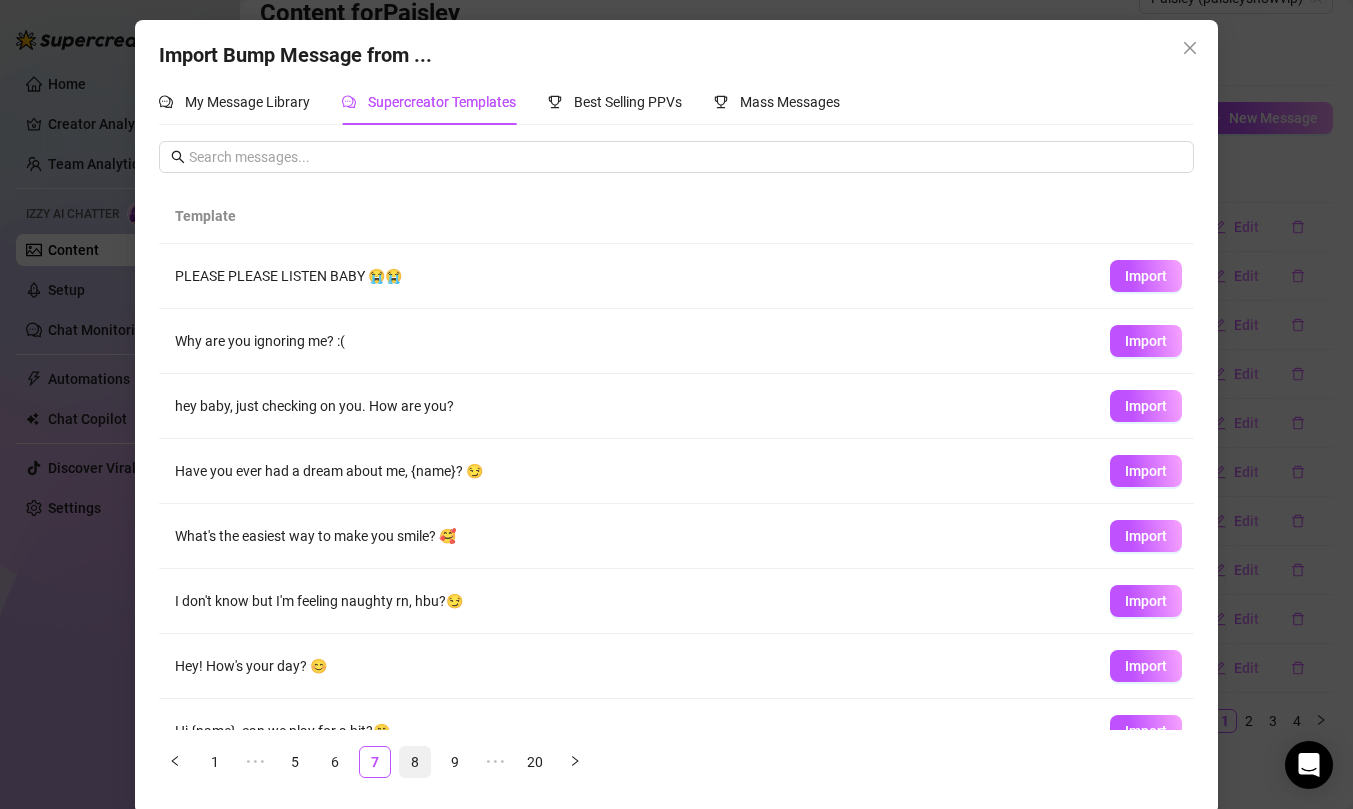 click on "8" at bounding box center [415, 762] 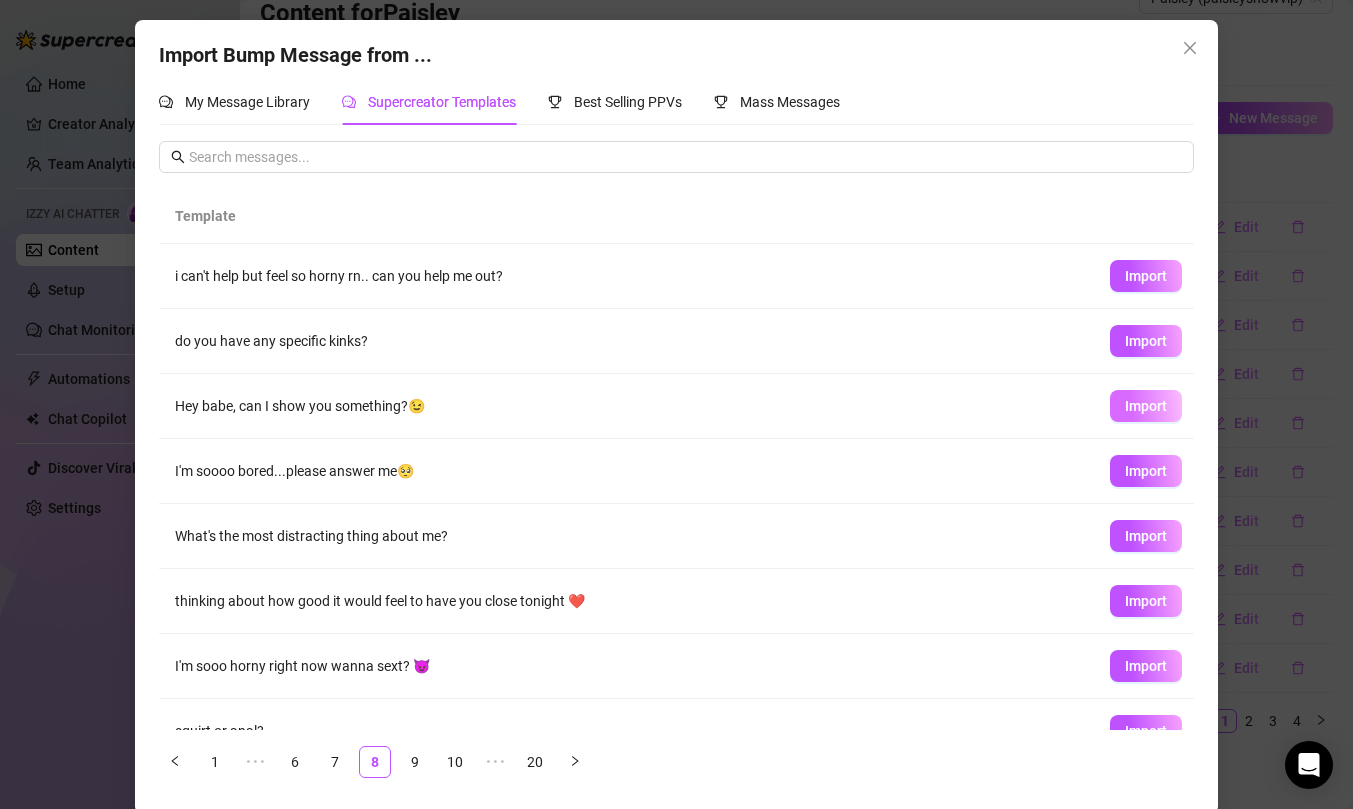 click on "Import" at bounding box center (1146, 406) 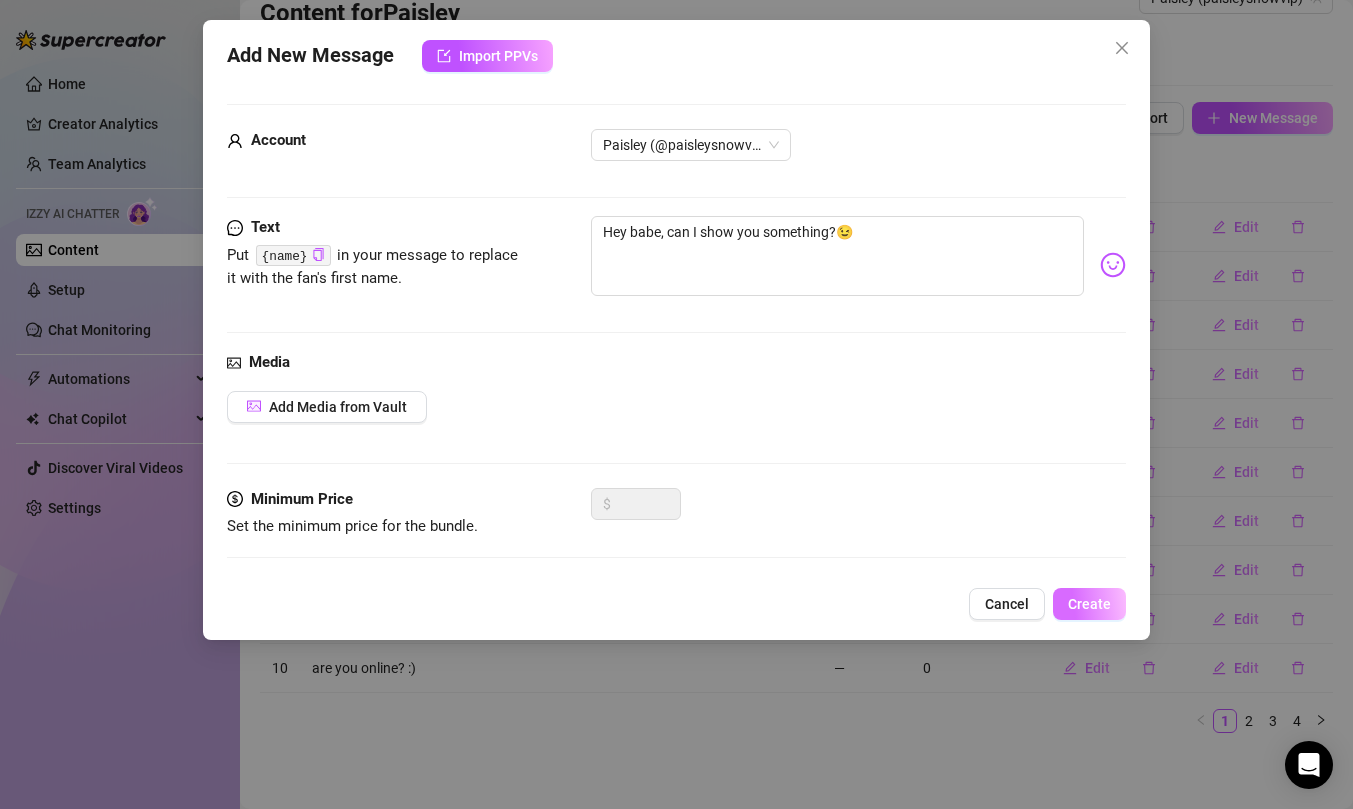 click on "Create" at bounding box center [1089, 604] 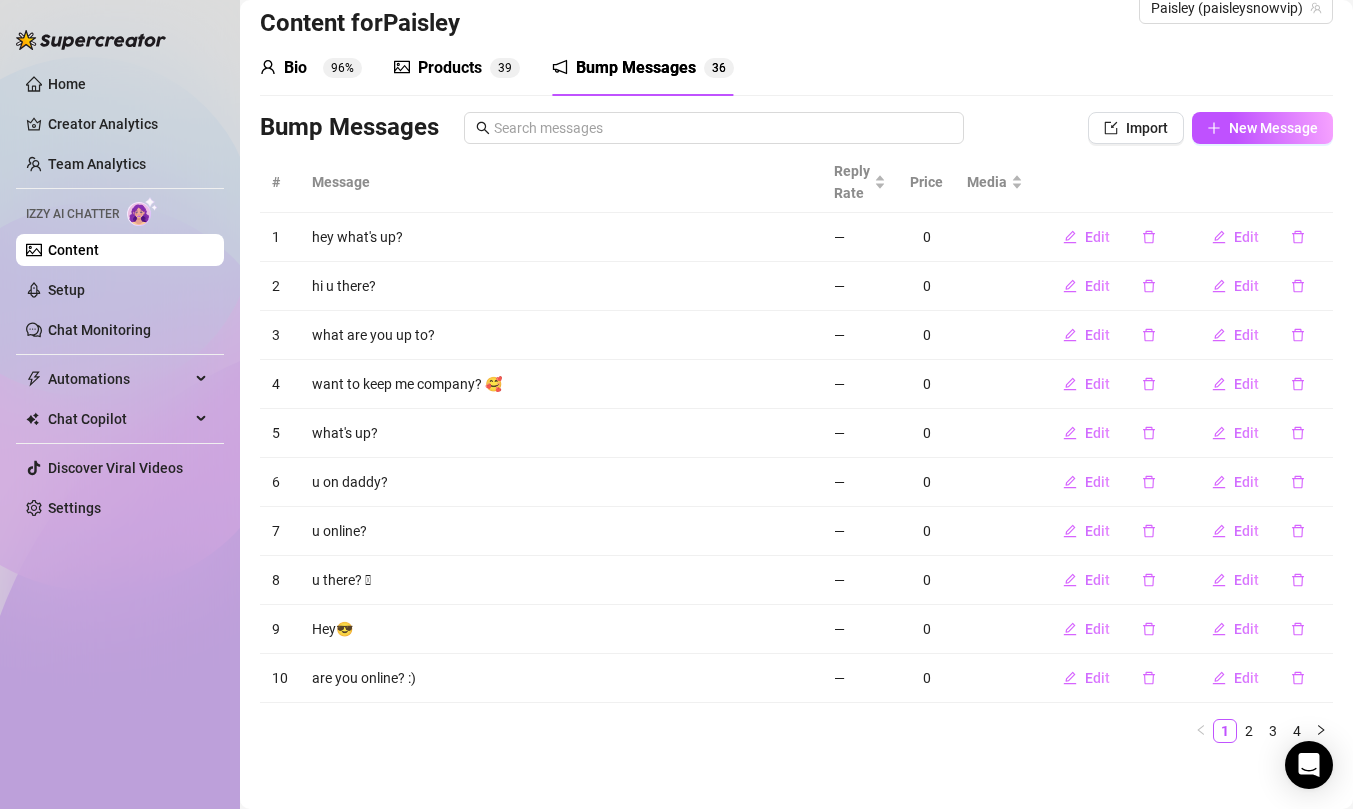 scroll, scrollTop: 48, scrollLeft: 0, axis: vertical 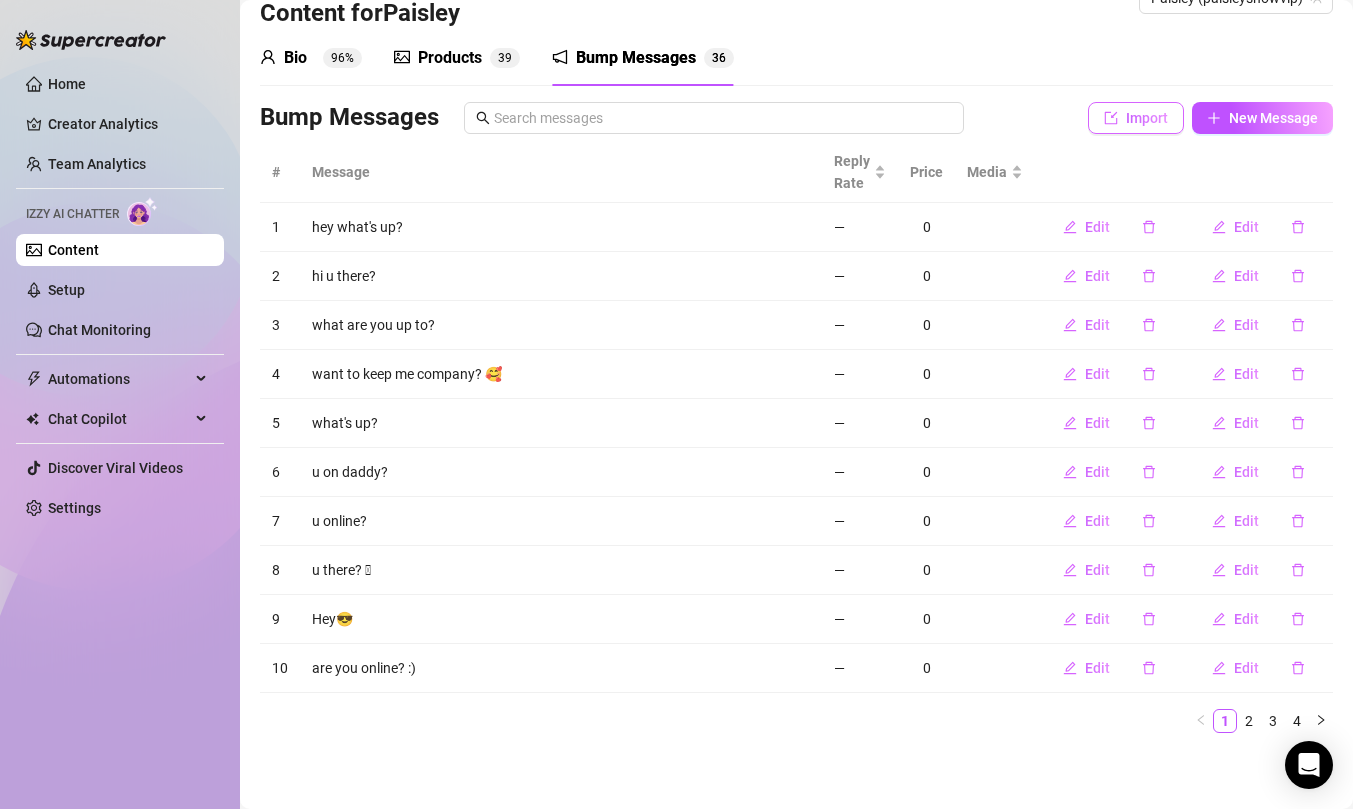 click on "Import" at bounding box center (1147, 118) 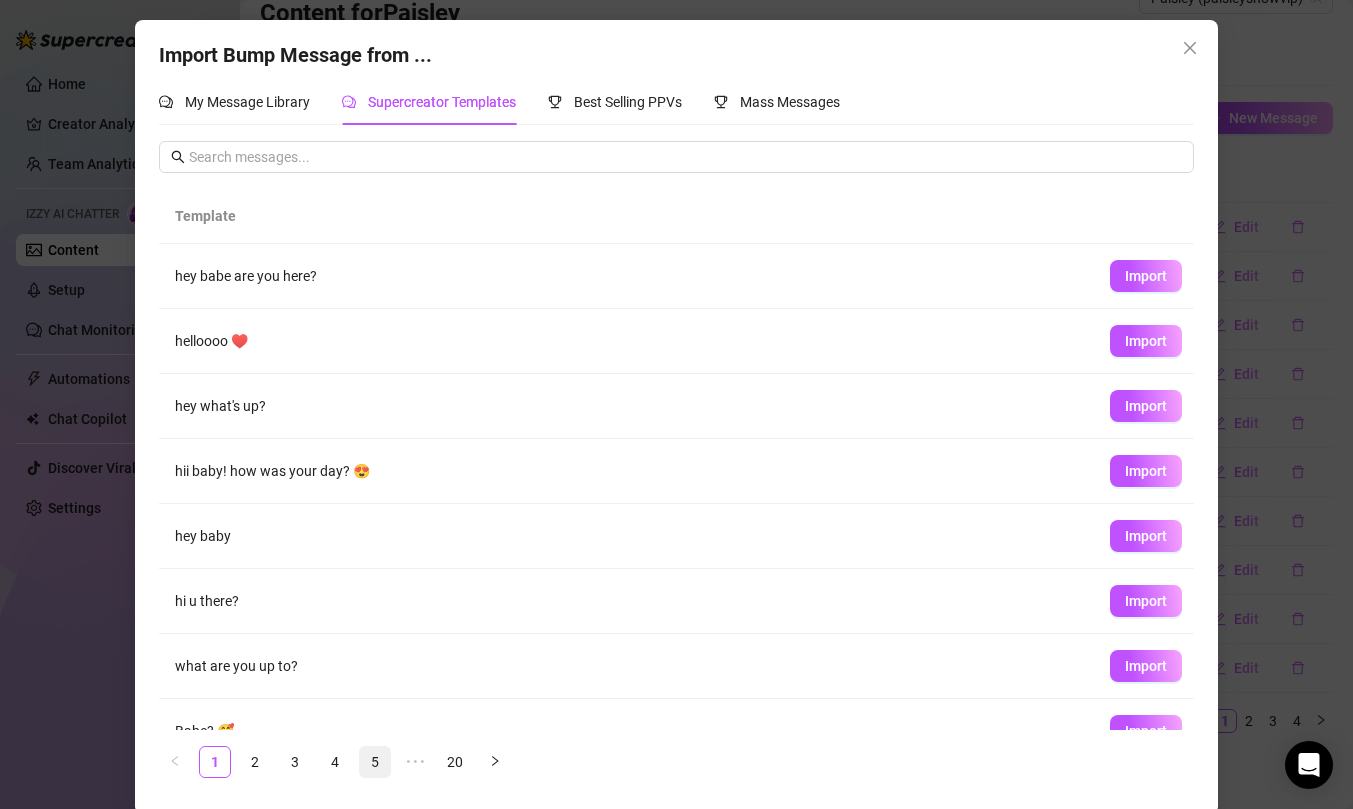 click on "5" at bounding box center (375, 762) 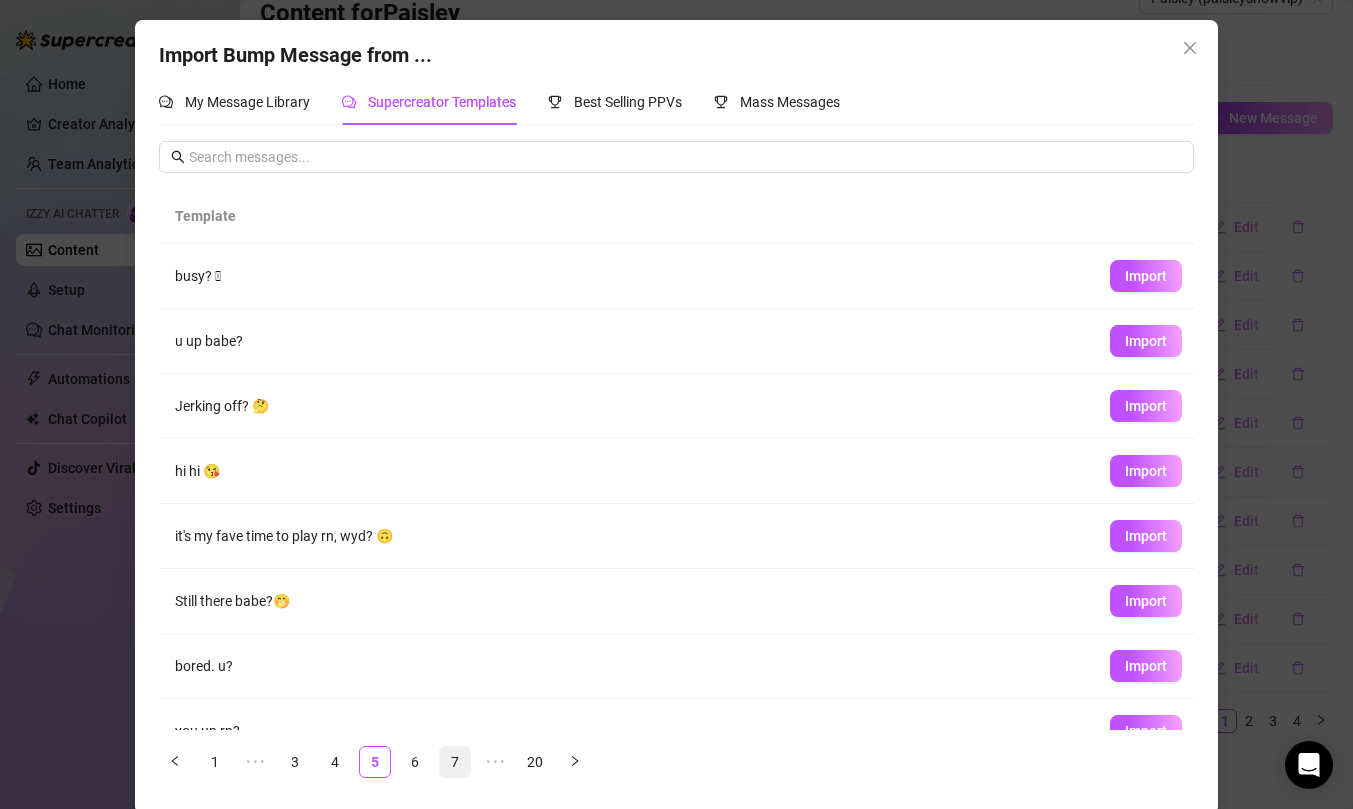 click on "7" at bounding box center [455, 762] 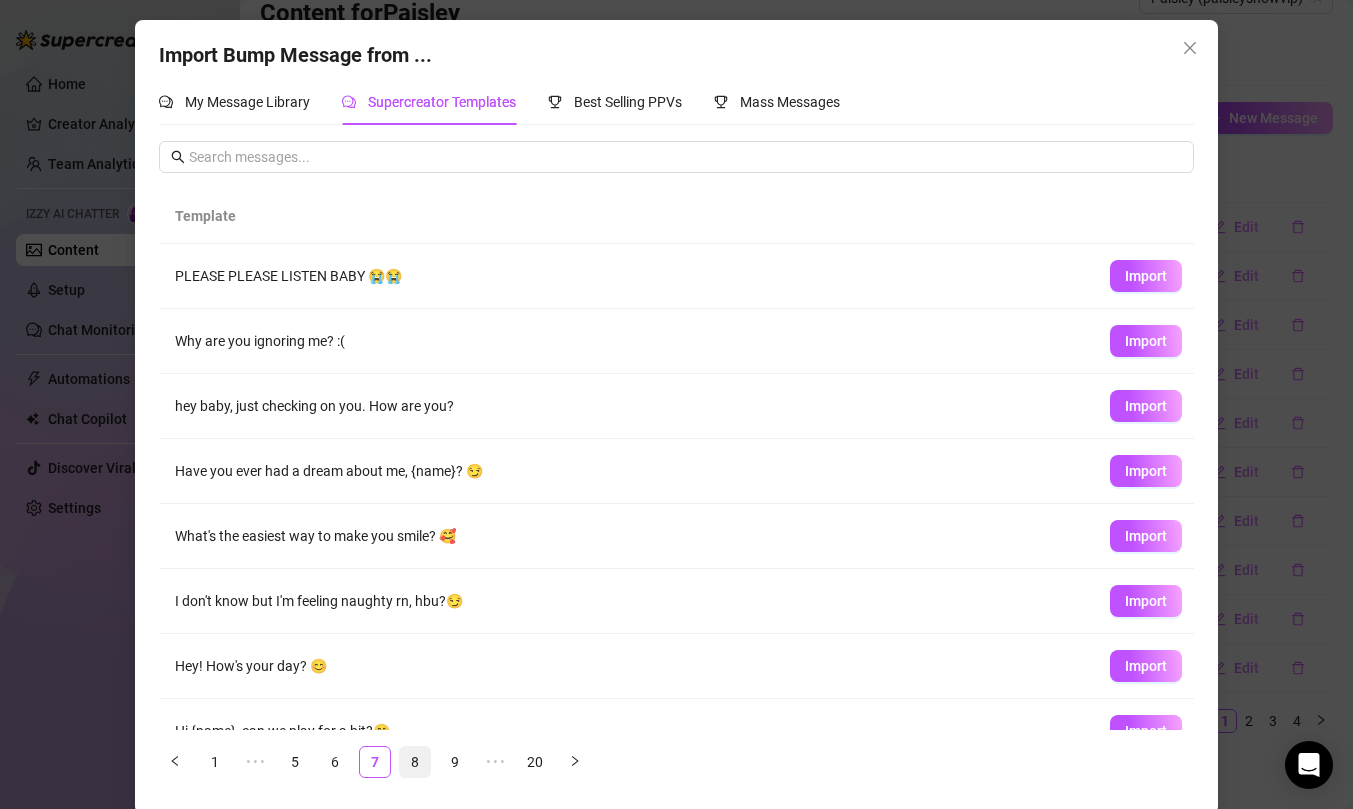click on "8" at bounding box center [415, 762] 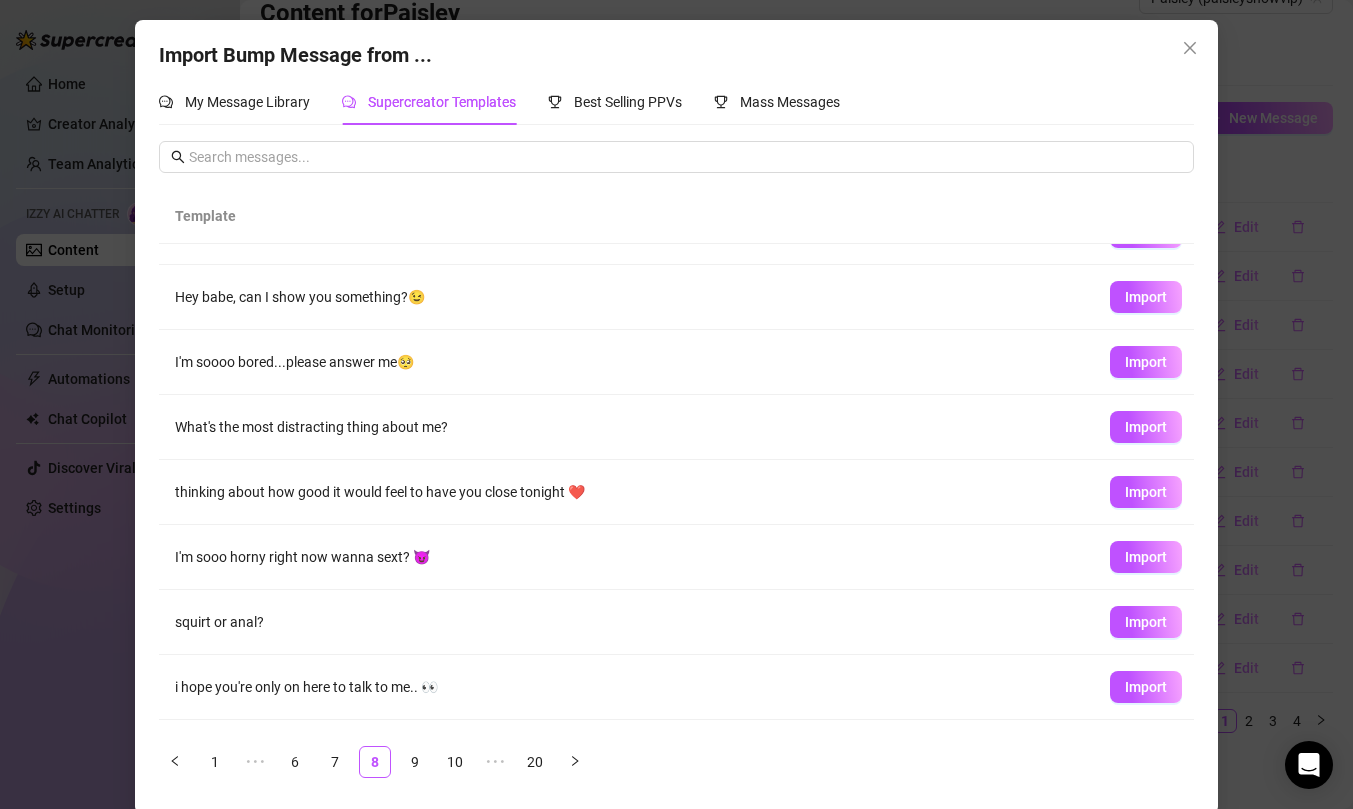 scroll, scrollTop: 112, scrollLeft: 0, axis: vertical 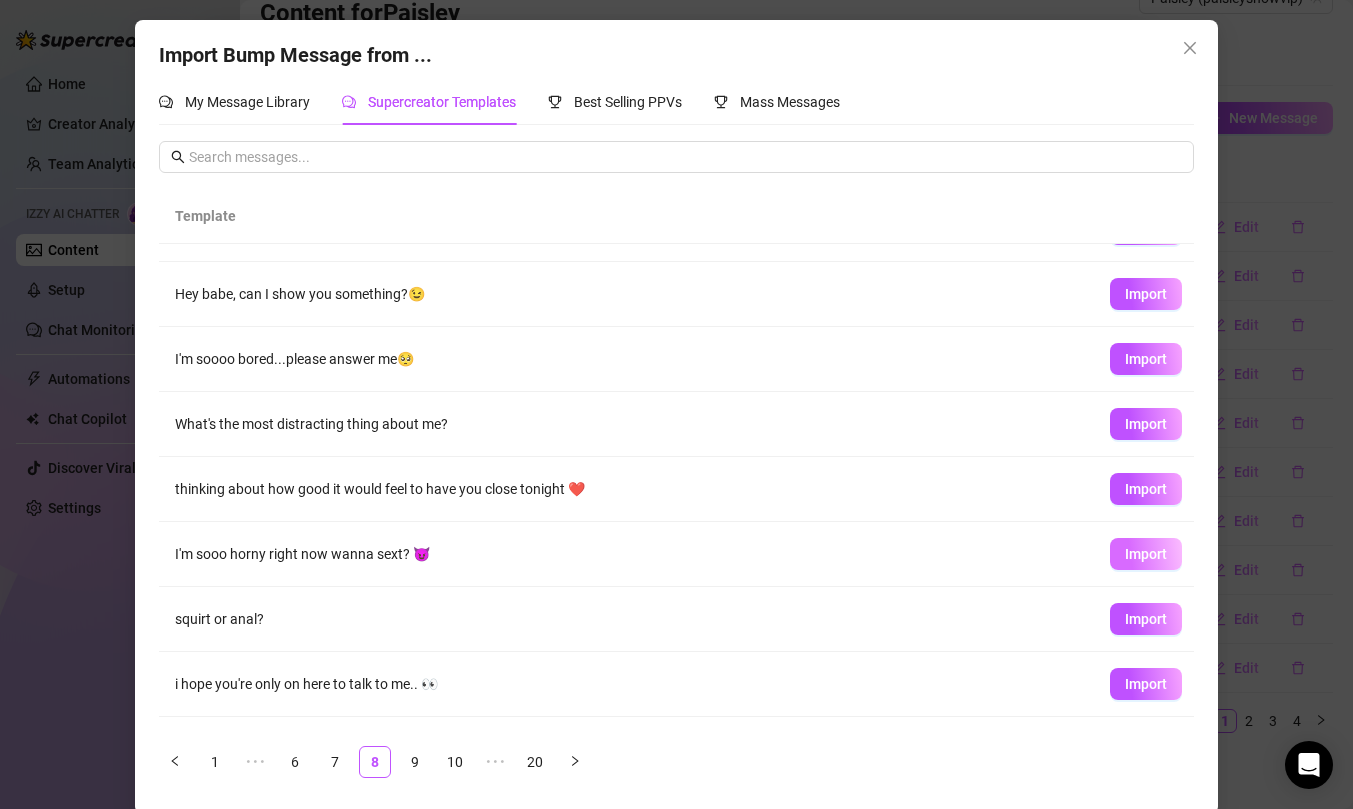 click on "Import" at bounding box center (1146, 554) 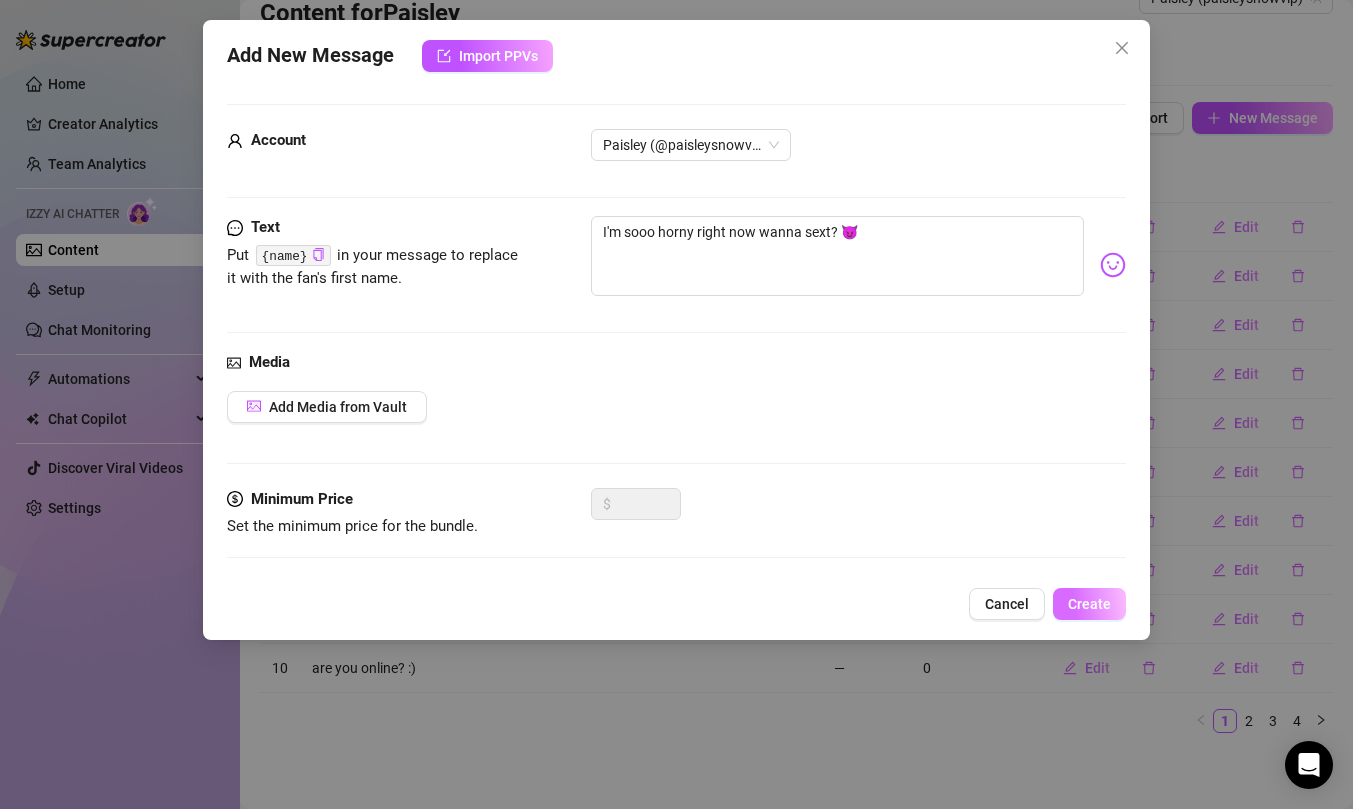 click on "Create" at bounding box center [1089, 604] 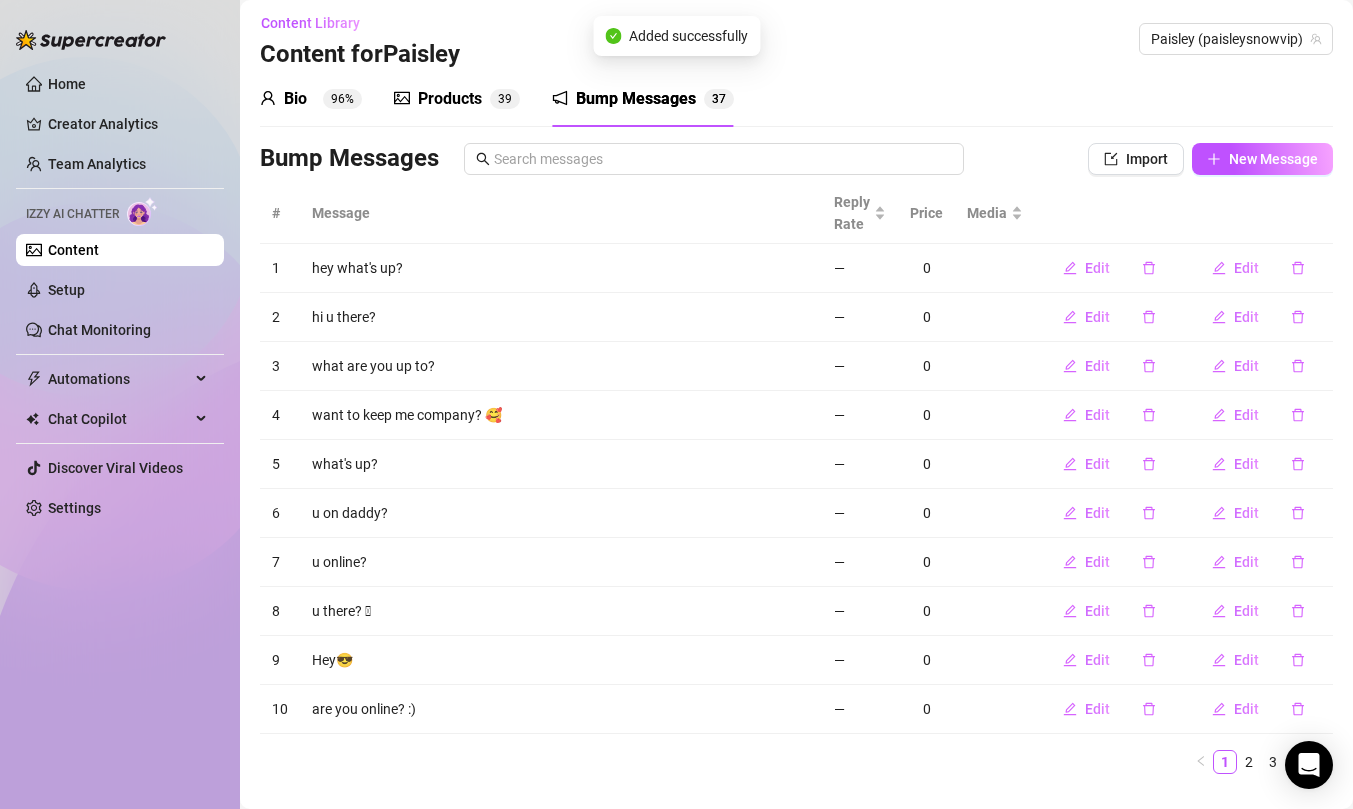 scroll, scrollTop: 0, scrollLeft: 0, axis: both 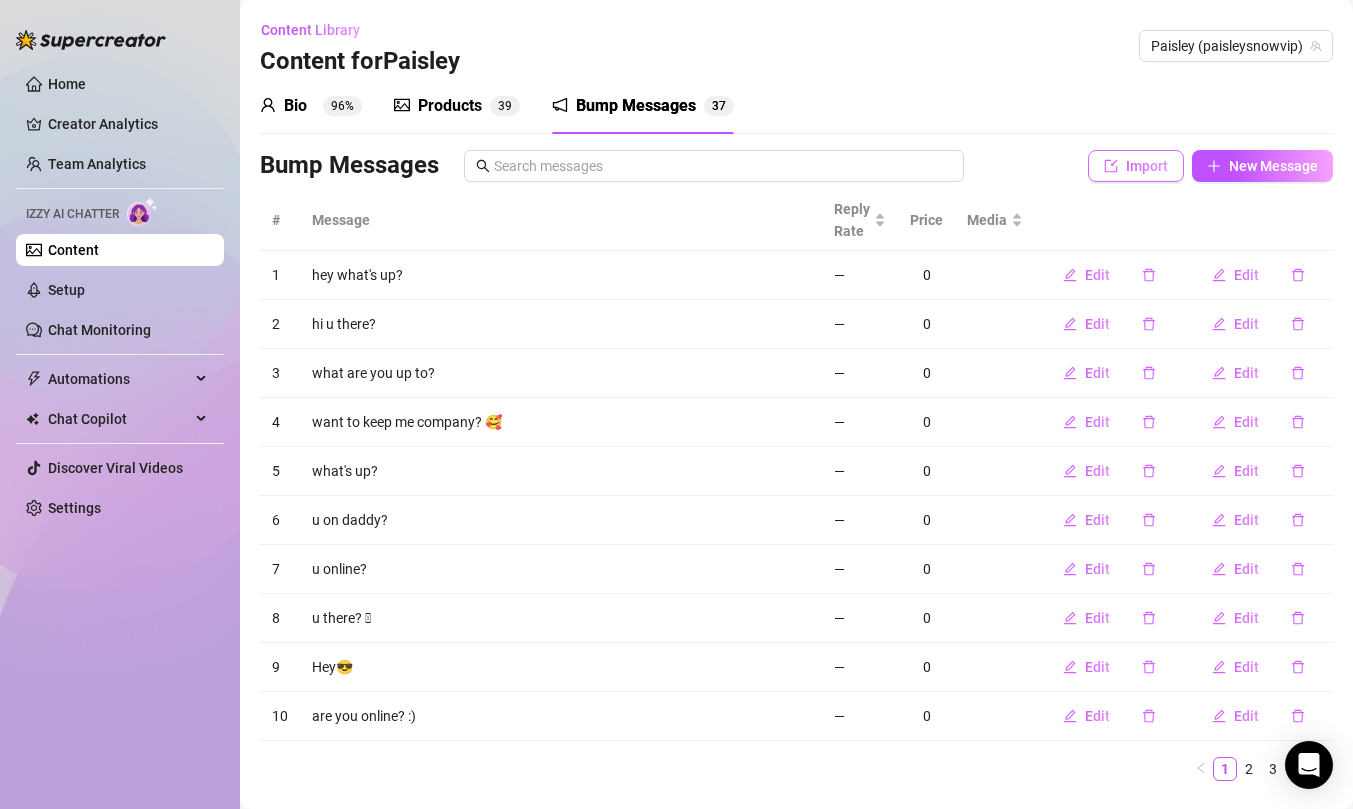 click on "Import" at bounding box center (1136, 166) 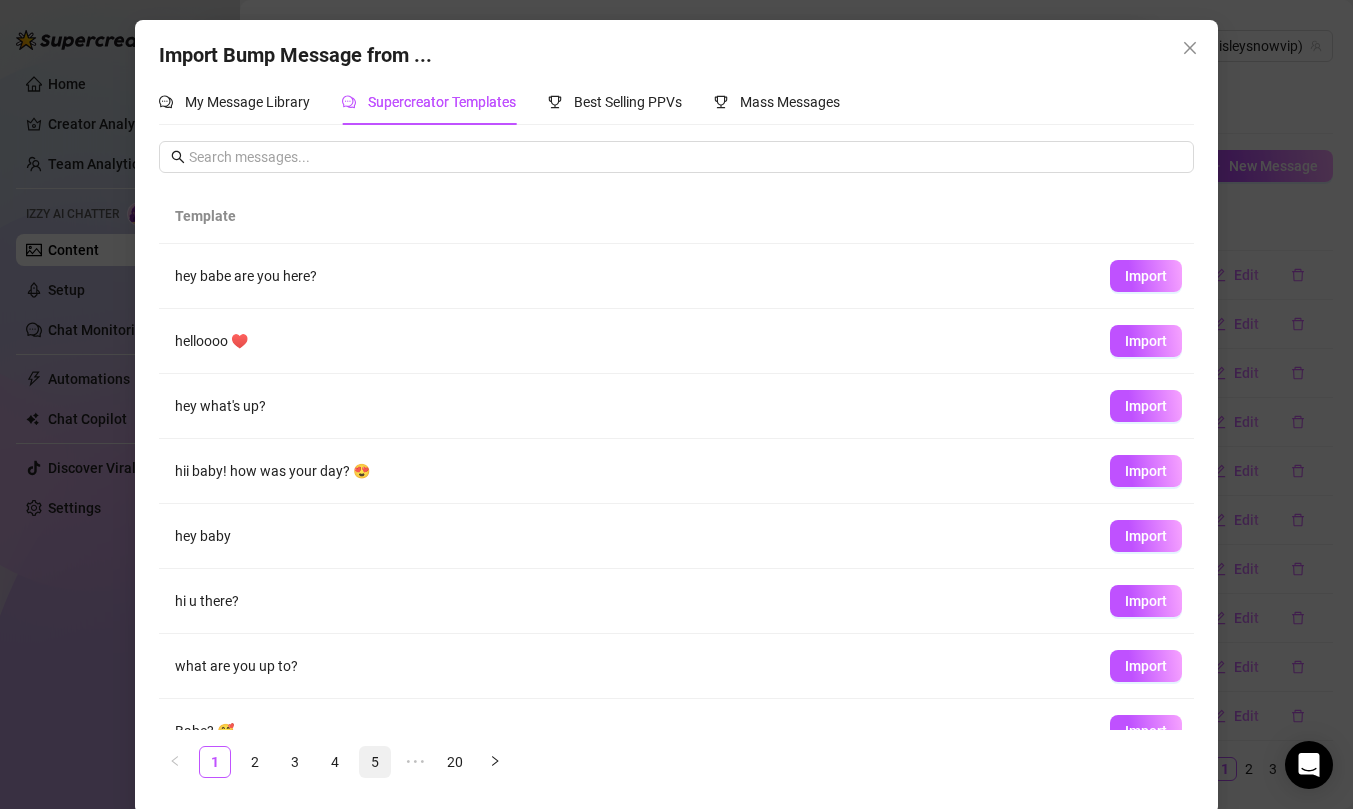 click on "5" at bounding box center [375, 762] 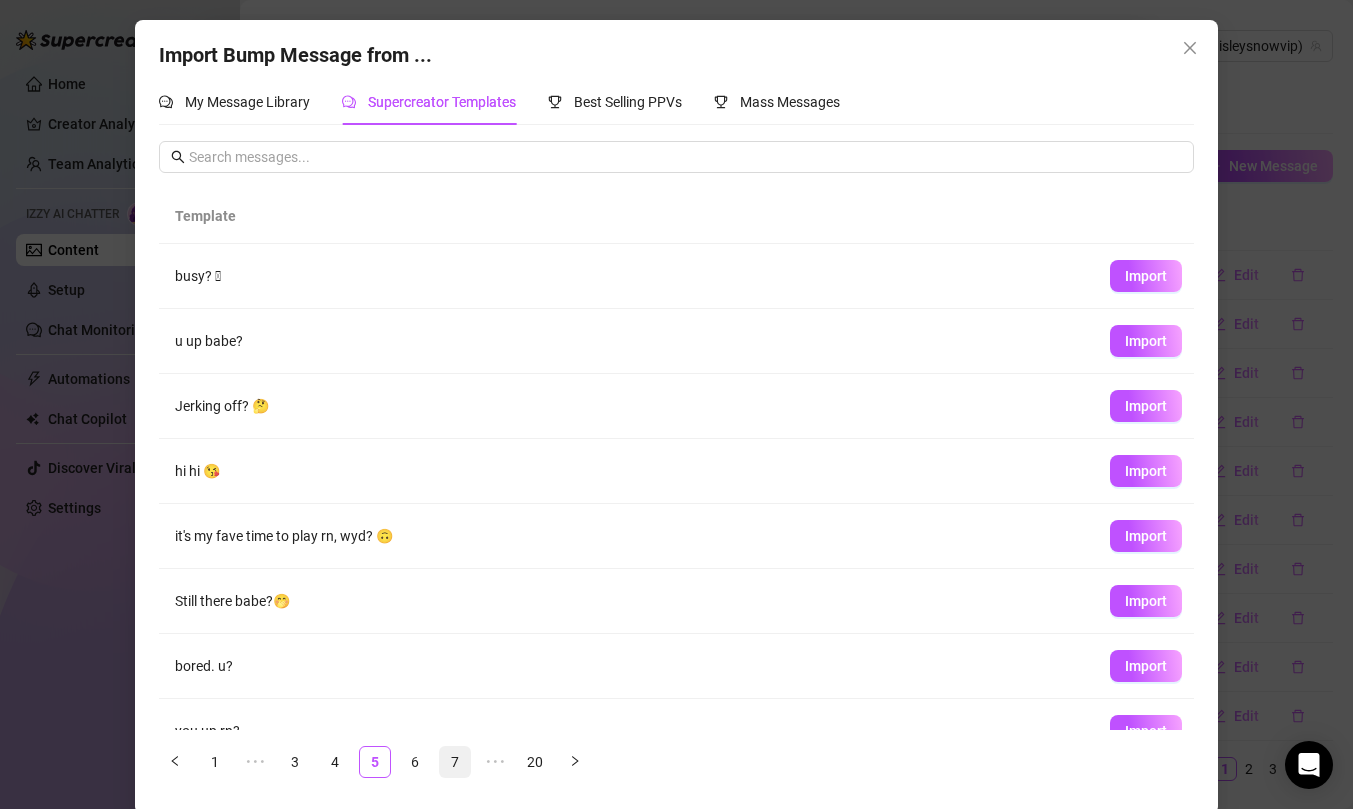 click on "7" at bounding box center [455, 762] 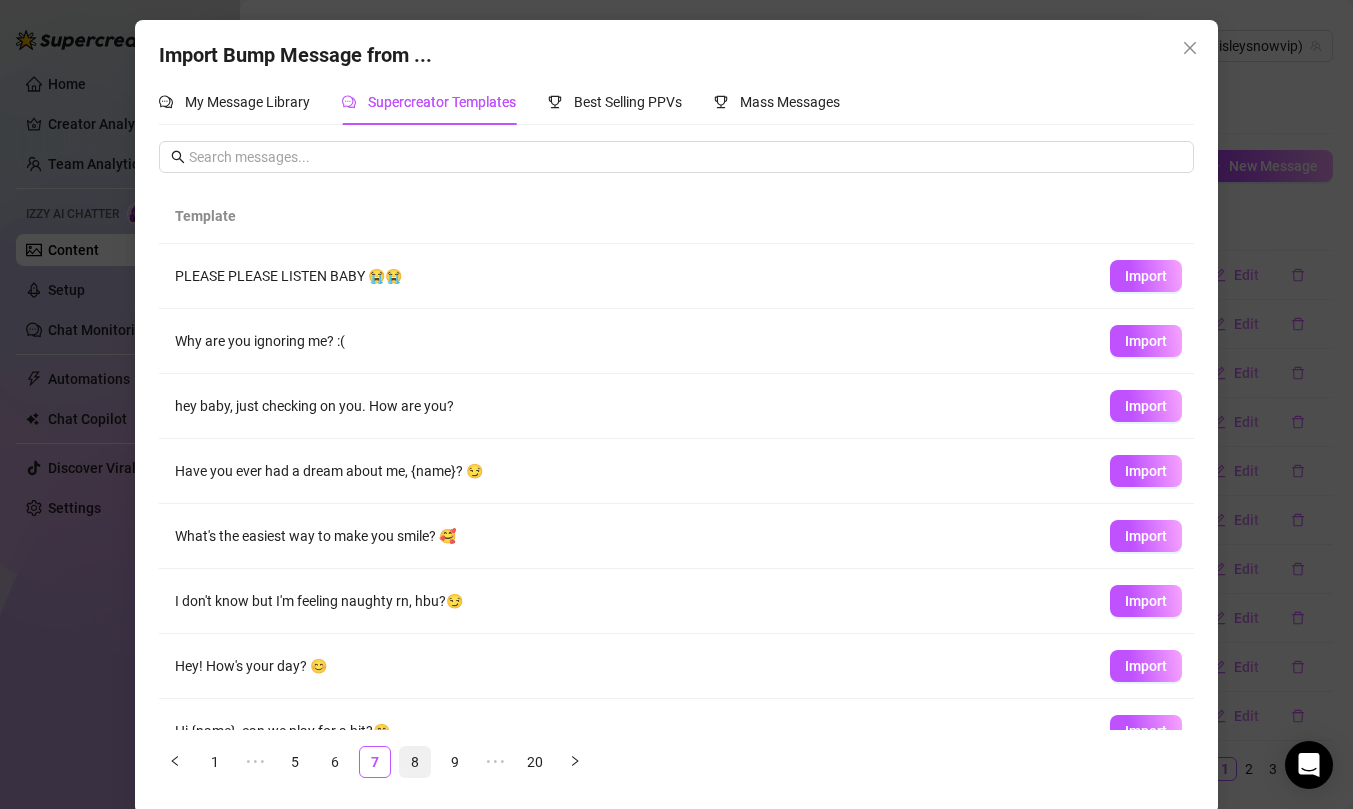 click on "8" at bounding box center (415, 762) 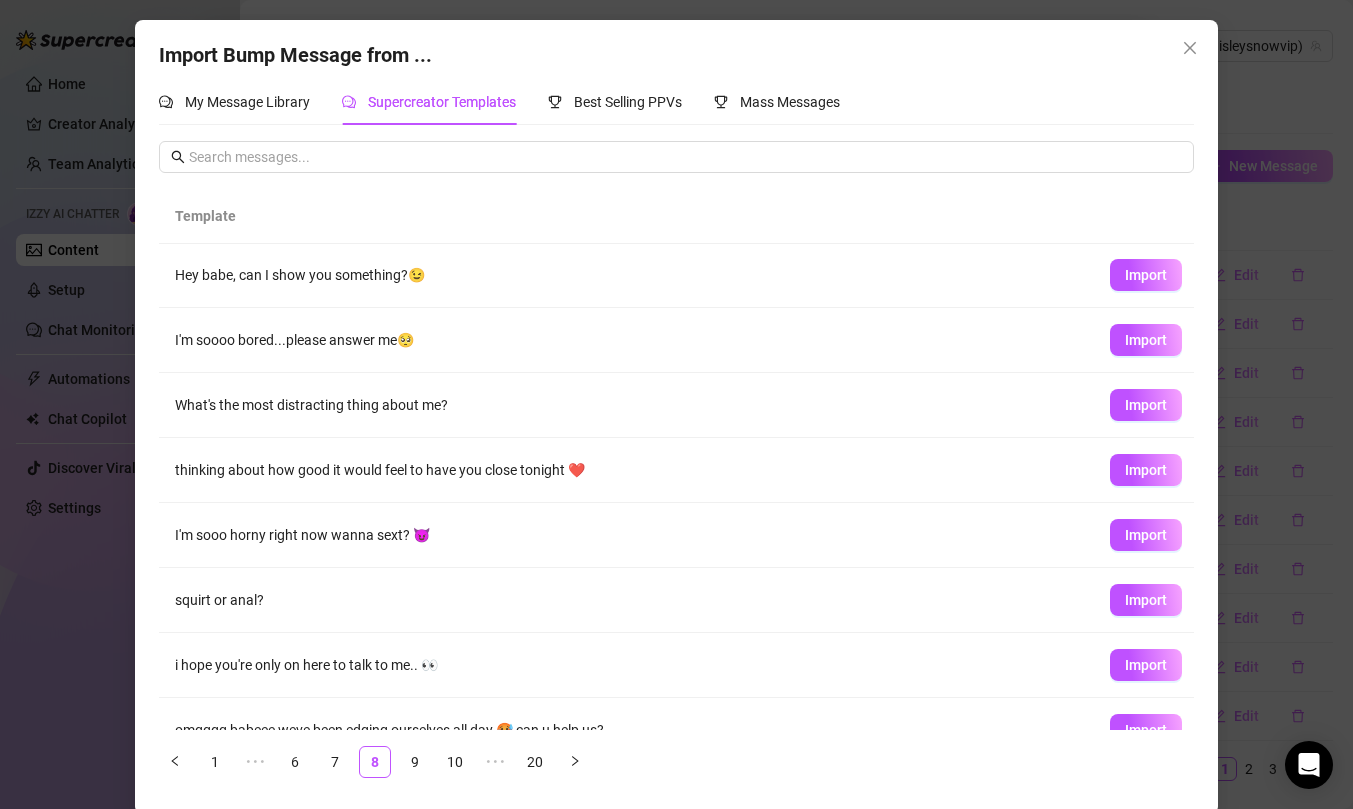 scroll, scrollTop: 164, scrollLeft: 0, axis: vertical 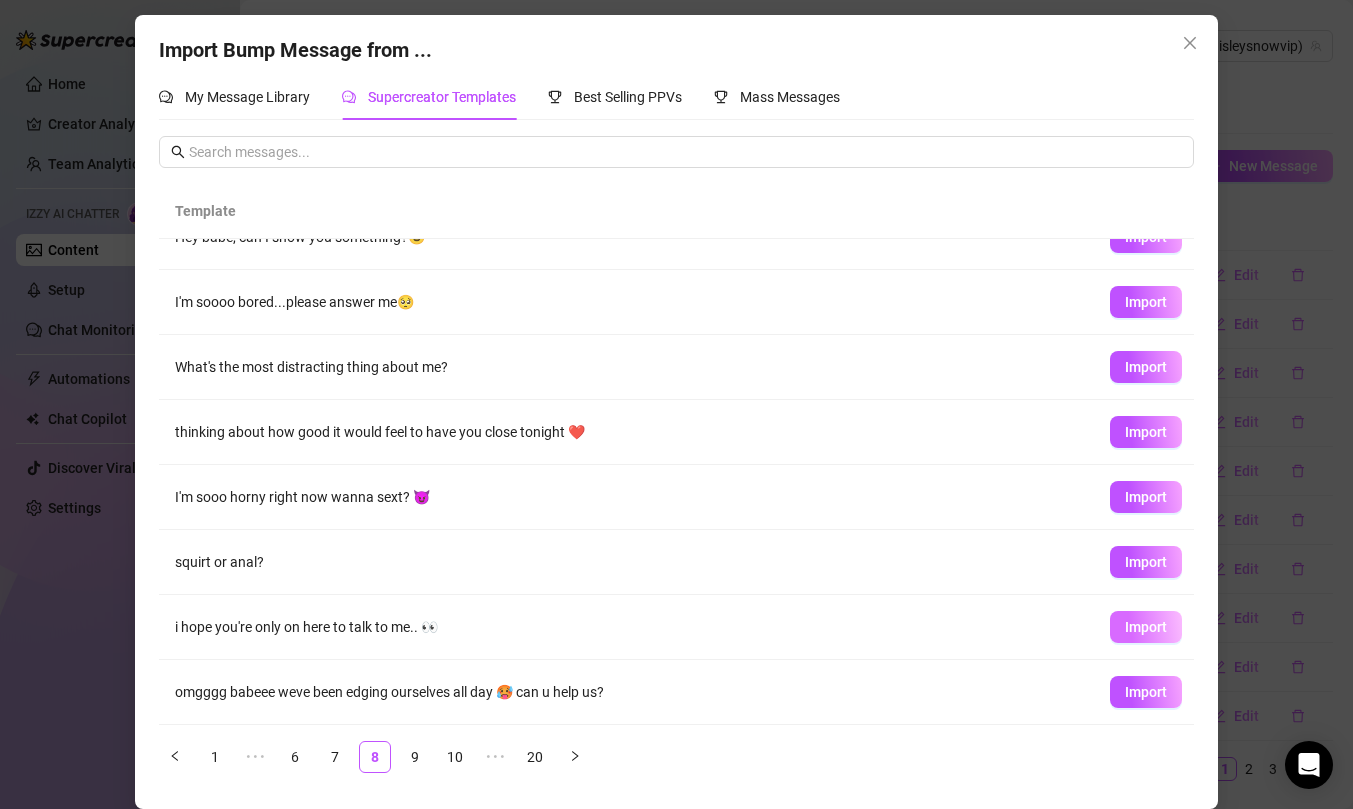 click on "Import" at bounding box center [1146, 627] 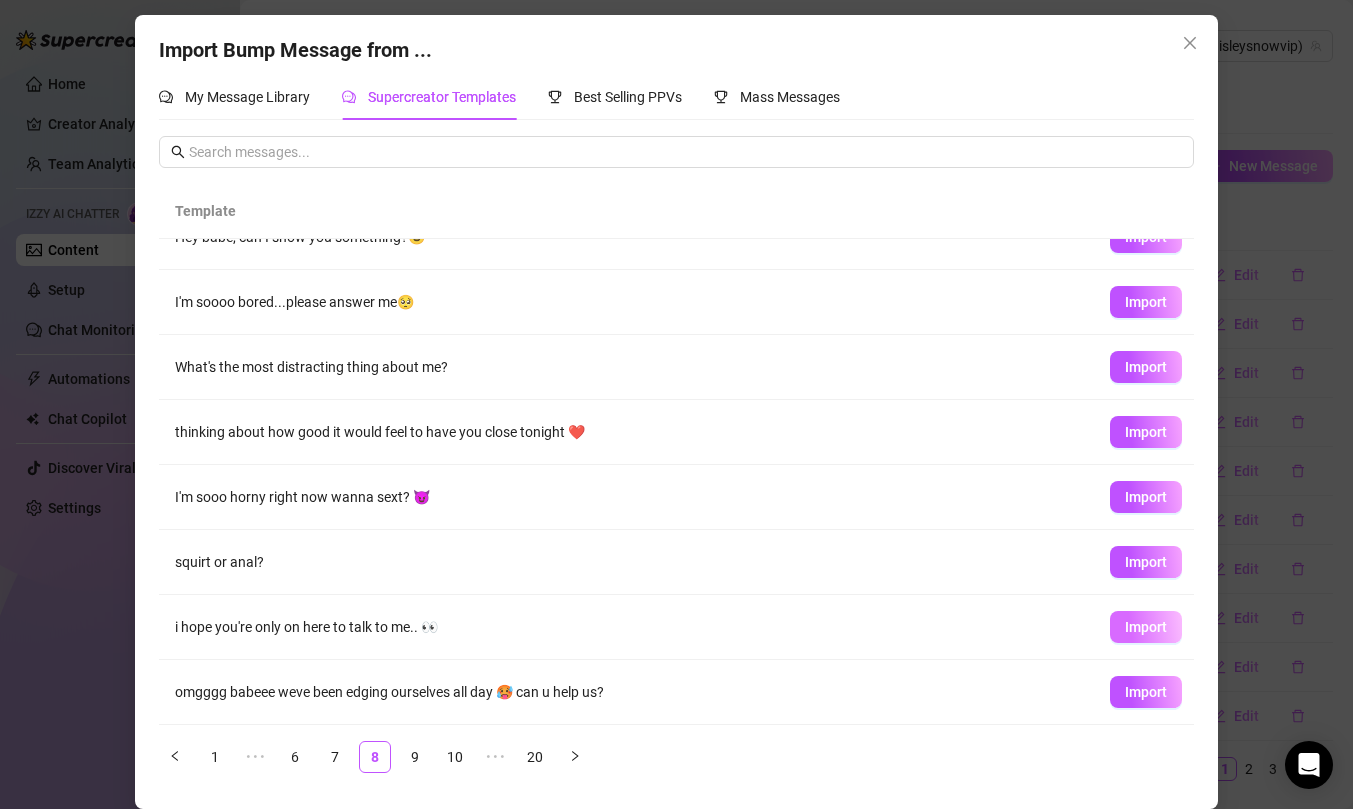 scroll, scrollTop: 0, scrollLeft: 0, axis: both 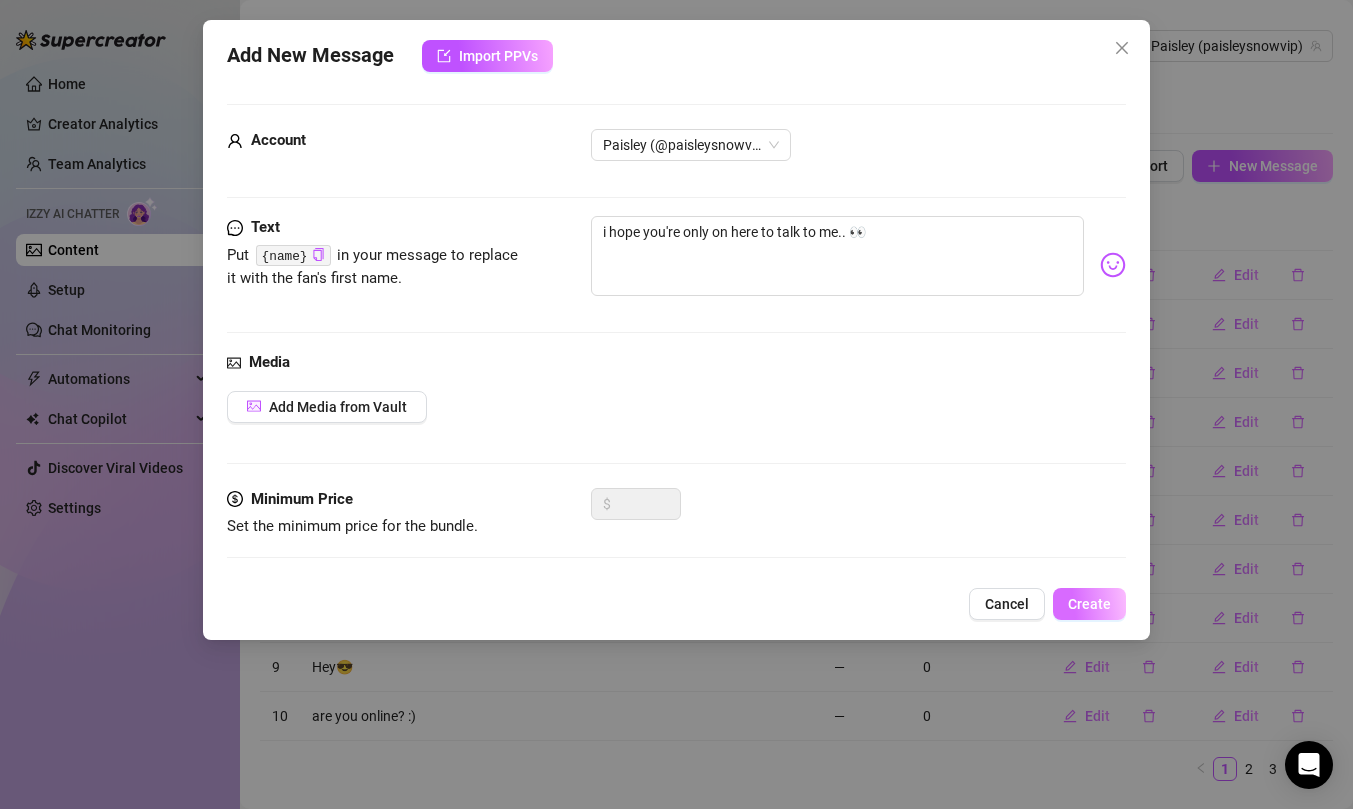 click on "Create" at bounding box center (1089, 604) 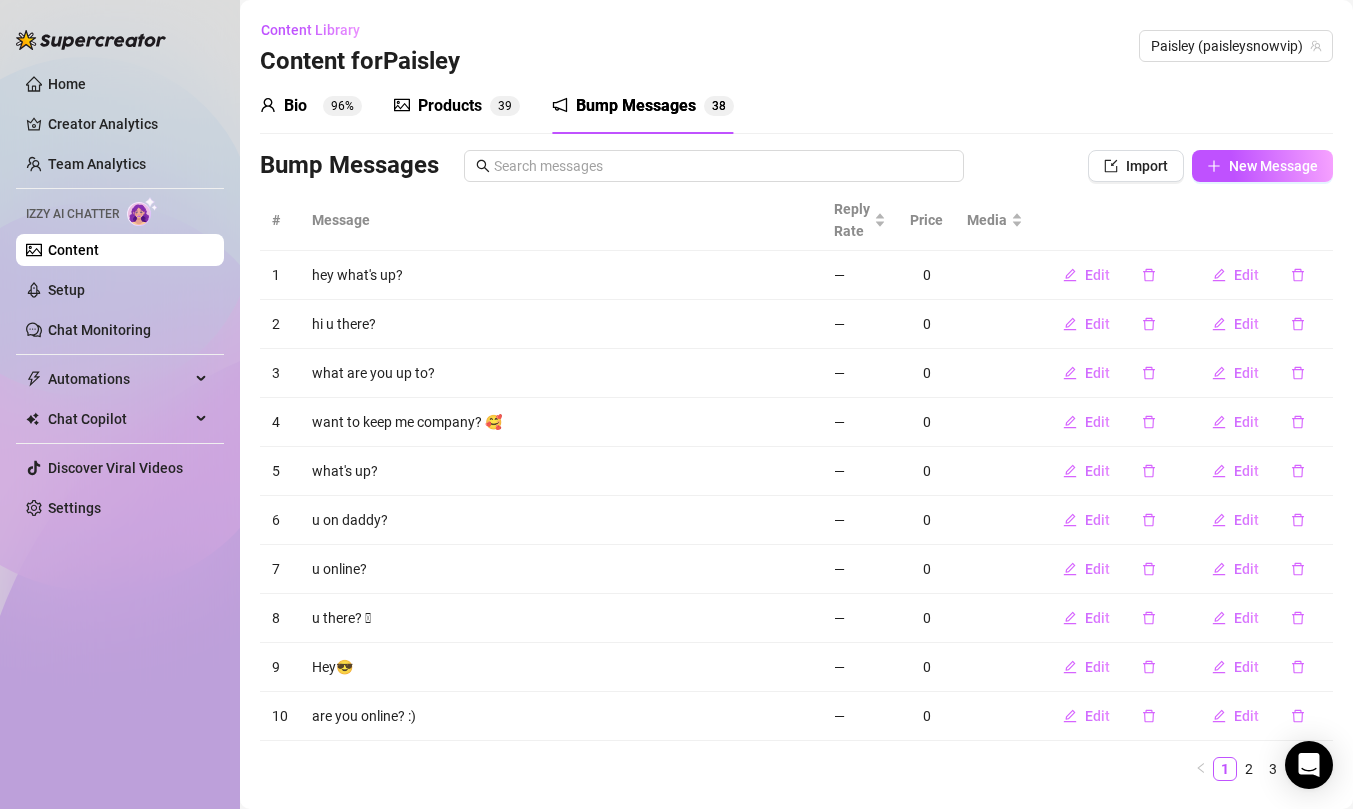 click on "Products 3 9" at bounding box center (457, 106) 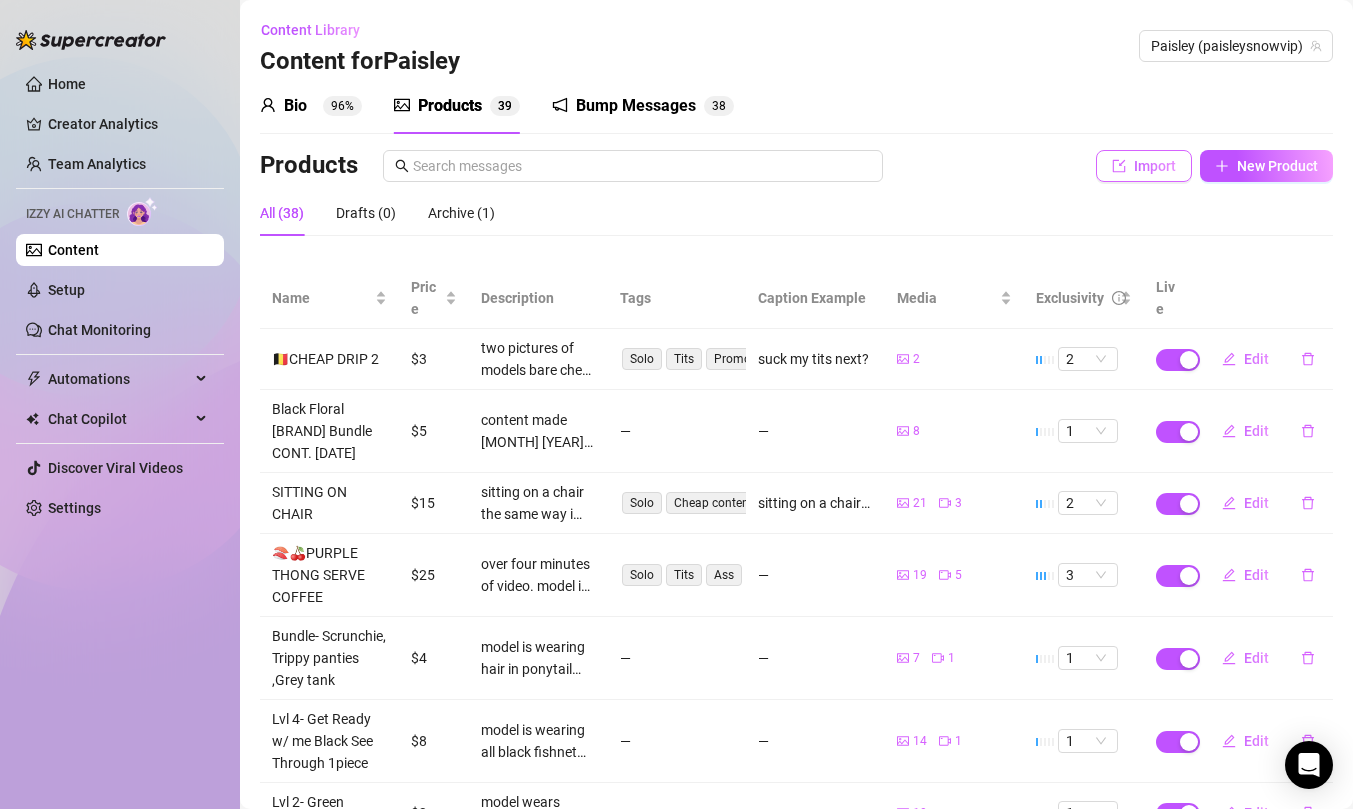 click on "Import" at bounding box center [1155, 166] 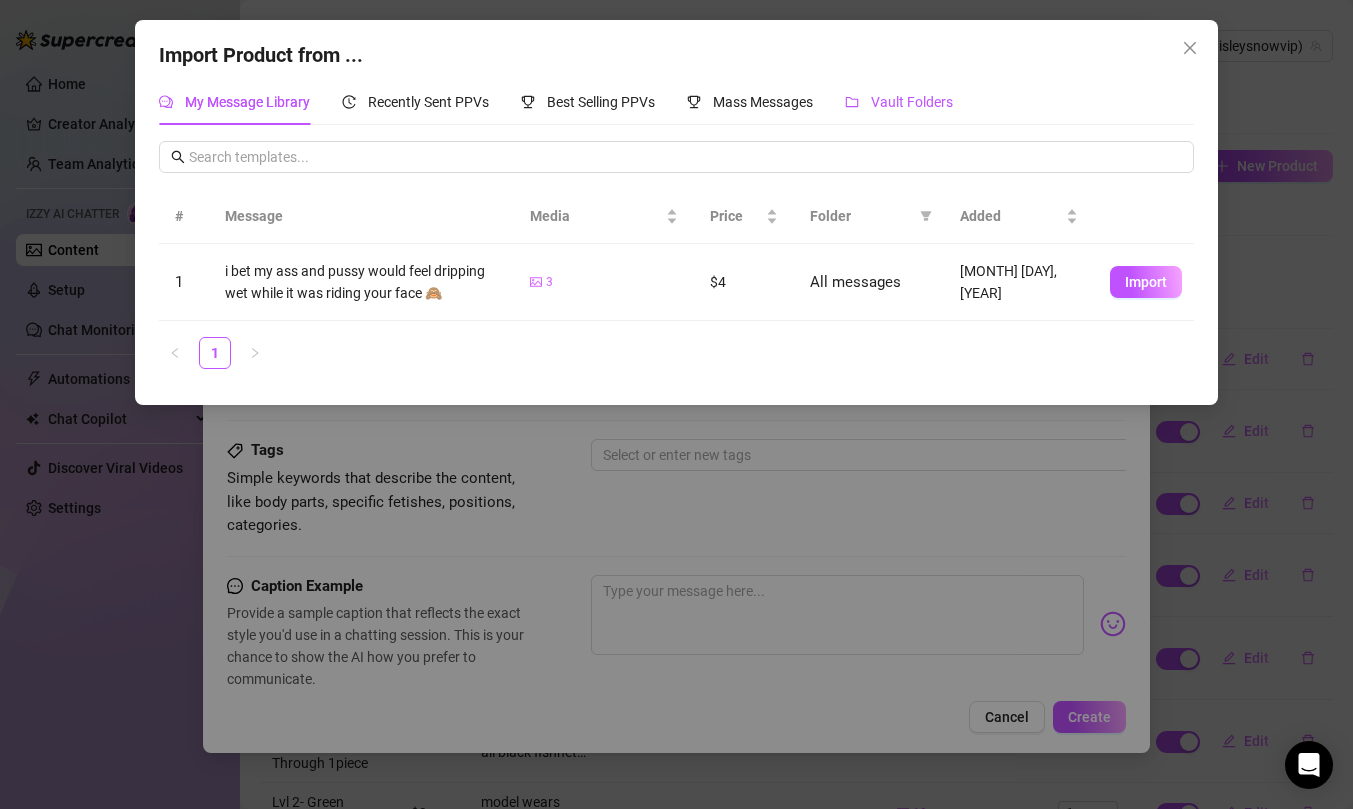 click on "Vault Folders" at bounding box center [899, 102] 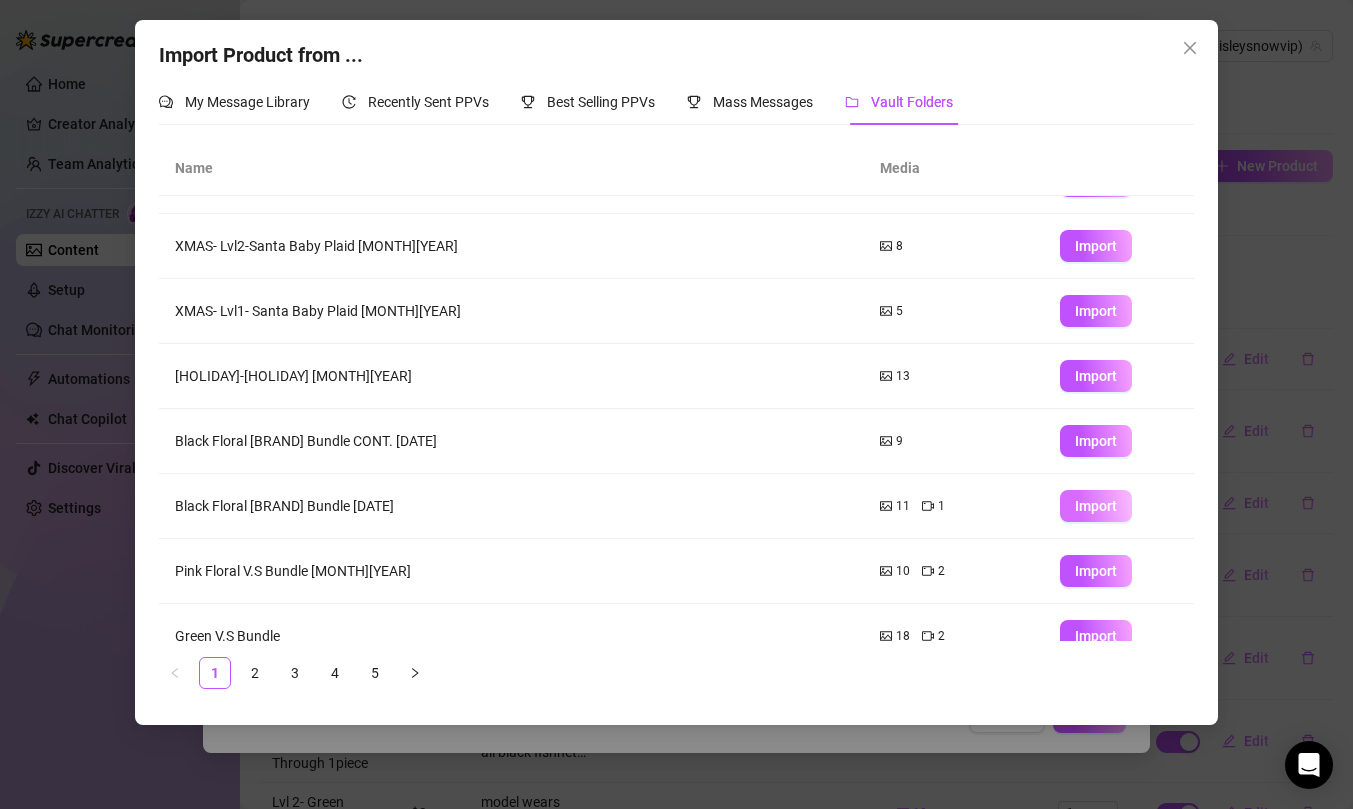 scroll, scrollTop: 205, scrollLeft: 0, axis: vertical 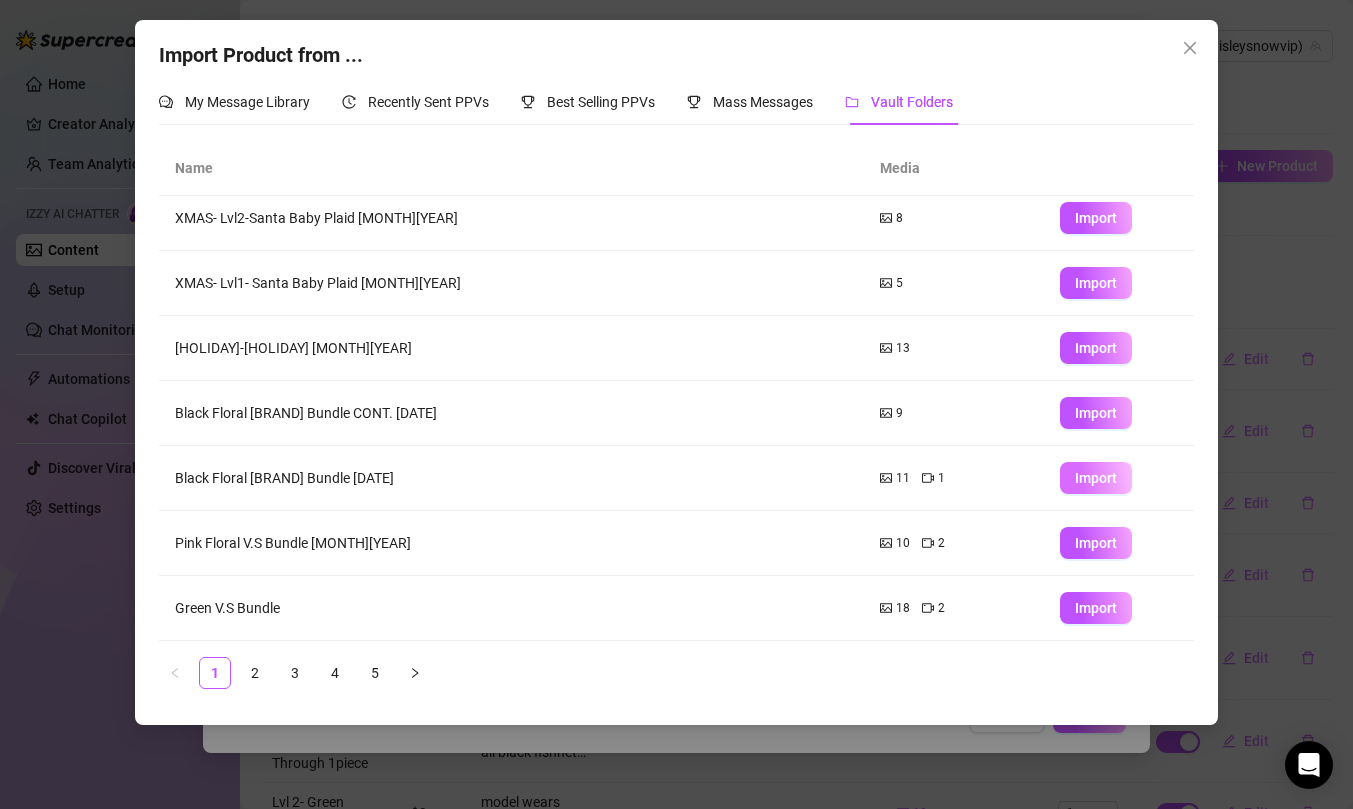 click on "Import" at bounding box center (1096, 478) 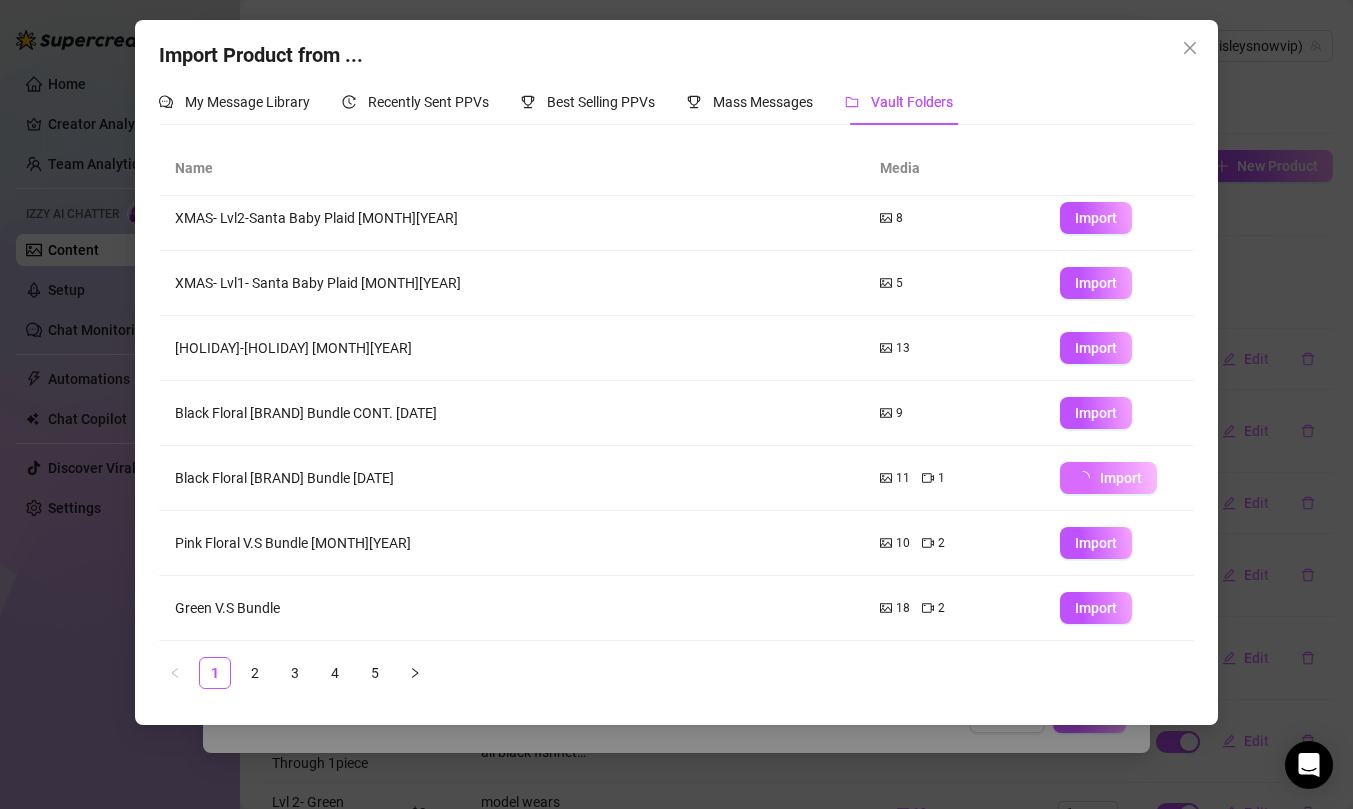 scroll, scrollTop: 588, scrollLeft: 0, axis: vertical 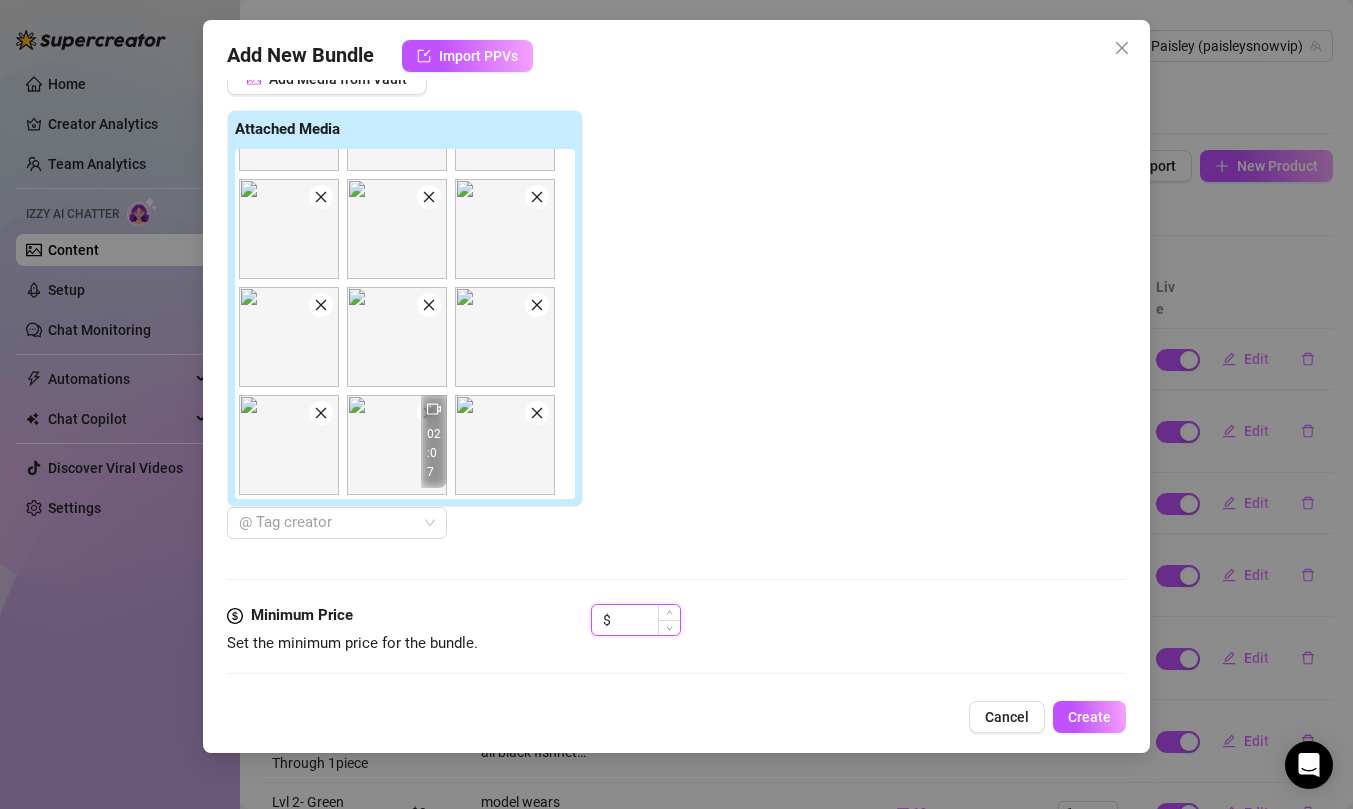 click at bounding box center [647, 620] 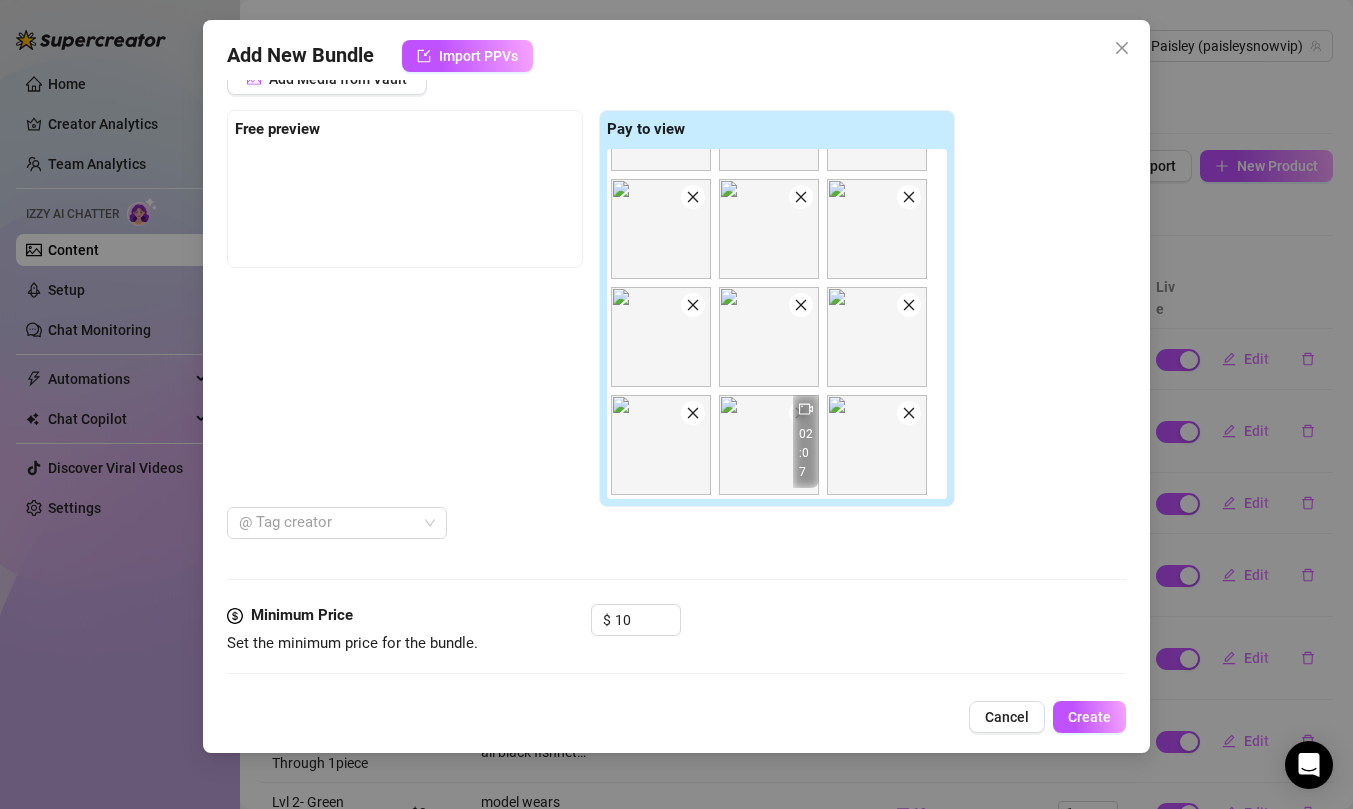 click on "Media Add Media from Vault Free preview Pay to view 02:07   @ Tag creator" at bounding box center [676, 313] 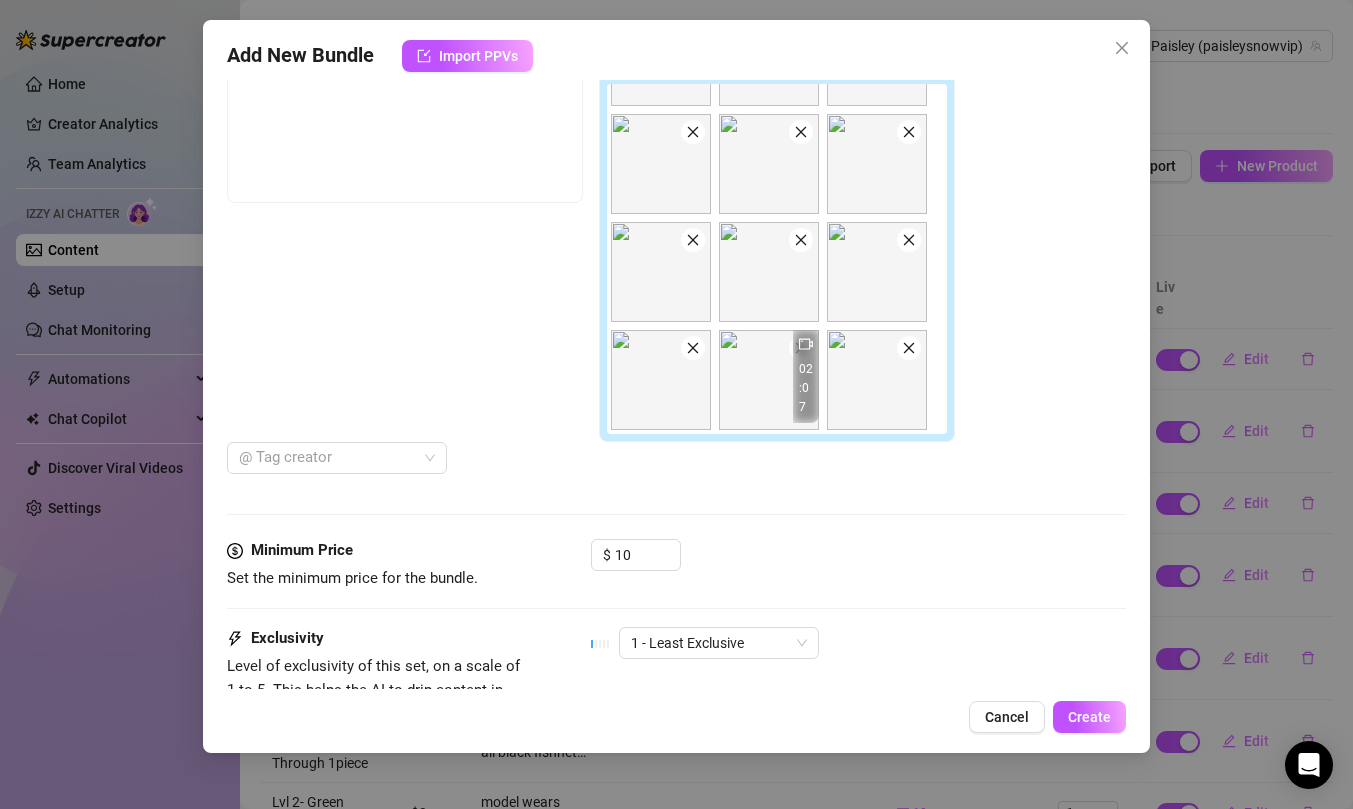 scroll, scrollTop: 532, scrollLeft: 0, axis: vertical 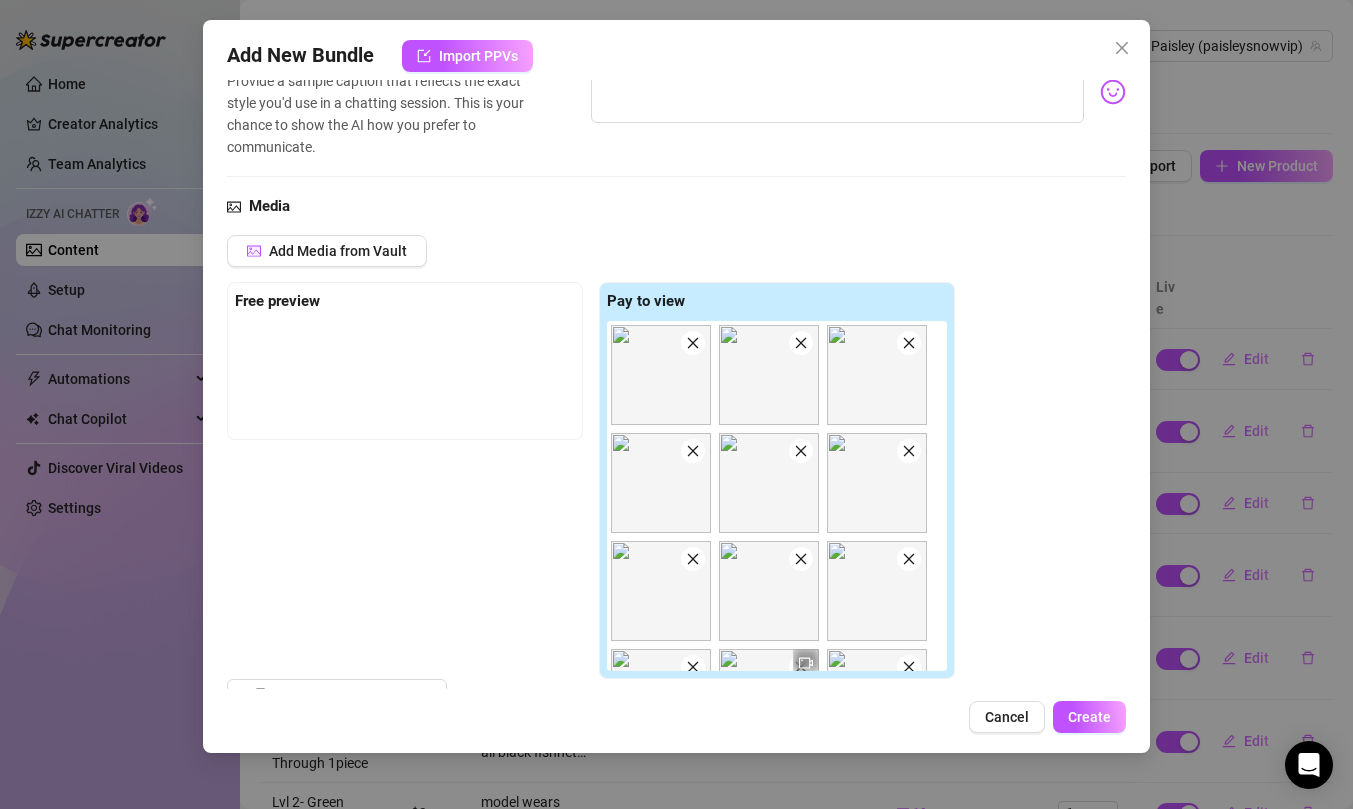 click 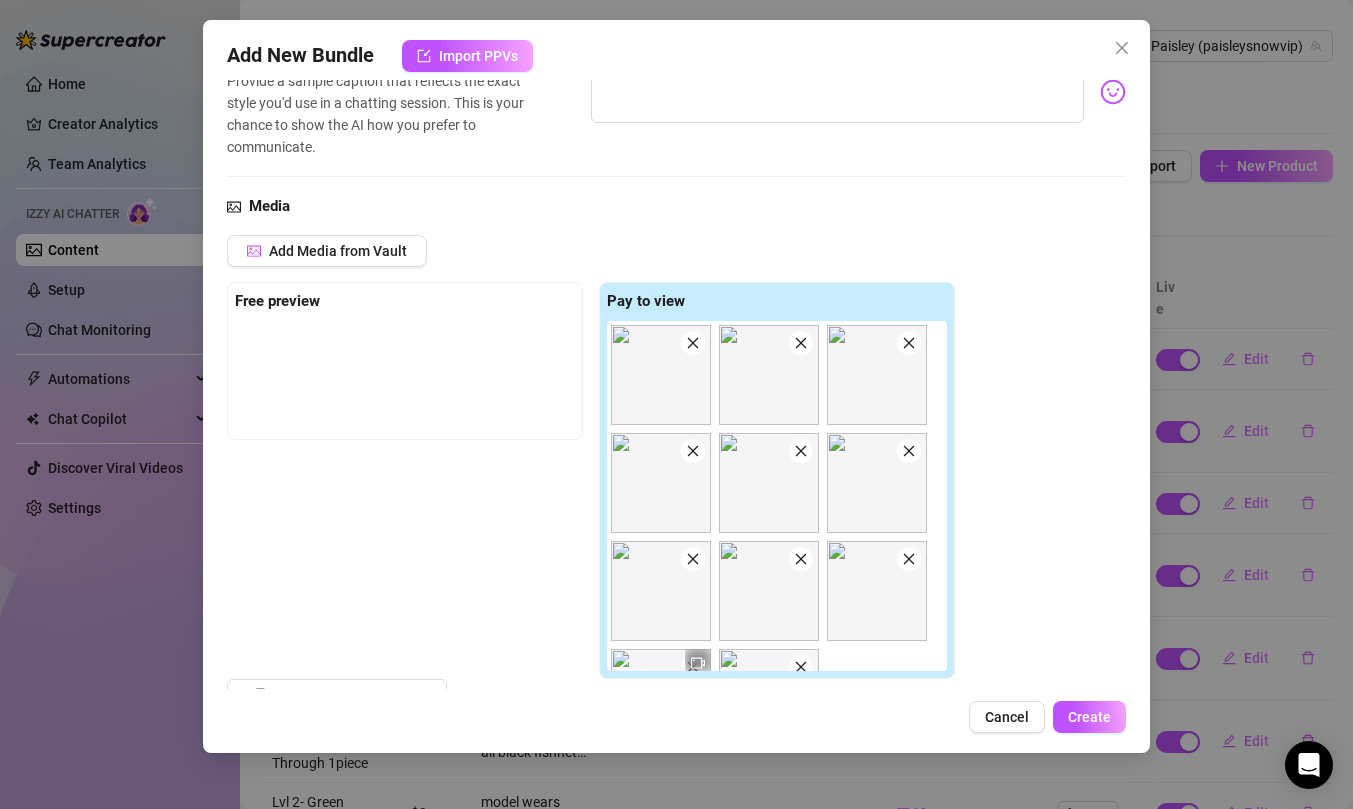 click 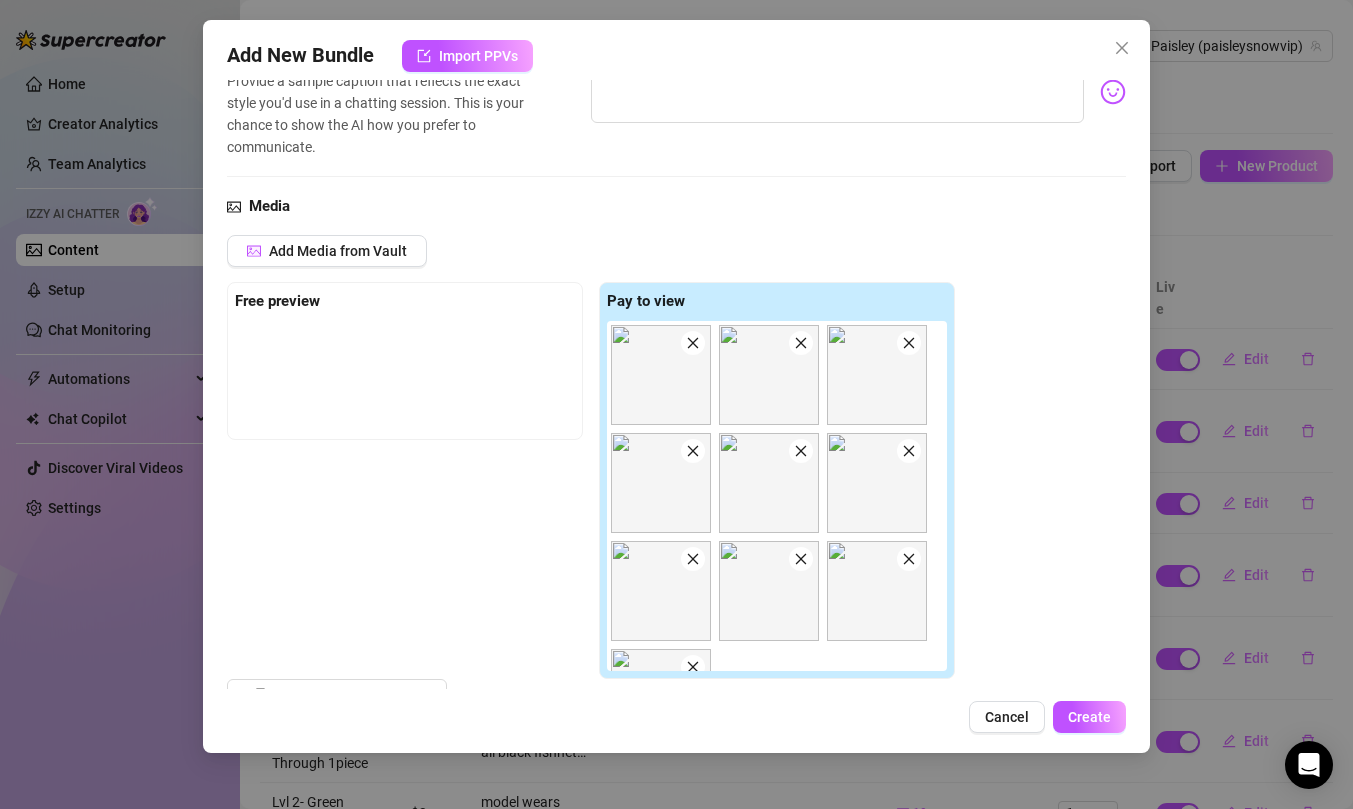 click 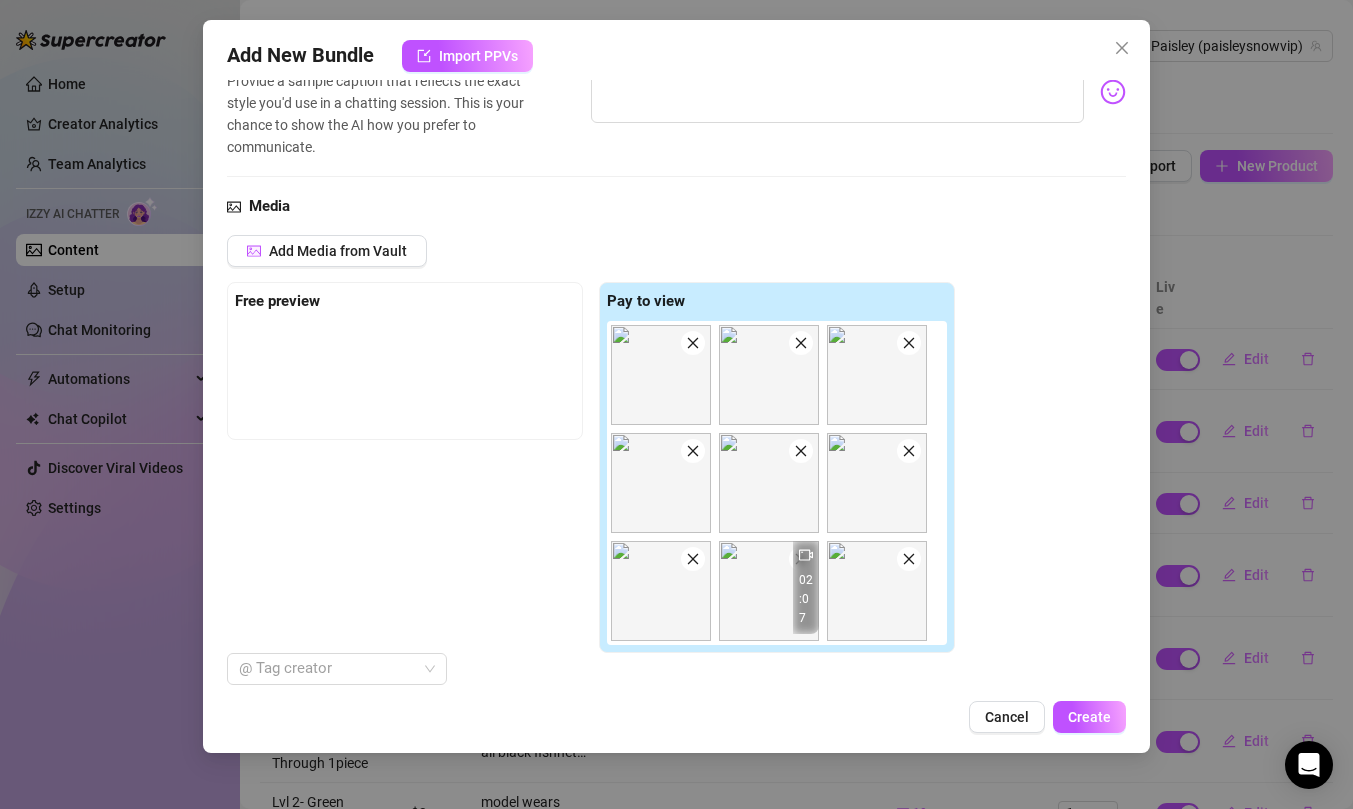 click 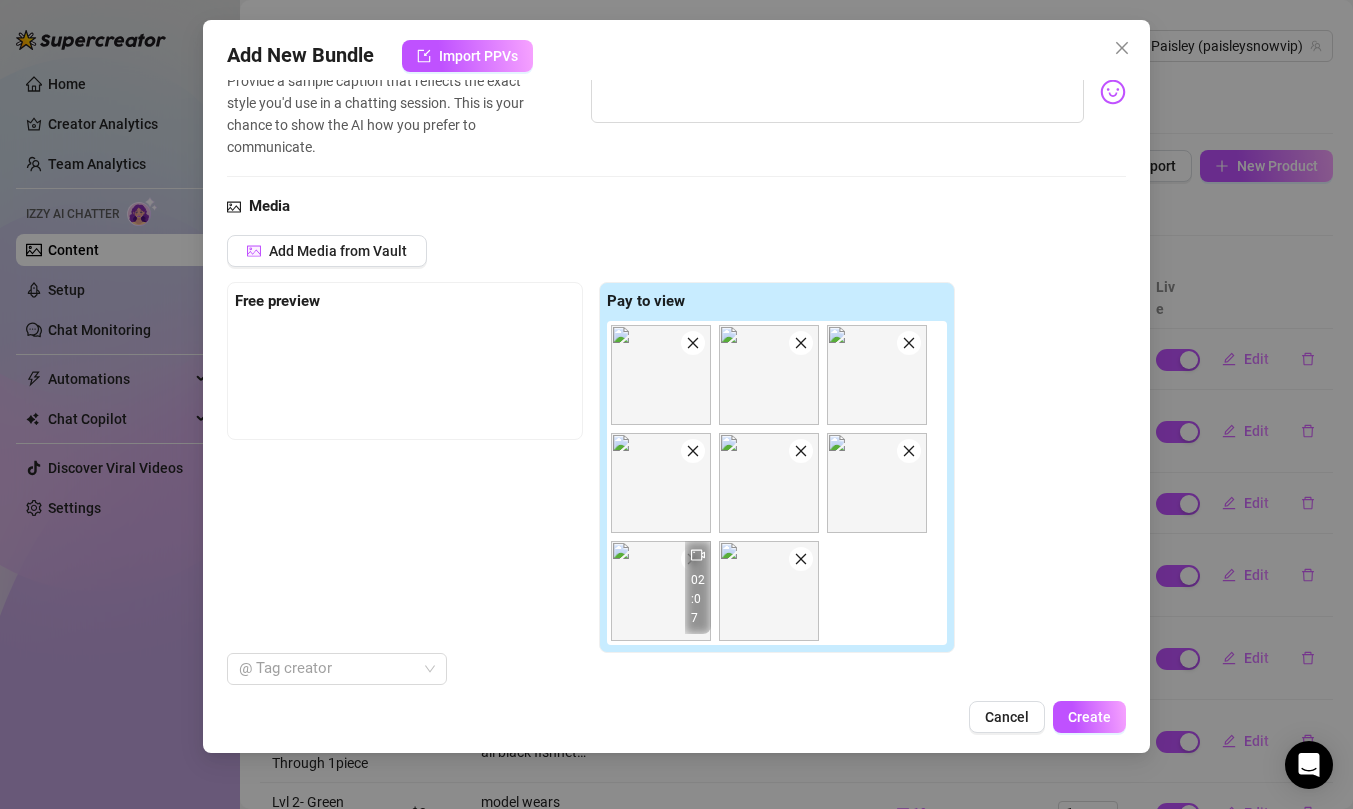 click on "Add Media from Vault Free preview Pay to view [TIME]   @ Tag creator" at bounding box center [676, 460] 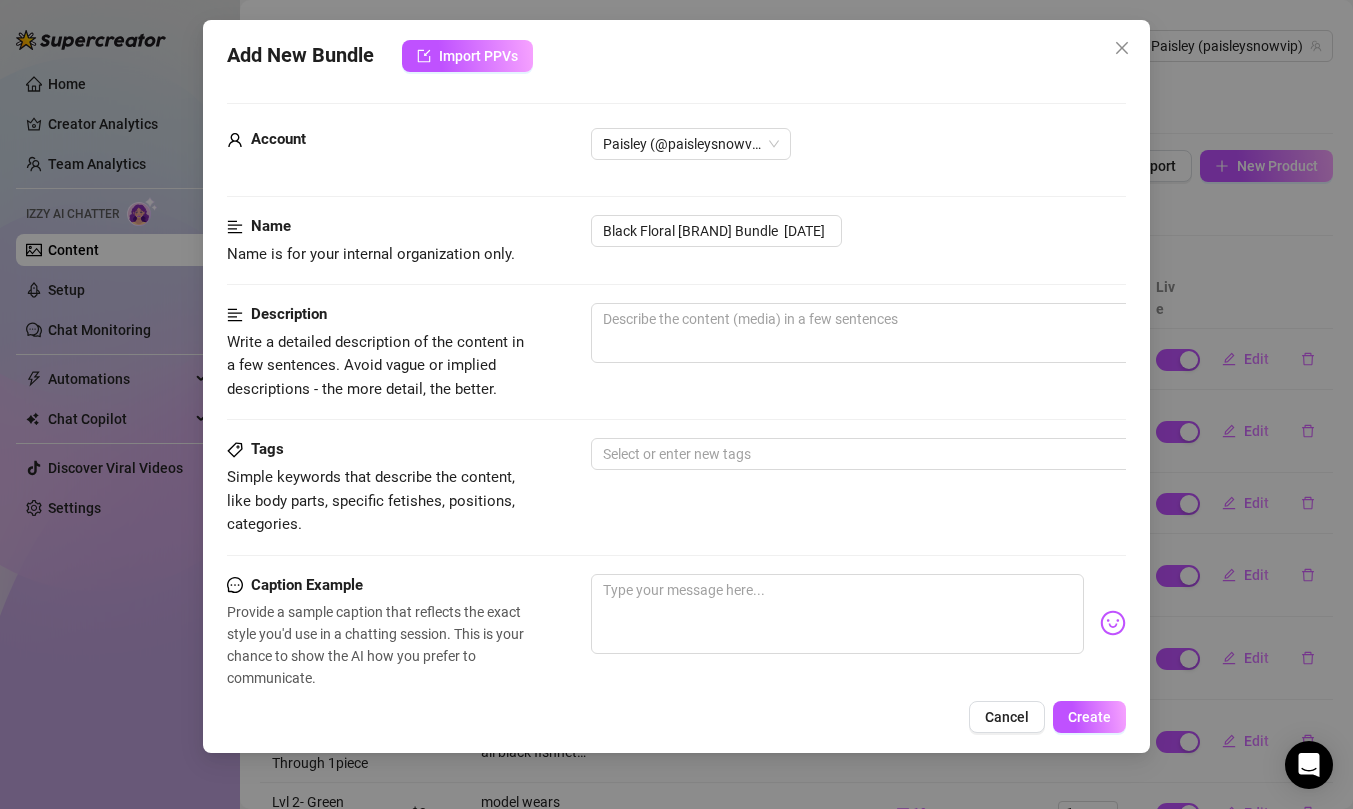 scroll, scrollTop: 0, scrollLeft: 0, axis: both 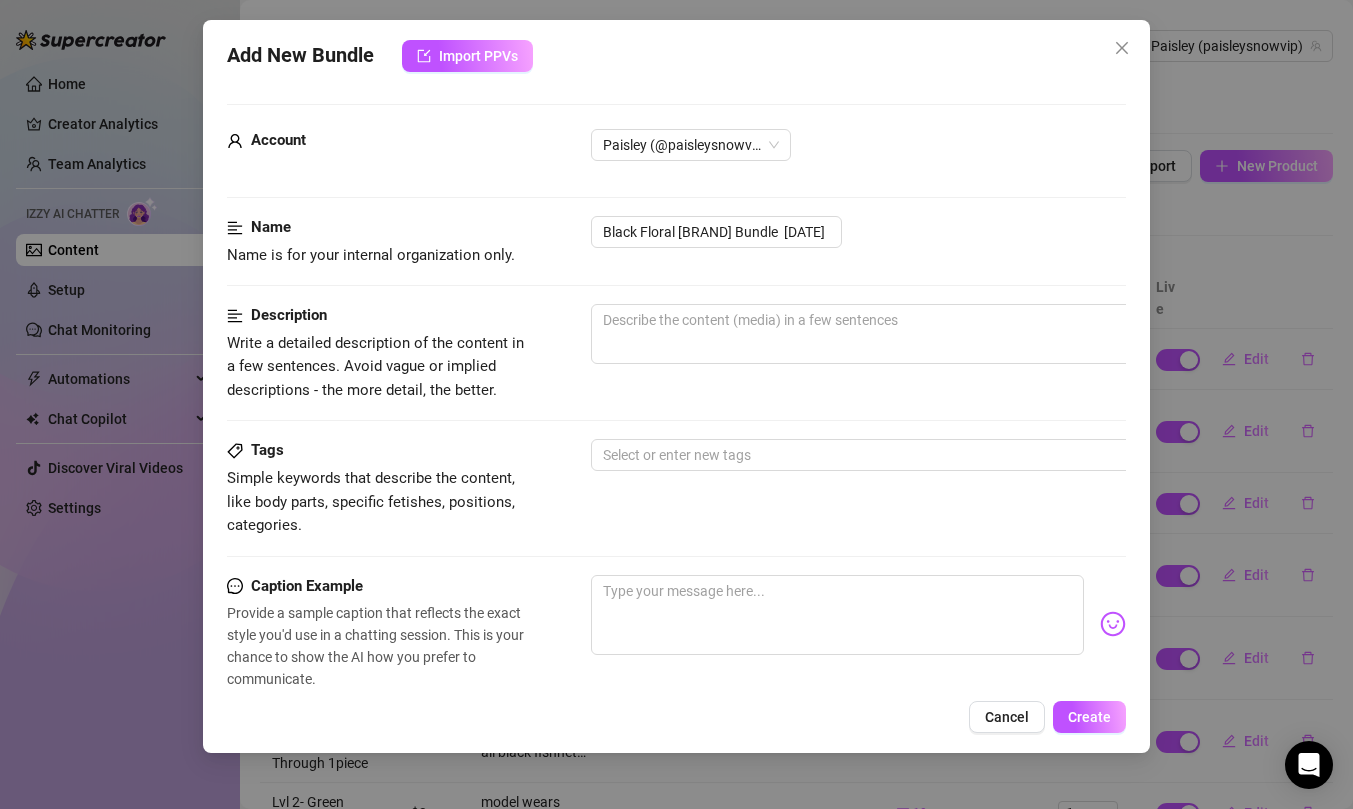 click on "Name Name is for your internal organization only. Black Floral [BRAND] Bundle  [DATE]" at bounding box center [676, 260] 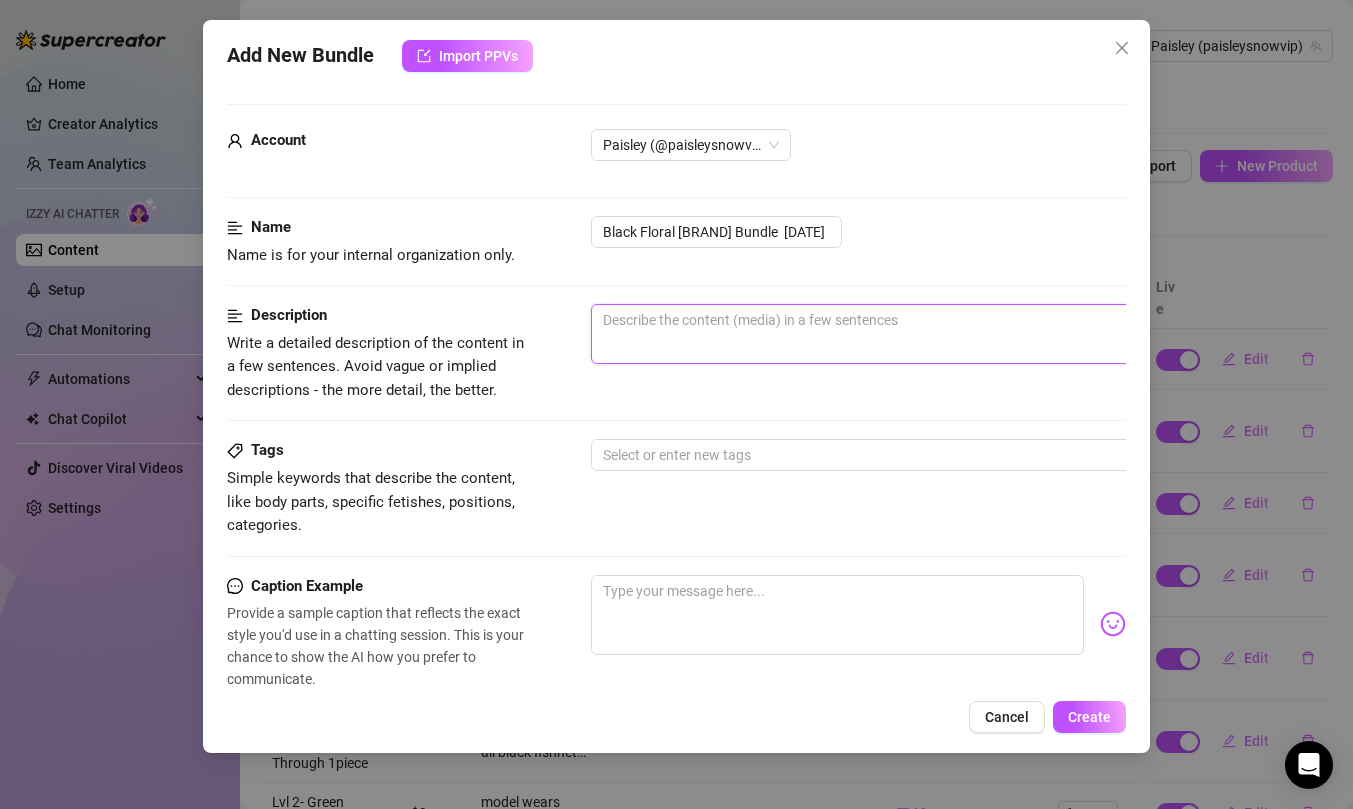 click at bounding box center [941, 334] 